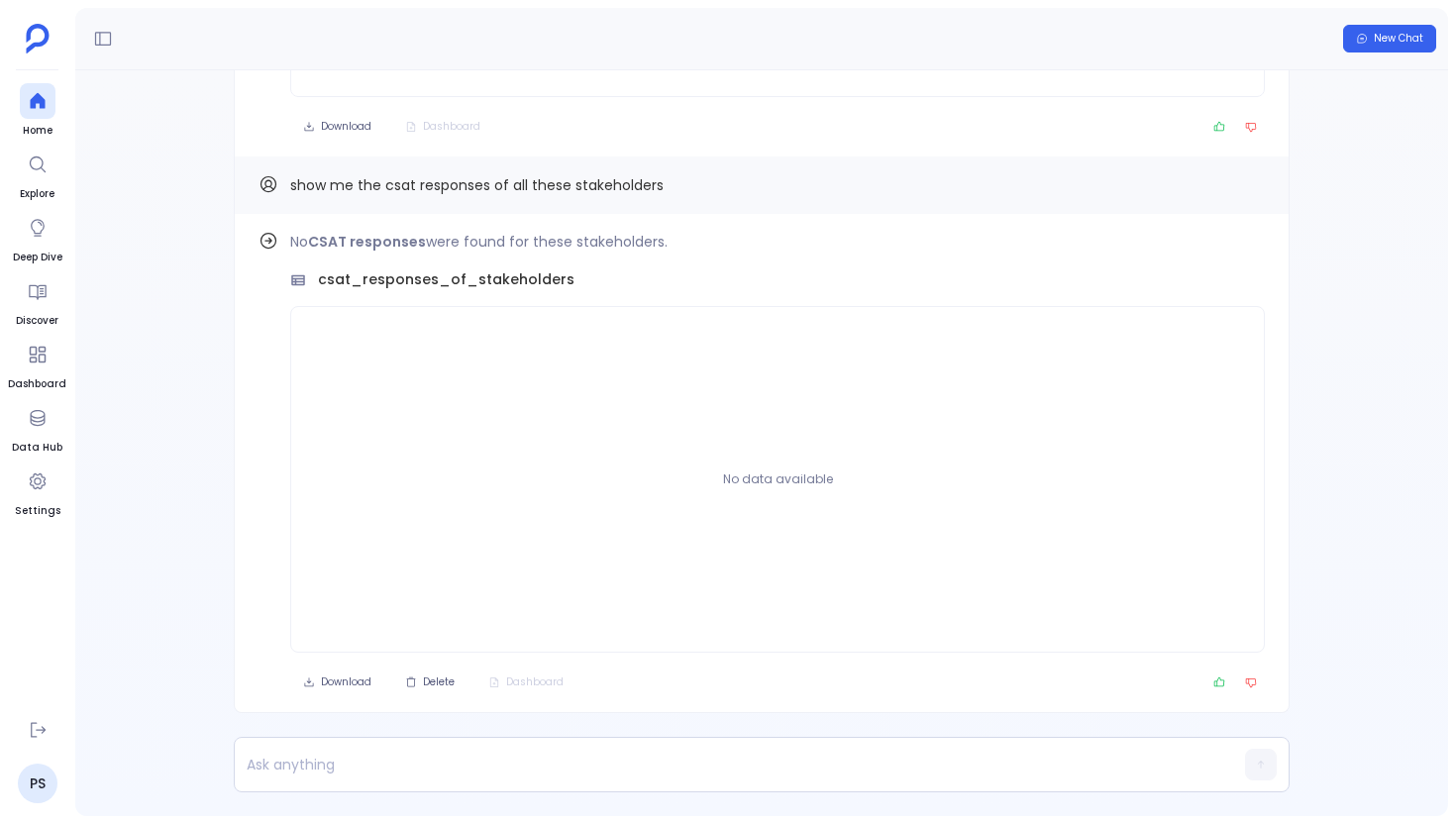 scroll, scrollTop: 0, scrollLeft: 0, axis: both 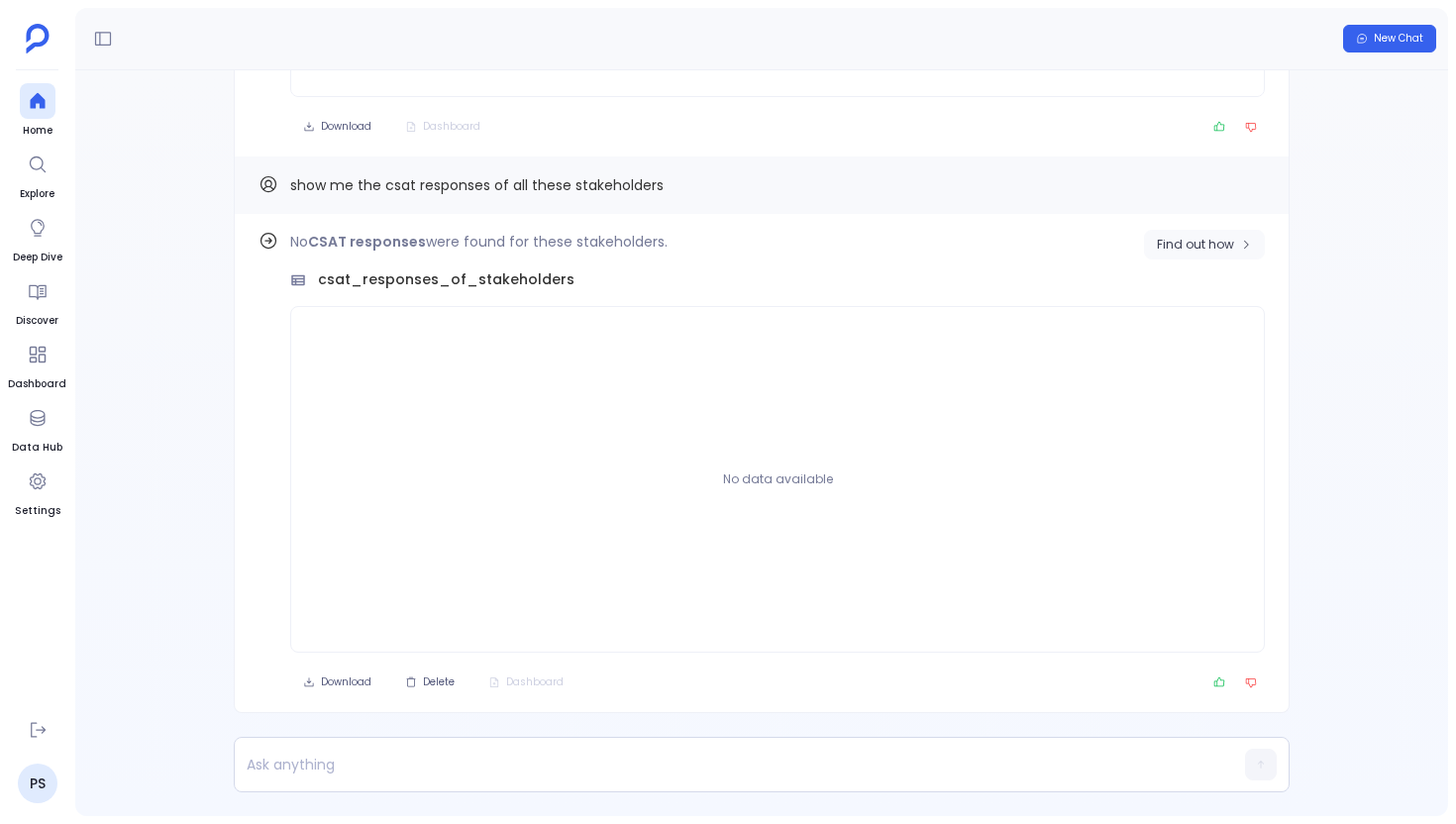 click on "Find out how" at bounding box center [1196, 245] 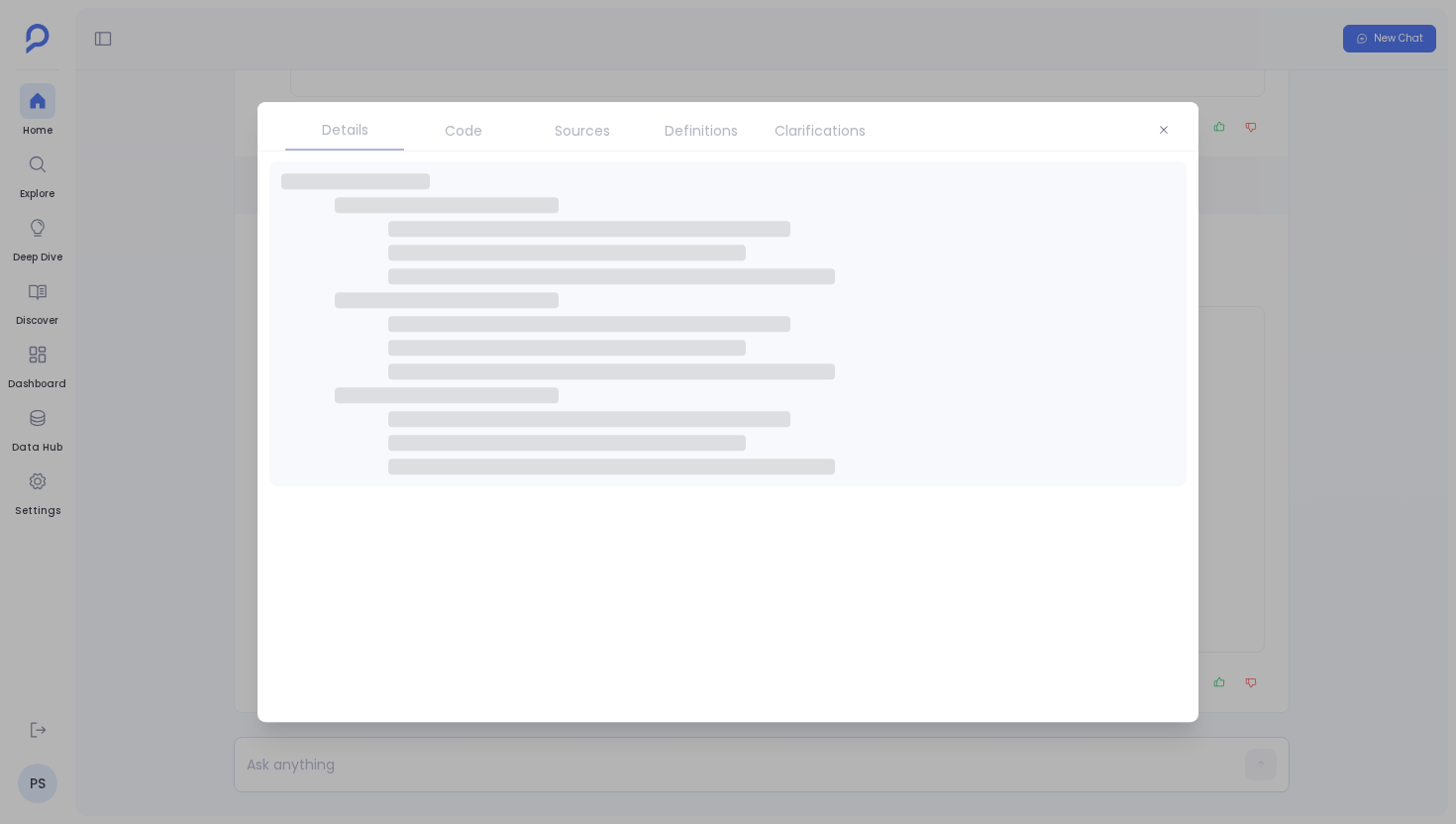 click at bounding box center [728, 412] 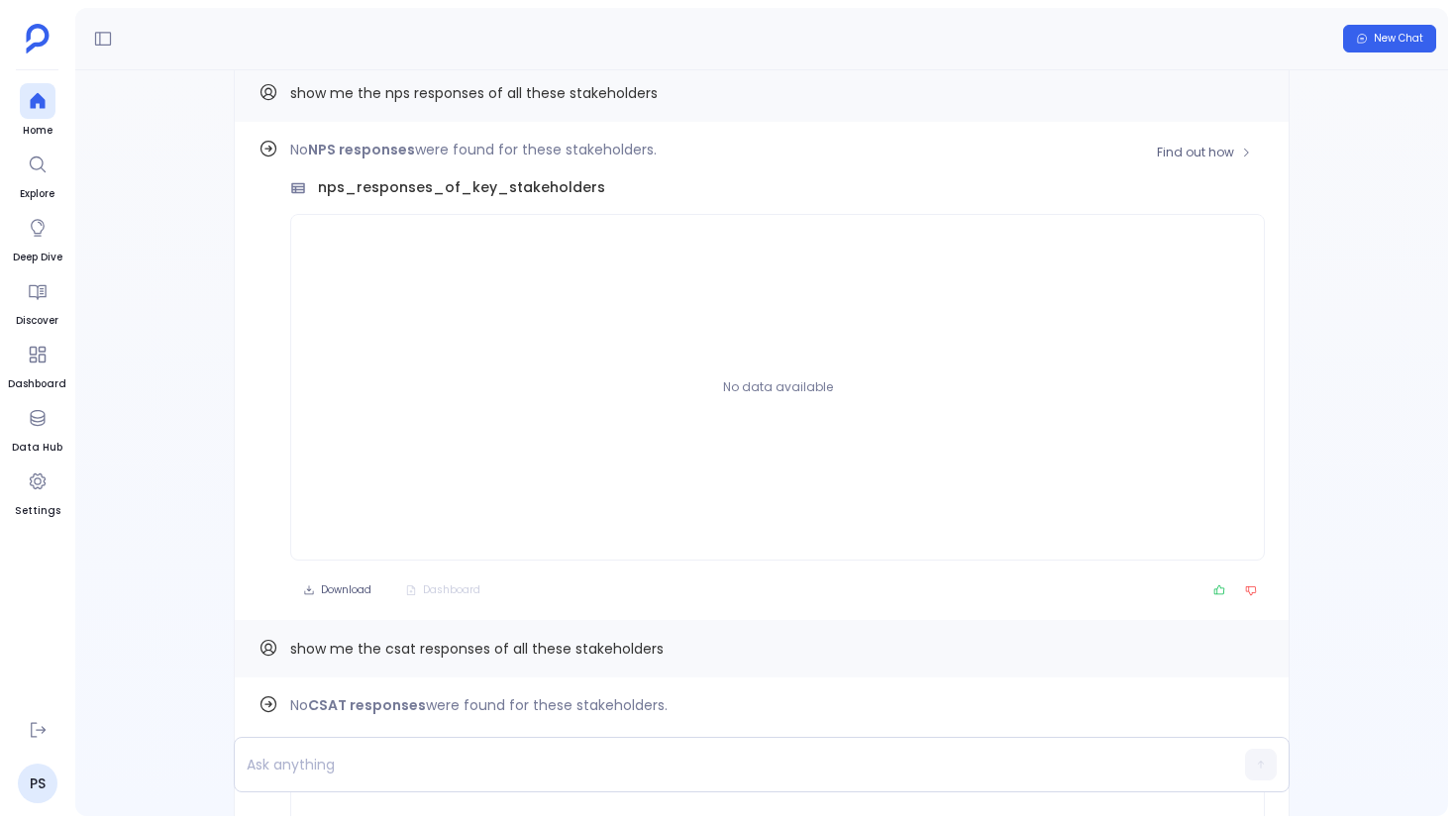 scroll, scrollTop: -573, scrollLeft: 0, axis: vertical 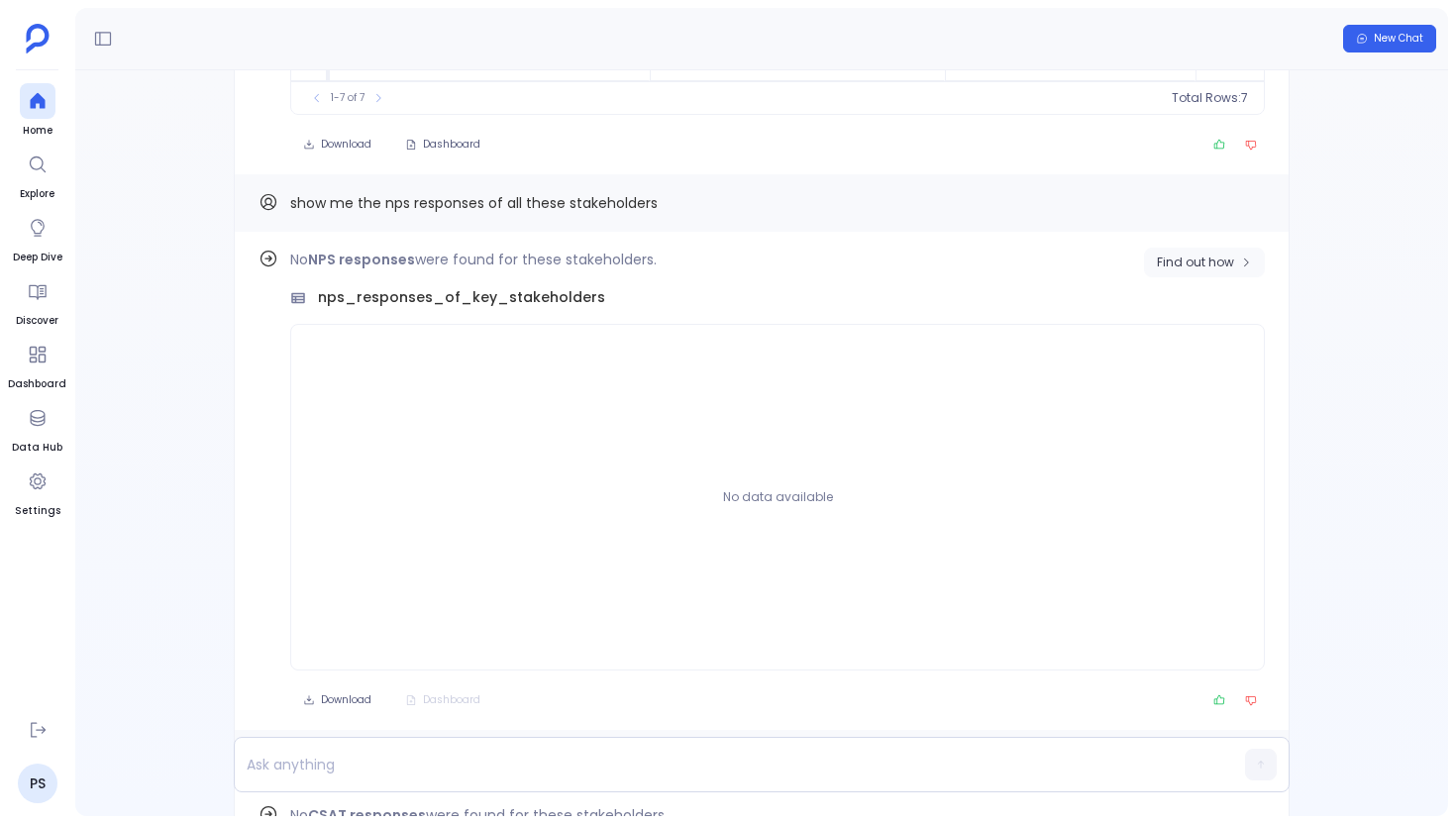 click on "Find out how" at bounding box center [1204, 262] 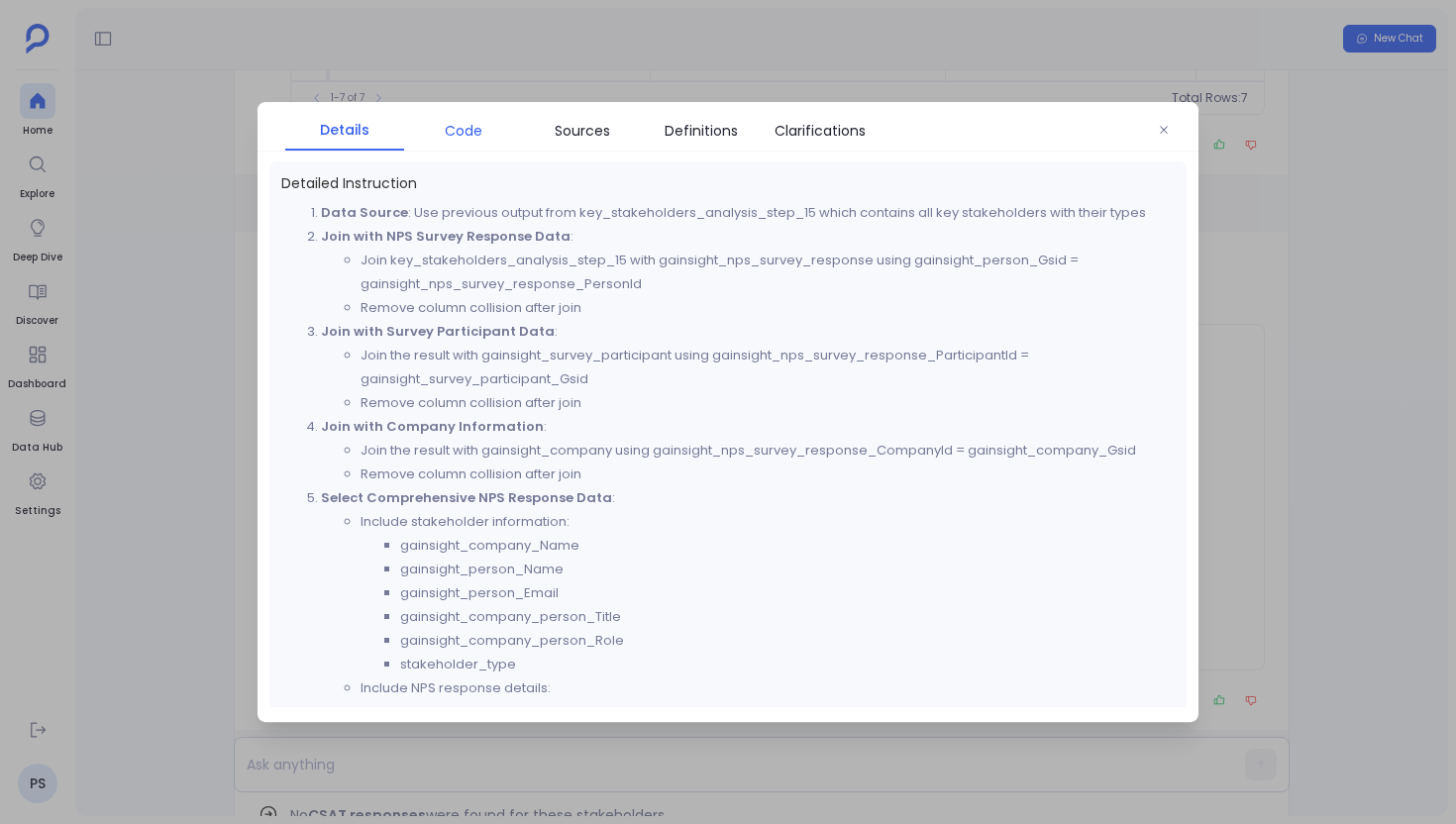 click on "Code" at bounding box center (464, 131) 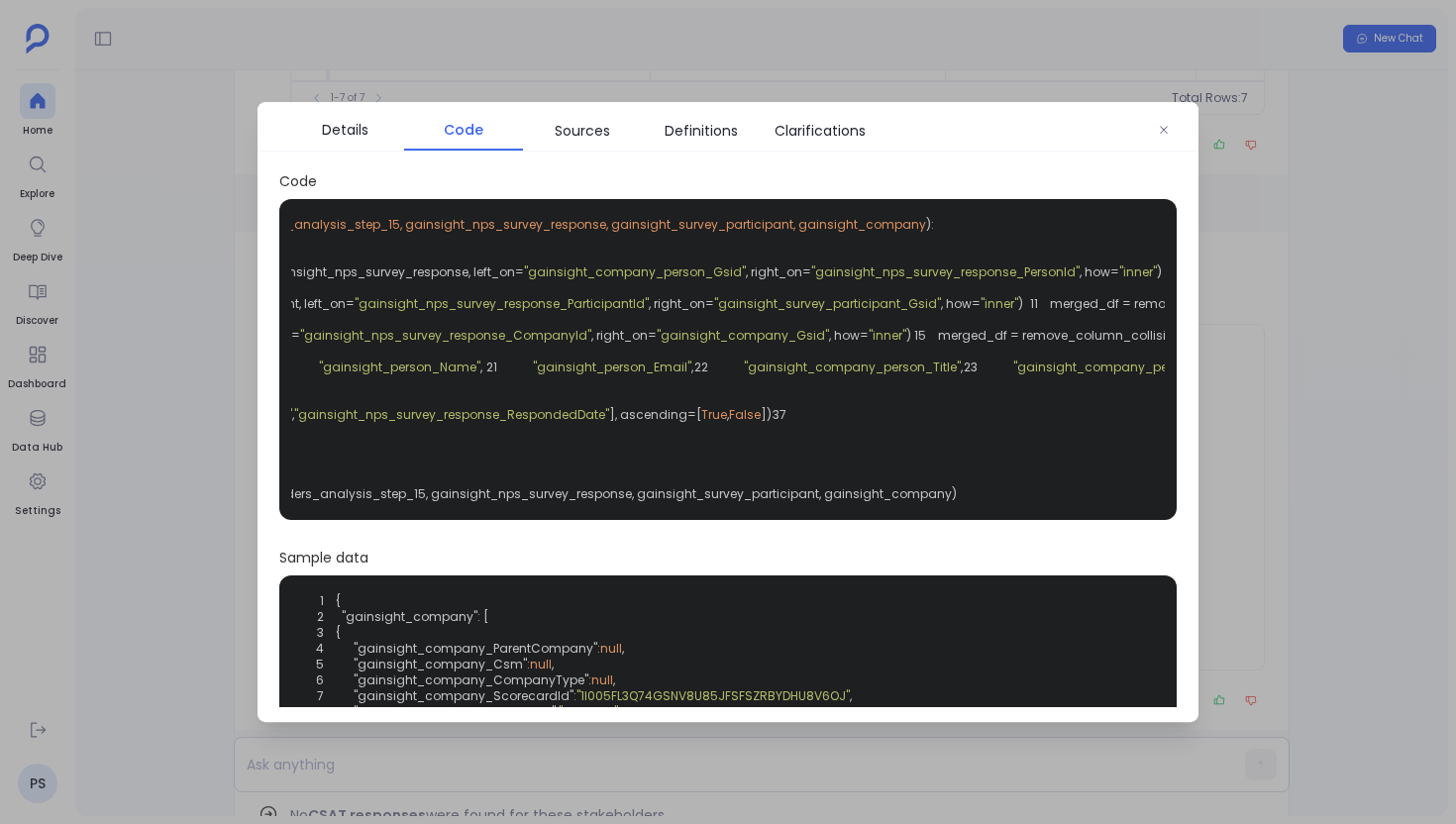 scroll, scrollTop: 0, scrollLeft: 431, axis: horizontal 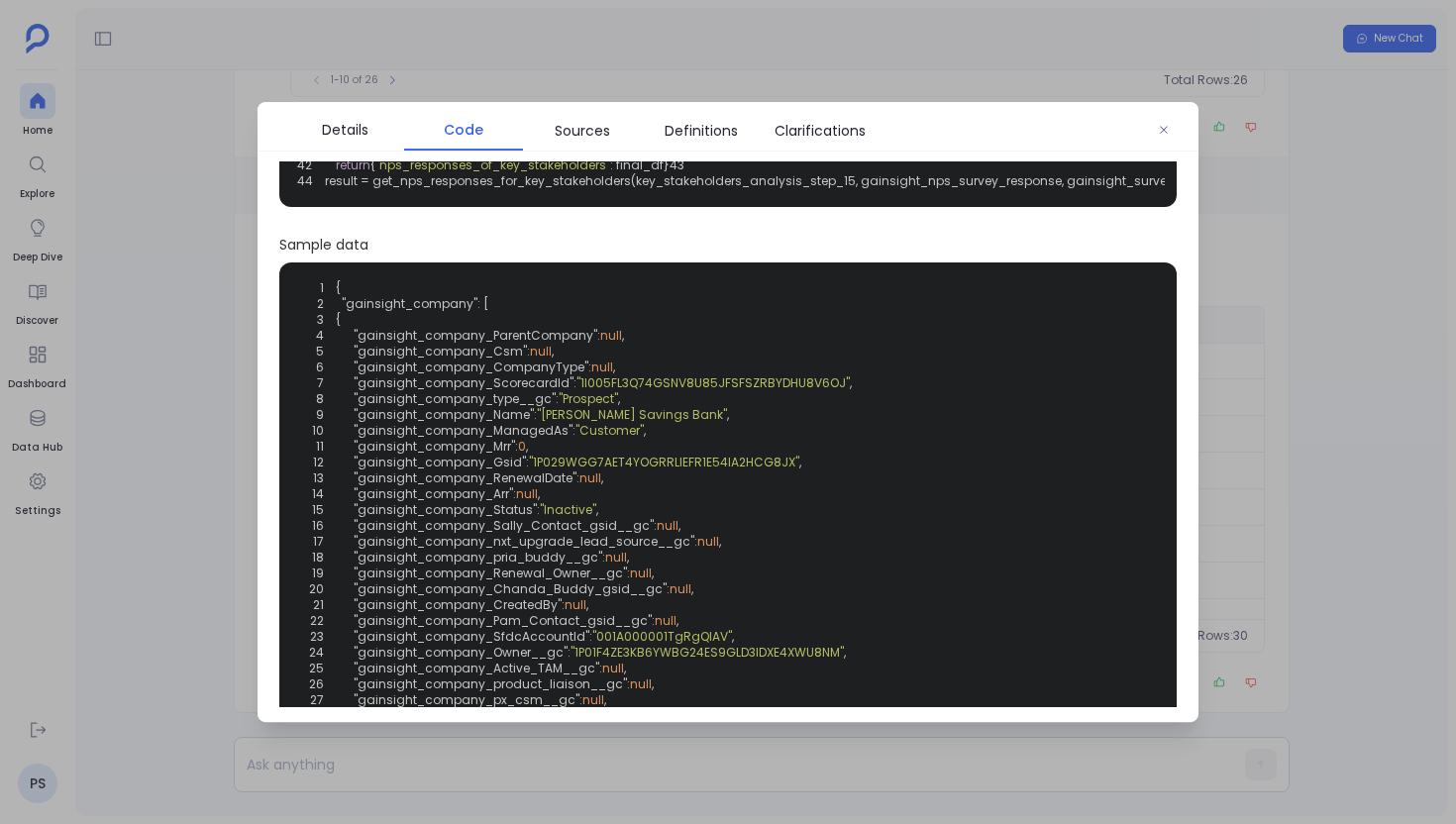 click at bounding box center (728, 412) 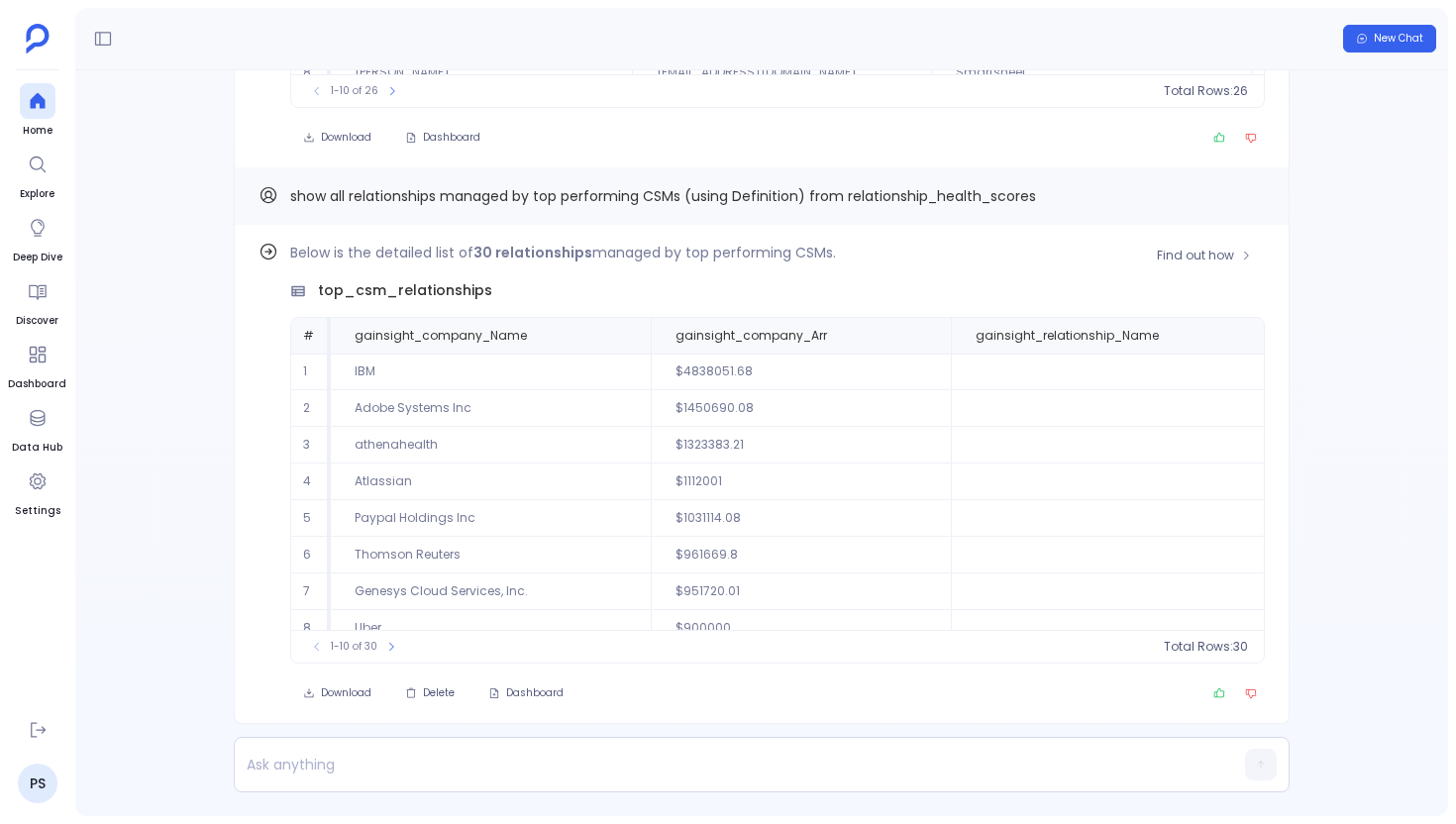 scroll, scrollTop: -12, scrollLeft: 0, axis: vertical 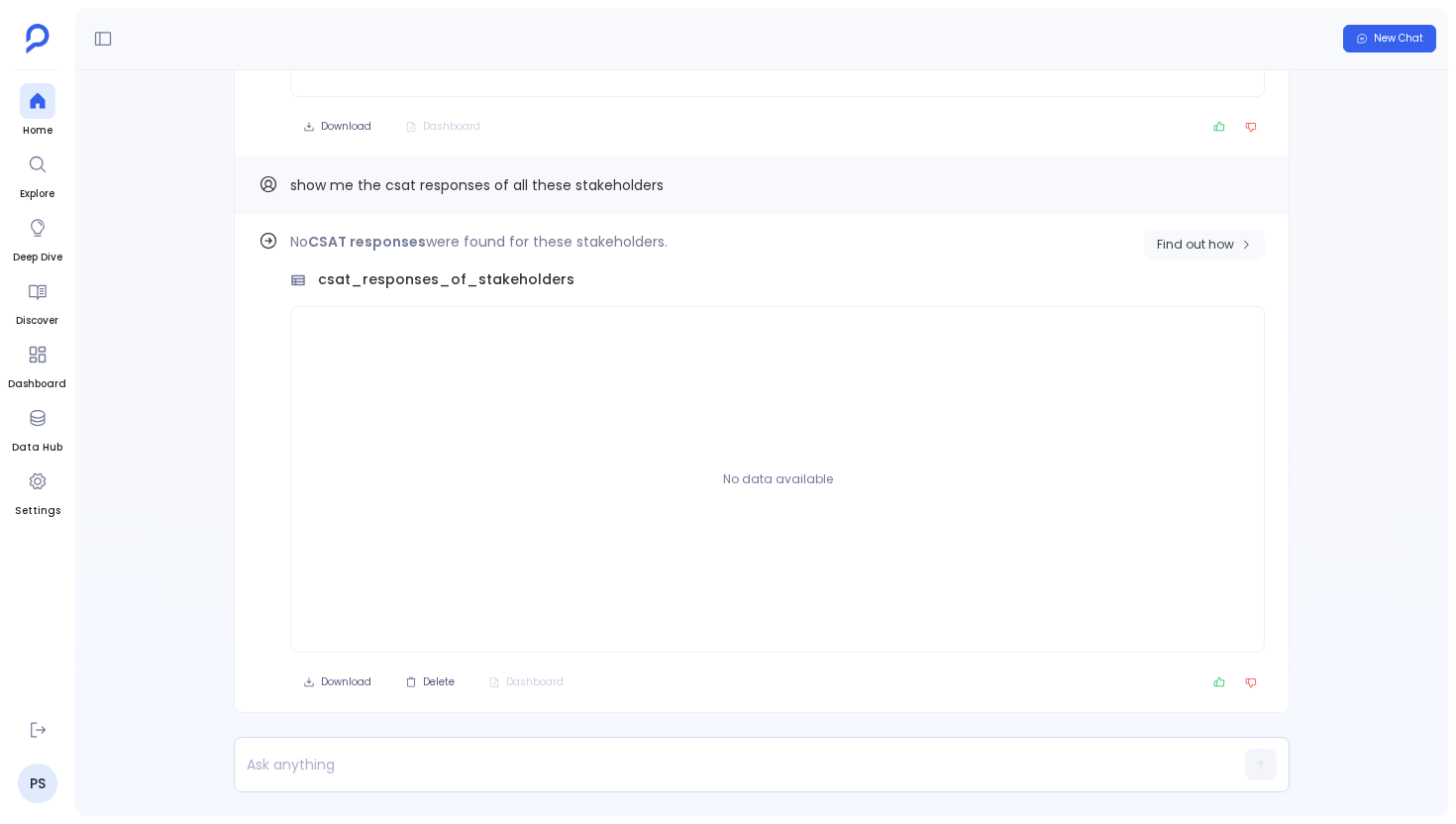 click on "Find out how" at bounding box center [1204, 245] 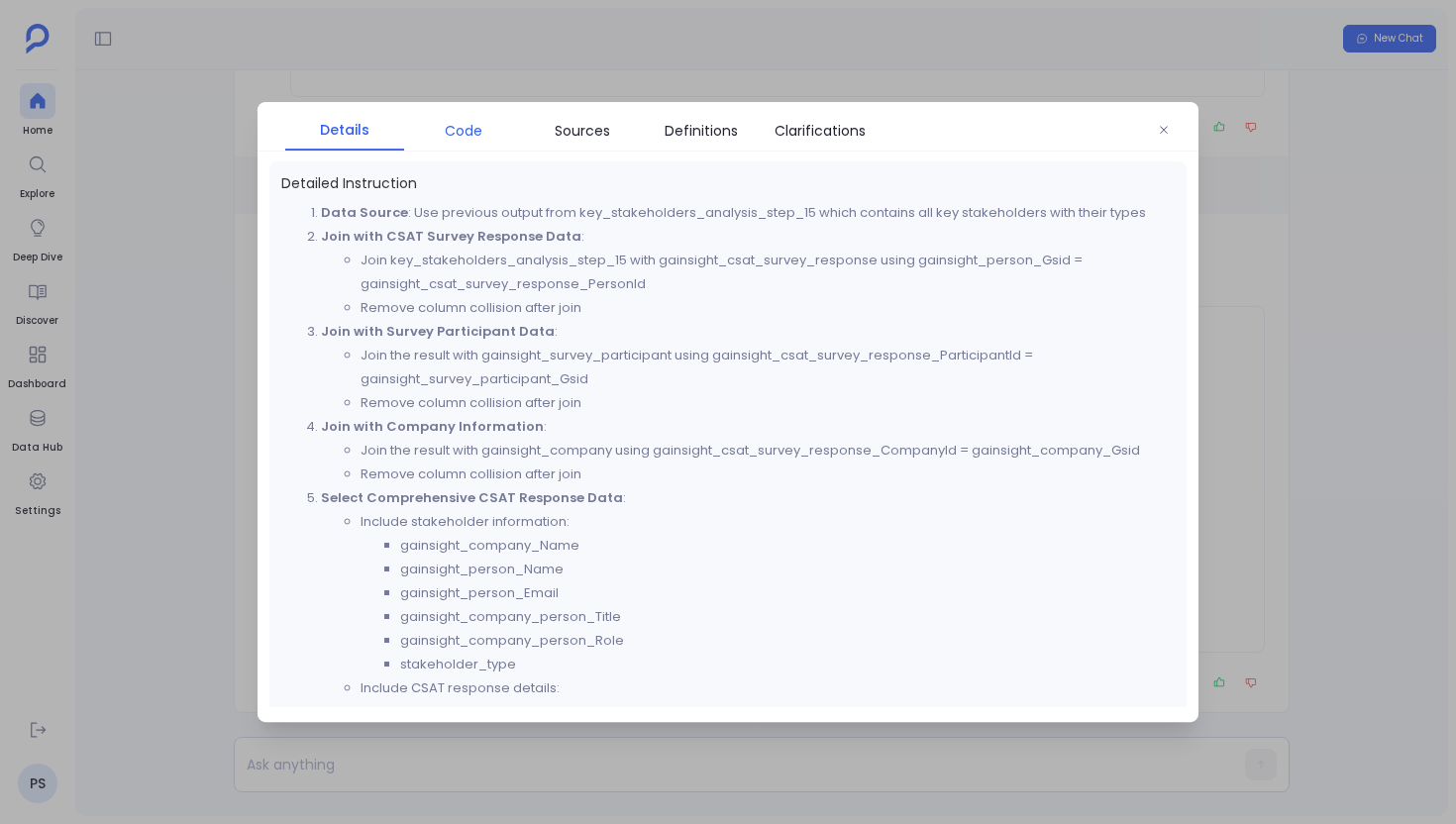 click on "Code" at bounding box center (464, 131) 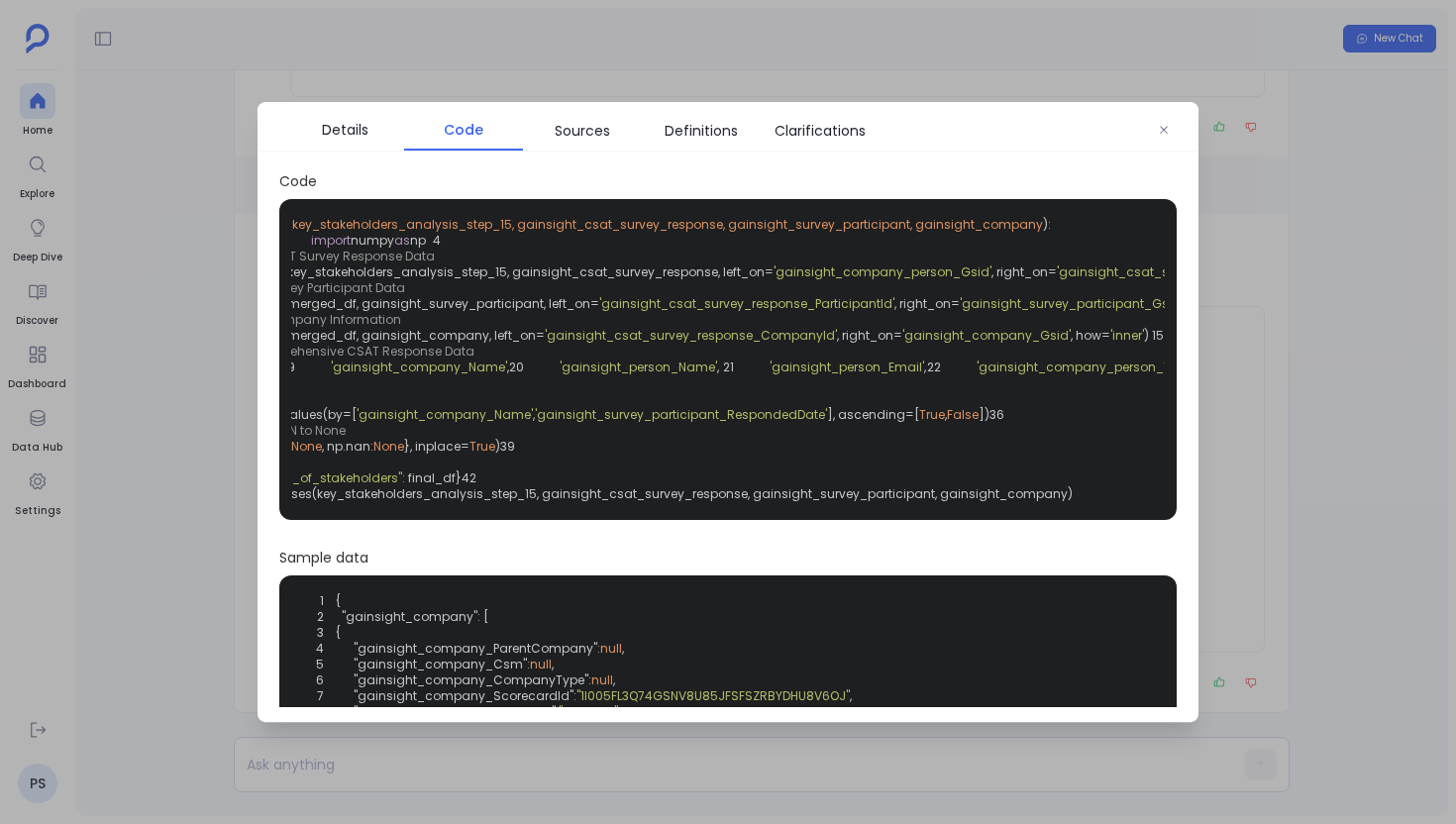 scroll, scrollTop: 0, scrollLeft: 0, axis: both 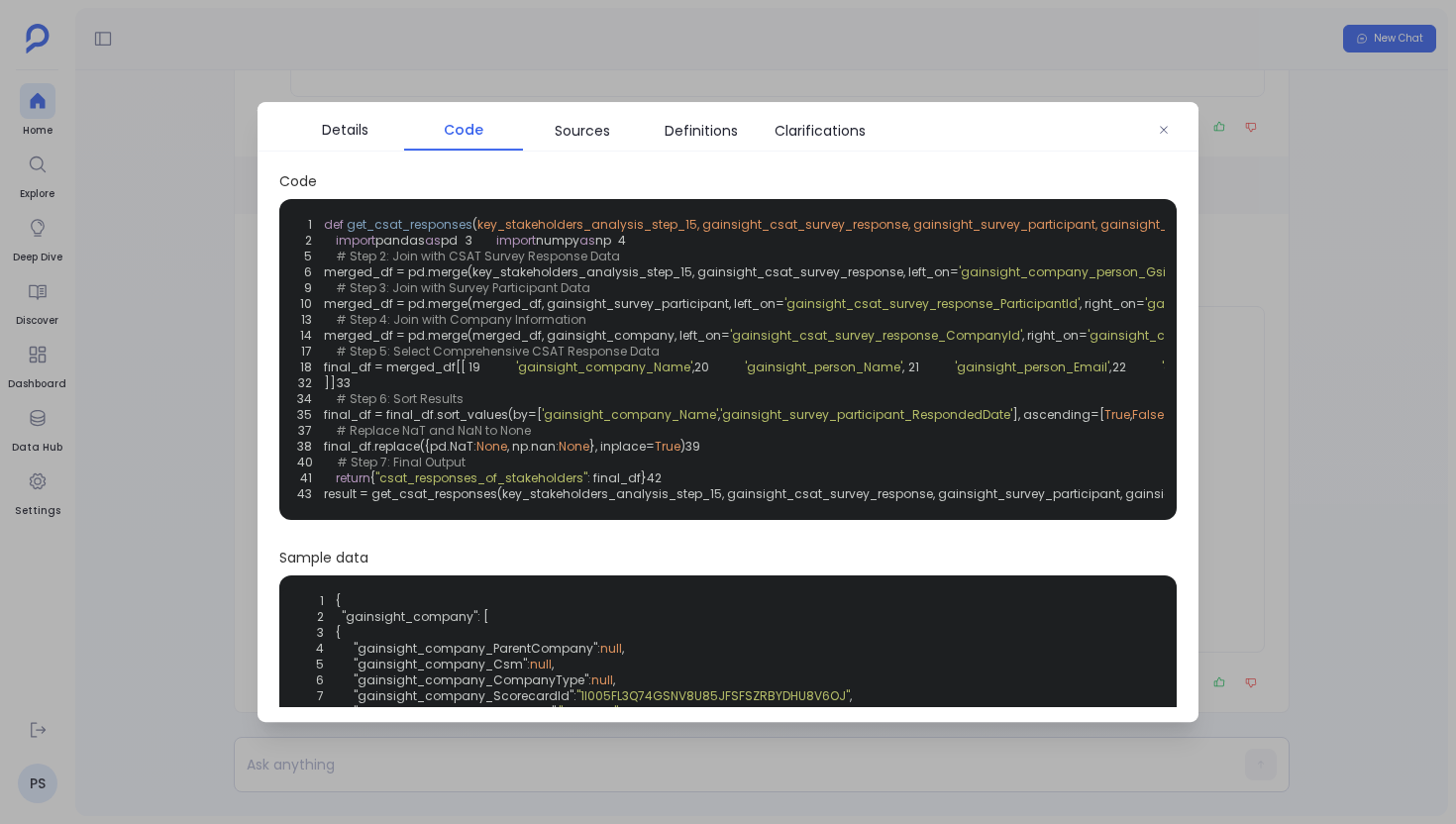 click on "1 def   get_csat_responses ( key_stakeholders_analysis_step_15, gainsight_csat_survey_response, gainsight_survey_participant, gainsight_company ):
2      import  pandas  as  pd
3      import  numpy  as  np
4
5      # Step 2: Join with CSAT Survey Response Data
6     merged_df = pd.merge(key_stakeholders_analysis_step_15, gainsight_csat_survey_response, left_on= 'gainsight_company_person_Gsid' , right_on= 'gainsight_csat_survey_response_PersonId' , how= 'inner' )
7     merged_df = remove_column_collisions(merged_df,  'inner' )
8
9      # Step 3: Join with Survey Participant Data
10     merged_df = pd.merge(merged_df, gainsight_survey_participant, left_on= 'gainsight_csat_survey_response_ParticipantId' , right_on= 'gainsight_survey_participant_Gsid' , how= 'inner' )
11     merged_df = remove_column_collisions(merged_df,  'inner' )
12
13      # Step 4: Join with Company Information
14     merged_df = pd.merge(merged_df, gainsight_company, left_on= 'gainsight_csat_survey_response_CompanyId' )" at bounding box center (728, 360) 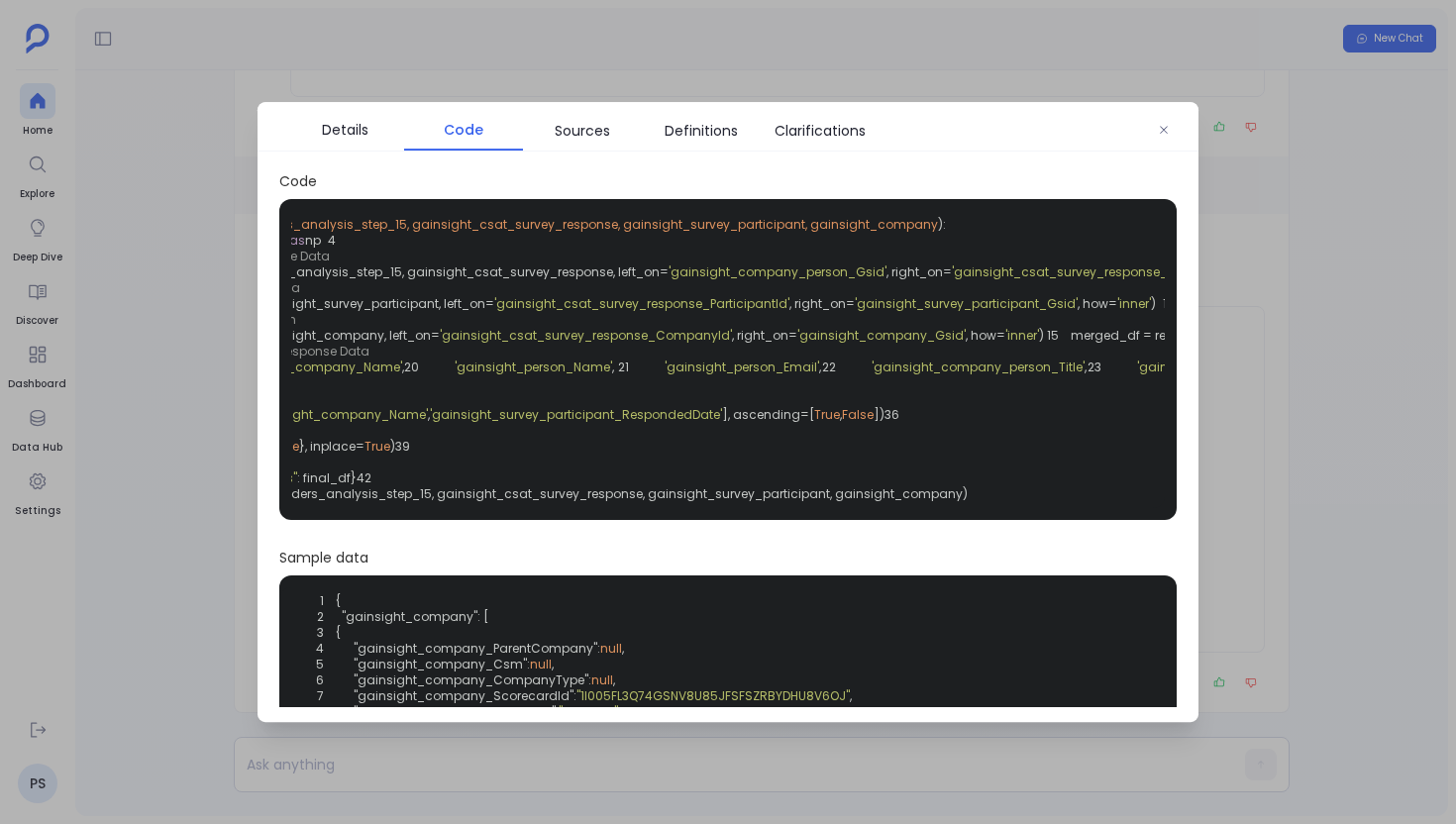 scroll, scrollTop: 0, scrollLeft: 354, axis: horizontal 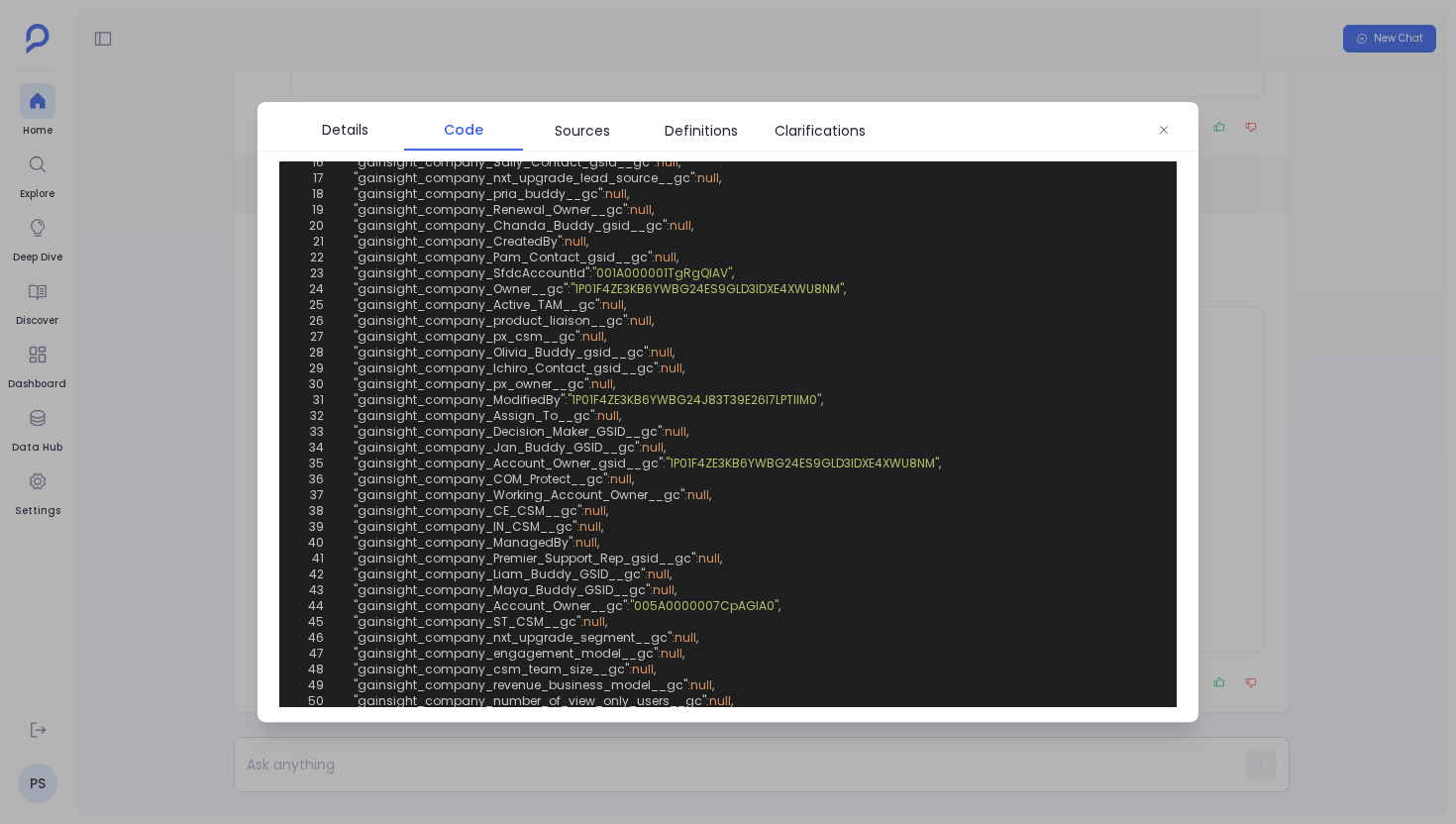 click at bounding box center [728, 412] 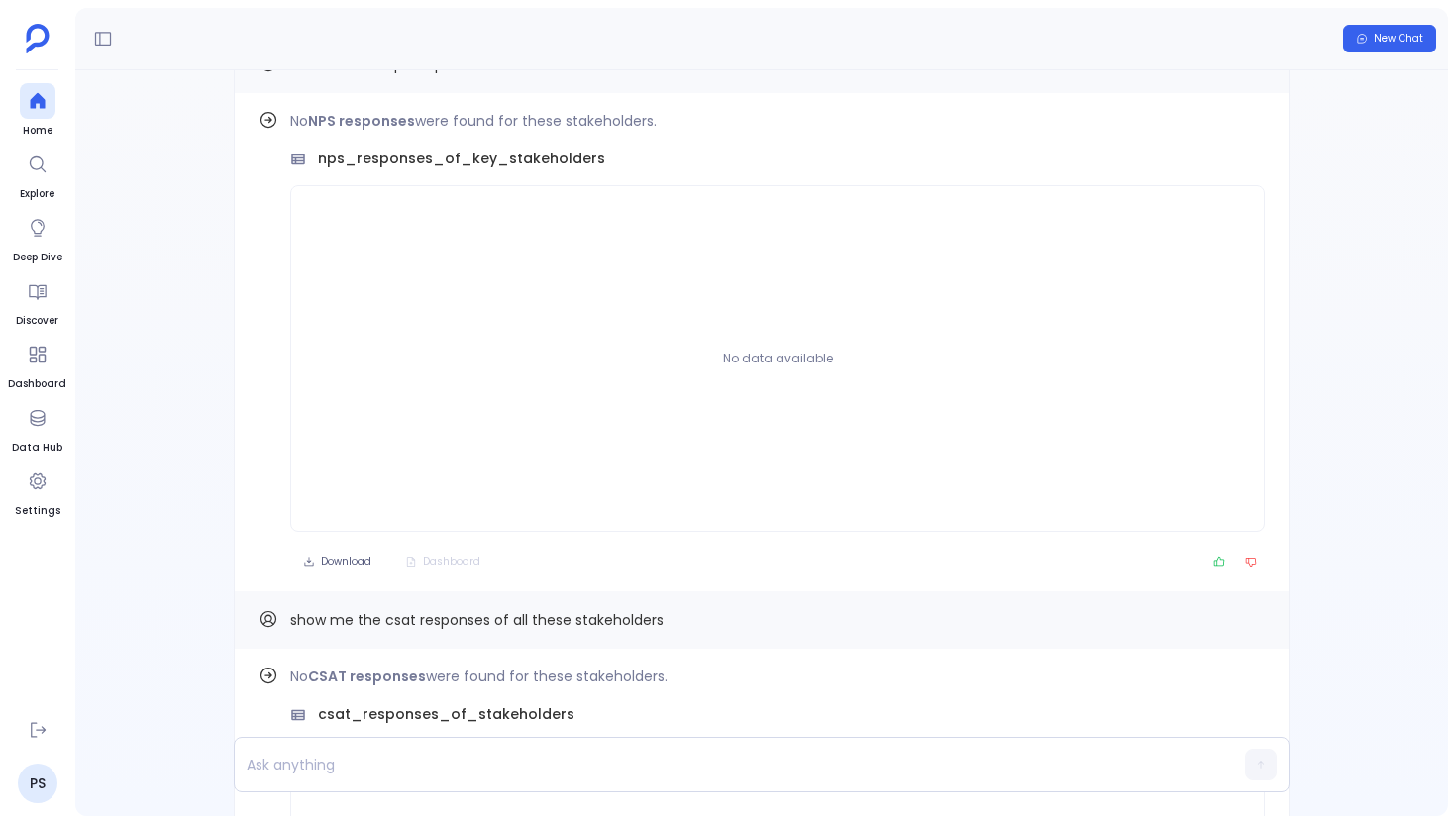 scroll, scrollTop: -473, scrollLeft: 0, axis: vertical 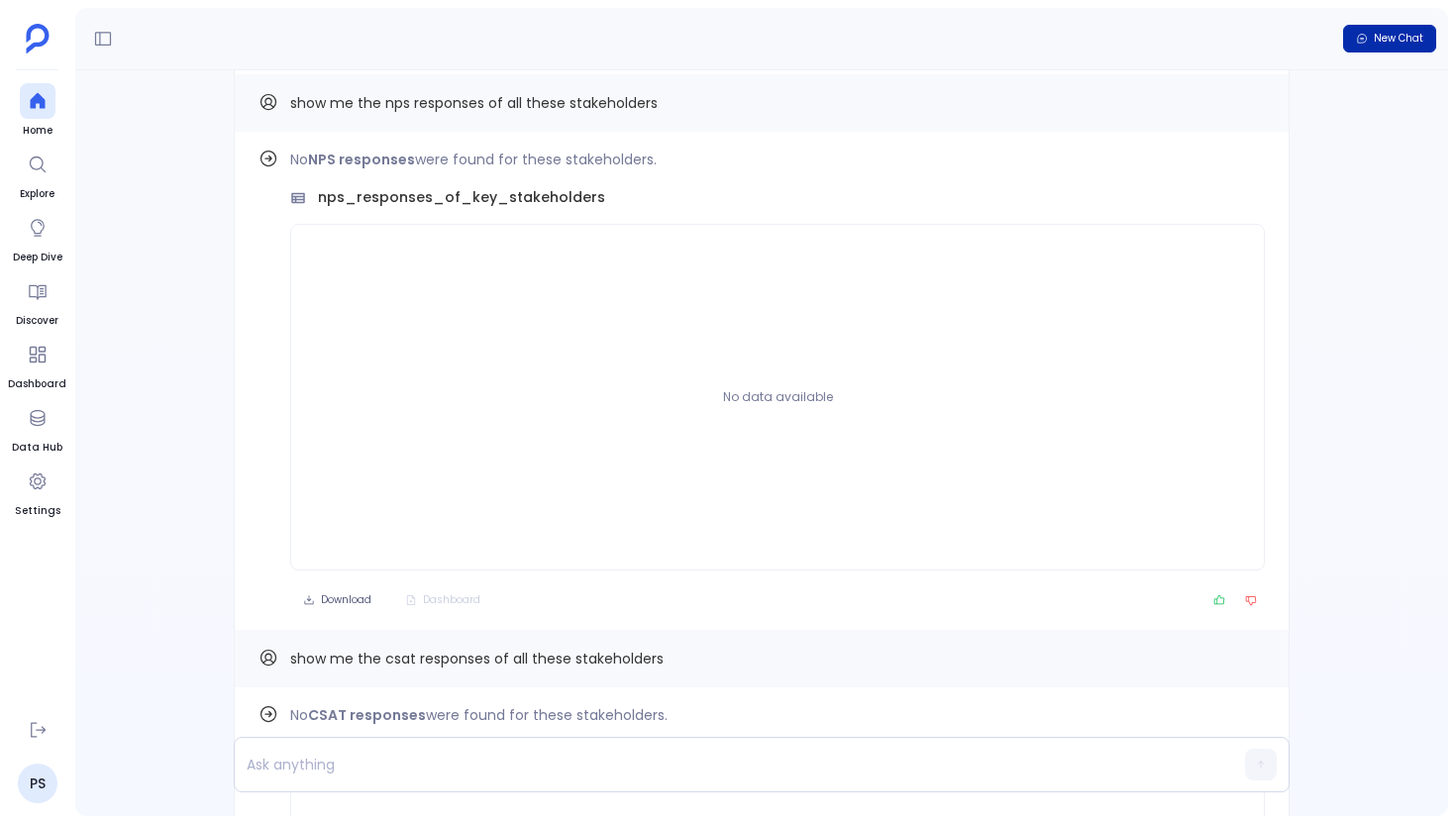 click on "New Chat" at bounding box center [1399, 39] 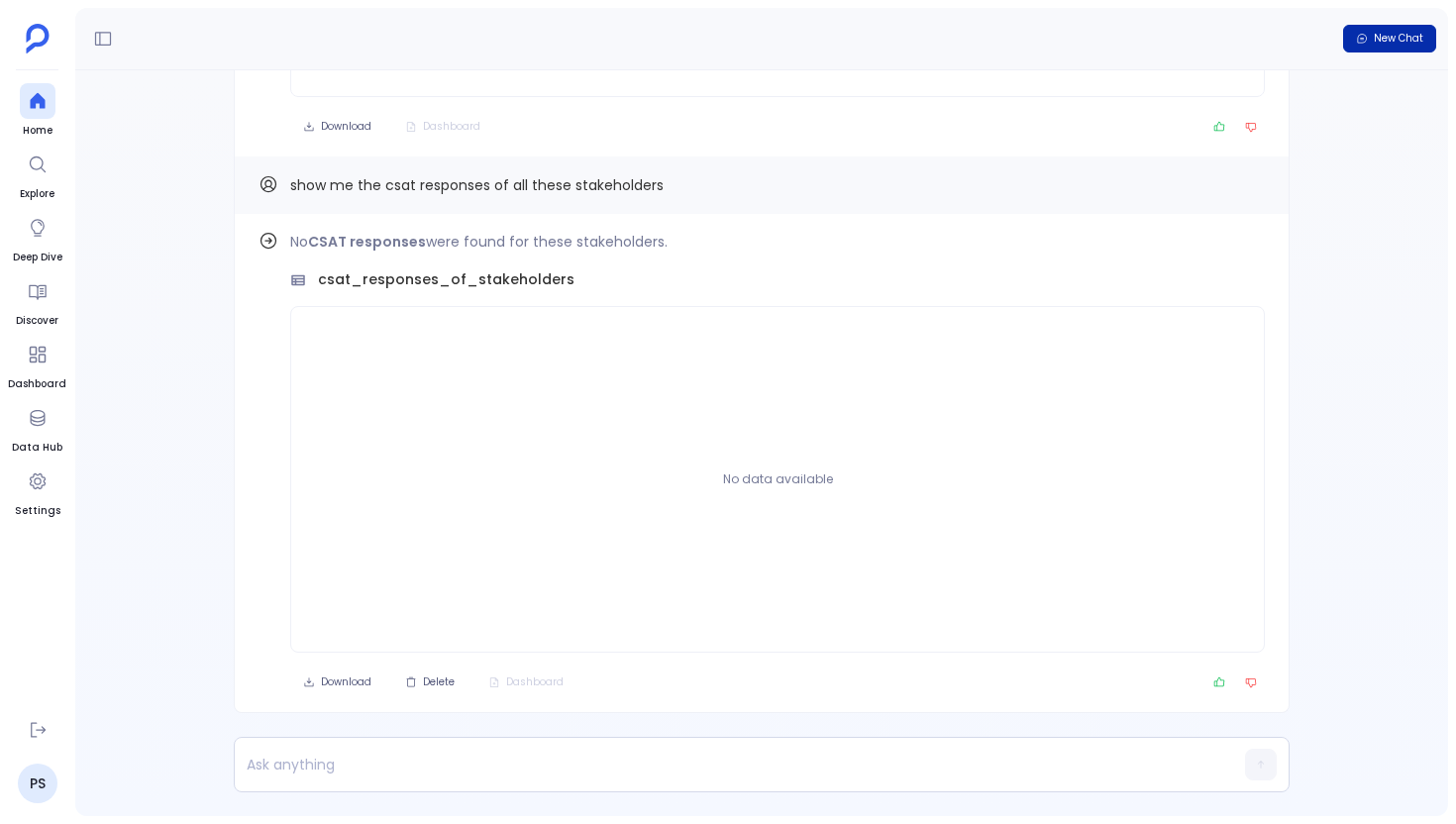 click on "New Chat" at bounding box center (1399, 39) 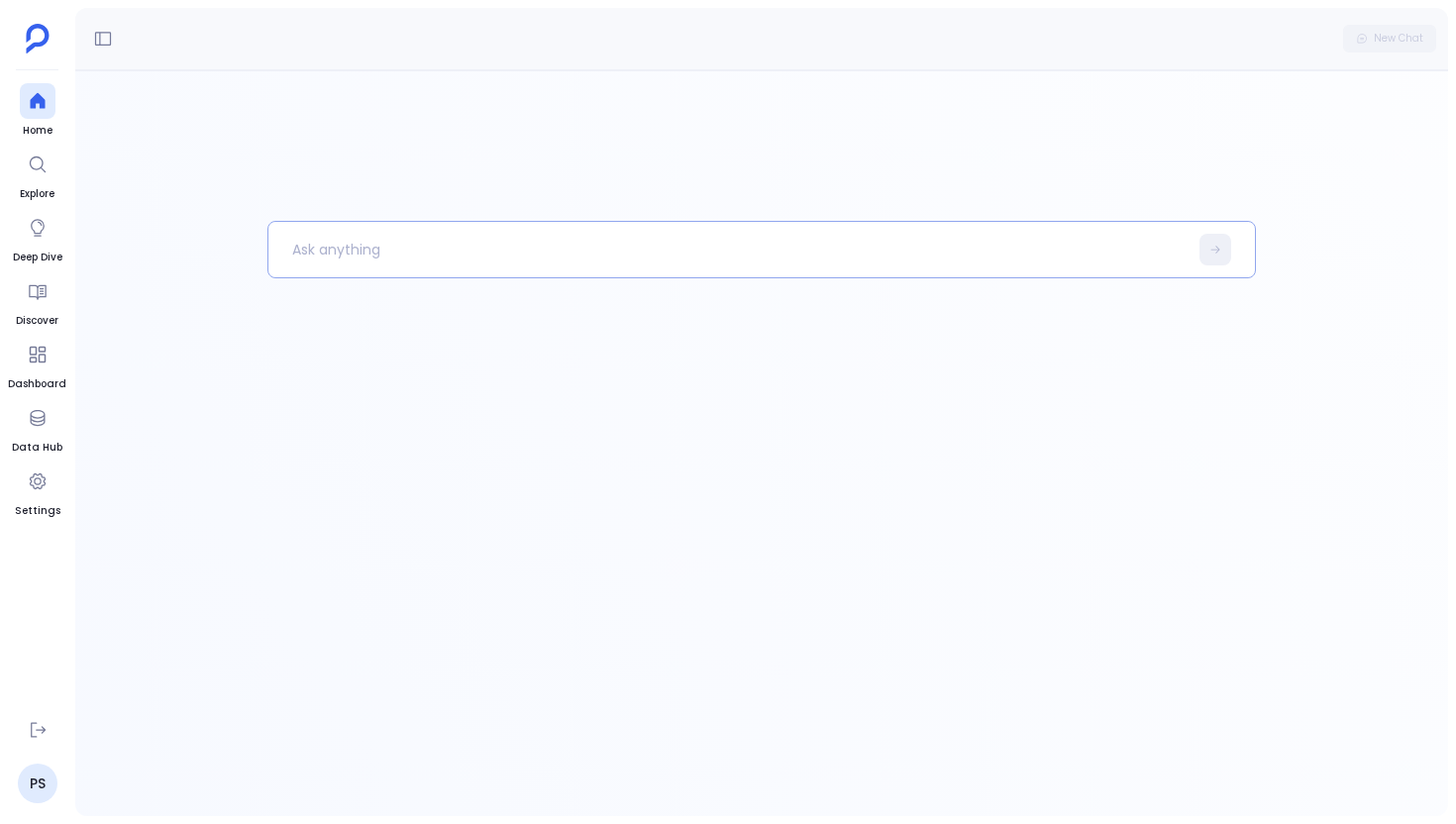 click at bounding box center (728, 250) 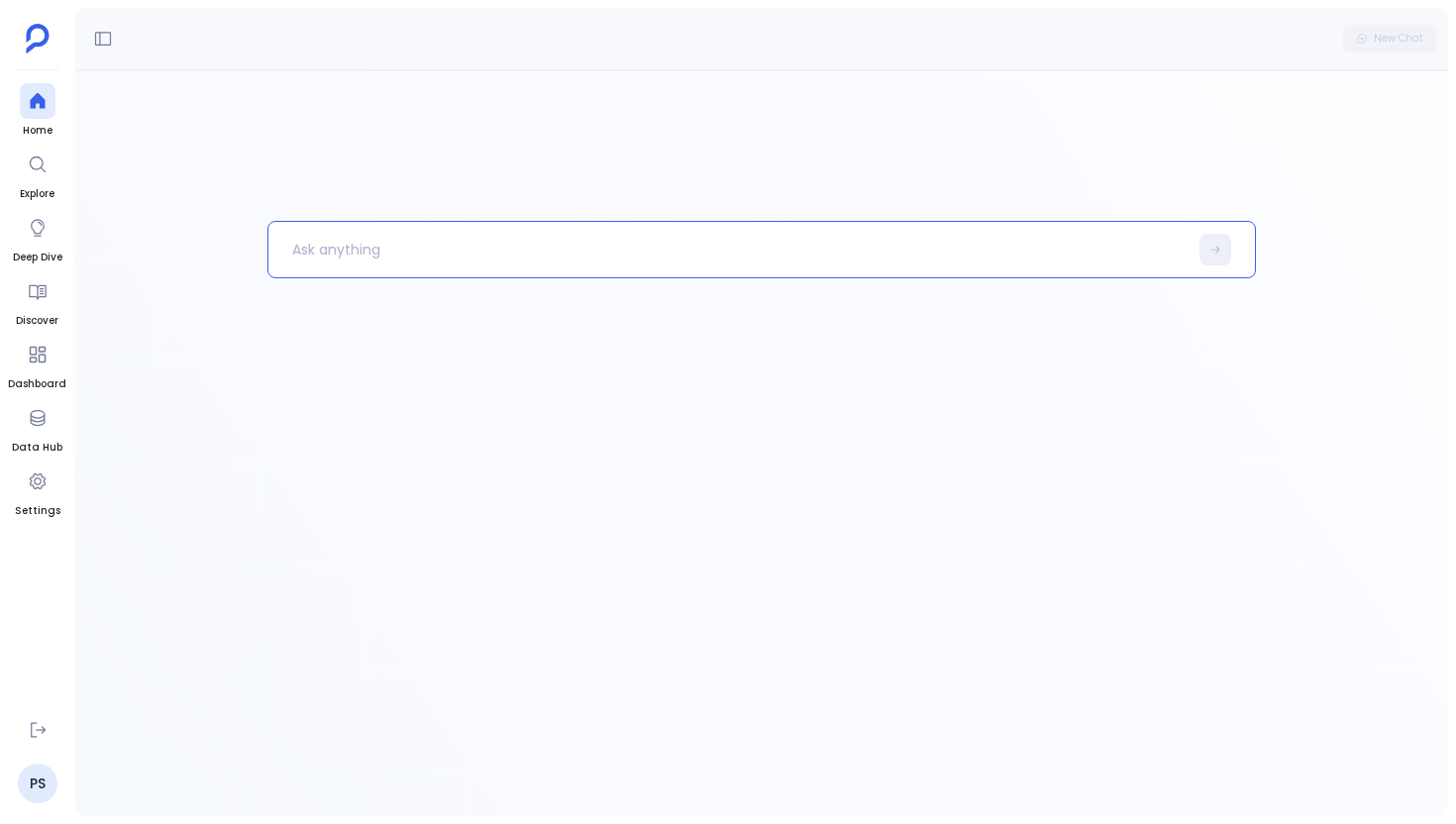 type 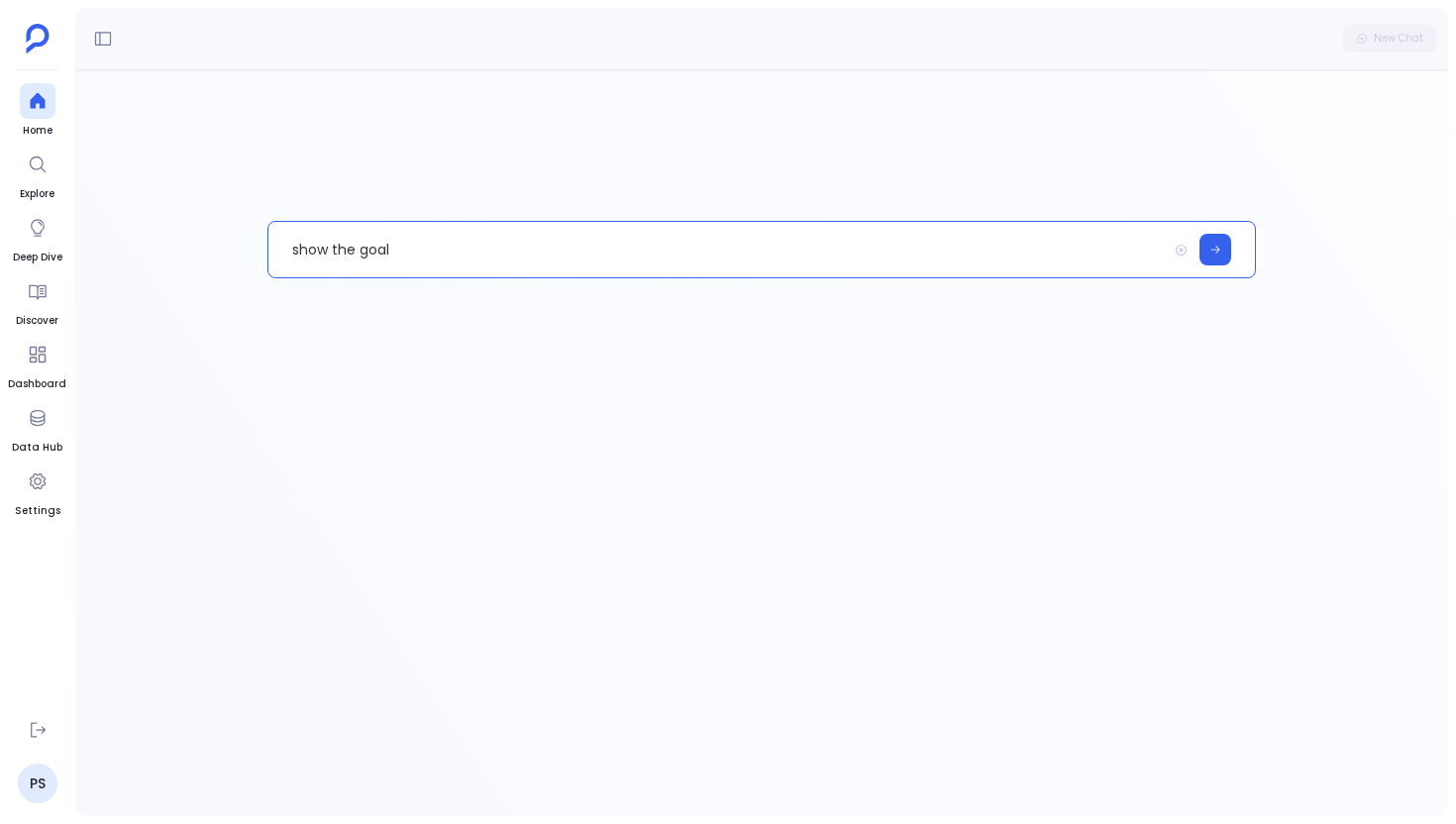 click on "show the goal" at bounding box center [717, 250] 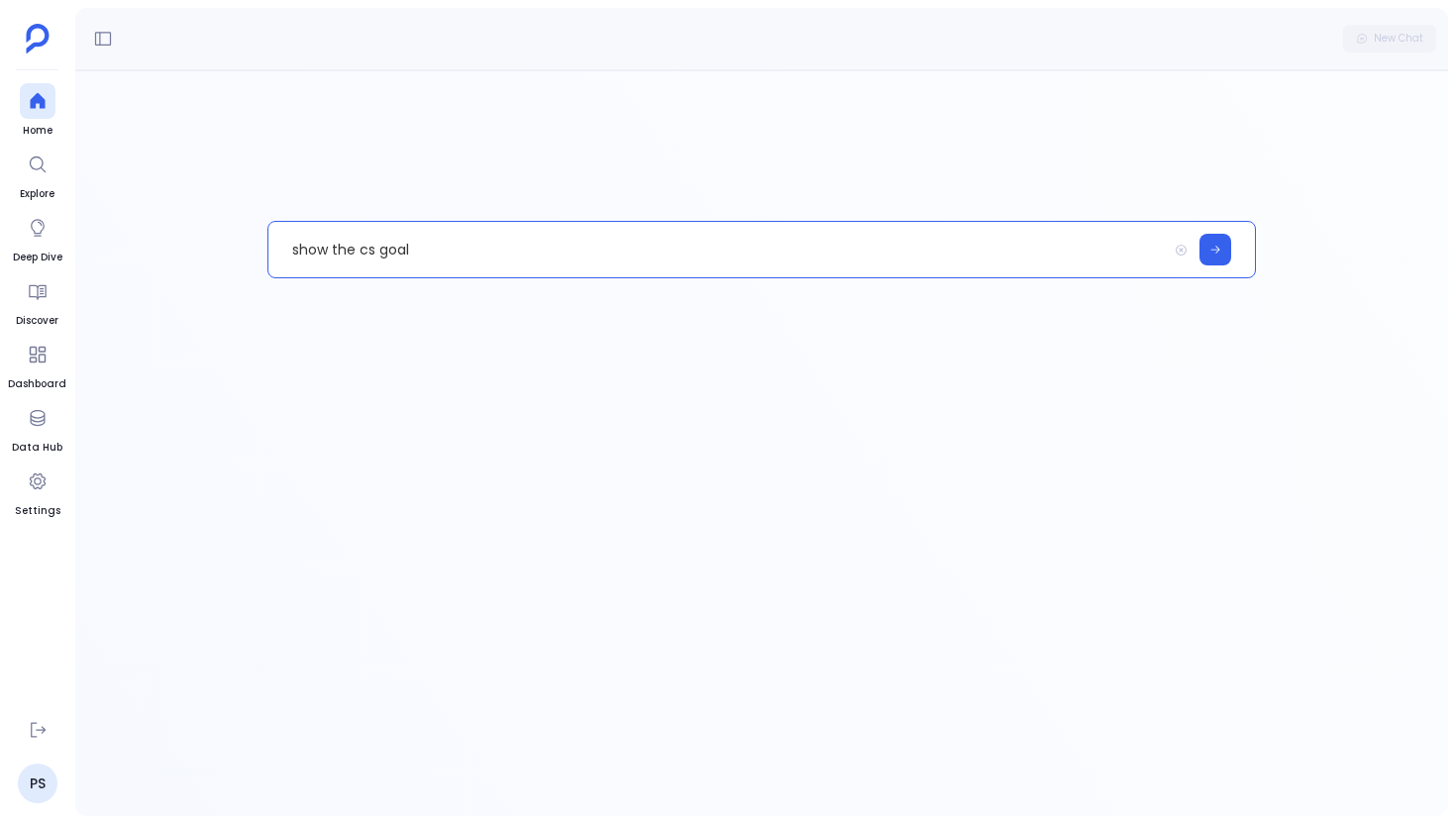 click on "show the cs goal" at bounding box center [717, 250] 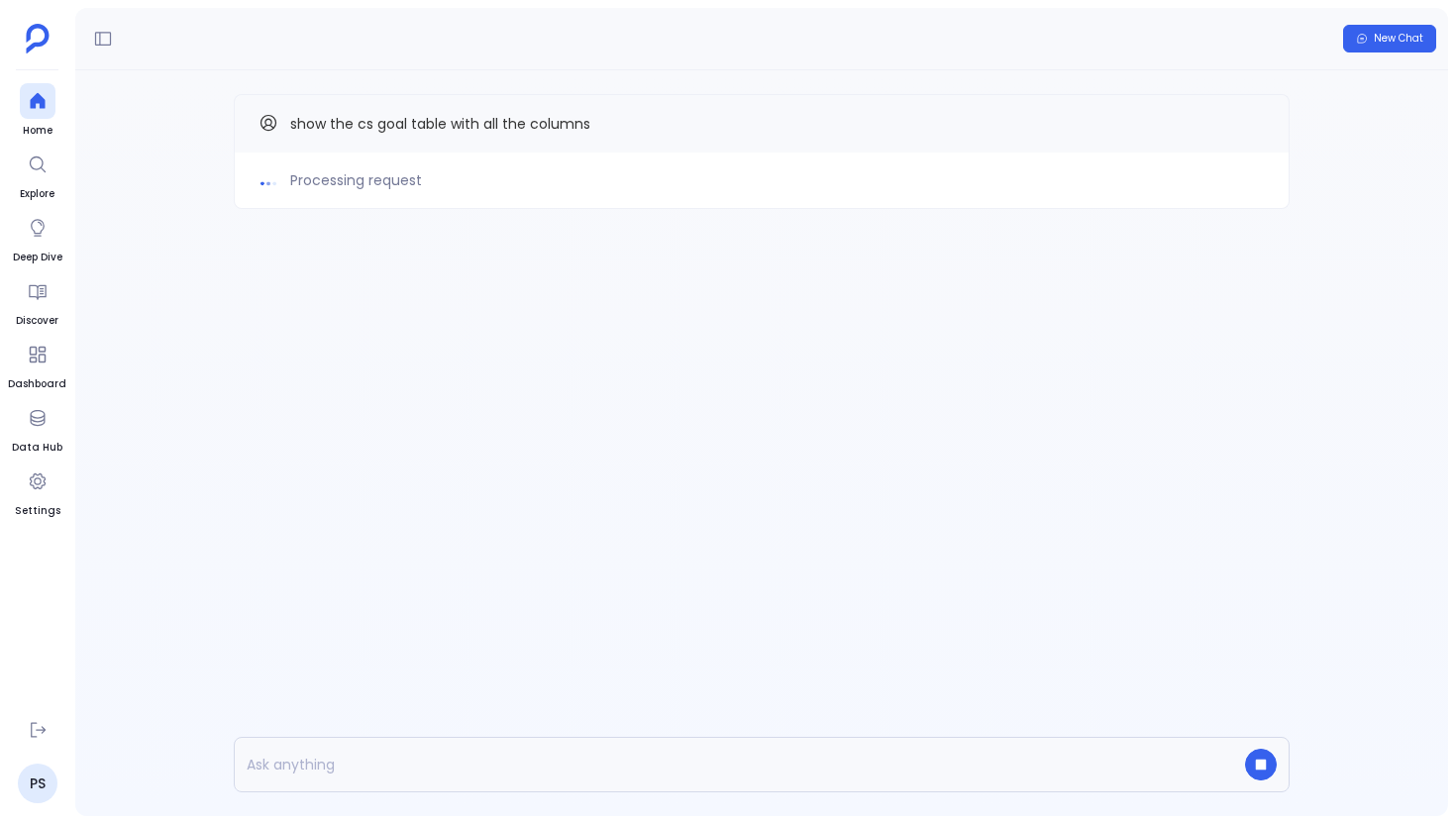 click on "show the cs goal table with all the columns" at bounding box center (440, 124) 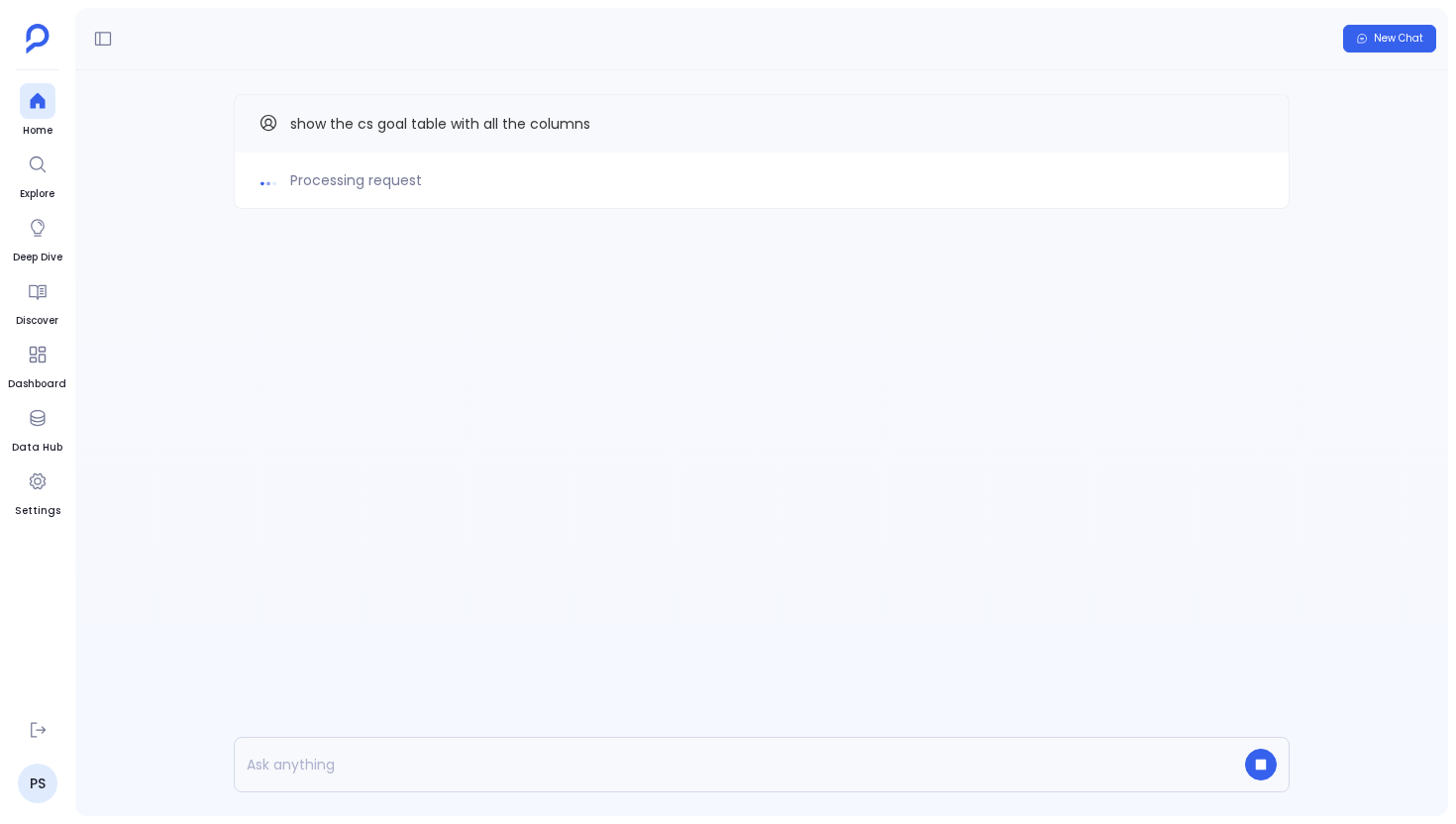 click on "show the cs goal table with all the columns" at bounding box center [440, 124] 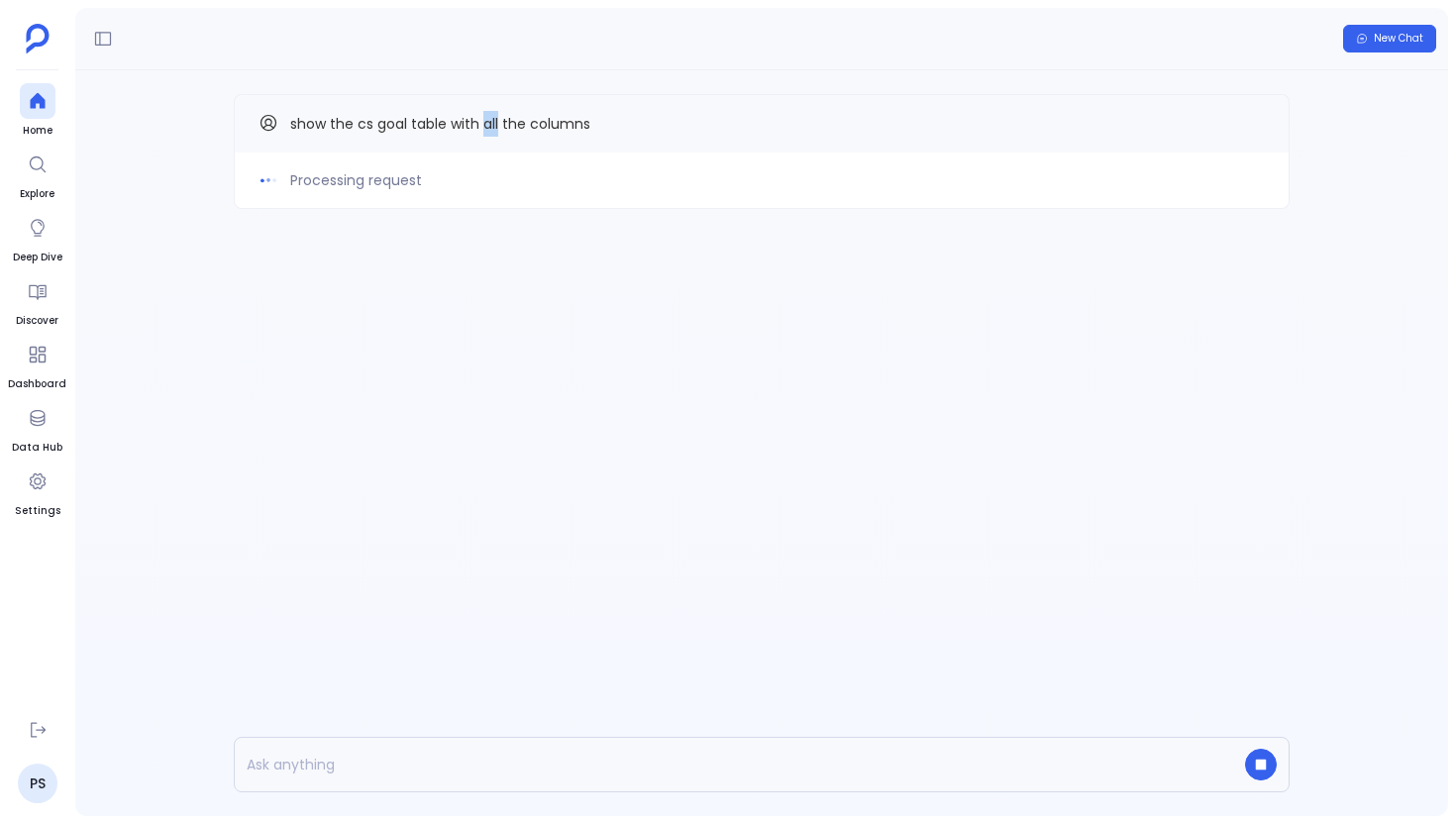 click on "show the cs goal table with all the columns" at bounding box center [440, 124] 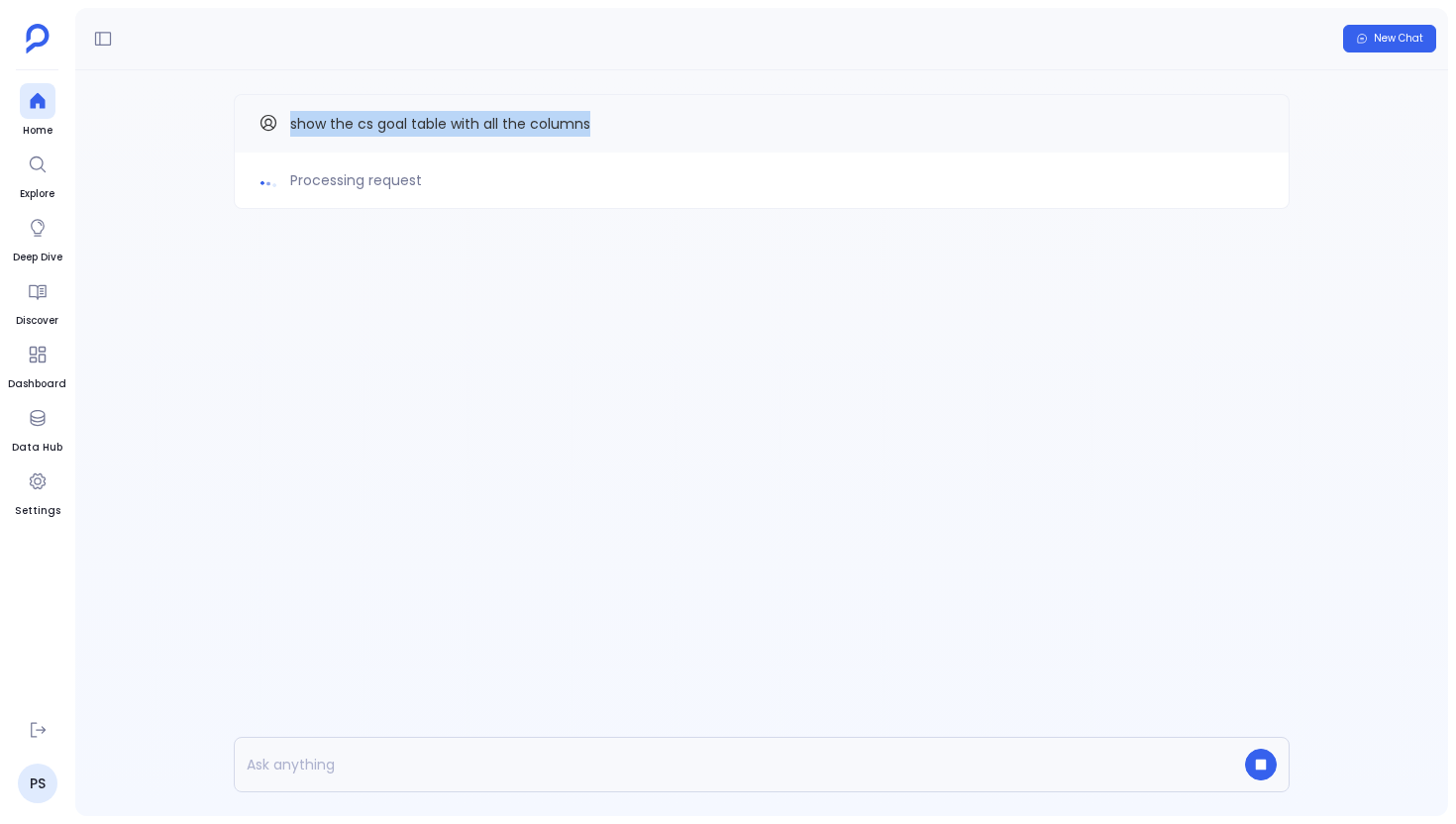 copy on "show the cs goal table with all the columns" 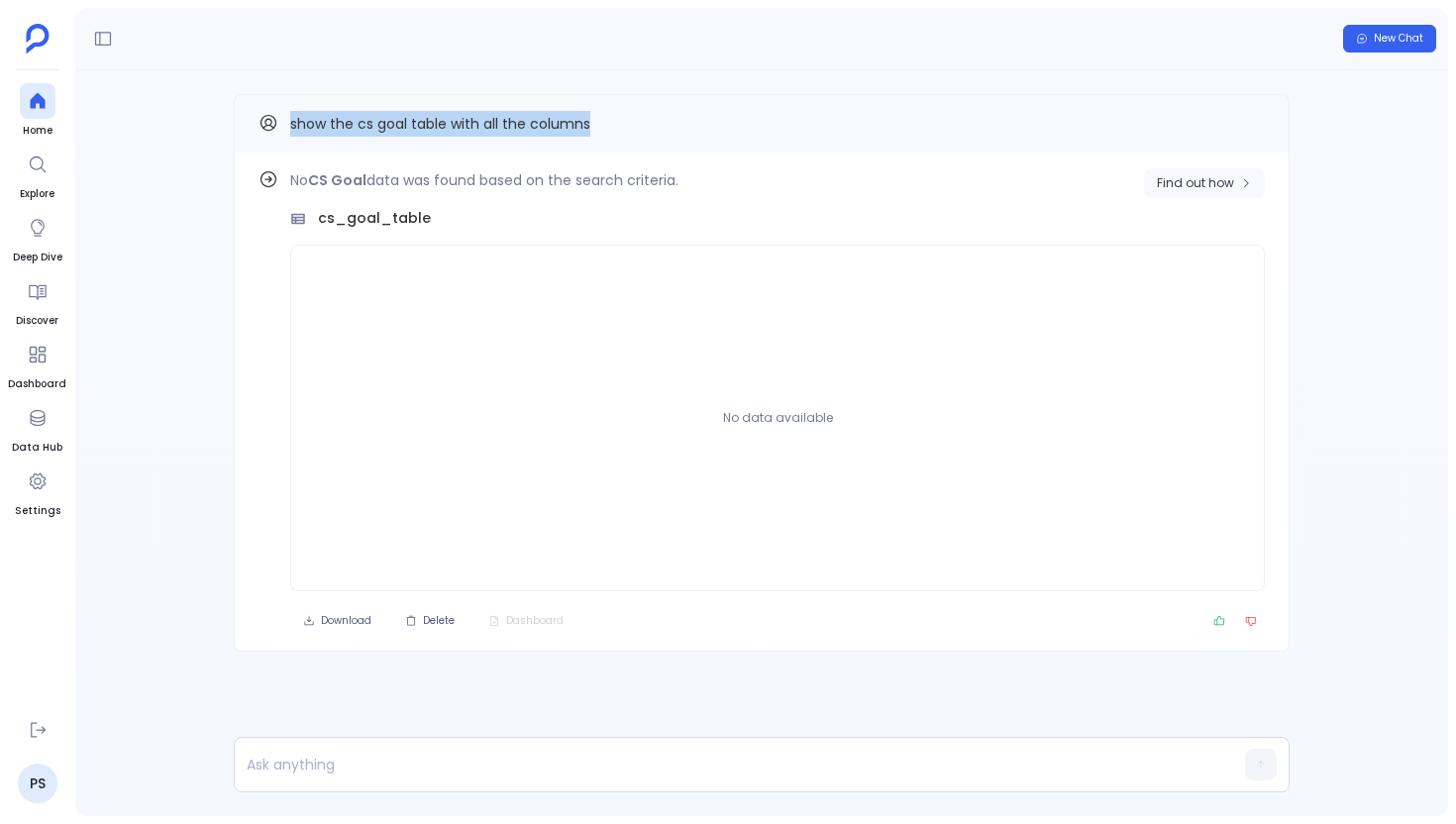 click on "Find out how" at bounding box center (1196, 183) 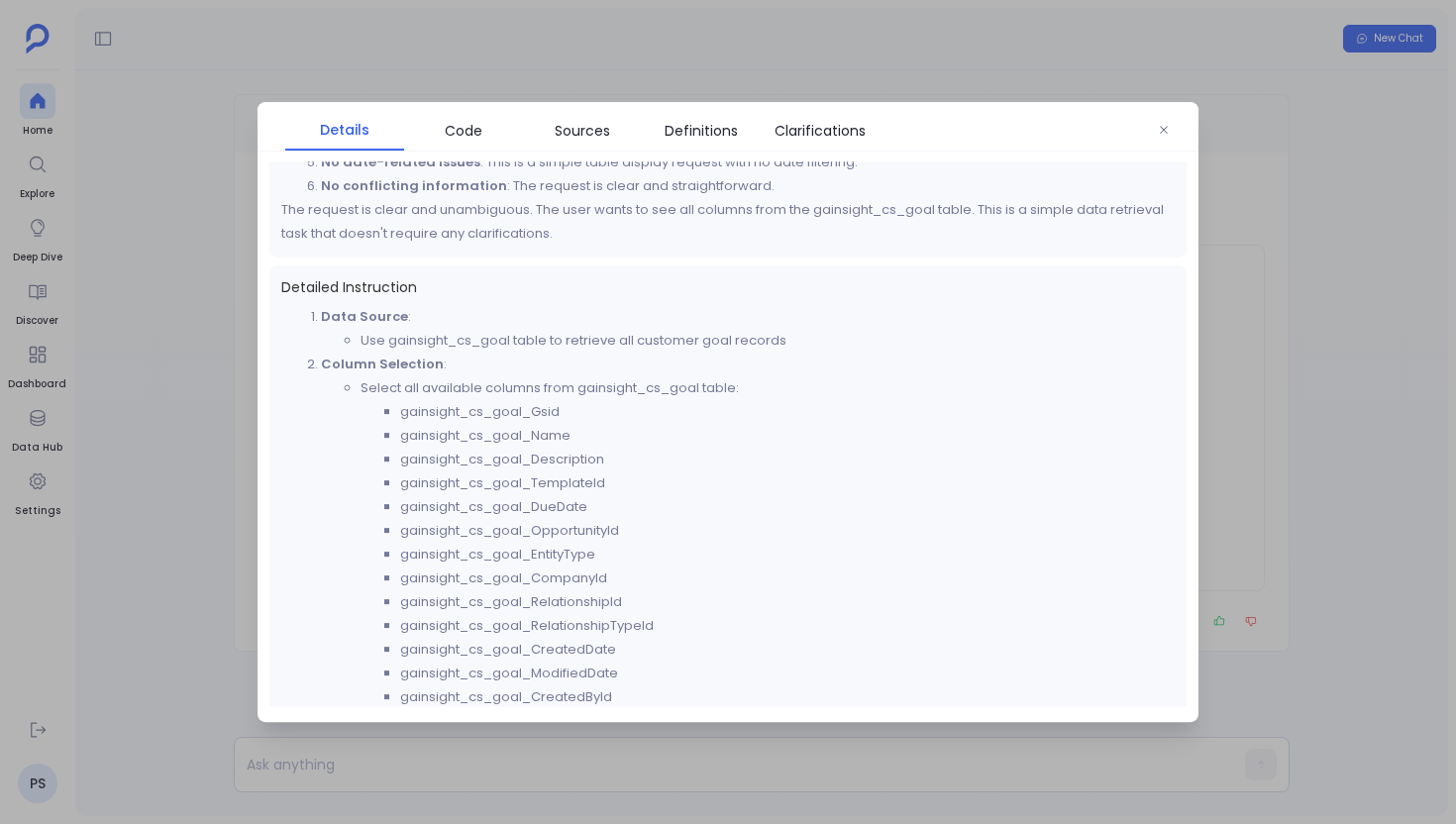 scroll, scrollTop: 612, scrollLeft: 0, axis: vertical 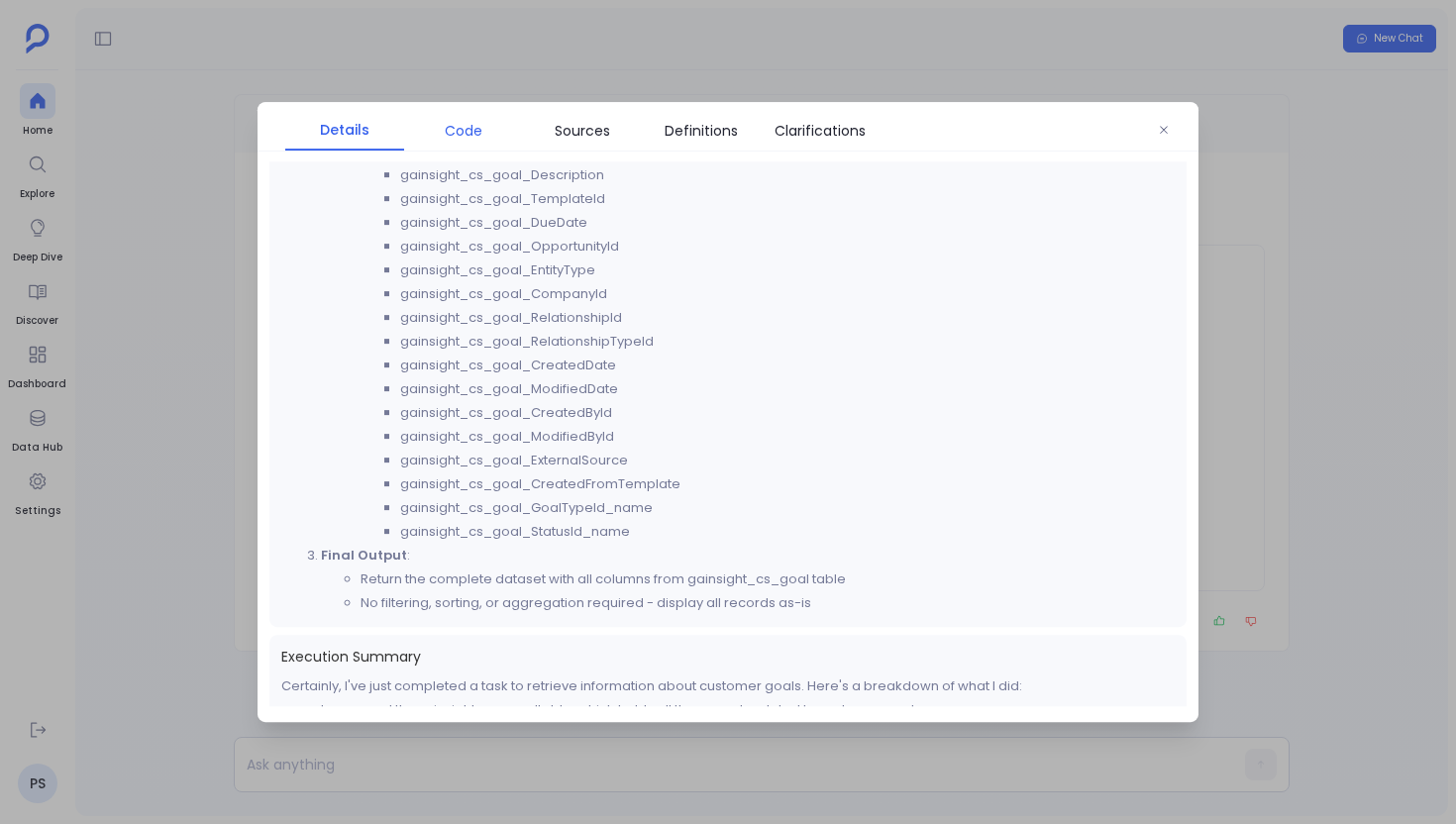 click on "Code" at bounding box center (464, 131) 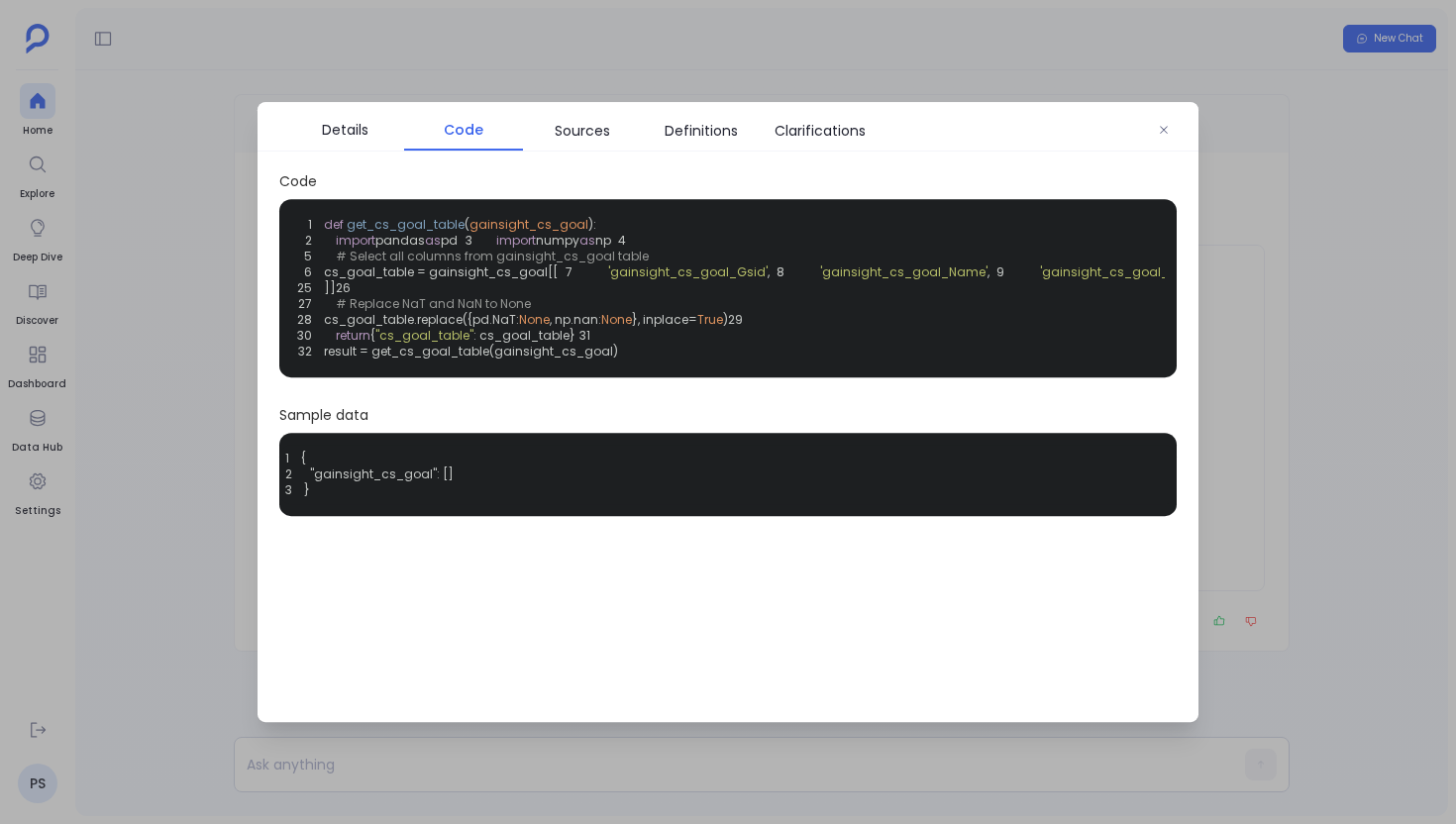 scroll, scrollTop: 91, scrollLeft: 0, axis: vertical 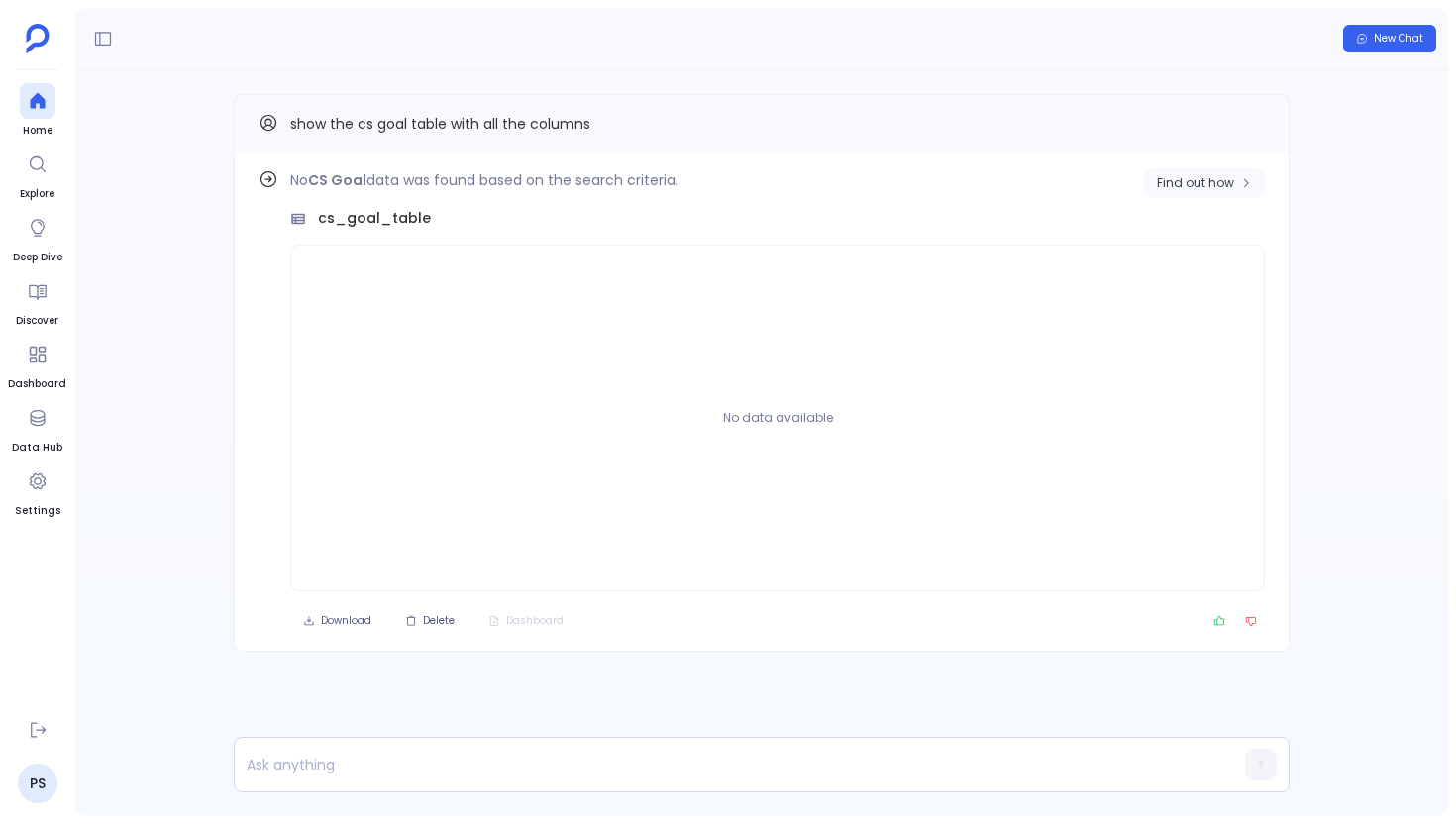 click on "Find out how" at bounding box center (1196, 183) 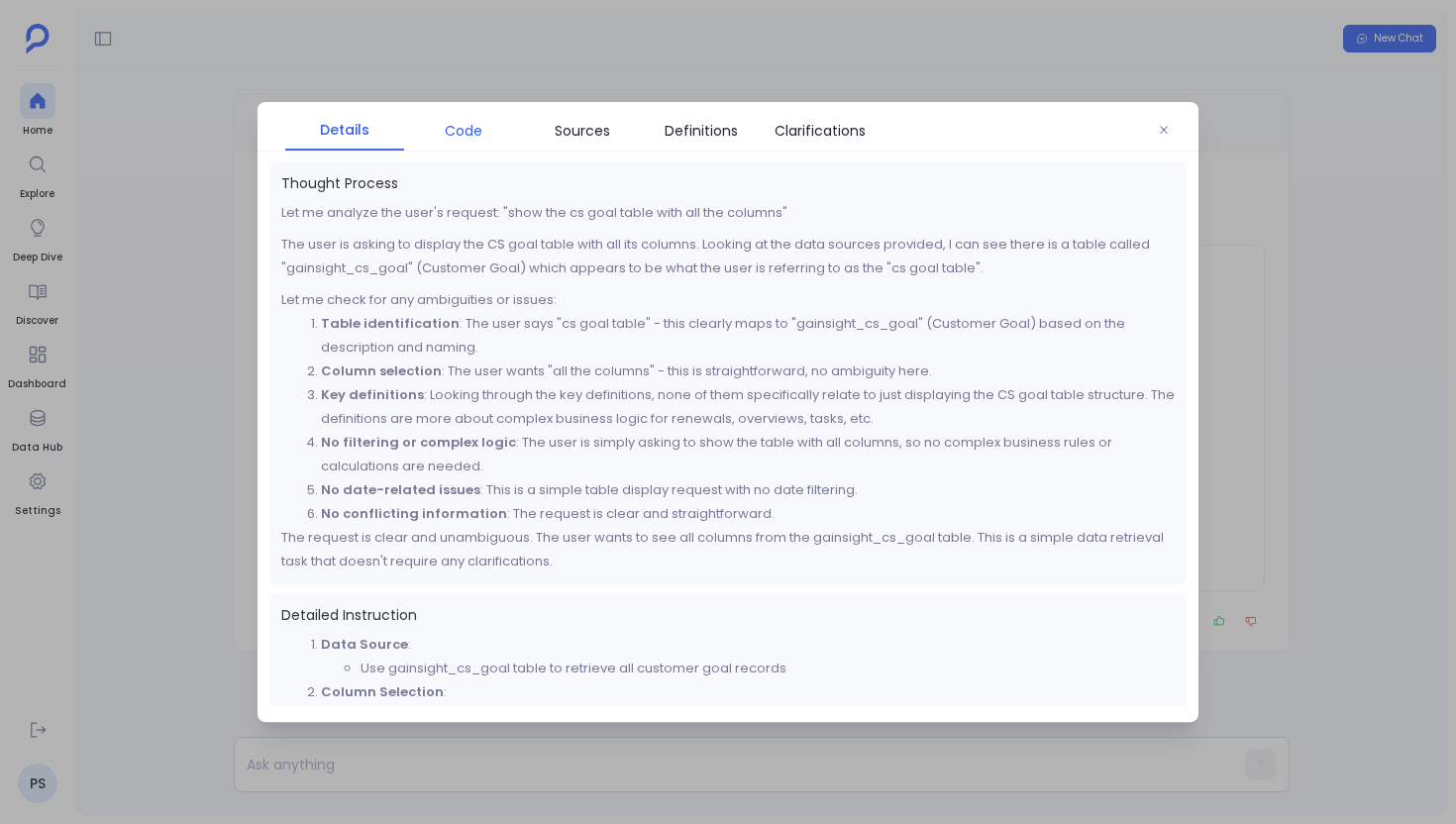 click on "Code" at bounding box center [464, 131] 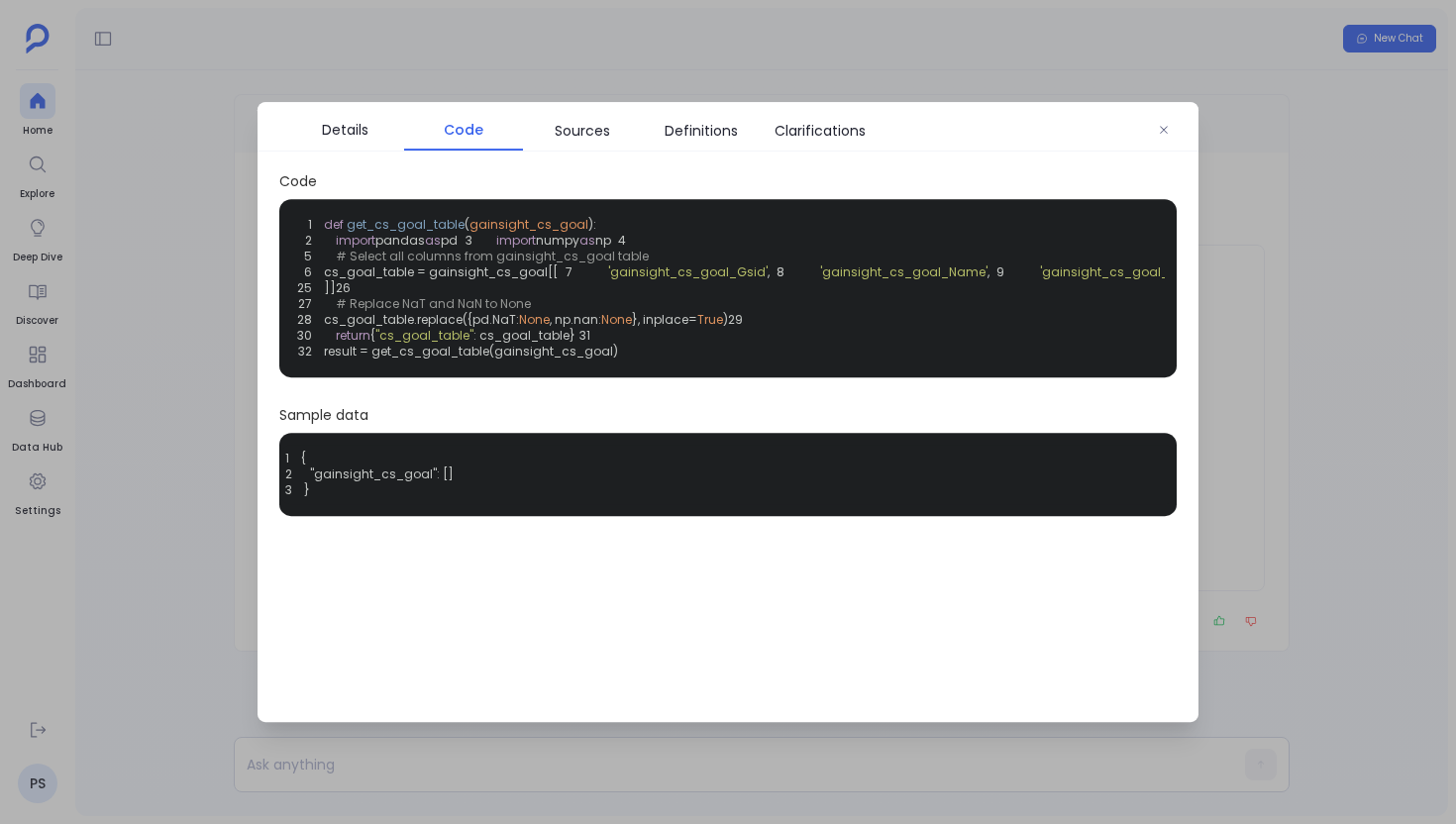 scroll, scrollTop: 0, scrollLeft: 0, axis: both 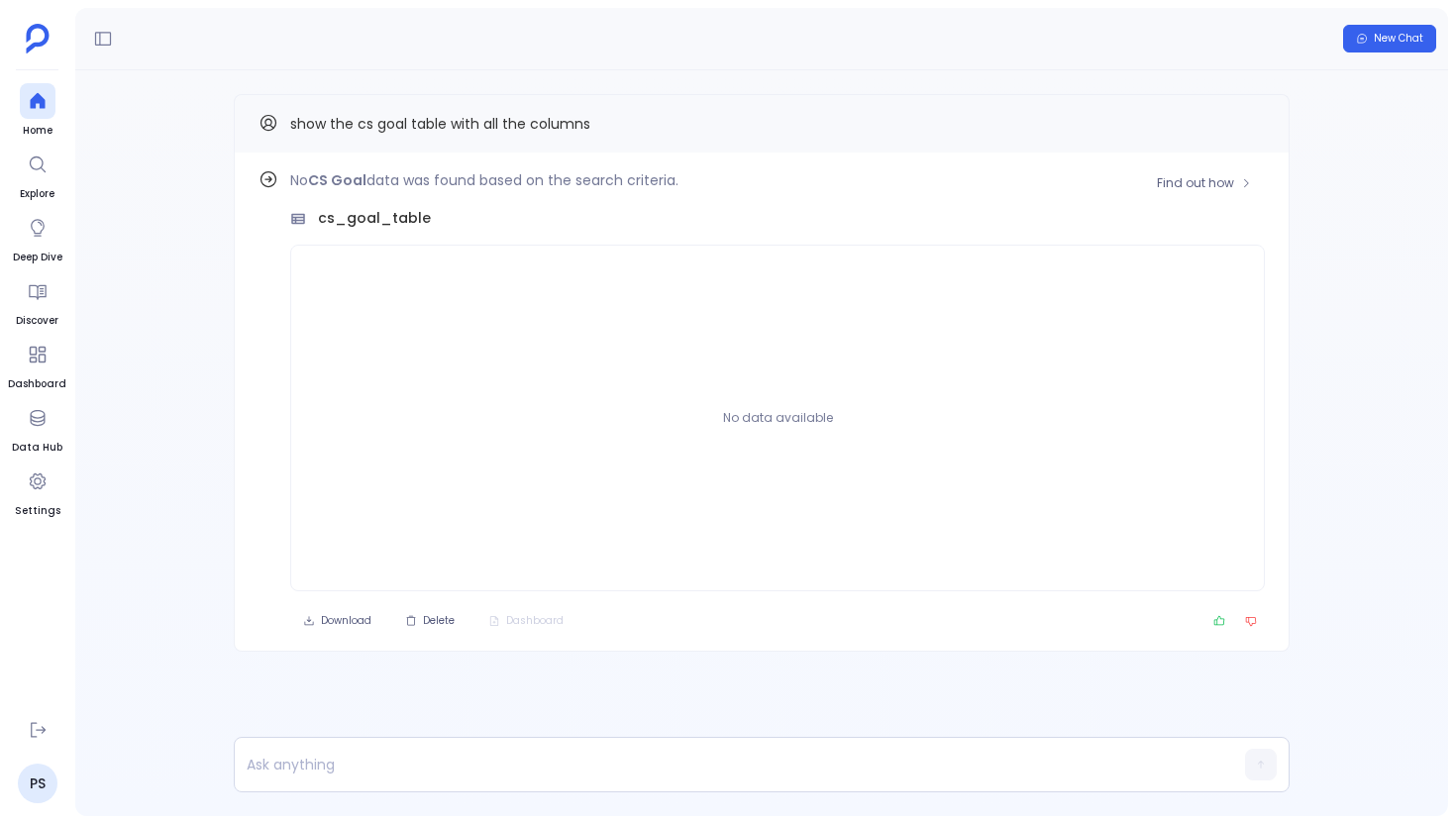 click on "No data available" at bounding box center (778, 418) 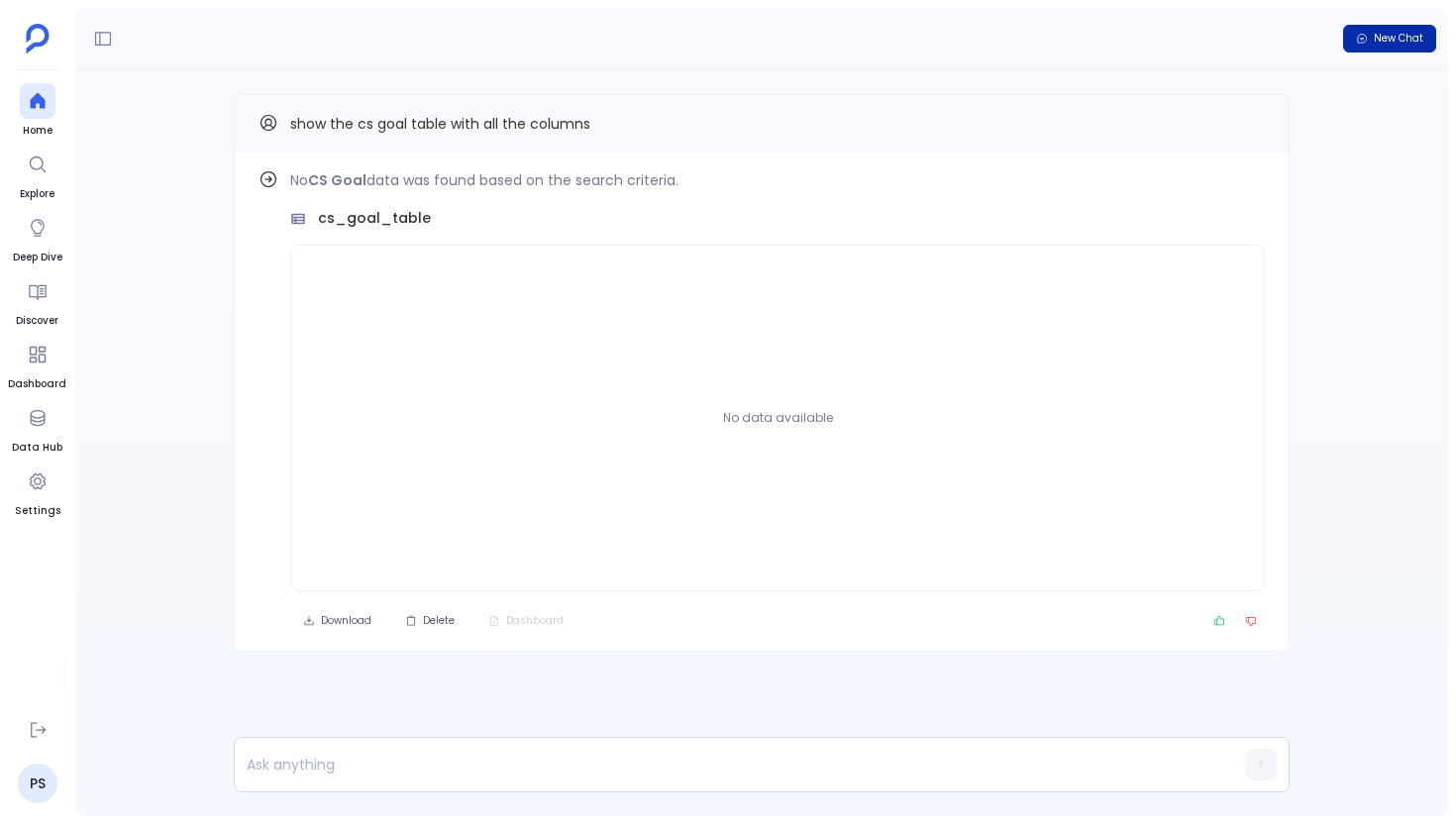 click on "New Chat" at bounding box center (1390, 39) 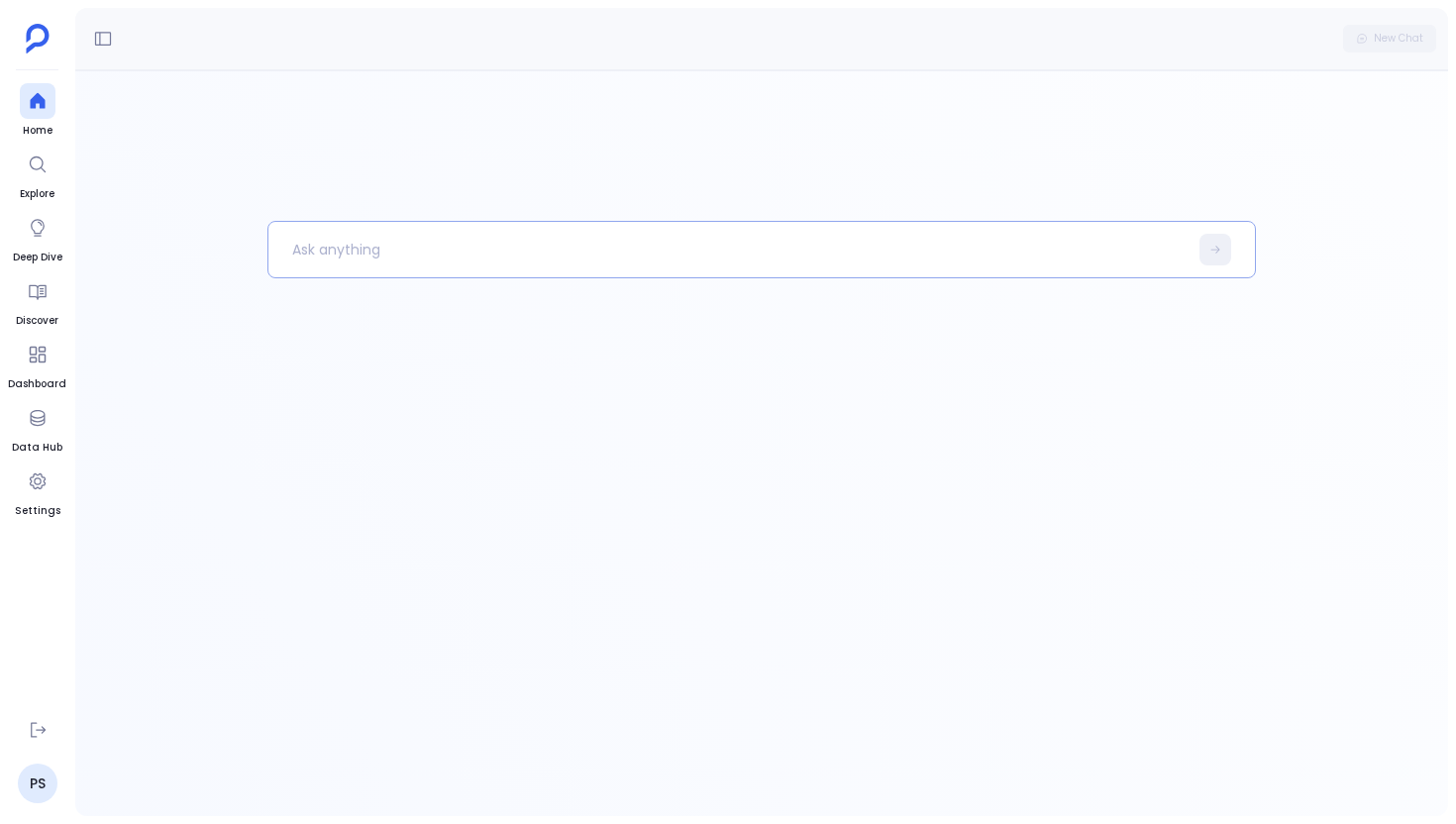 click at bounding box center [728, 250] 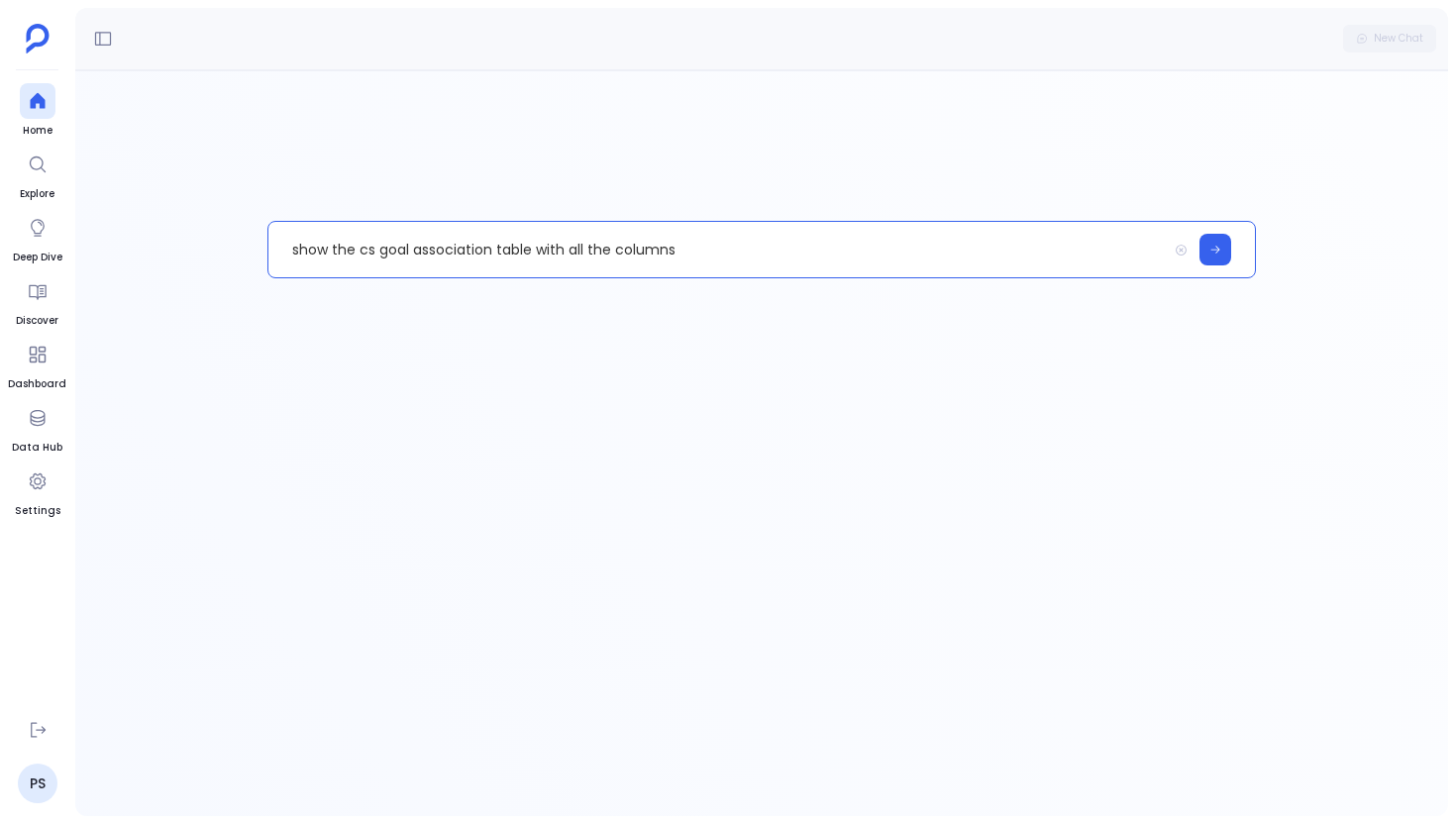 click on "show the cs goal association table with all the columns" at bounding box center (717, 250) 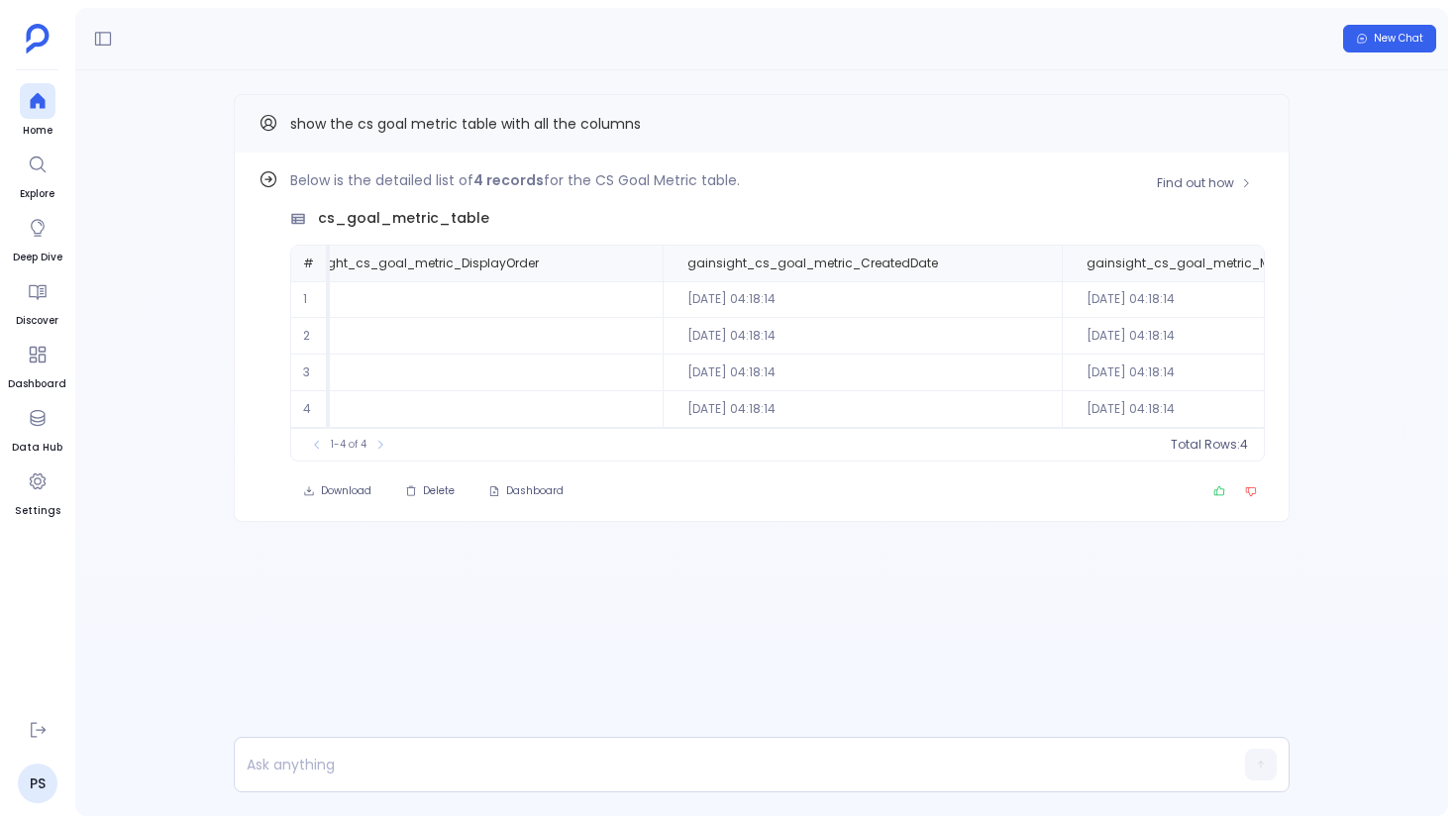 scroll, scrollTop: 0, scrollLeft: 1394, axis: horizontal 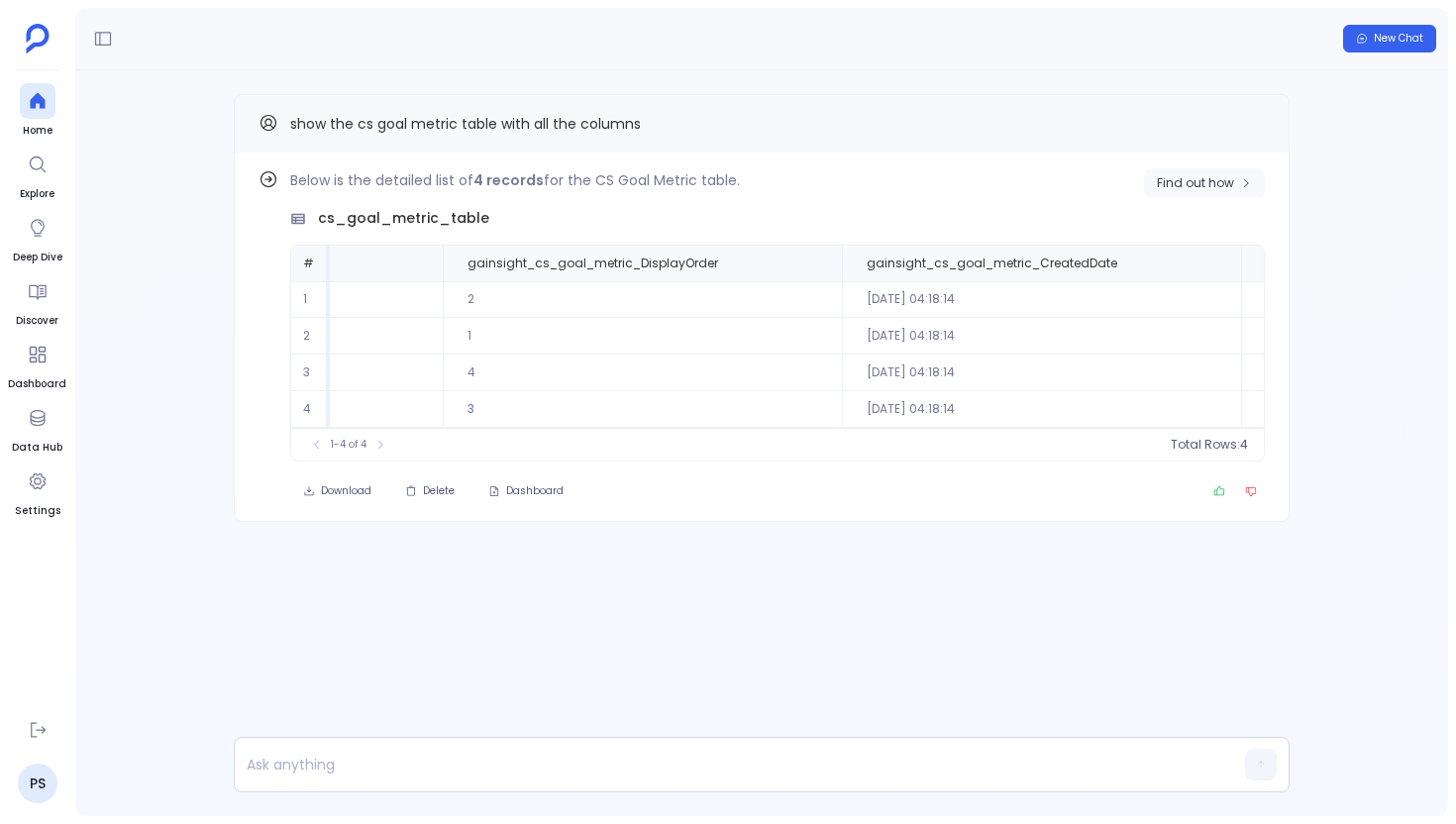 click on "Find out how" at bounding box center (1204, 183) 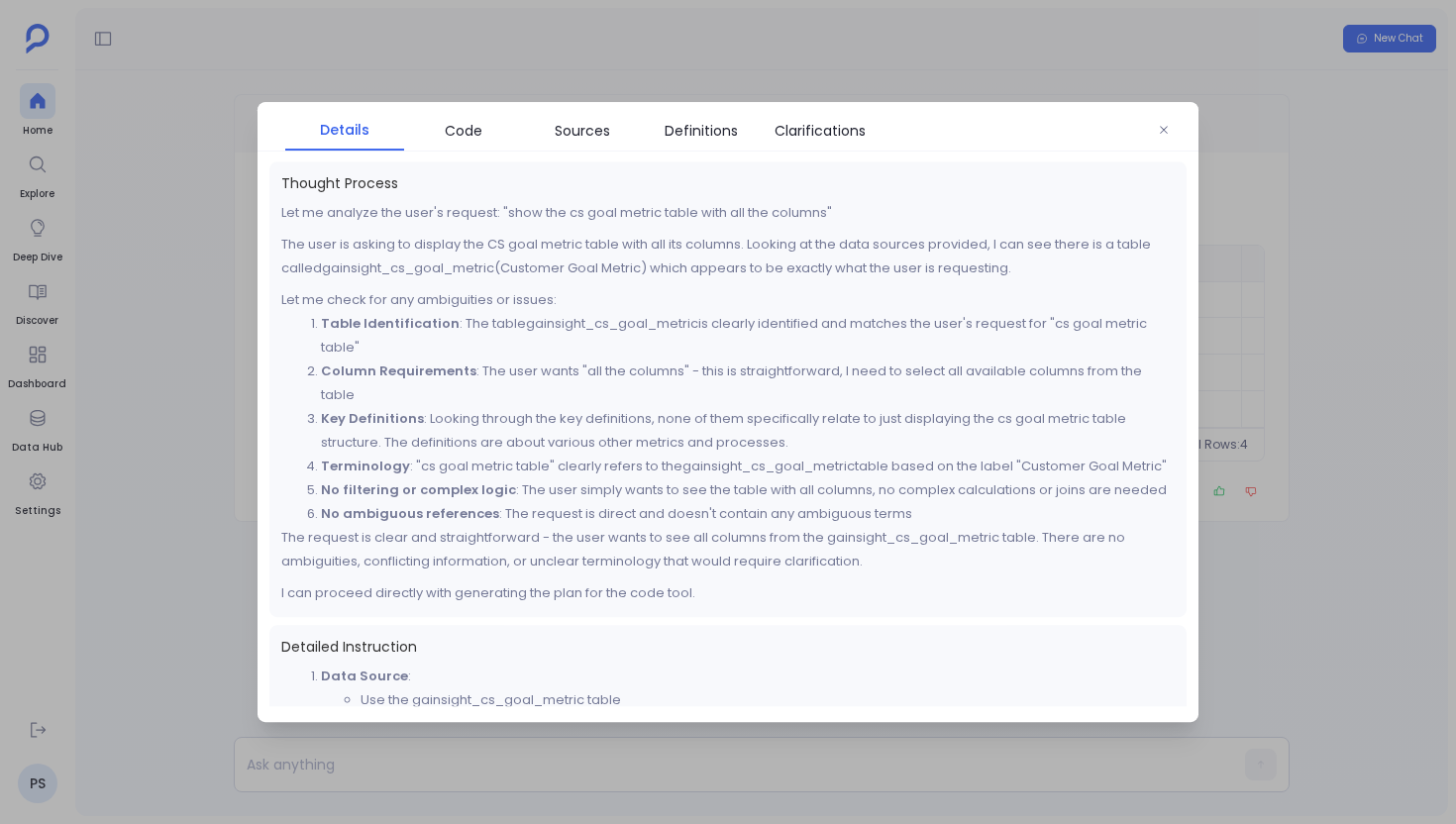 click at bounding box center [728, 412] 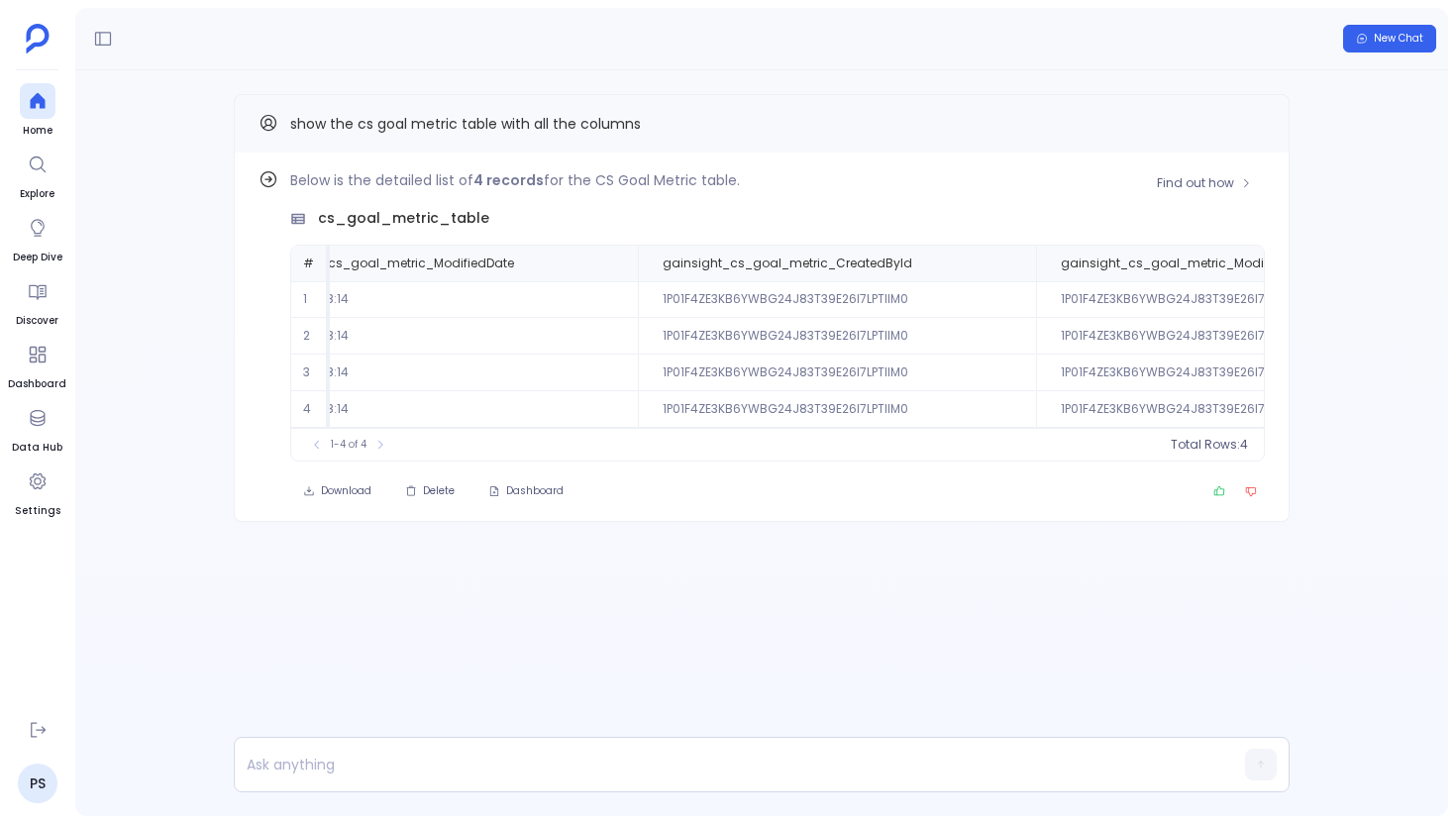 scroll, scrollTop: 0, scrollLeft: 2885, axis: horizontal 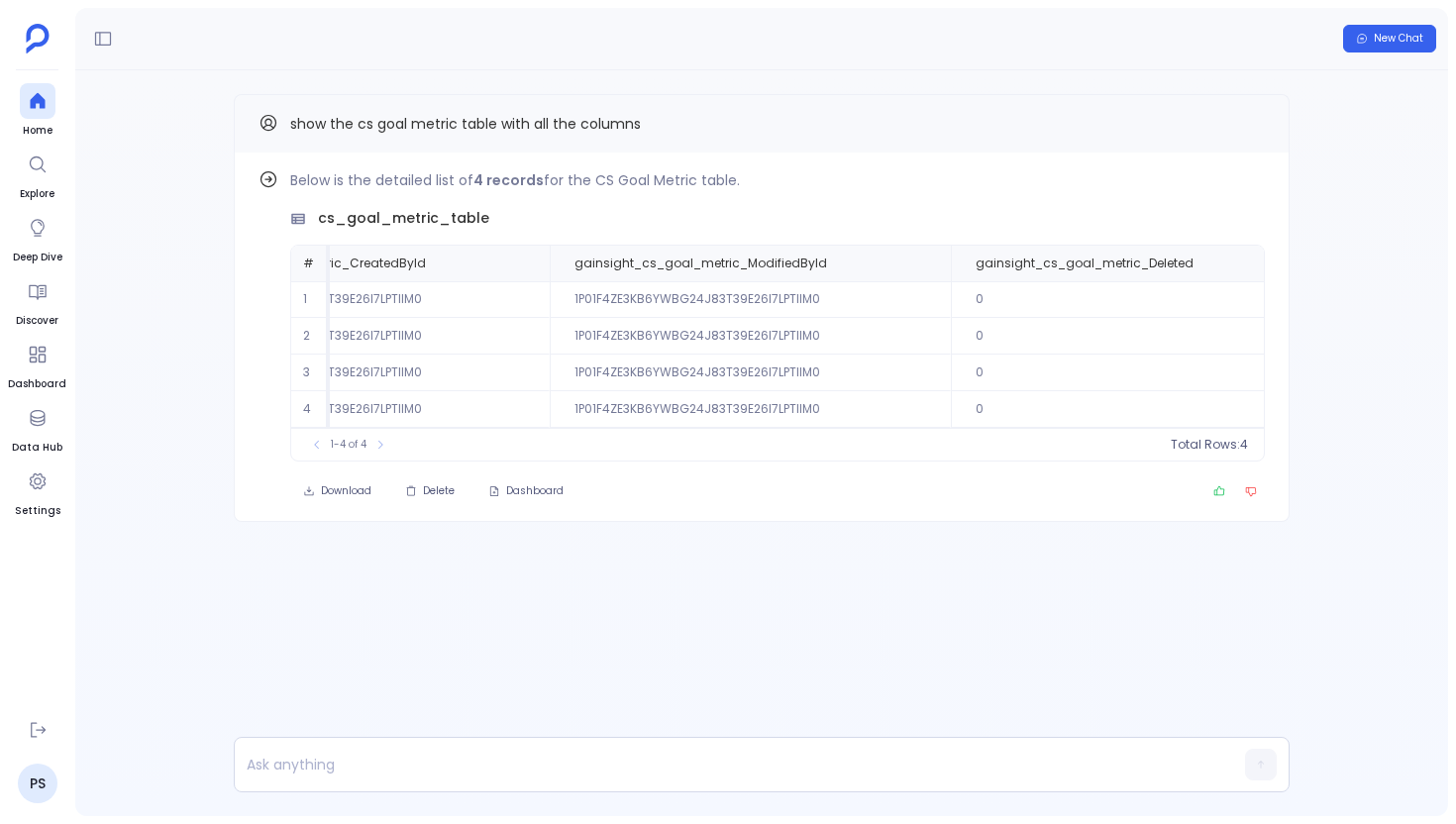 click on "show the cs goal metric table with all the columns" at bounding box center (466, 124) 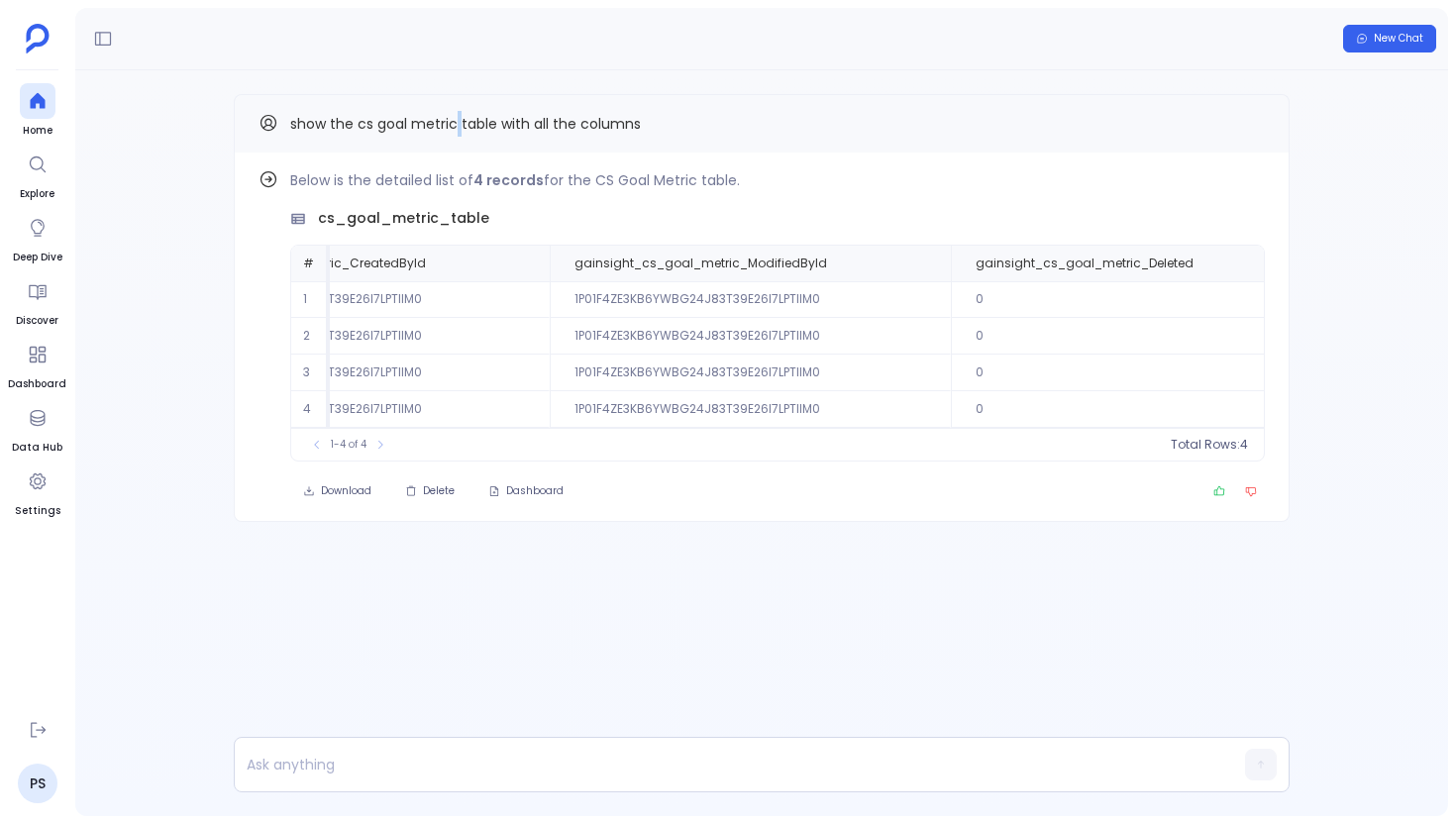 click on "show the cs goal metric table with all the columns" at bounding box center [466, 124] 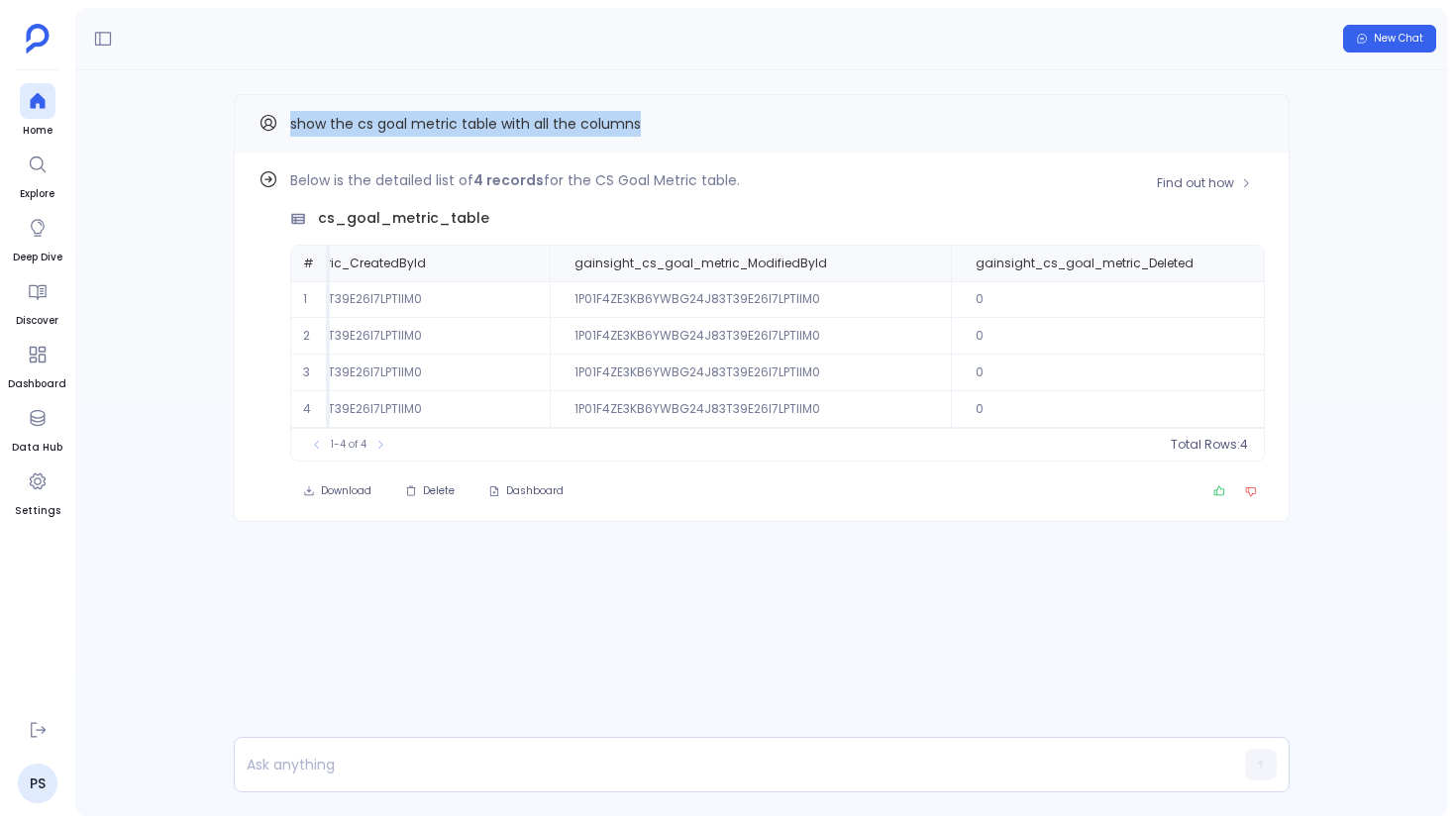 scroll, scrollTop: 0, scrollLeft: 0, axis: both 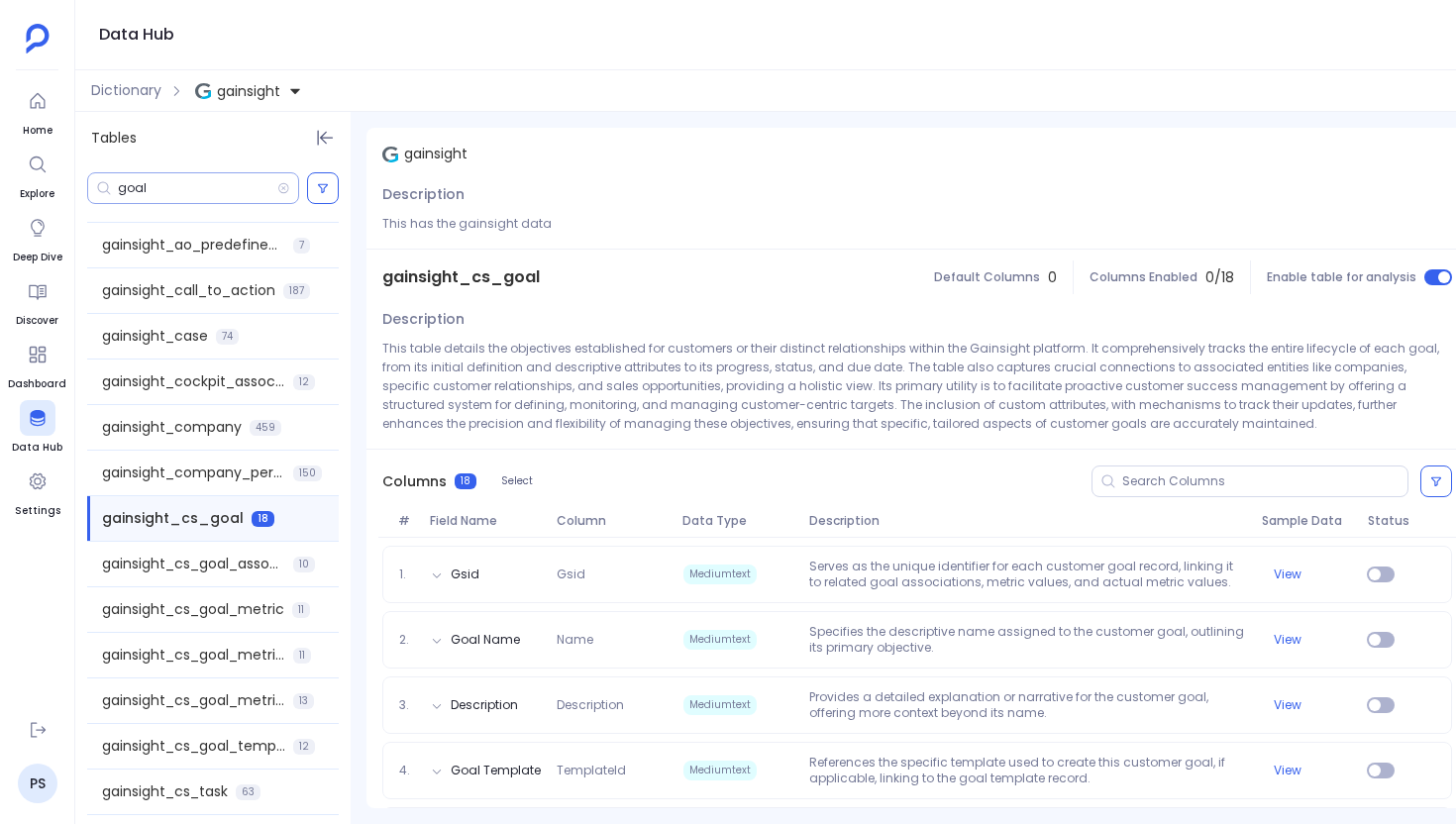 click on "goal" at bounding box center [197, 188] 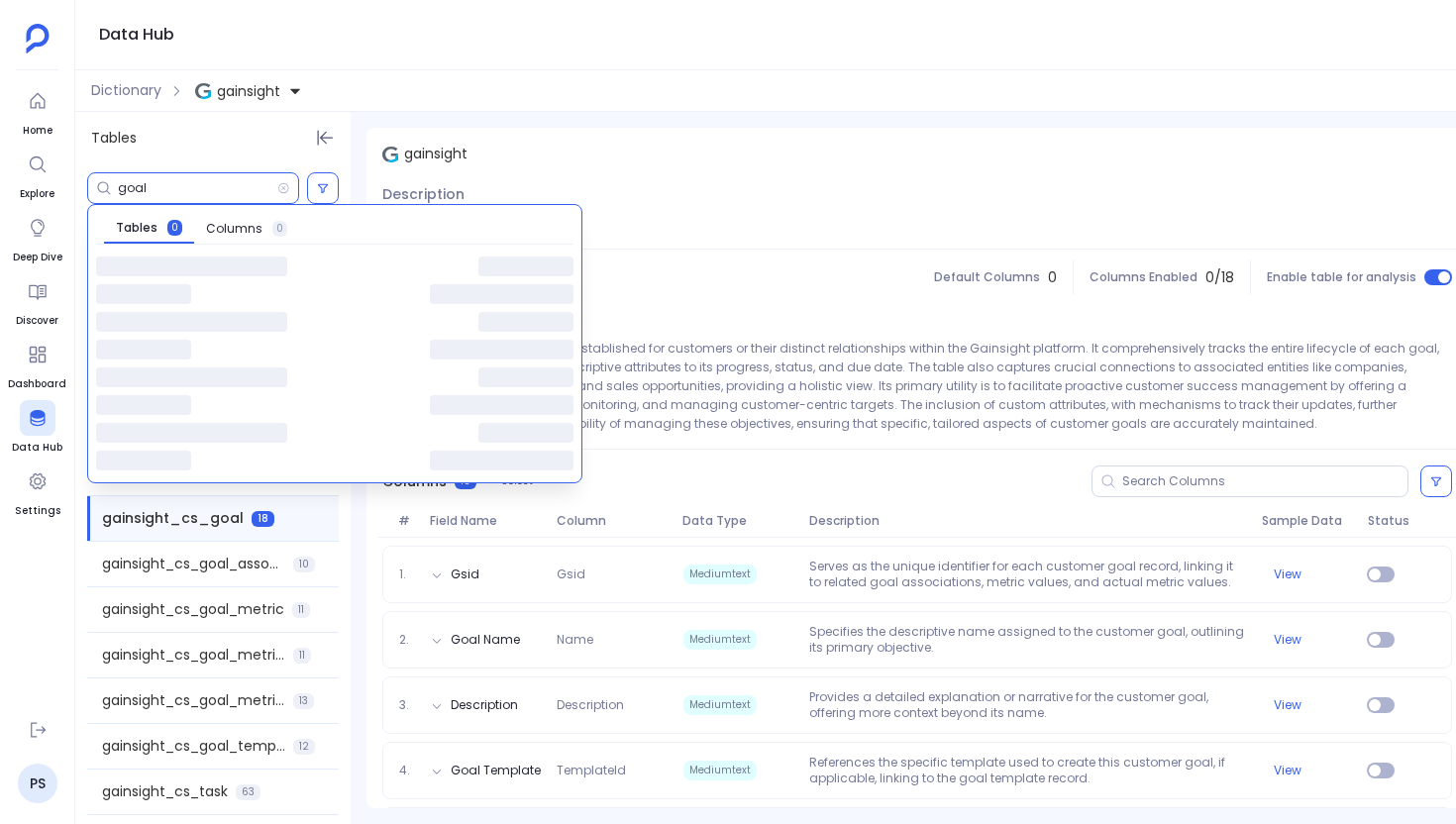 click on "goal" at bounding box center [197, 188] 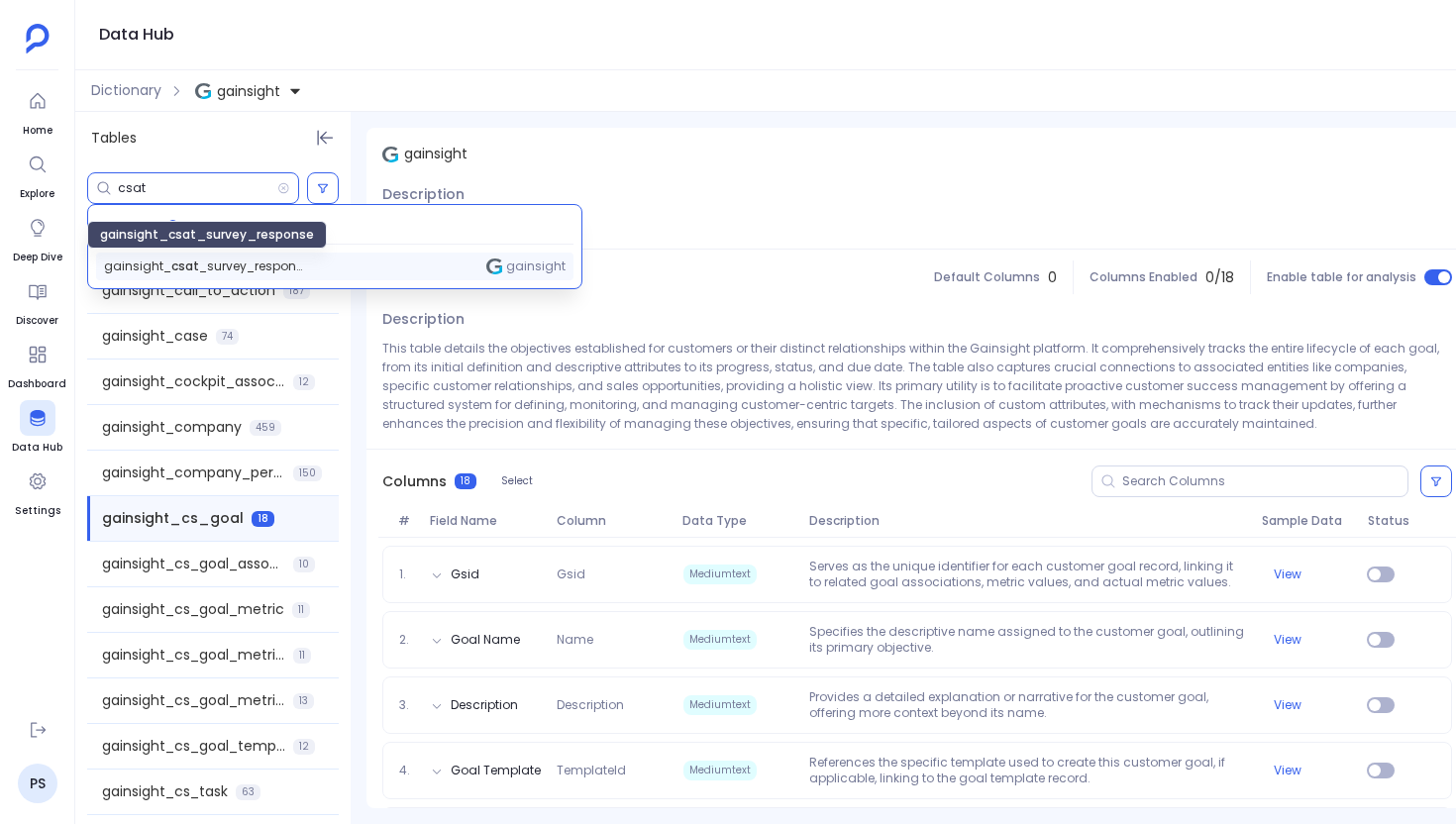 click on "gainsight_ csat _survey_response" at bounding box center [203, 266] 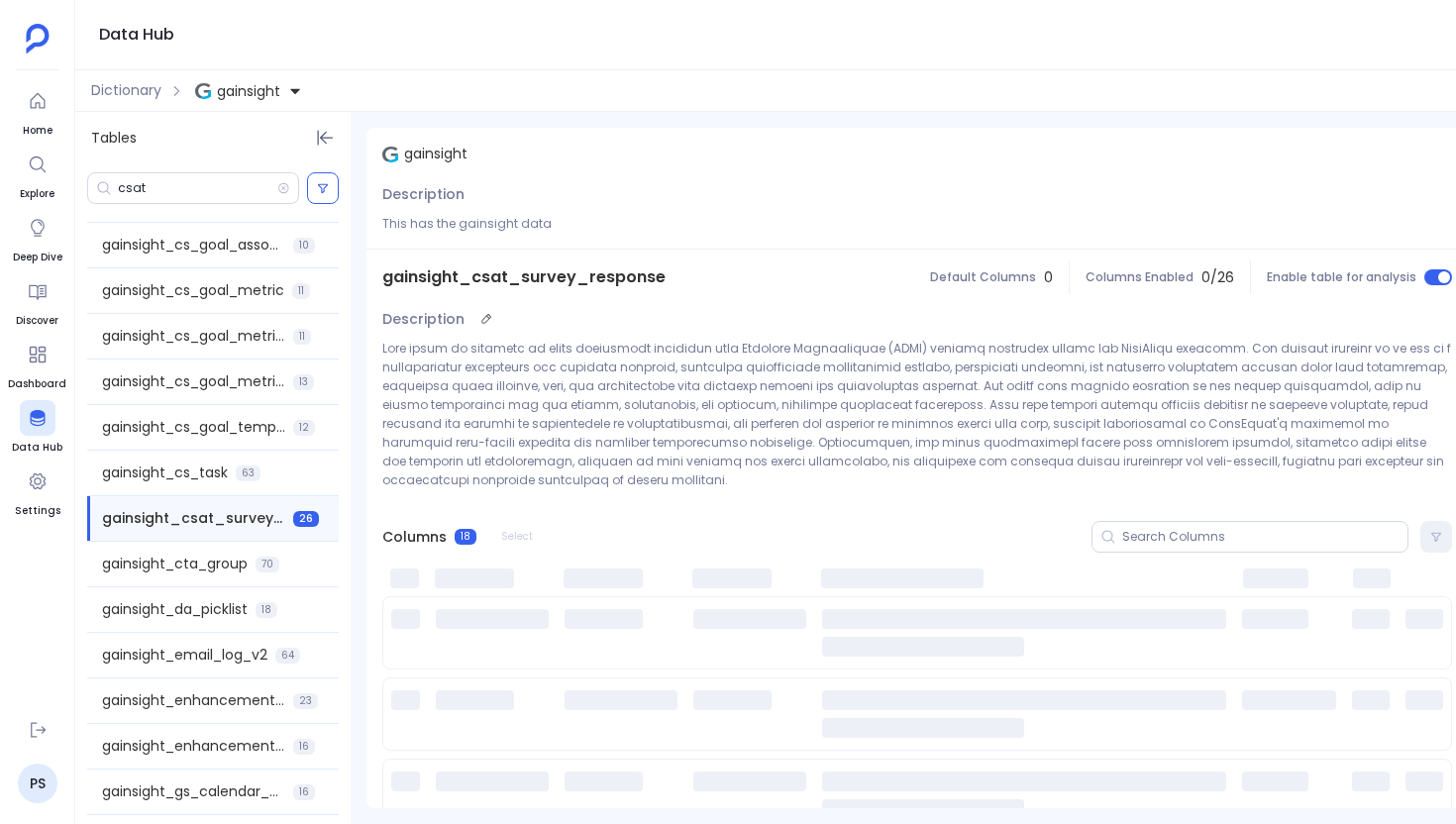 scroll, scrollTop: 863, scrollLeft: 0, axis: vertical 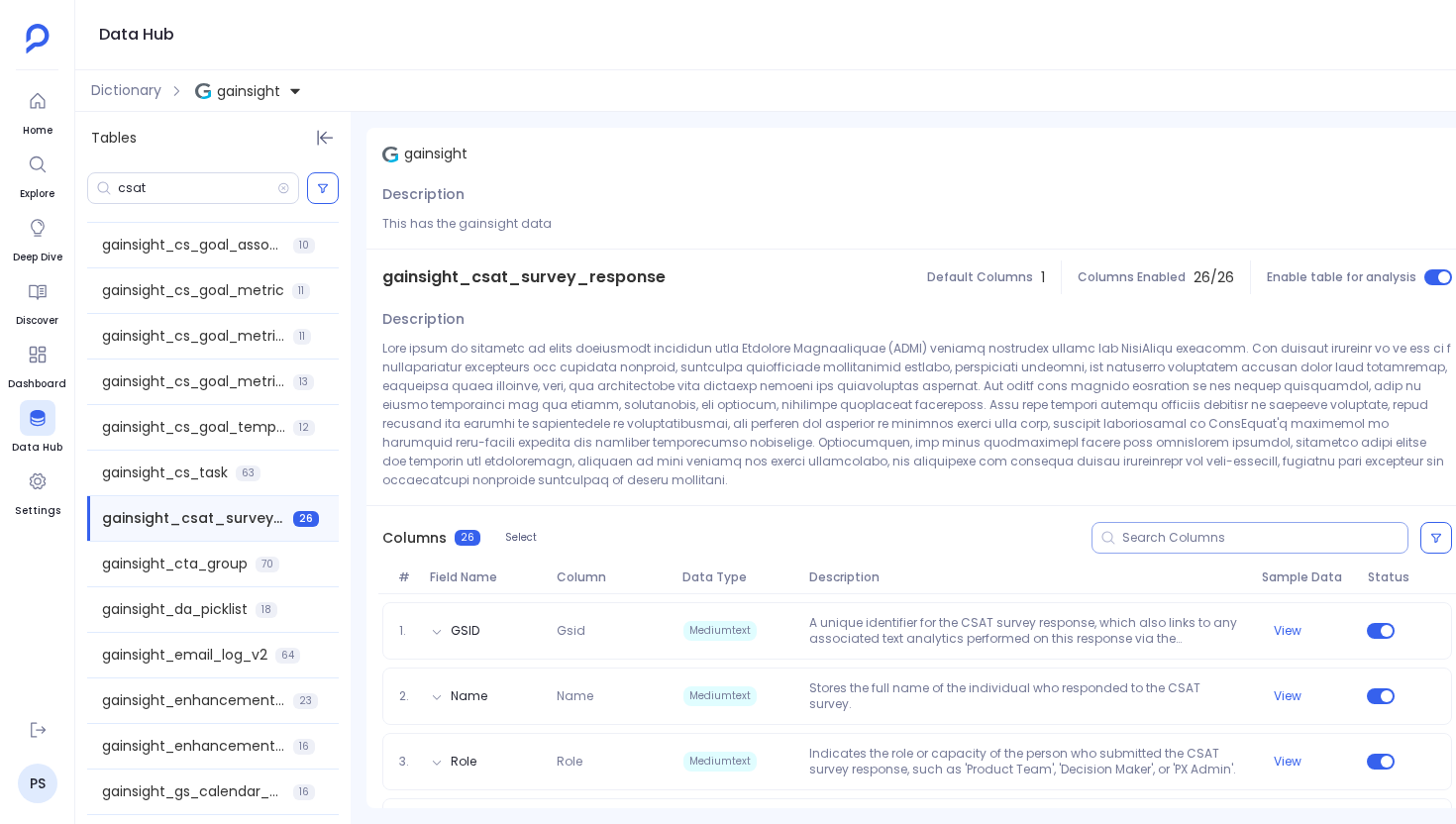 click at bounding box center [1265, 538] 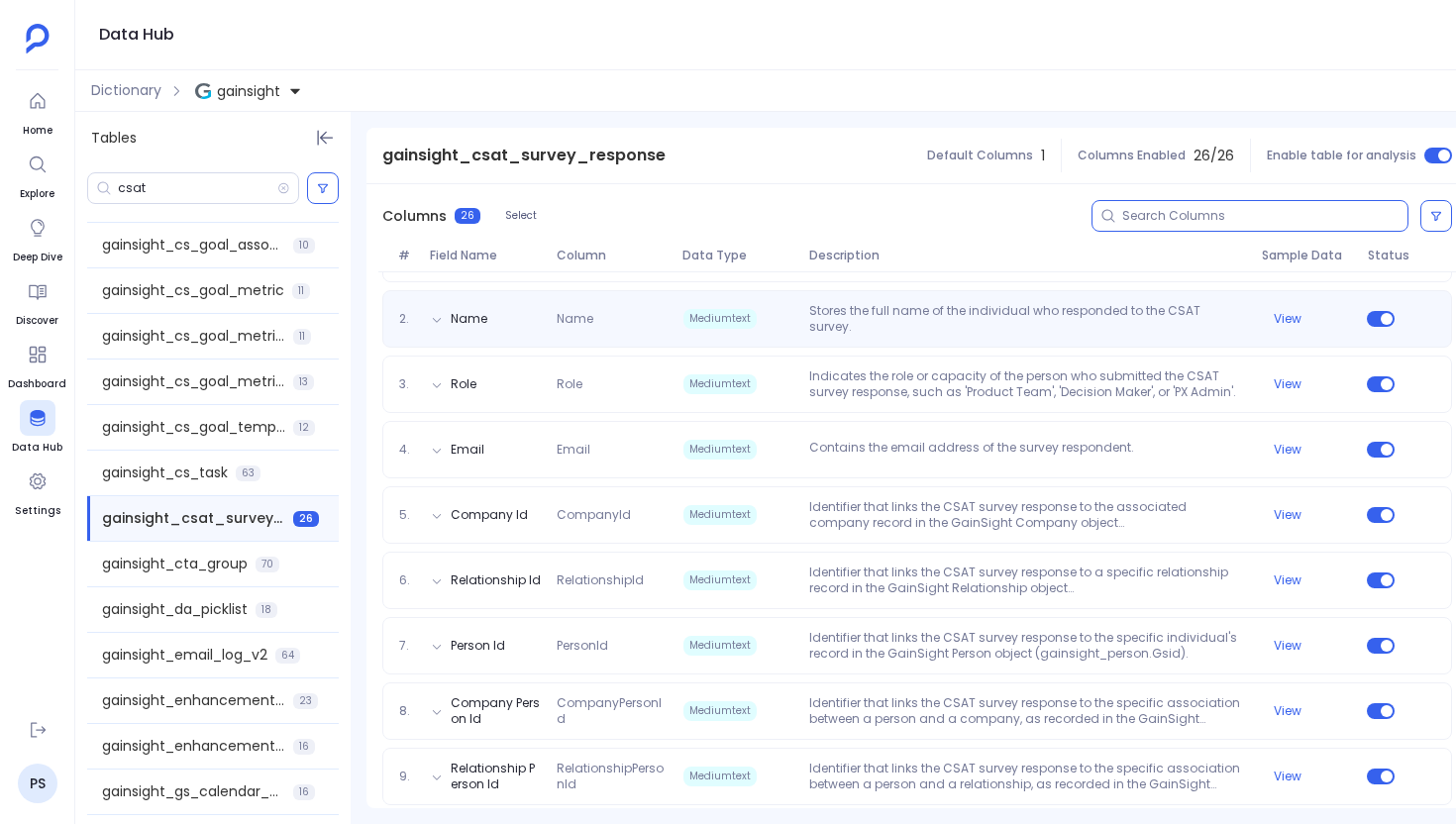 scroll, scrollTop: 379, scrollLeft: 0, axis: vertical 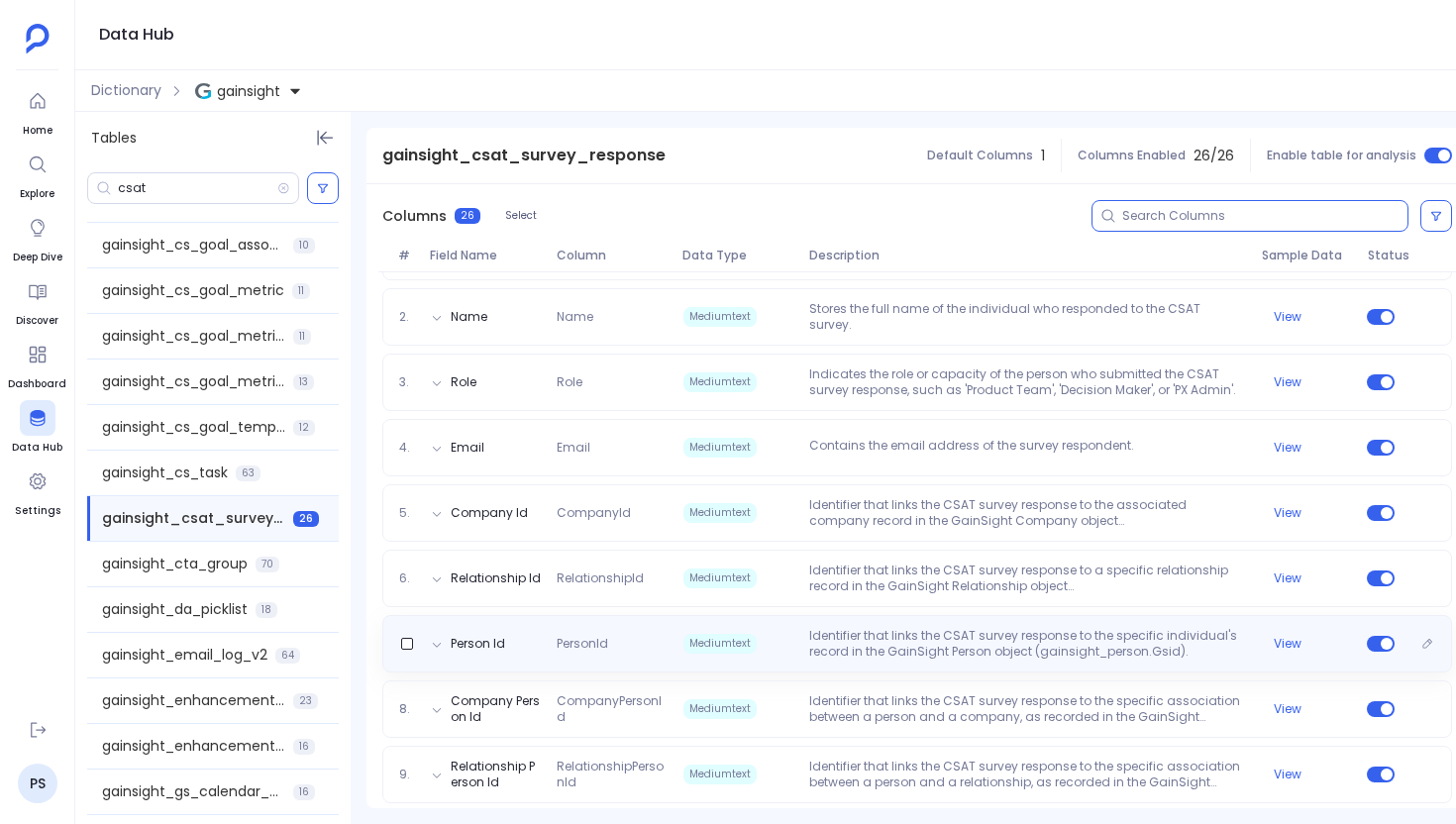 click on "Identifier that links the CSAT survey response to the specific individual's record in the GainSight Person object (gainsight_person.Gsid)." at bounding box center (1027, 644) 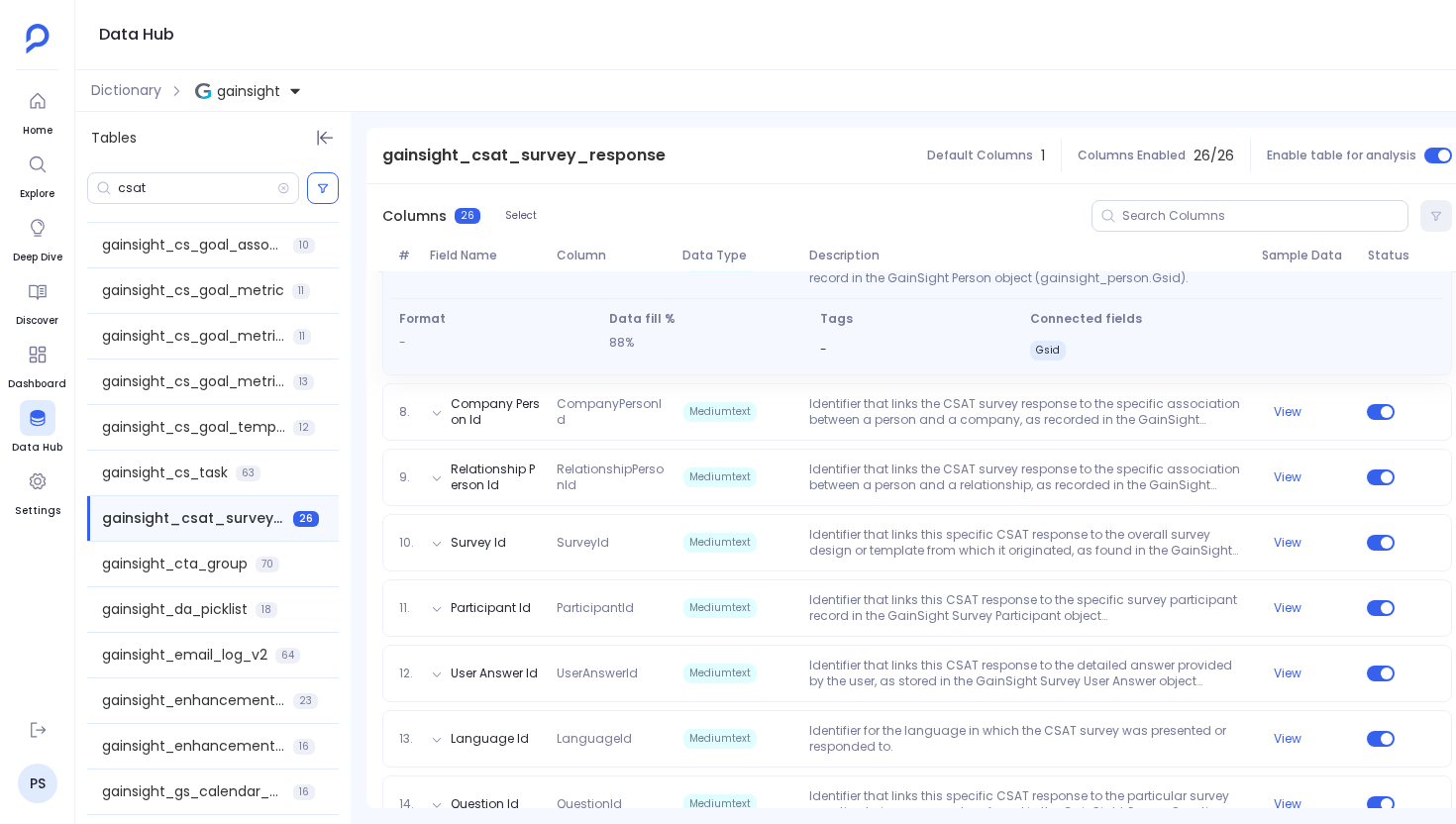 scroll, scrollTop: 950, scrollLeft: 0, axis: vertical 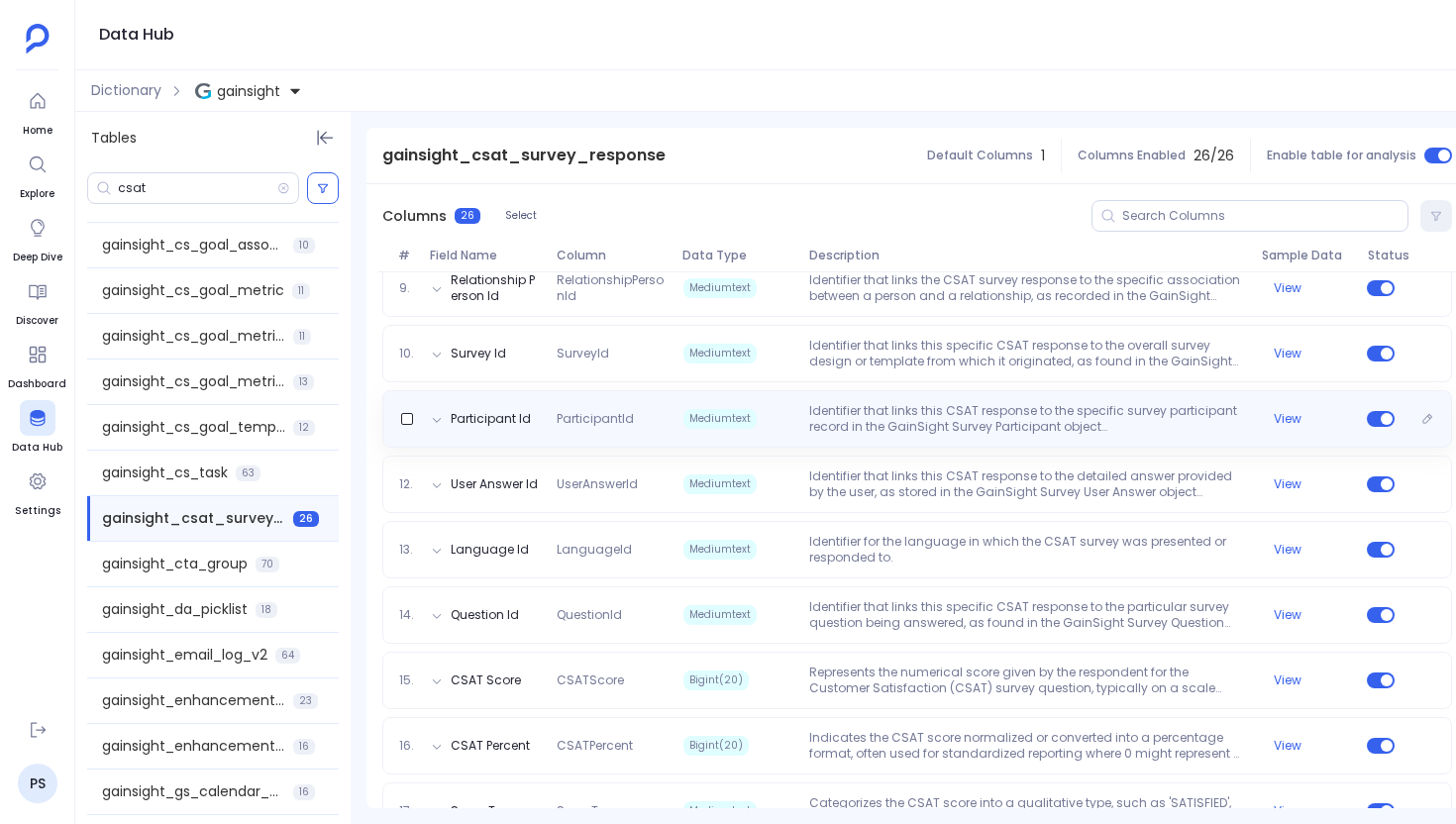 click on "Participant Id ParticipantId Mediumtext Identifier that links this CSAT response to the specific survey participant record in the GainSight Survey Participant object (gainsight_survey_participant.Gsid). View" at bounding box center [917, 419] 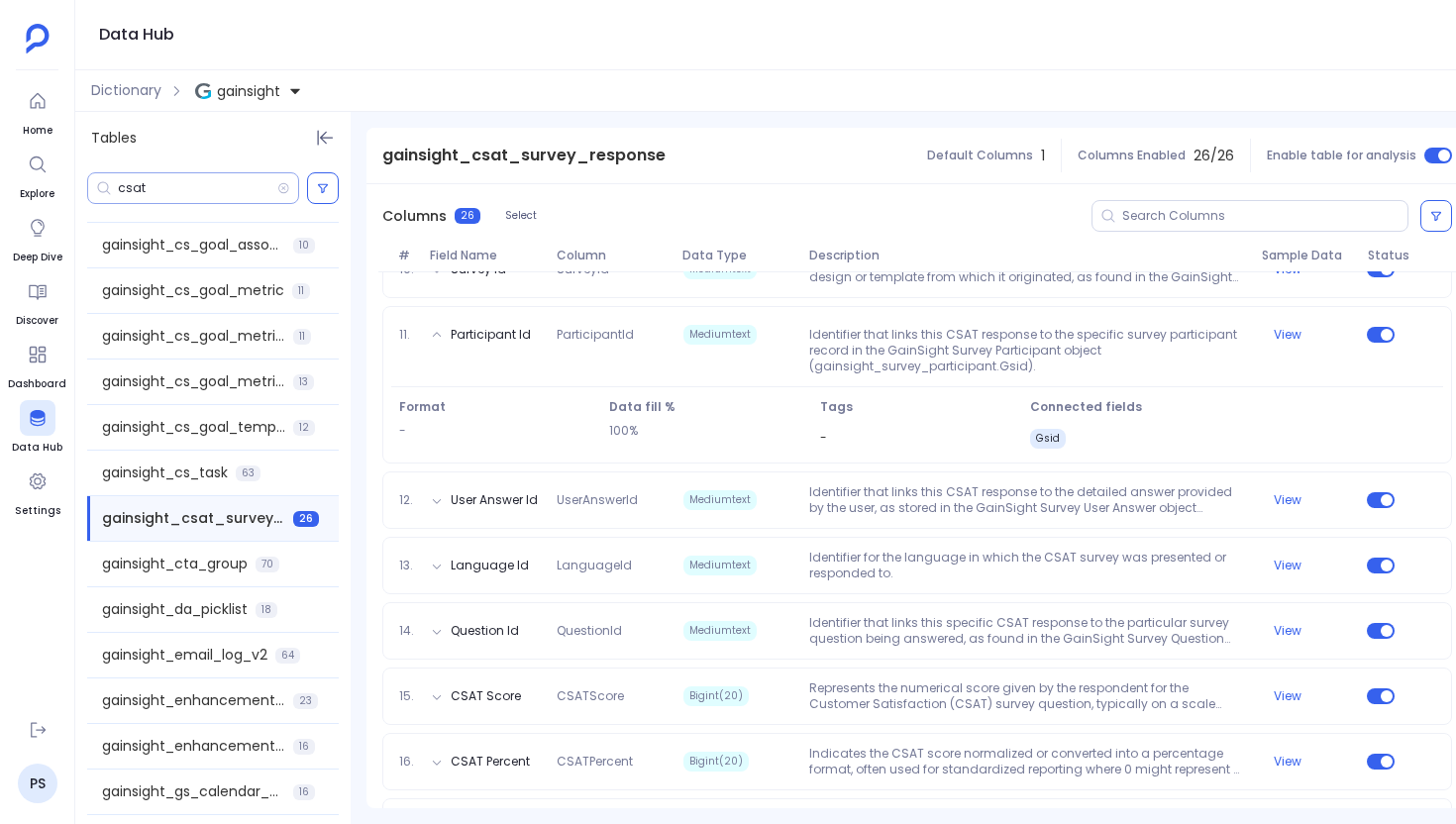 click on "csat" at bounding box center (197, 188) 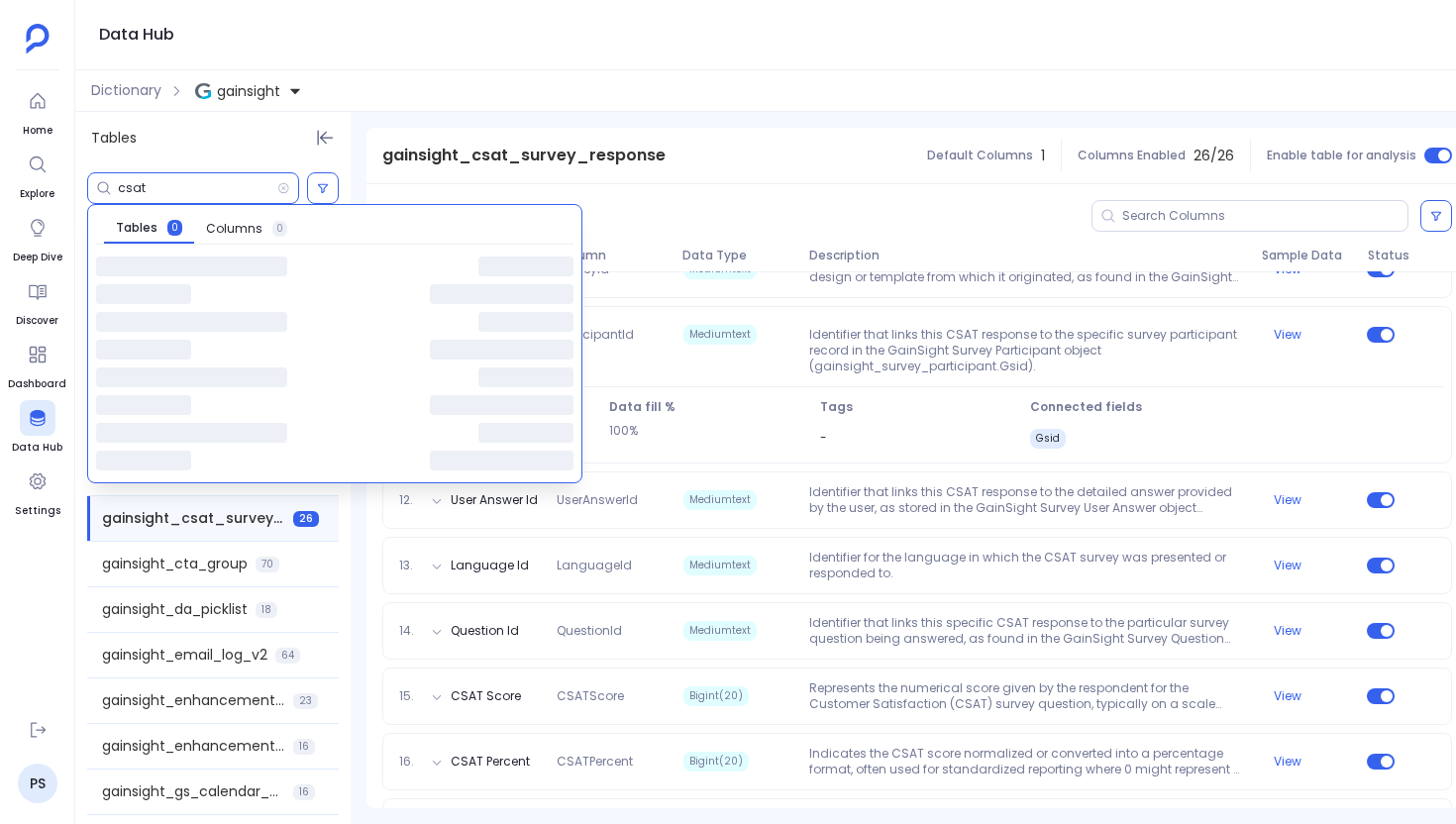 click on "csat" at bounding box center (197, 188) 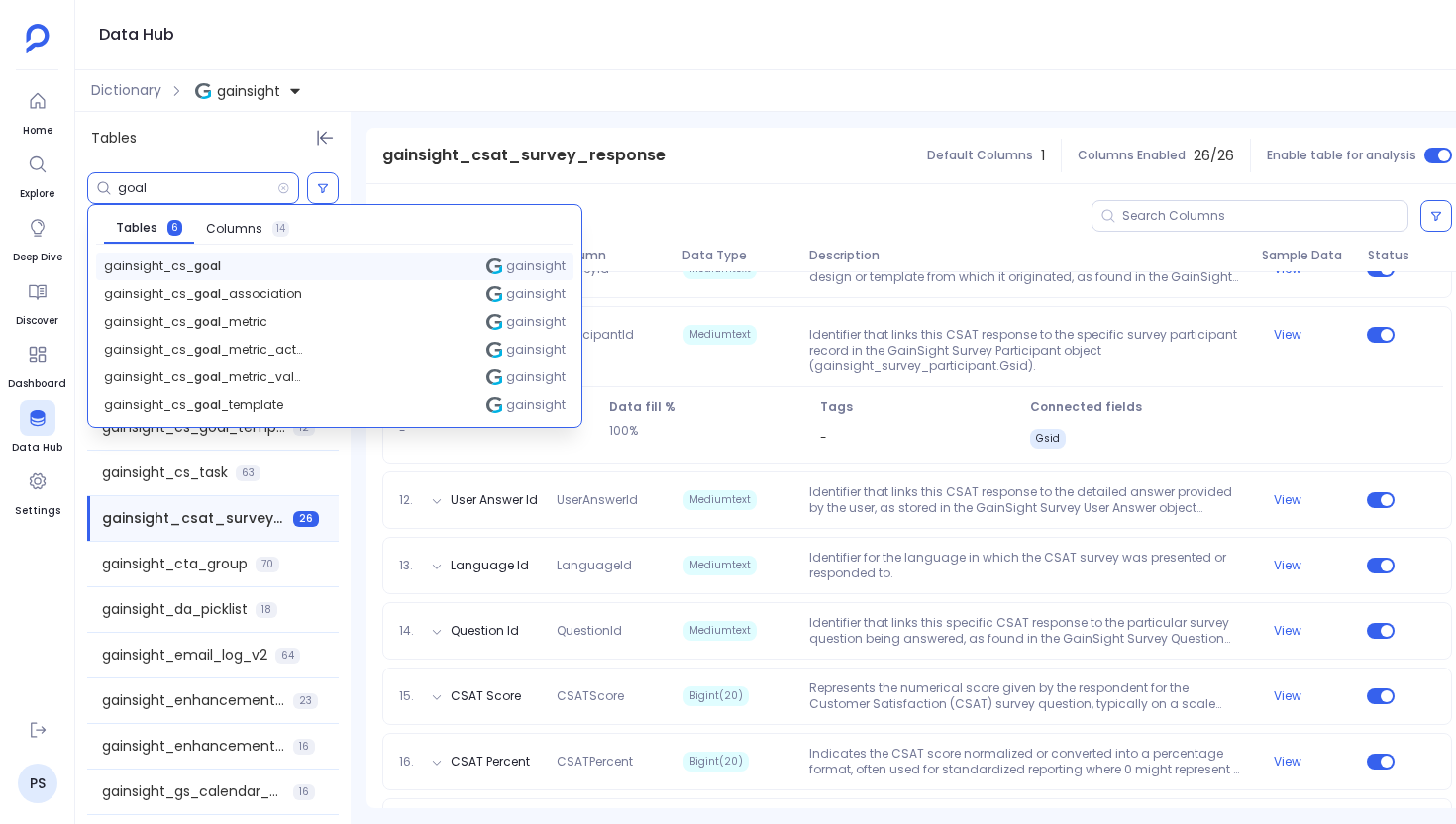 click on "gainsight_cs_ goal" at bounding box center (162, 266) 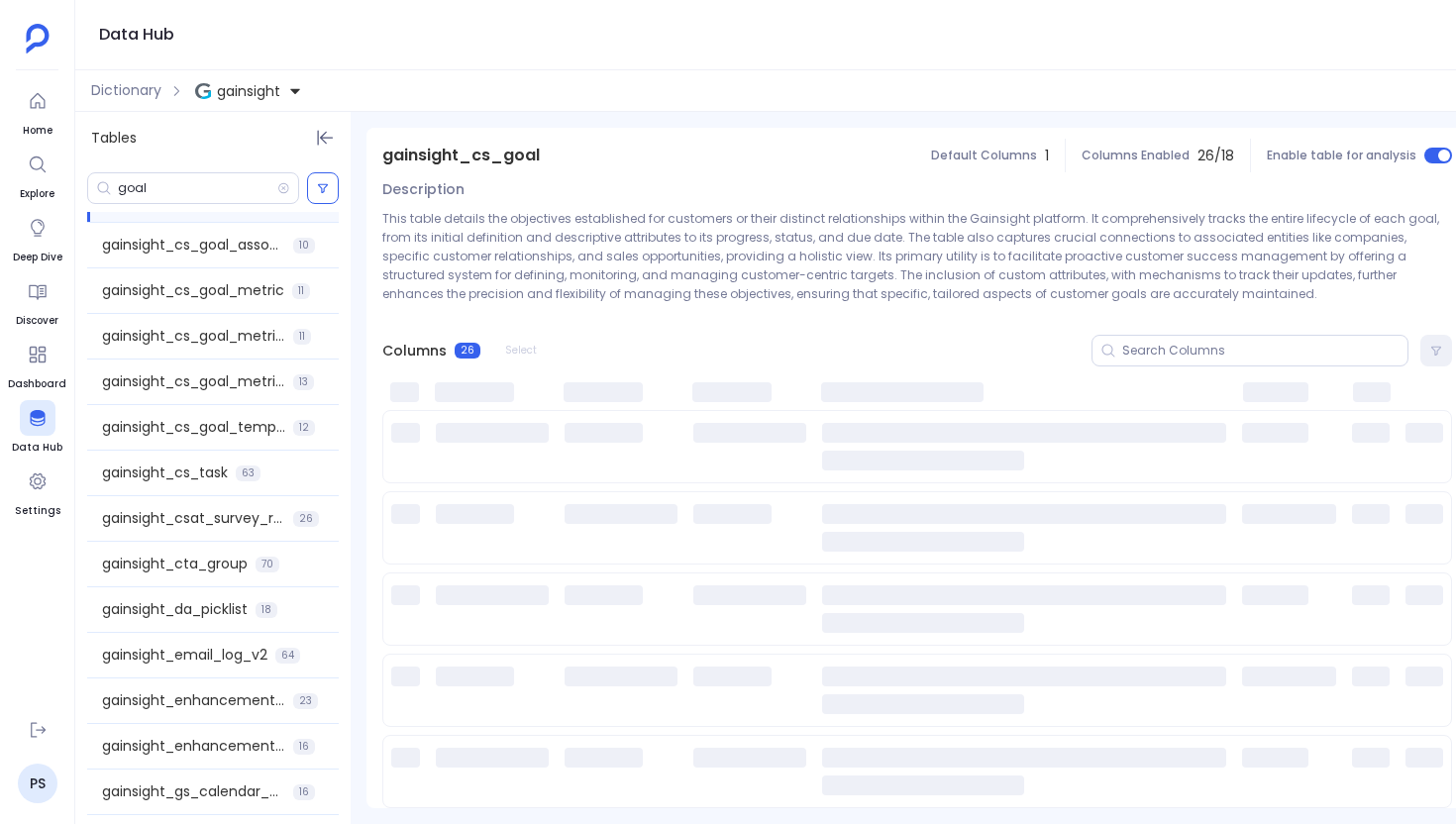 scroll, scrollTop: 66, scrollLeft: 0, axis: vertical 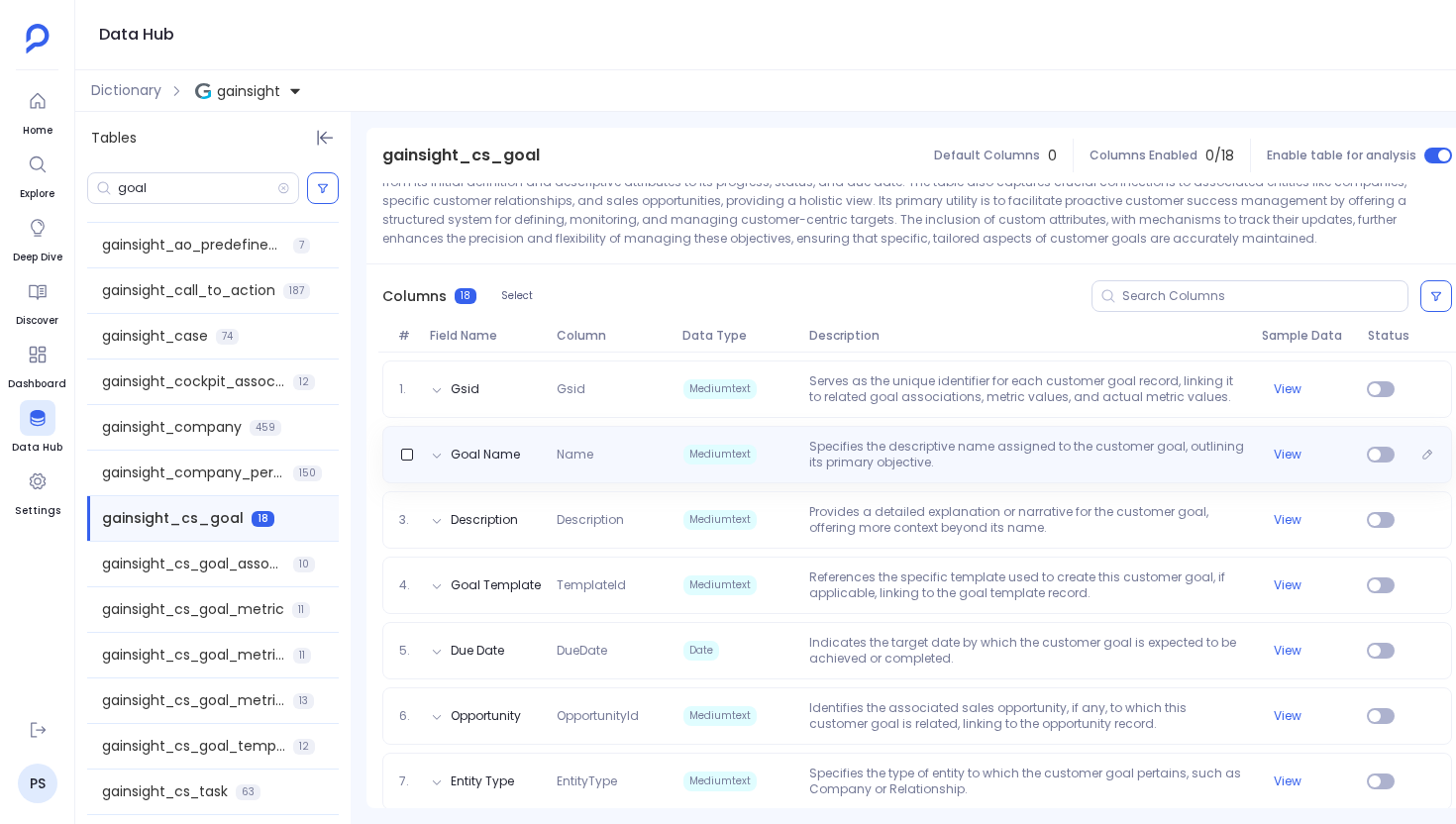 click on "Goal Name Name Mediumtext Specifies the descriptive name assigned to the customer goal, outlining its primary objective. View" at bounding box center (917, 455) 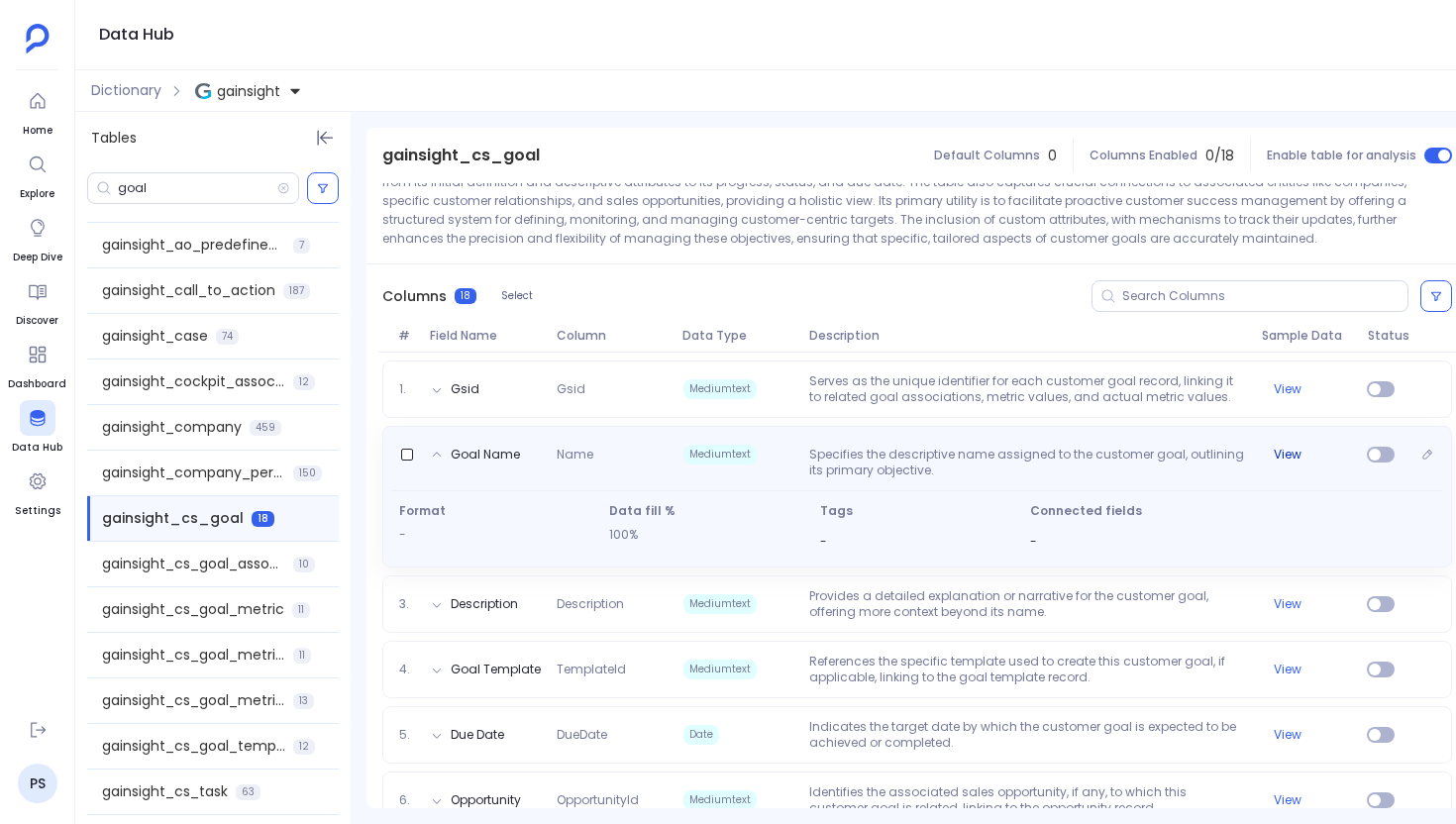 click on "View" at bounding box center (1288, 455) 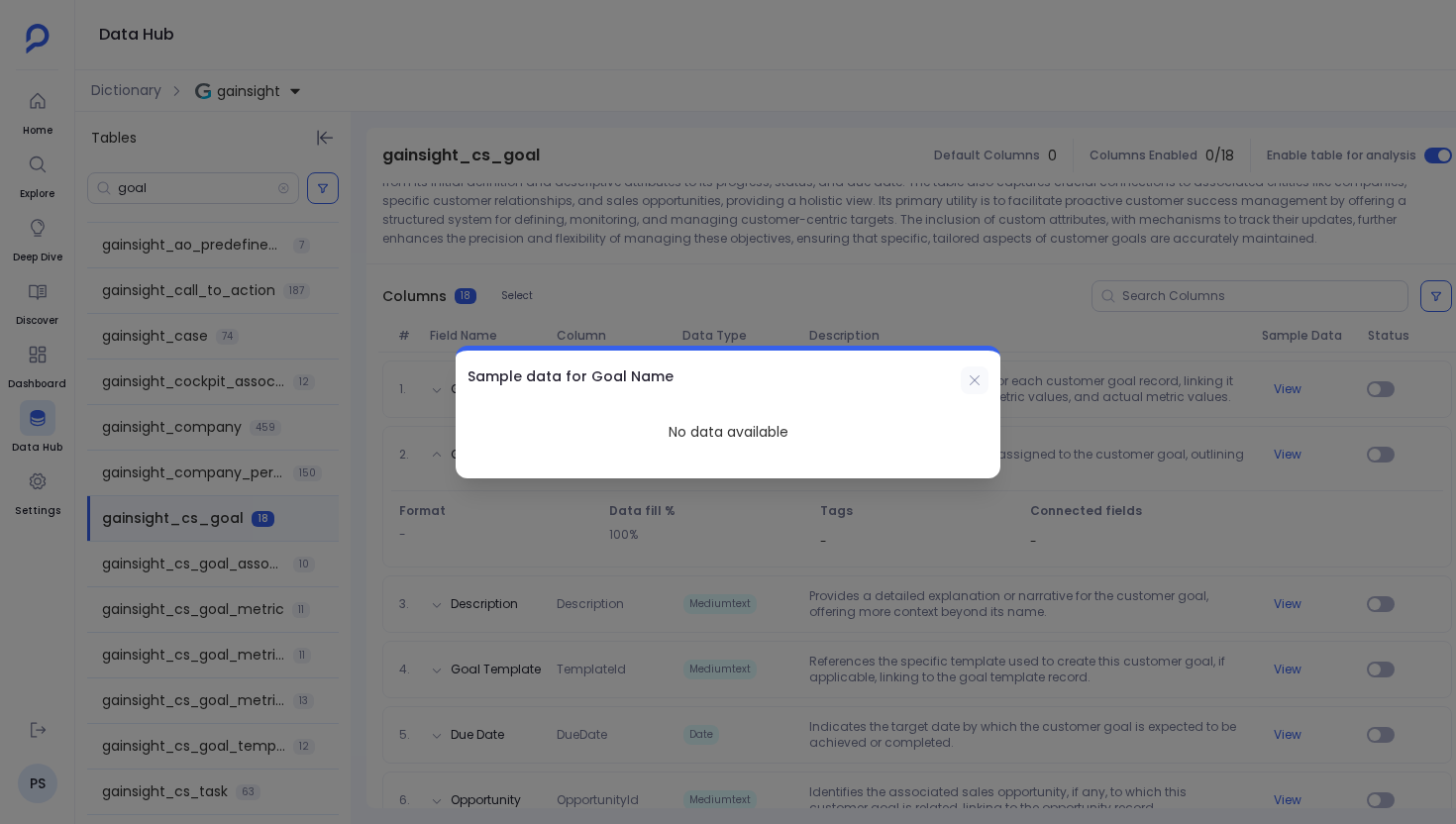 click 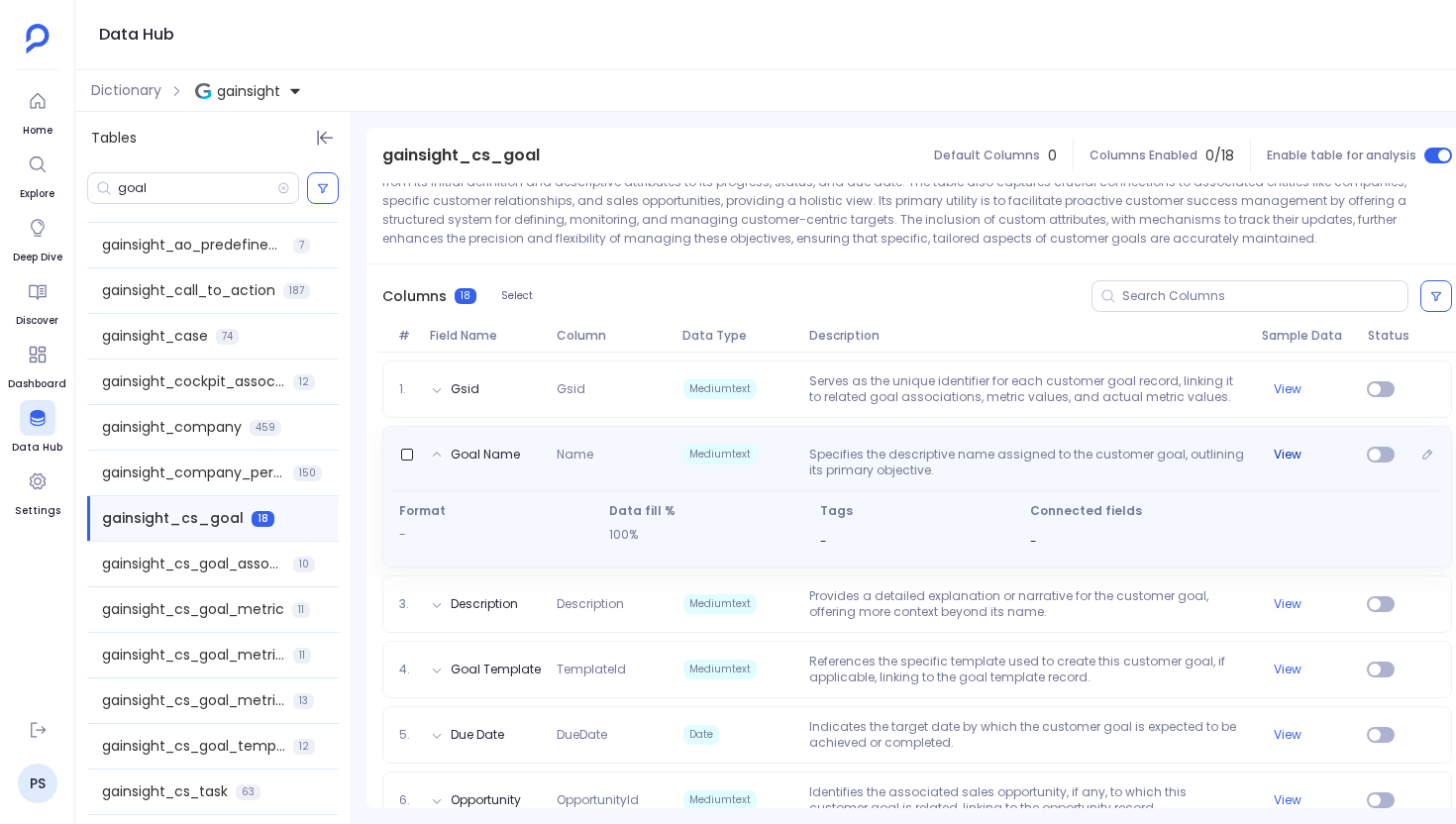 click on "View" at bounding box center (1288, 455) 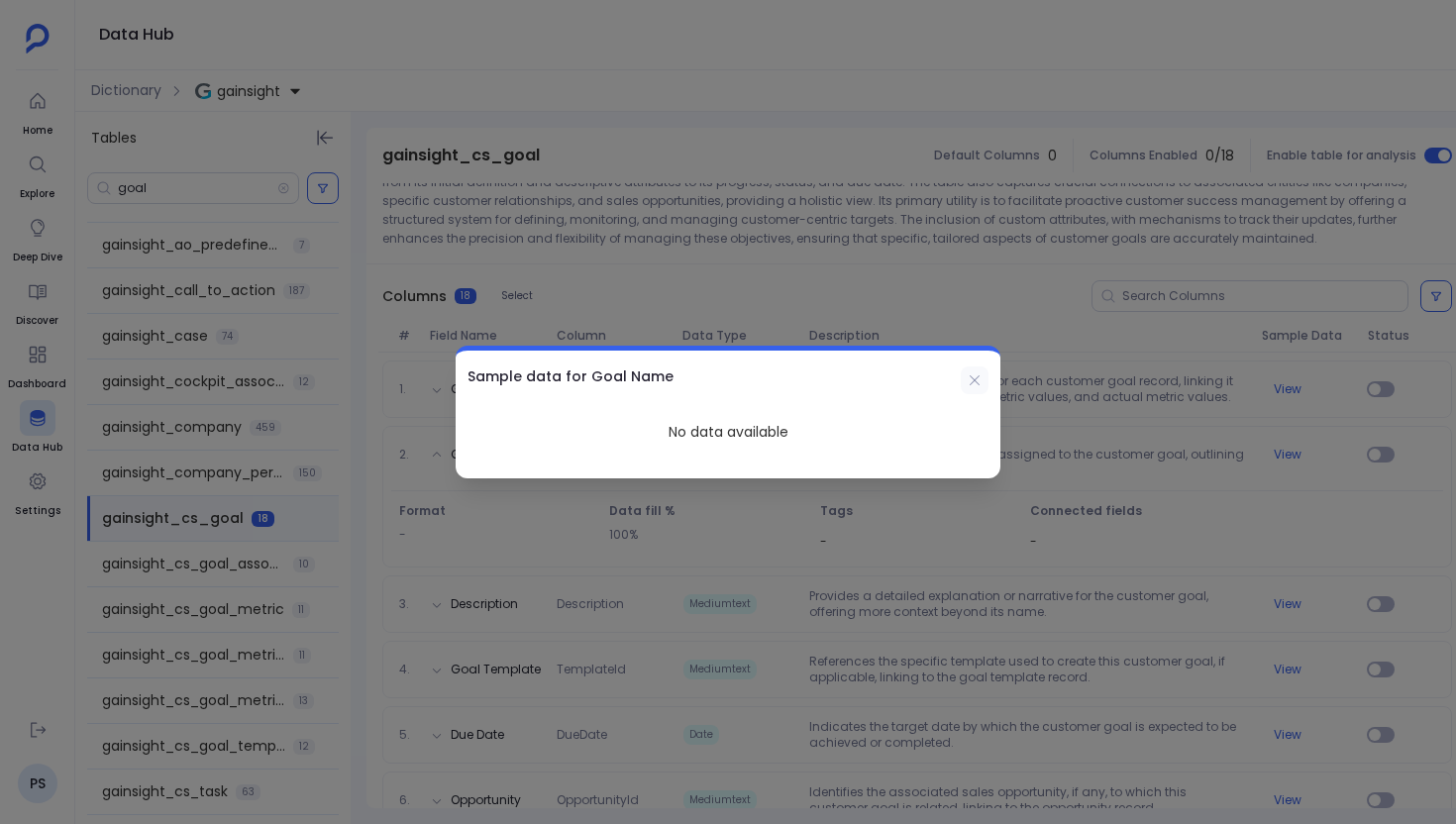 click 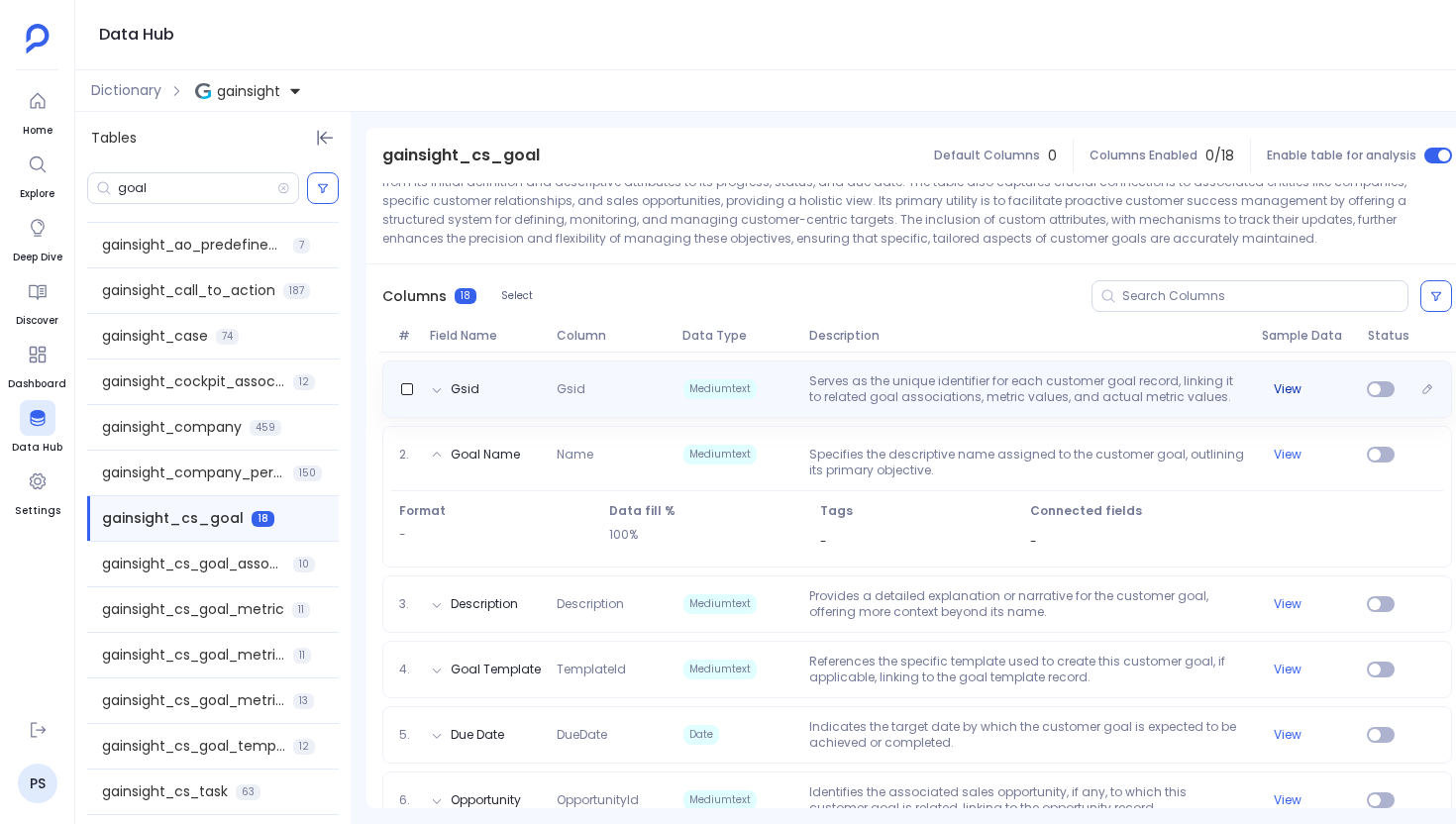 click on "View" at bounding box center [1288, 389] 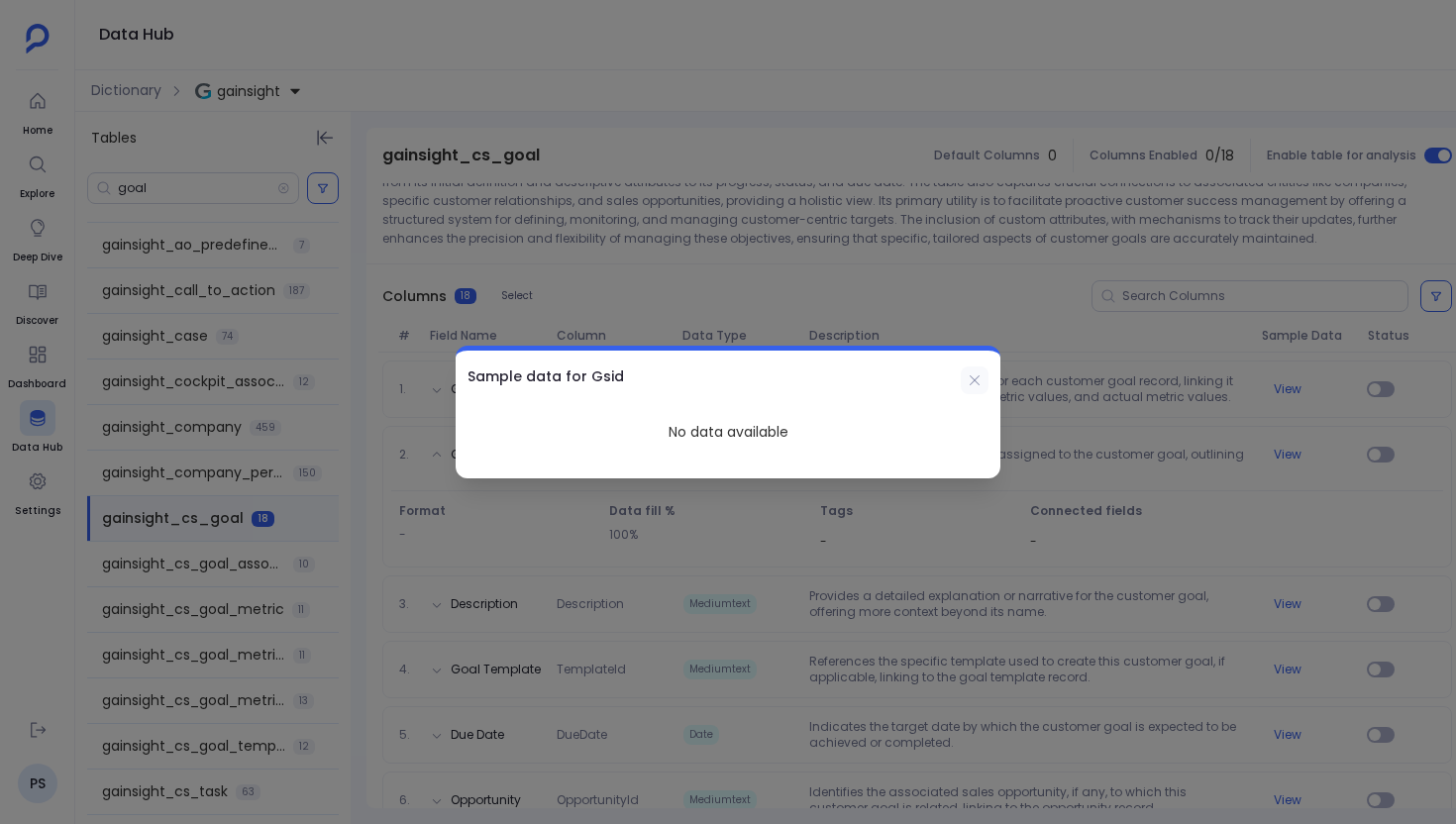click at bounding box center (975, 380) 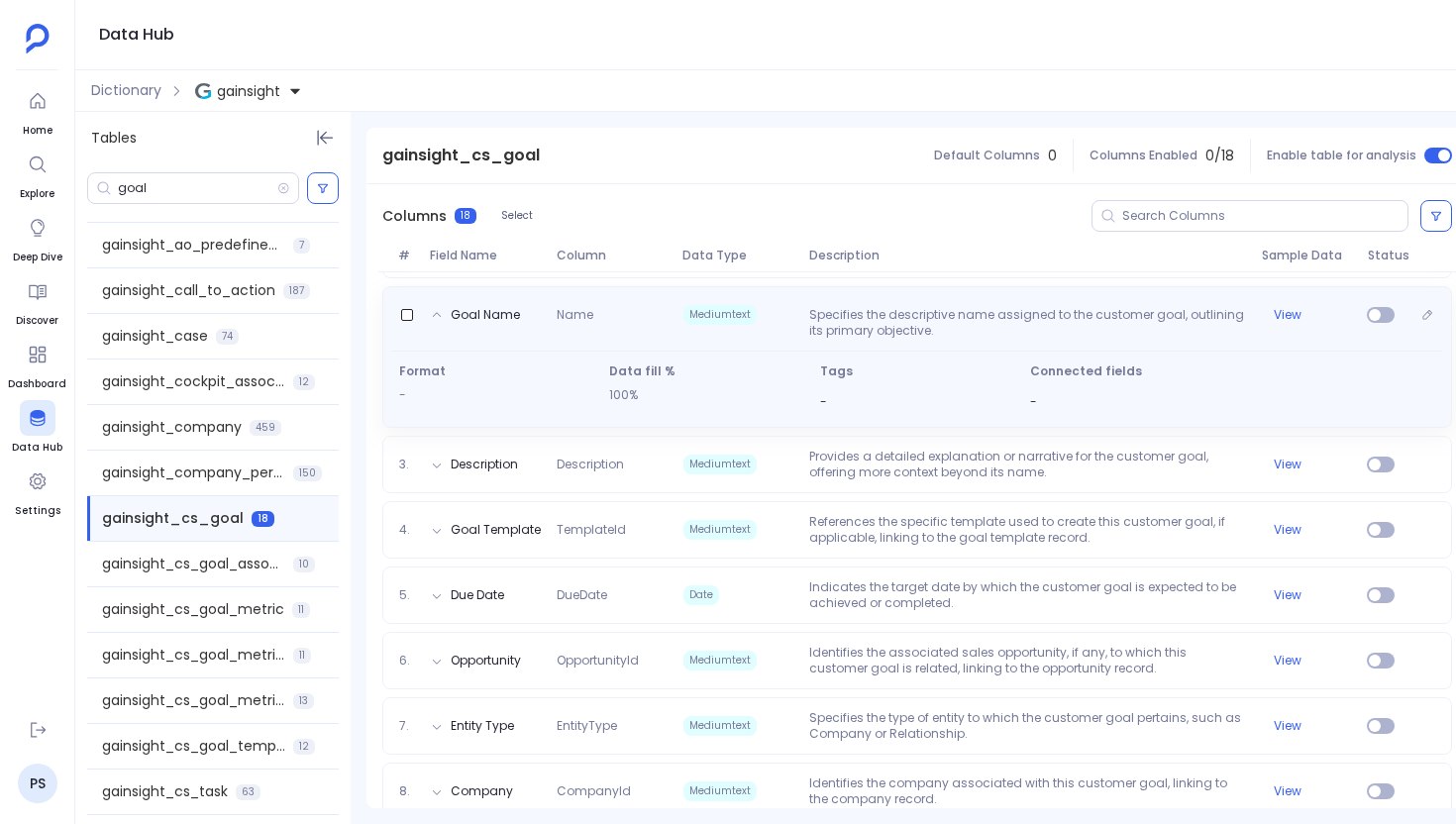 scroll, scrollTop: 375, scrollLeft: 0, axis: vertical 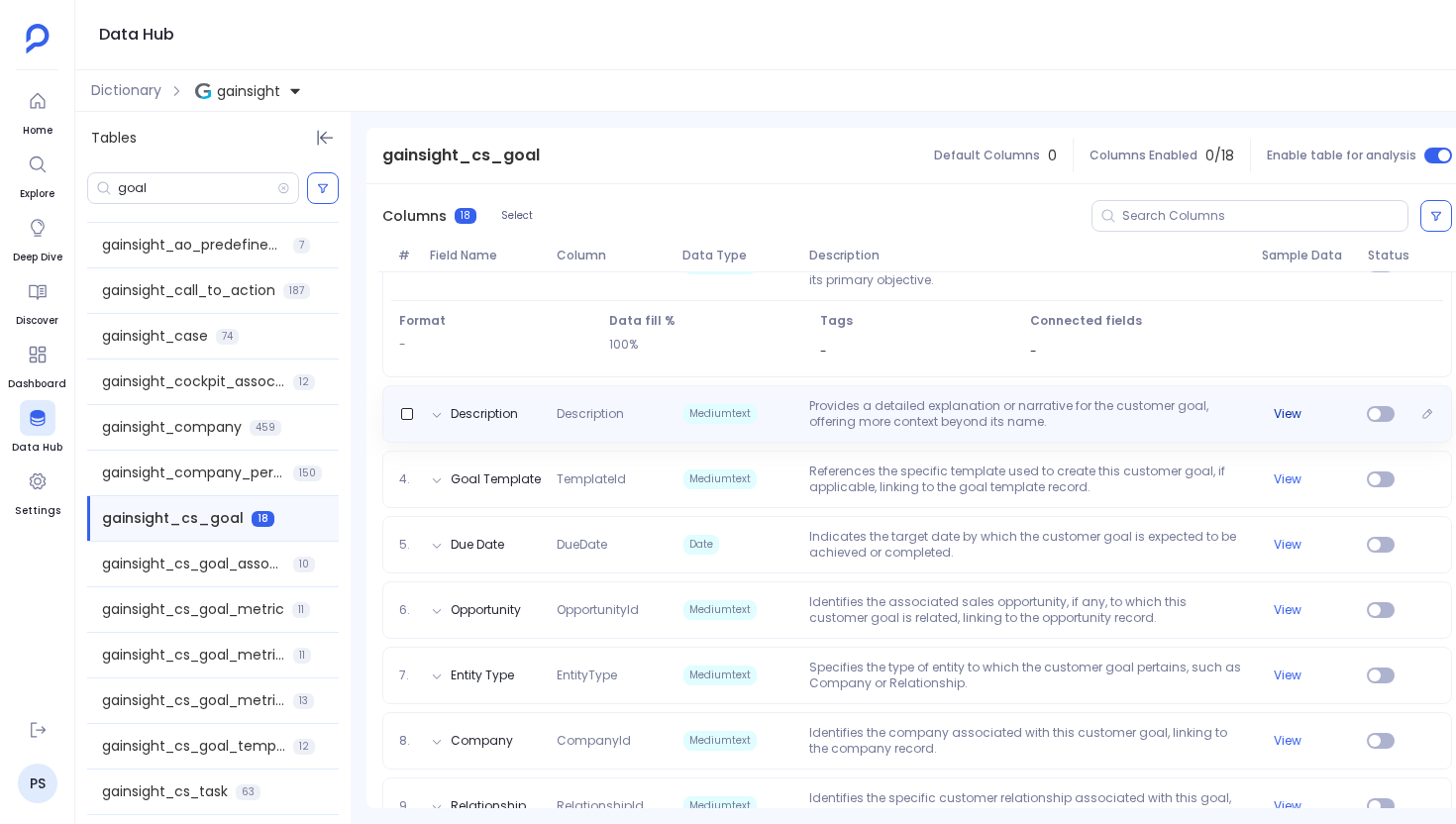 click on "View" at bounding box center [1288, 414] 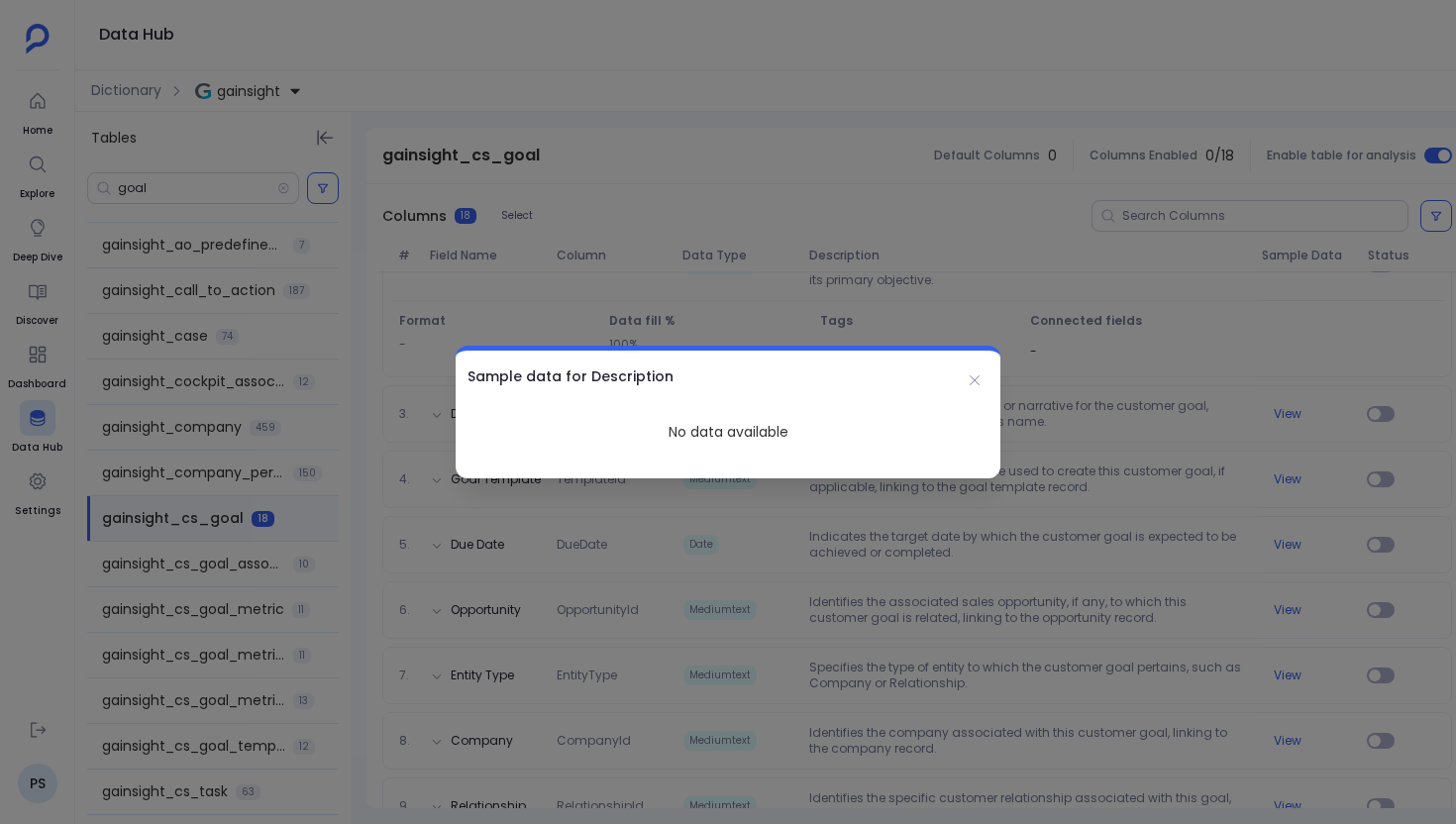 click at bounding box center [728, 412] 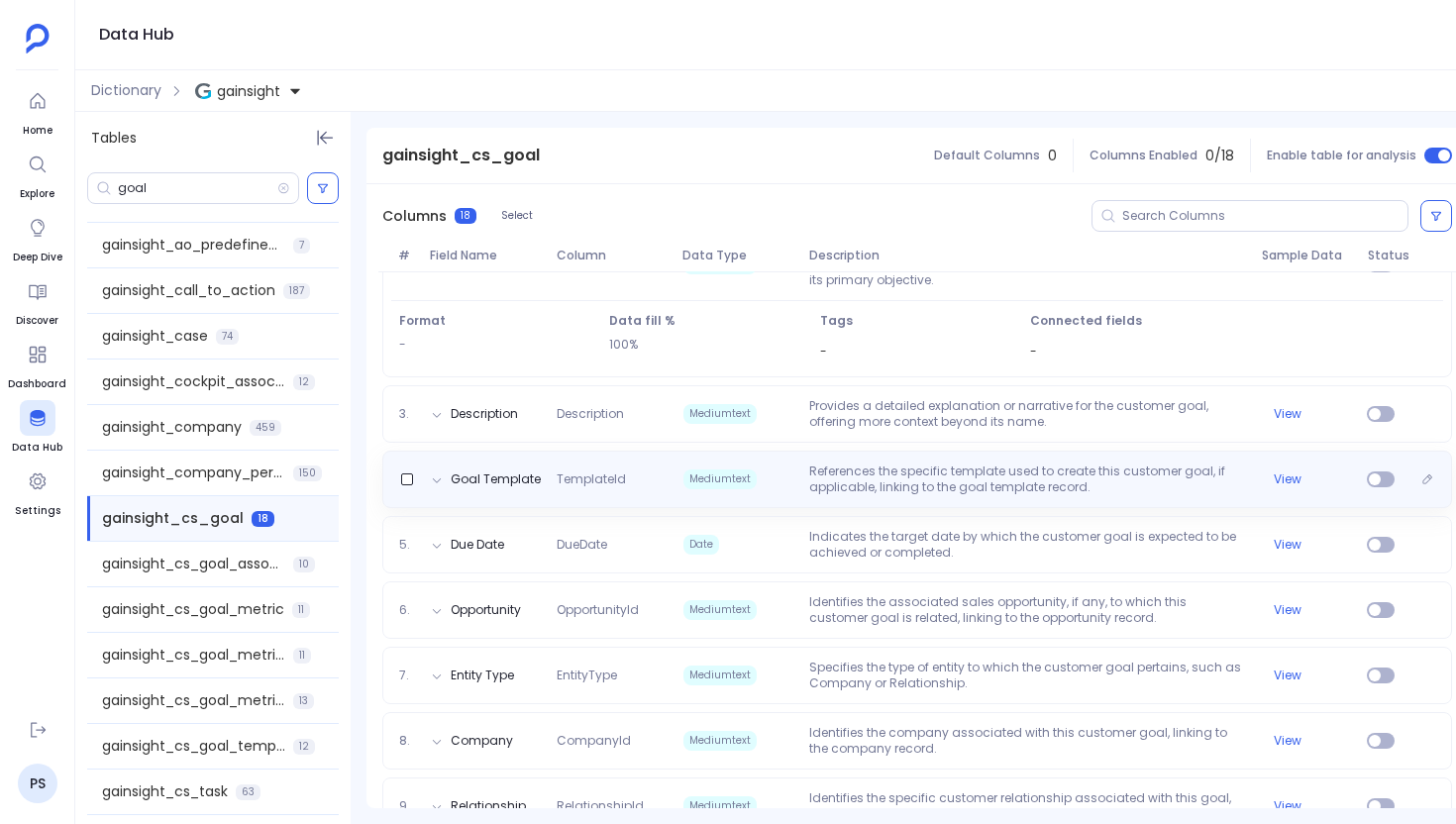 click on "View" at bounding box center [1288, 479] 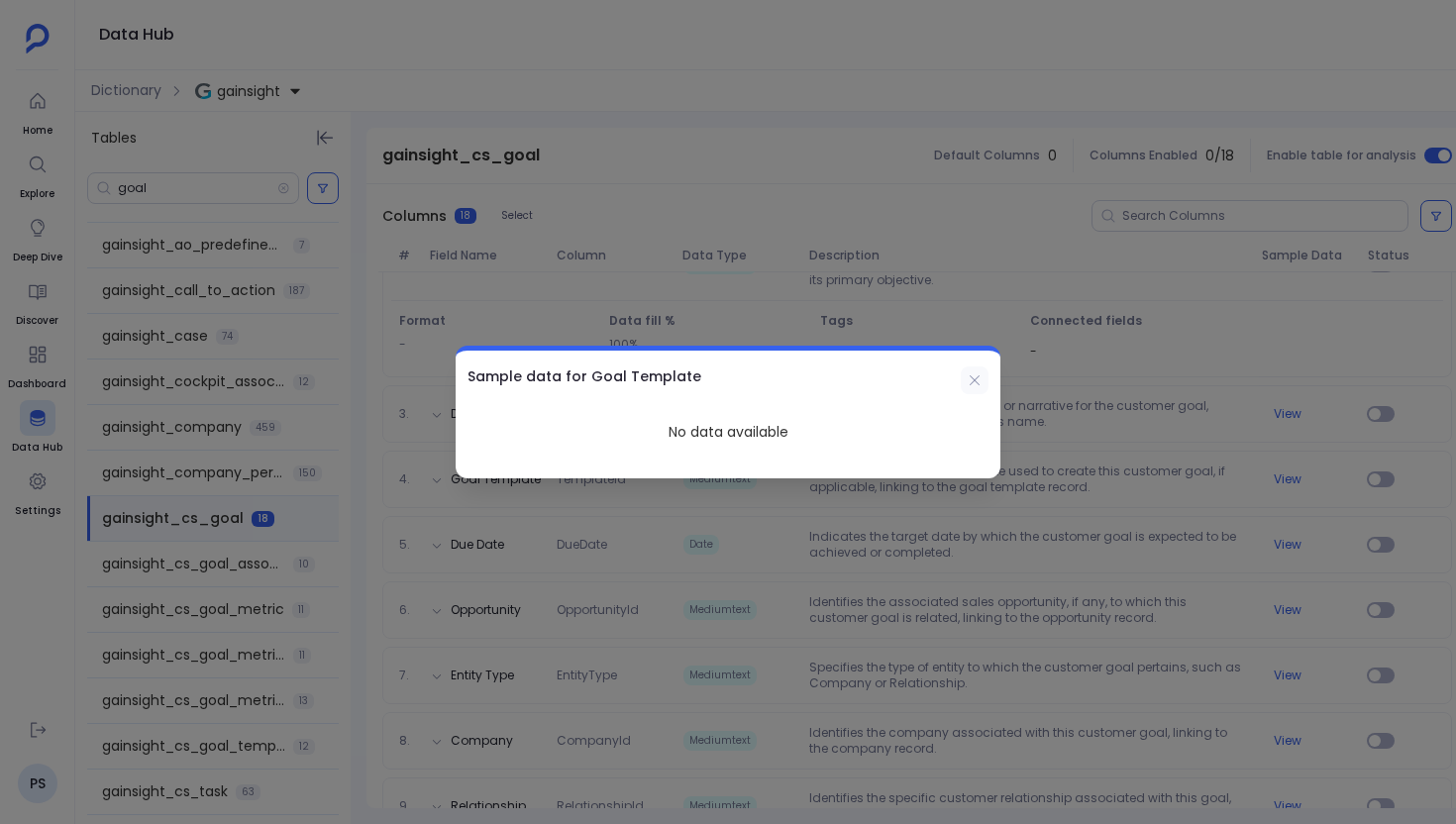 click at bounding box center (975, 380) 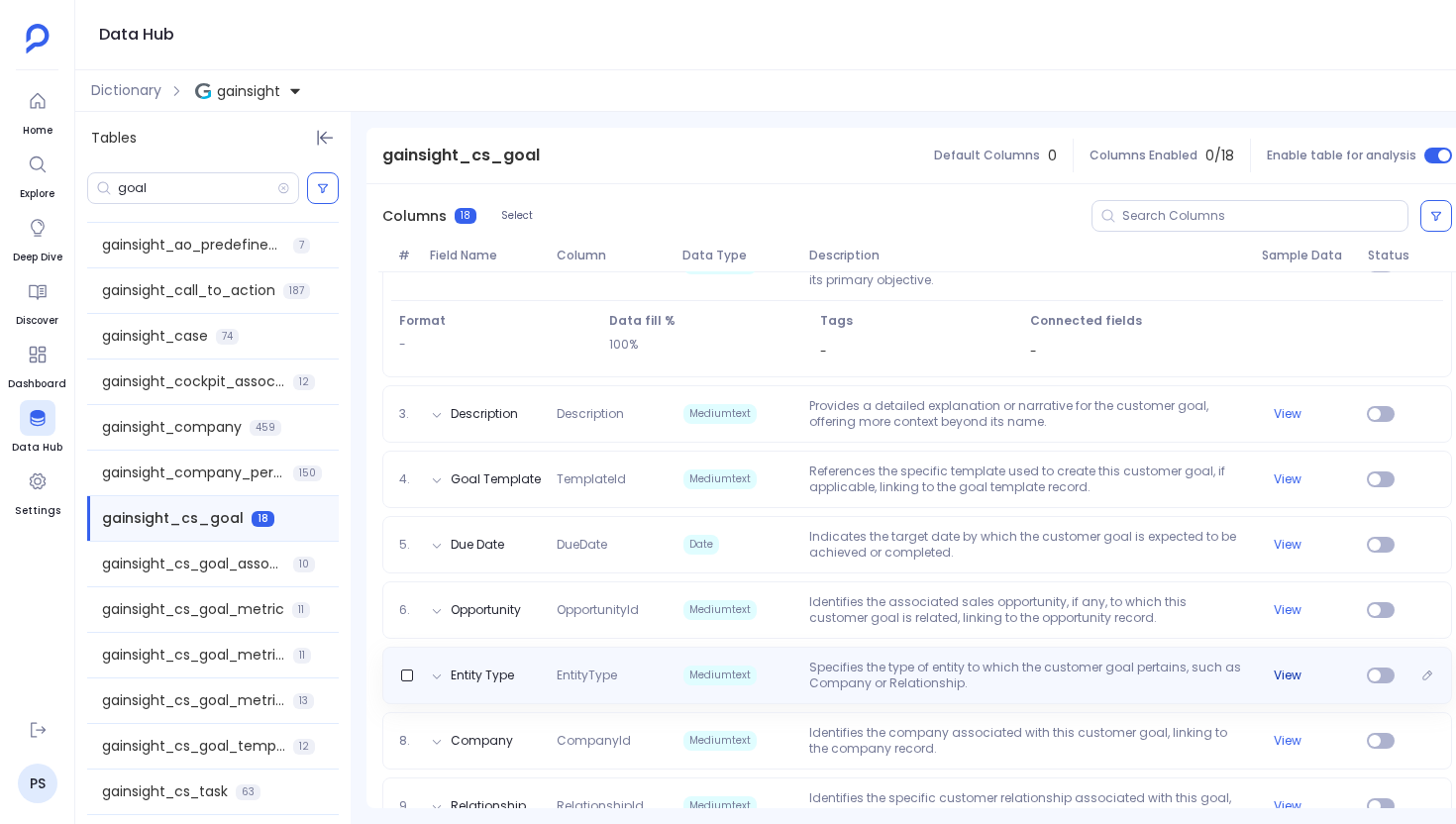click on "View" at bounding box center [1288, 675] 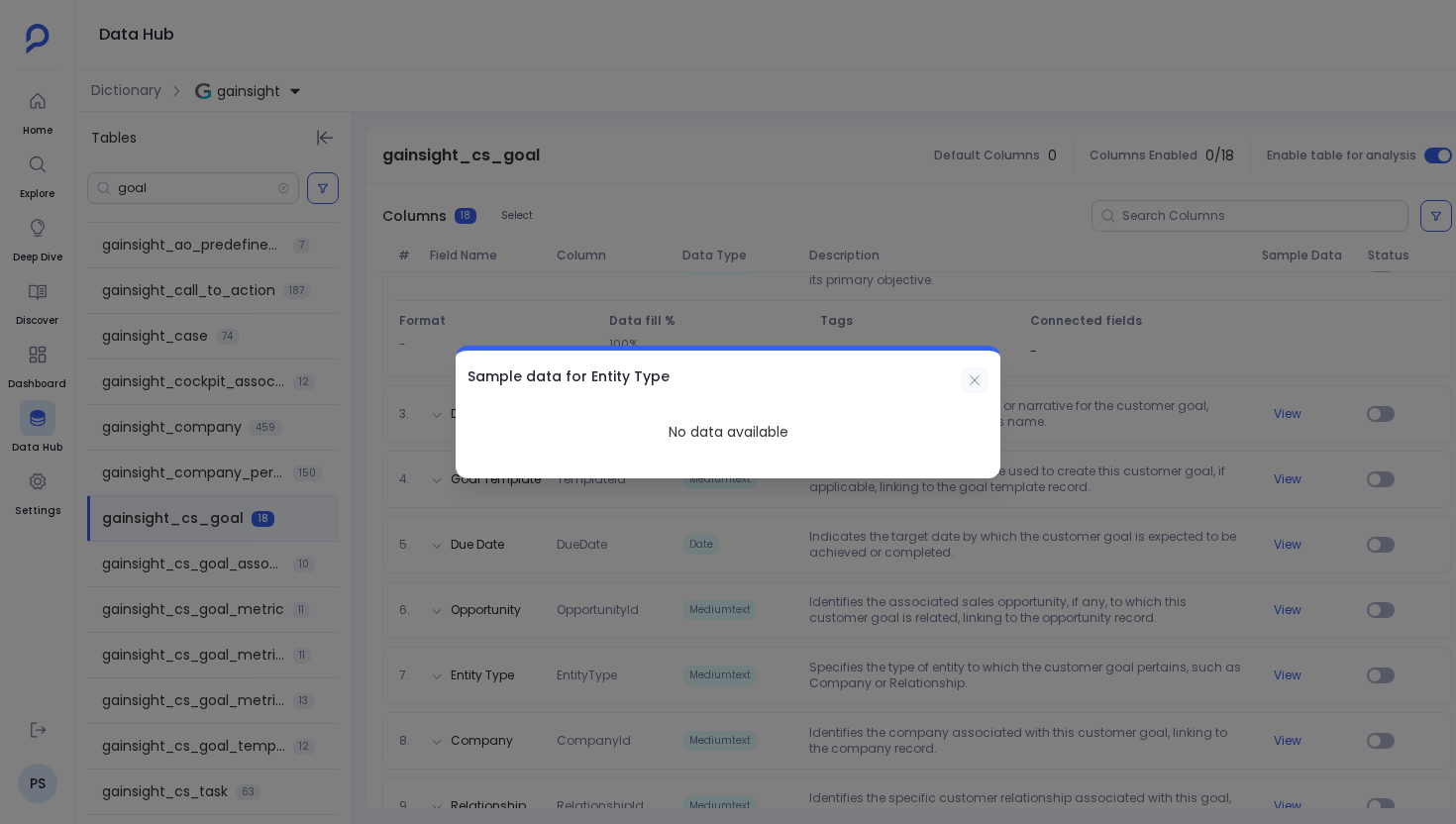 click 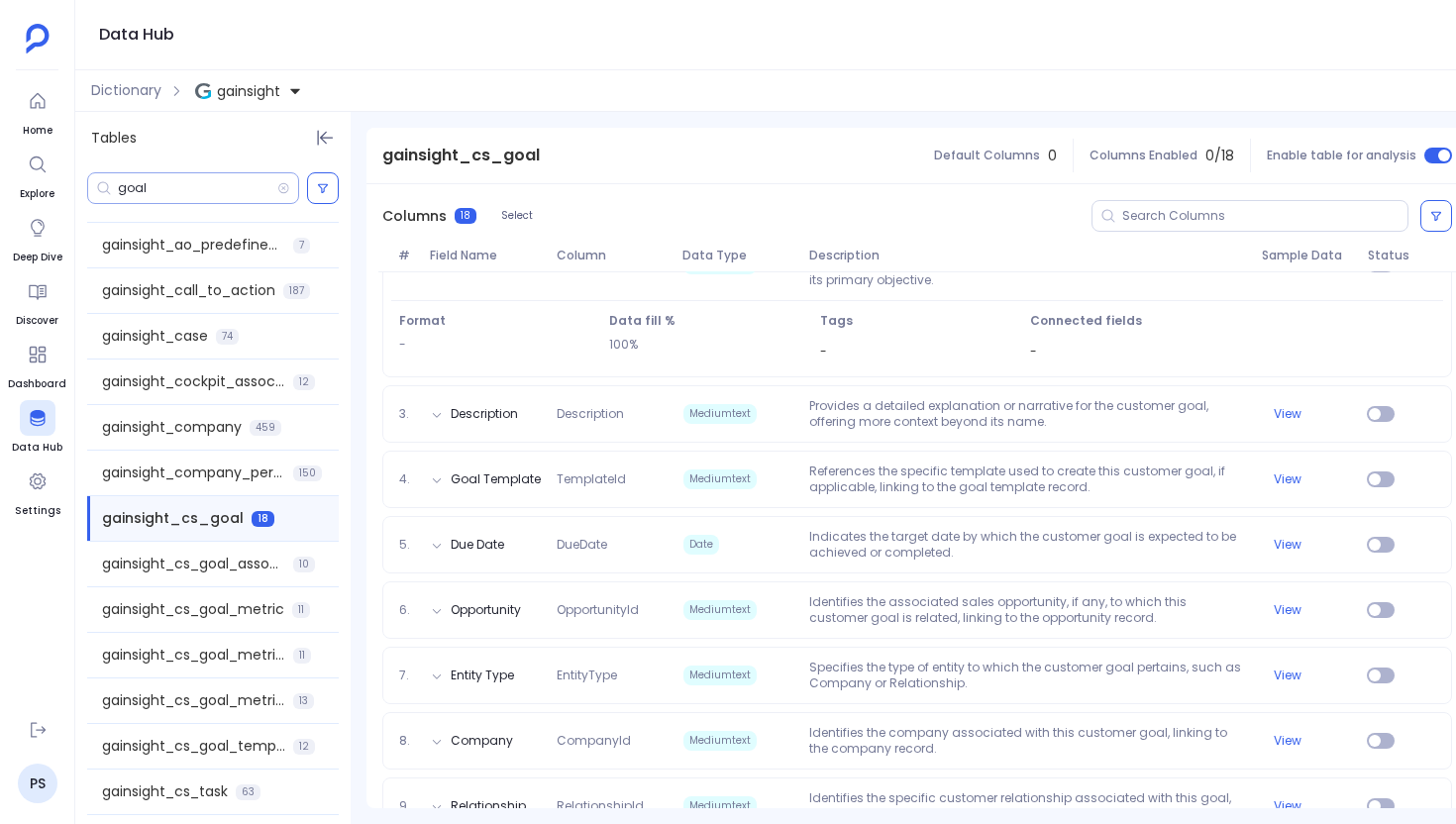 click on "goal" at bounding box center [197, 188] 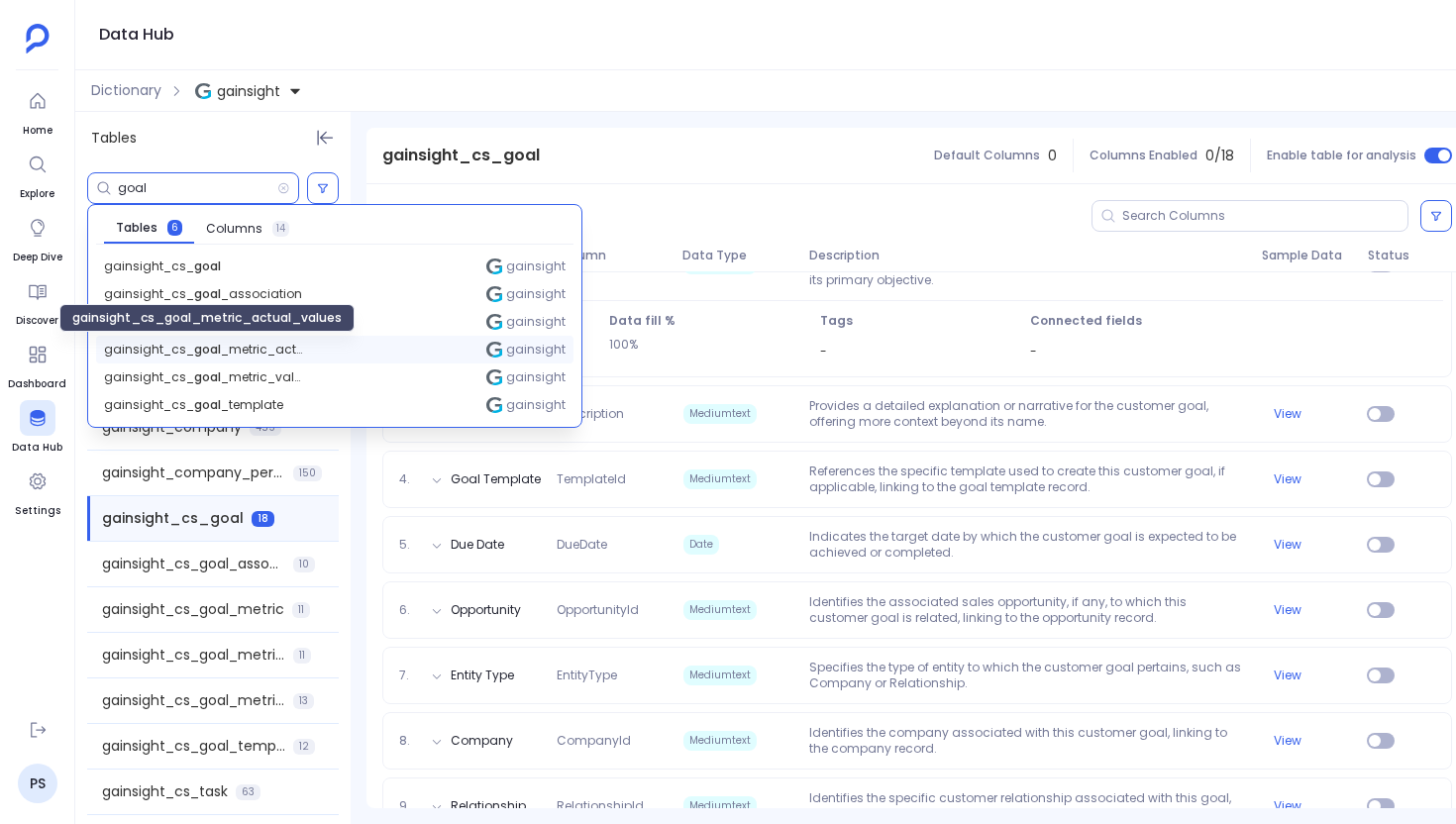 click on "gainsight_cs_ goal _metric_actual_values" at bounding box center [203, 350] 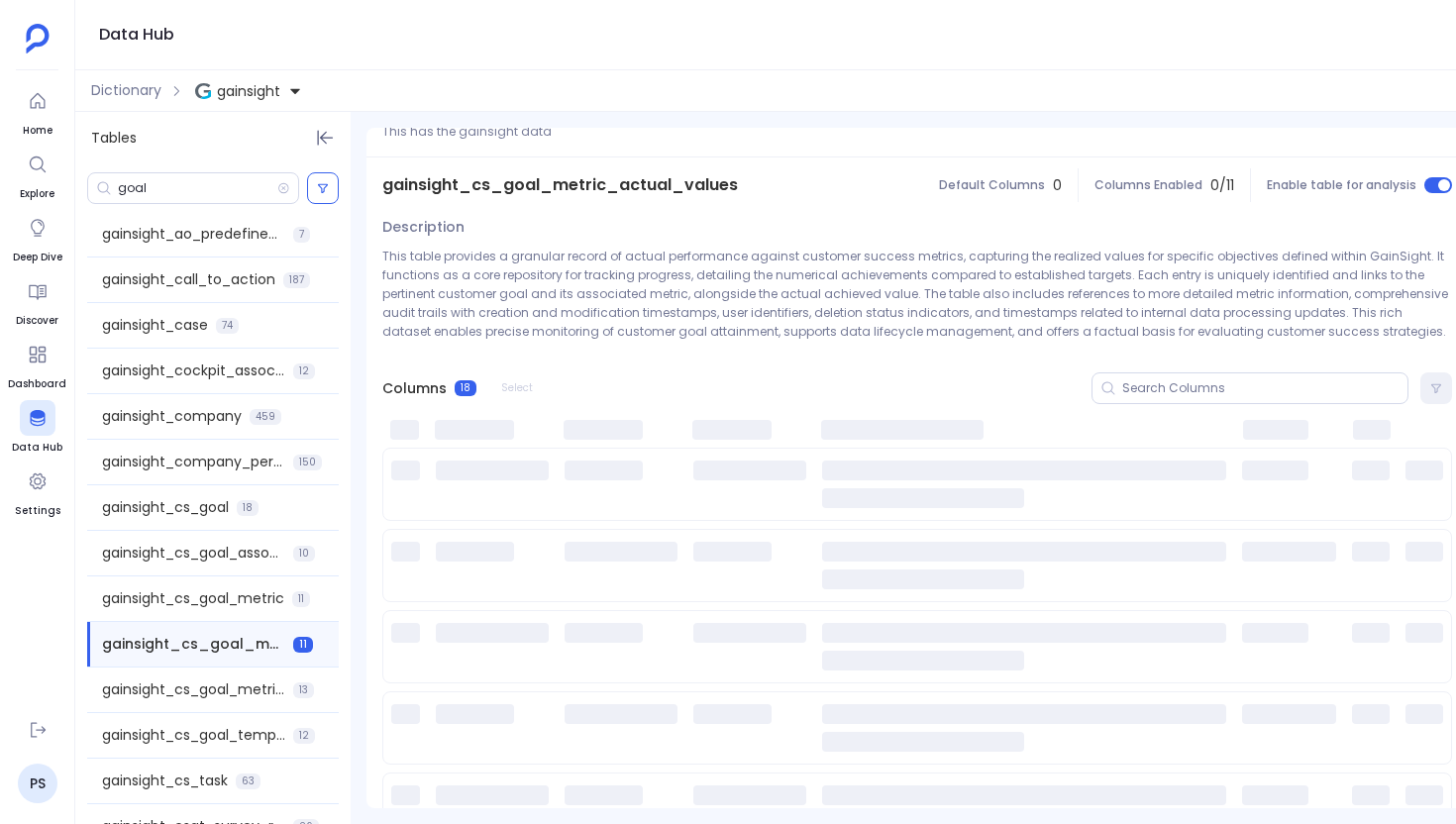 scroll, scrollTop: 595, scrollLeft: 0, axis: vertical 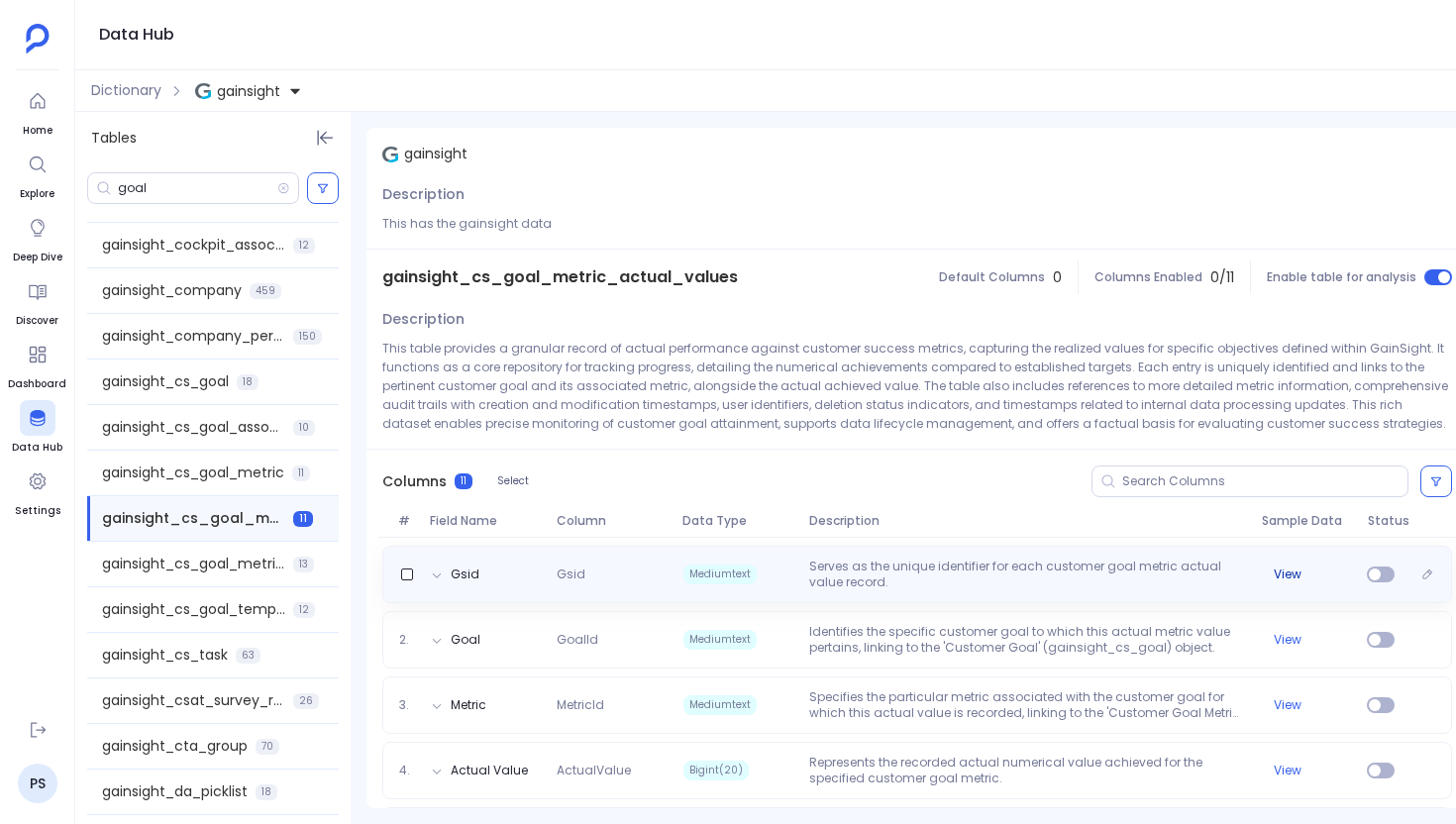 click on "View" at bounding box center (1288, 574) 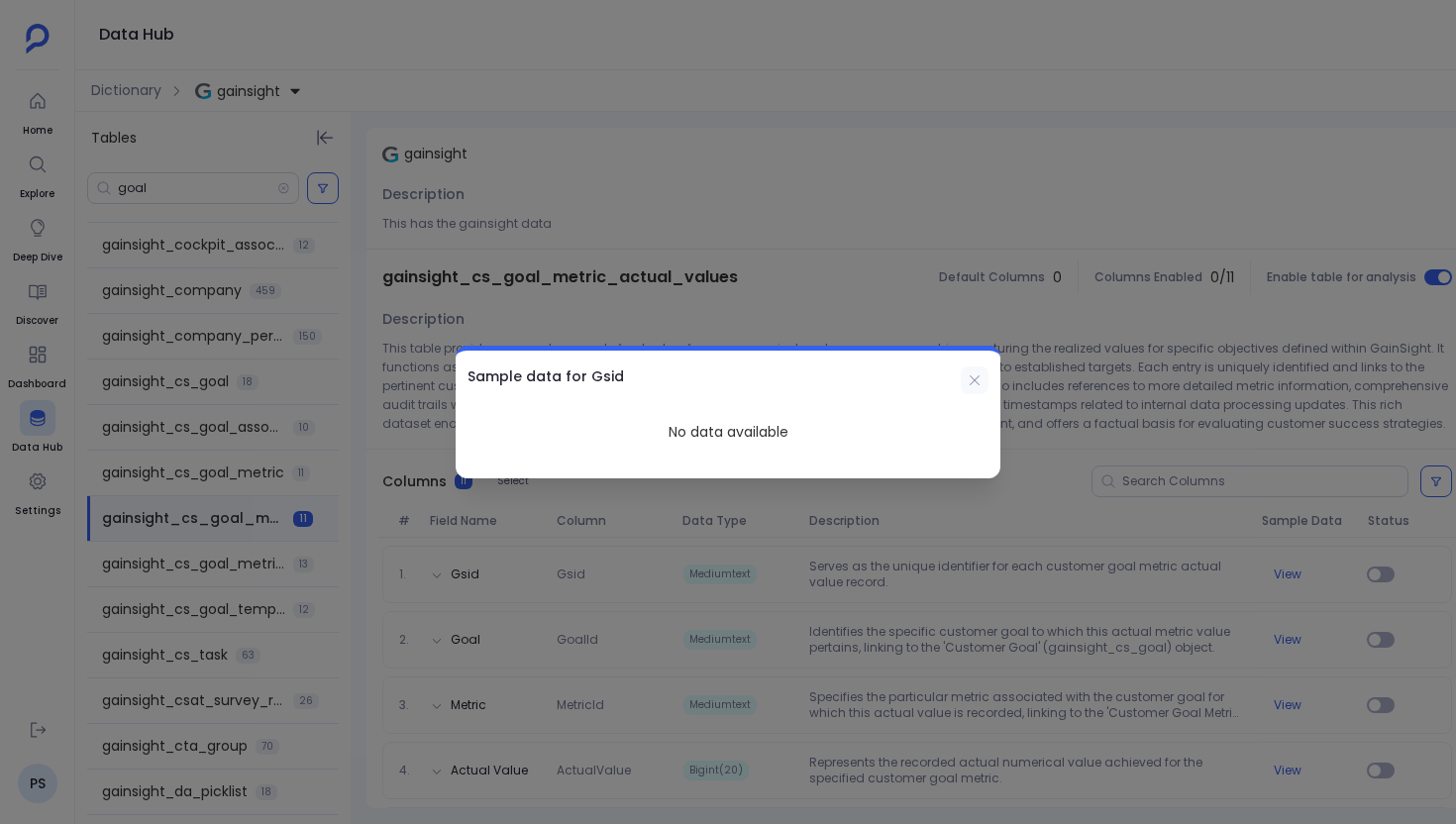 click 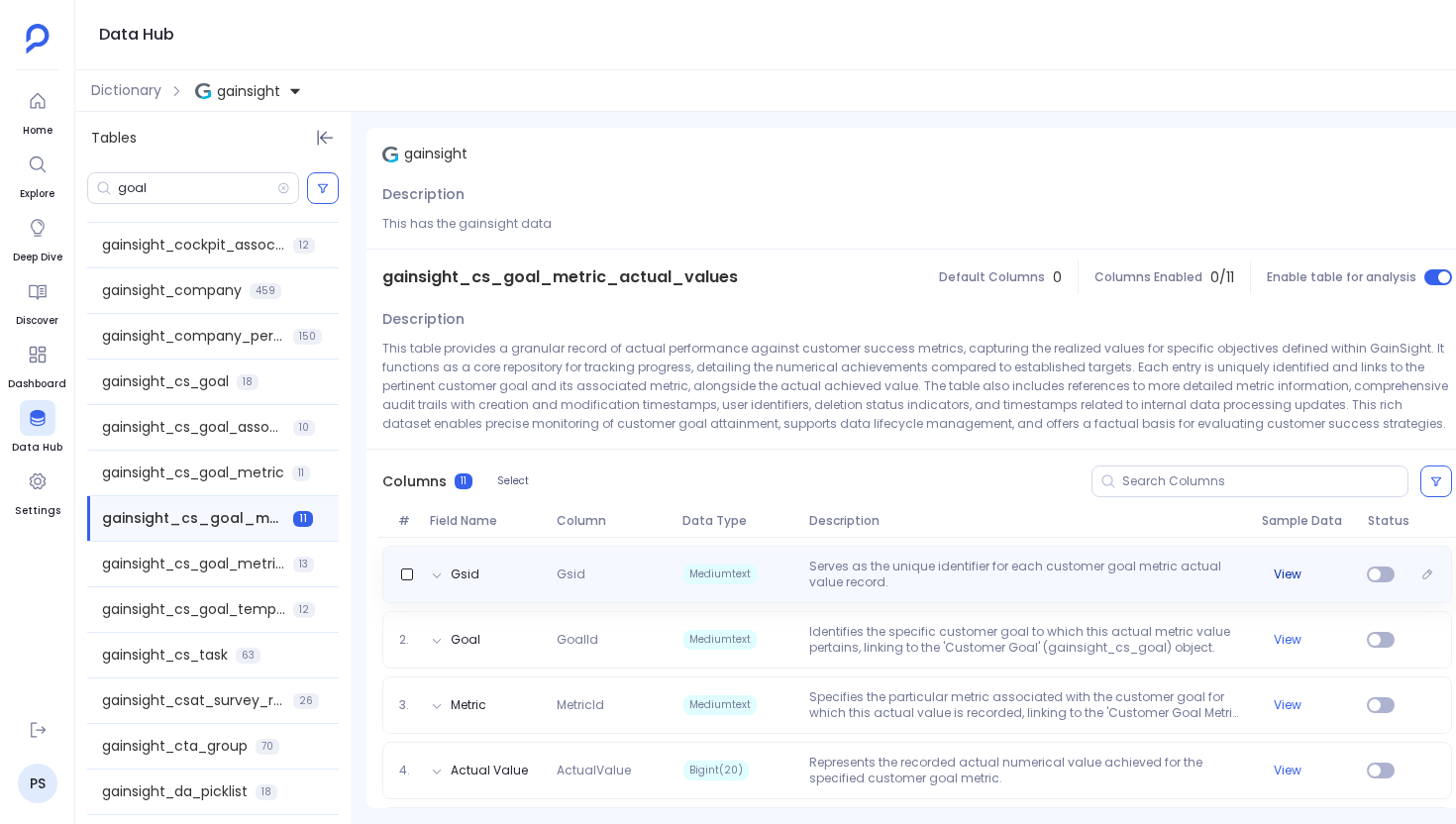 click on "View" at bounding box center [1288, 574] 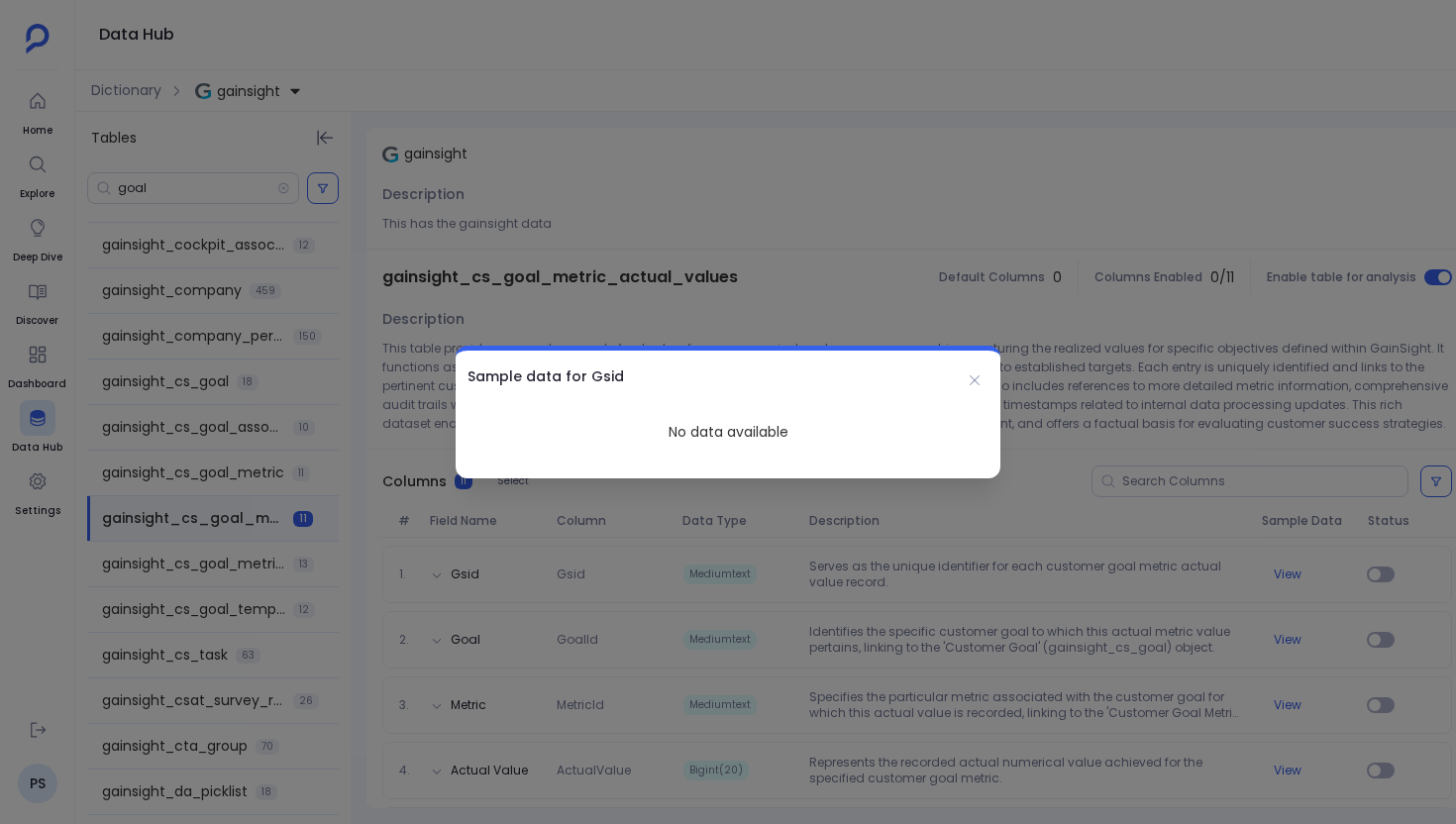 click at bounding box center [728, 412] 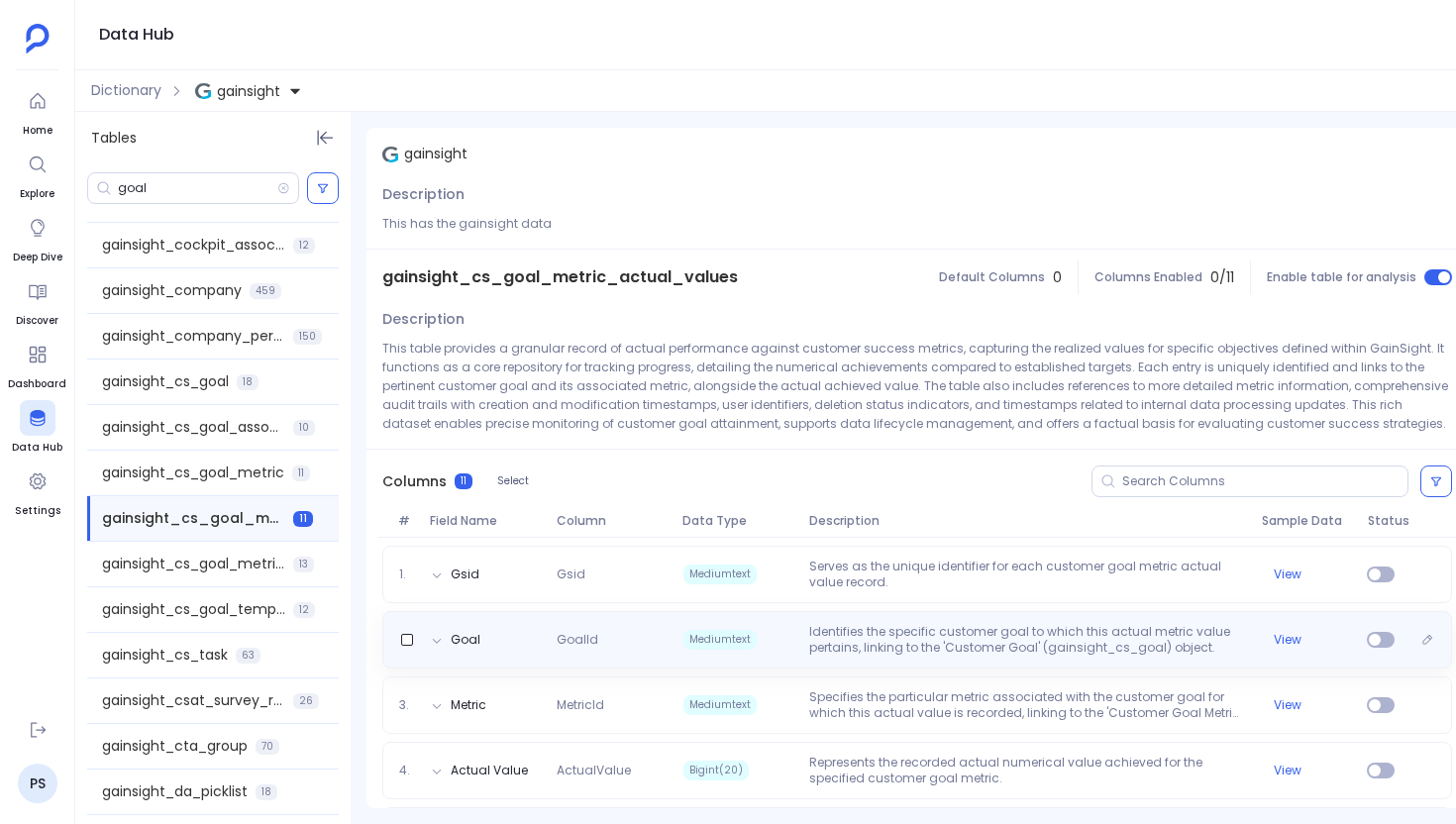 click on "View" at bounding box center [1288, 640] 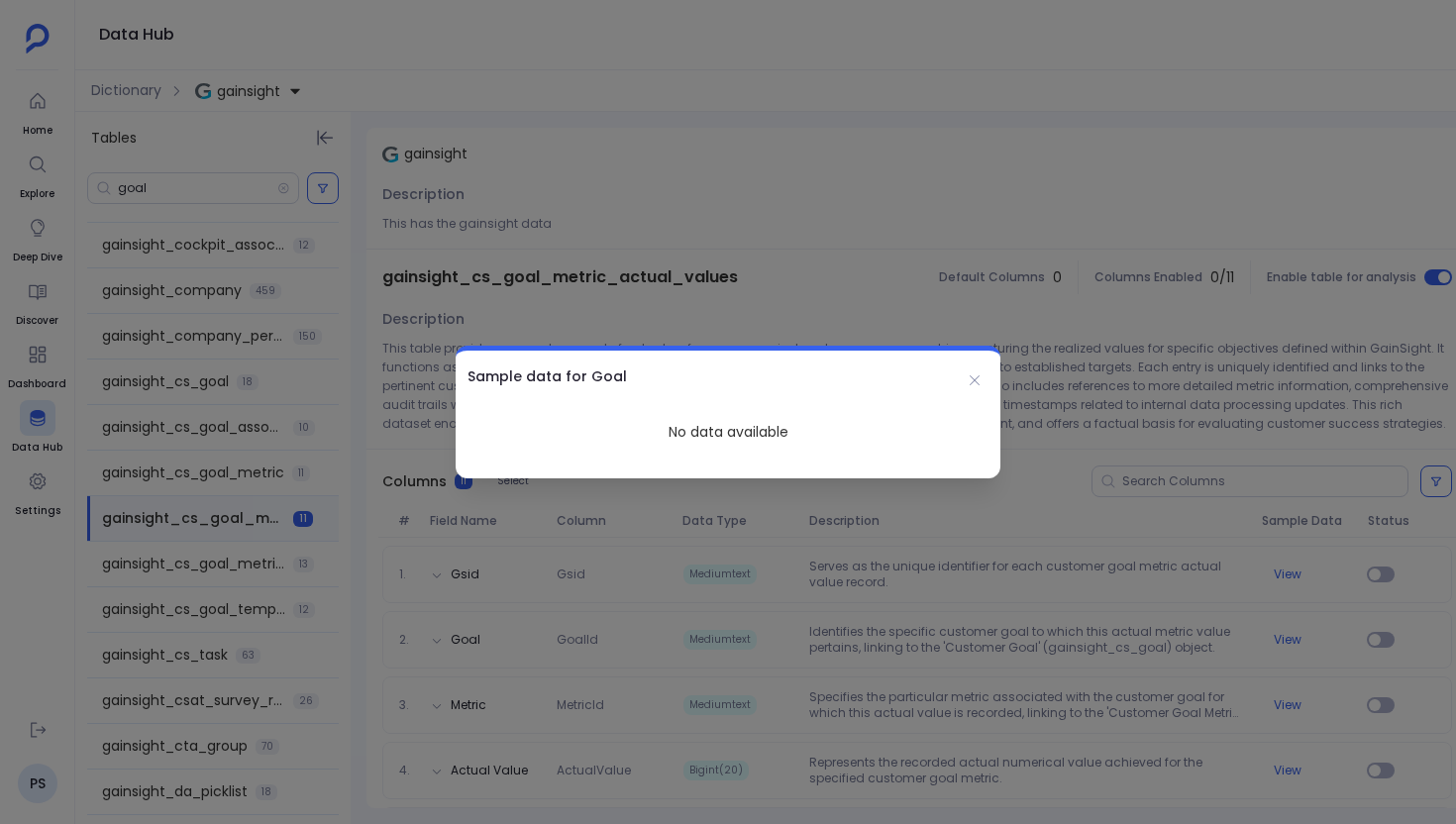 click at bounding box center (728, 412) 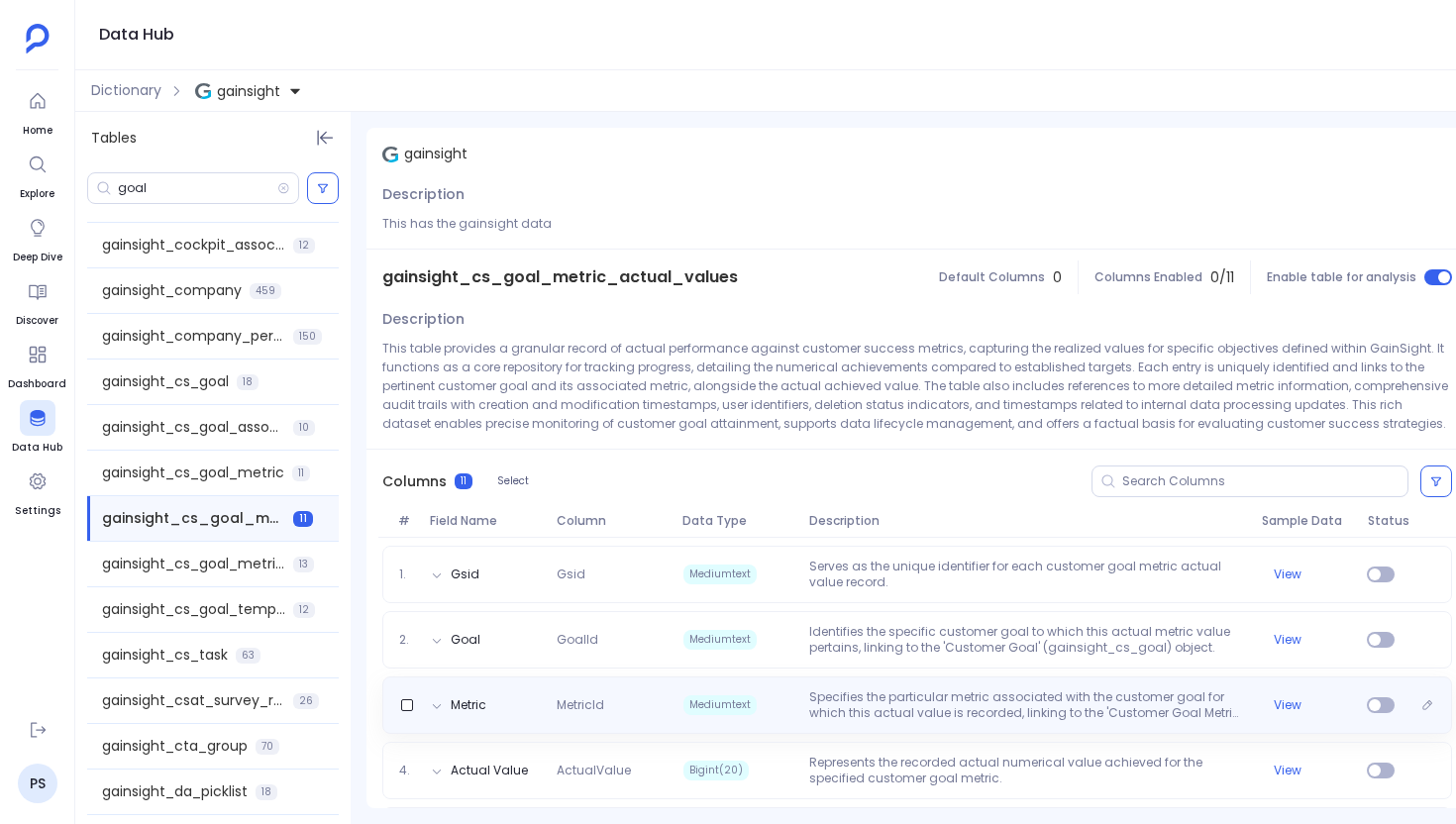 click on "View" at bounding box center (1288, 705) 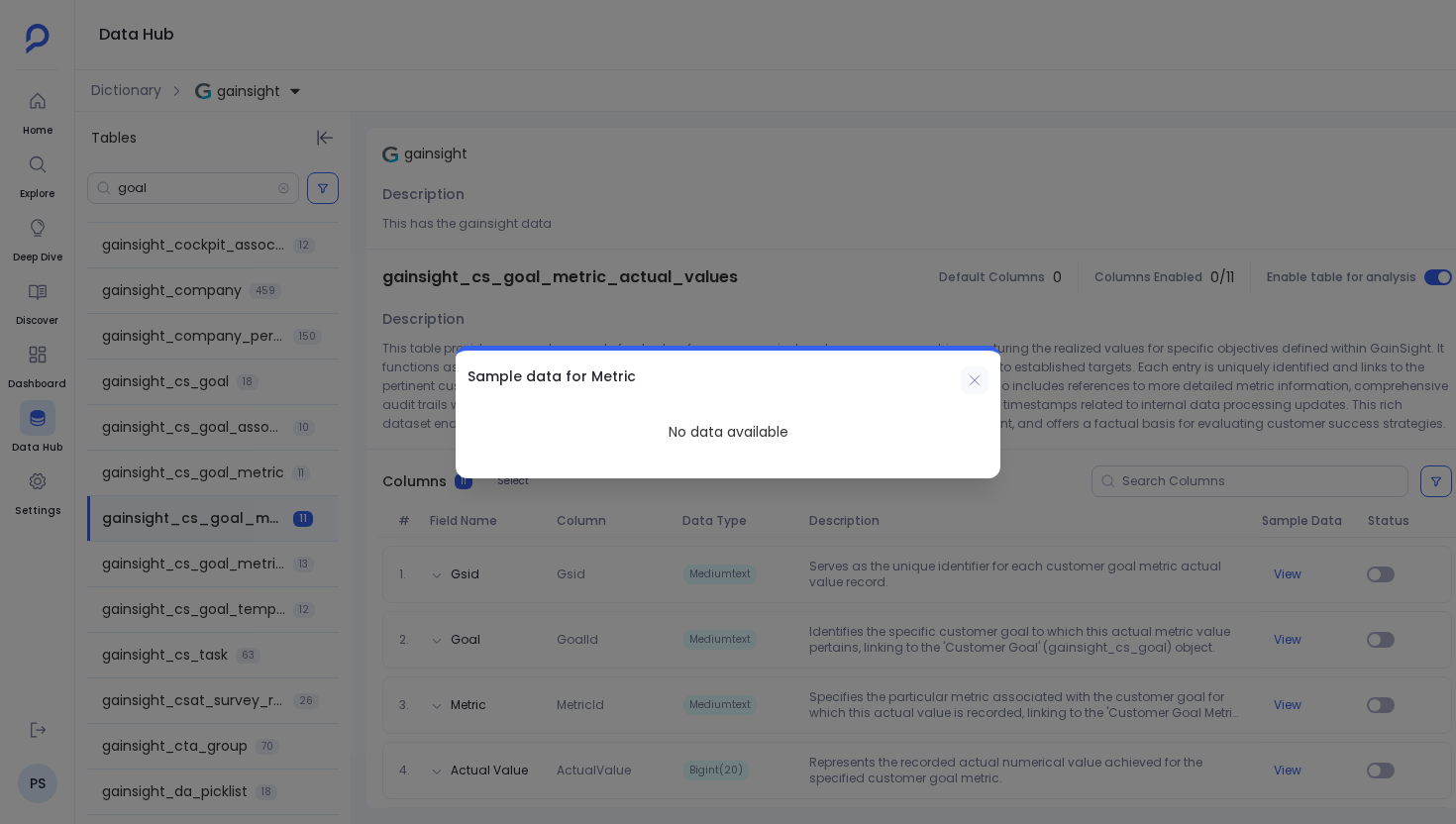 click 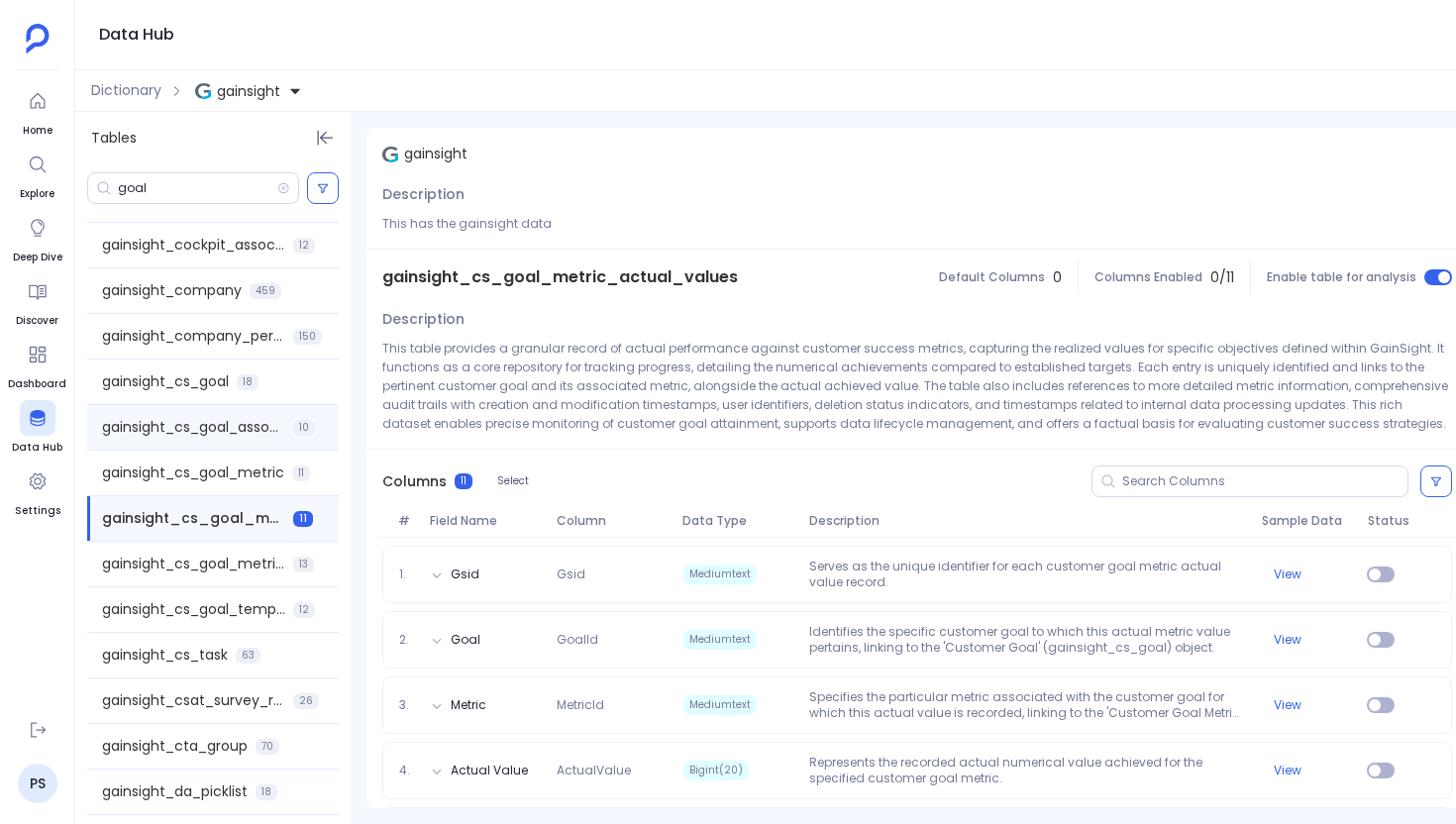 click on "gainsight_cs_goal_association 10" at bounding box center (213, 427) 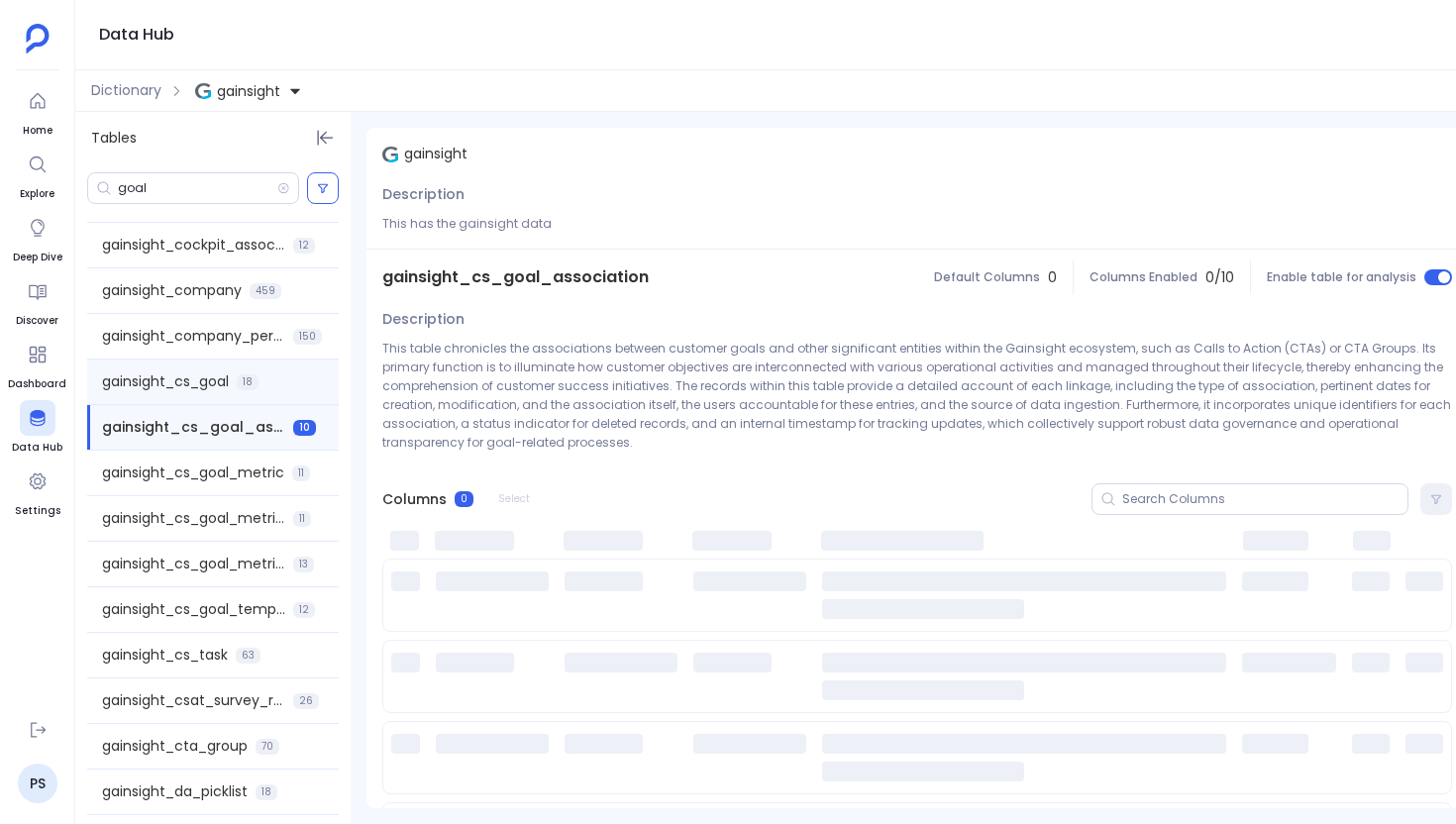 click on "gainsight_cs_goal" at bounding box center [165, 381] 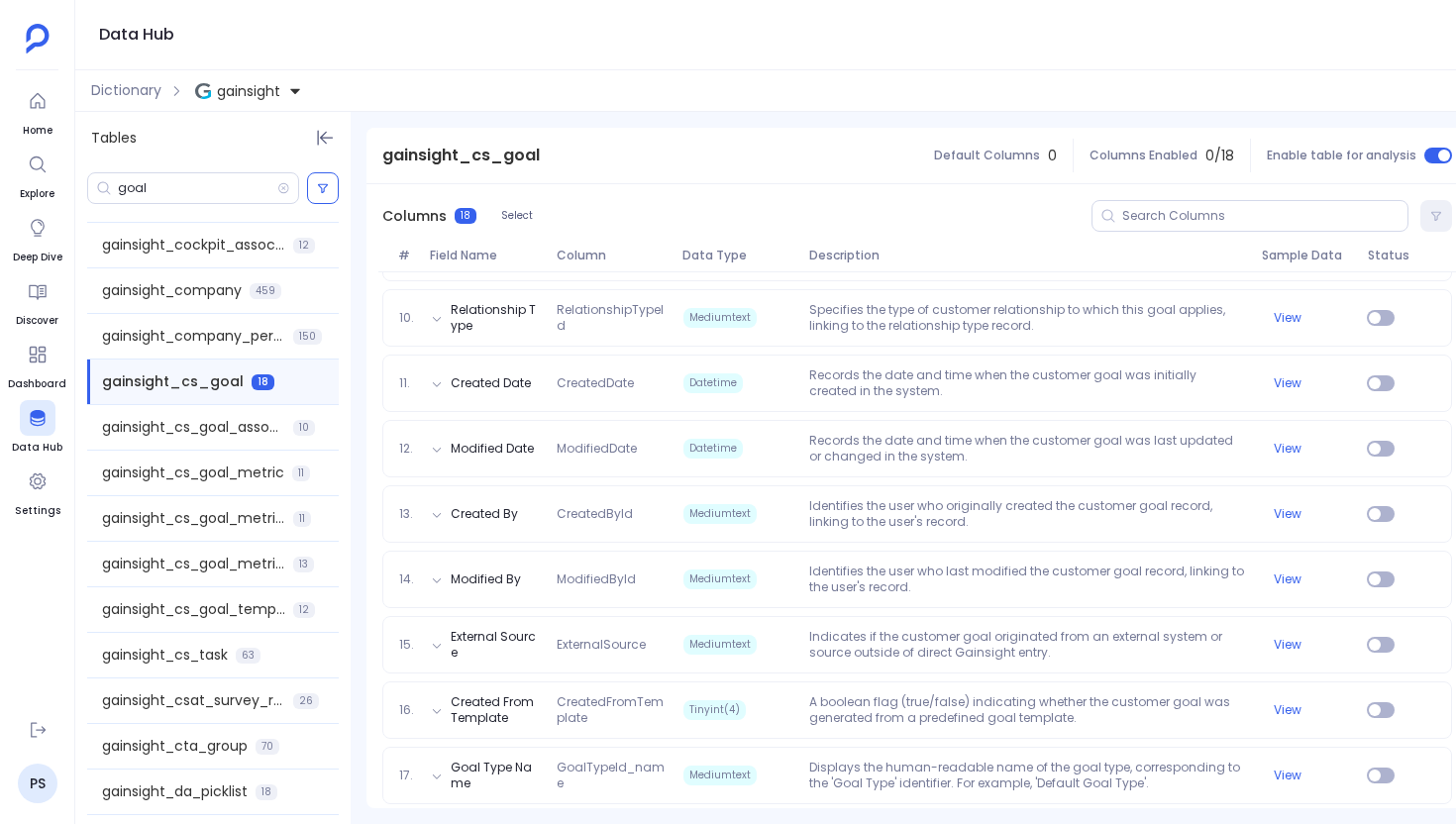 scroll, scrollTop: 922, scrollLeft: 0, axis: vertical 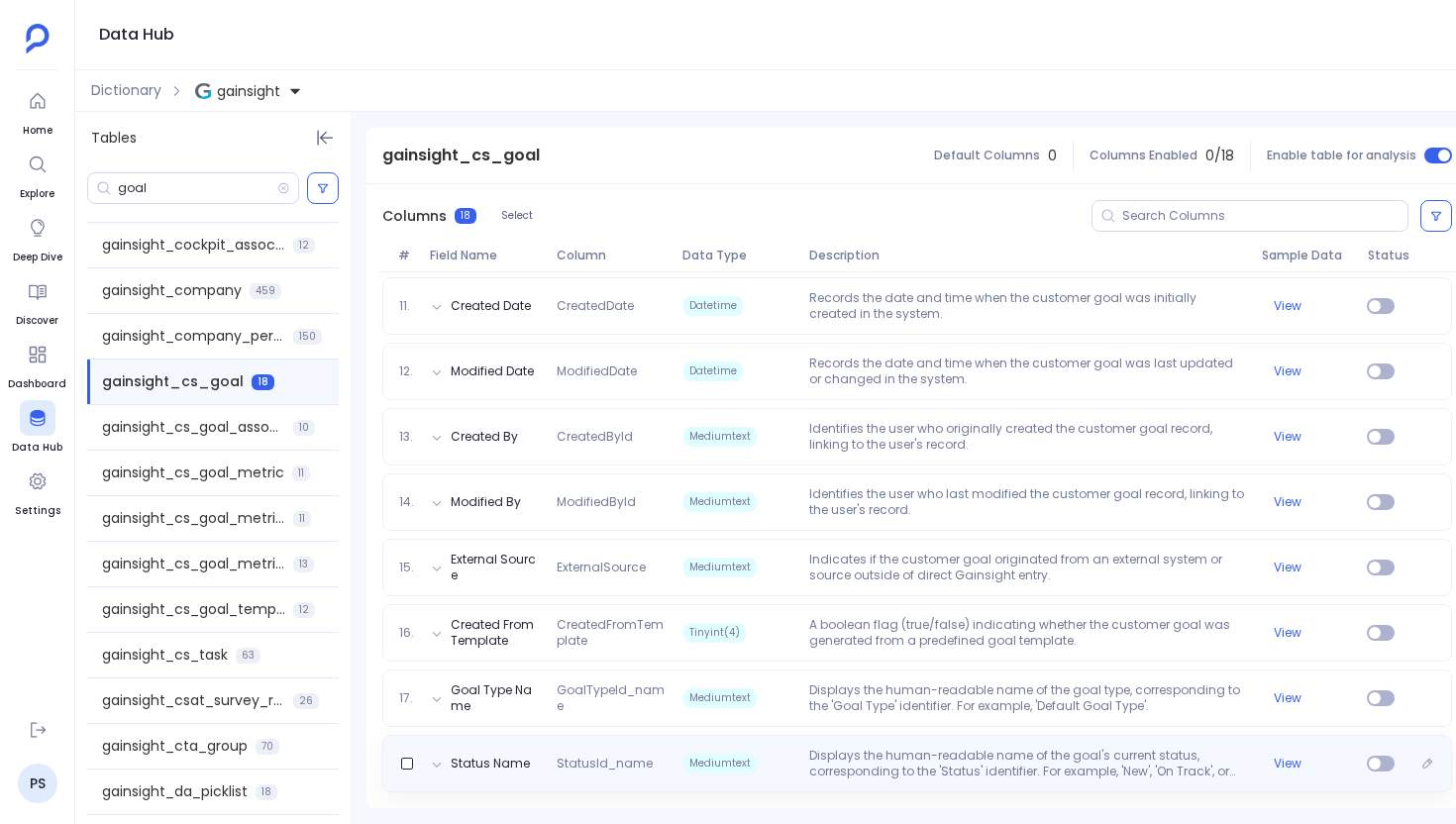 click on "Displays the human-readable name of the goal's current status, corresponding to the 'Status' identifier. For example, 'New', 'On Track', or 'Achieved'." at bounding box center [1027, 764] 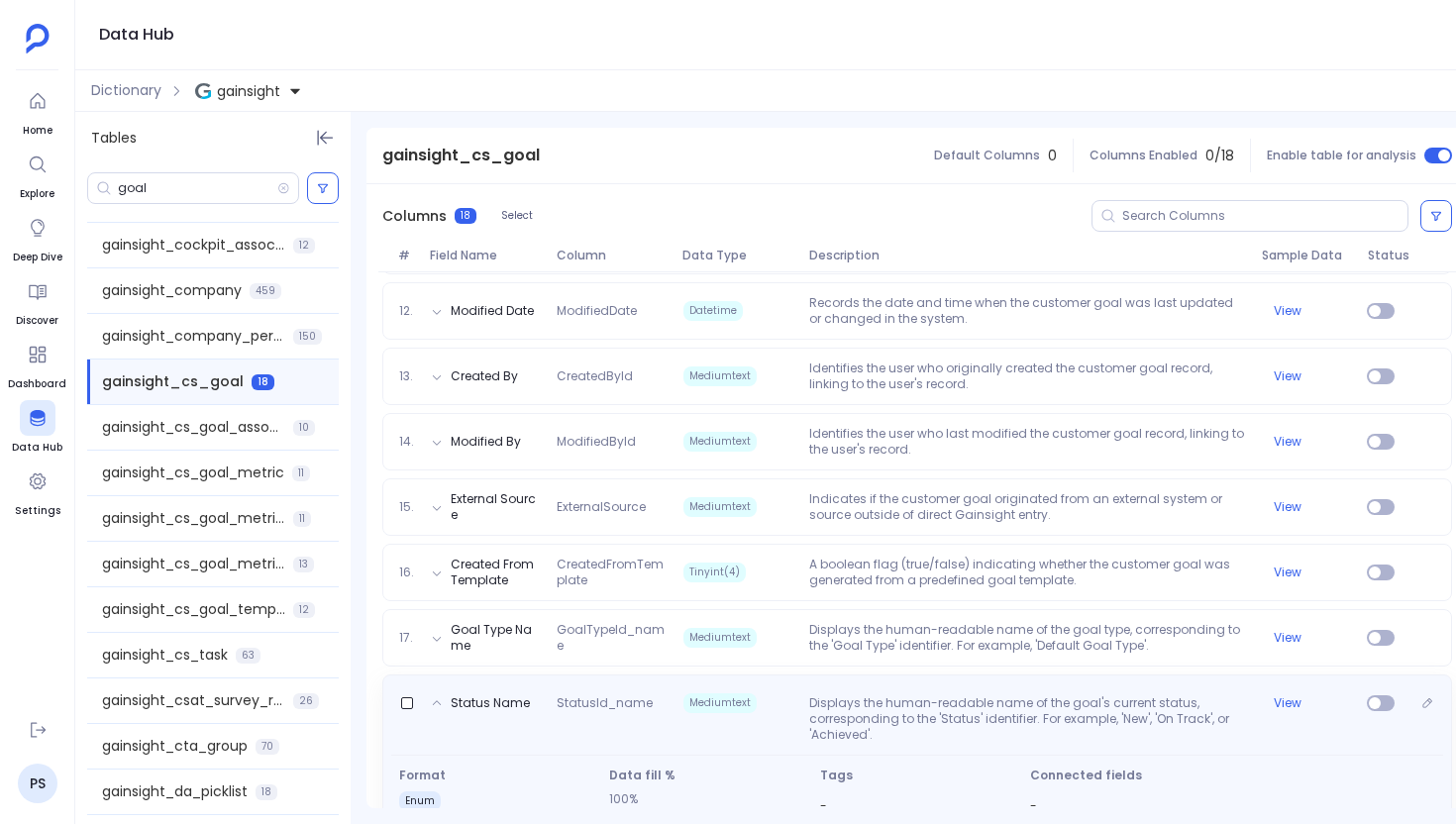 scroll, scrollTop: 1022, scrollLeft: 0, axis: vertical 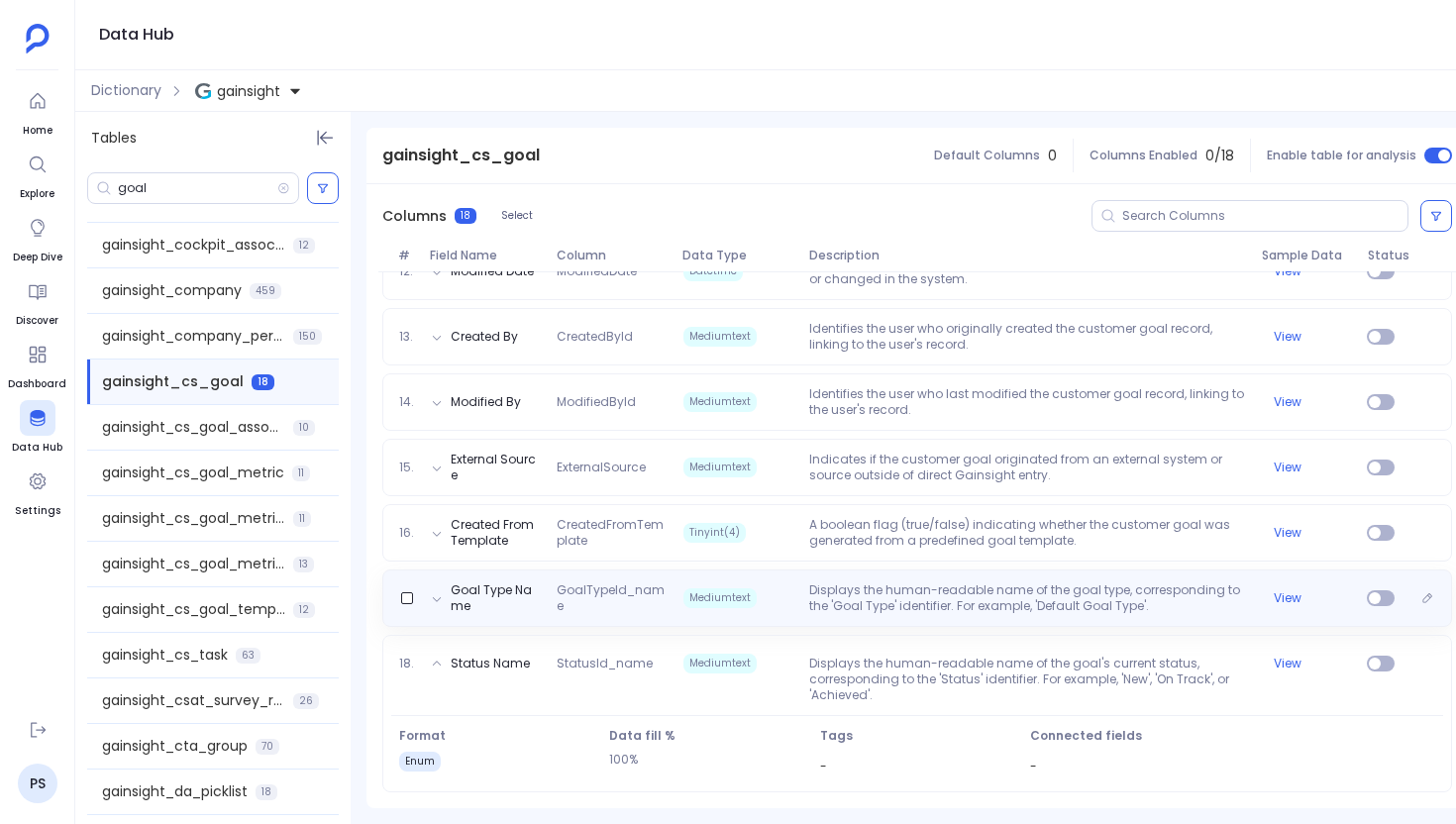 click on "Goal Type Name GoalTypeId_name Mediumtext Displays the human-readable name of the goal type, corresponding to the 'Goal Type' identifier. For example, 'Default Goal Type'. View" at bounding box center (917, 598) 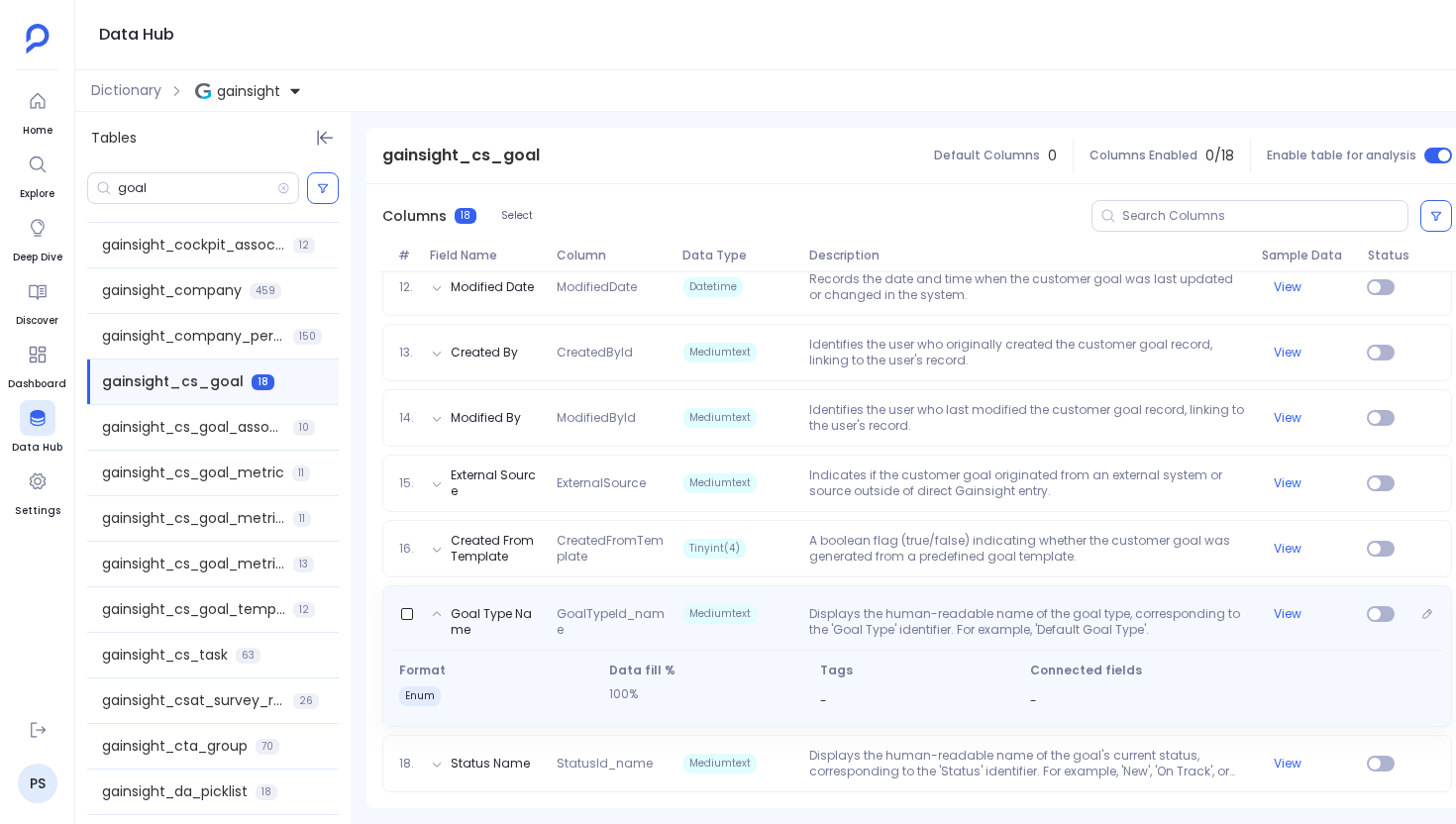scroll, scrollTop: 1006, scrollLeft: 0, axis: vertical 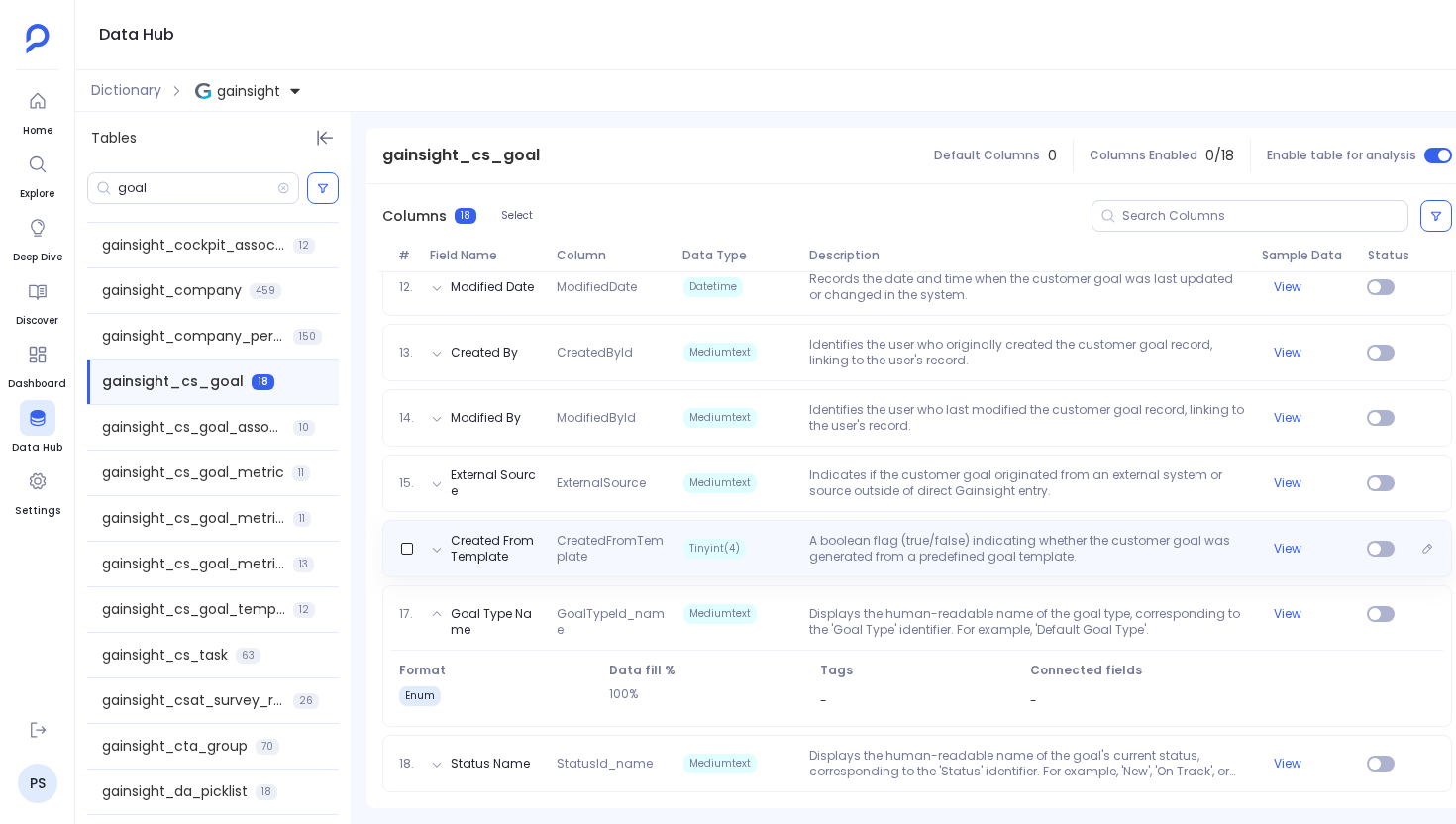 click on "Created From Template CreatedFromTemplate Tinyint(4) A boolean flag (true/false) indicating whether the customer goal was generated from a predefined goal template. View" at bounding box center [917, 549] 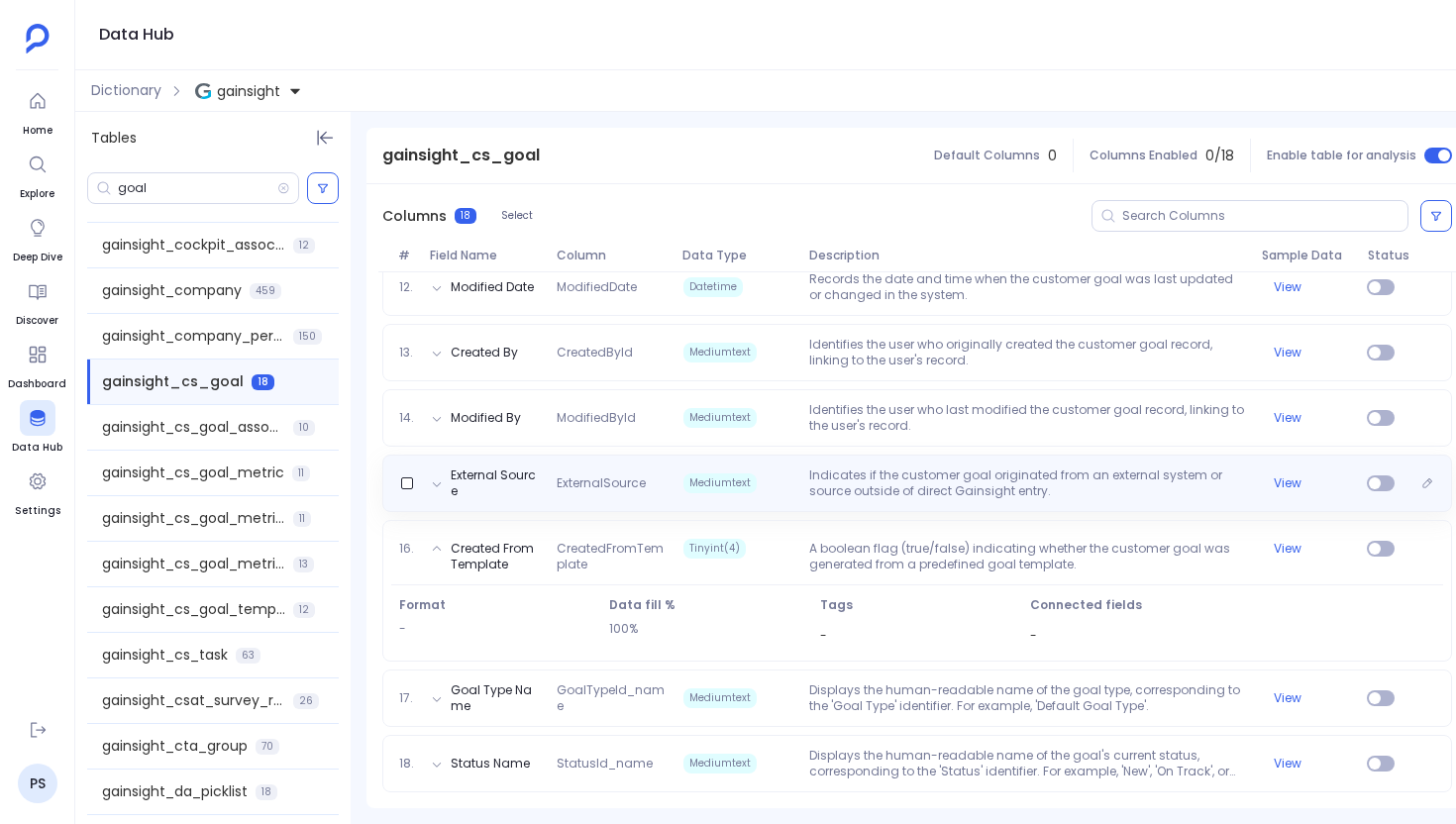 click on "External Source ExternalSource Mediumtext Indicates if the customer goal originated from an external system or source outside of direct Gainsight entry. View" at bounding box center (917, 483) 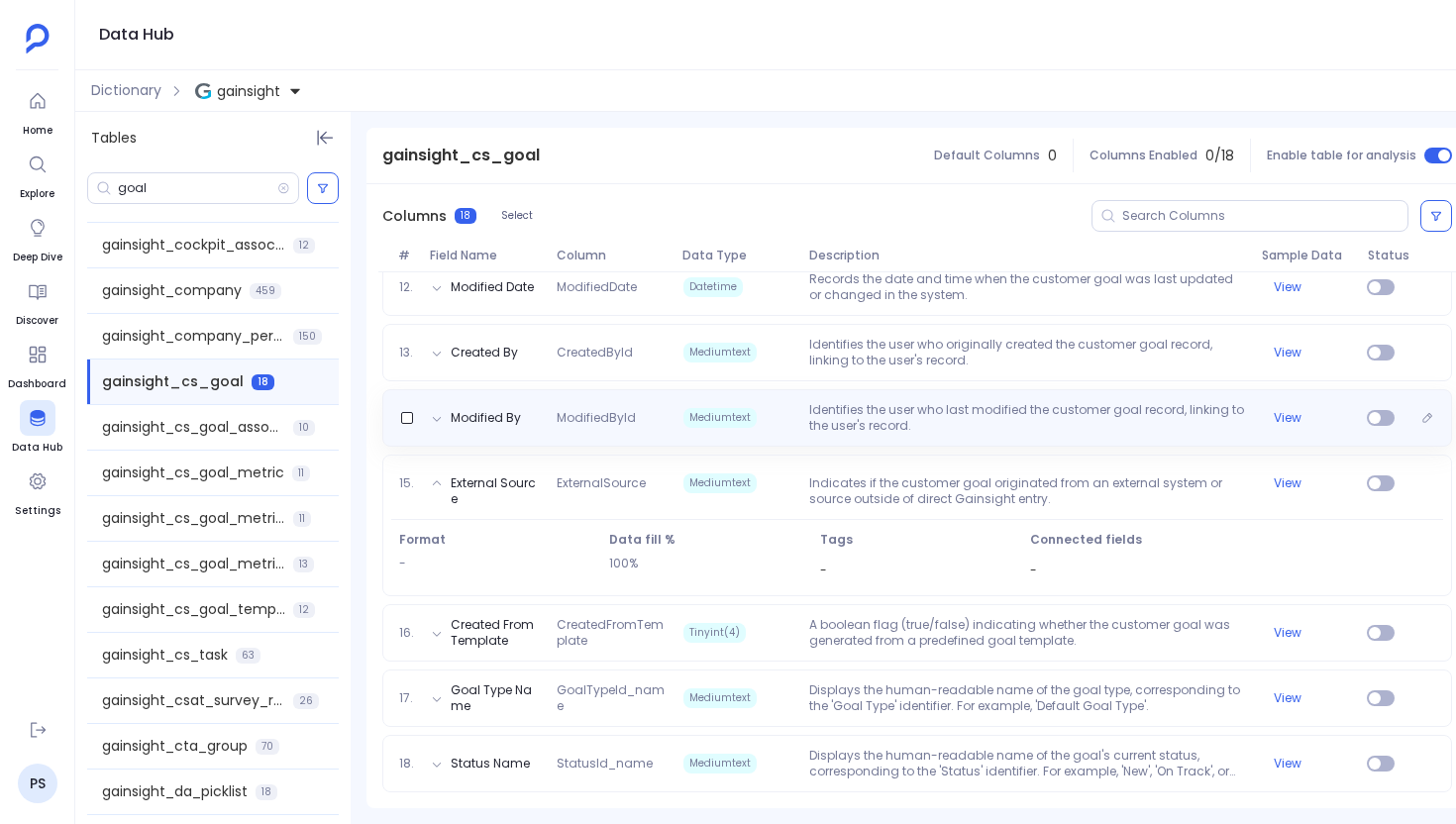 click on "Mediumtext" at bounding box center (738, 418) 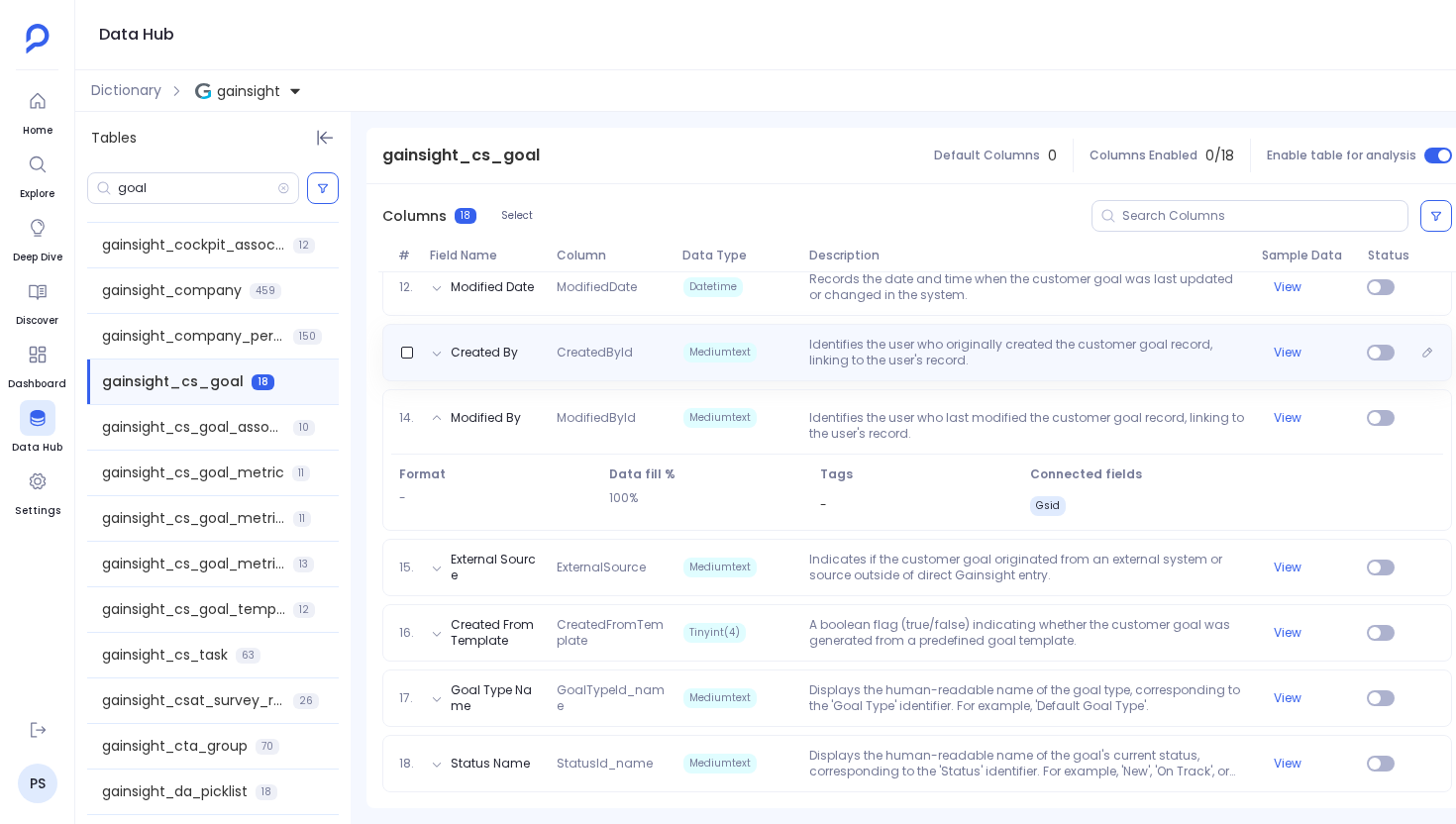 click on "Created By CreatedById Mediumtext Identifies the user who originally created the customer goal record, linking to the user's record. View" at bounding box center (917, 353) 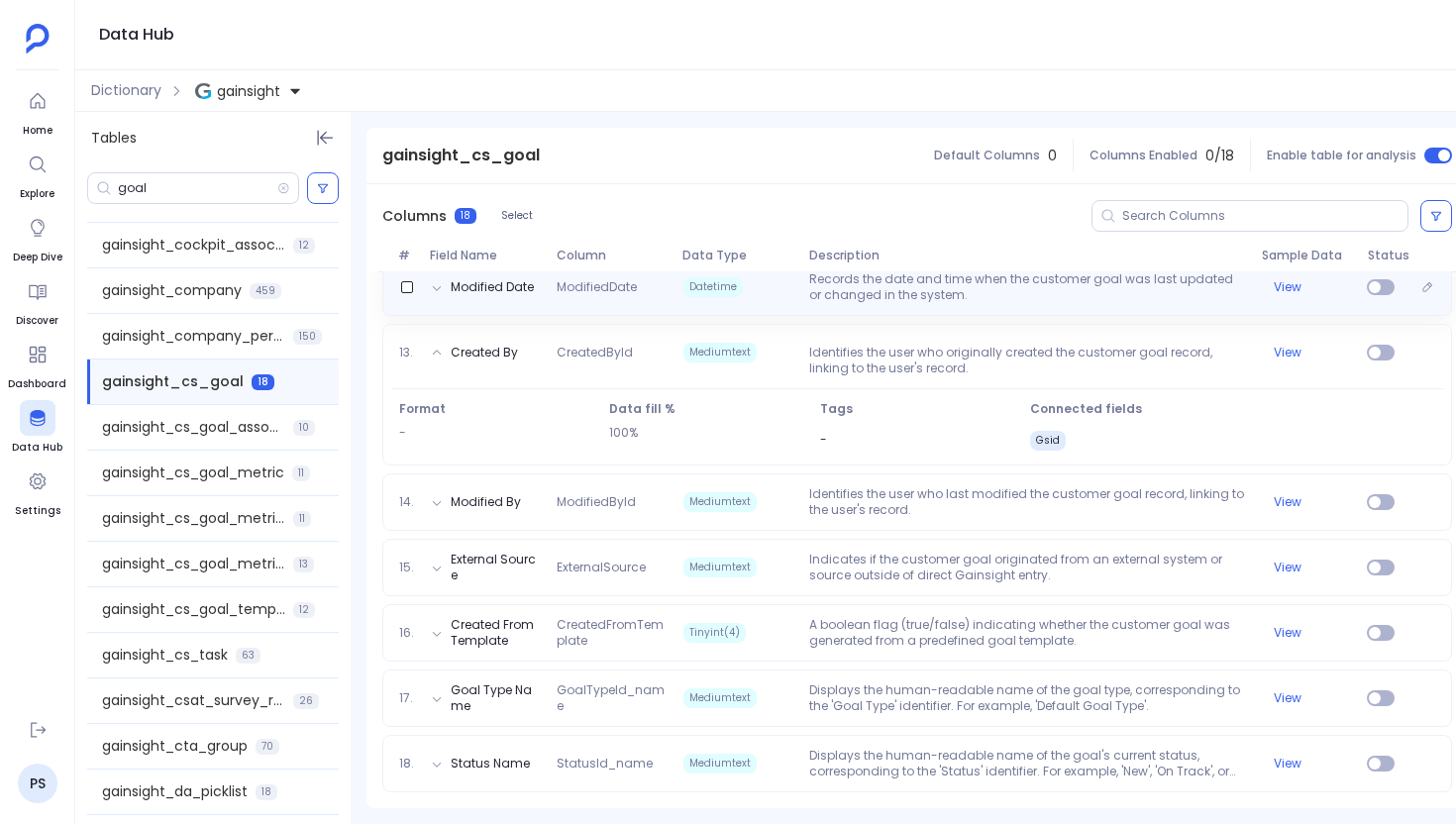 click on "Datetime" at bounding box center (738, 287) 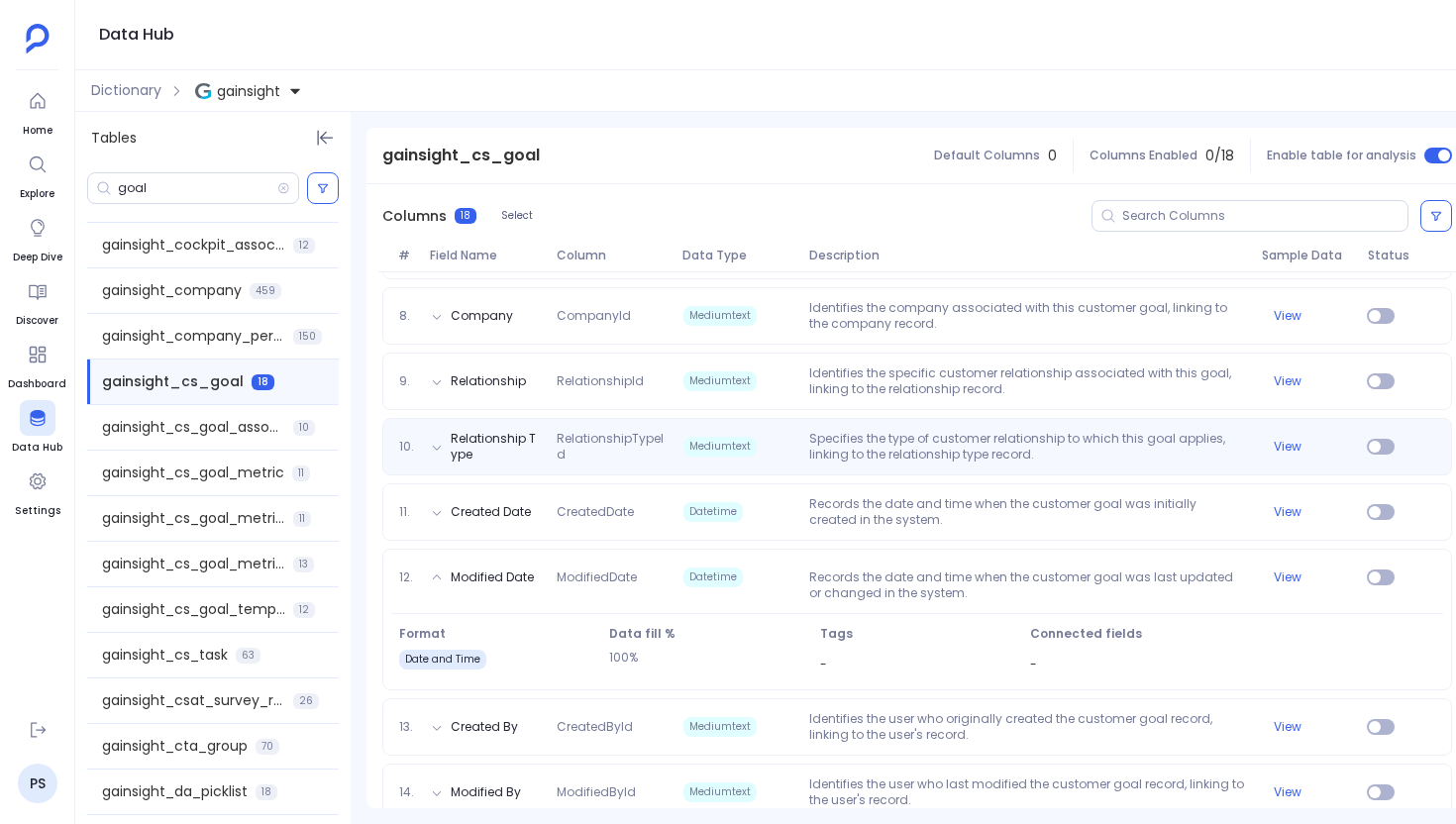scroll, scrollTop: 697, scrollLeft: 0, axis: vertical 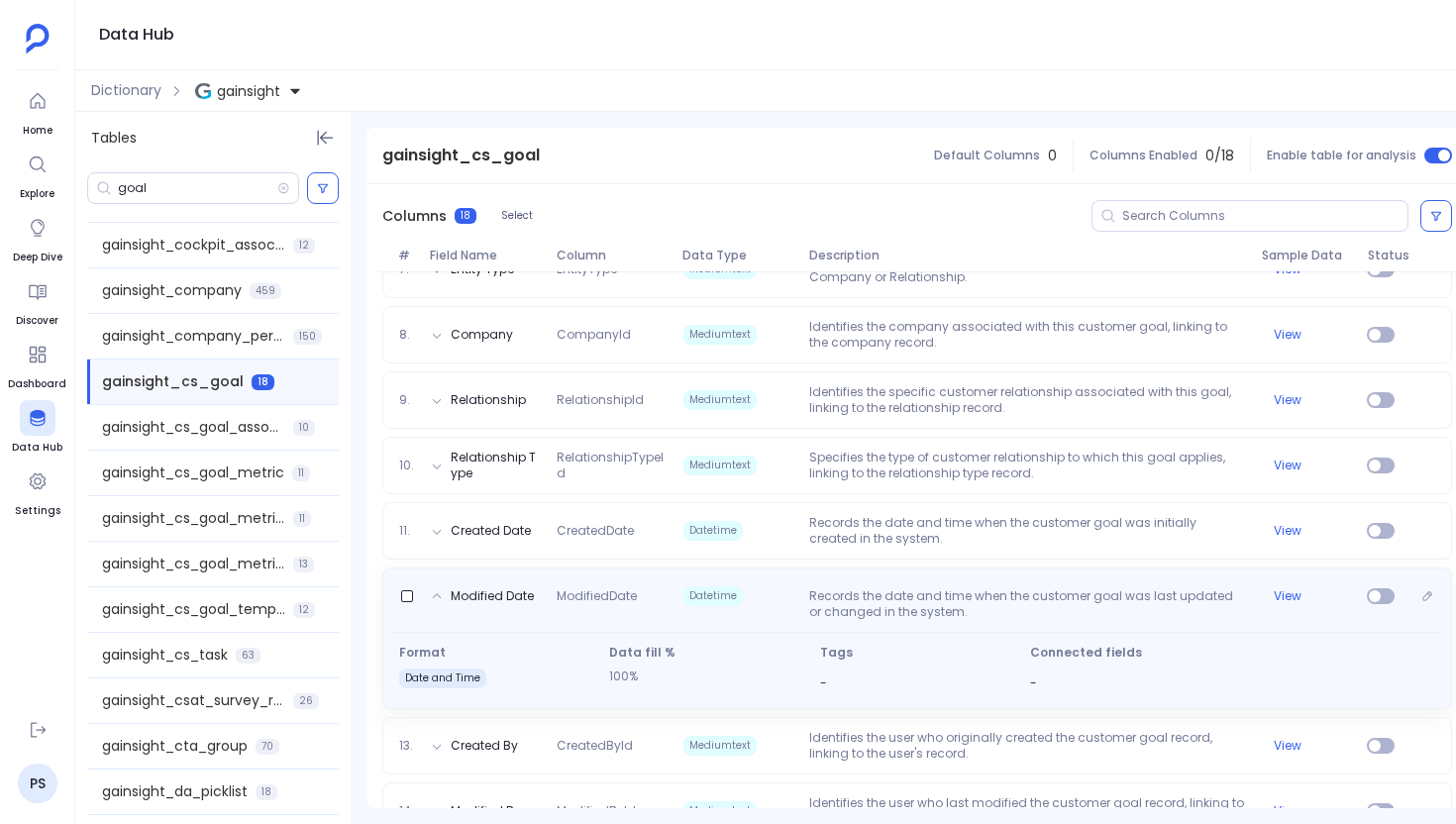 click on "Modified Date ModifiedDate Datetime Records the date and time when the customer goal was last updated or changed in the system. View" at bounding box center (917, 600) 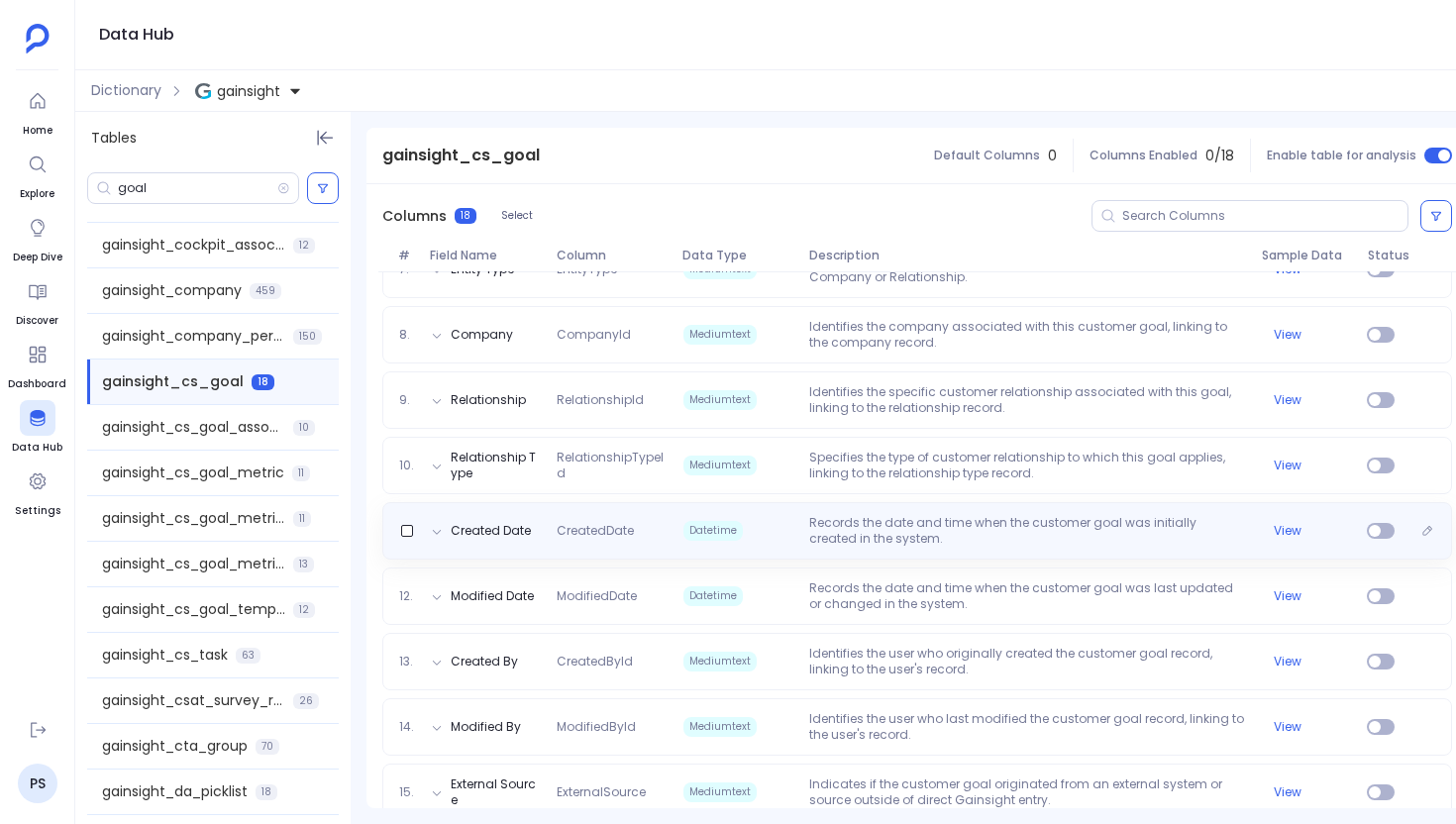 click on "Created Date CreatedDate Datetime Records the date and time when the customer goal was initially created in the system. View" at bounding box center [917, 531] 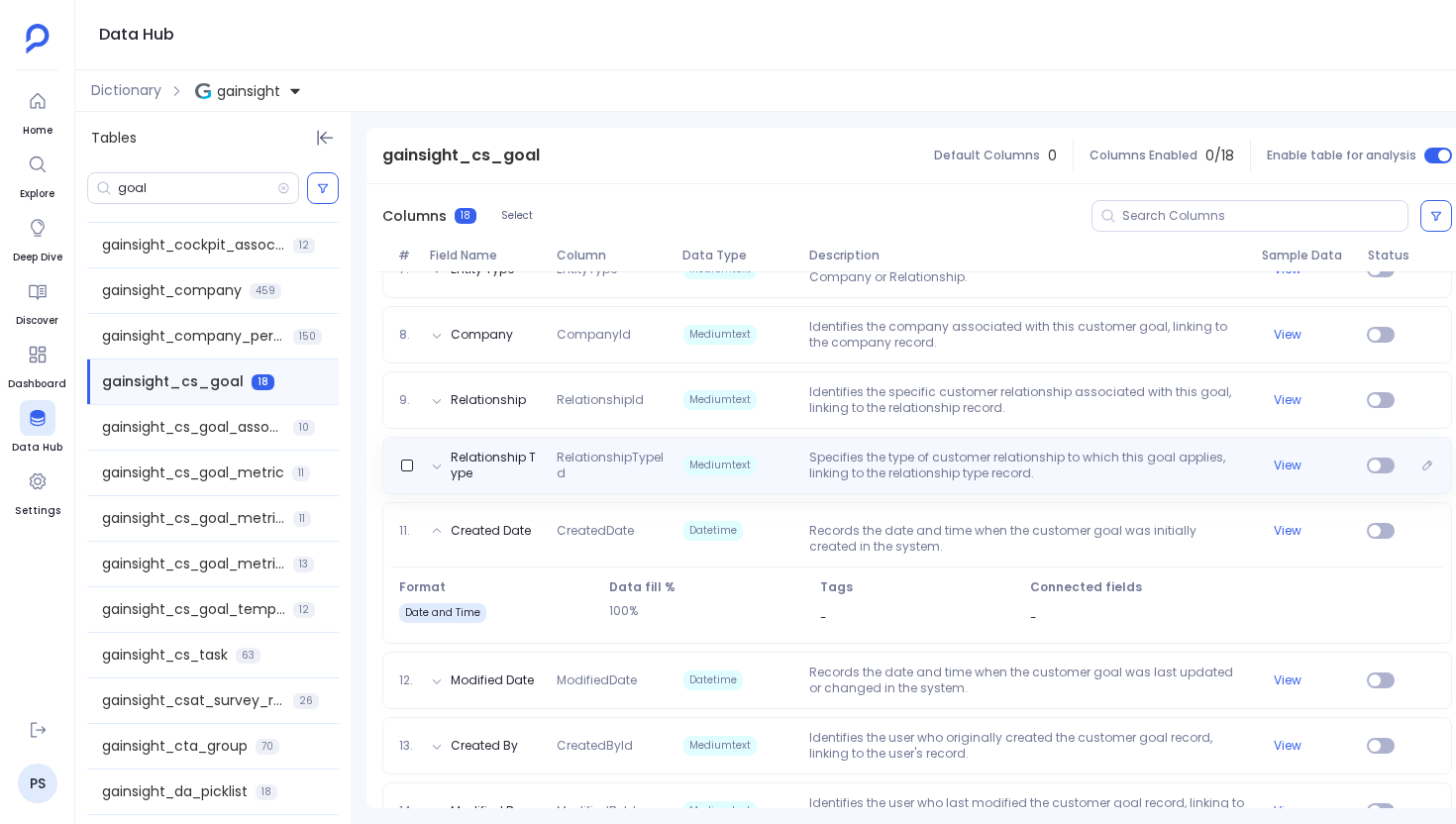 click on "Mediumtext" at bounding box center [738, 465] 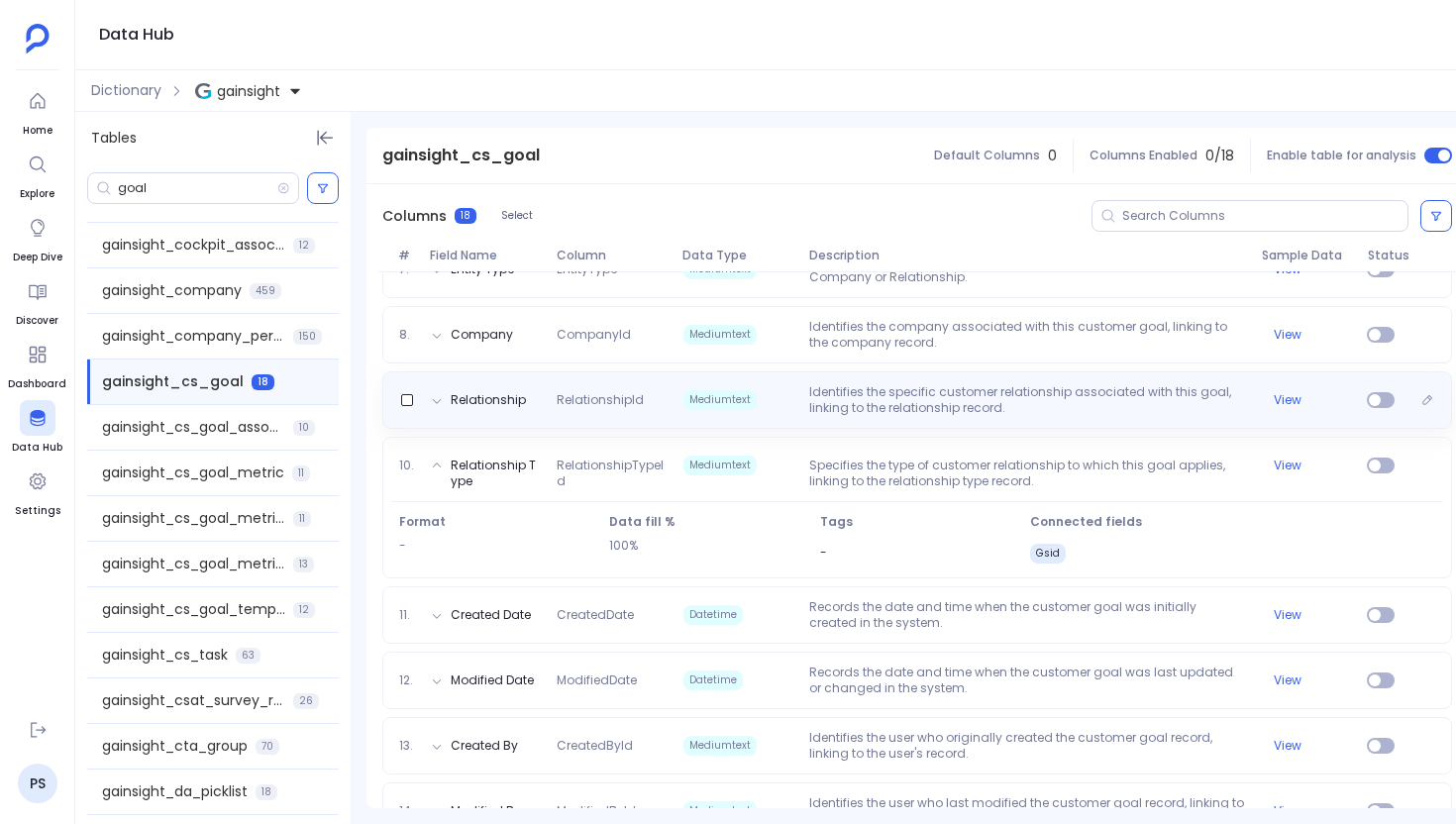 click on "Mediumtext" at bounding box center [720, 400] 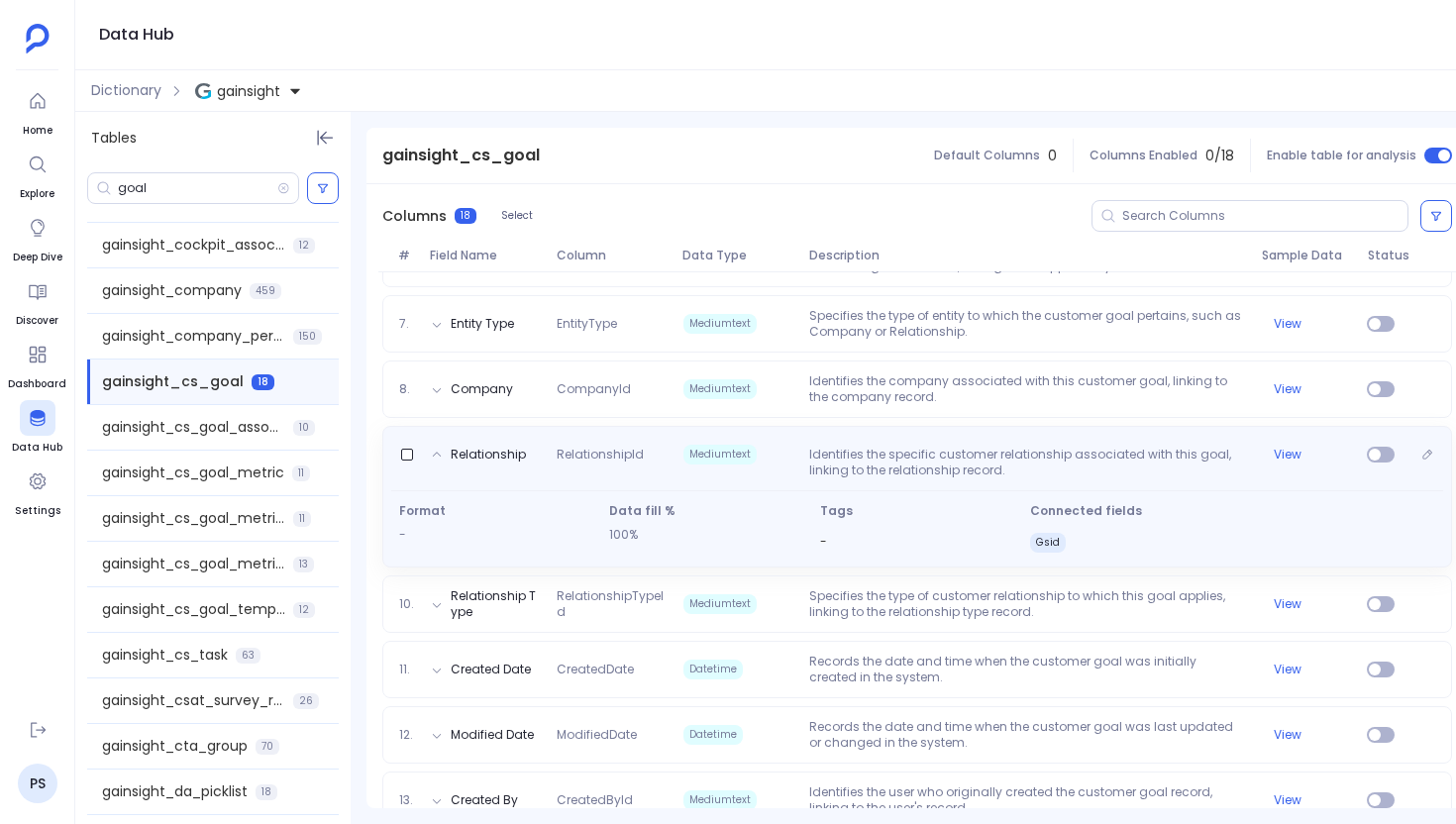 scroll, scrollTop: 602, scrollLeft: 0, axis: vertical 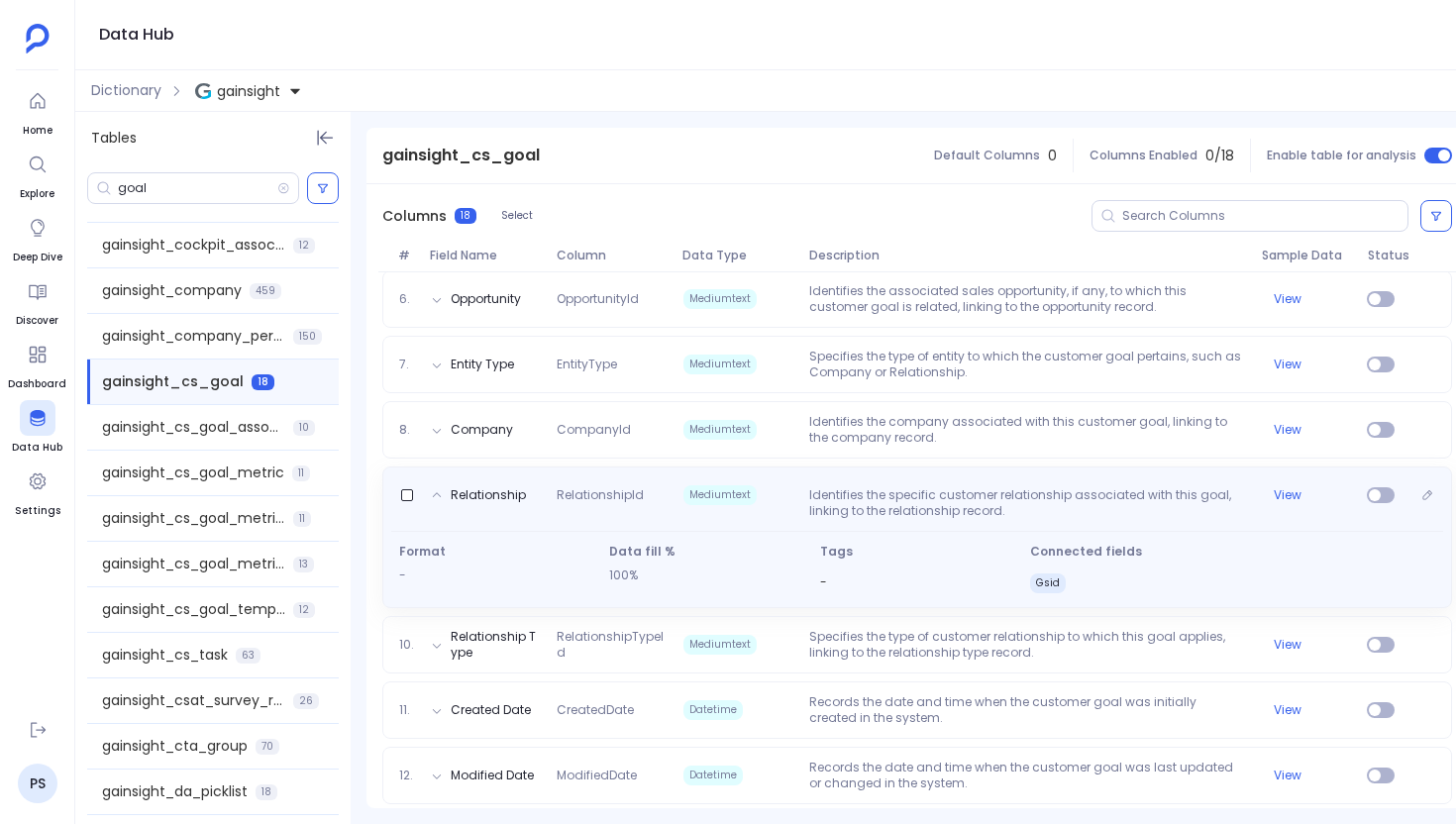click on "8. Company CompanyId Mediumtext Identifies the company associated with this customer goal, linking to the company record. View" at bounding box center (917, 430) 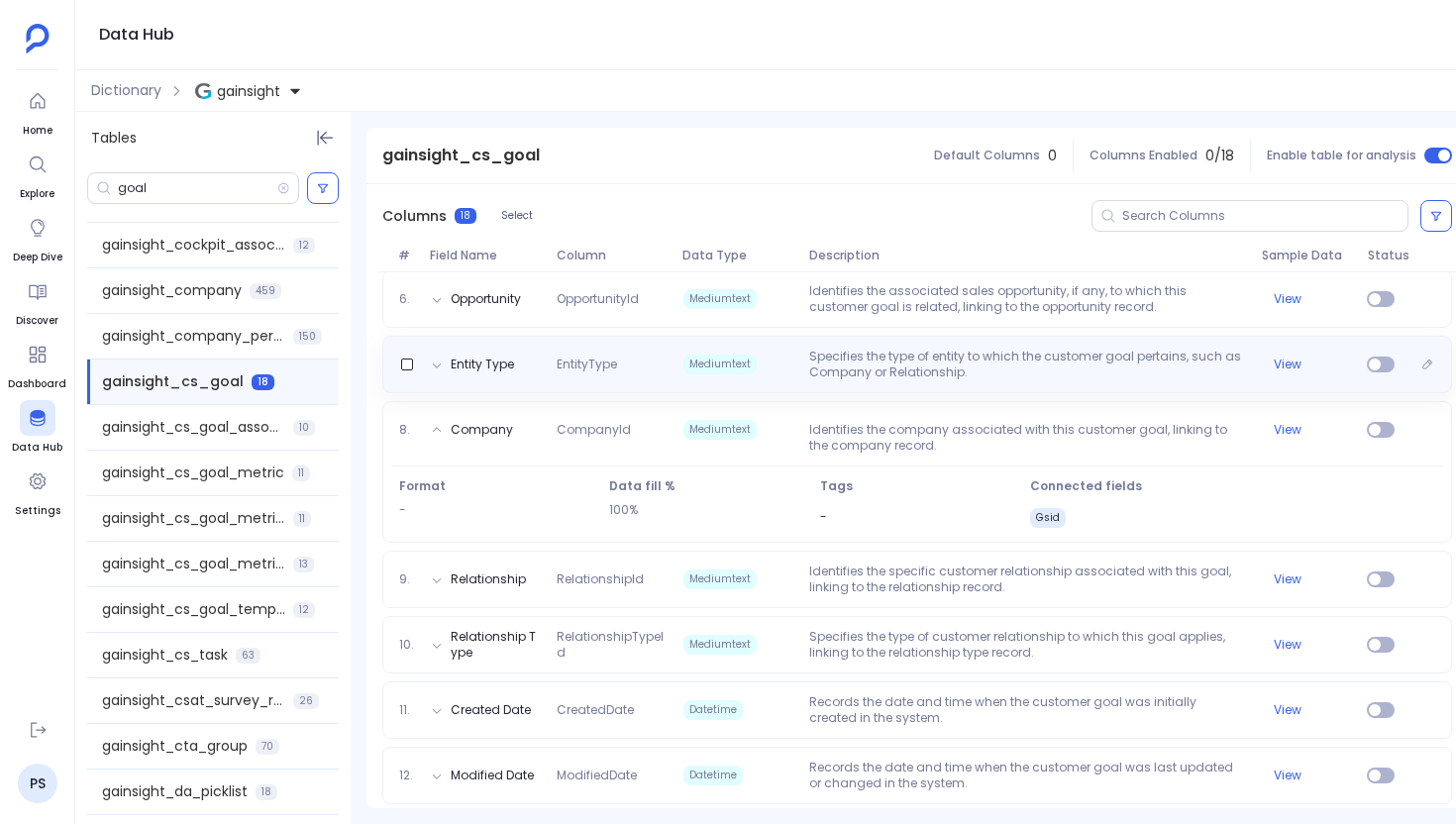 click on "Mediumtext" at bounding box center (738, 364) 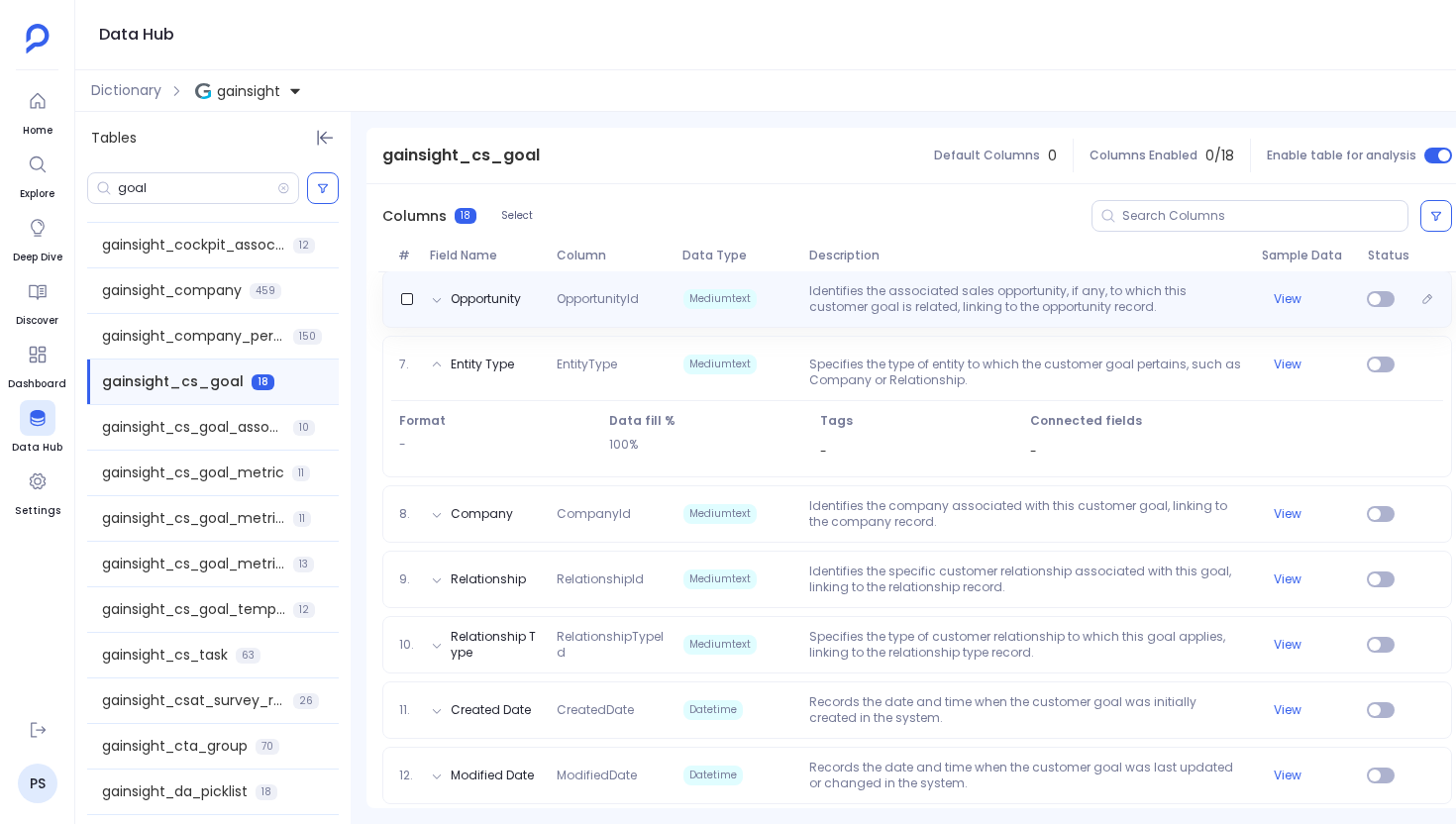click on "Mediumtext" at bounding box center [738, 299] 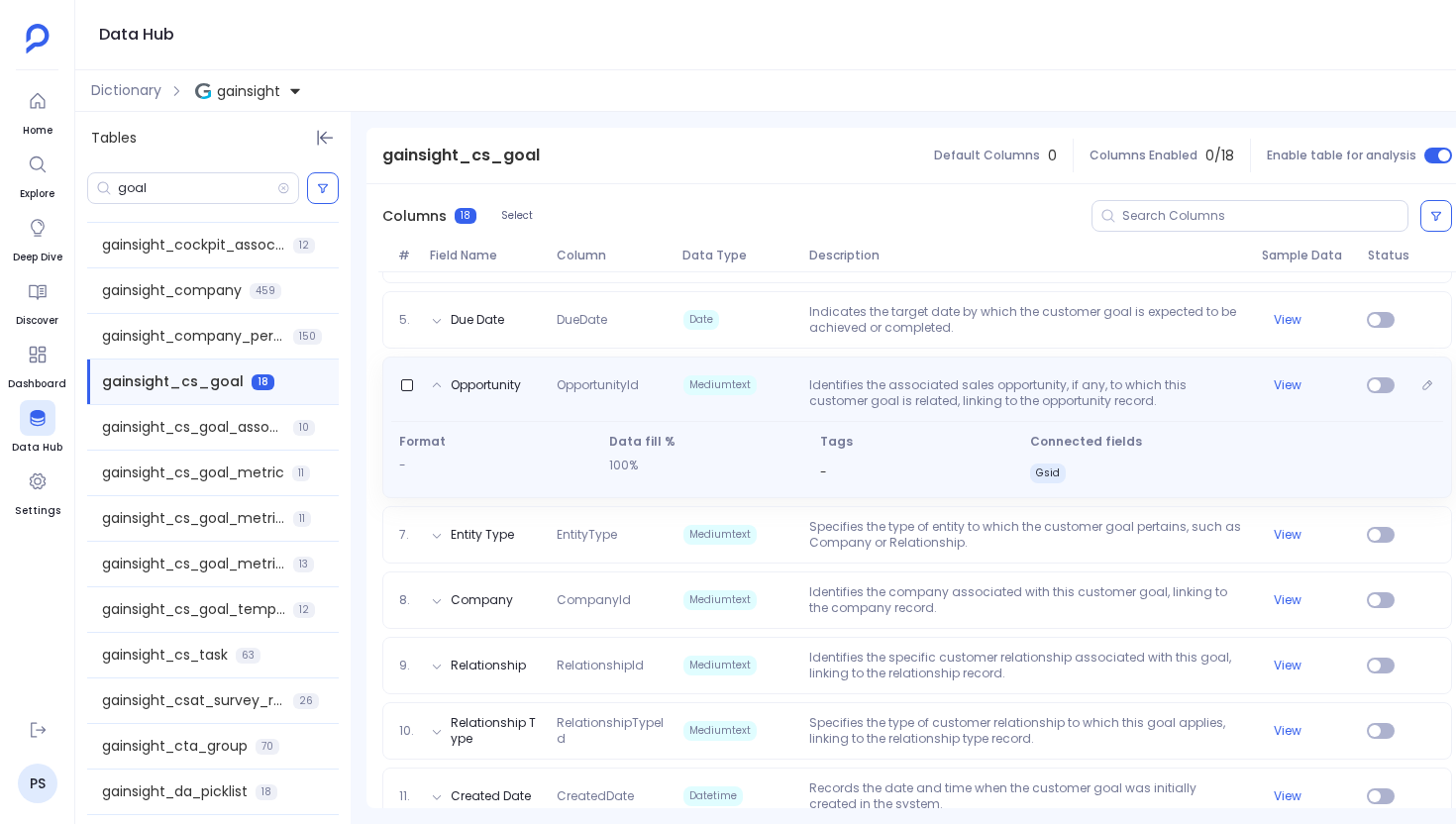 scroll, scrollTop: 431, scrollLeft: 0, axis: vertical 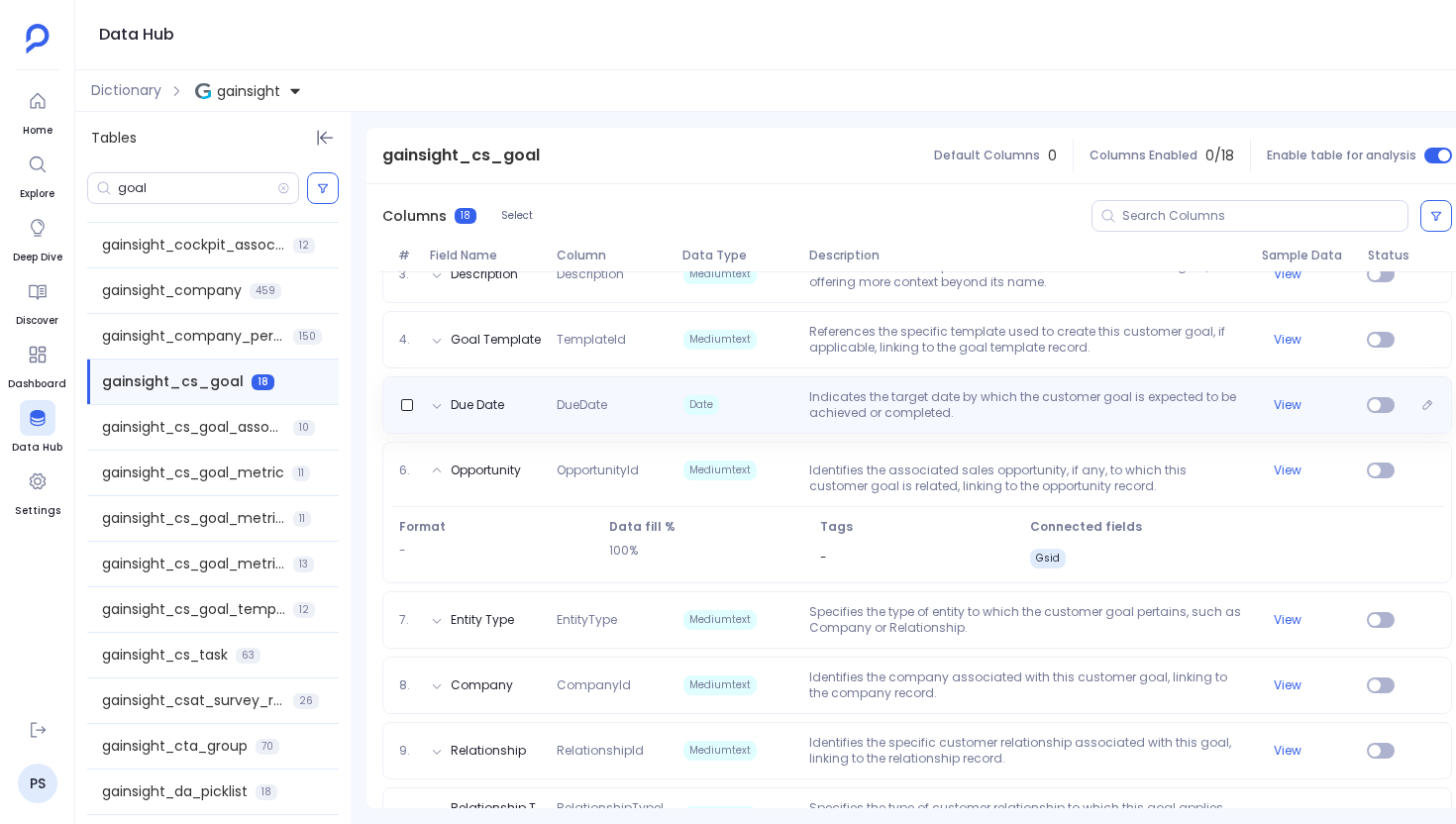 click on "Date" at bounding box center [738, 405] 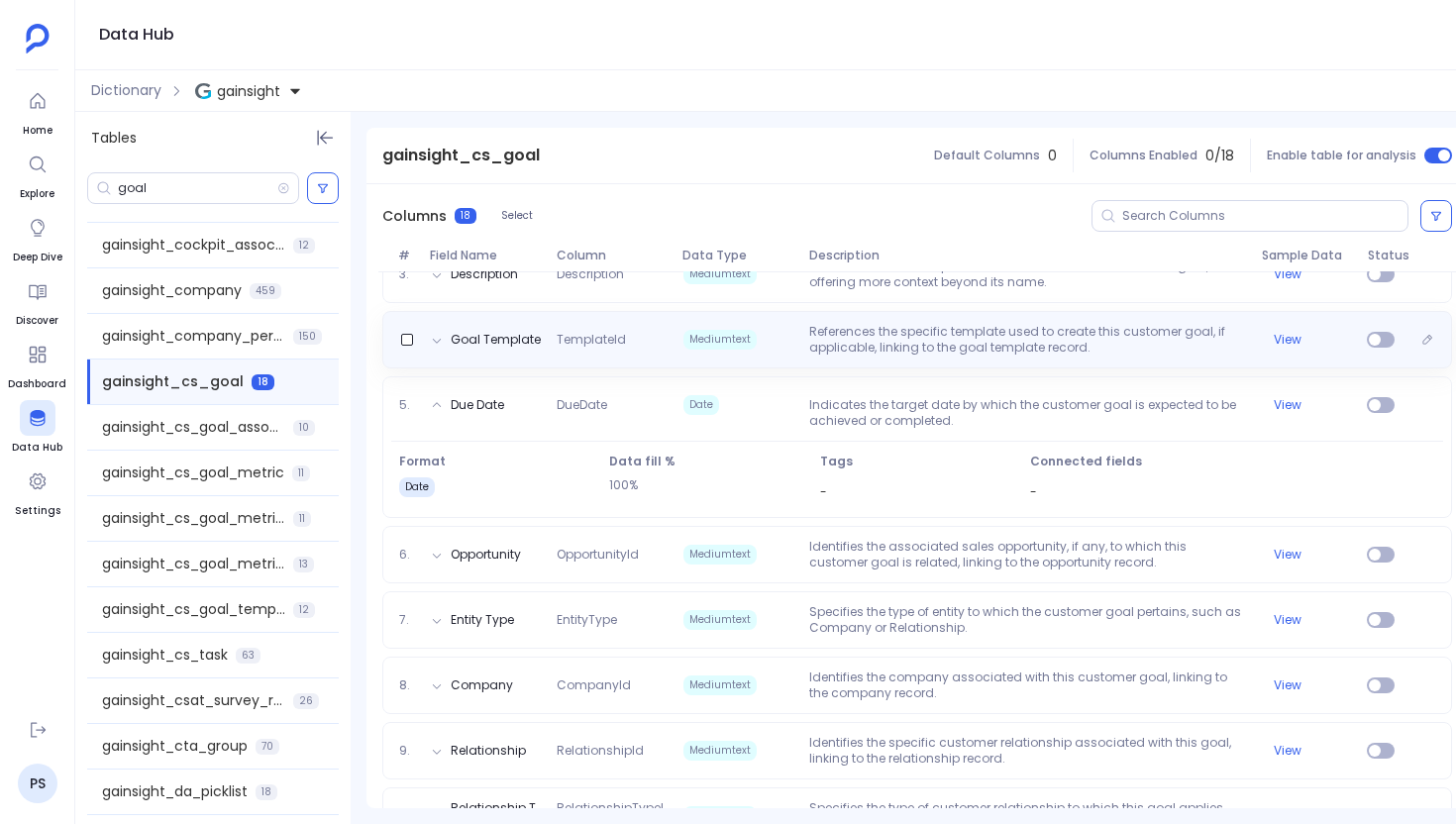 click on "Mediumtext" at bounding box center [738, 340] 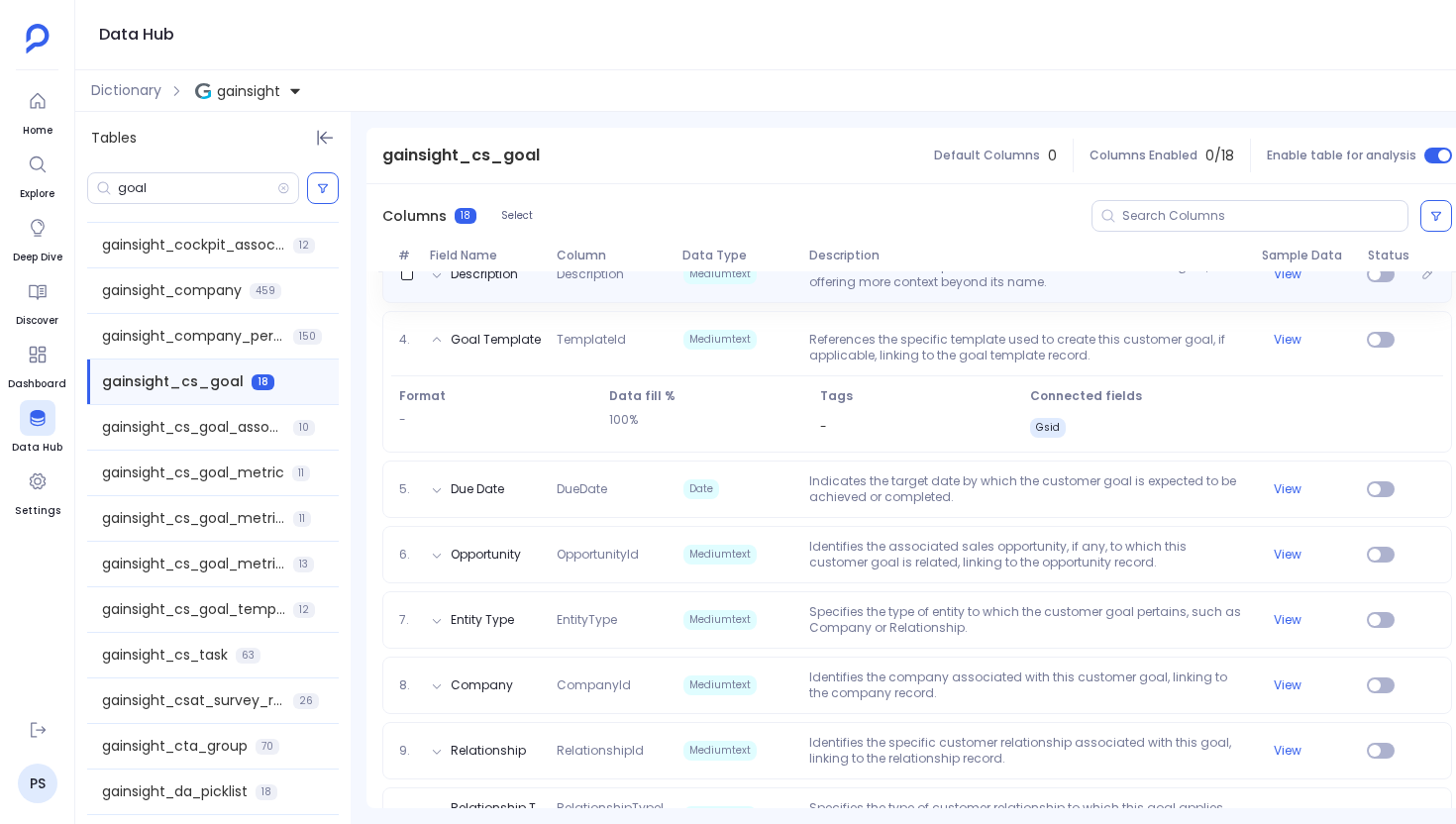 click on "Mediumtext" at bounding box center [738, 274] 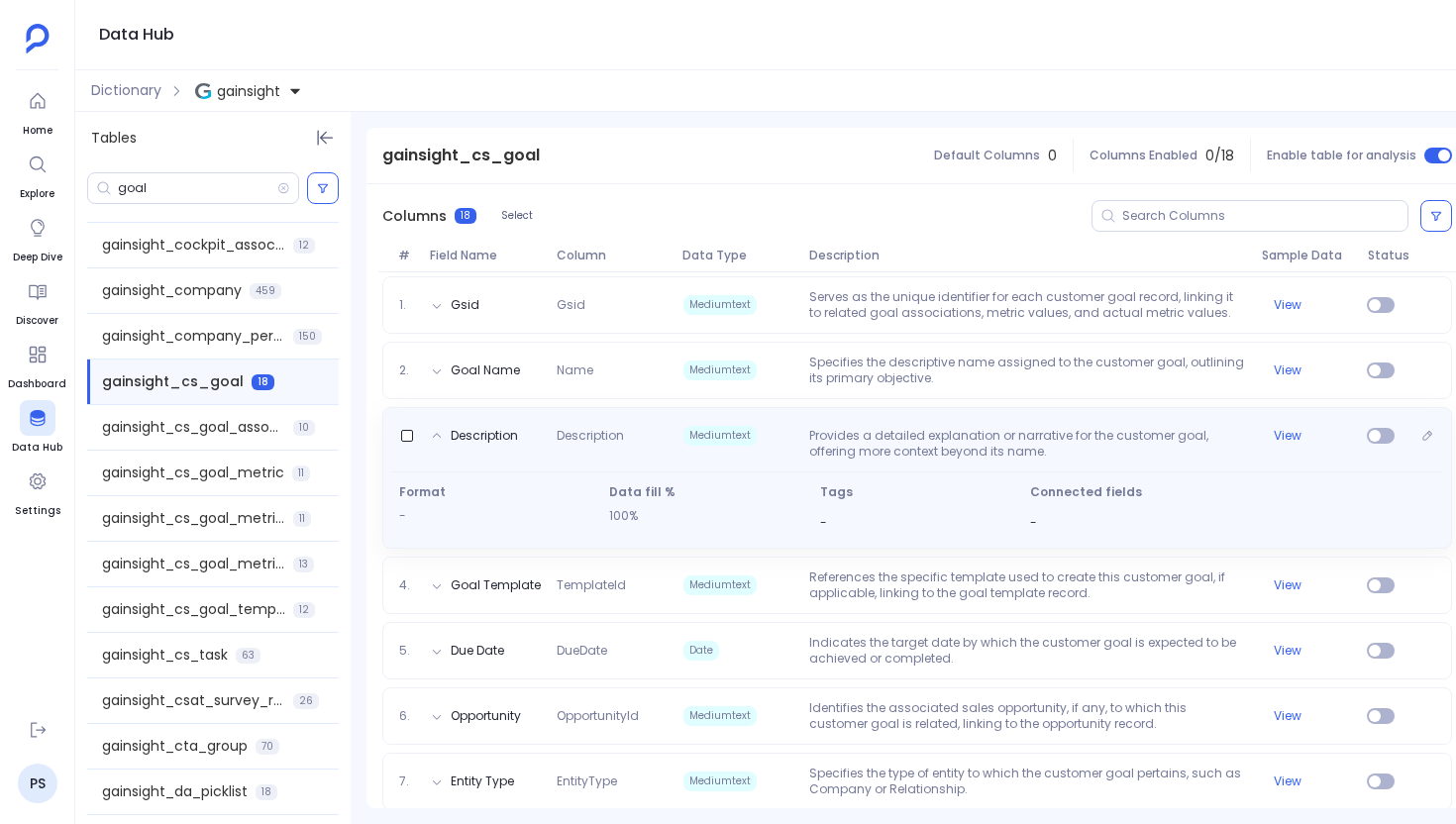 scroll, scrollTop: 150, scrollLeft: 0, axis: vertical 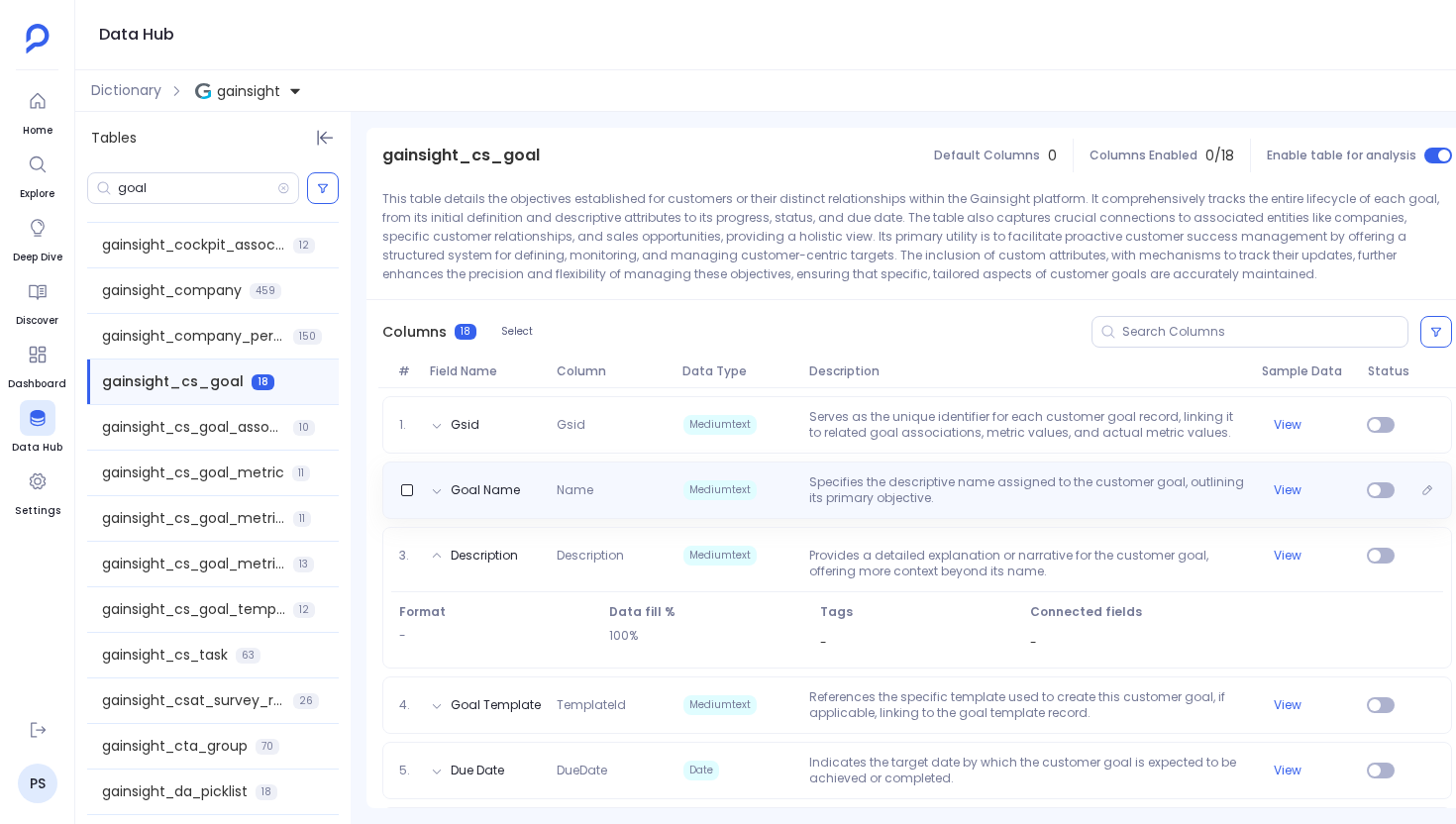 click on "Mediumtext" at bounding box center (738, 490) 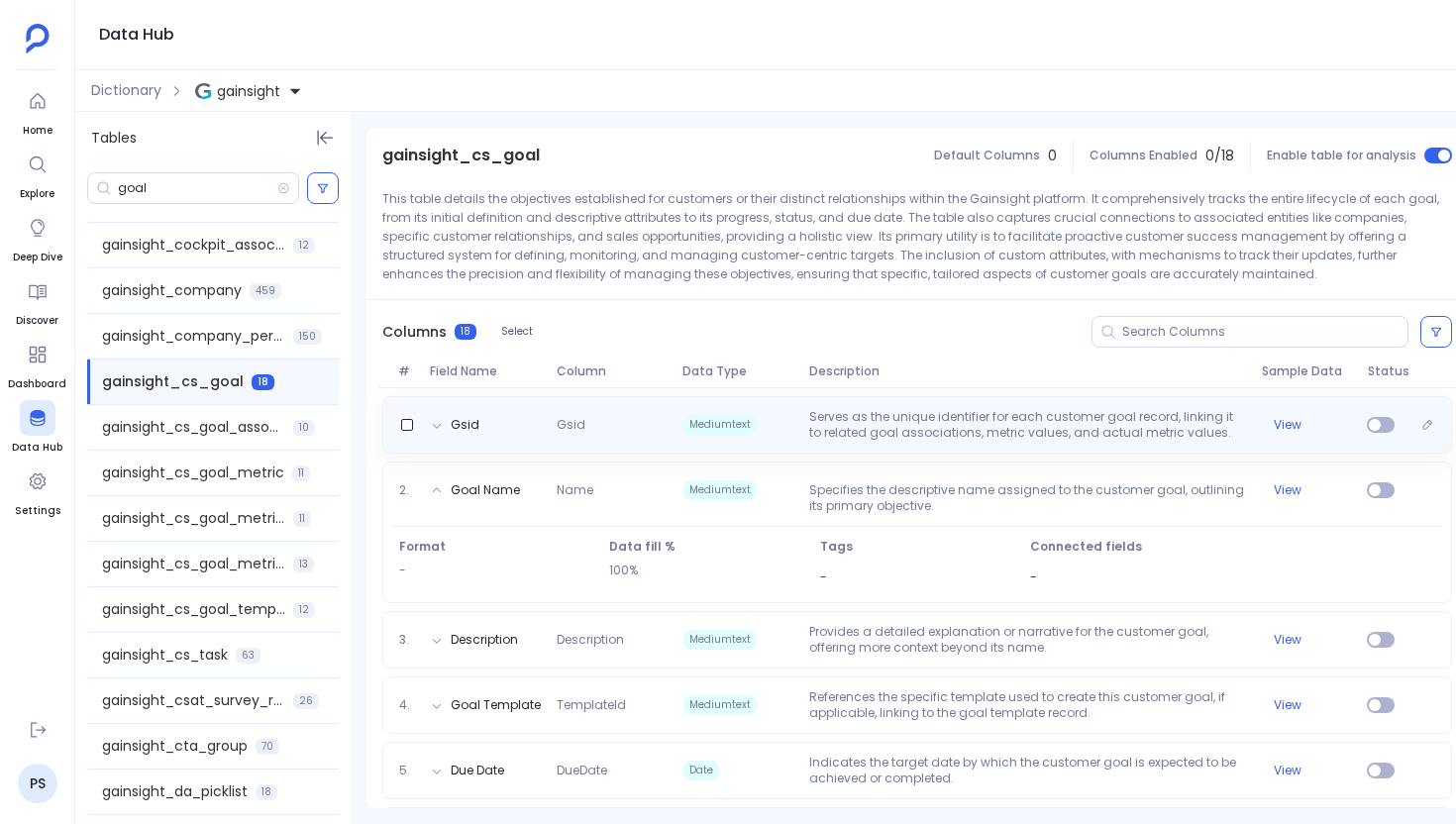 click on "Mediumtext" at bounding box center [738, 425] 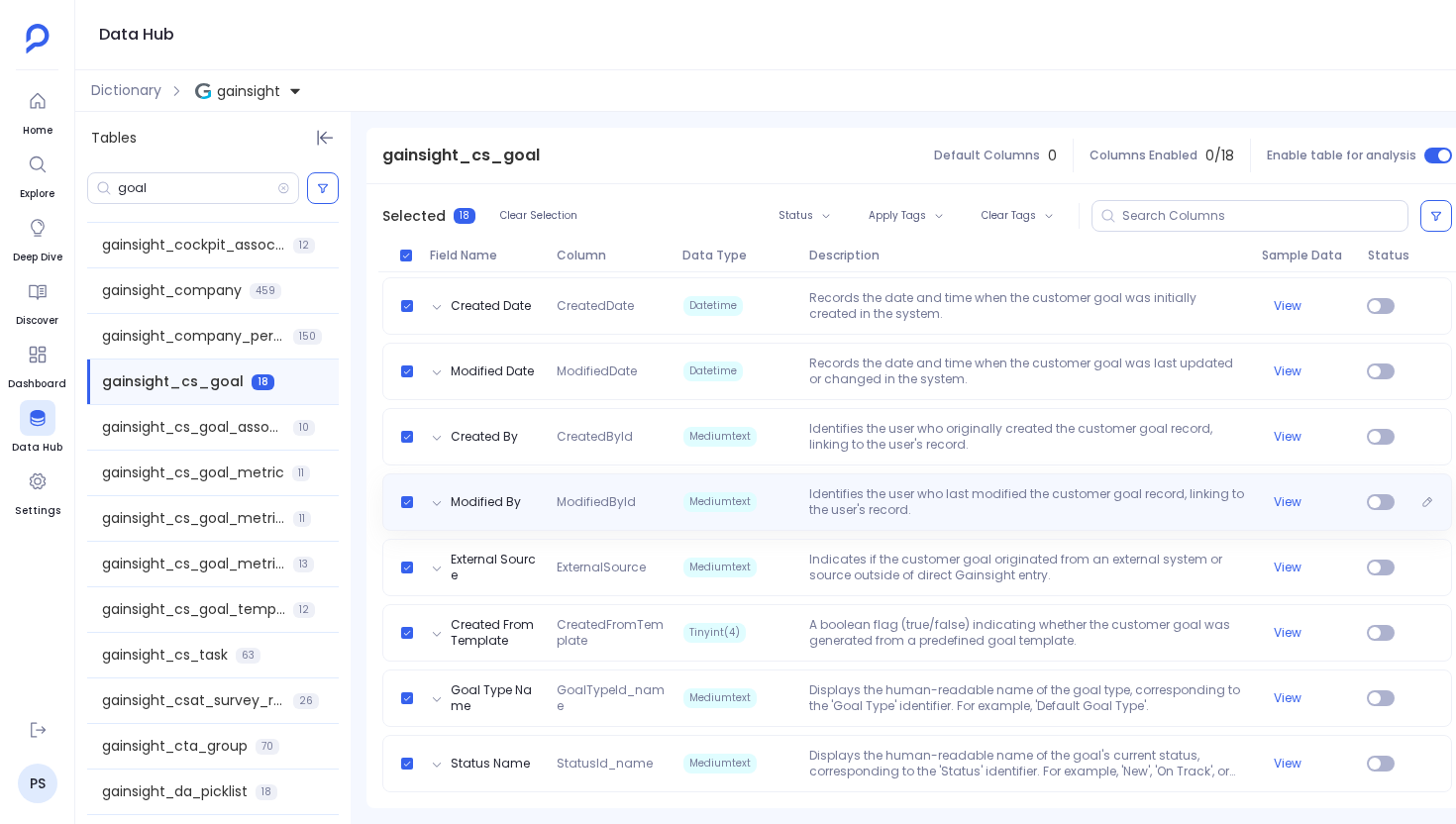 scroll, scrollTop: 0, scrollLeft: 0, axis: both 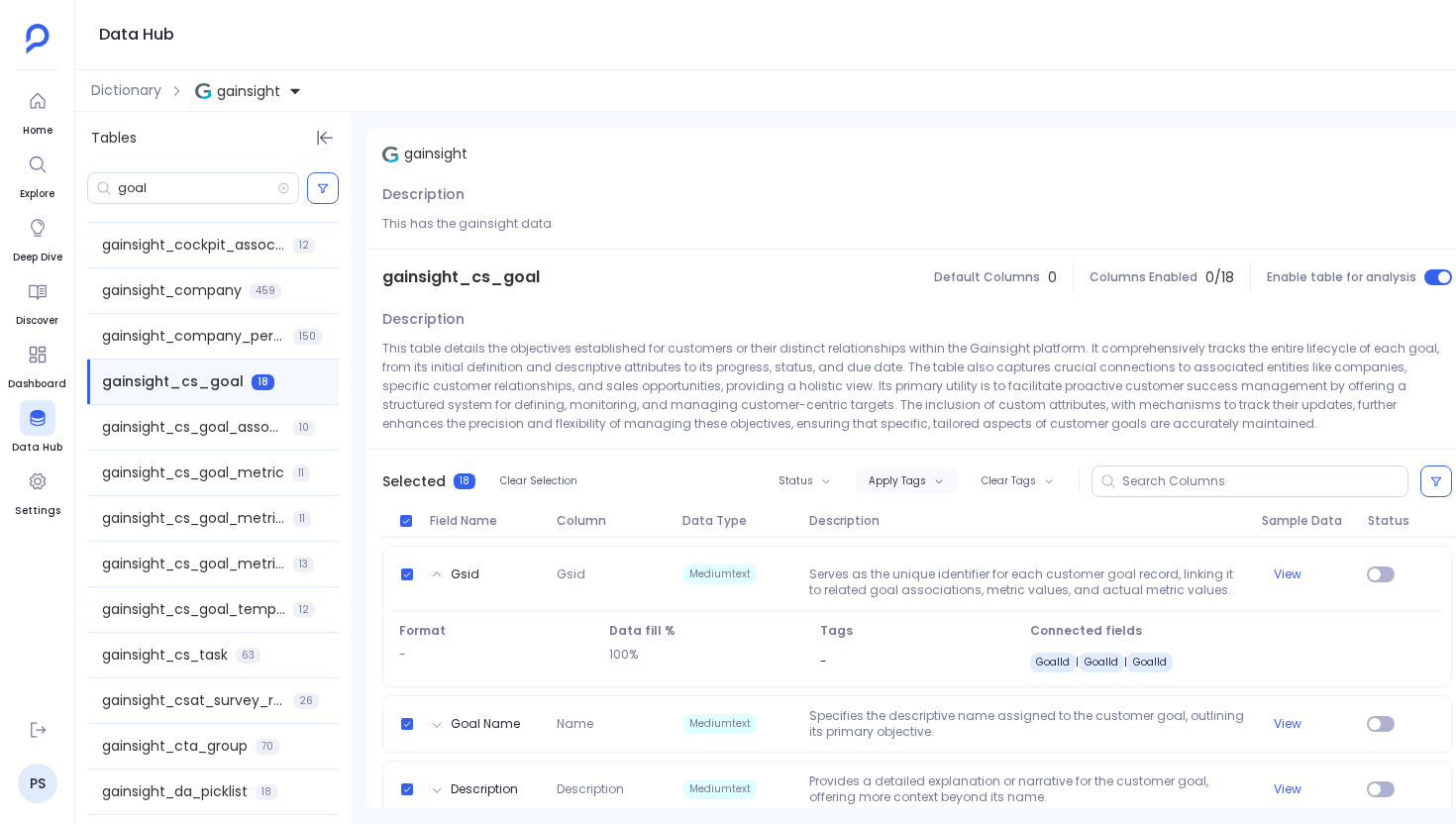 click on "Apply Tags" at bounding box center [897, 481] 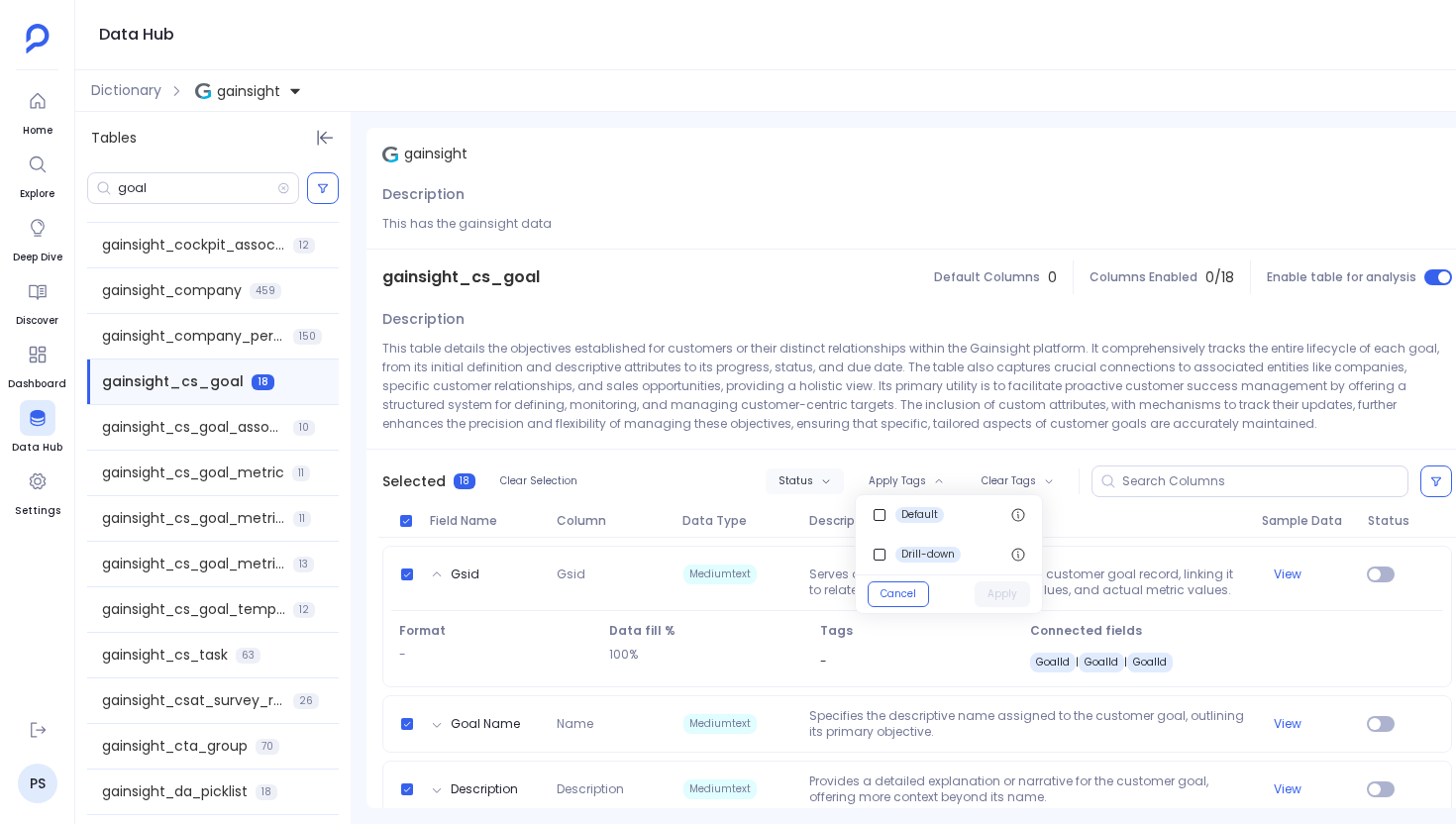 click on "Status" at bounding box center [804, 481] 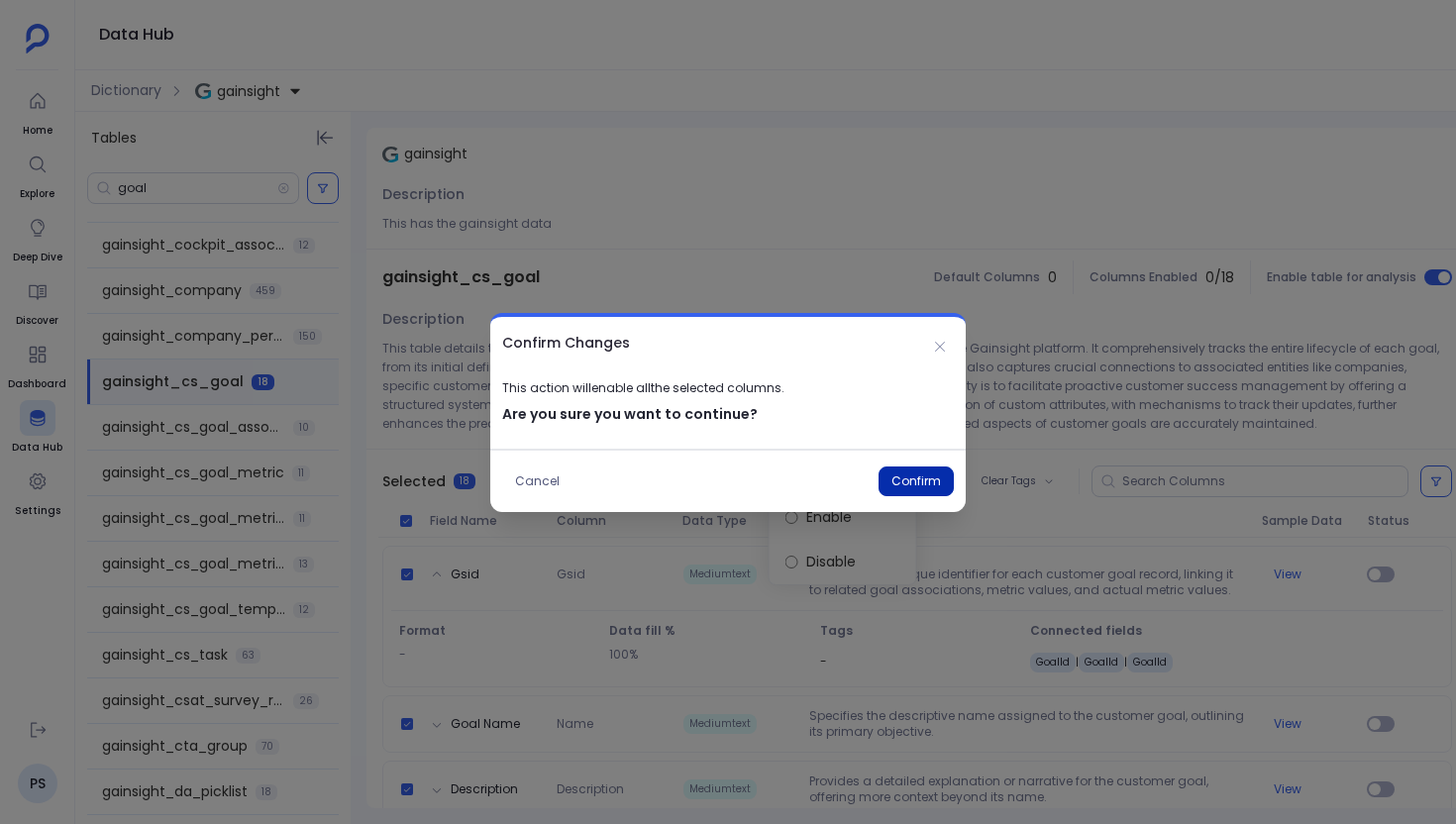 click on "Confirm" at bounding box center (916, 481) 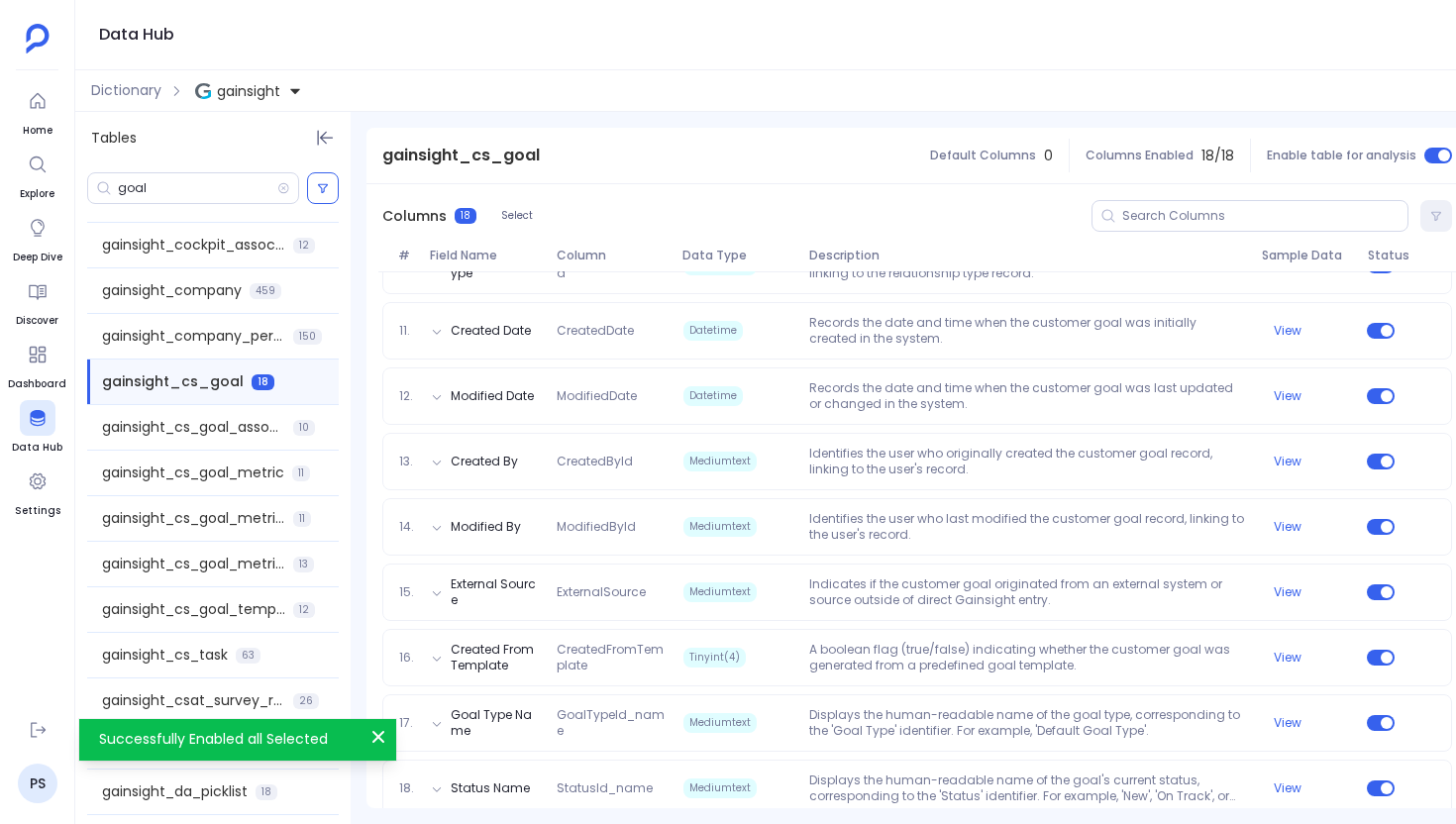 scroll, scrollTop: 922, scrollLeft: 0, axis: vertical 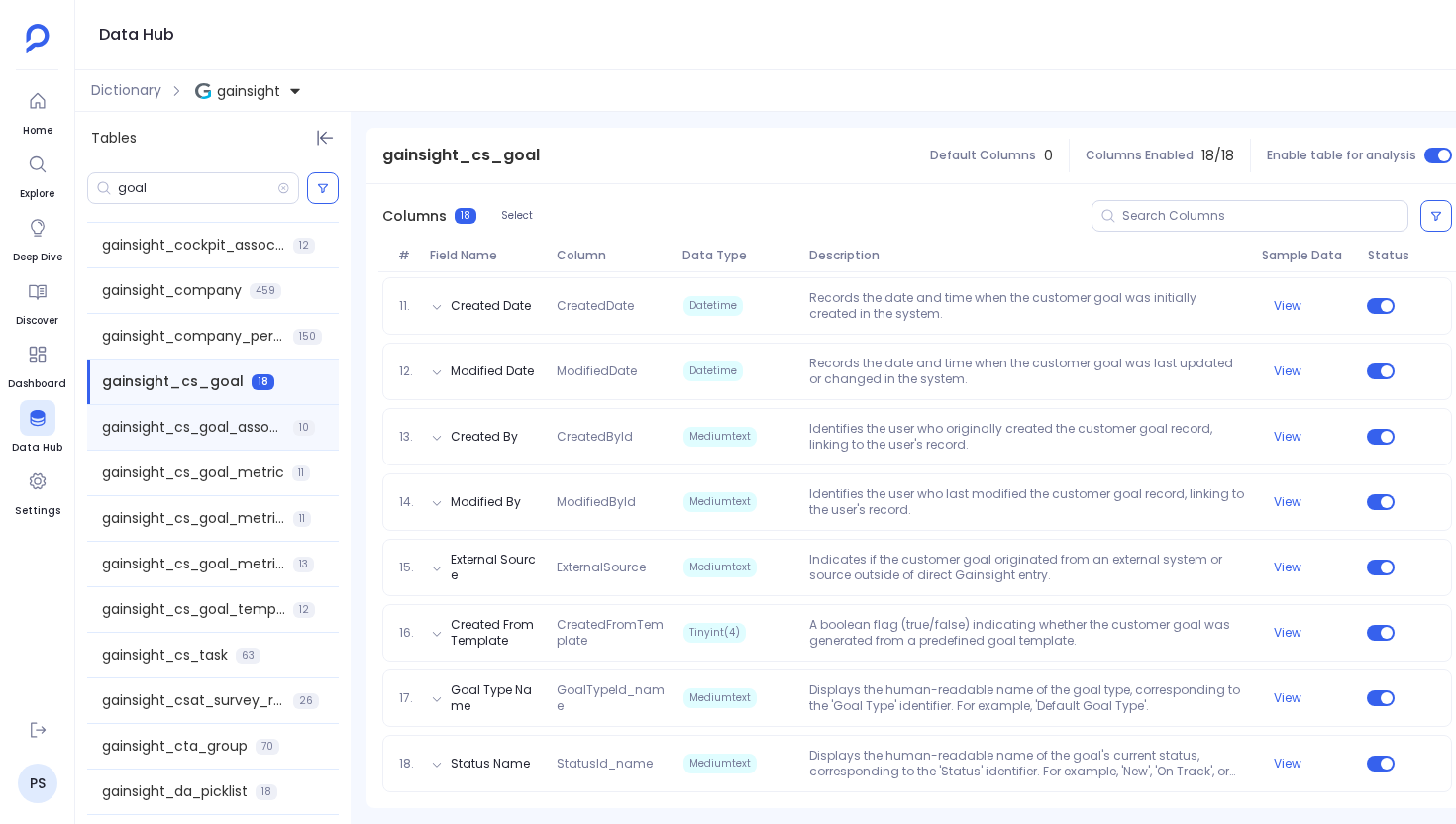 click on "gainsight_cs_goal_association" at bounding box center (193, 427) 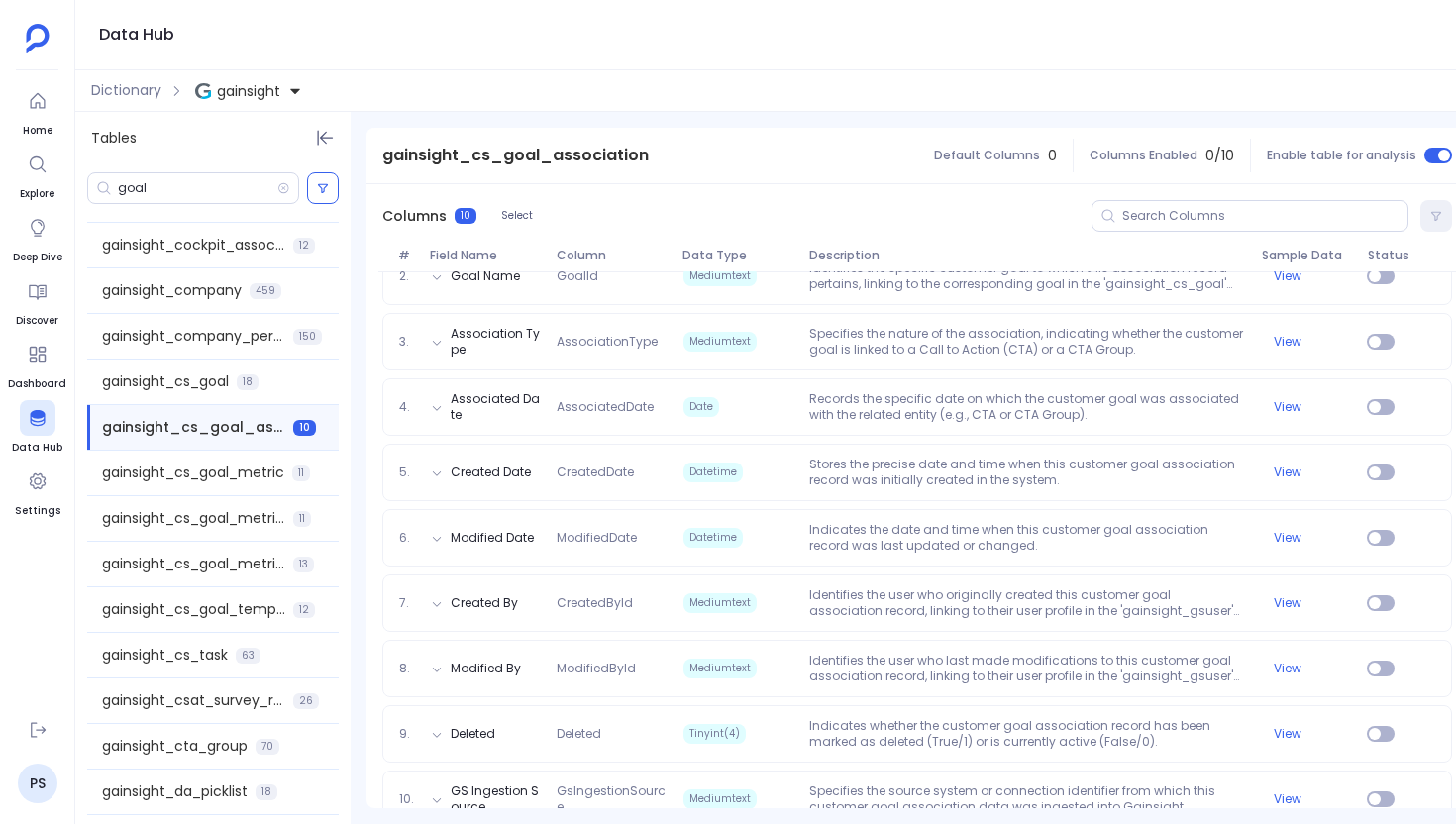 scroll, scrollTop: 418, scrollLeft: 0, axis: vertical 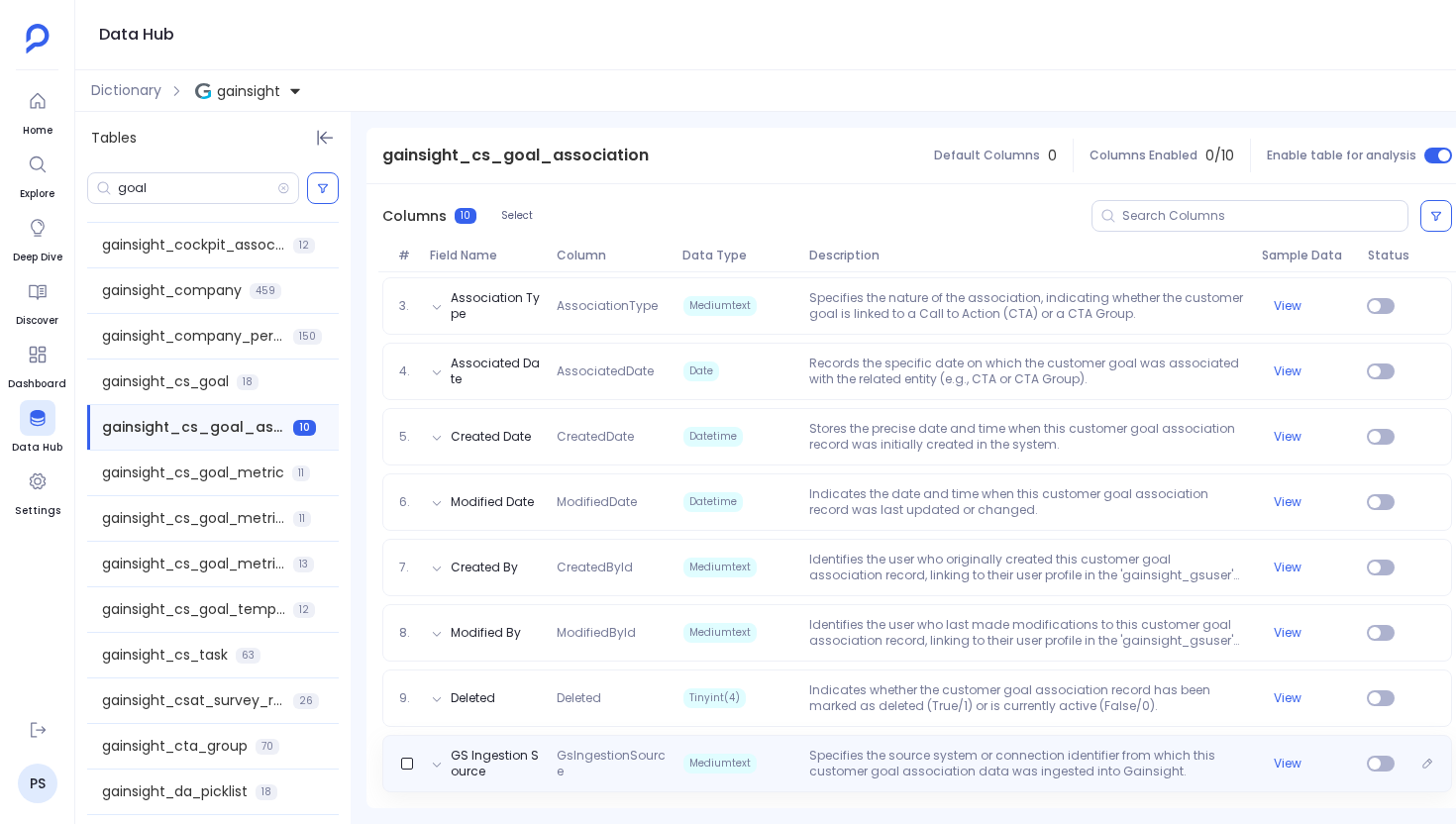 click on "Specifies the source system or connection identifier from which this customer goal association data was ingested into Gainsight." at bounding box center (1027, 764) 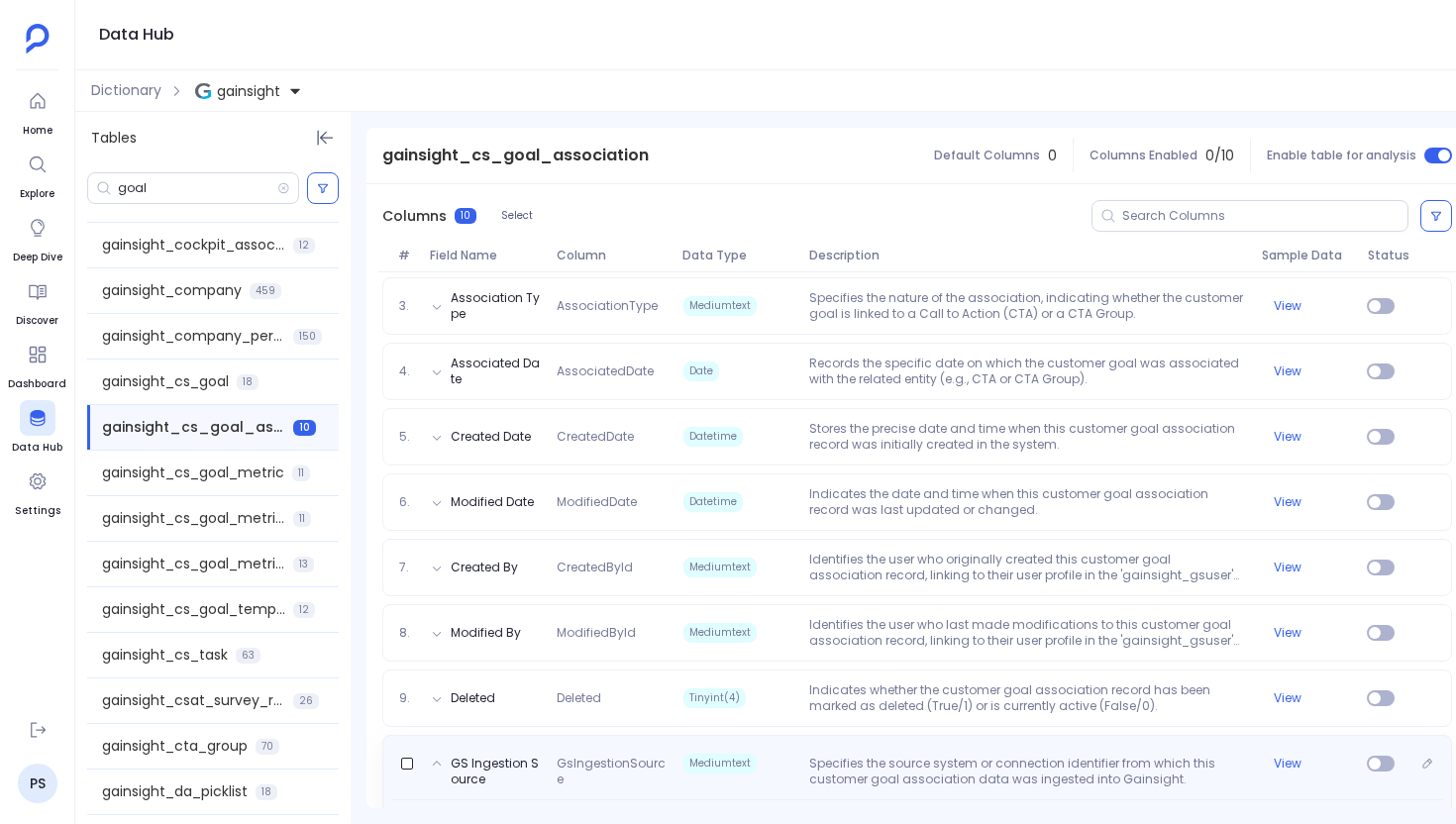 scroll, scrollTop: 502, scrollLeft: 0, axis: vertical 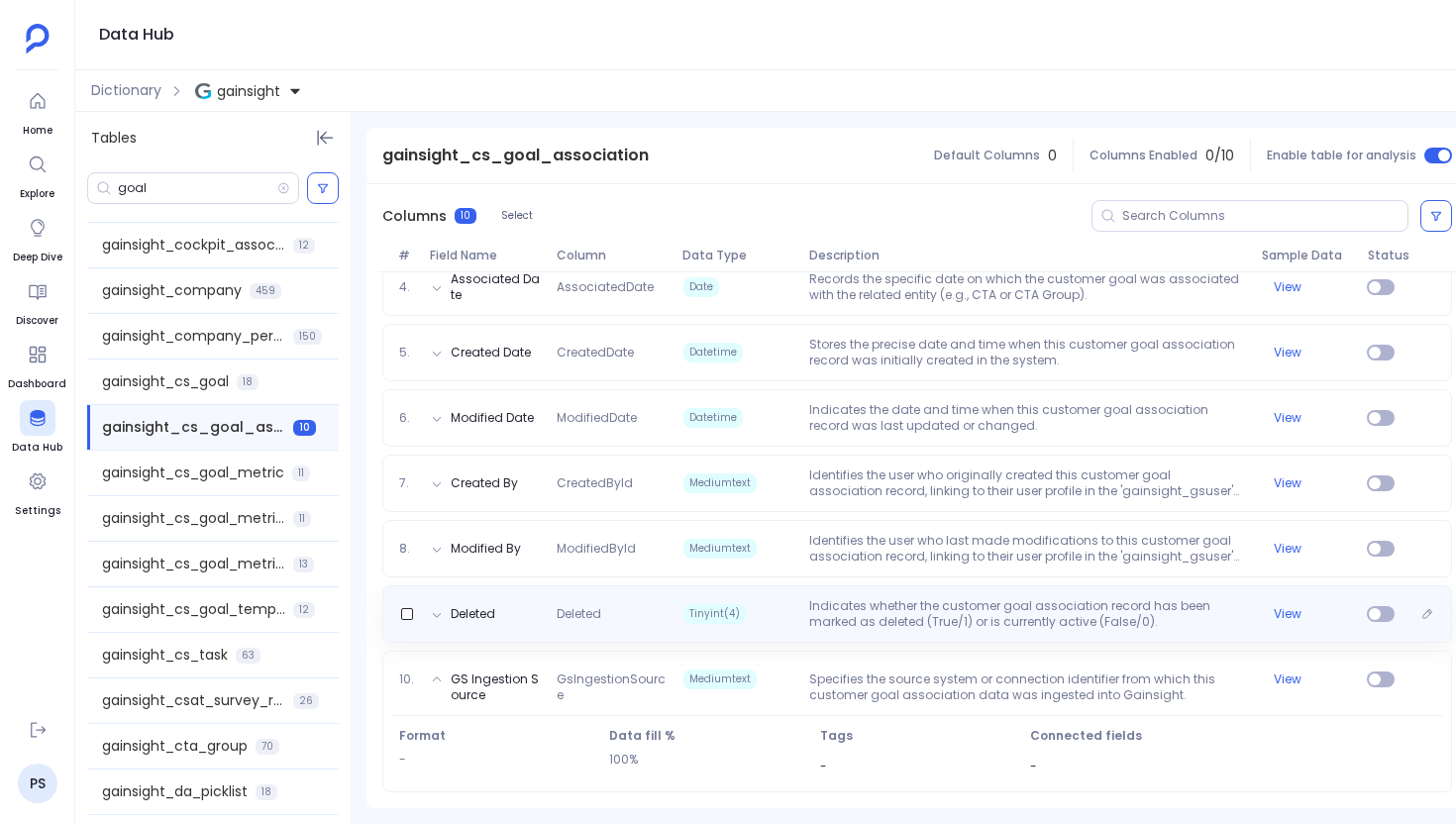click on "Indicates whether the customer goal association record has been marked as deleted (True/1) or is currently active (False/0)." at bounding box center [1027, 614] 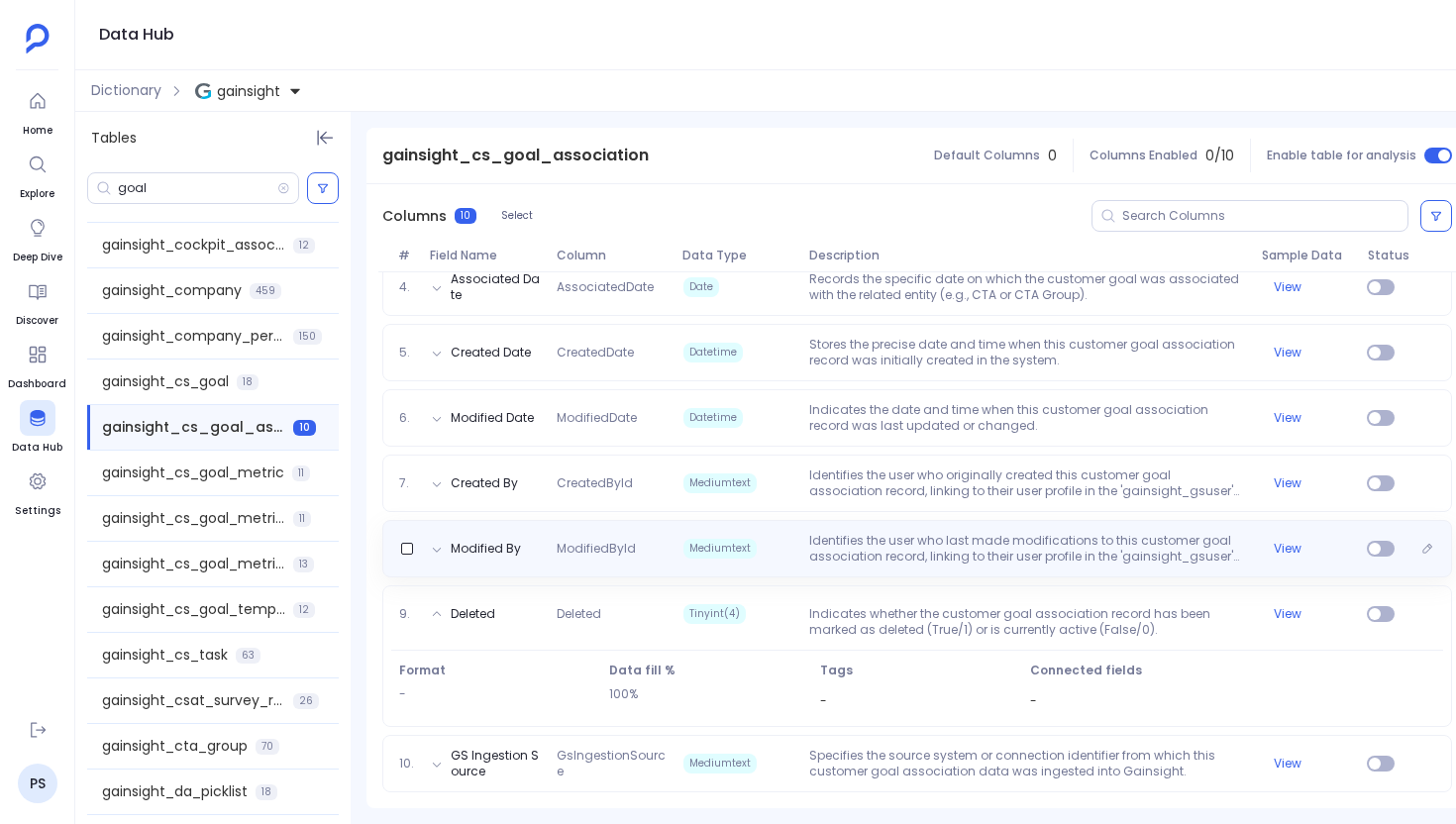 click on "Identifies the user who last made modifications to this customer goal association record, linking to their user profile in the 'gainsight_gsuser' table." at bounding box center [1027, 549] 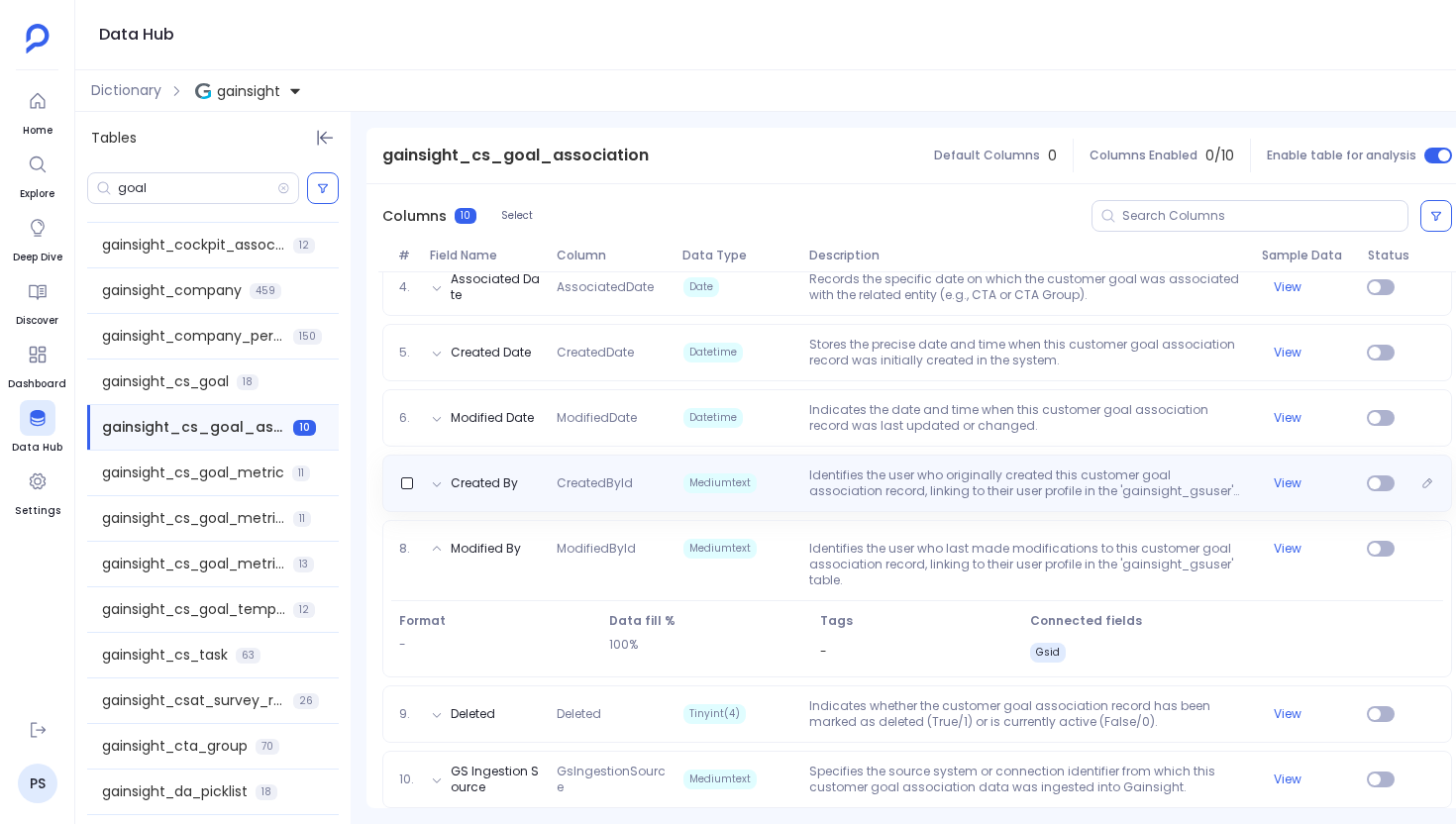 click on "Created By CreatedById Mediumtext Identifies the user who originally created this customer goal association record, linking to their user profile in the 'gainsight_gsuser' table. View" at bounding box center (917, 483) 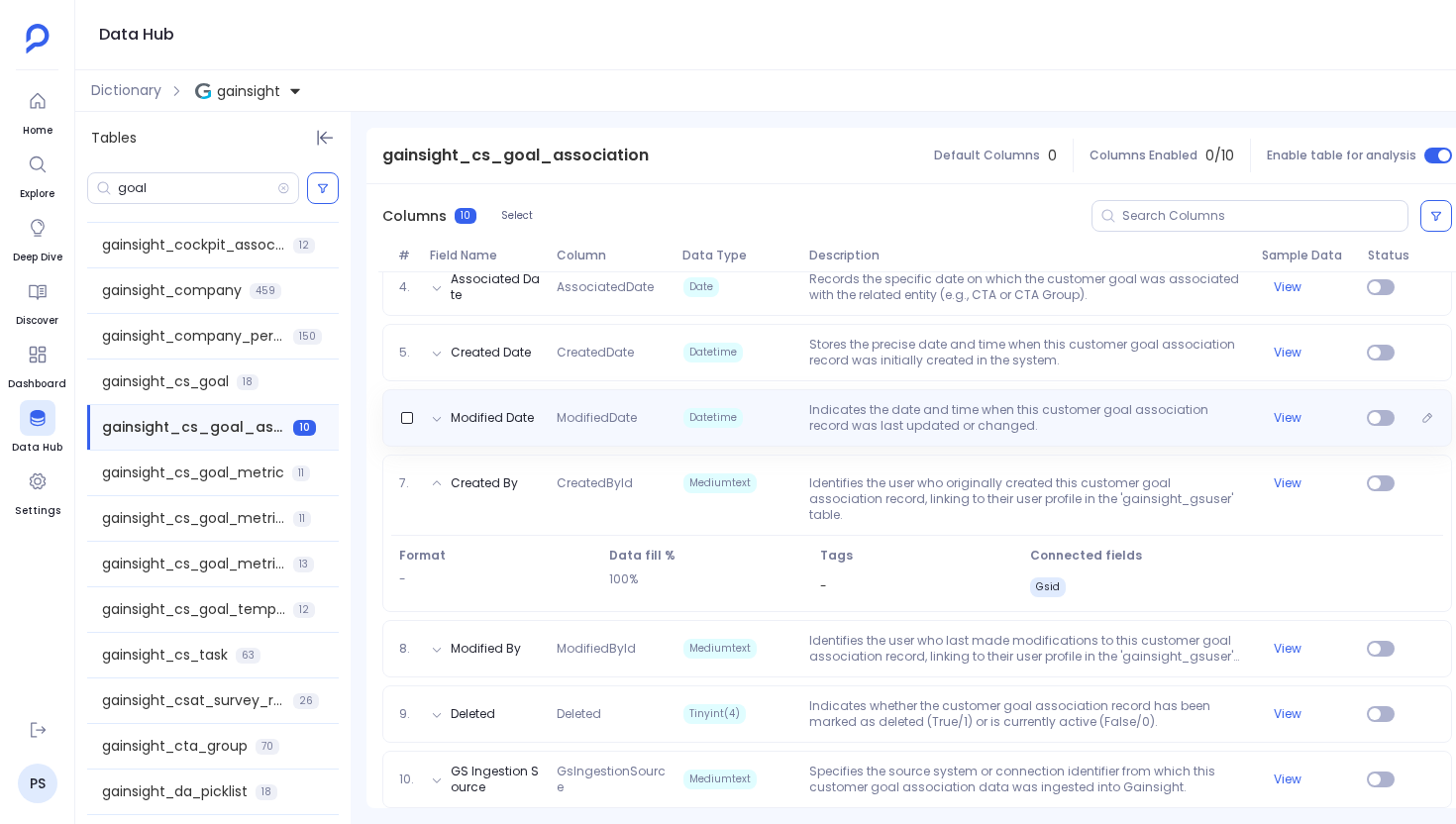 click on "Indicates the date and time when this customer goal association record was last updated or changed." at bounding box center (1027, 418) 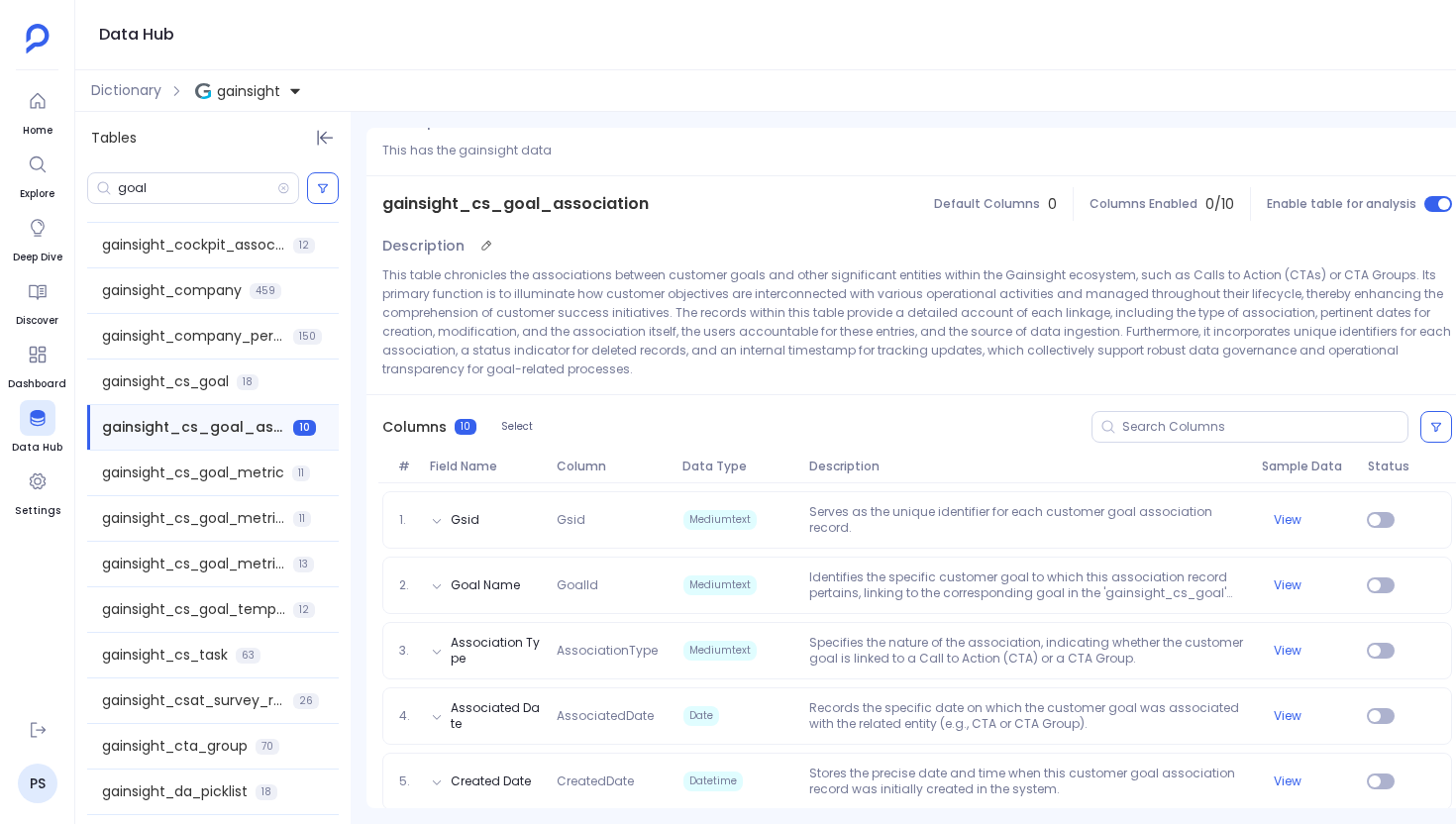 scroll, scrollTop: 71, scrollLeft: 0, axis: vertical 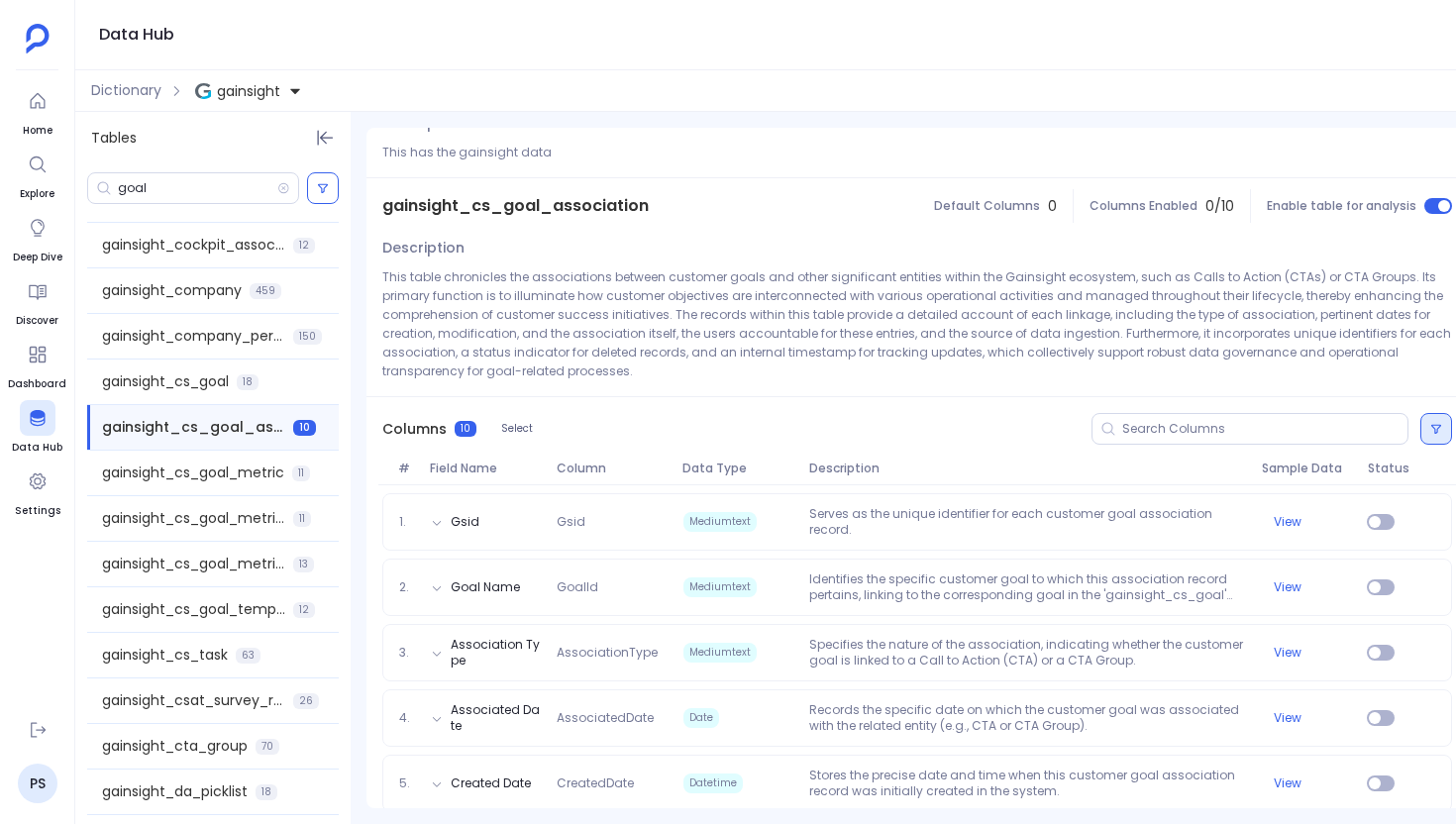 click 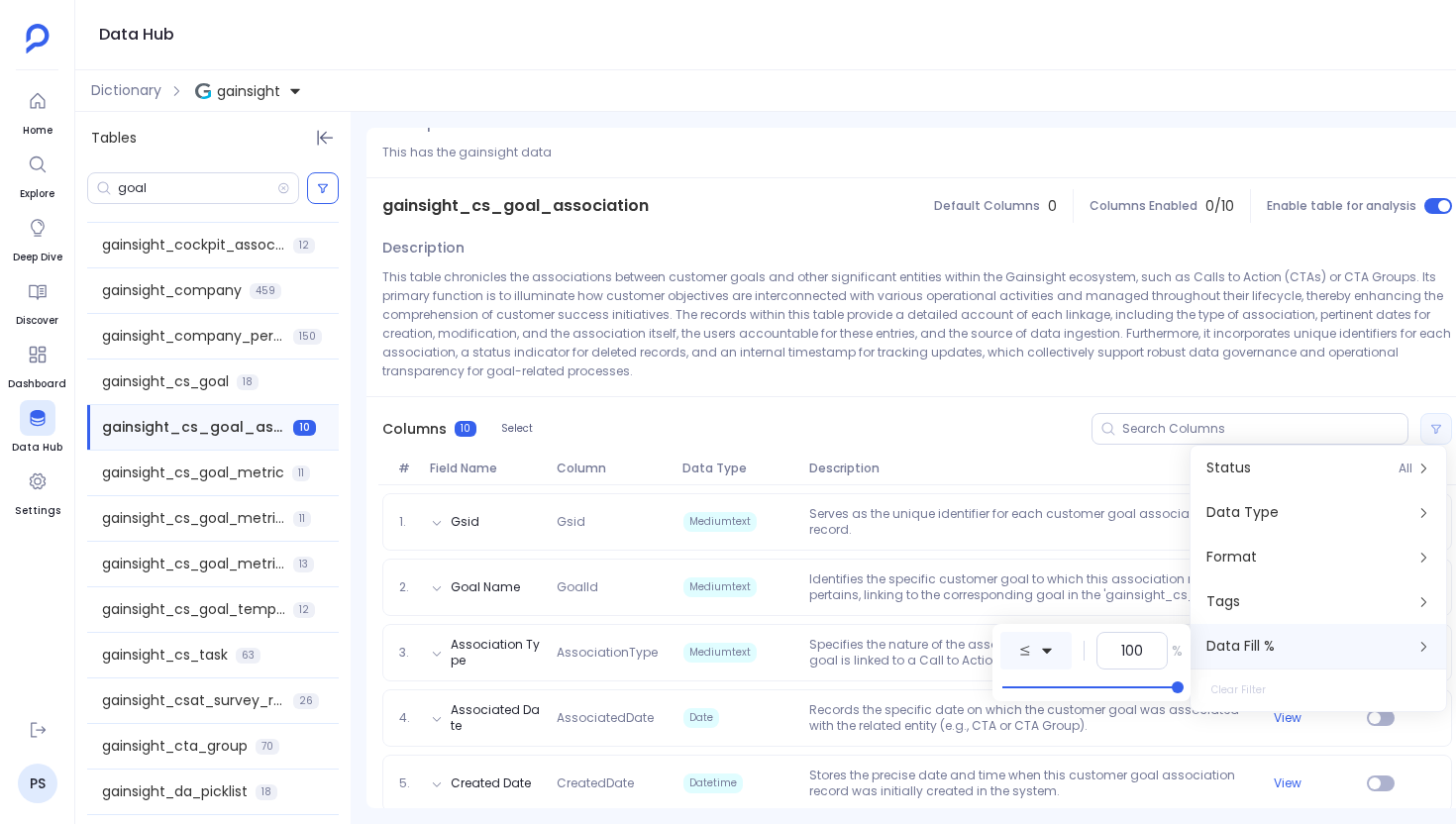 click at bounding box center [1036, 651] 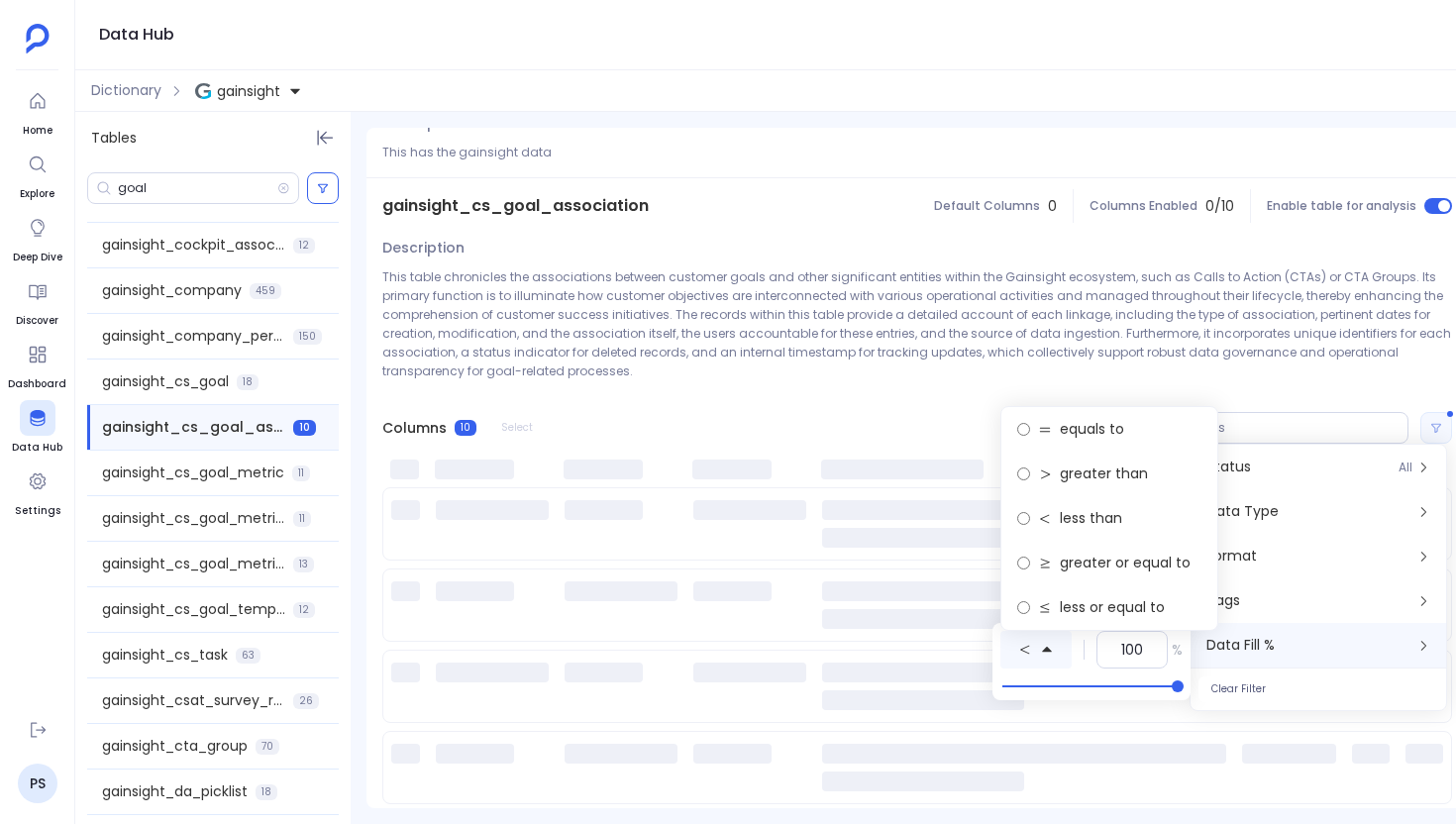 scroll, scrollTop: 0, scrollLeft: 0, axis: both 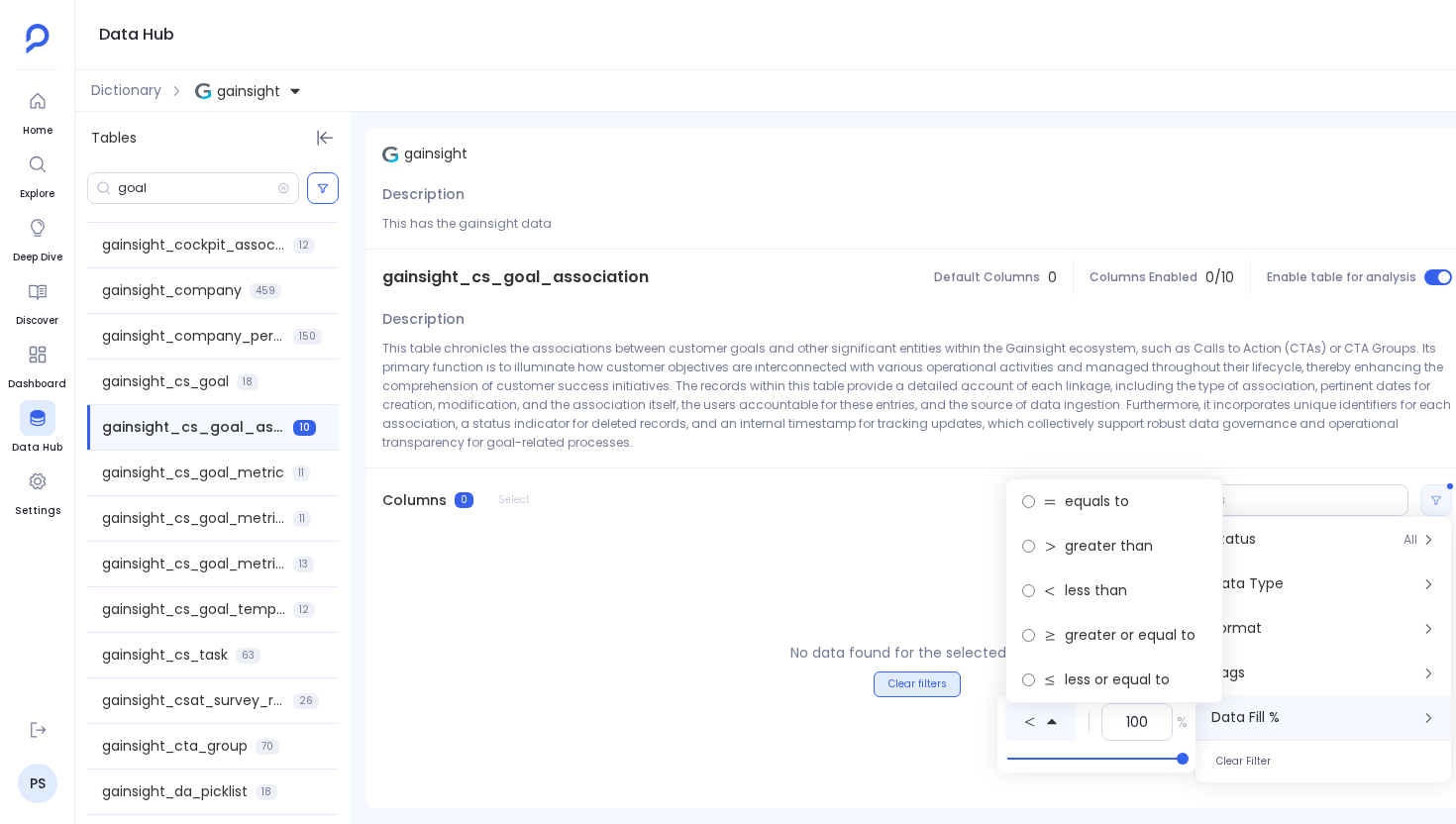 click on "Clear filters" at bounding box center (917, 684) 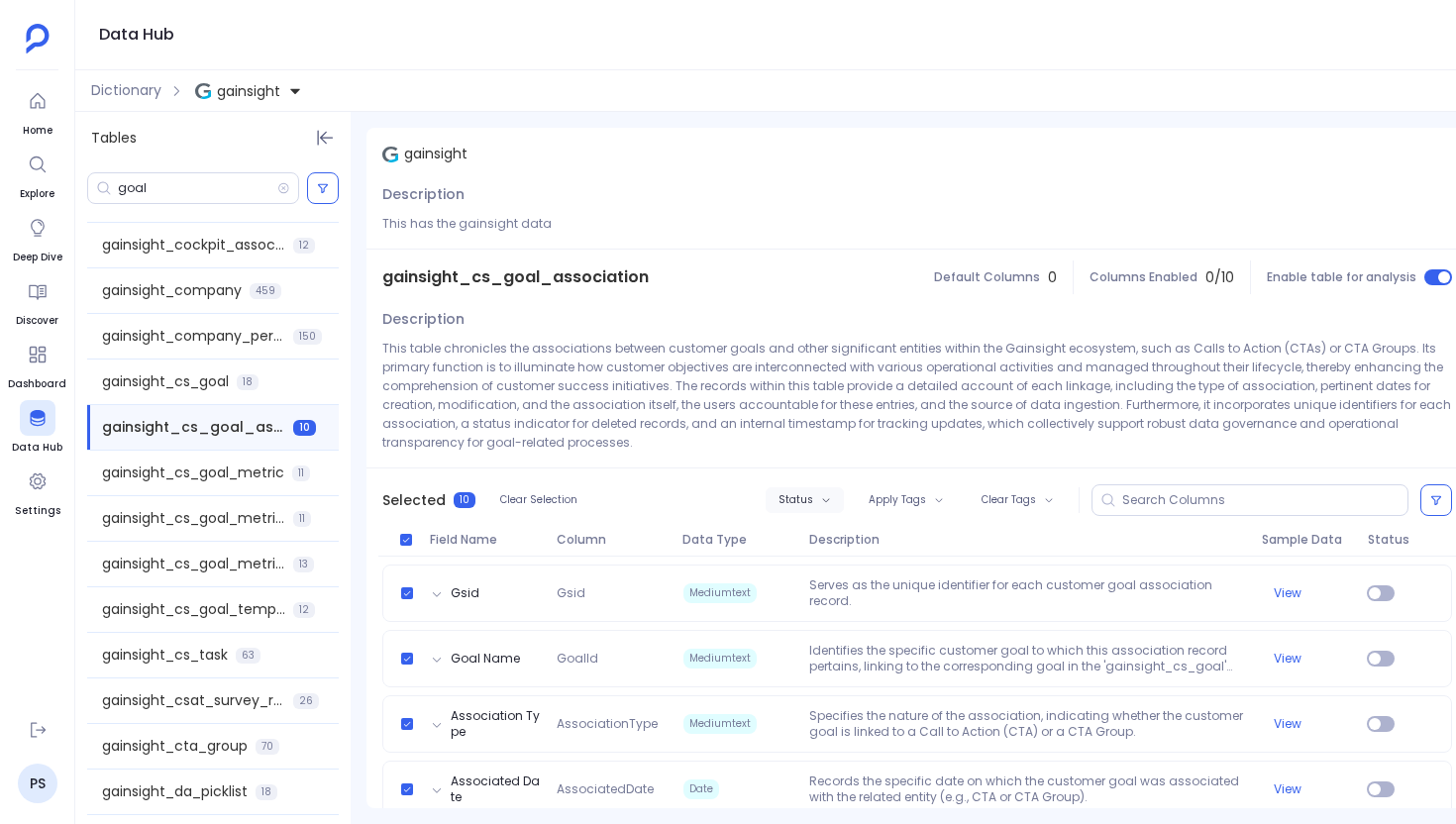 click on "Status" at bounding box center [804, 500] 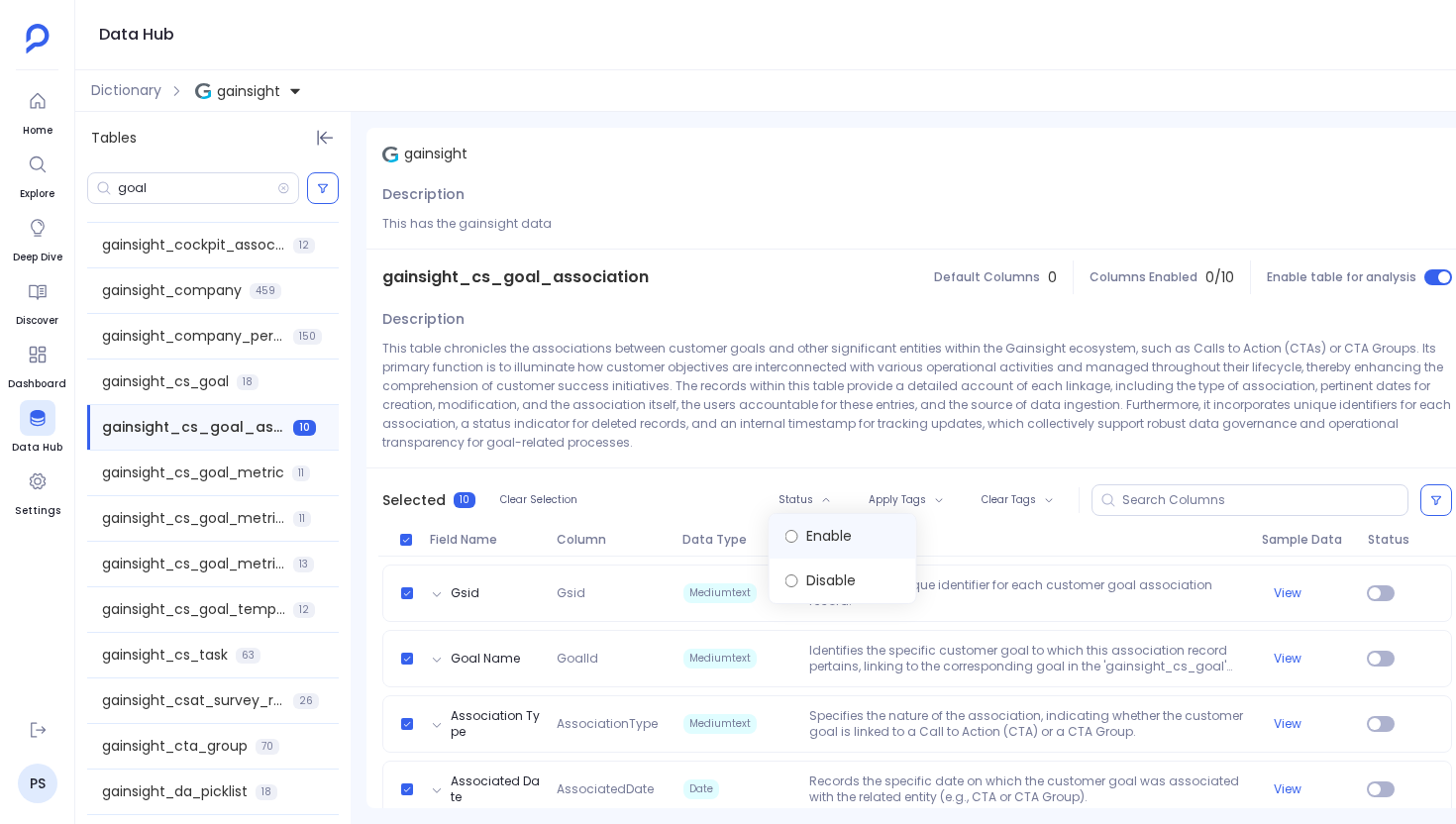 click on "Enable" at bounding box center (843, 536) 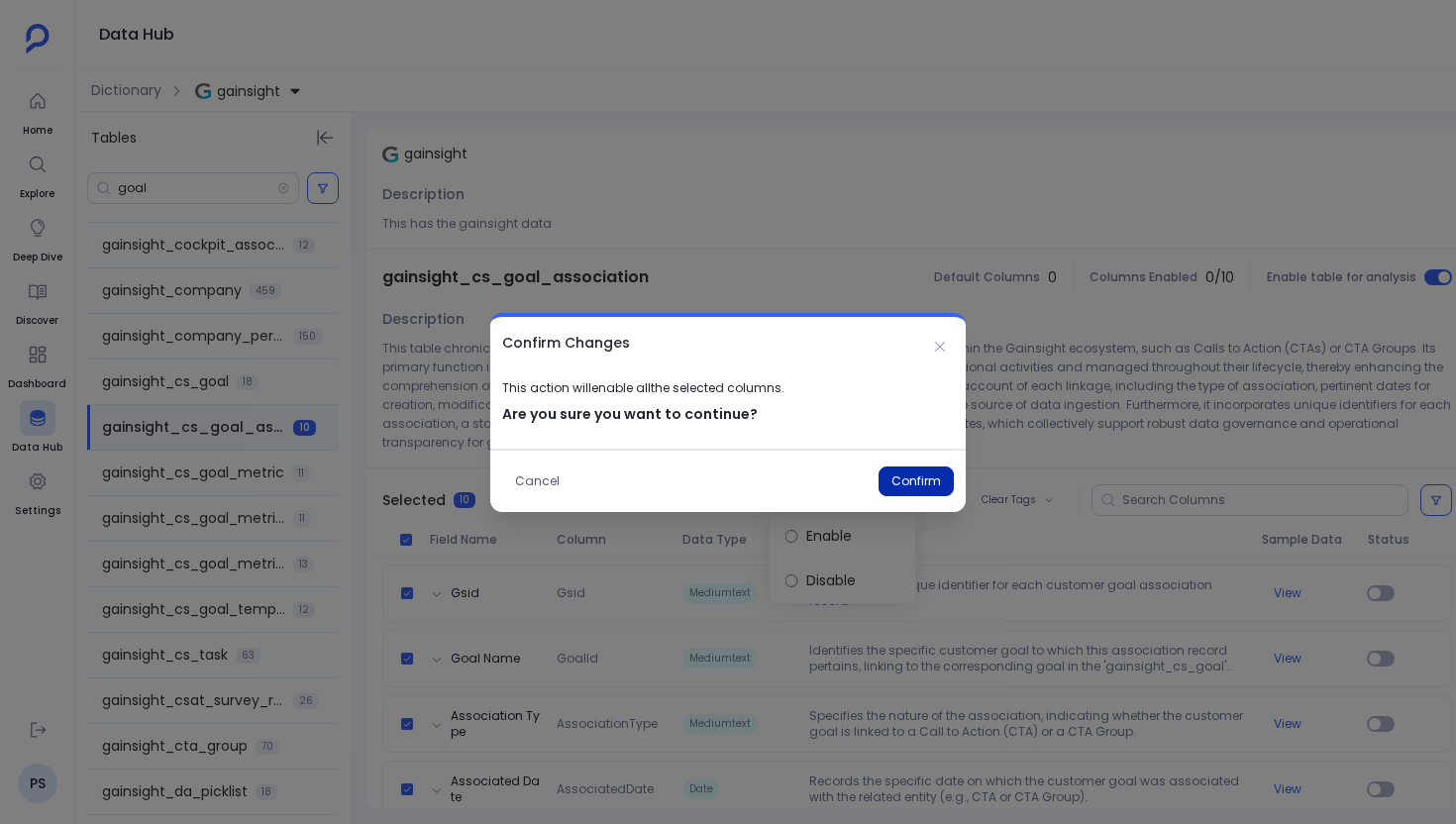 click on "Confirm" at bounding box center (916, 481) 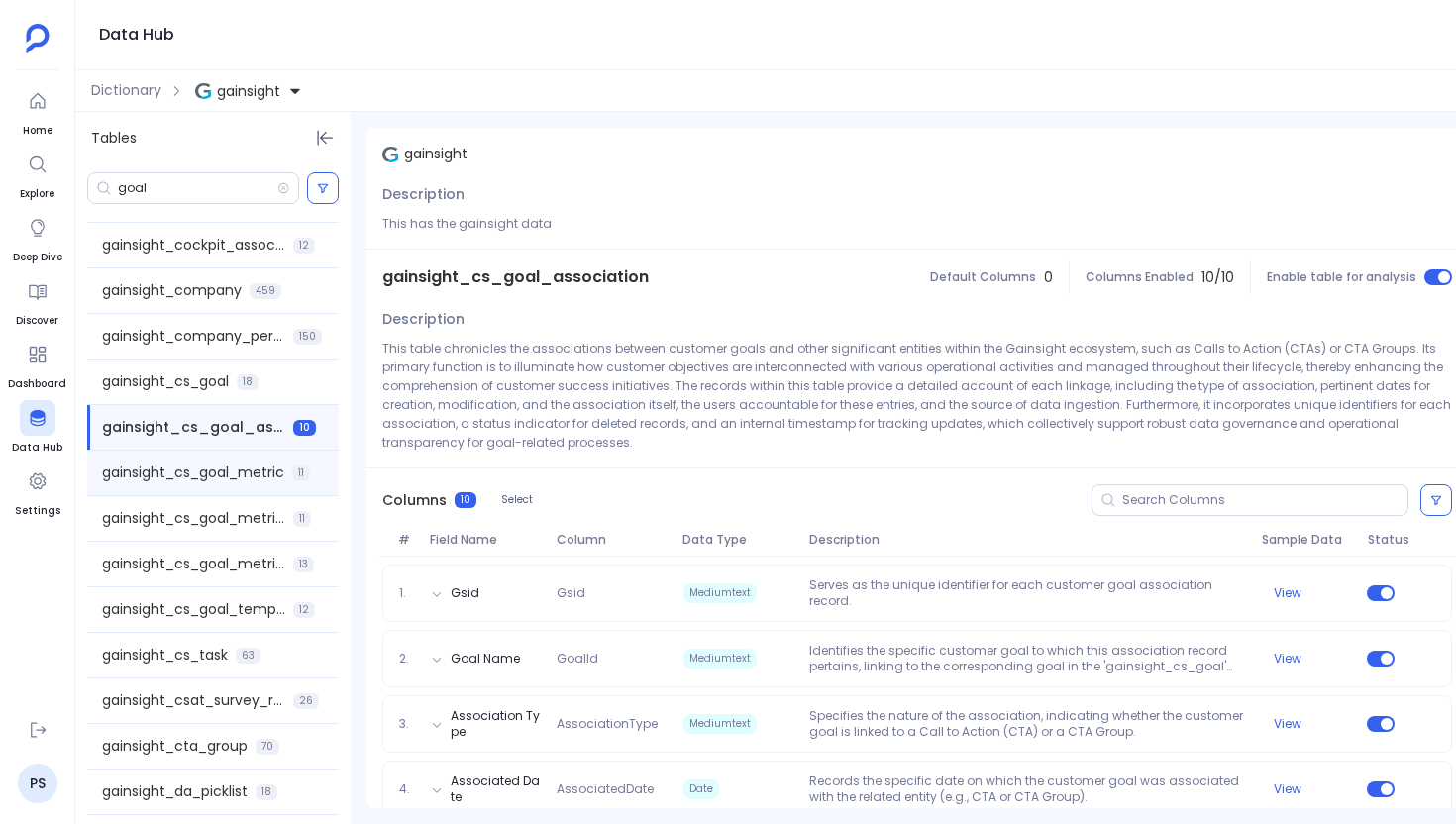 click on "gainsight_cs_goal_metric" at bounding box center [193, 472] 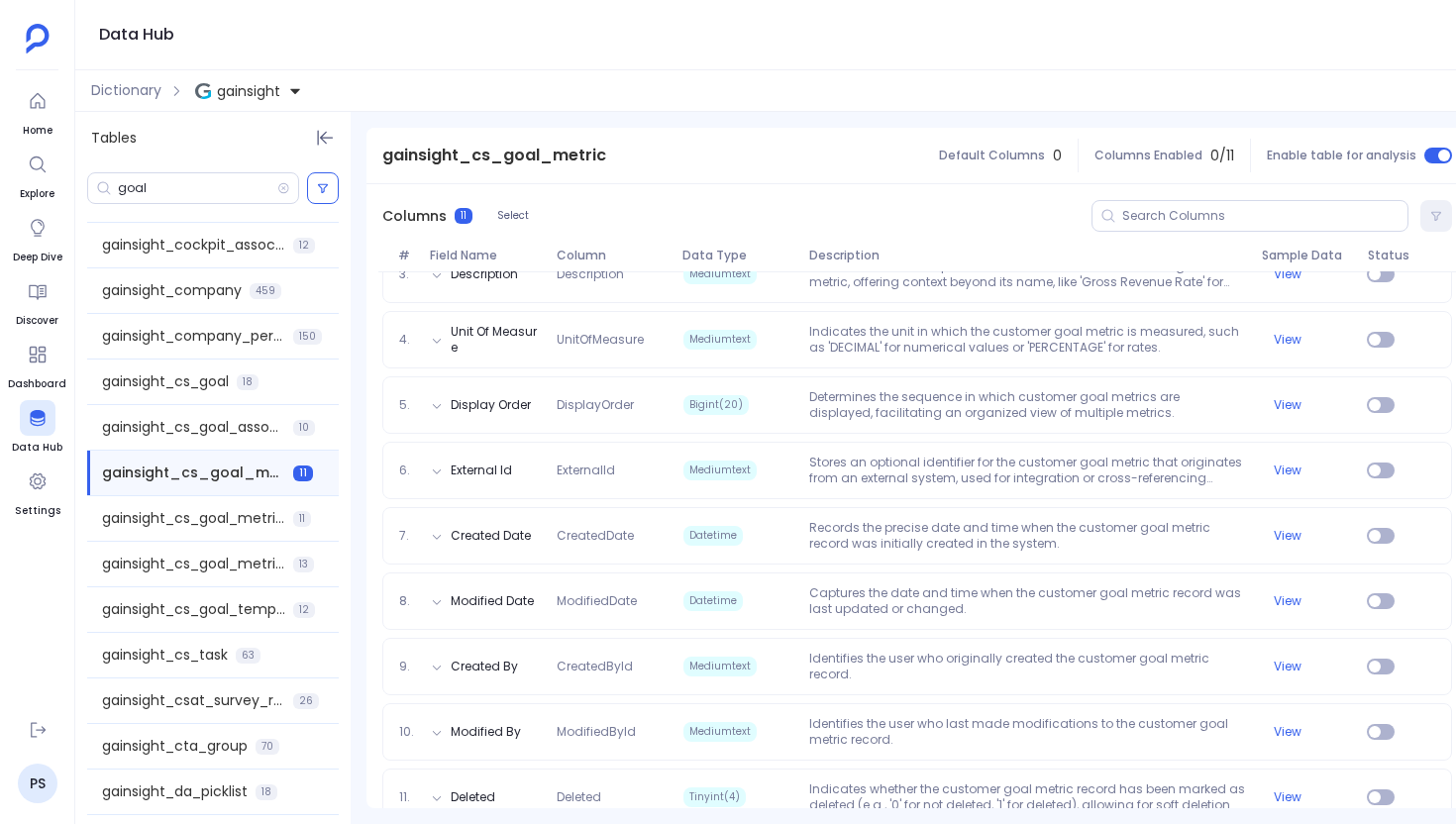 scroll, scrollTop: 464, scrollLeft: 0, axis: vertical 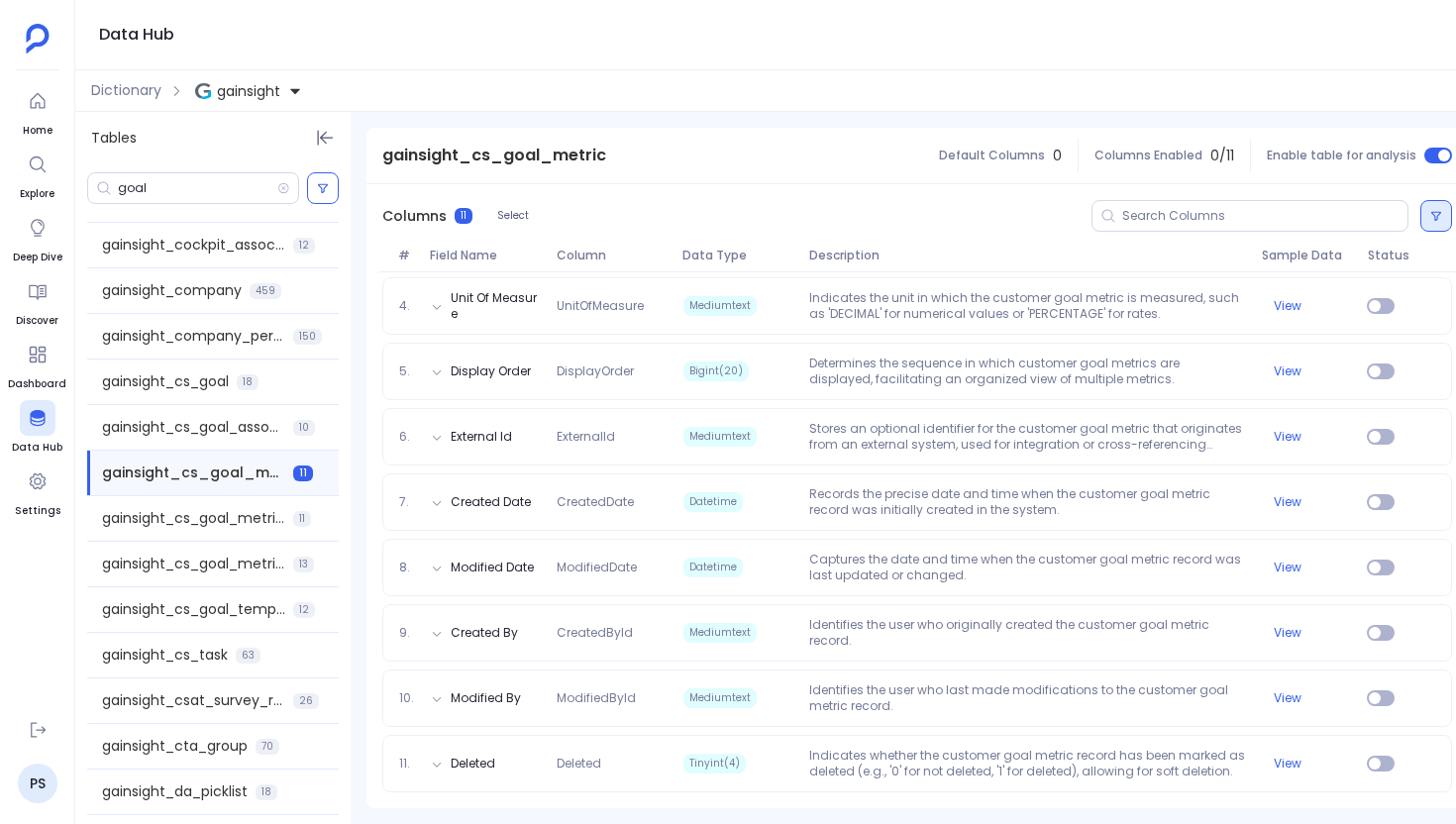 click at bounding box center (1436, 216) 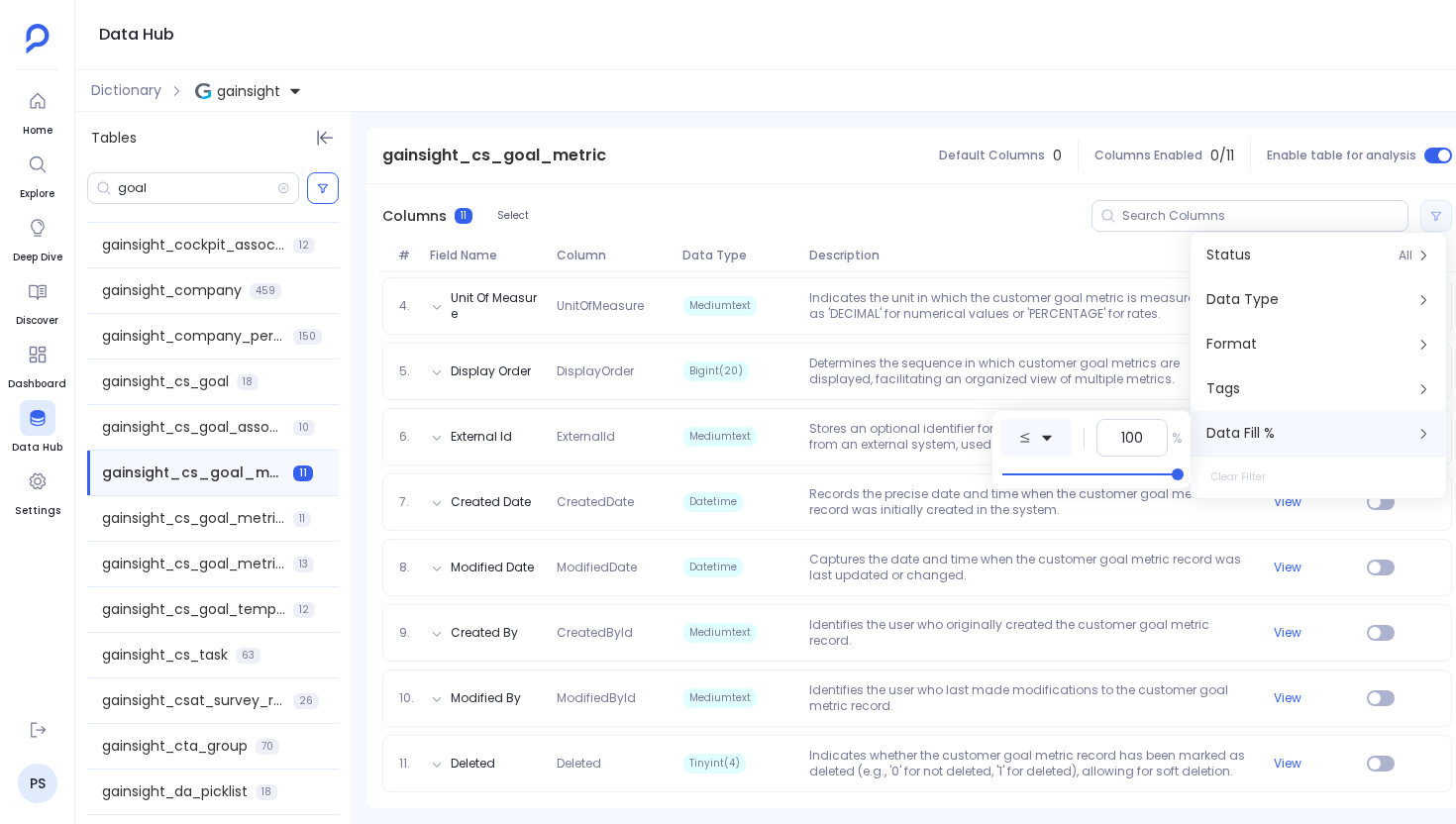 click 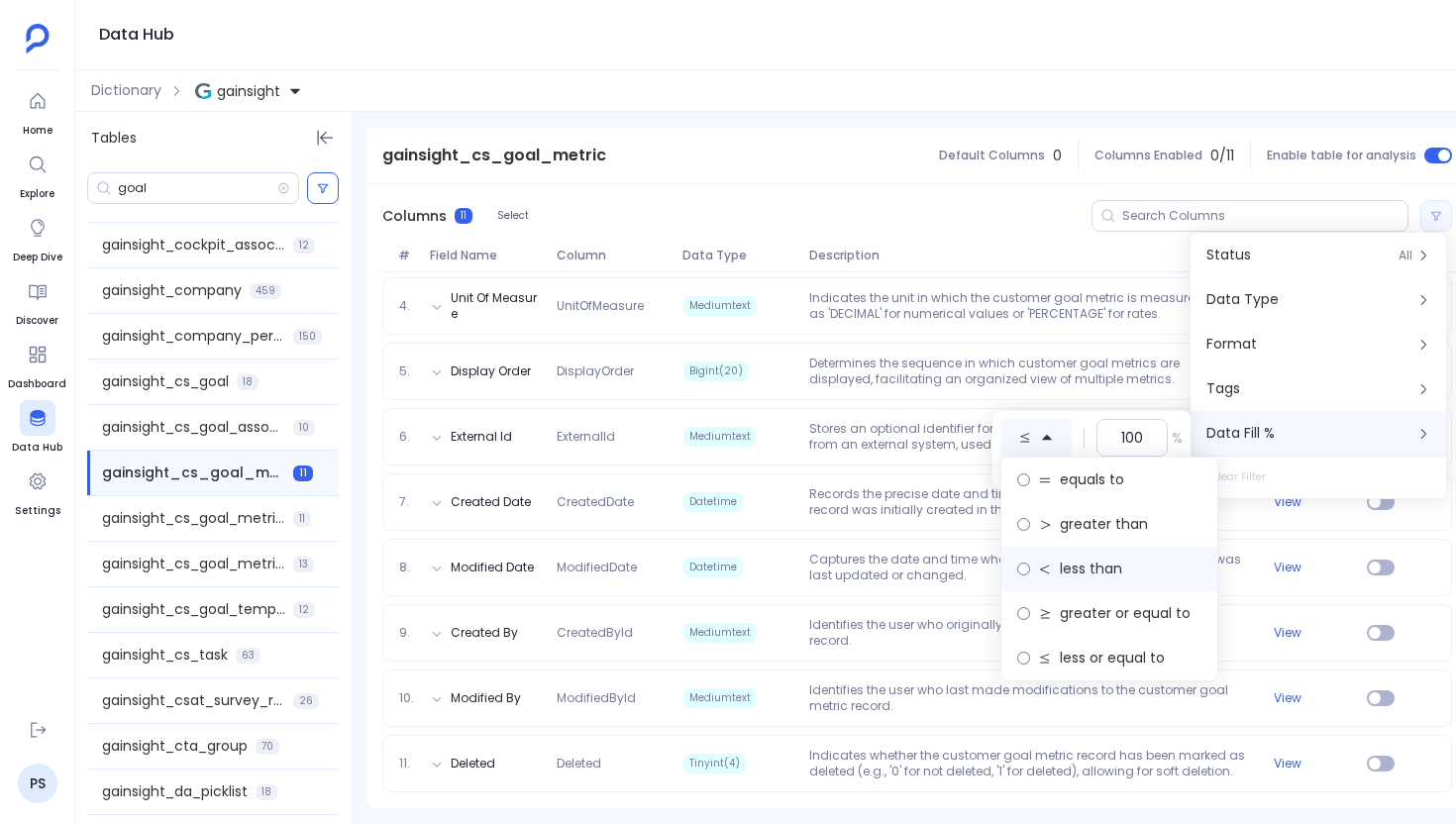 click on "less than" at bounding box center [1109, 568] 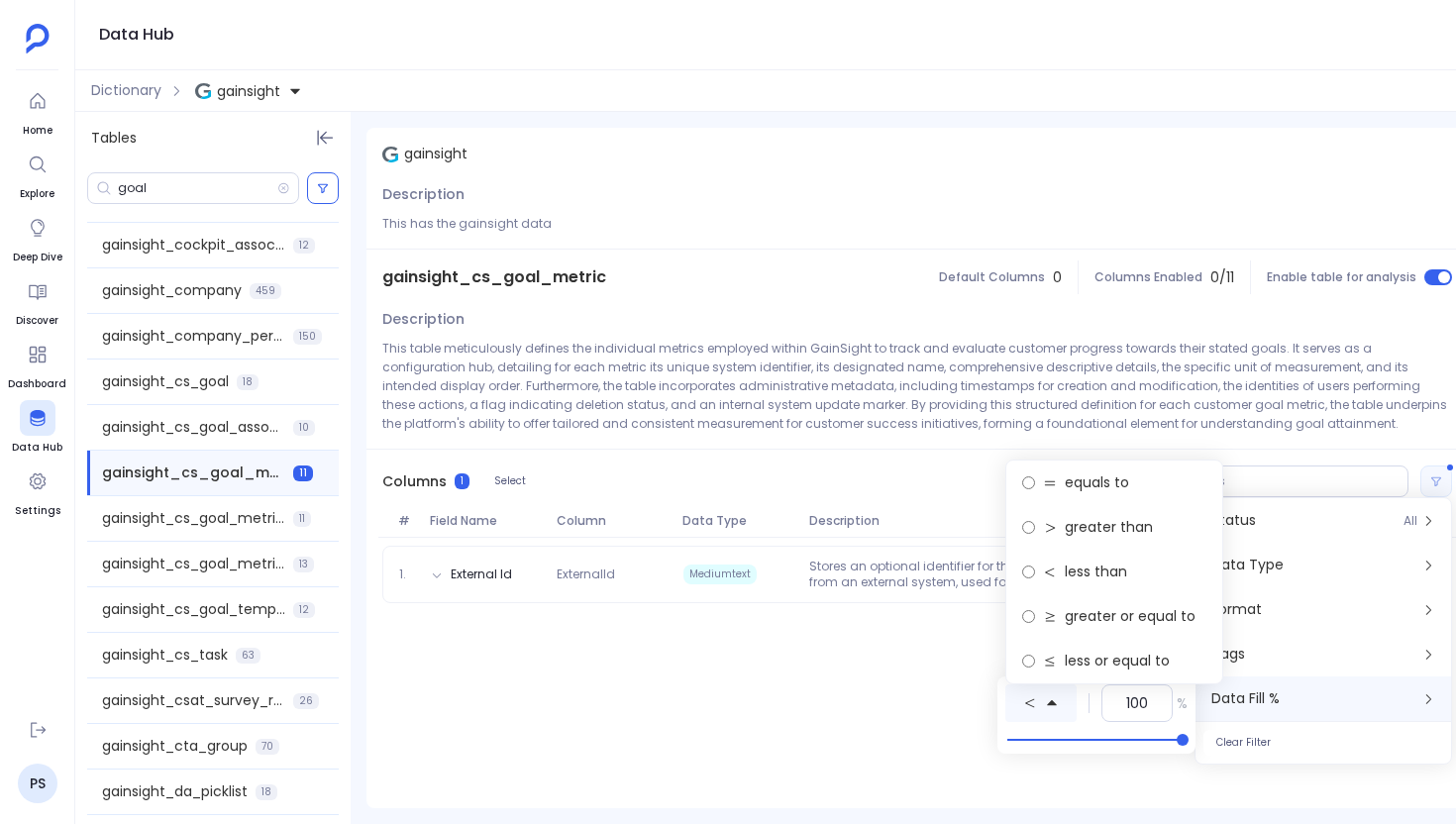 scroll, scrollTop: 0, scrollLeft: 0, axis: both 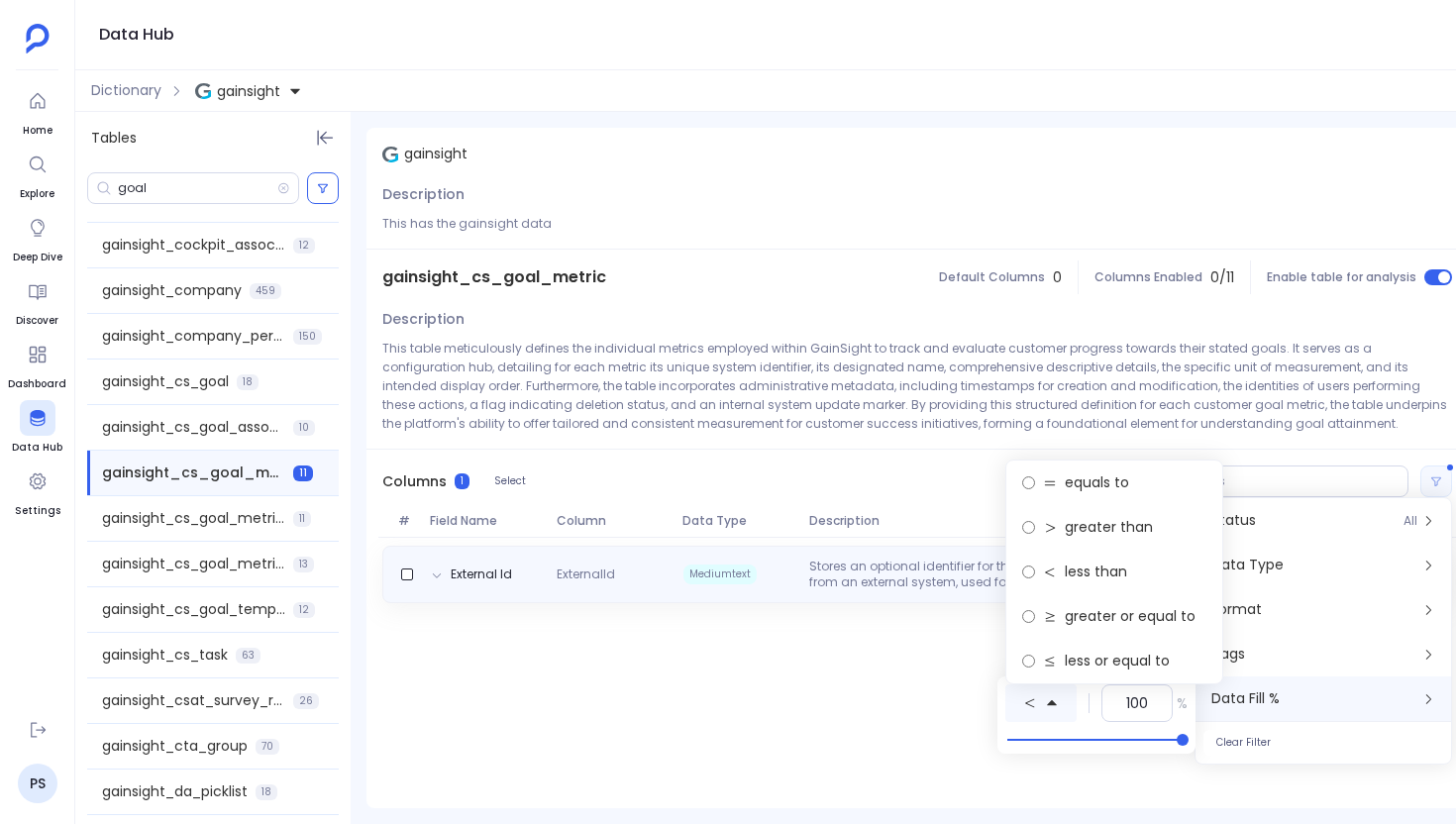 click on "Mediumtext" at bounding box center (720, 574) 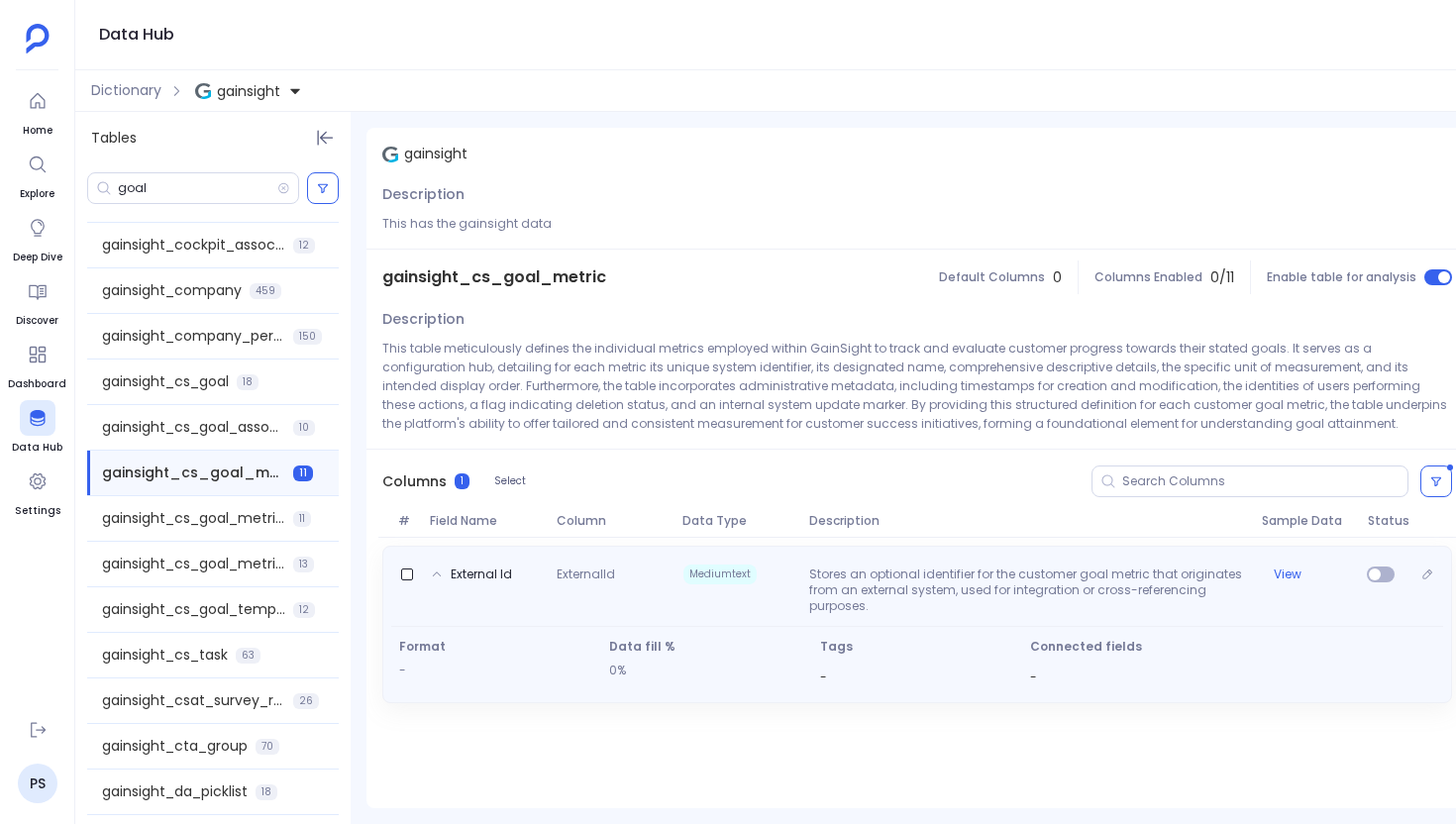 click on "Mediumtext" at bounding box center [738, 574] 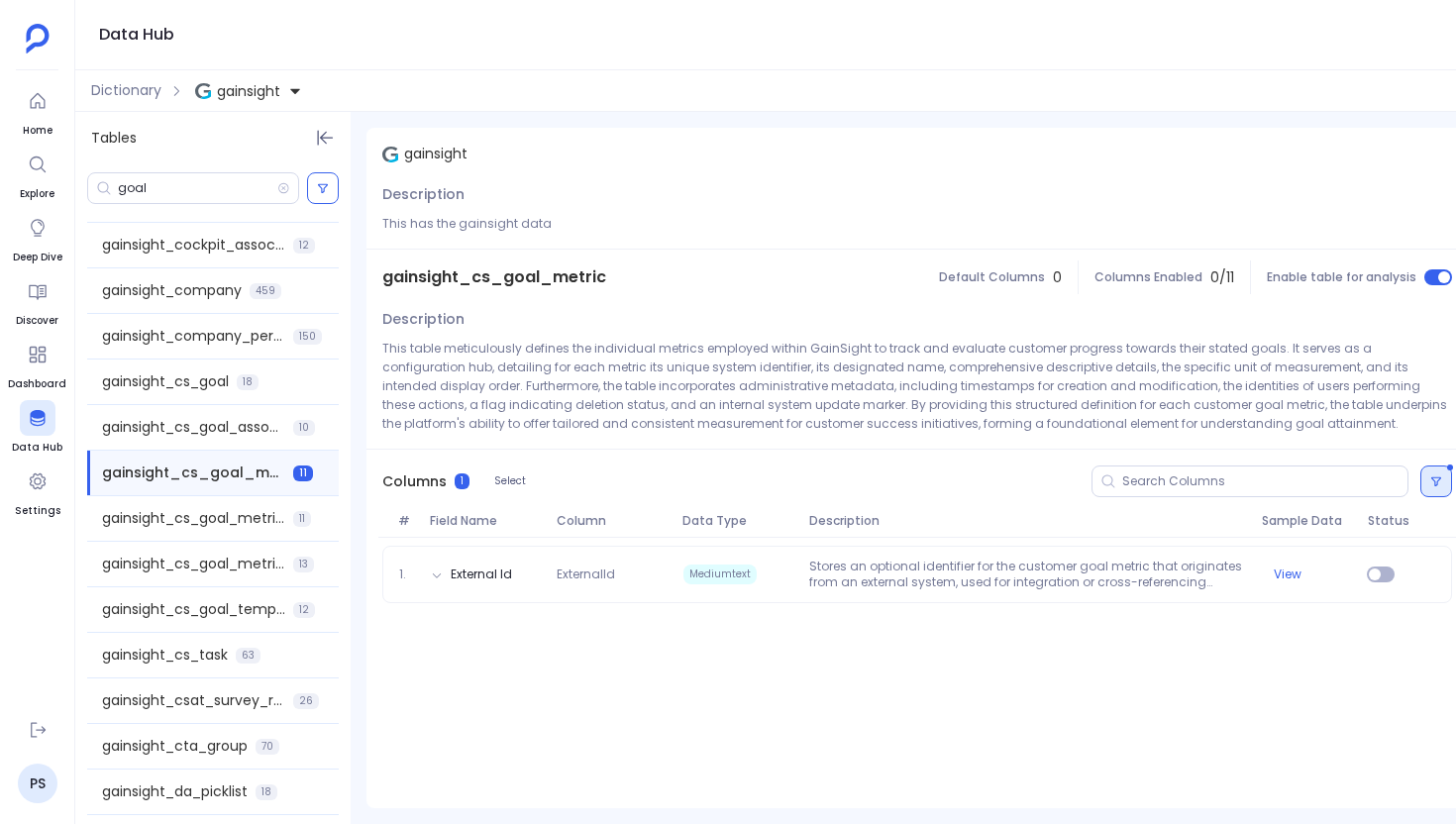 click at bounding box center [1436, 481] 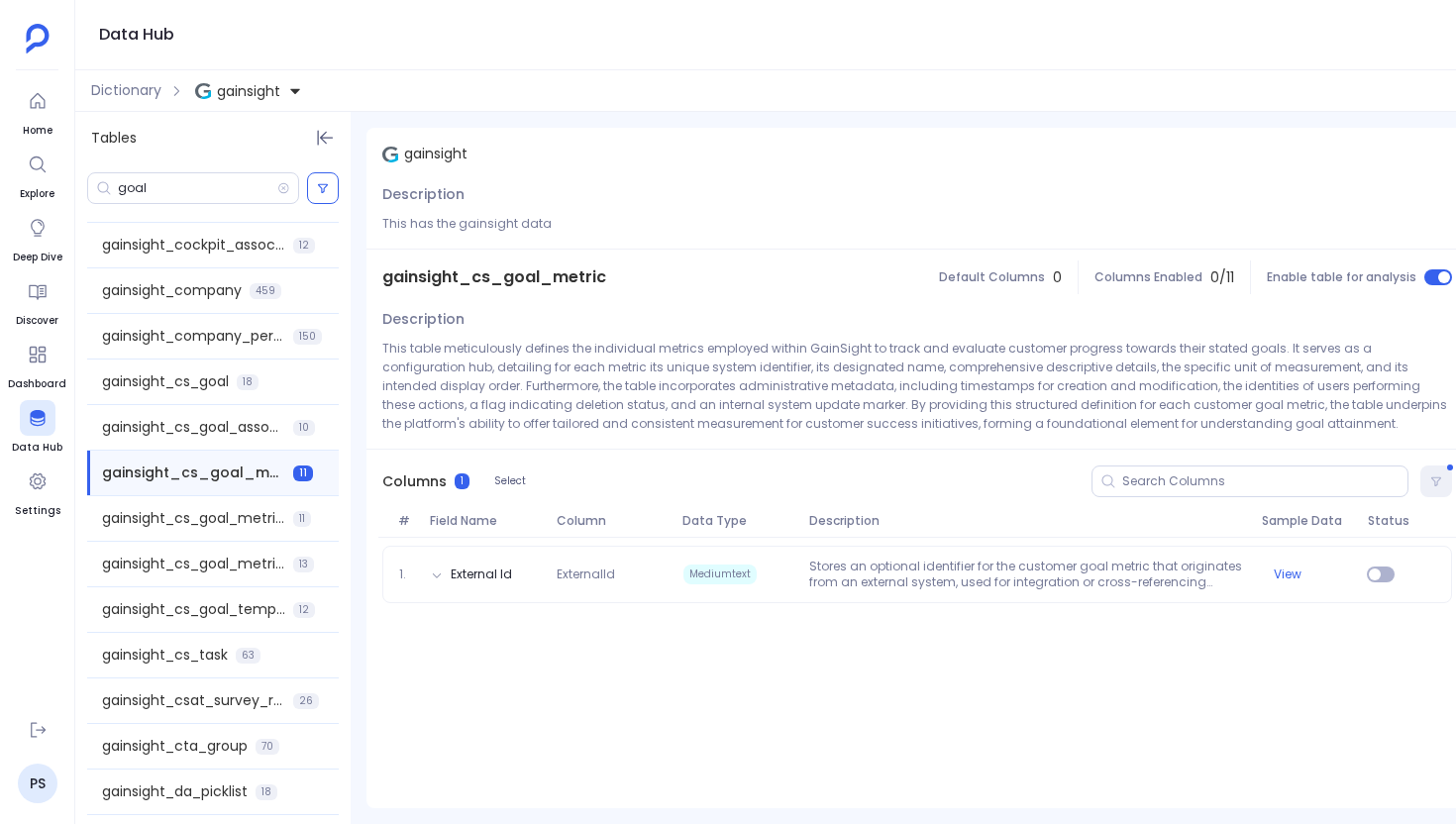 click 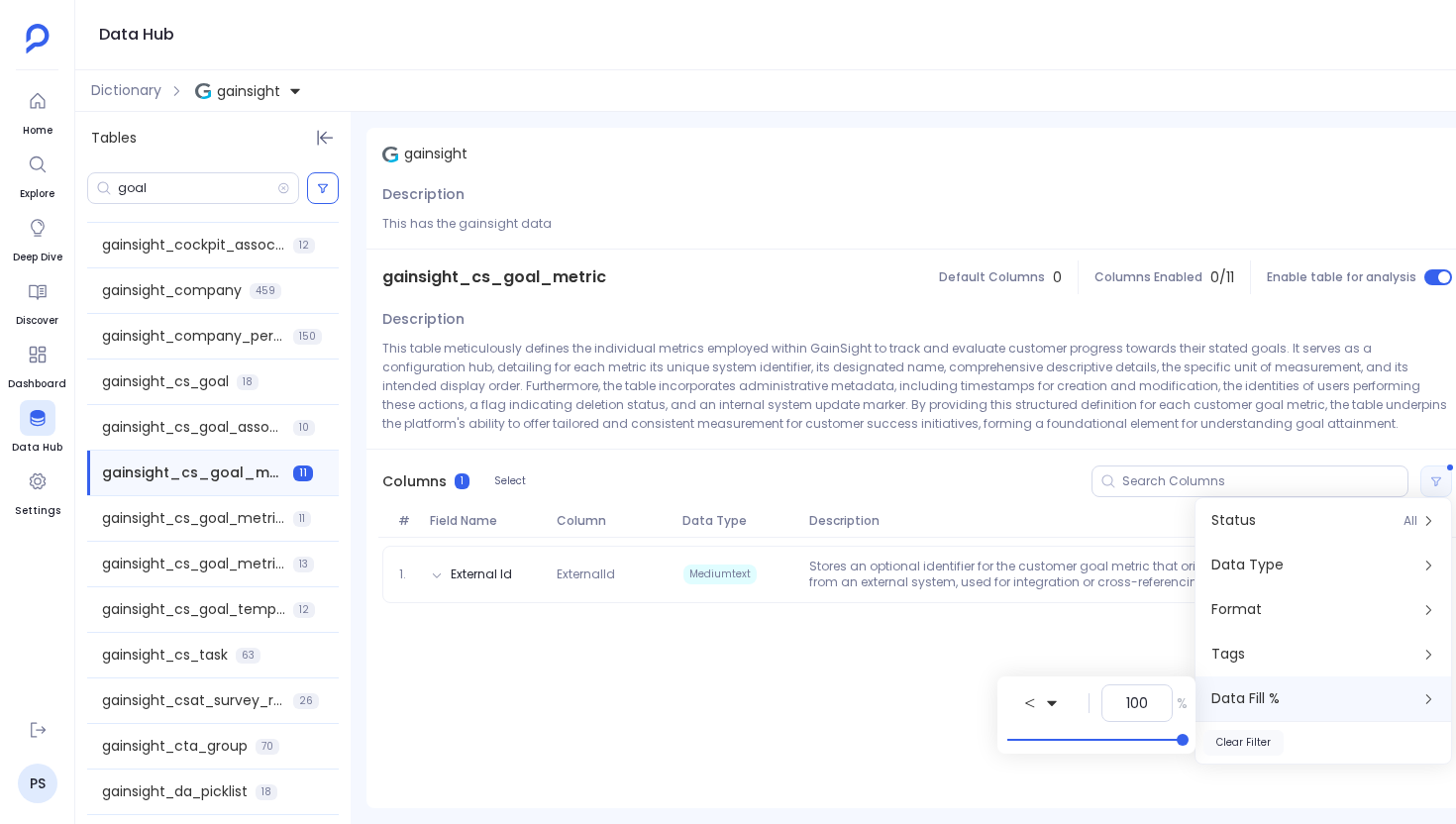 click on "Clear Filter" at bounding box center (1243, 743) 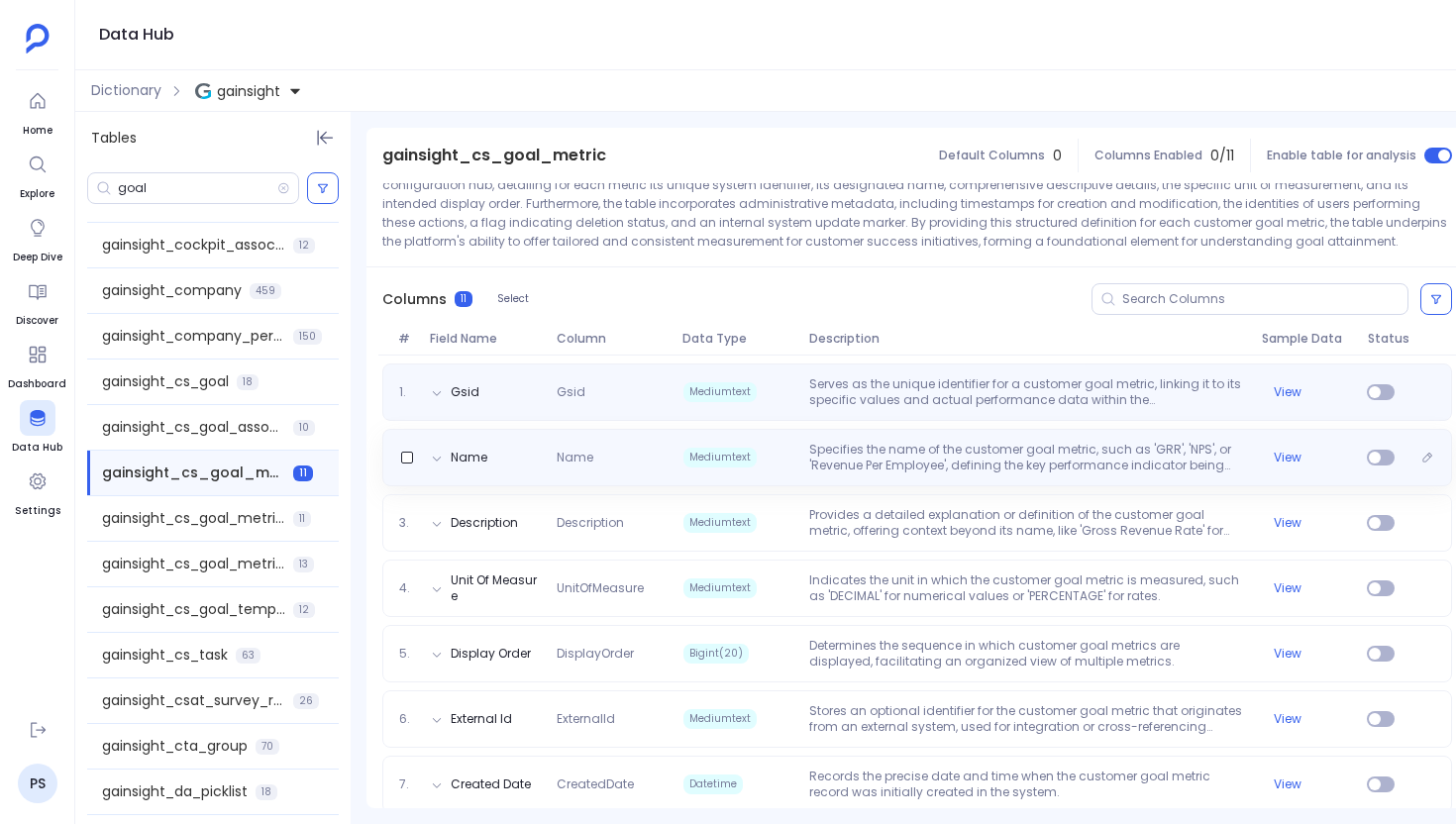 scroll, scrollTop: 169, scrollLeft: 0, axis: vertical 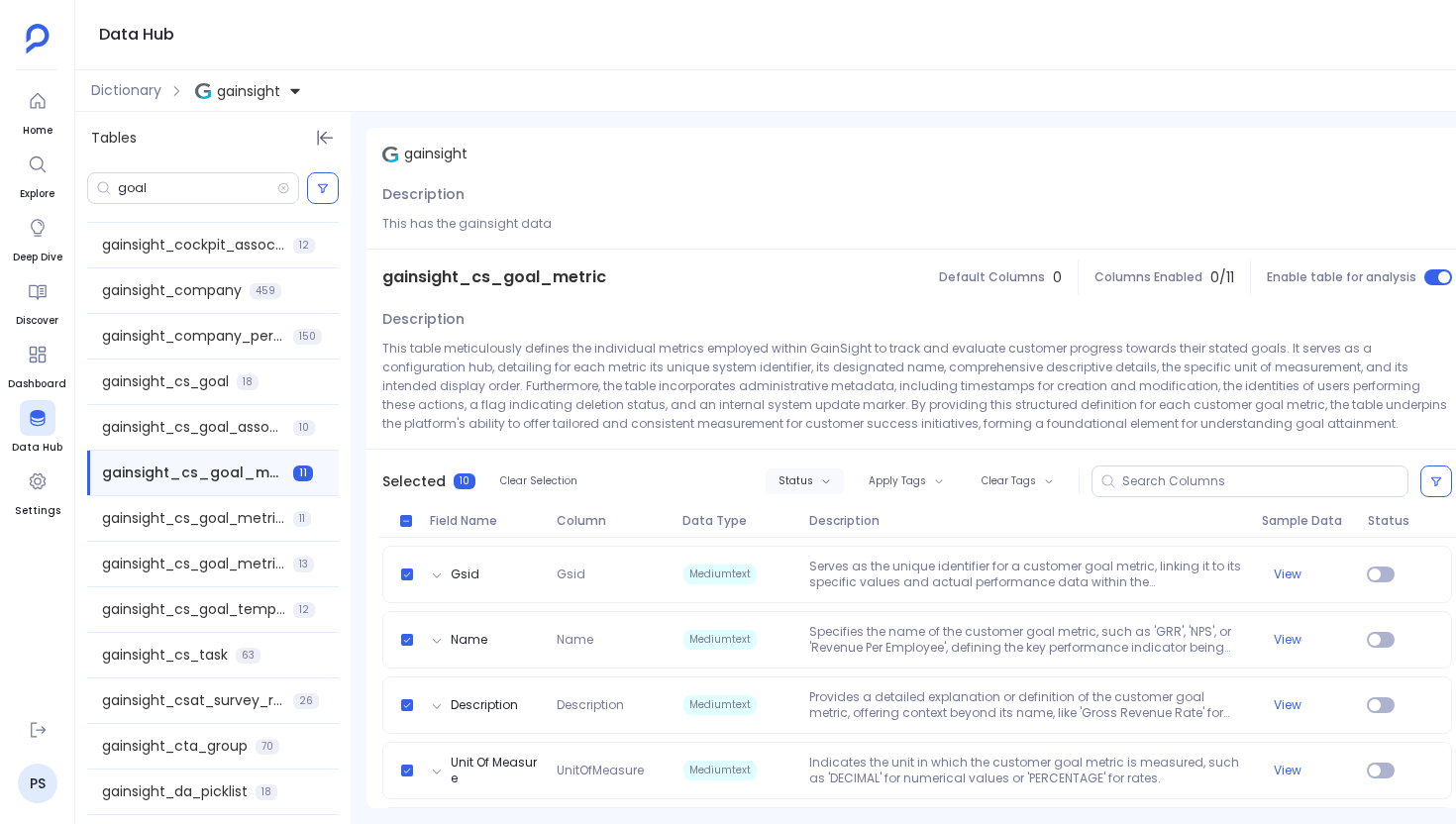 click on "Status" at bounding box center [795, 481] 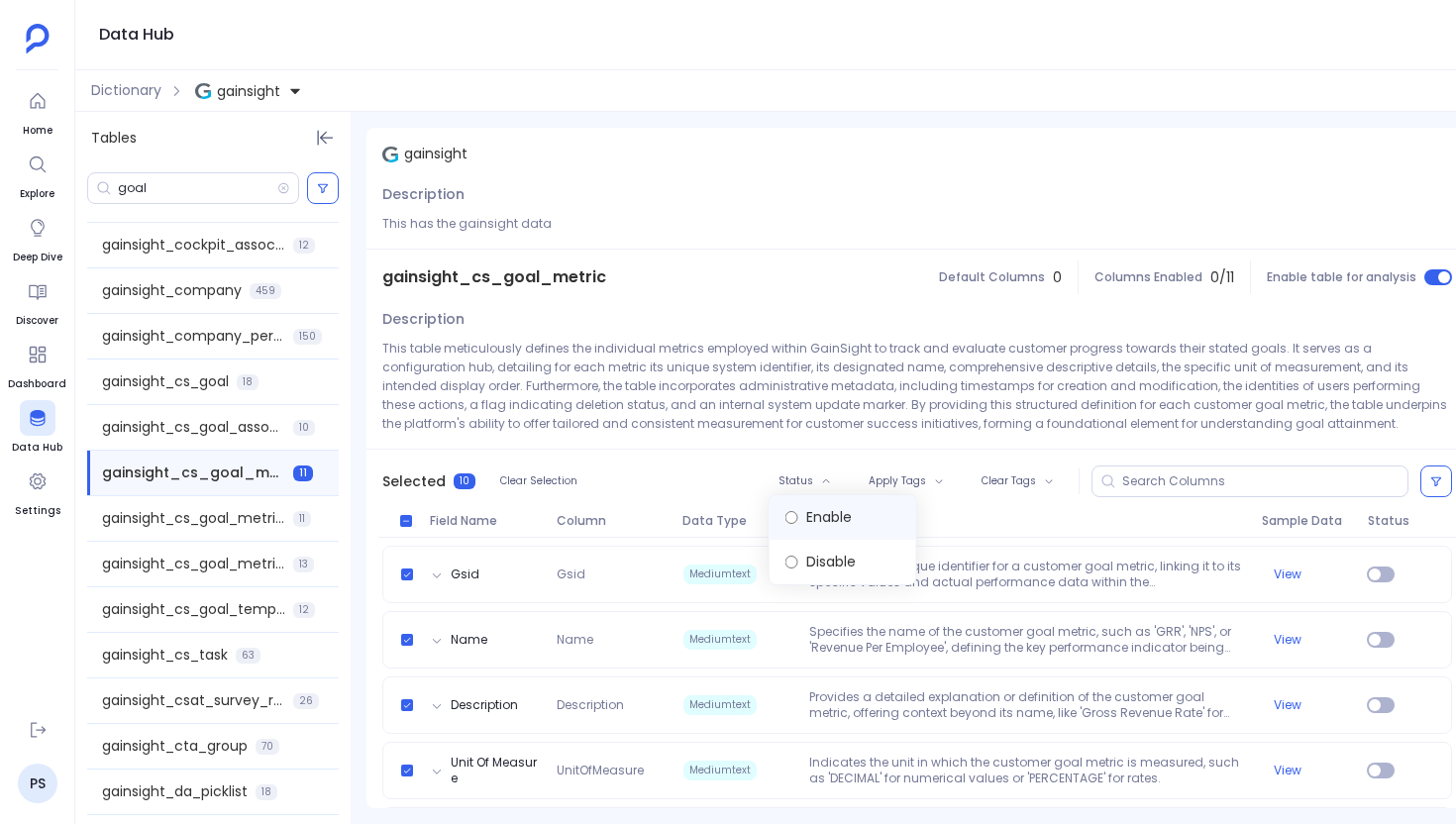 click on "Enable" at bounding box center (843, 517) 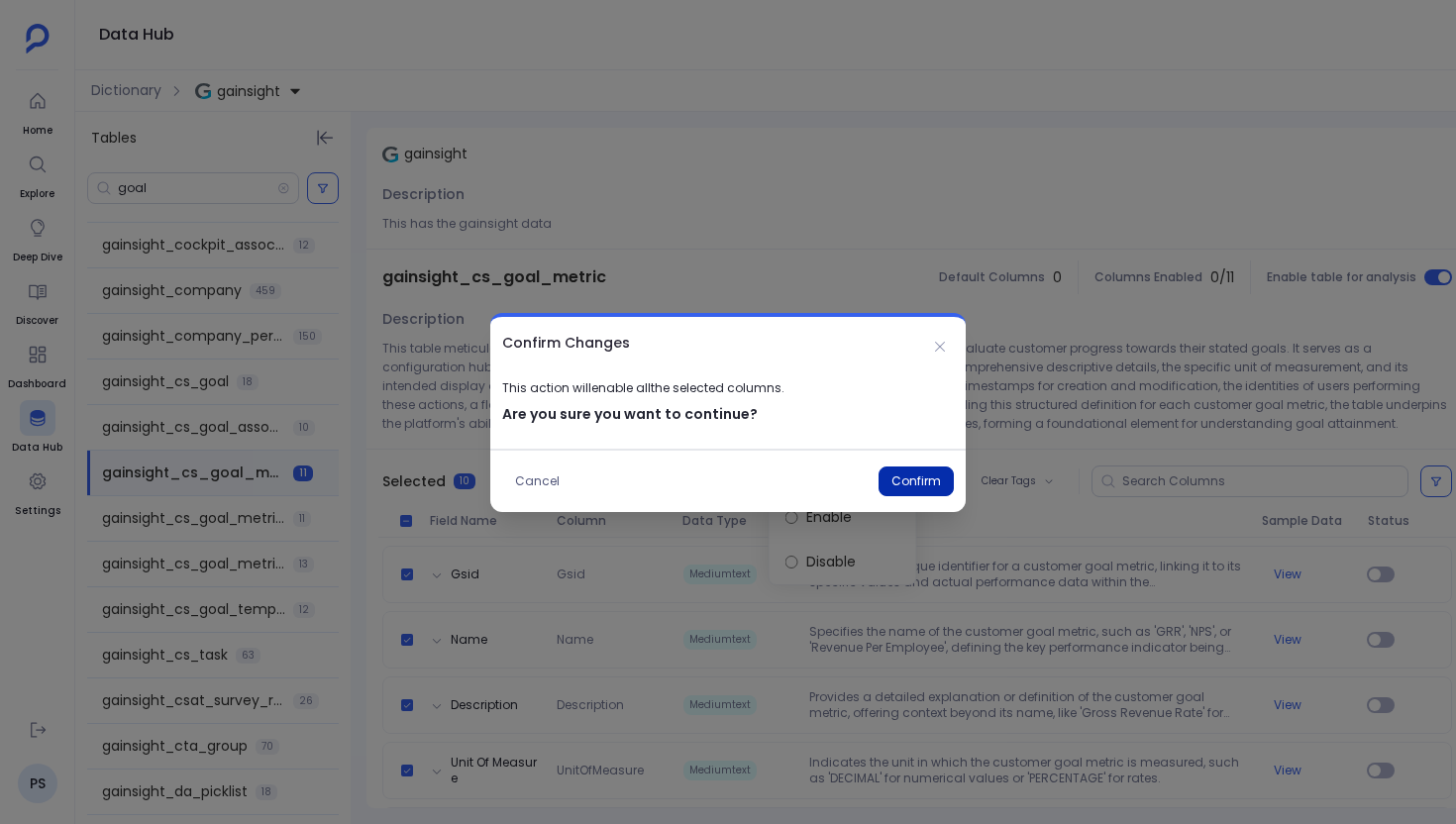 click on "Confirm" at bounding box center [916, 481] 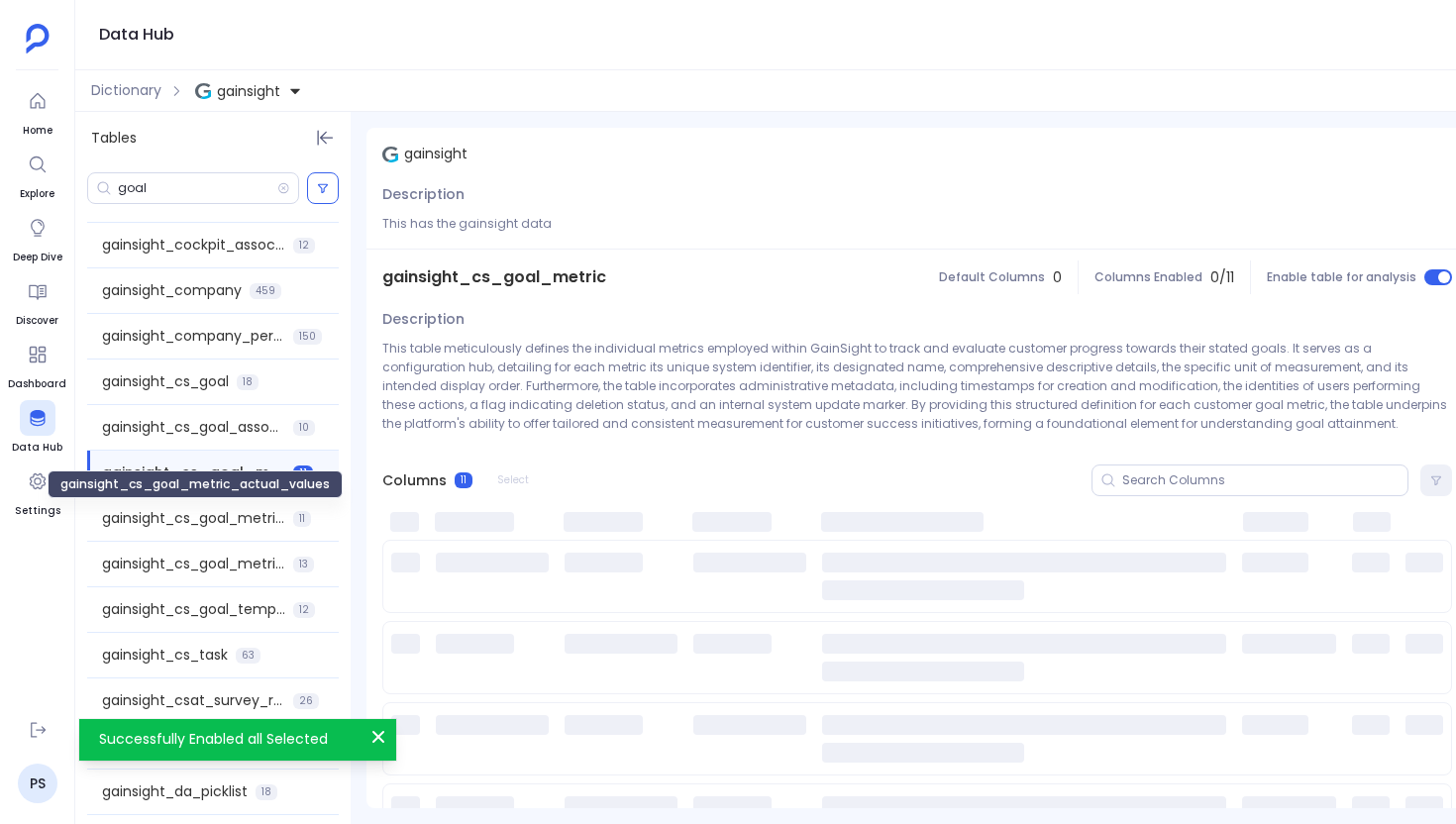 click on "gainsight_cs_goal_metric_actual_values" at bounding box center [193, 518] 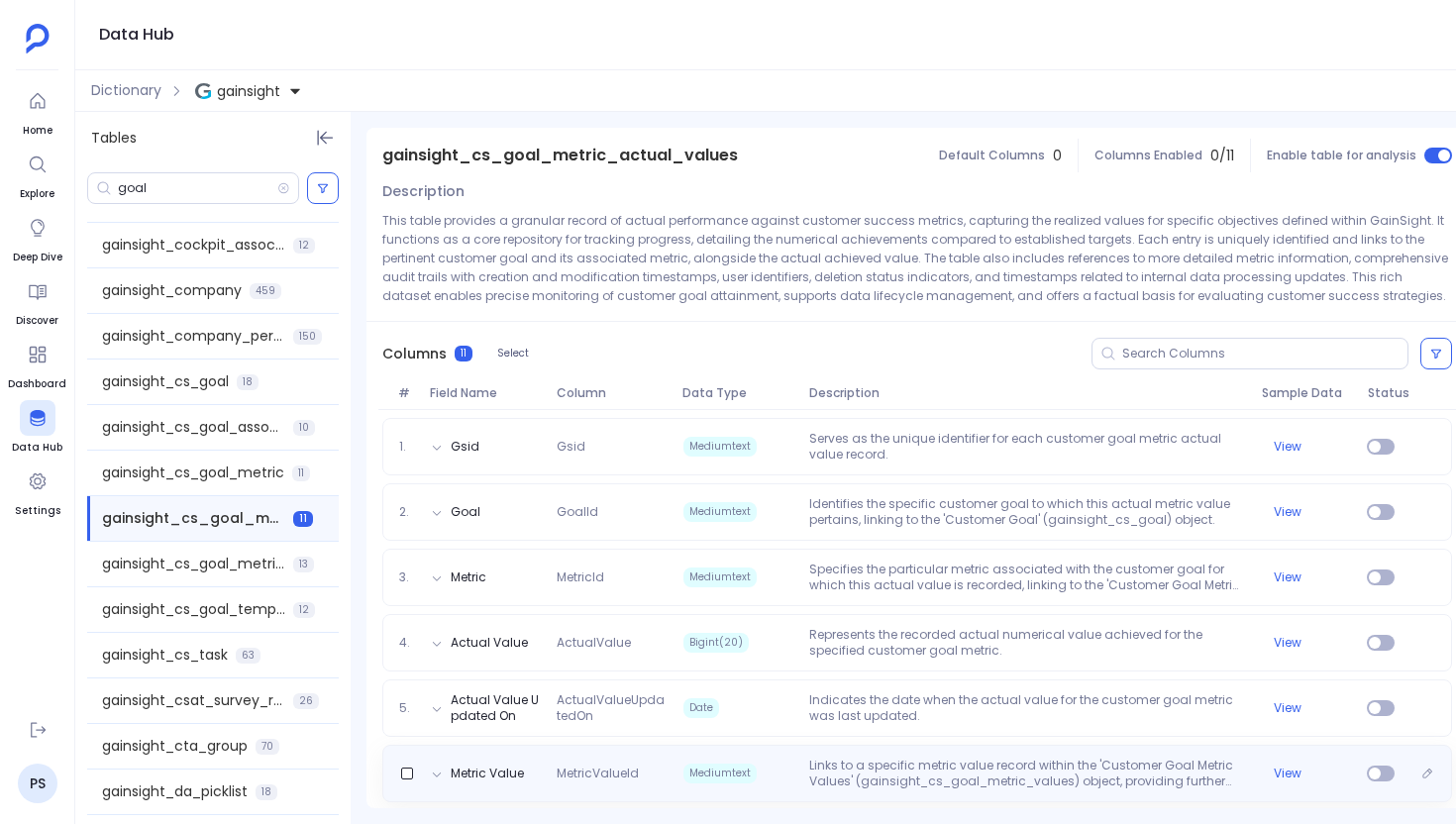scroll, scrollTop: 82, scrollLeft: 0, axis: vertical 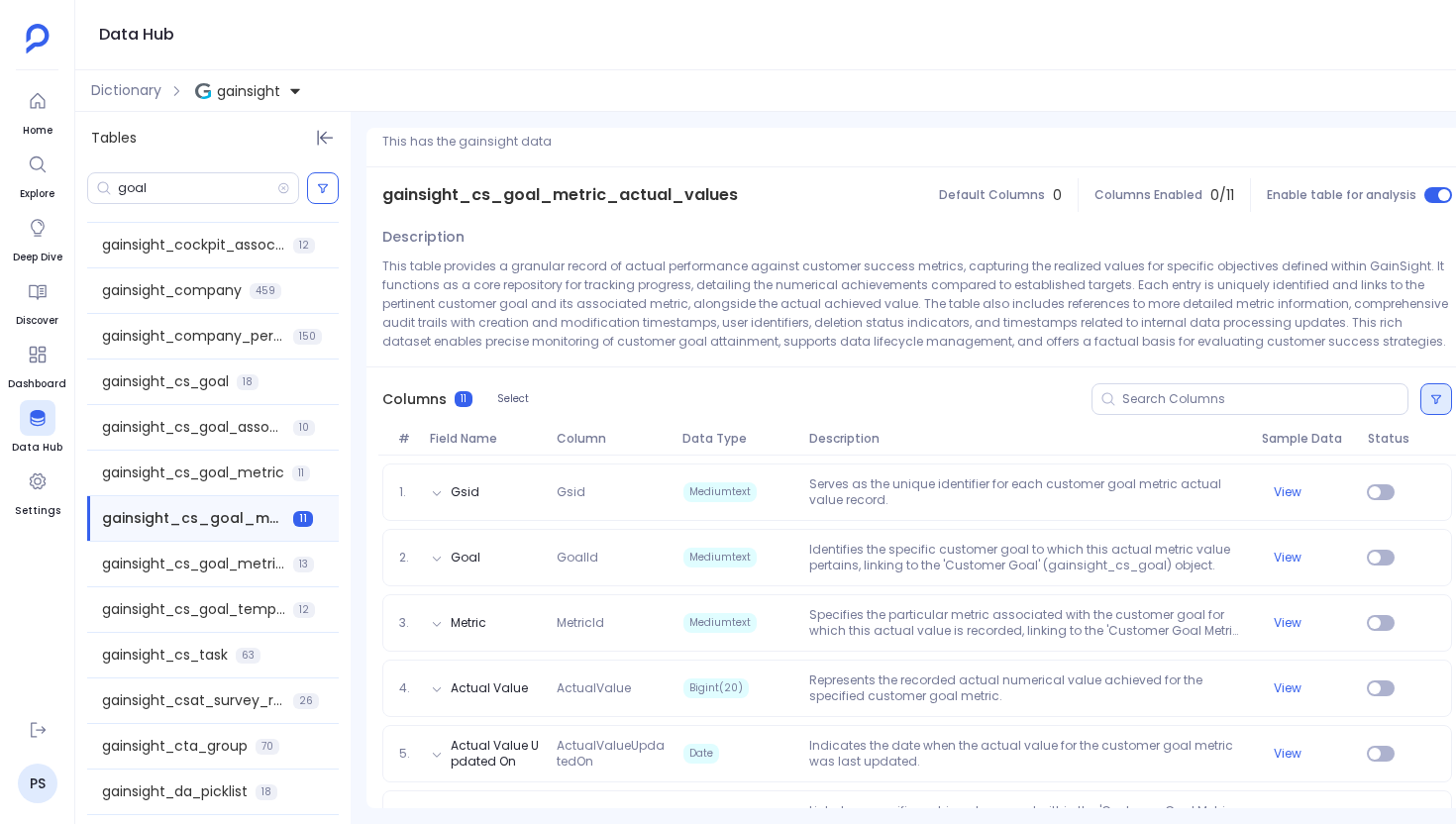 click at bounding box center (1436, 399) 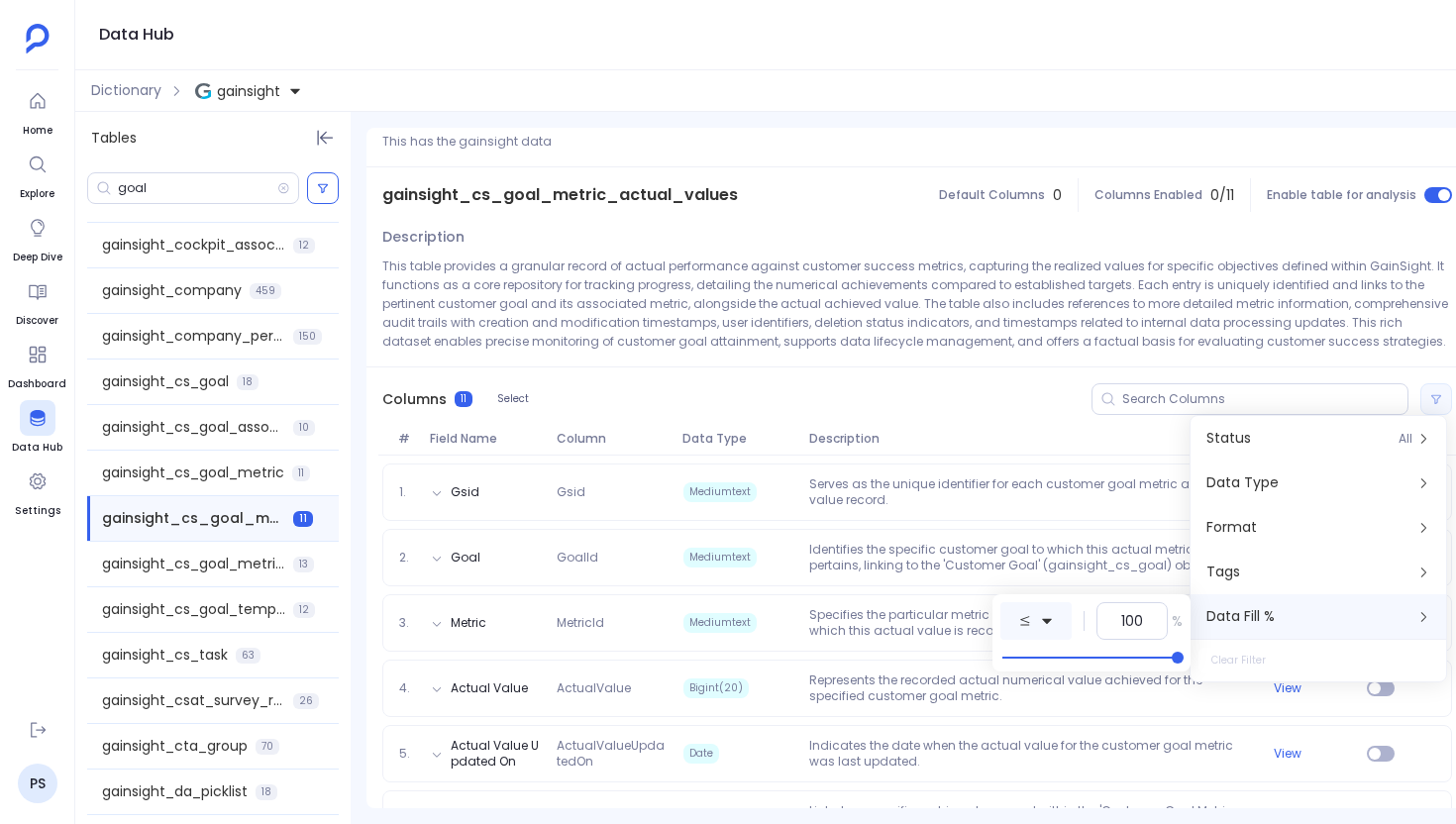 click 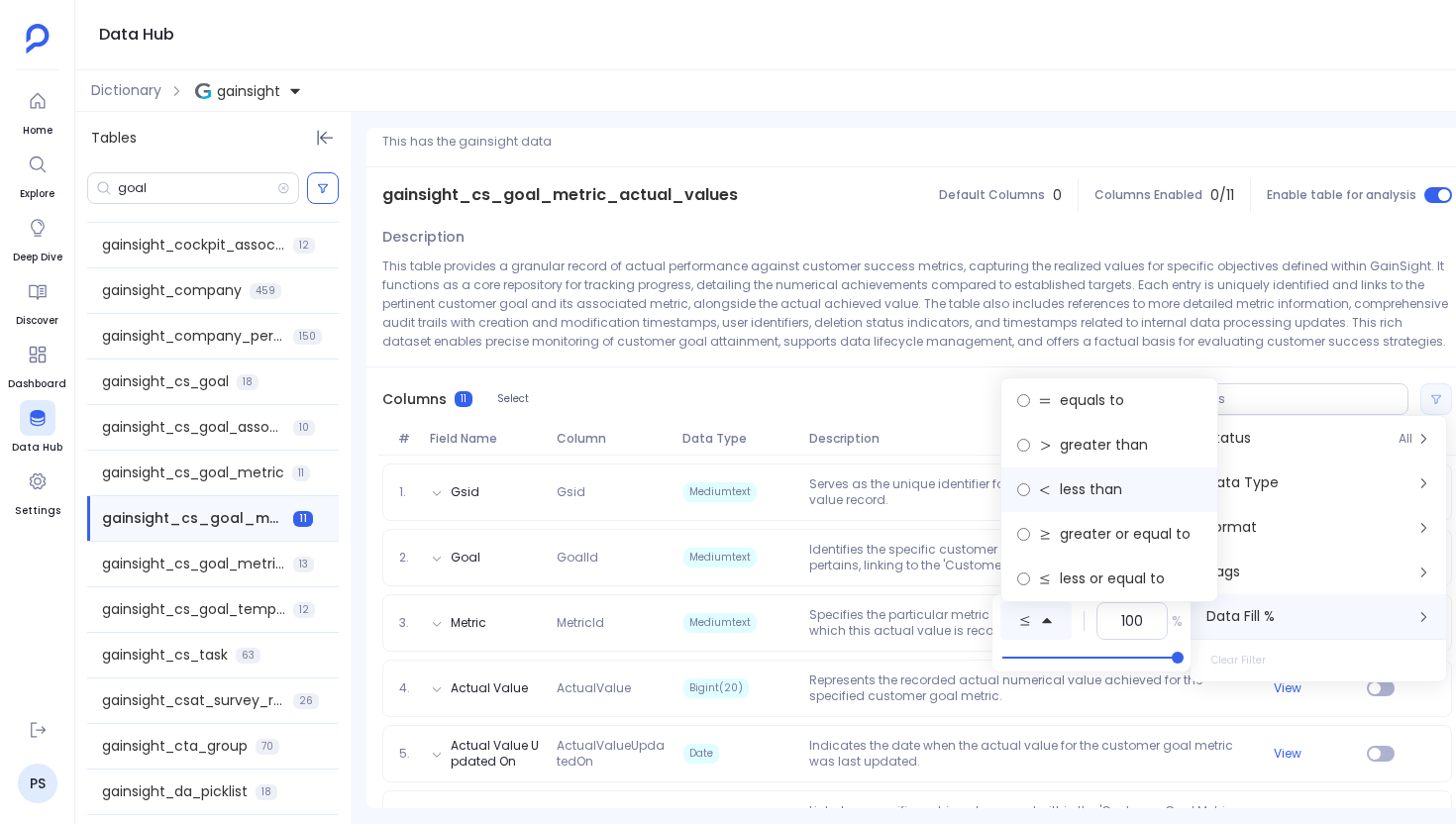 click 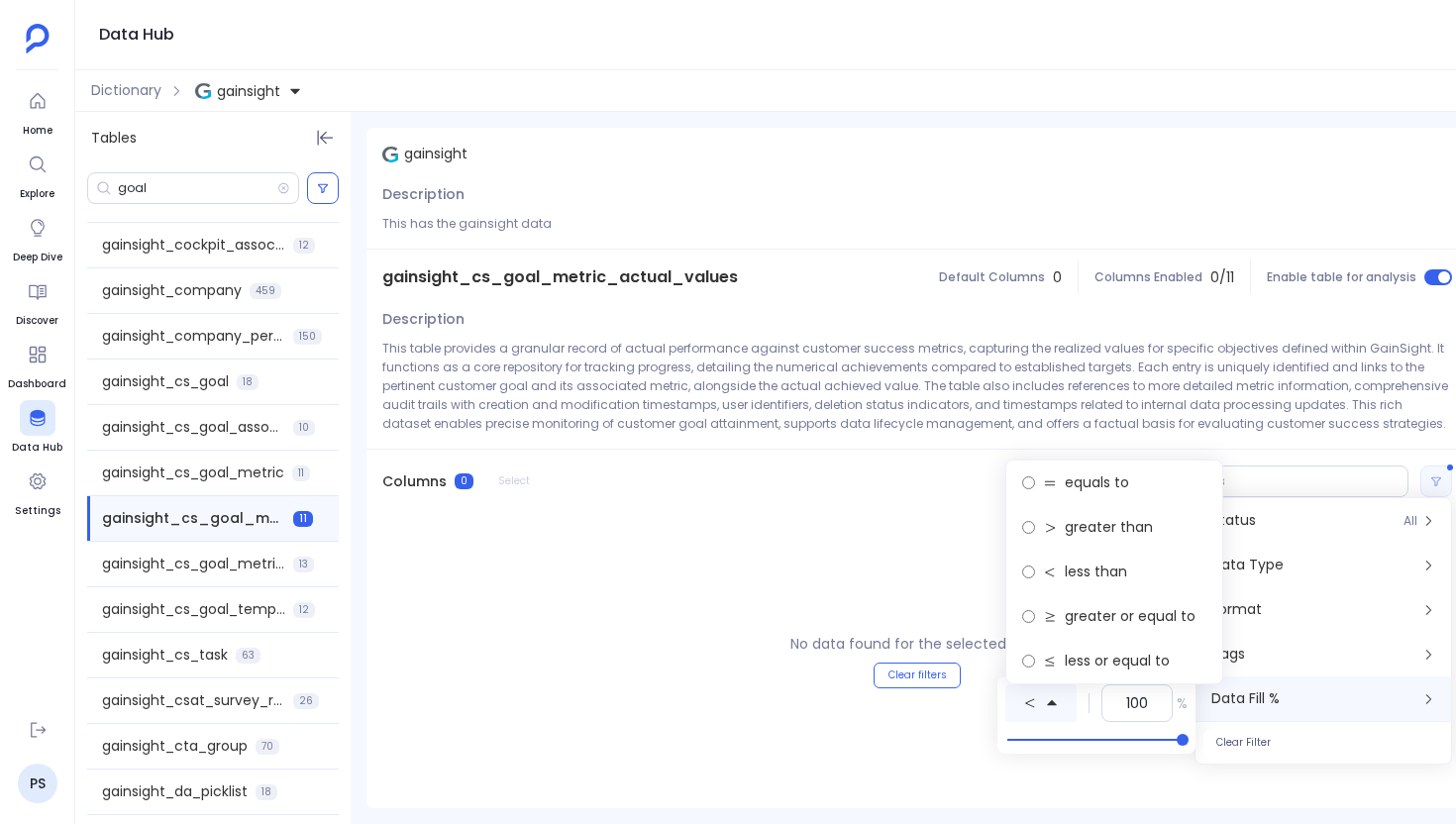 scroll, scrollTop: 0, scrollLeft: 0, axis: both 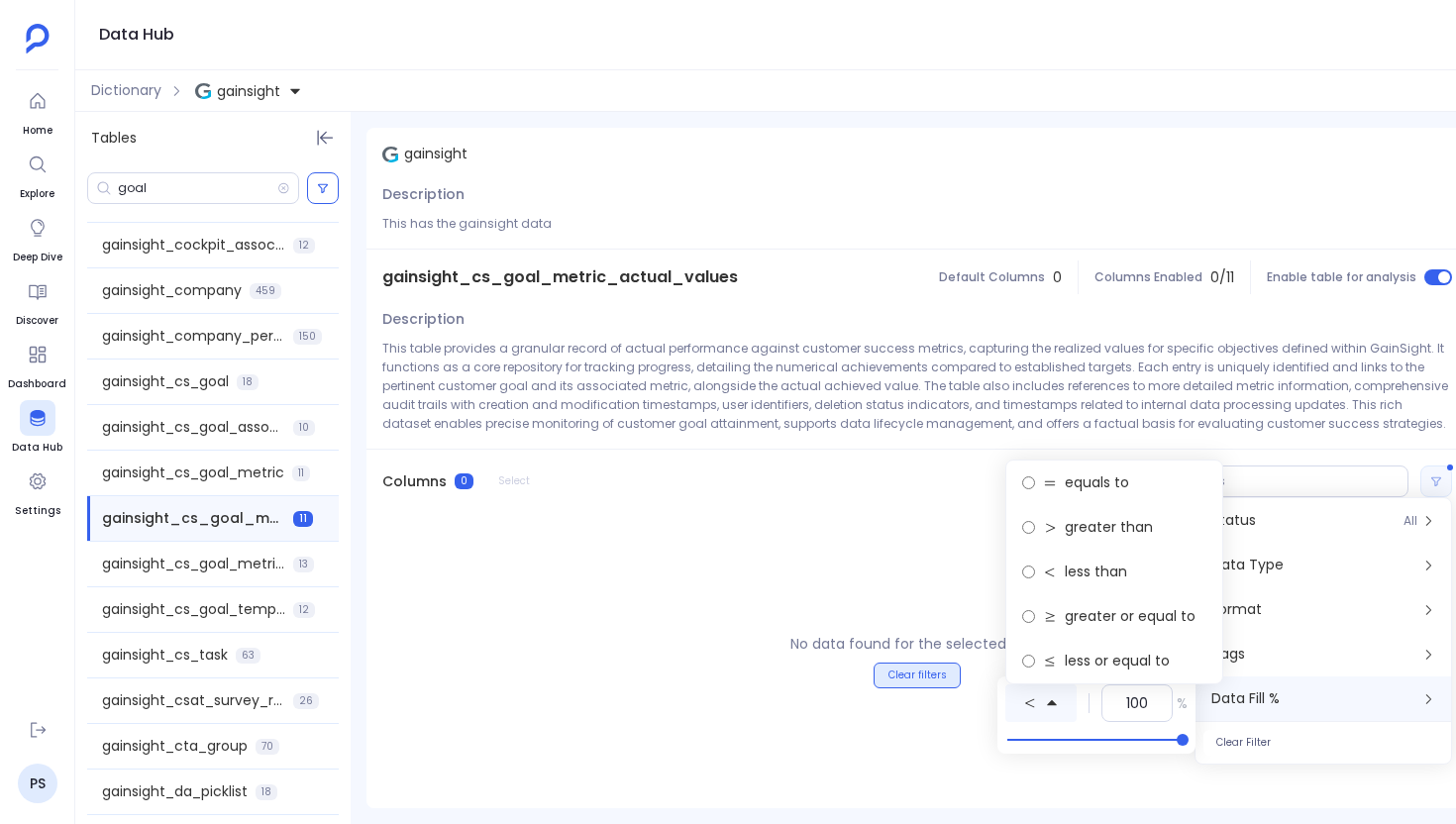 click on "Clear filters" at bounding box center (917, 675) 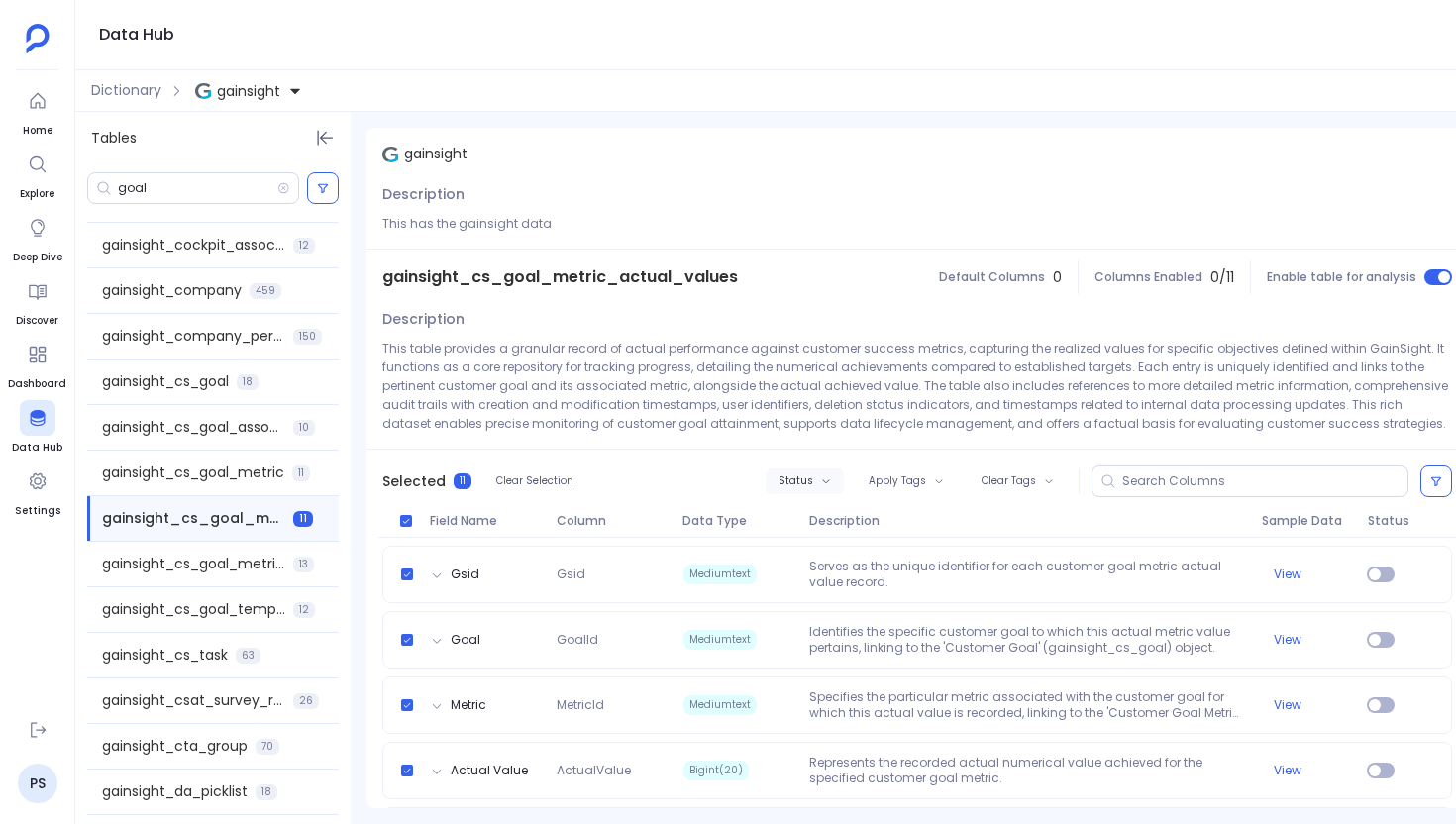 click on "Status" at bounding box center (795, 481) 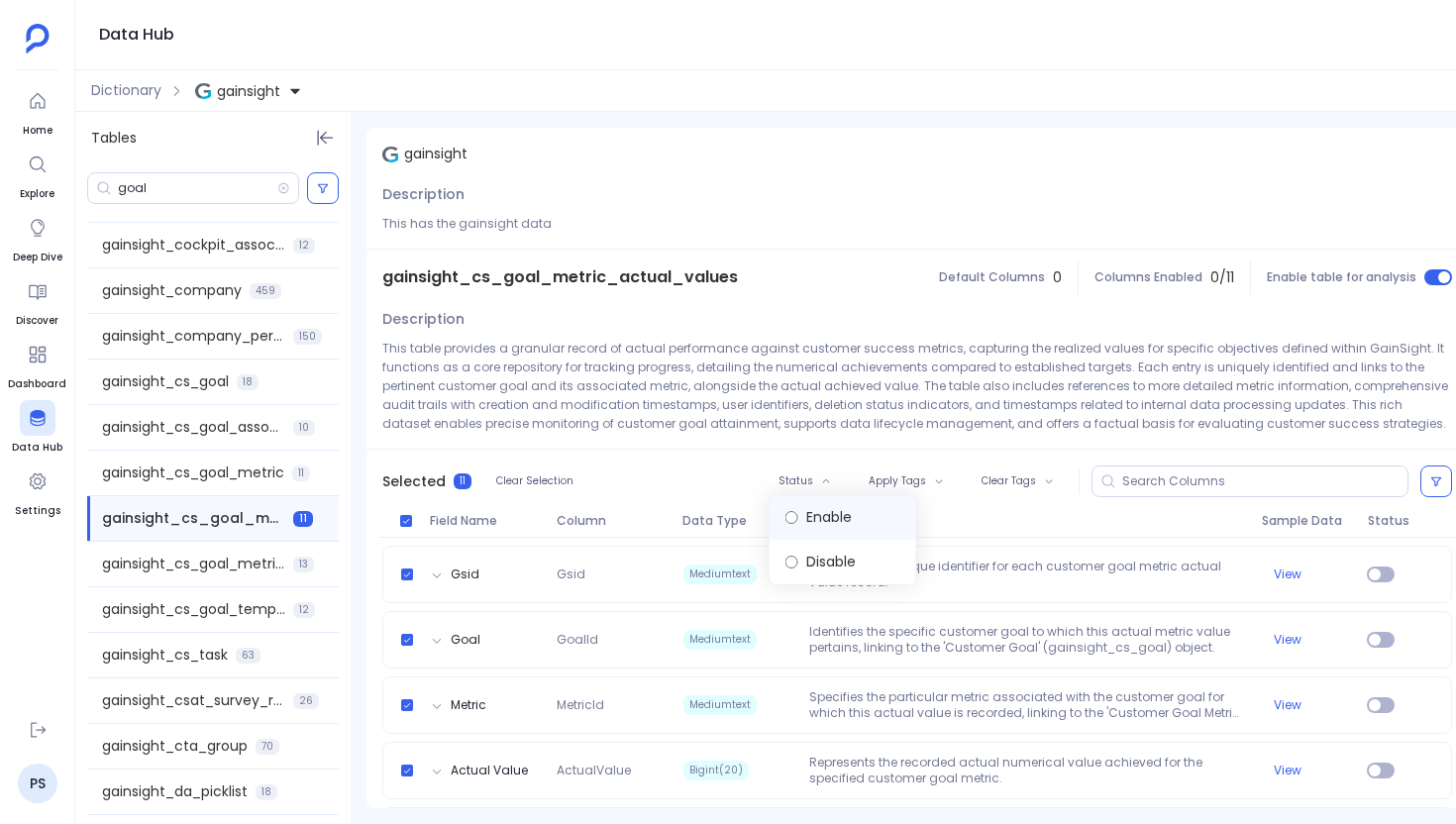 click on "Enable" at bounding box center (843, 517) 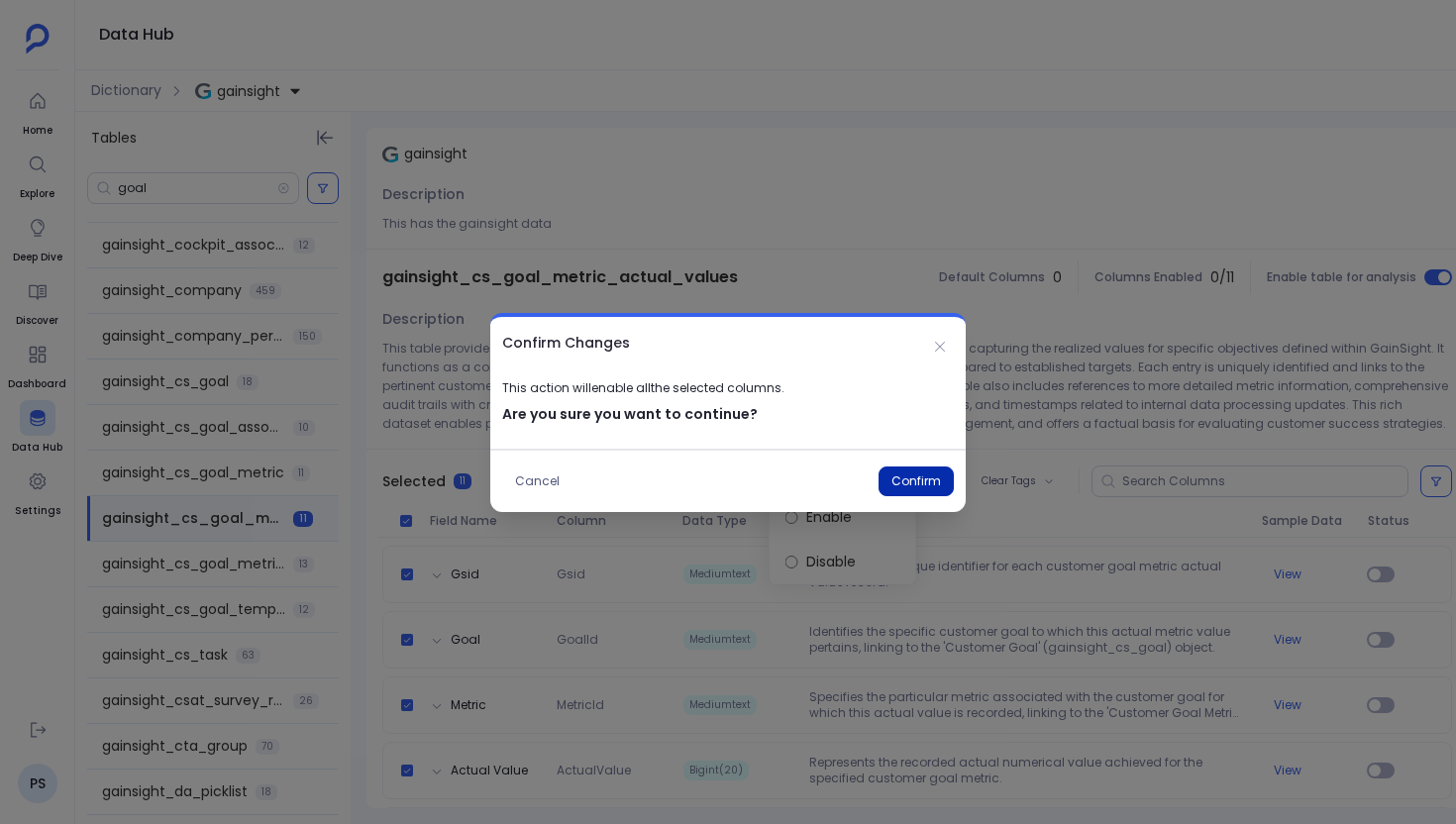 click on "Confirm" at bounding box center (916, 481) 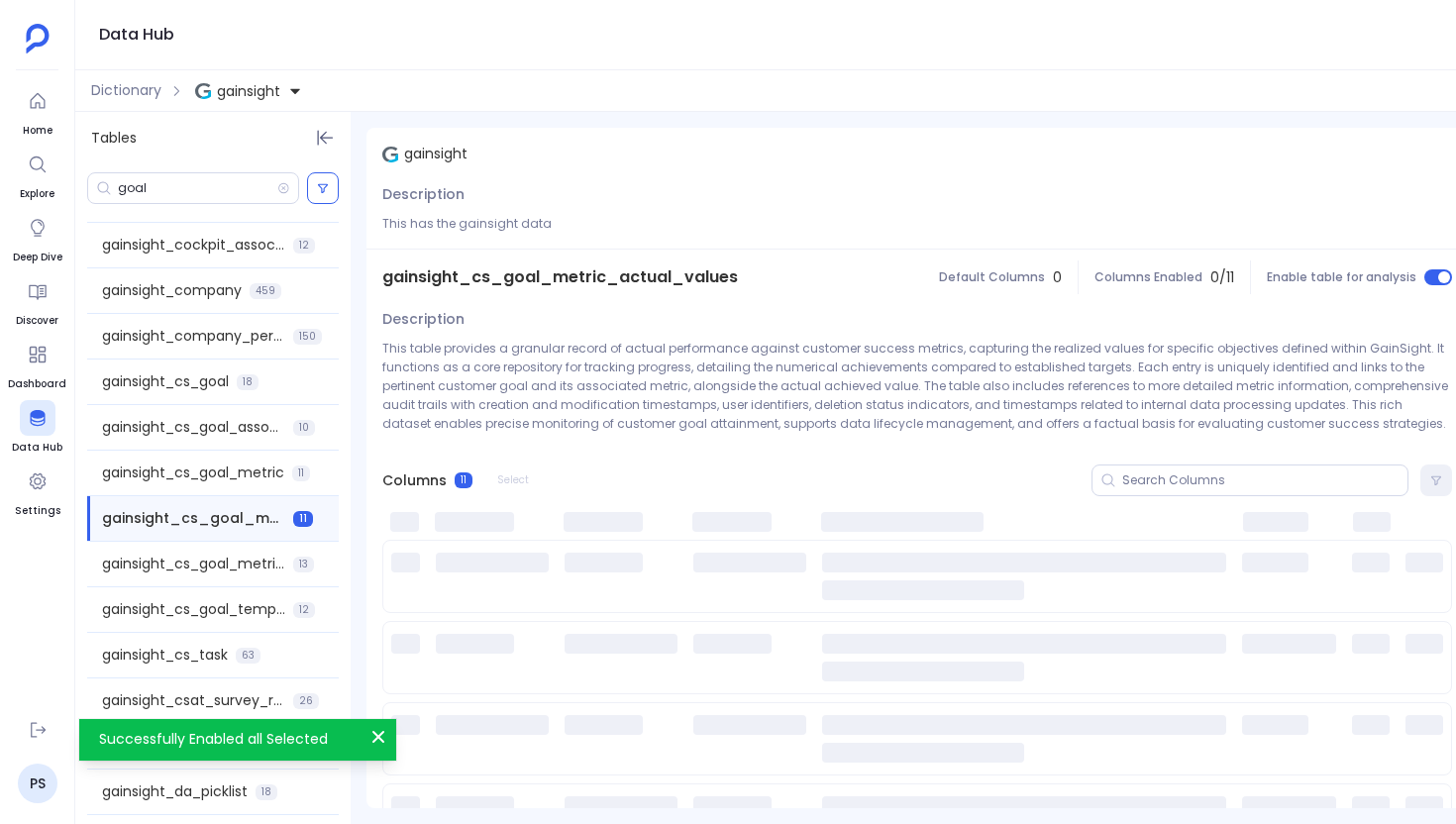 click on "gainsight_cs_goal_metric_values 13" at bounding box center (213, 564) 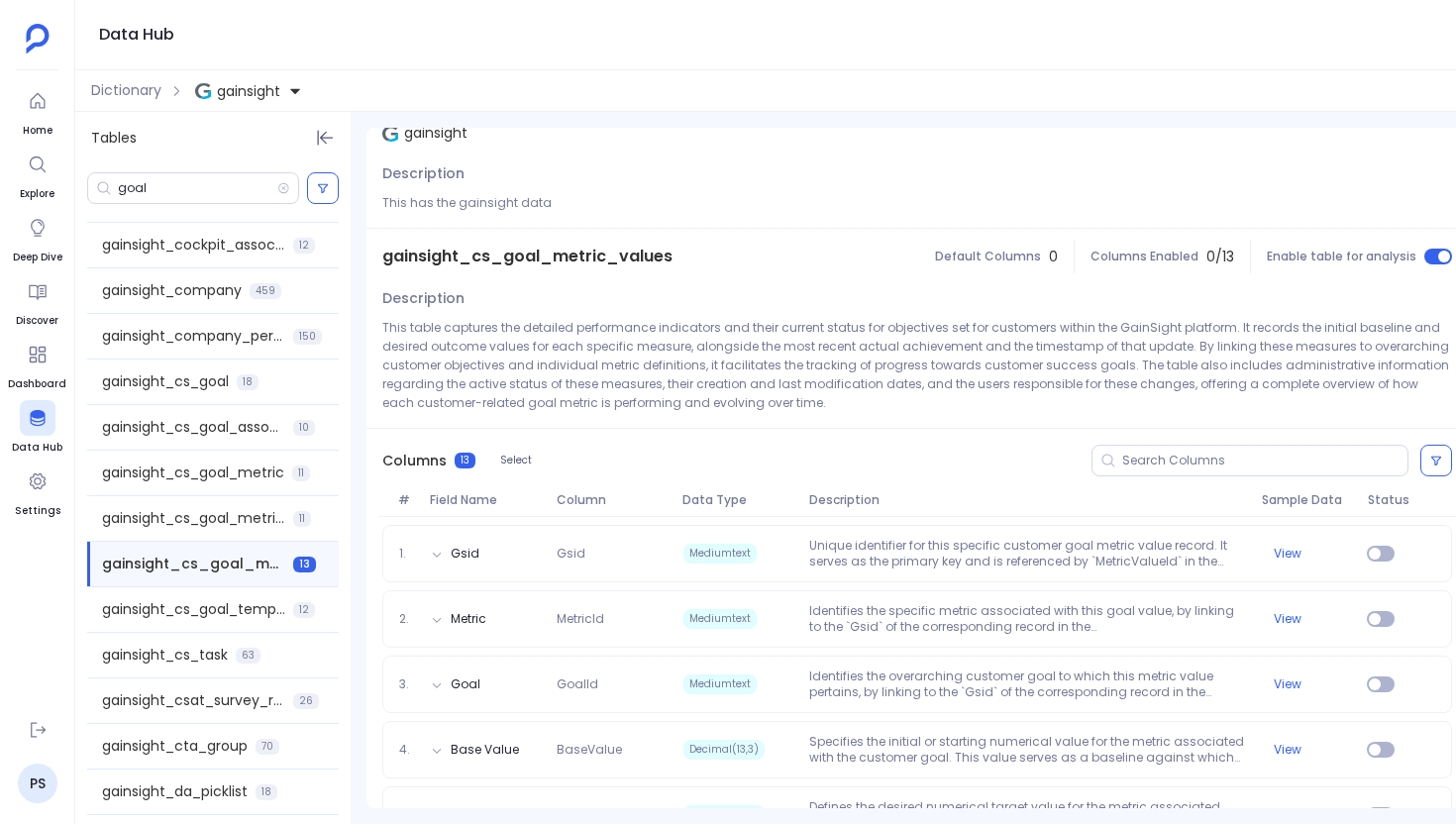 scroll, scrollTop: 0, scrollLeft: 0, axis: both 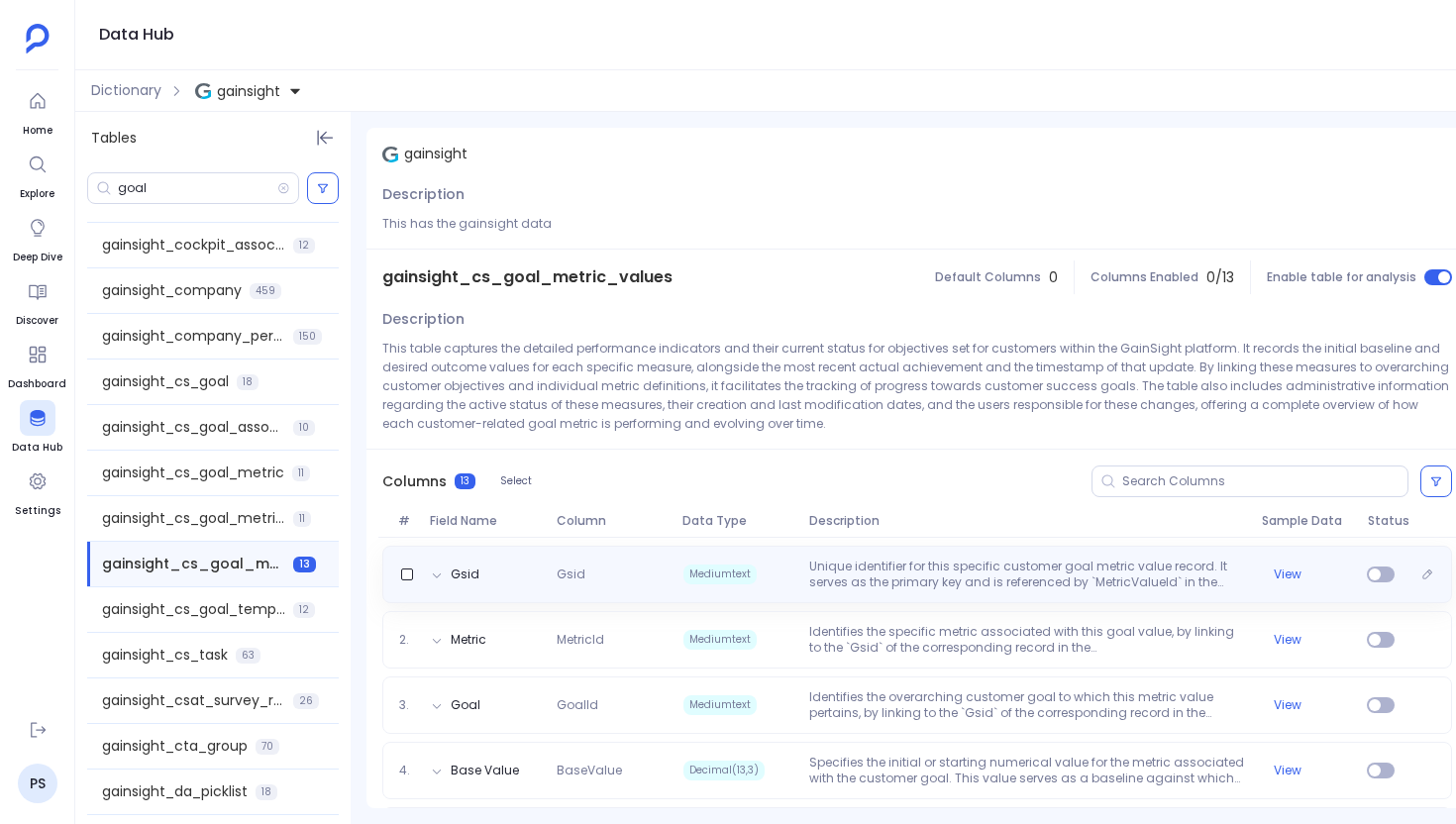 click on "Gsid Gsid Mediumtext Unique identifier for this specific customer goal metric value record. It serves as the primary key and is referenced by `MetricValueId` in the `gainsight_cs_goal_metric_actual_values` table to associate actual recorded values with this defined metric instance. View" at bounding box center (917, 574) 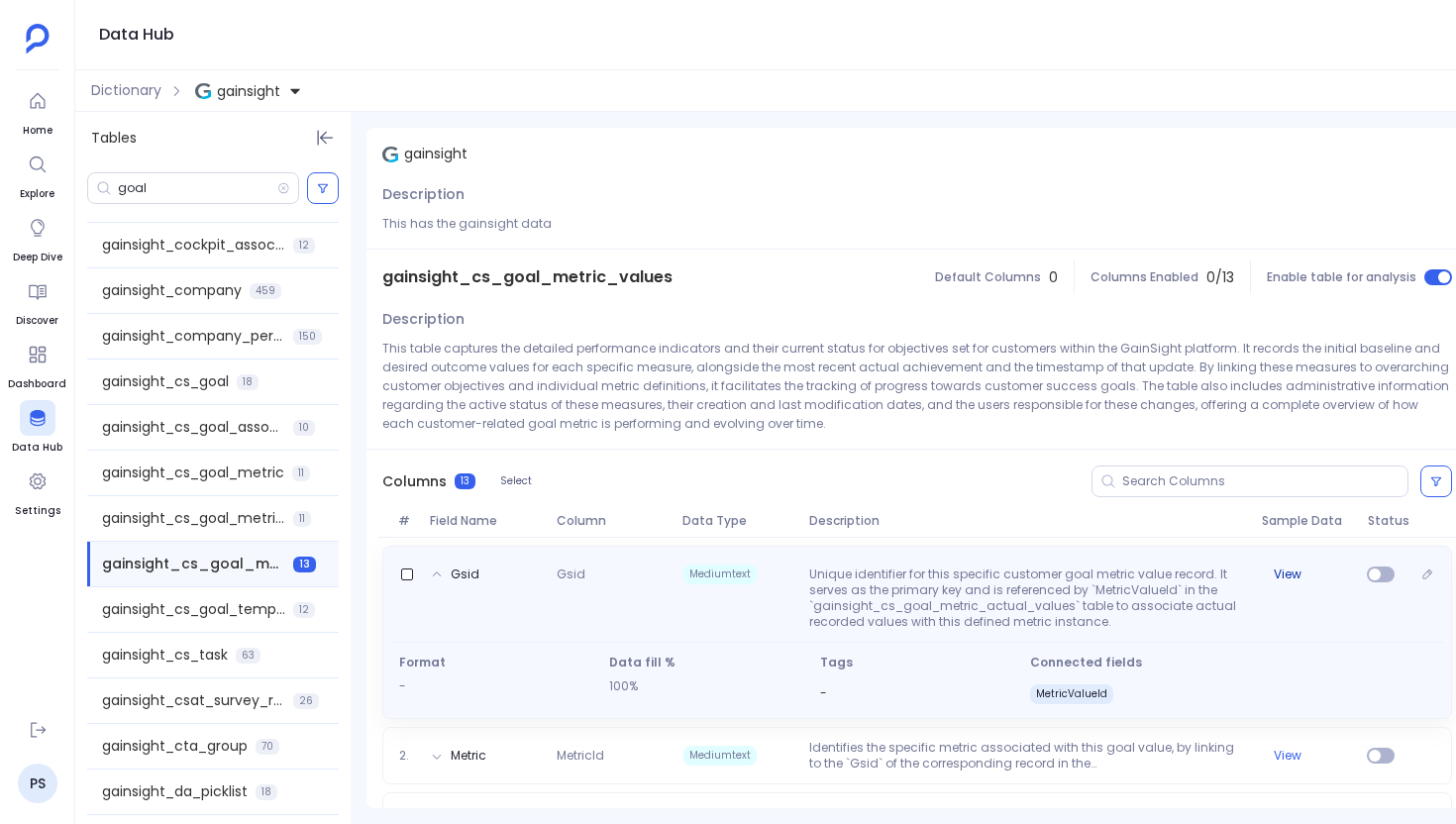 click on "View" at bounding box center (1288, 574) 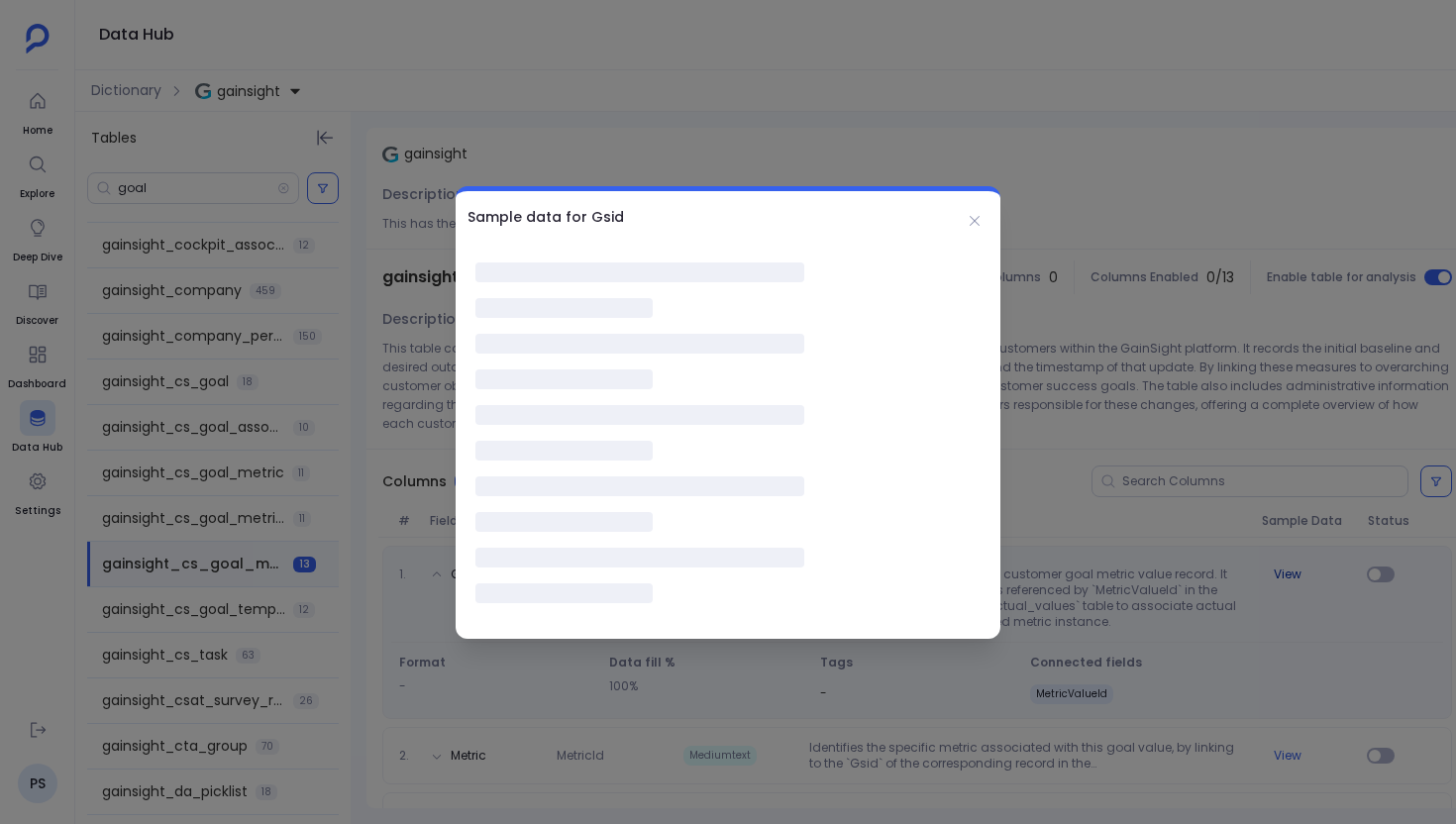 click at bounding box center (728, 412) 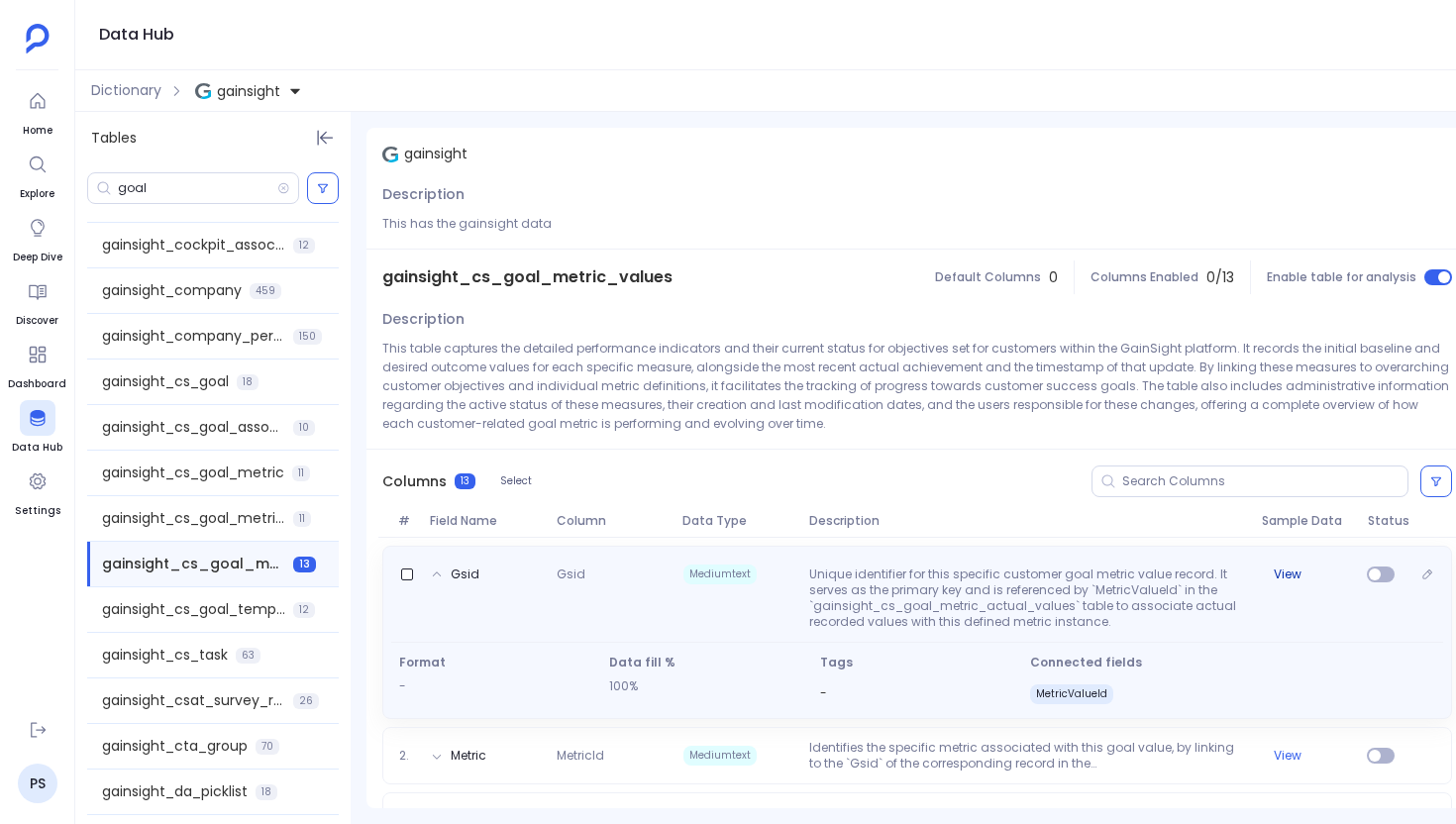 click on "View" at bounding box center [1288, 574] 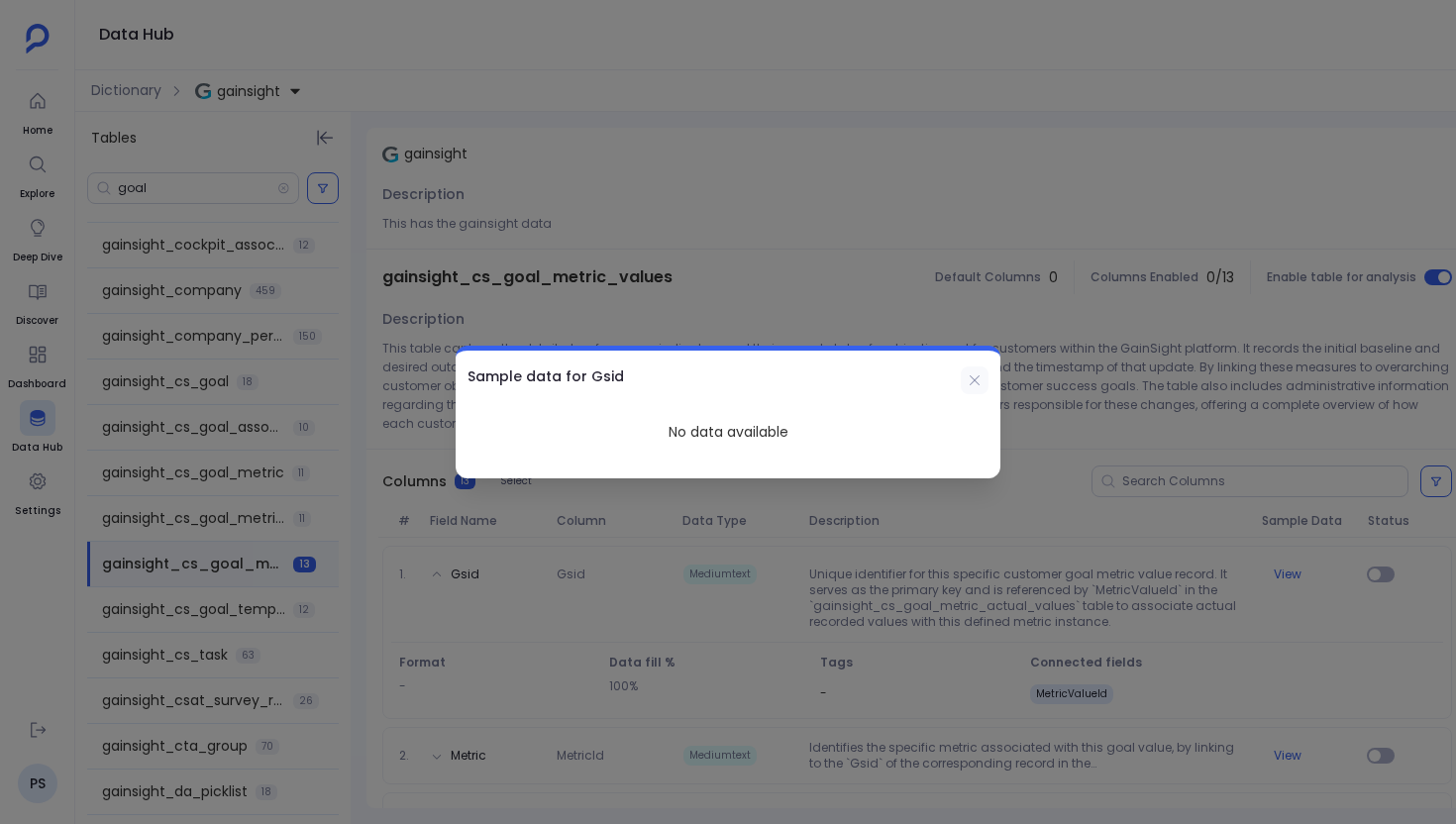 click 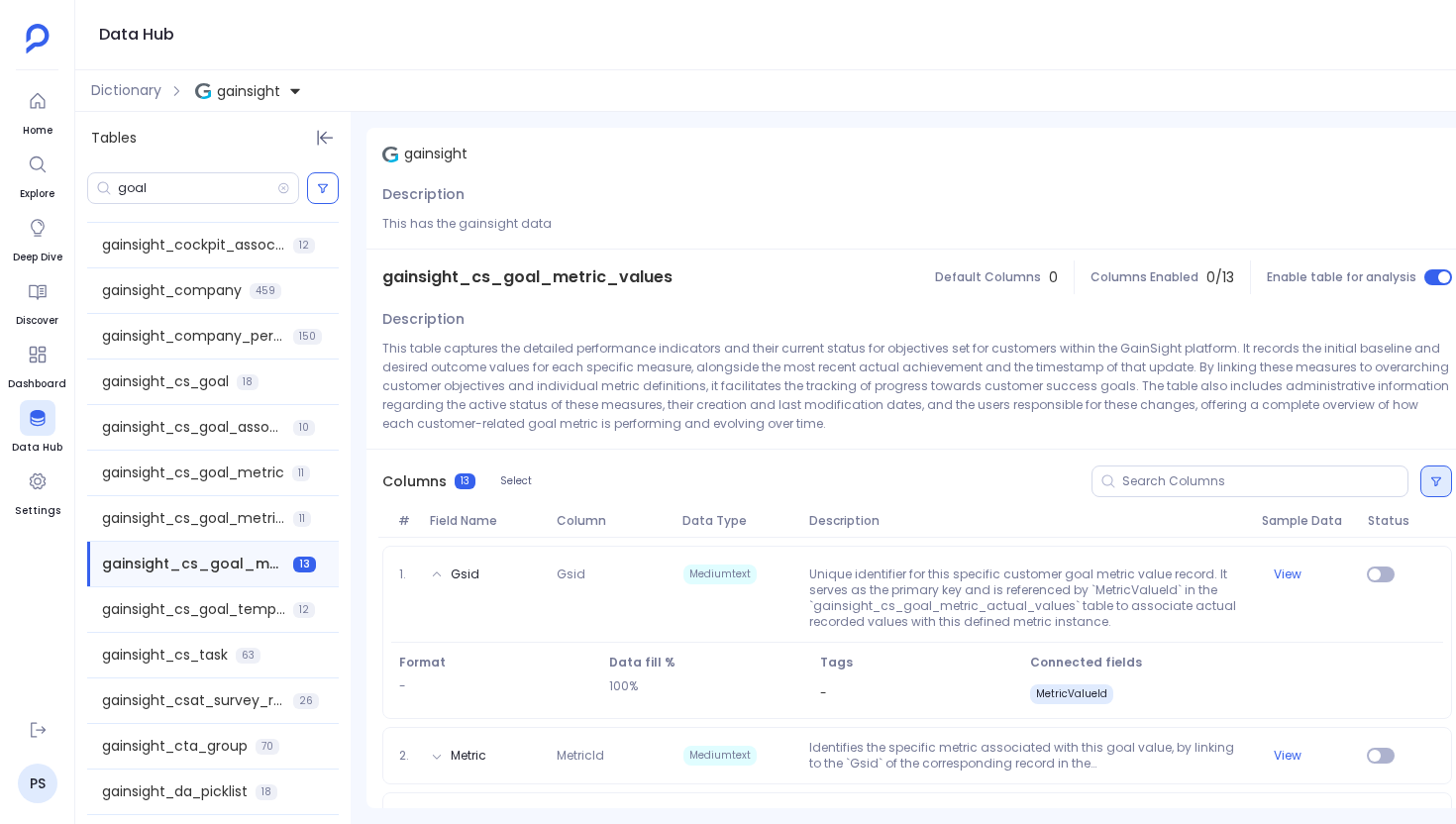 click 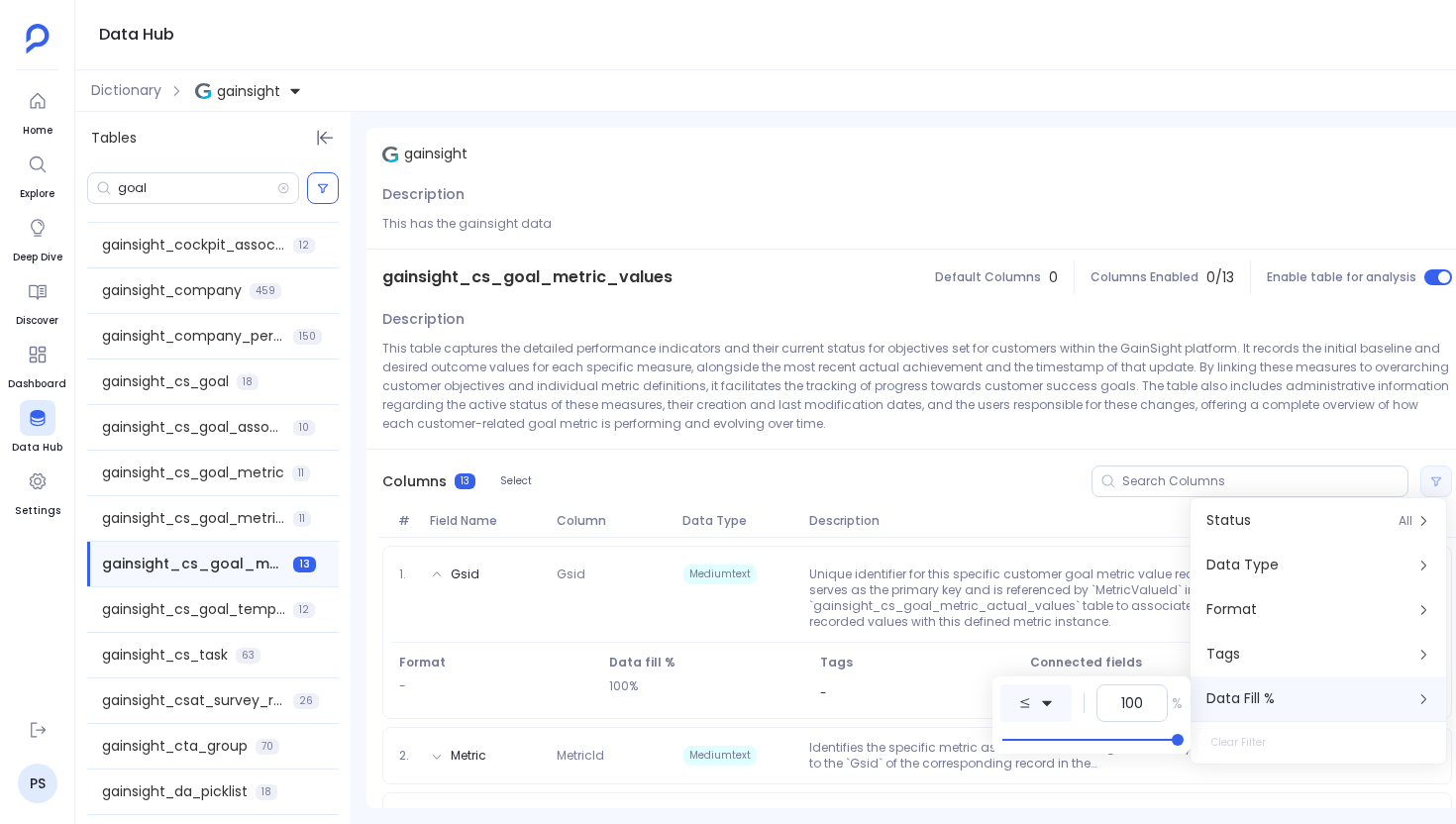 click 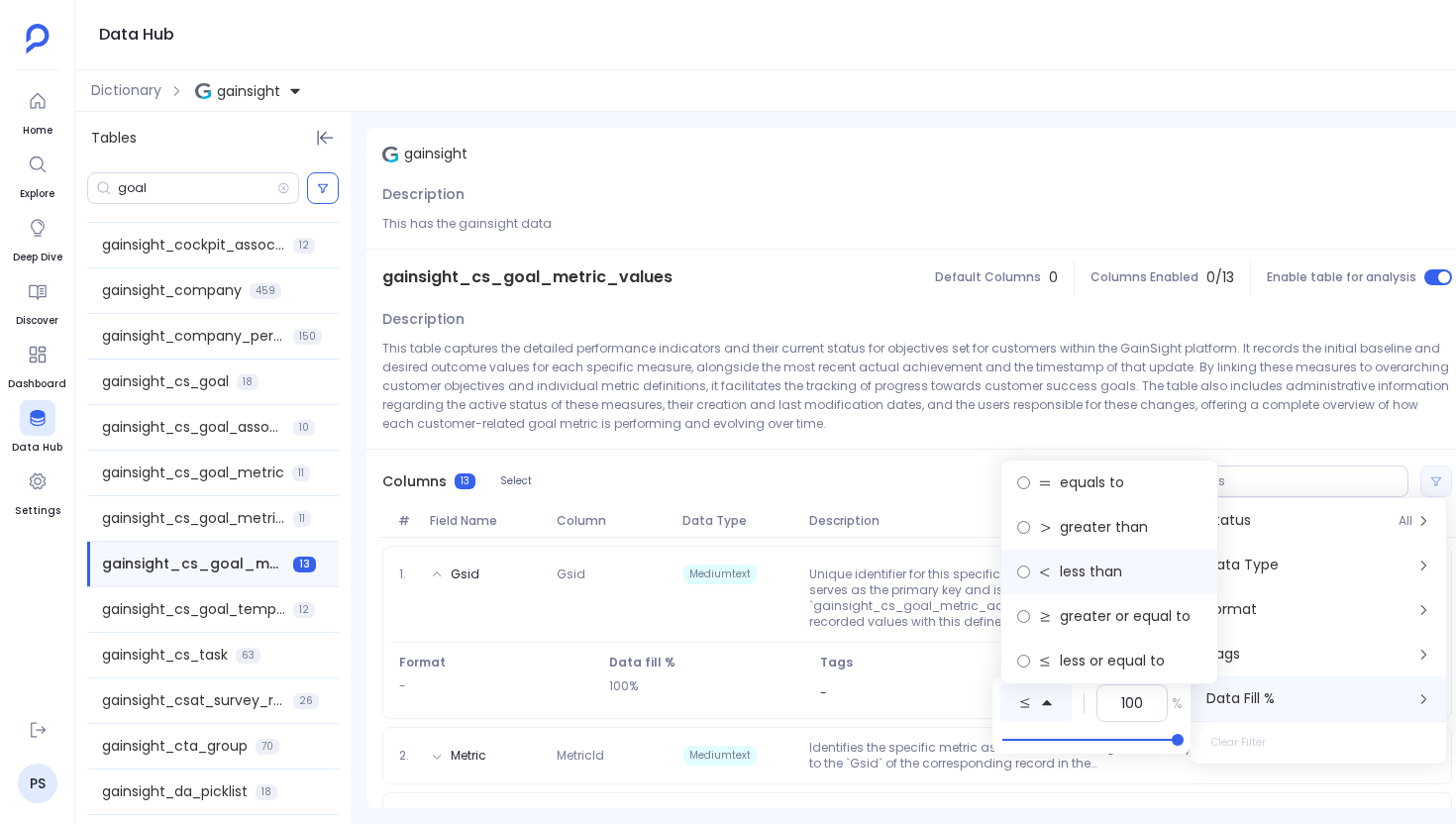 click on "less than" at bounding box center [1109, 571] 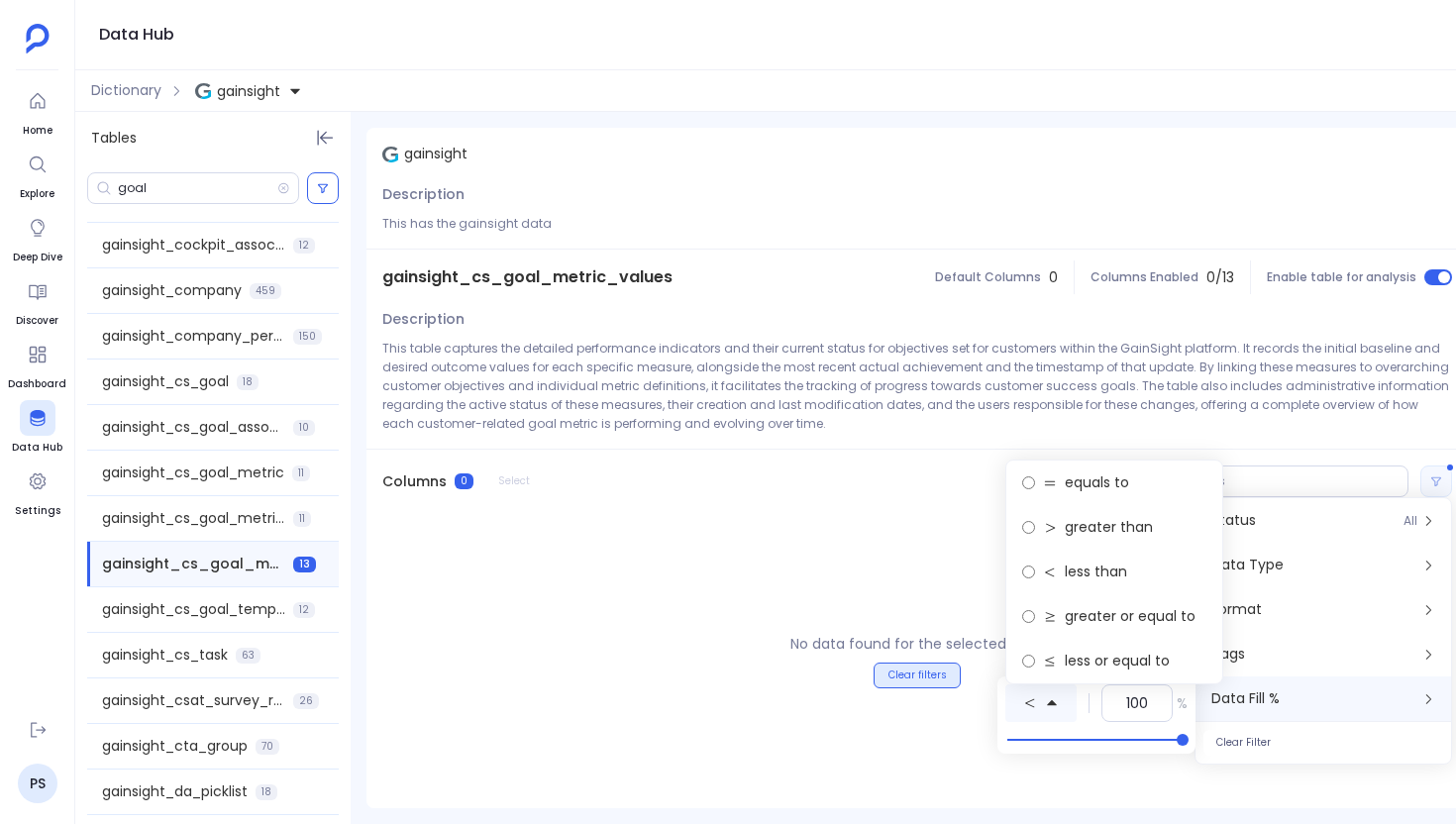 click on "Clear filters" at bounding box center [917, 675] 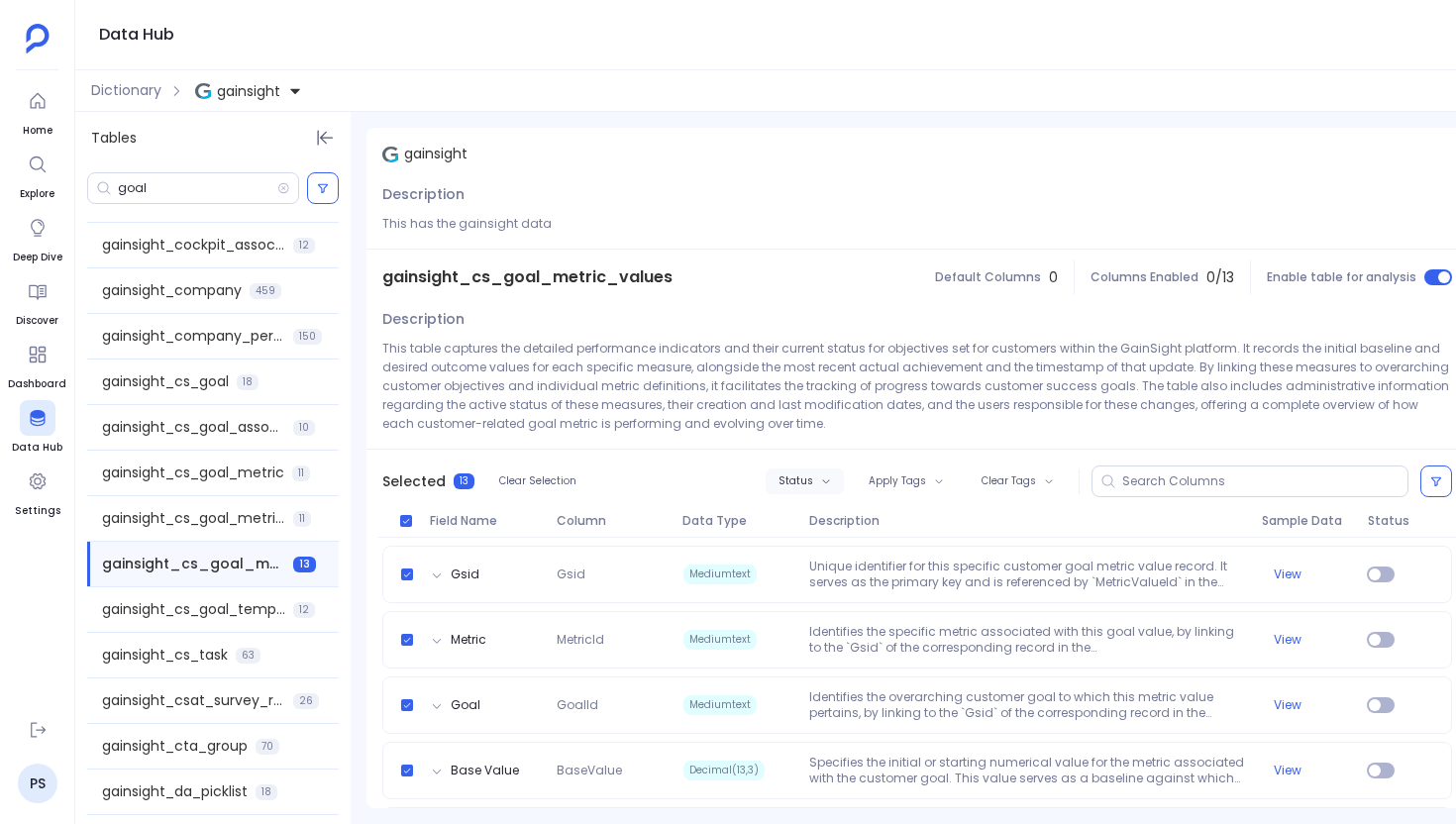click on "Status" at bounding box center (804, 481) 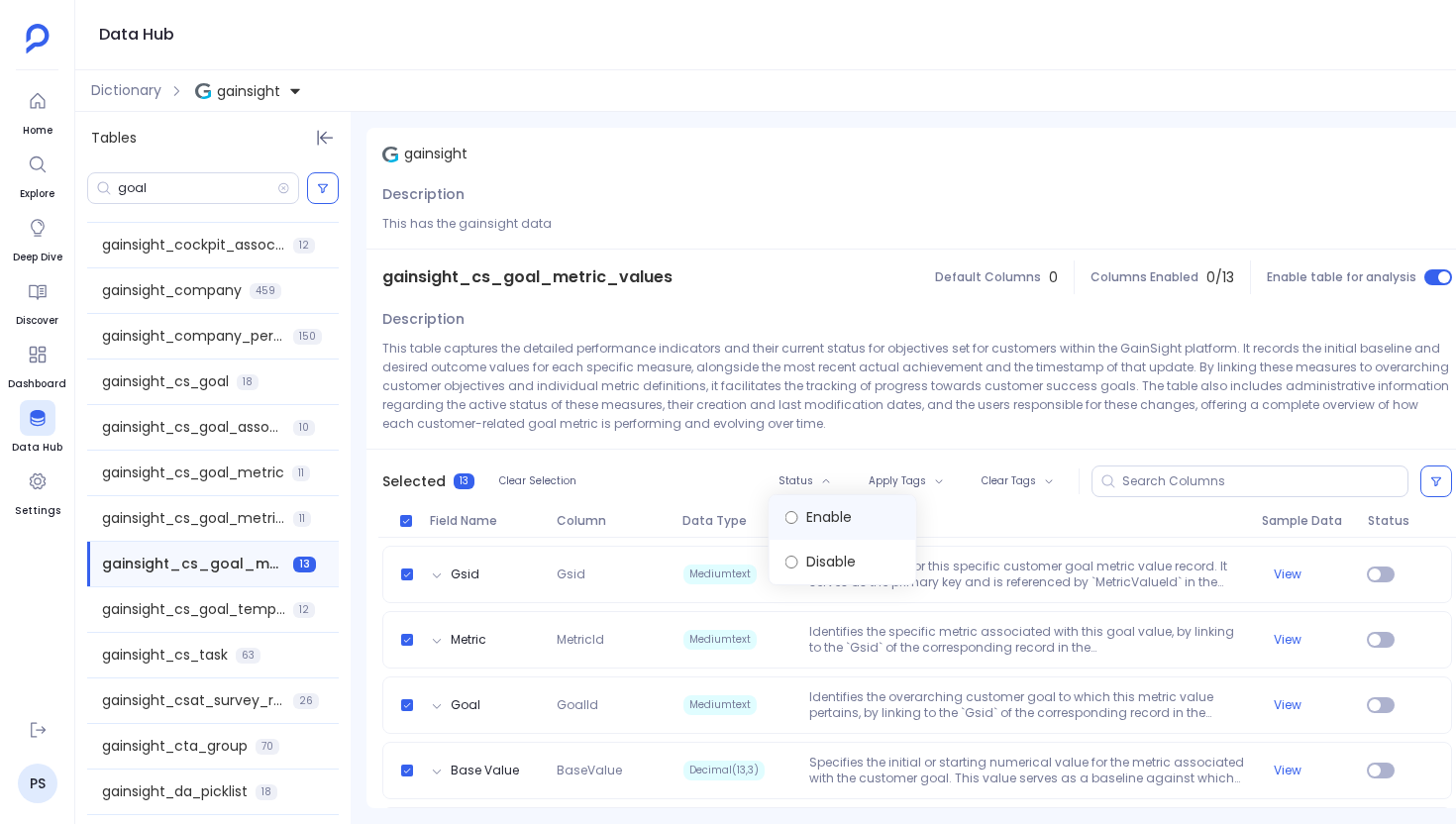 click on "Enable" at bounding box center [843, 517] 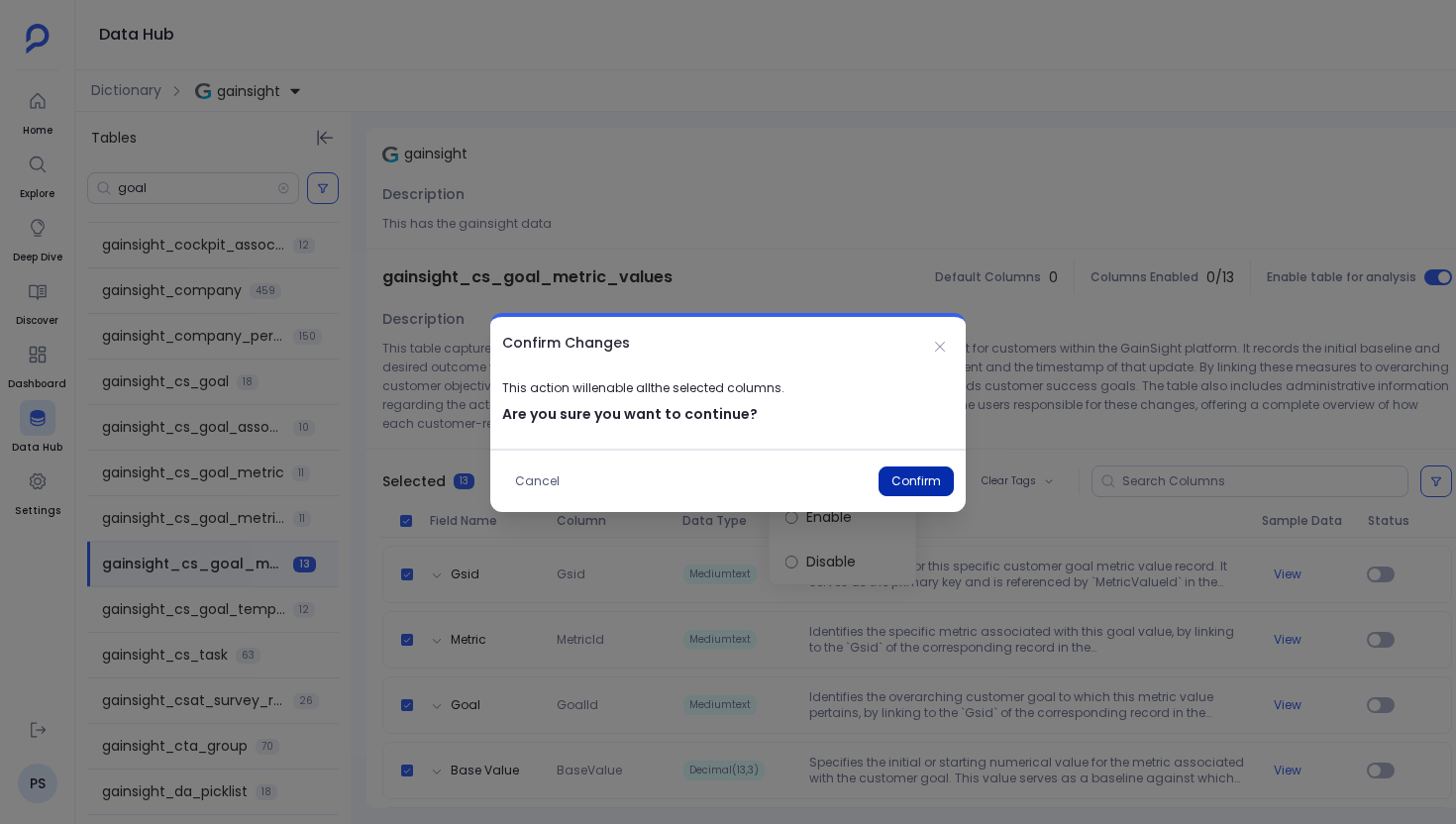 click on "Confirm" at bounding box center [916, 481] 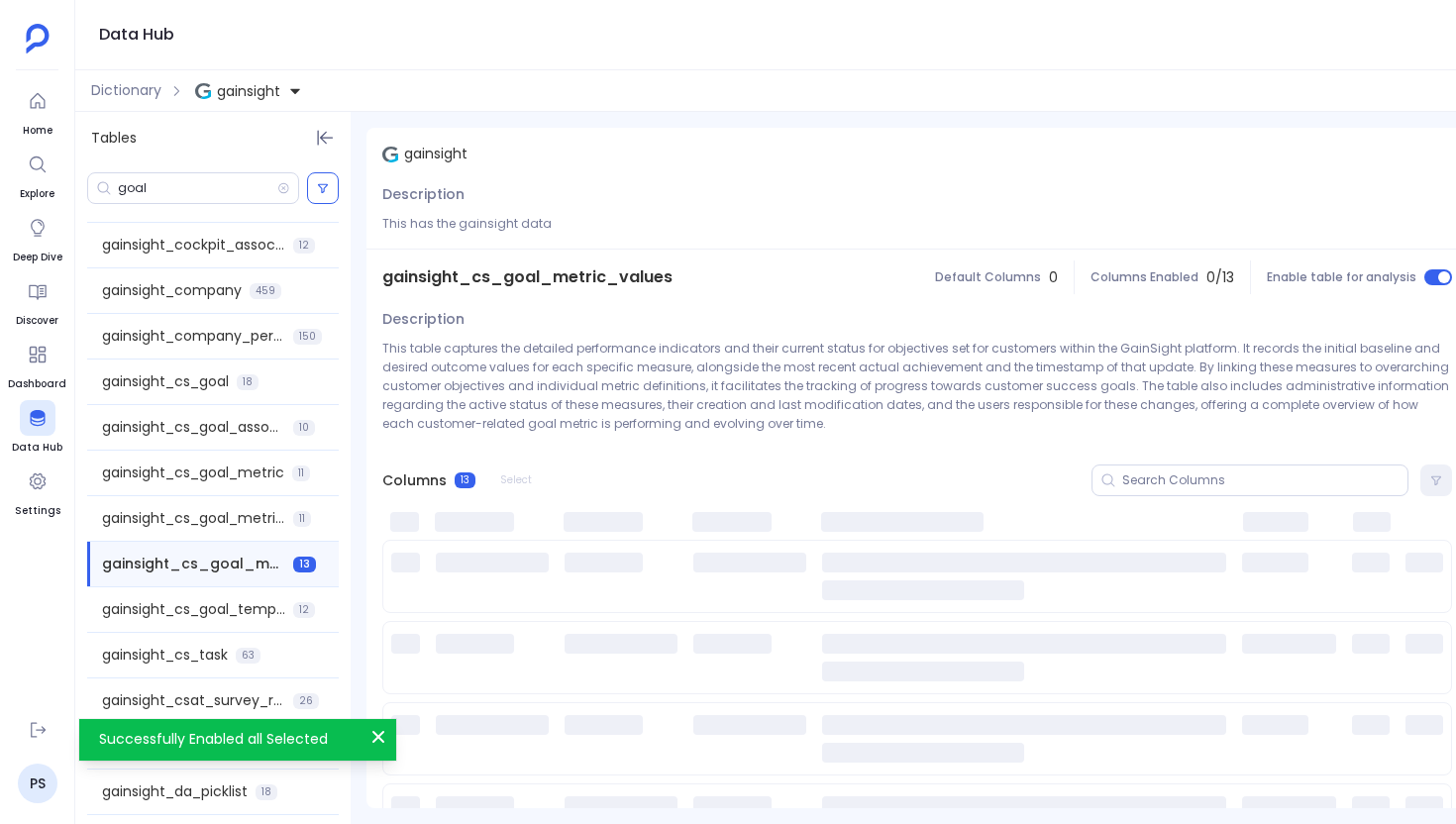 click on "gainsight_cs_goal_template 12" at bounding box center (213, 609) 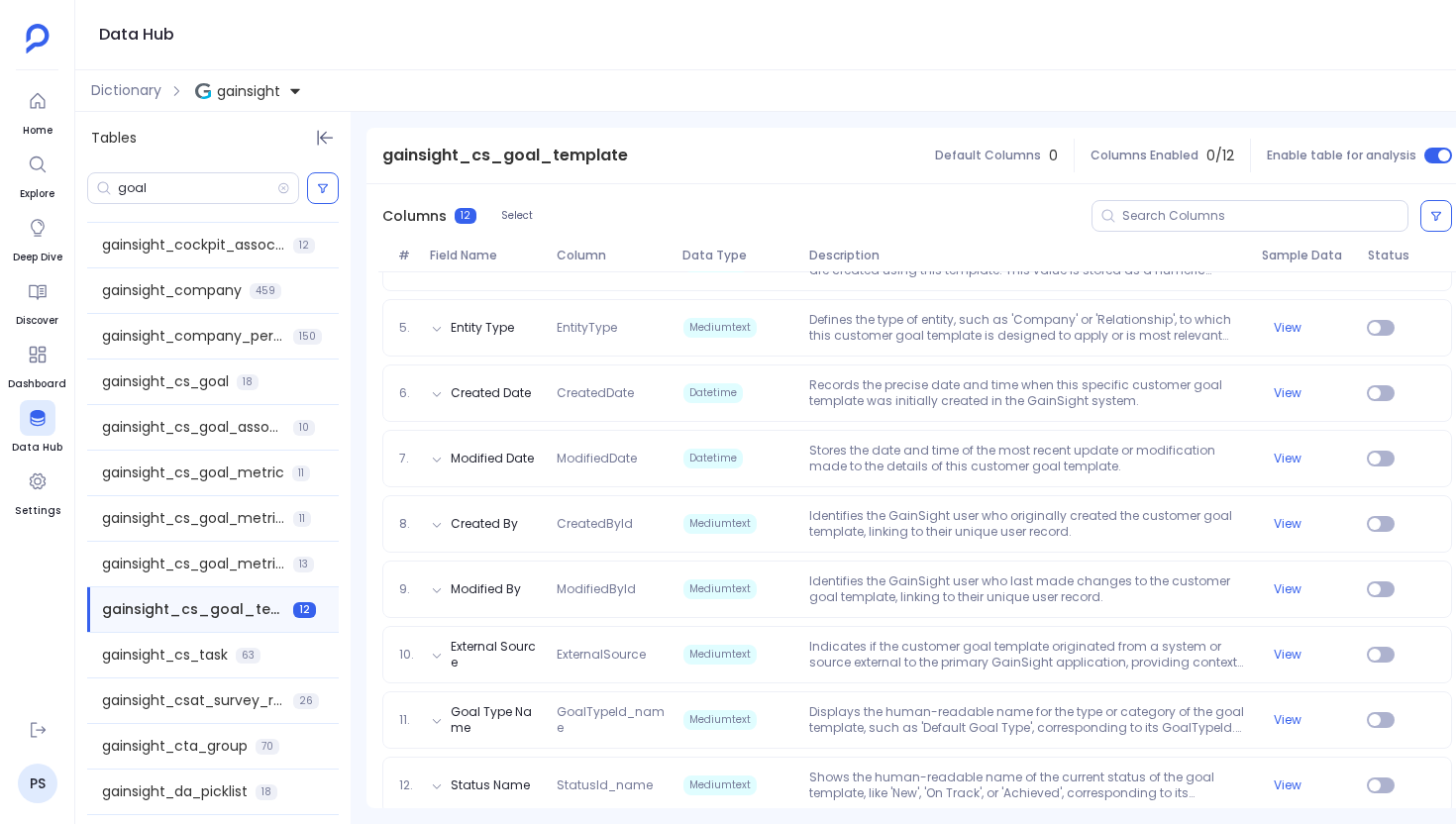 scroll, scrollTop: 530, scrollLeft: 0, axis: vertical 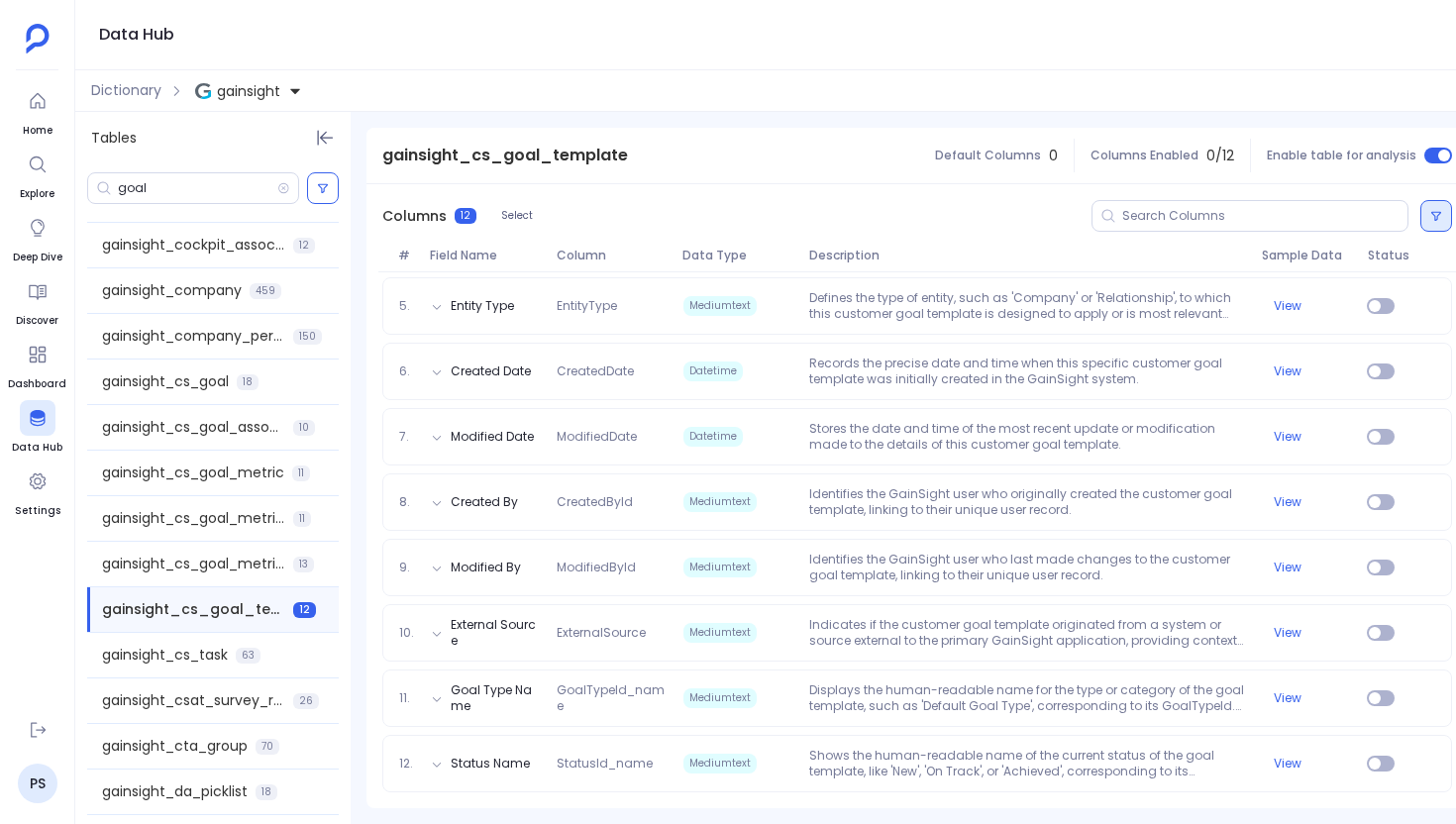 click at bounding box center (1436, 216) 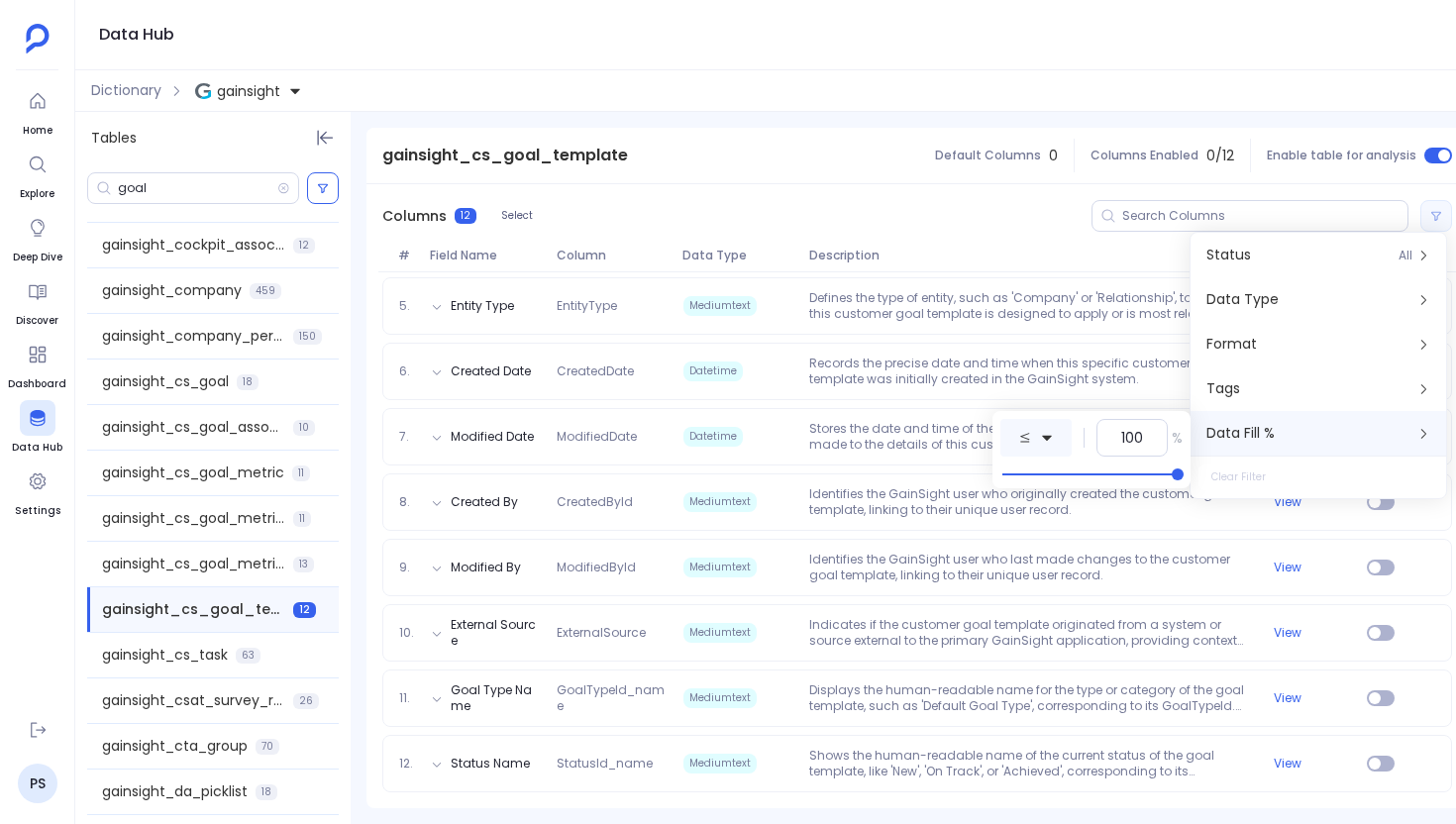 click at bounding box center [1036, 438] 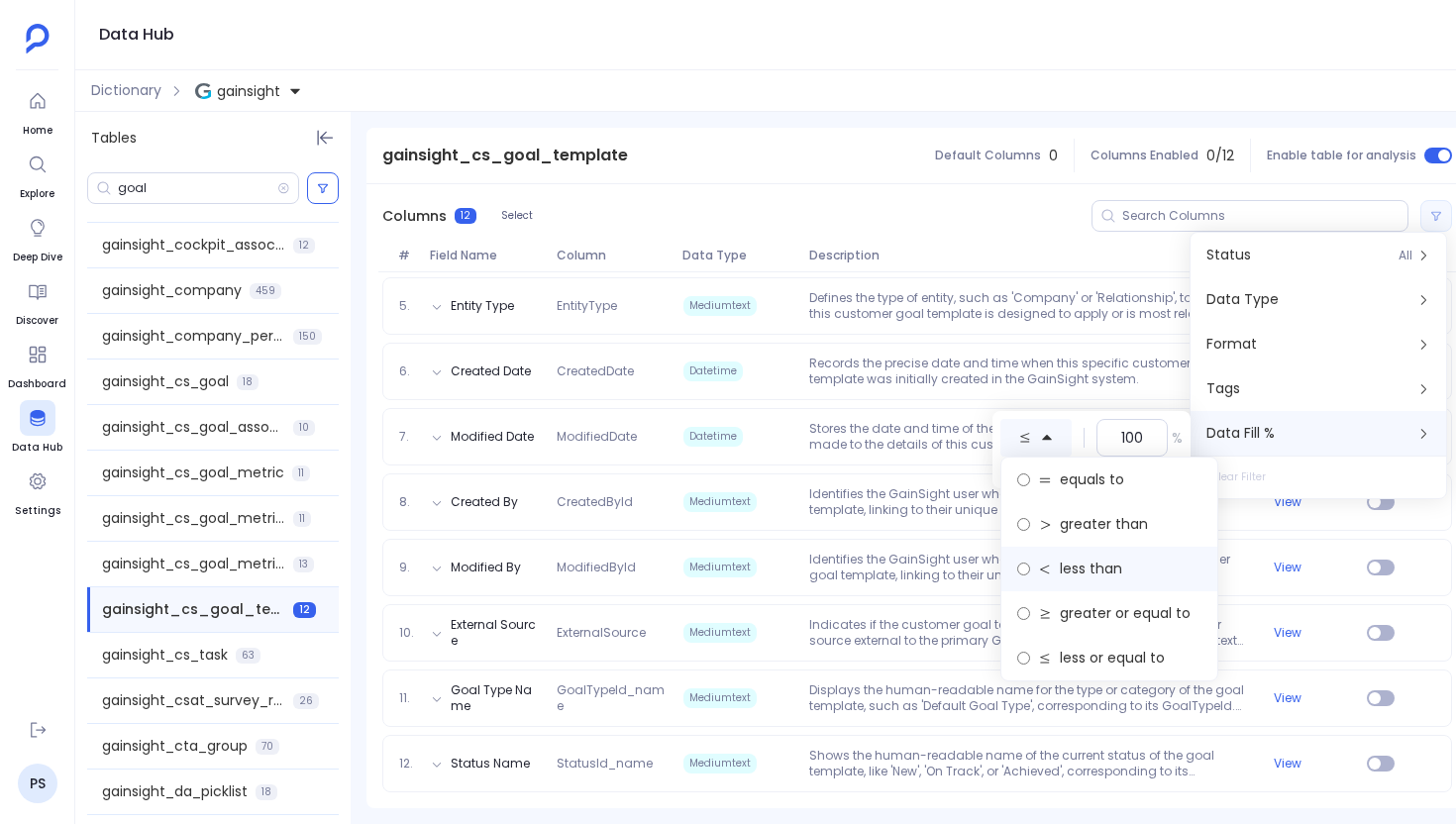 click on "less than" at bounding box center (1091, 568) 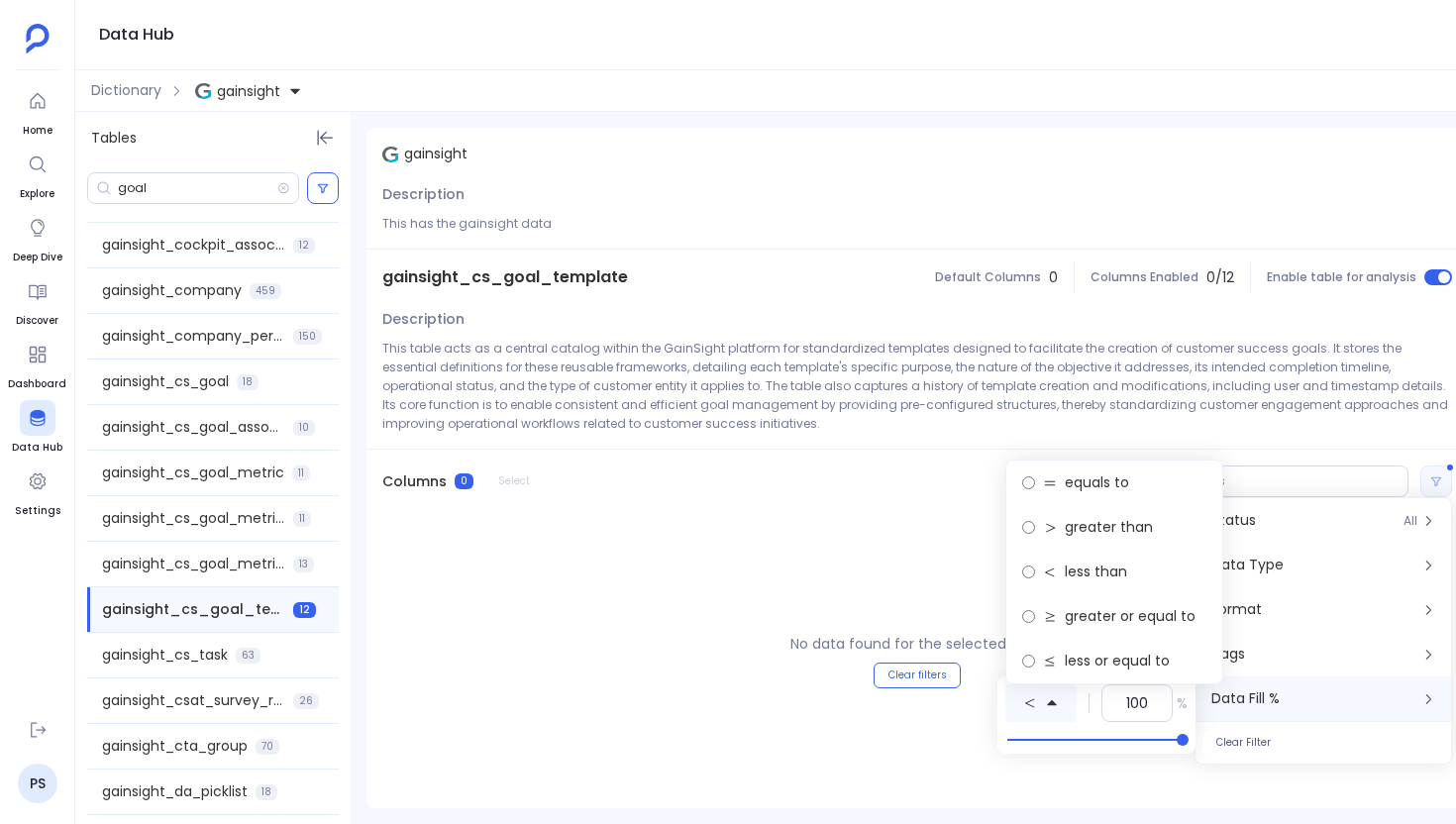 scroll, scrollTop: 0, scrollLeft: 0, axis: both 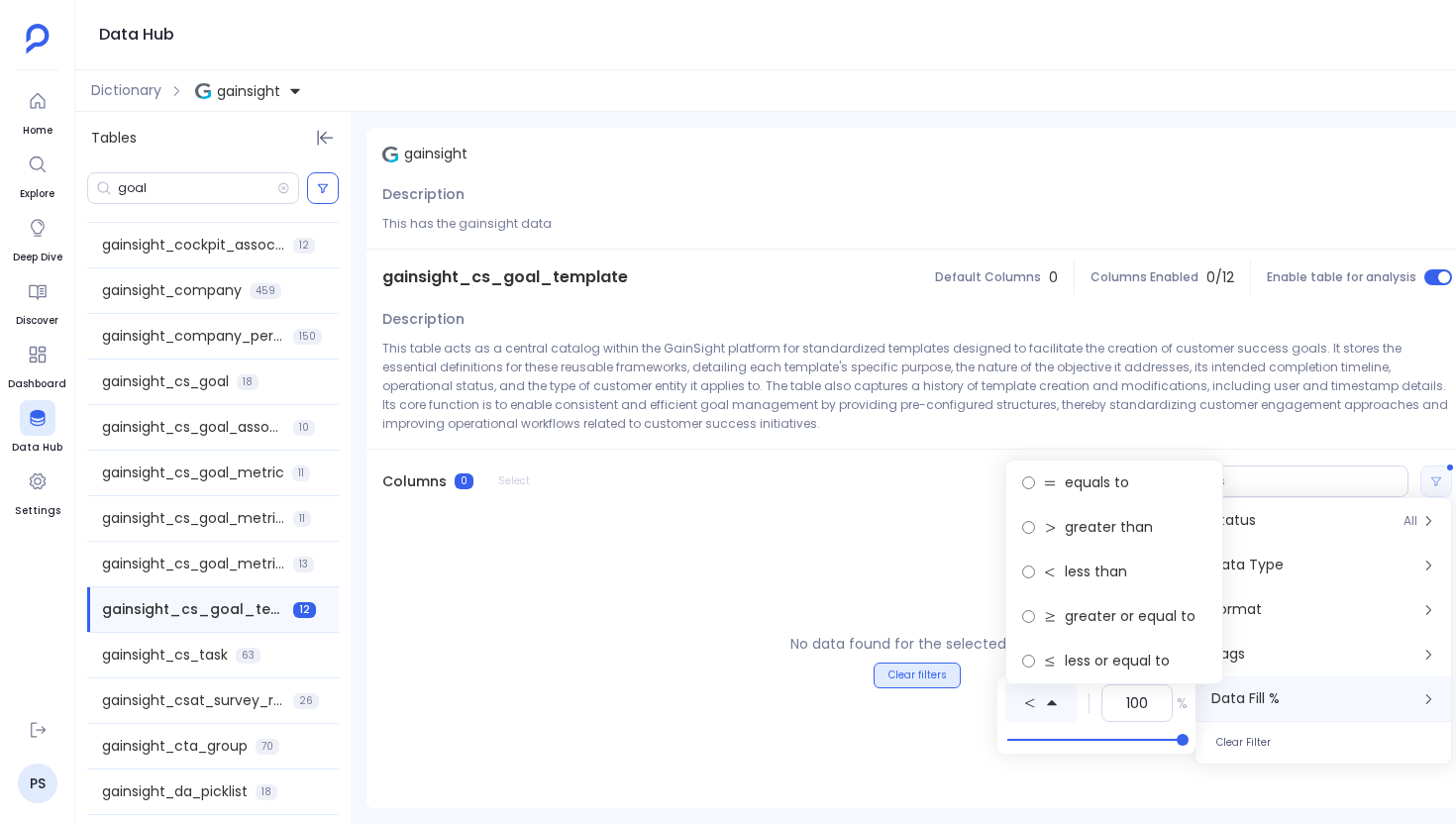 click on "Clear filters" at bounding box center (917, 675) 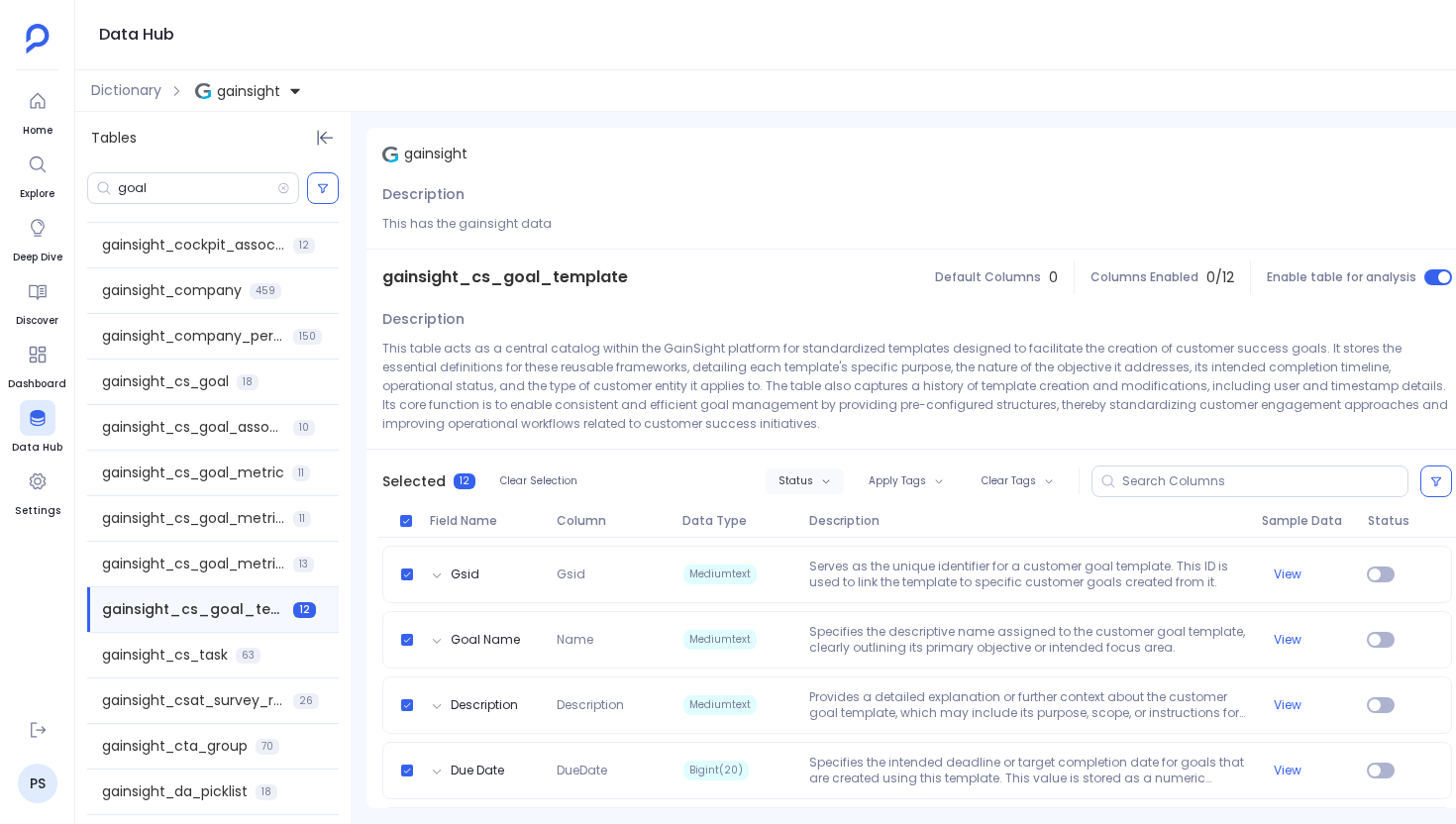 click on "Status" at bounding box center (804, 481) 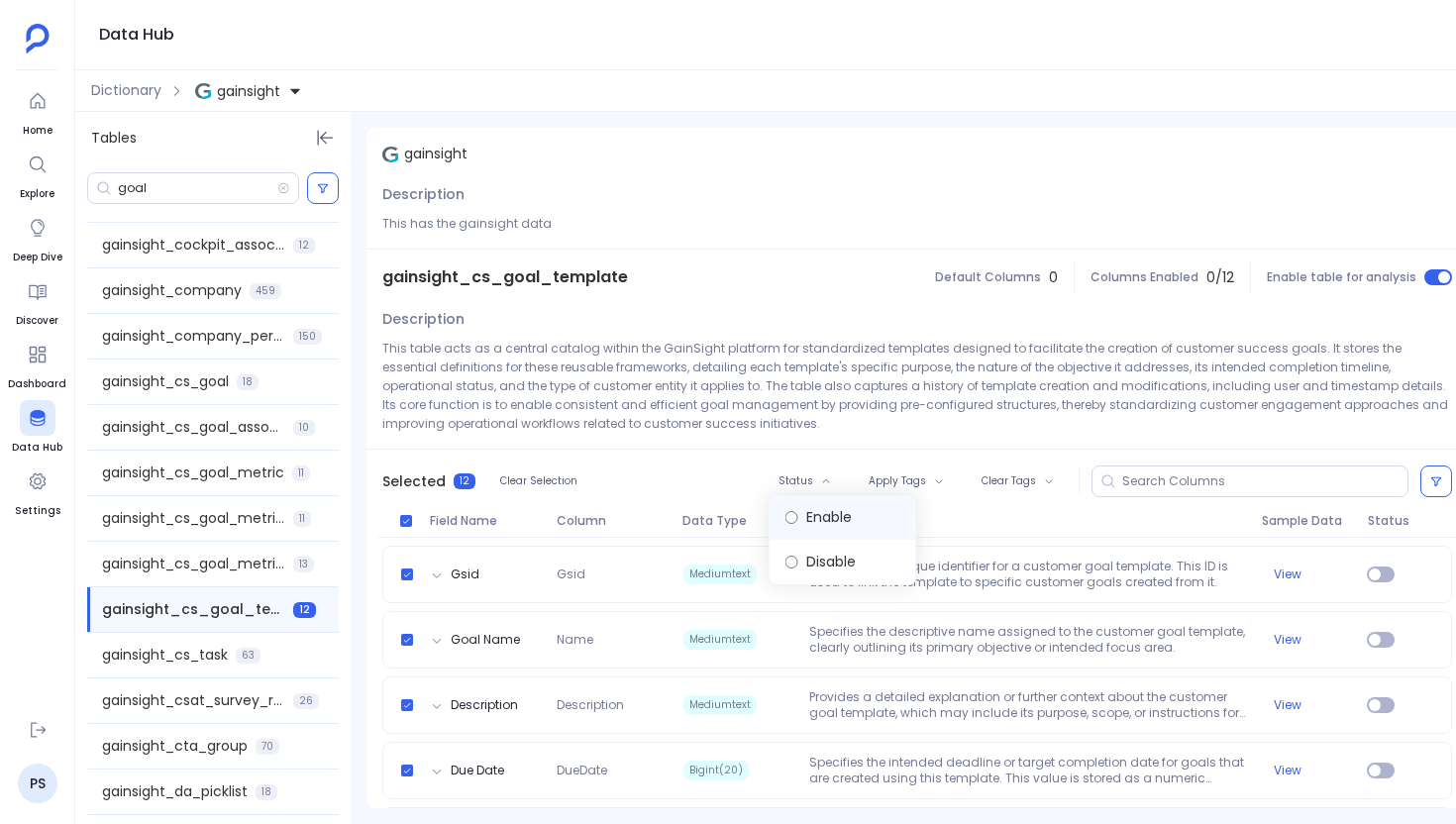 click on "Enable" at bounding box center (843, 517) 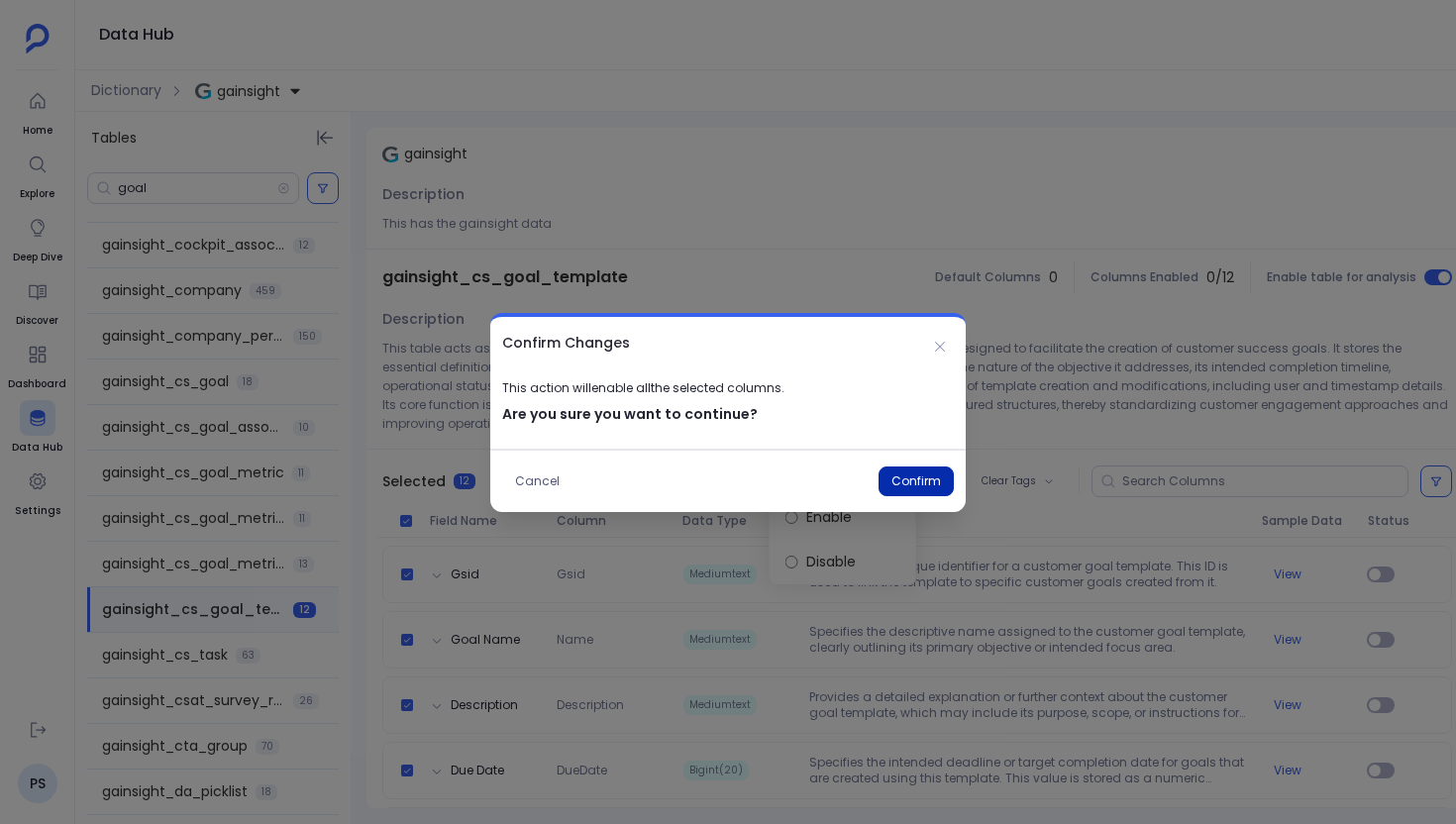 click on "Confirm" at bounding box center (916, 481) 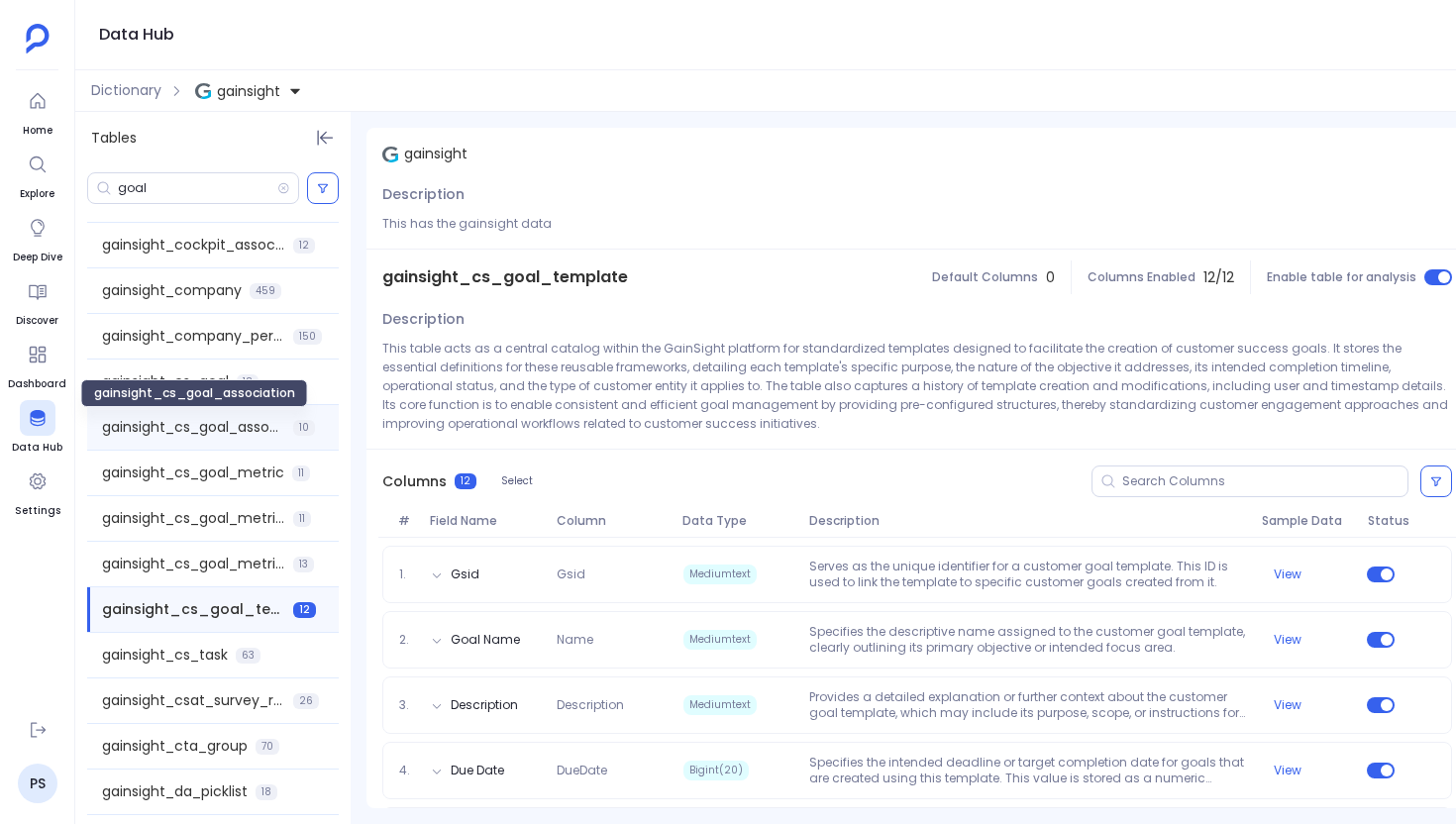 click on "gainsight_cs_goal_association" at bounding box center [193, 427] 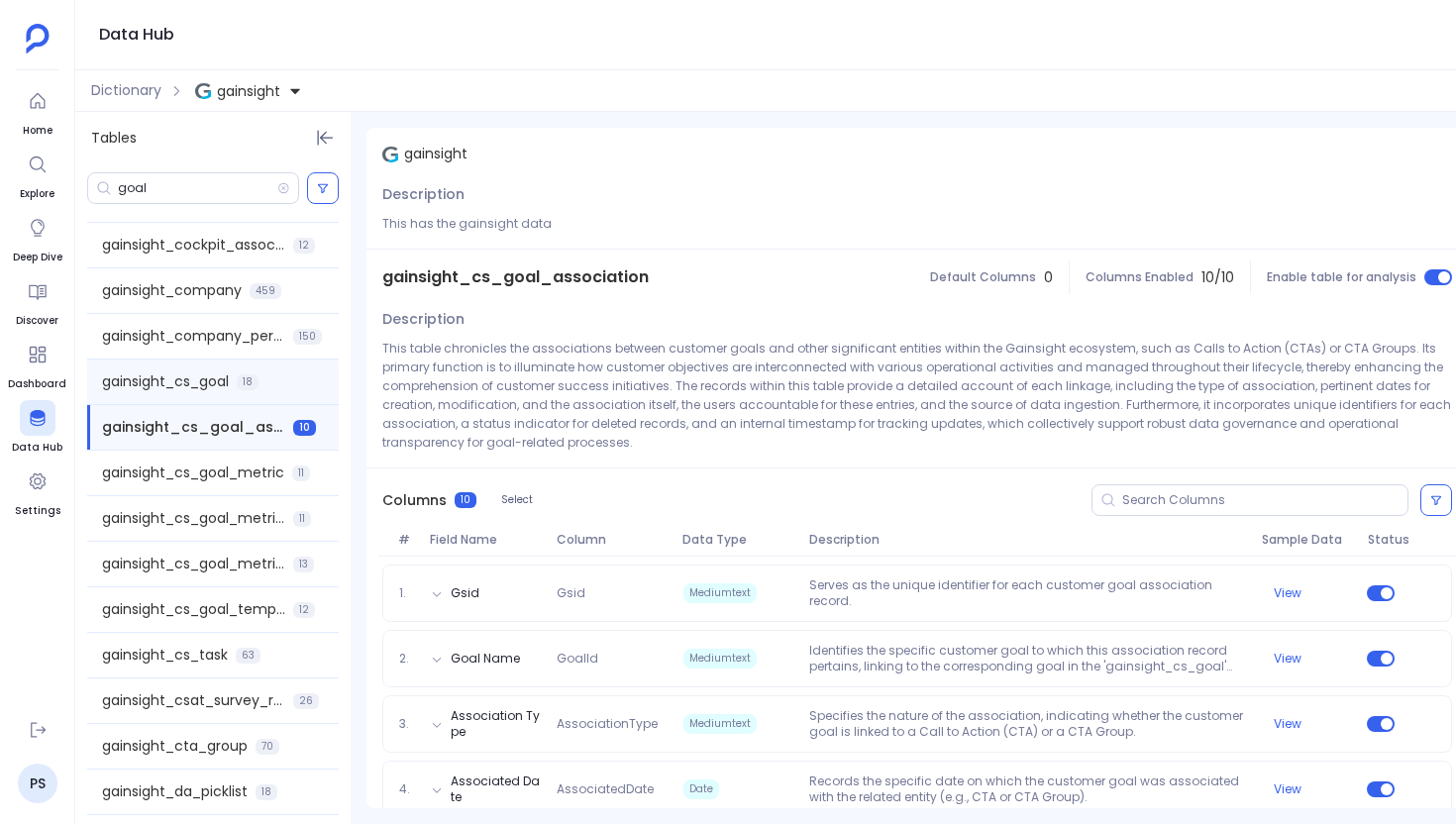 click on "gainsight_cs_goal 18" at bounding box center (213, 381) 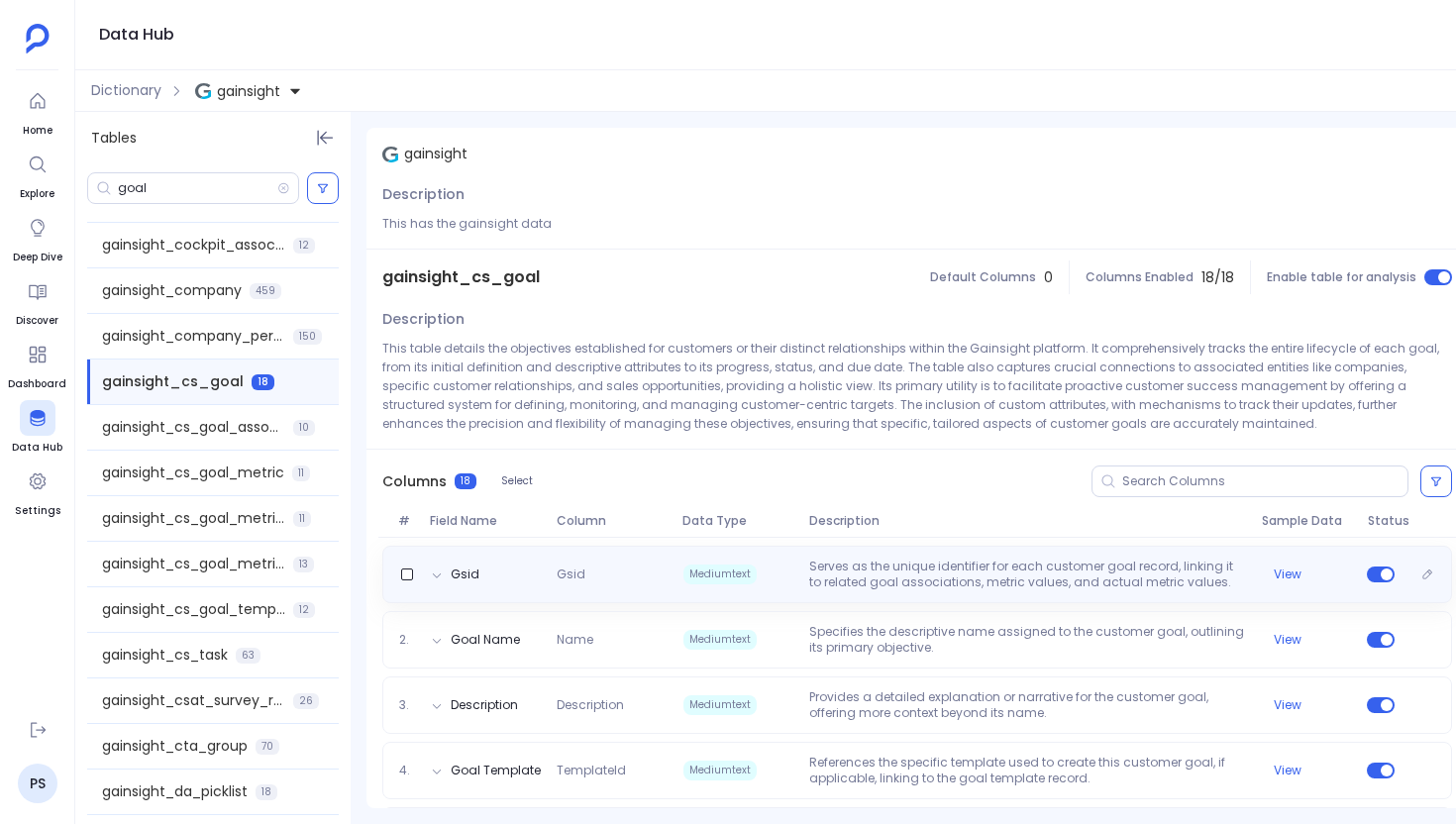 click on "Mediumtext" at bounding box center [720, 574] 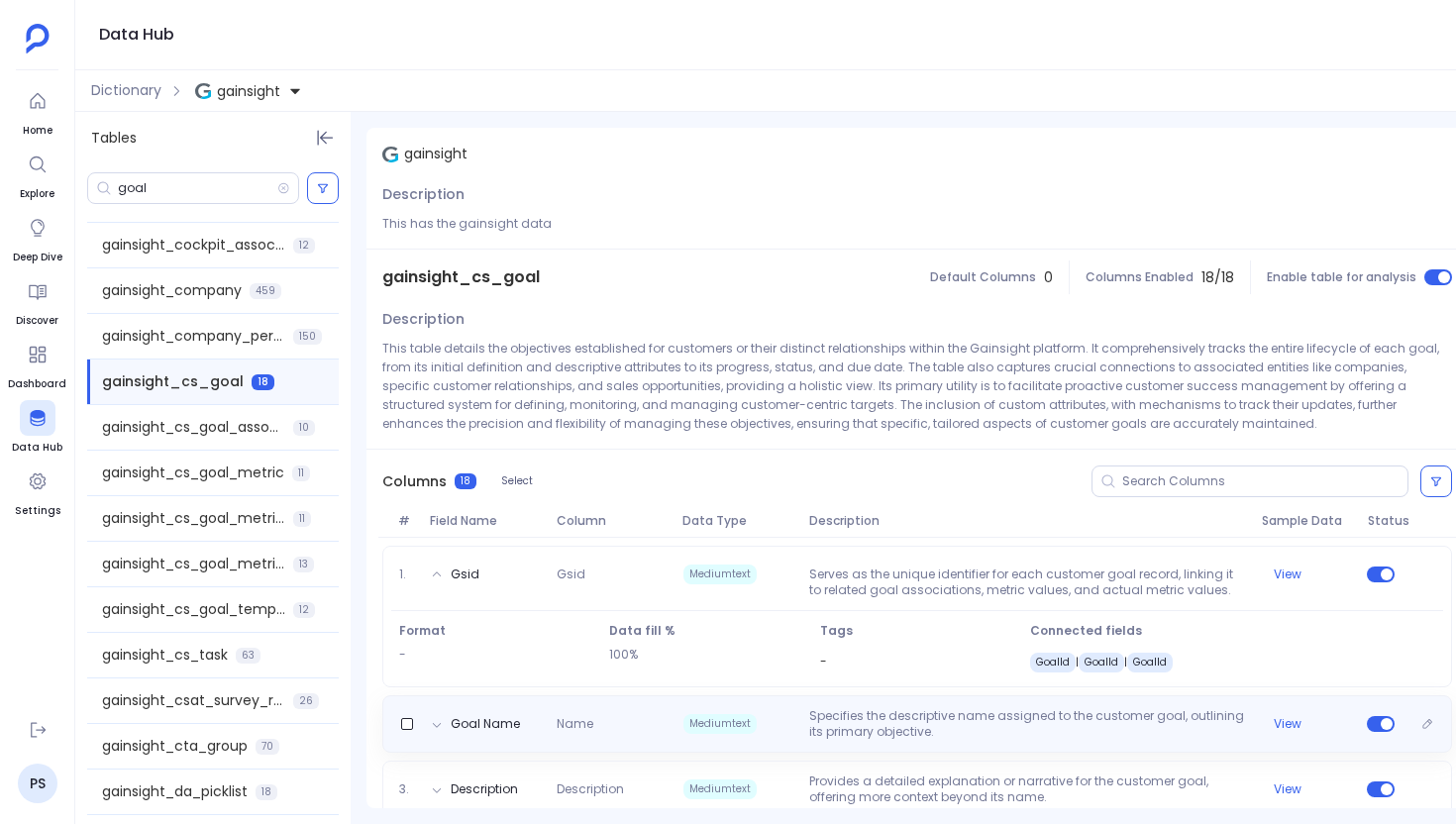 click on "Goal Name Name Mediumtext Specifies the descriptive name assigned to the customer goal, outlining its primary objective. View" at bounding box center [917, 724] 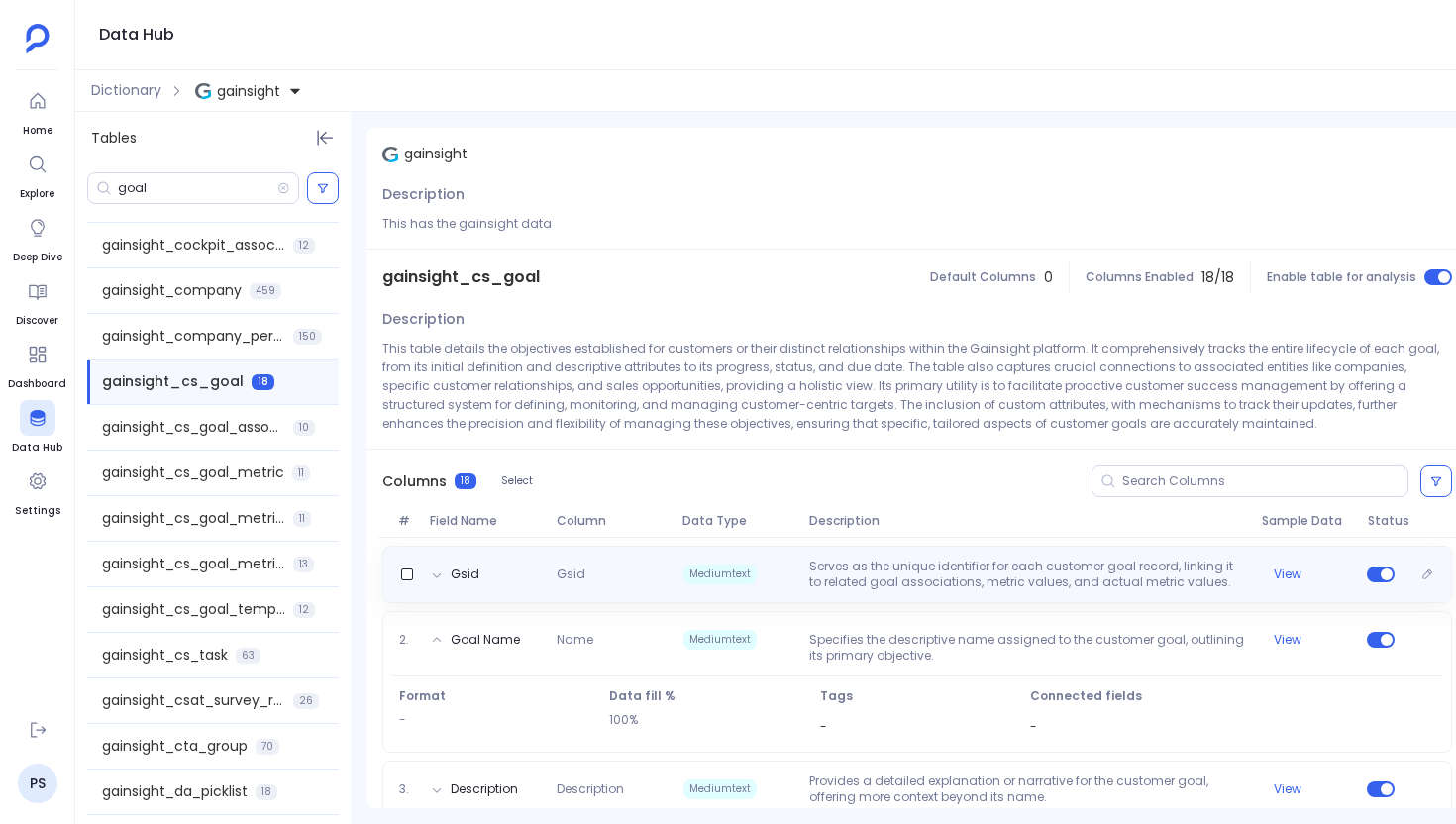 click on "Mediumtext" at bounding box center [738, 574] 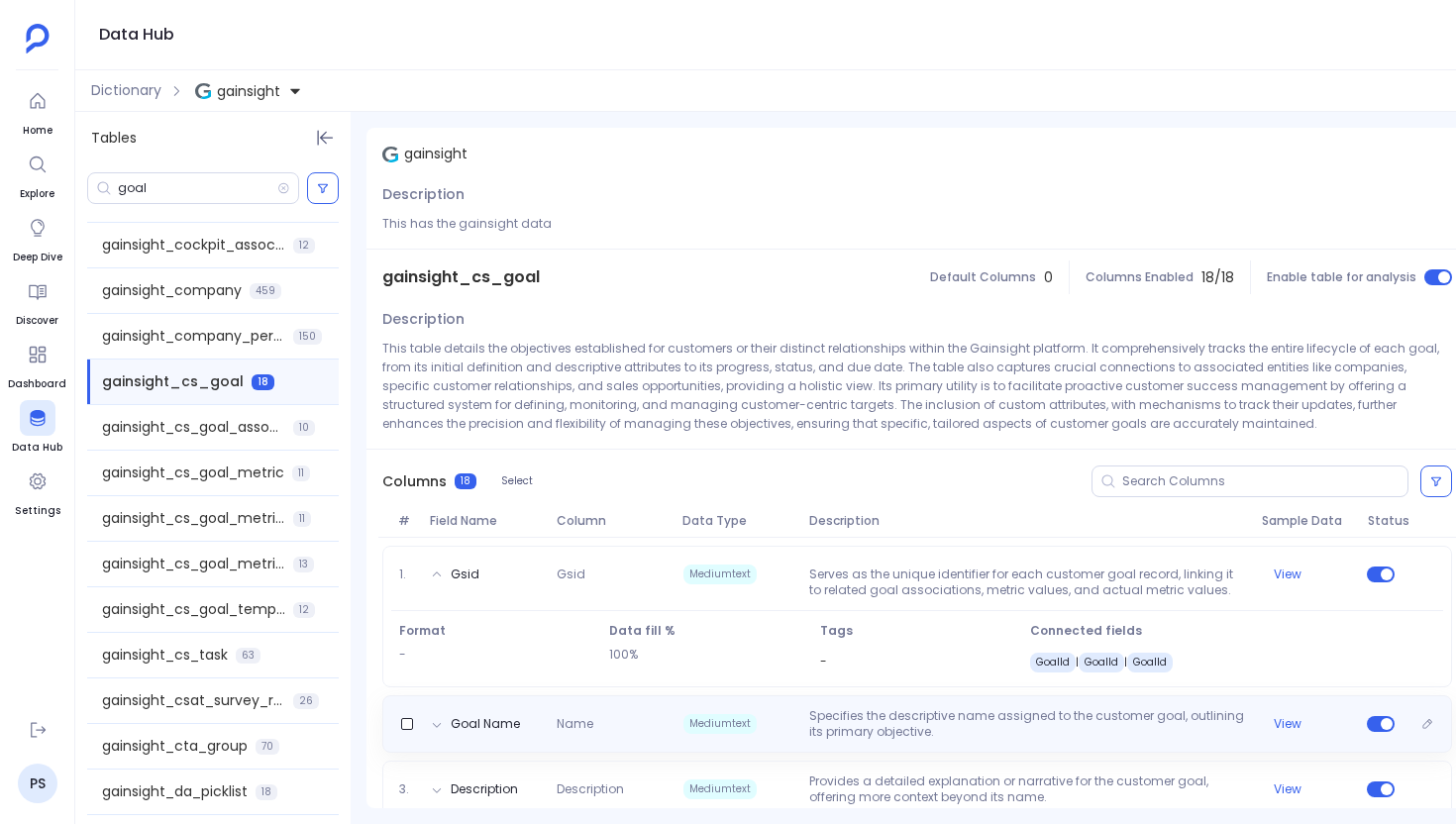 click on "Mediumtext" at bounding box center [738, 724] 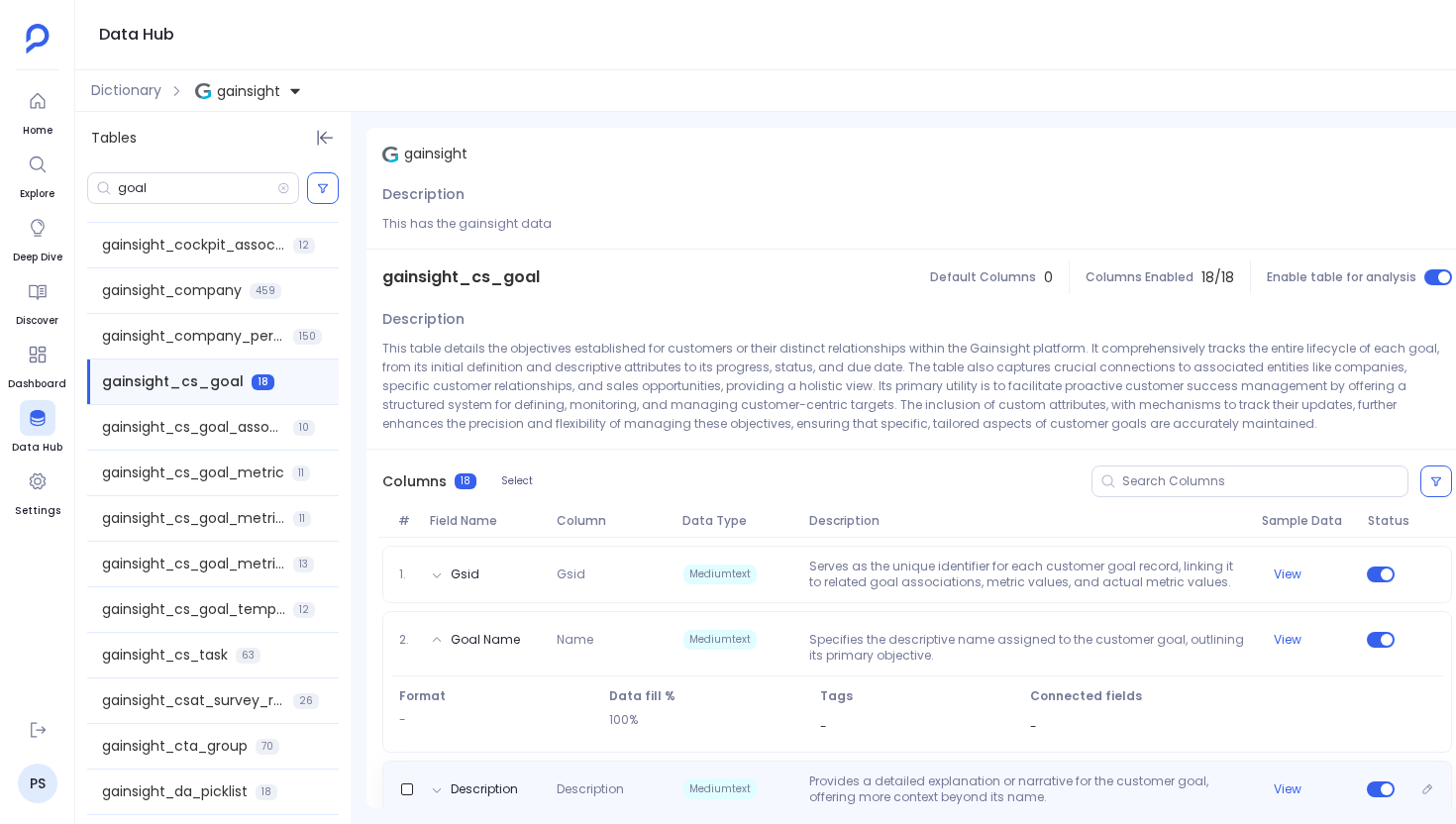 click on "Mediumtext" at bounding box center [738, 789] 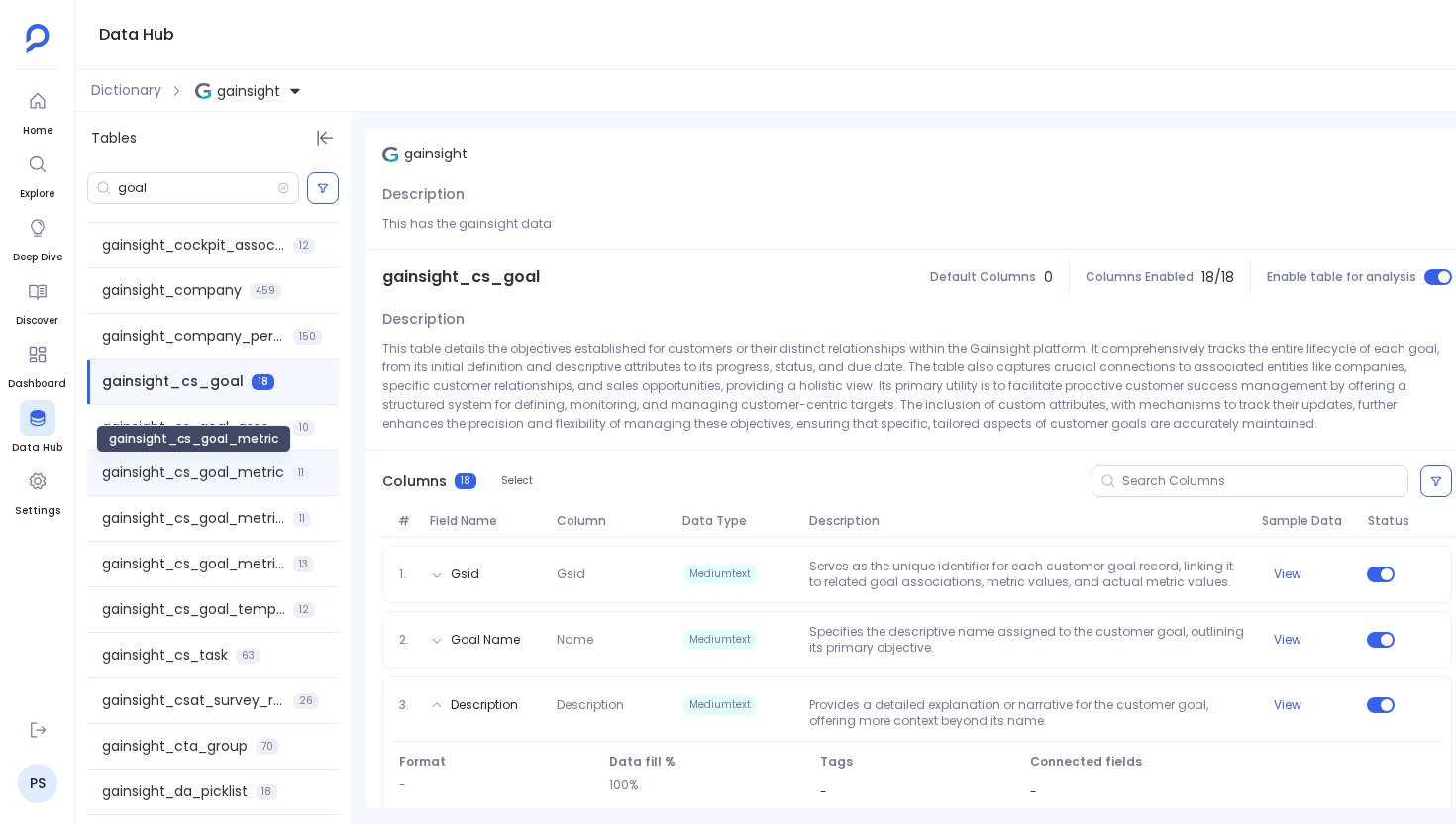 click on "gainsight_cs_goal_metric" at bounding box center (193, 472) 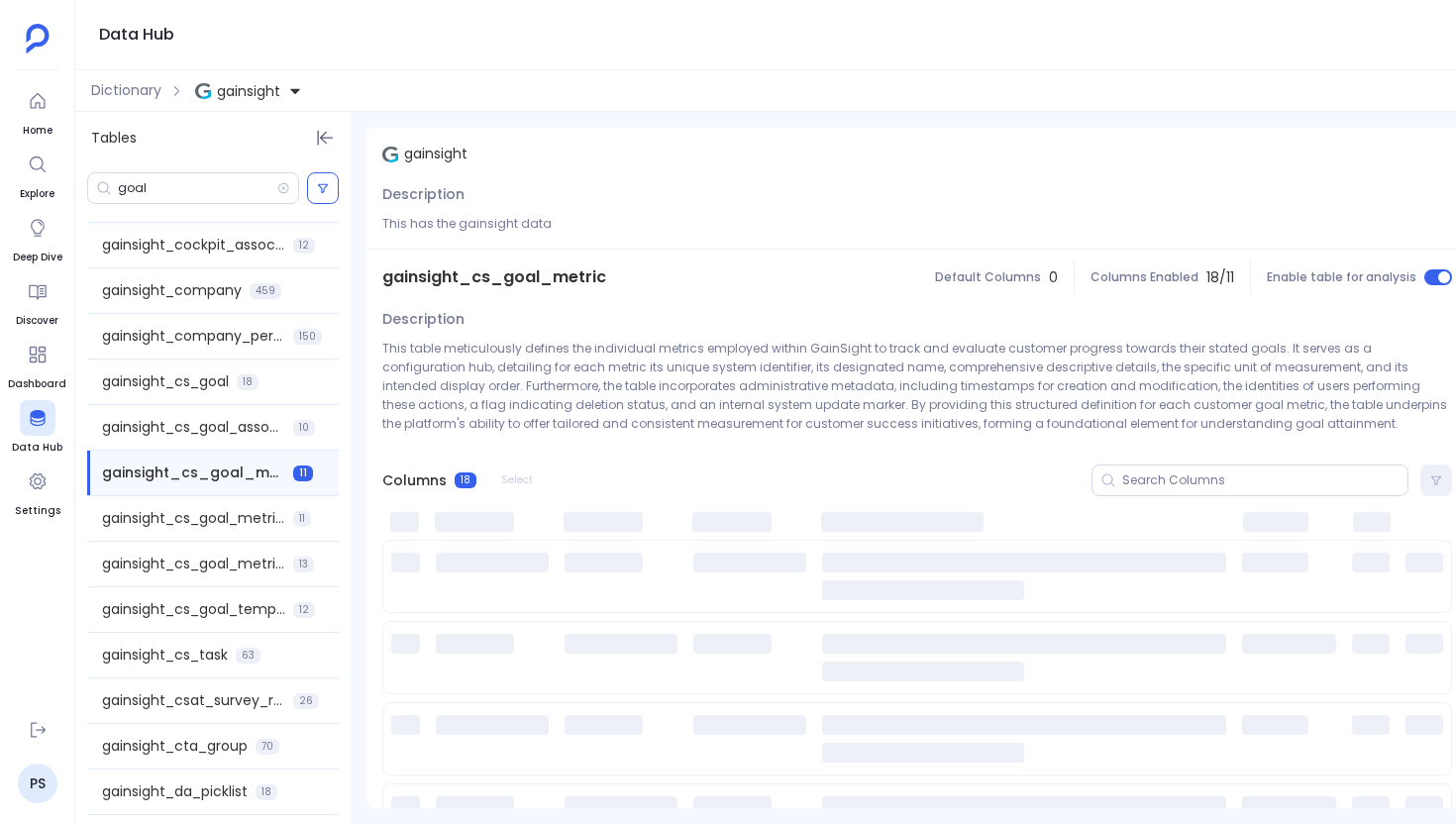 click on "gainsight_cs_goal_metric" at bounding box center (494, 277) 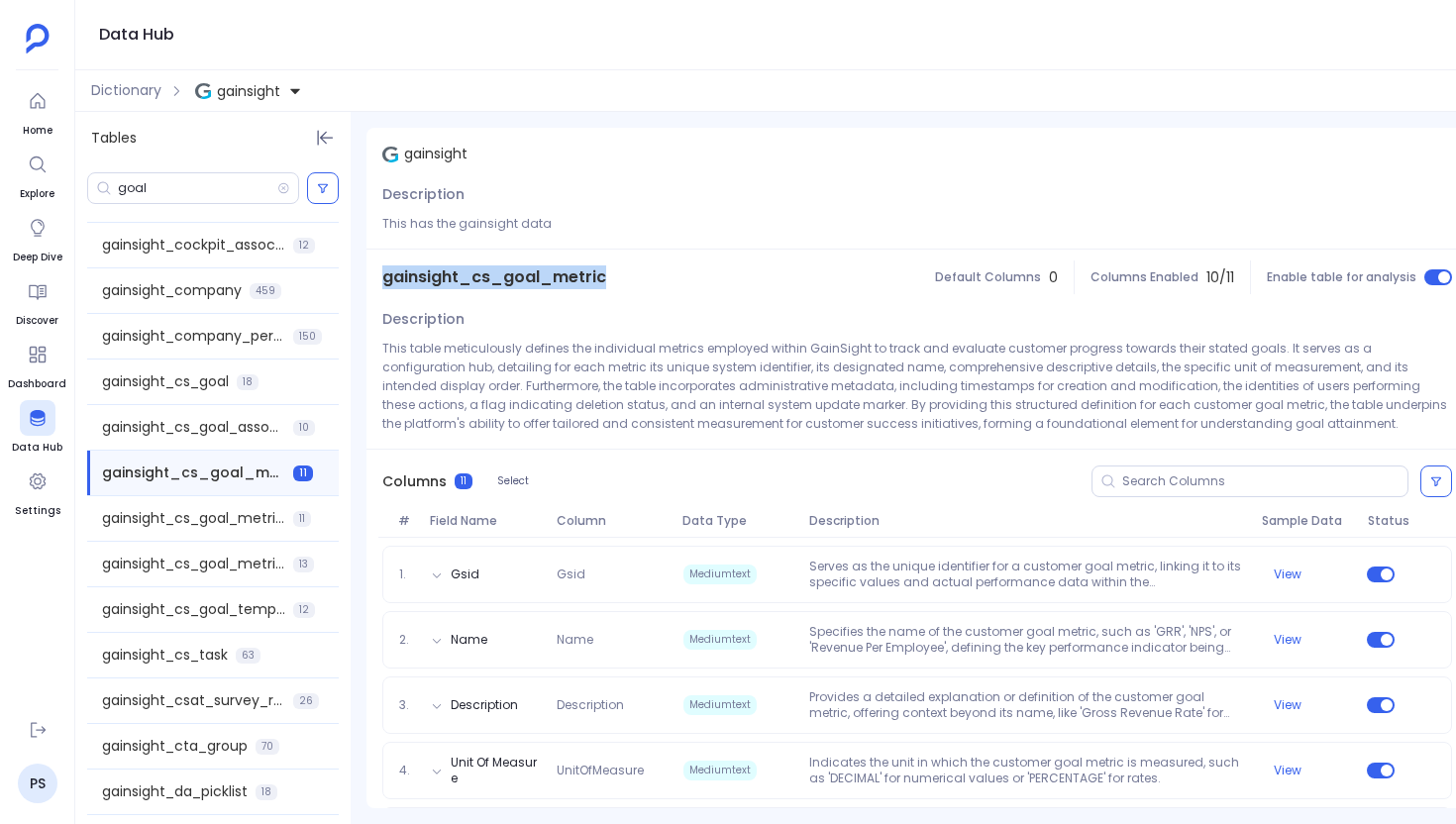 click on "gainsight_cs_goal_metric" at bounding box center (494, 277) 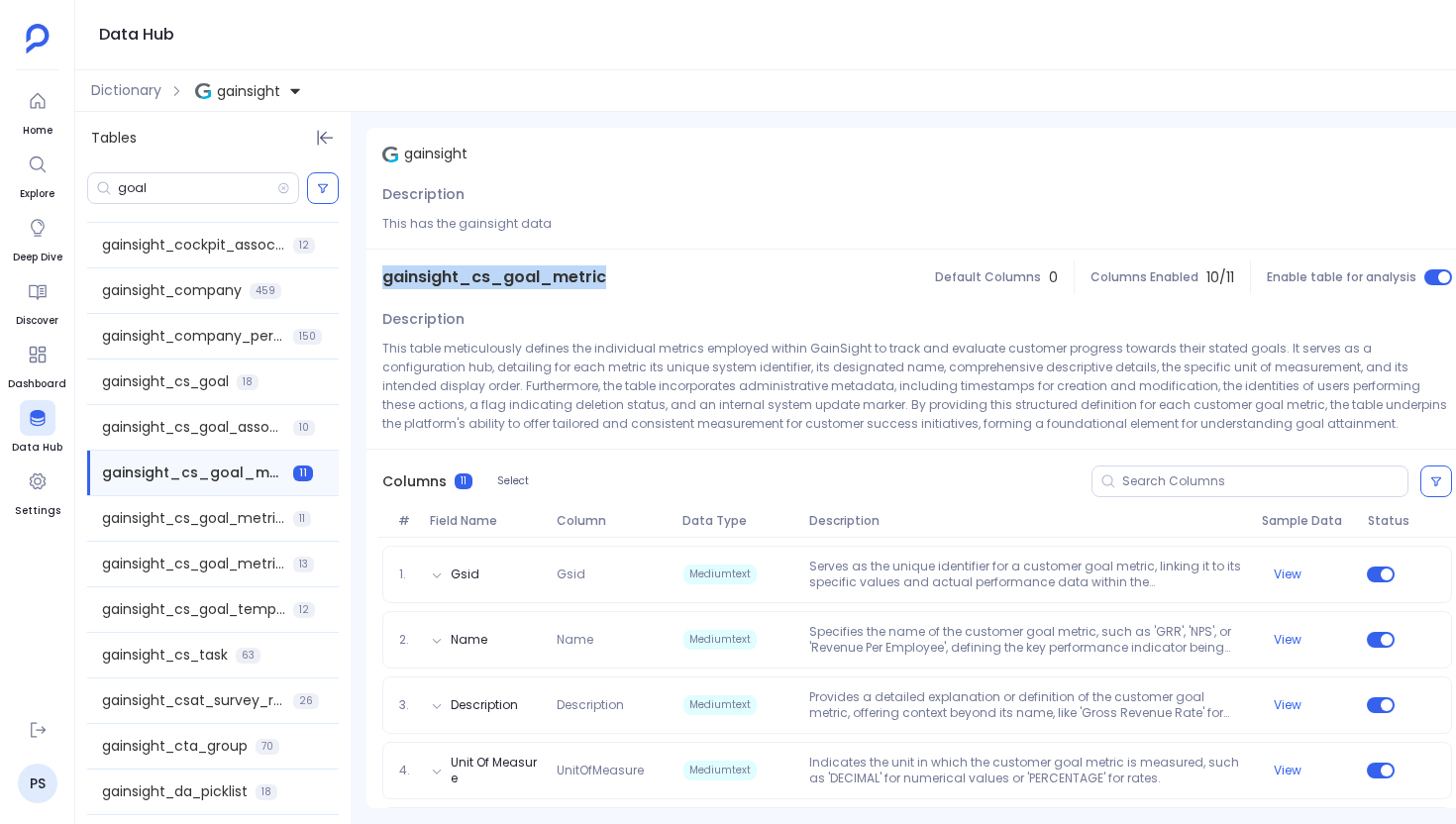click on "gainsight_cs_goal_metric" at bounding box center (494, 277) 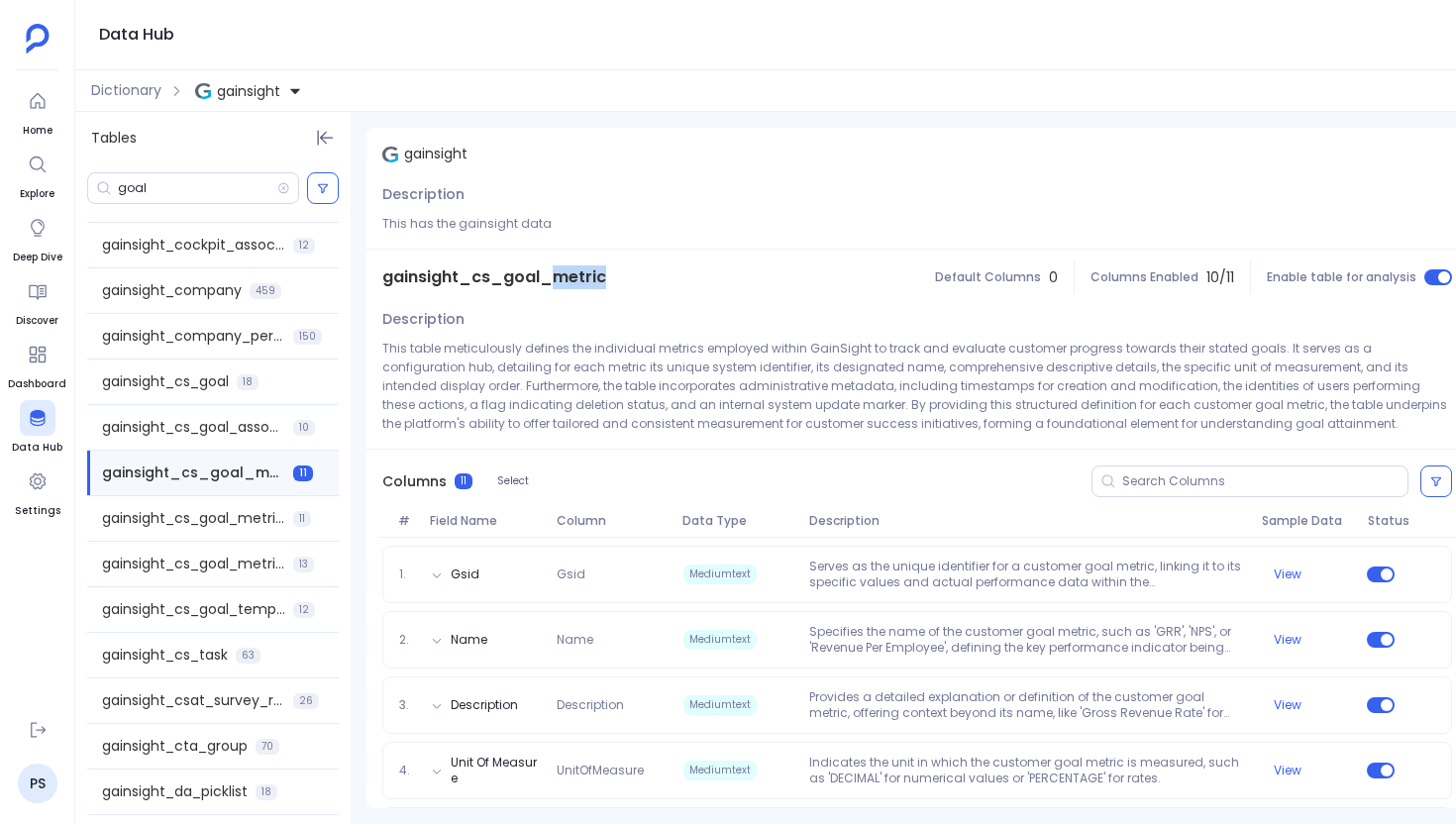 drag, startPoint x: 555, startPoint y: 278, endPoint x: 610, endPoint y: 278, distance: 55 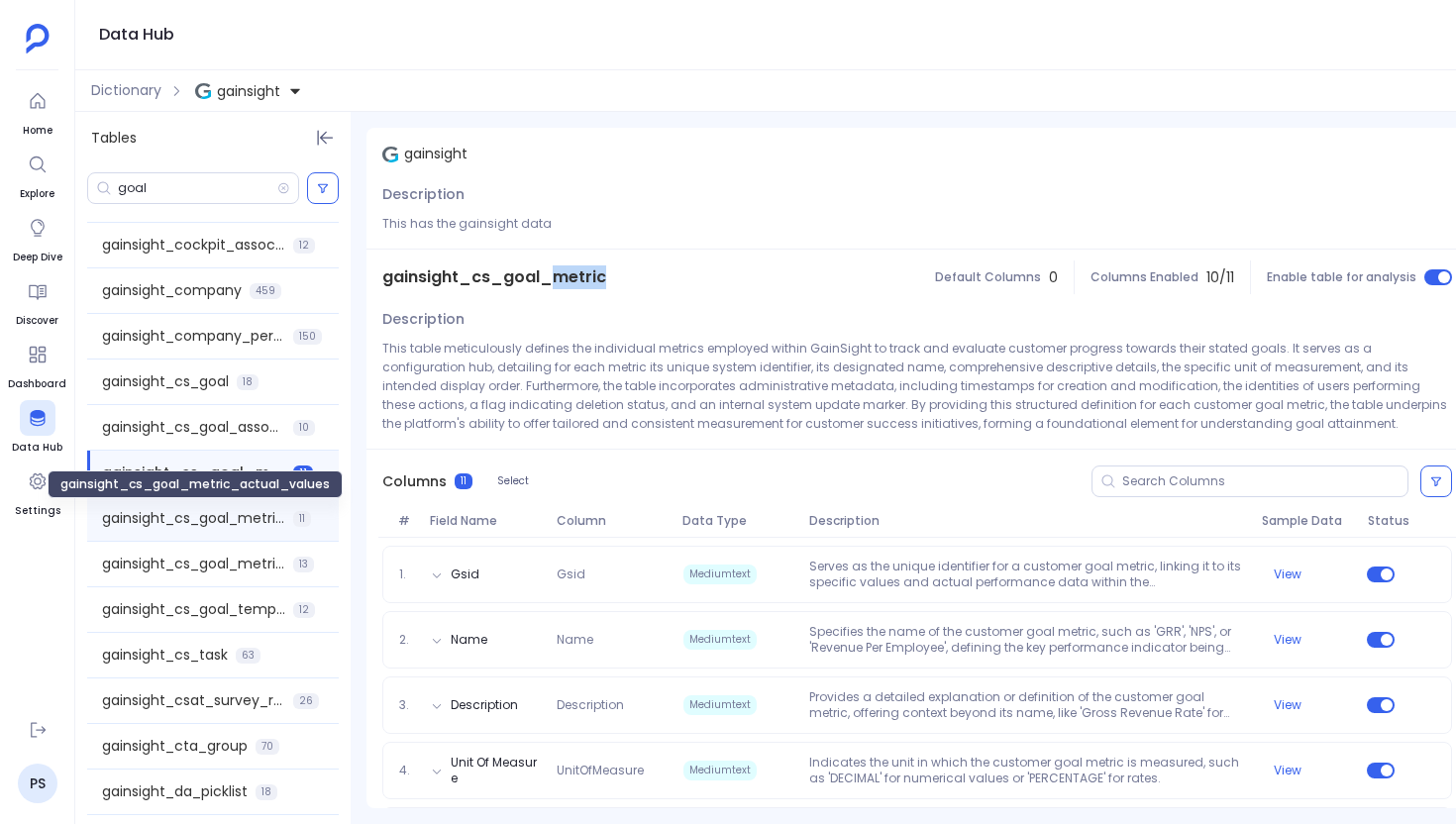 click on "gainsight_cs_goal_metric_actual_values" at bounding box center (193, 518) 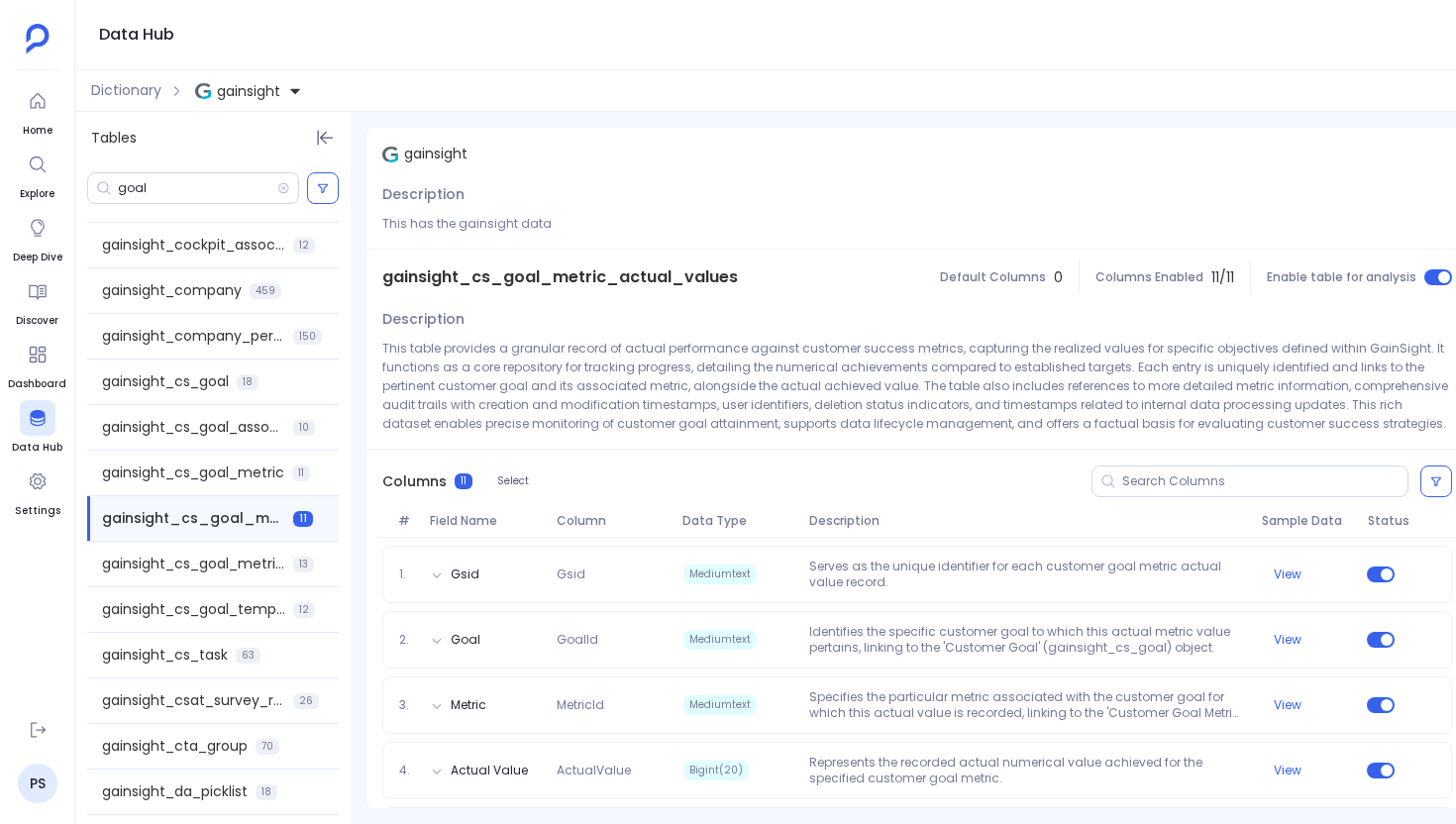 drag, startPoint x: 550, startPoint y: 278, endPoint x: 621, endPoint y: 278, distance: 71 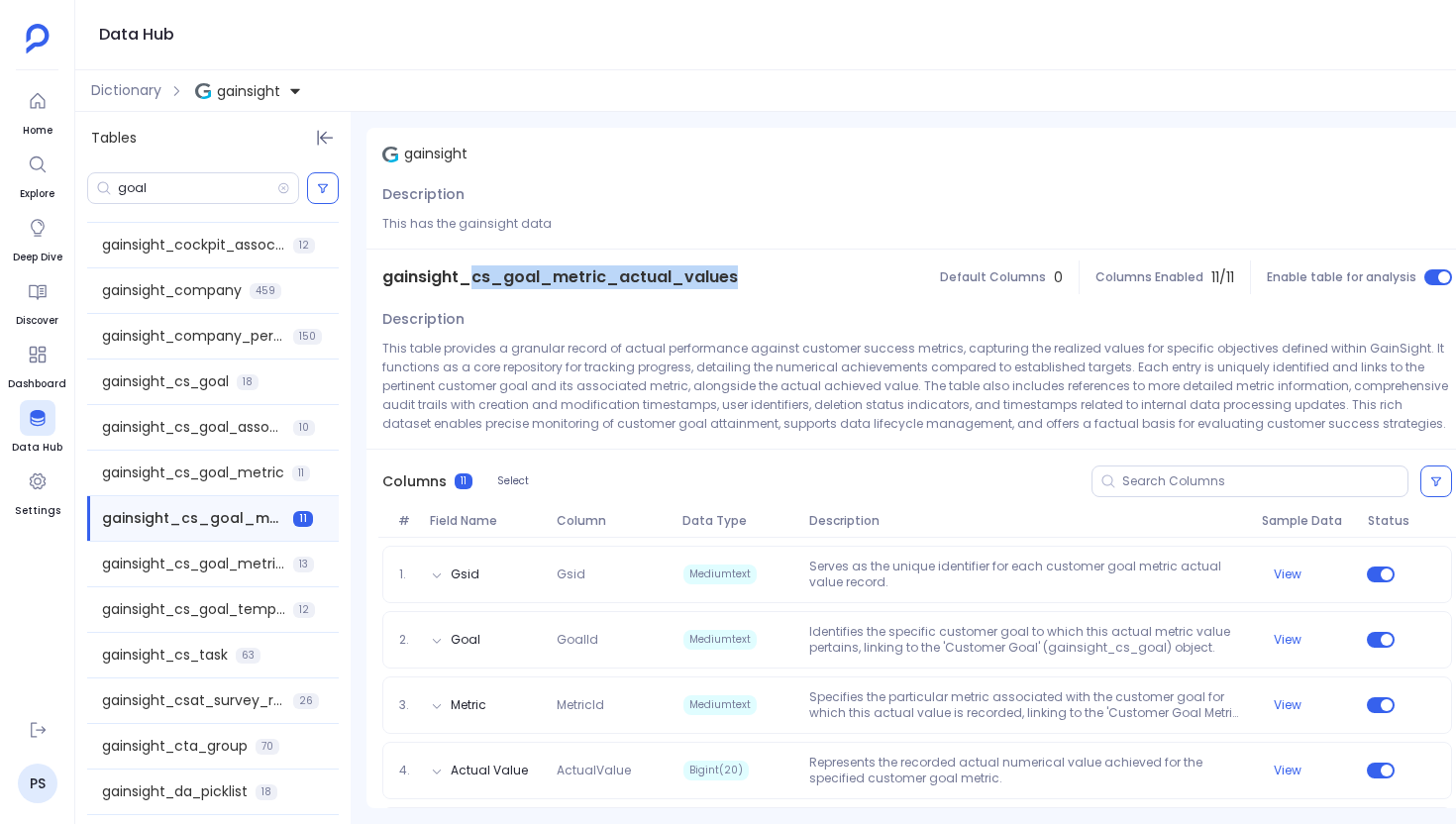 drag, startPoint x: 470, startPoint y: 278, endPoint x: 754, endPoint y: 275, distance: 284.01584 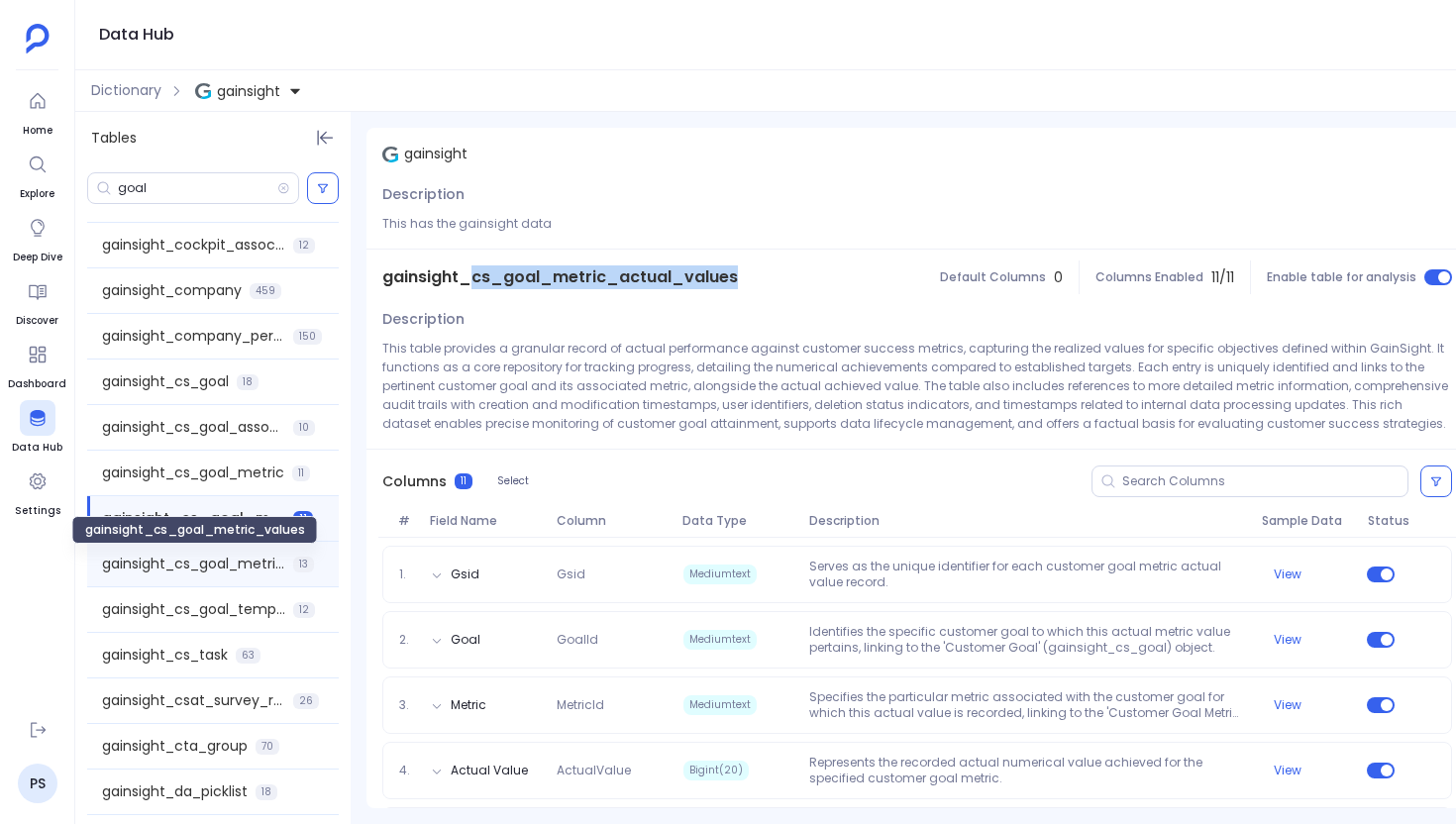click on "gainsight_cs_goal_metric_values" at bounding box center (193, 564) 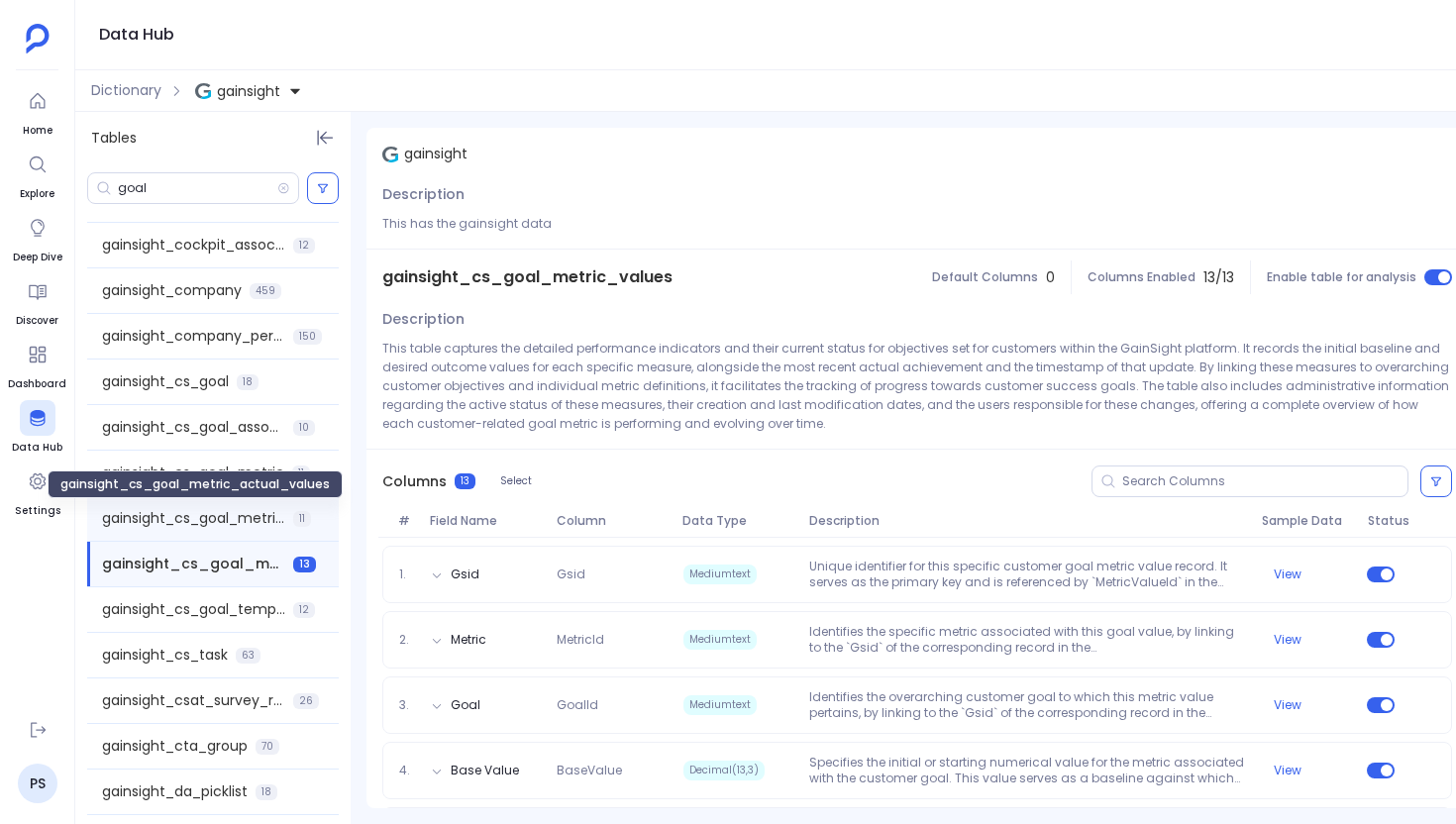 click on "gainsight_cs_goal_metric_actual_values" at bounding box center [193, 518] 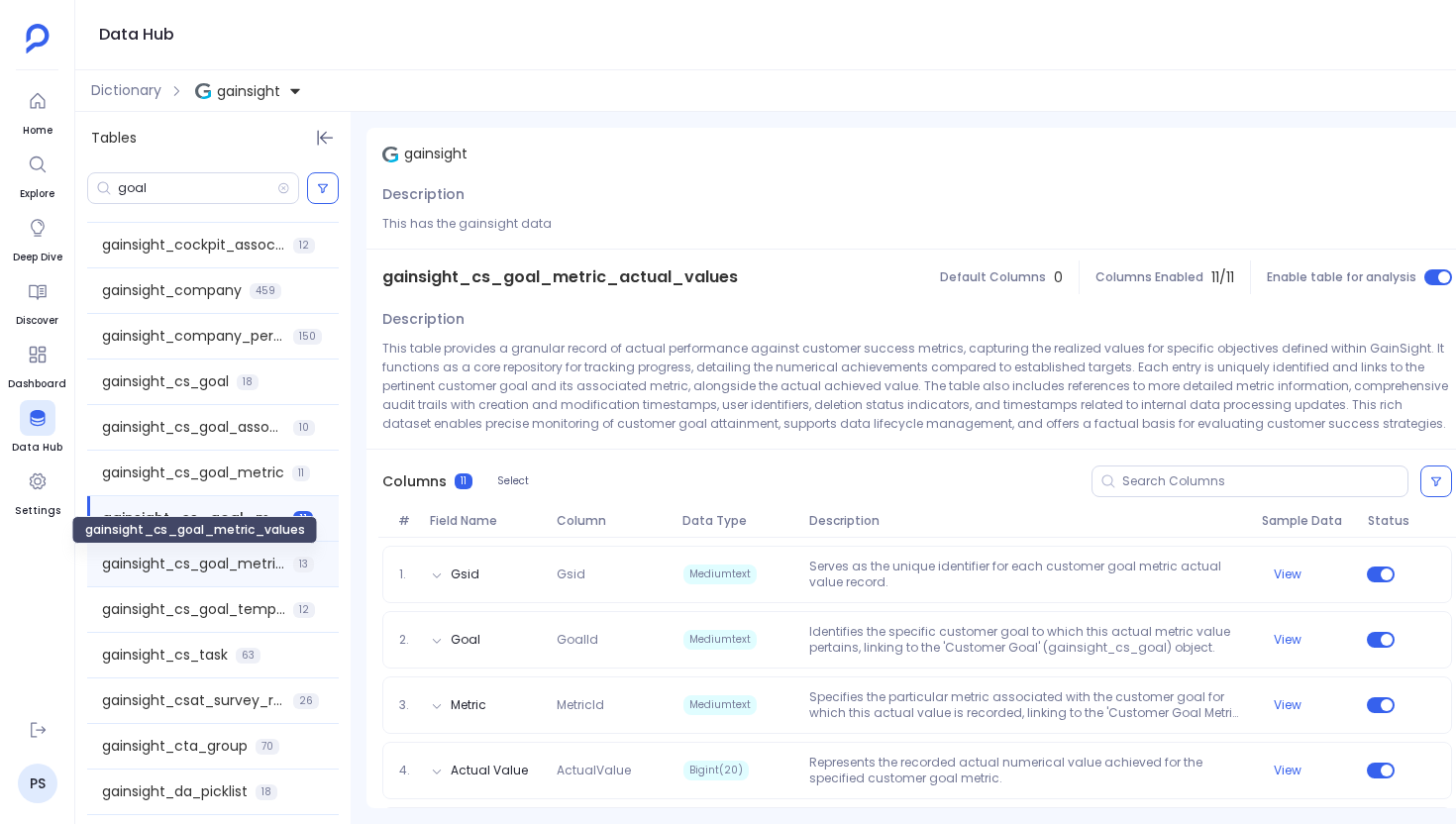 click on "gainsight_cs_goal_metric_values" at bounding box center (193, 564) 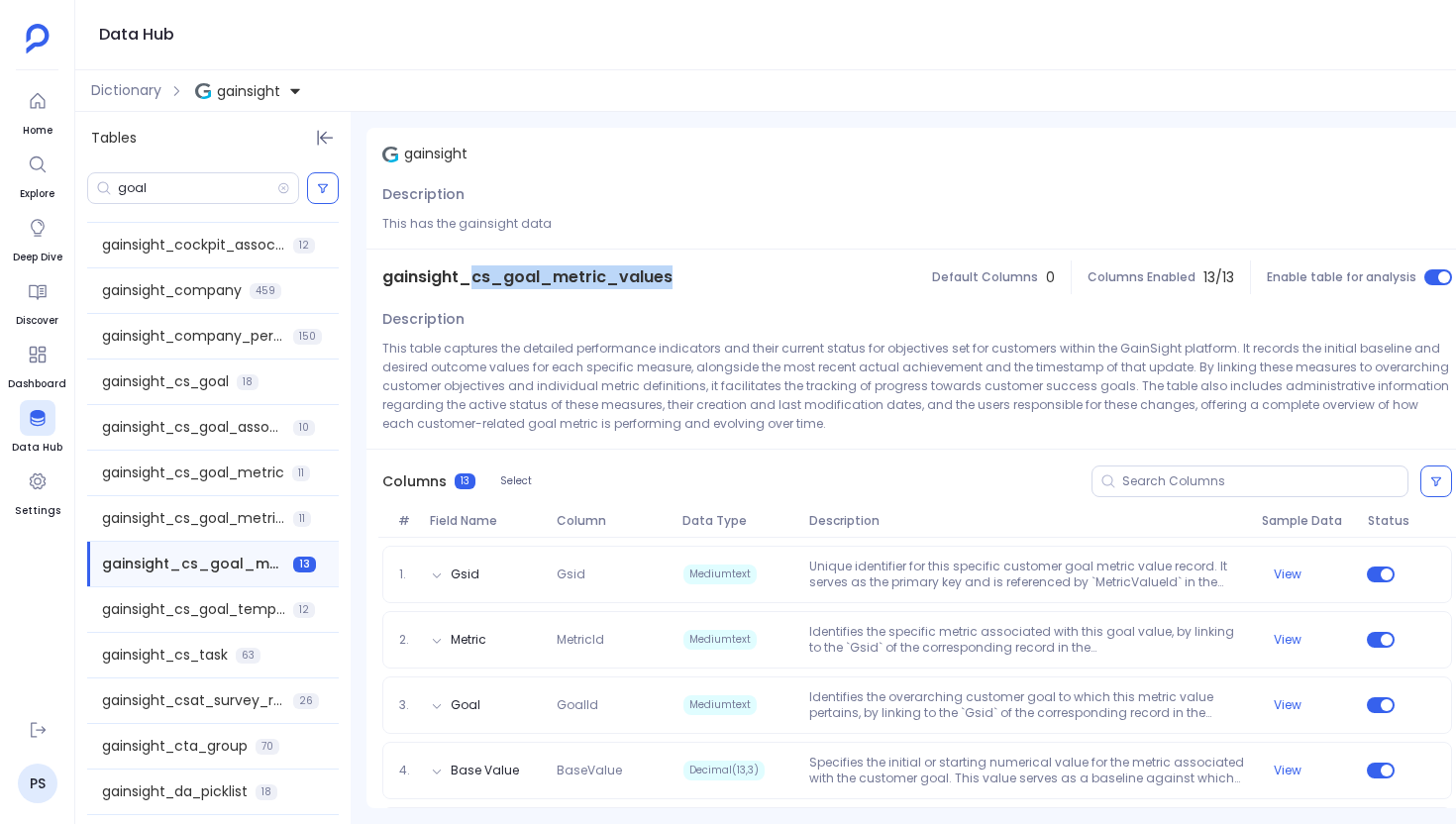 drag, startPoint x: 472, startPoint y: 277, endPoint x: 697, endPoint y: 282, distance: 225.05555 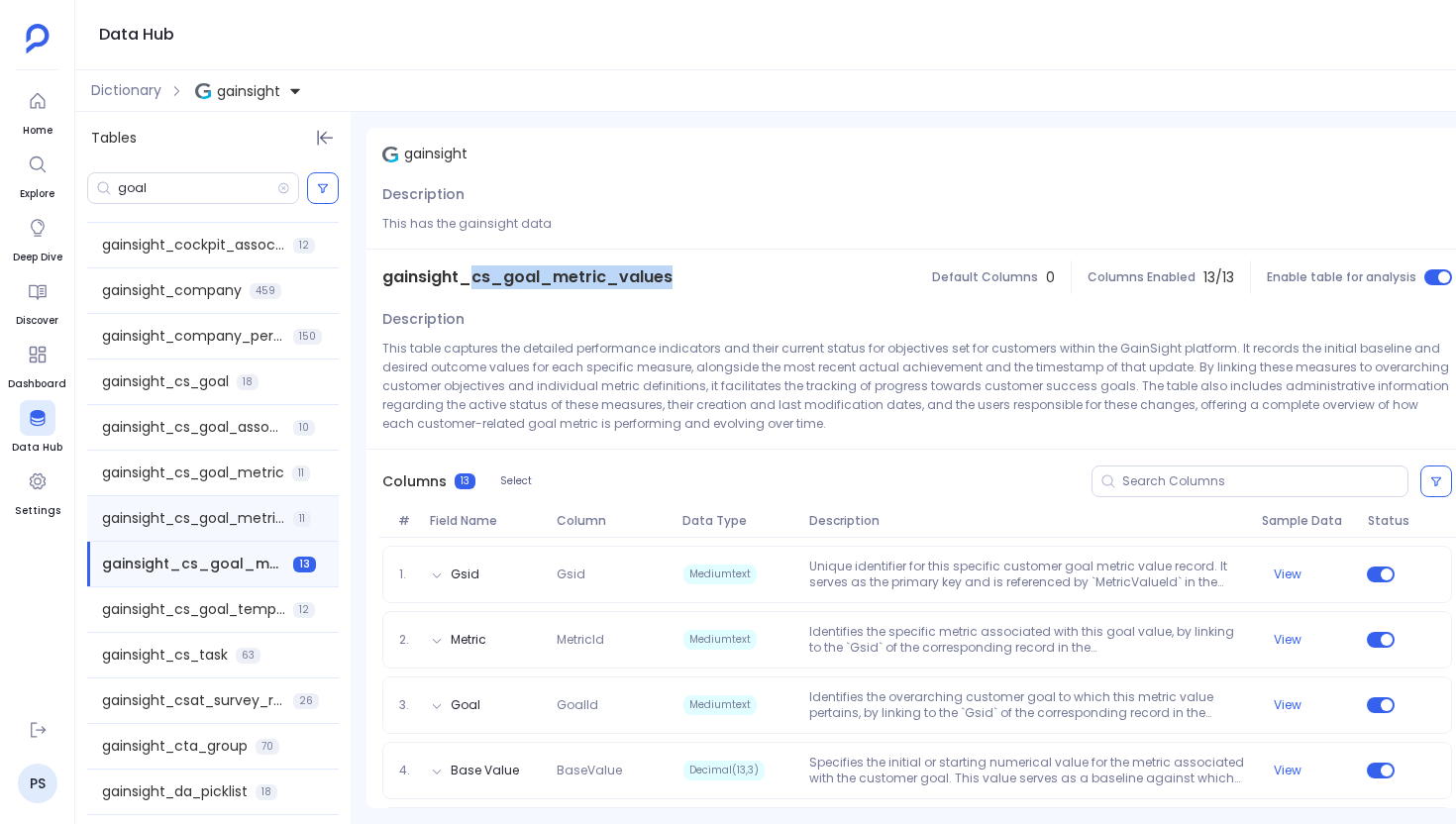 click on "gainsight_cs_goal_metric_actual_values 11" at bounding box center [213, 518] 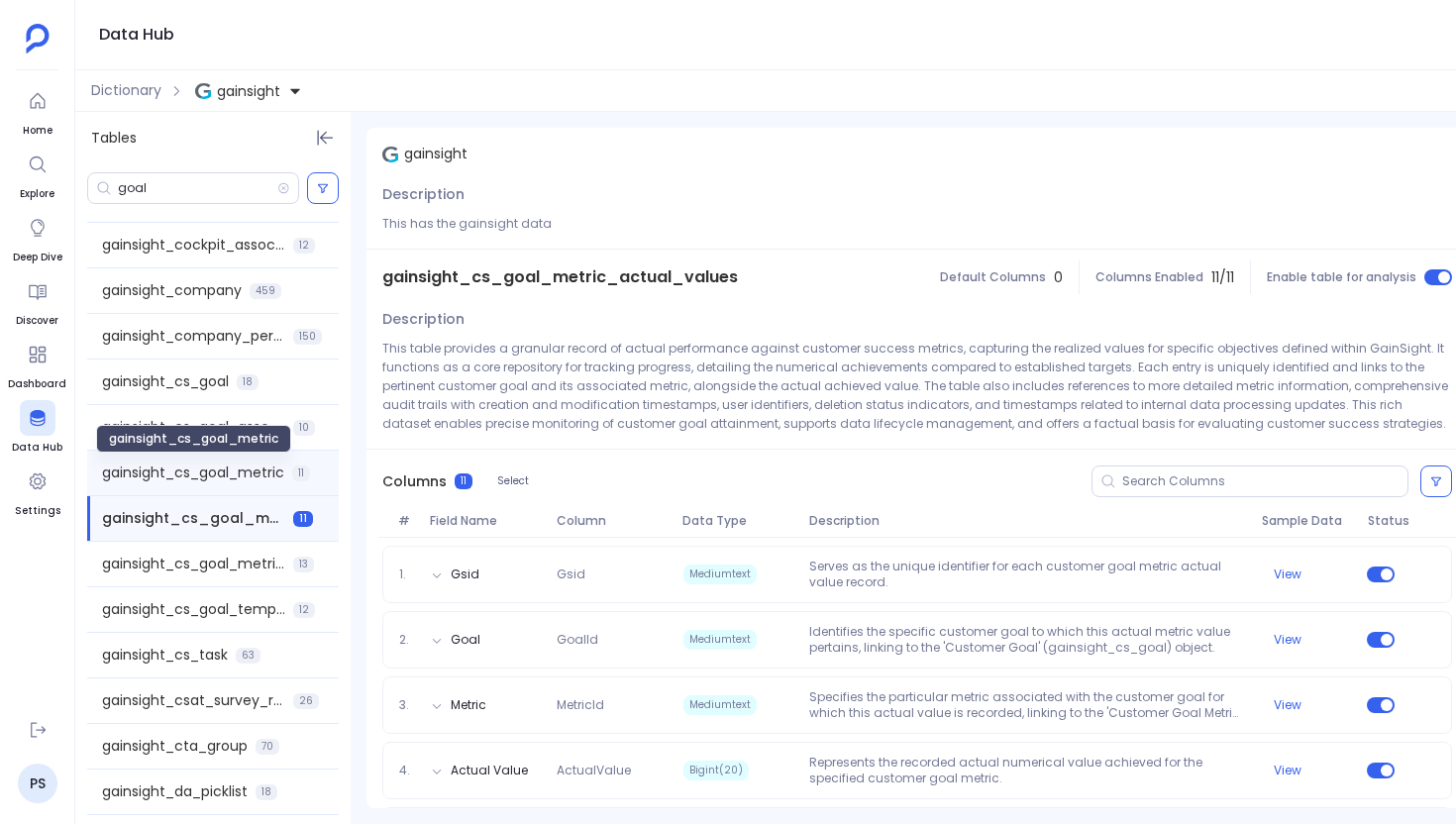 click on "gainsight_cs_goal_metric" at bounding box center (193, 472) 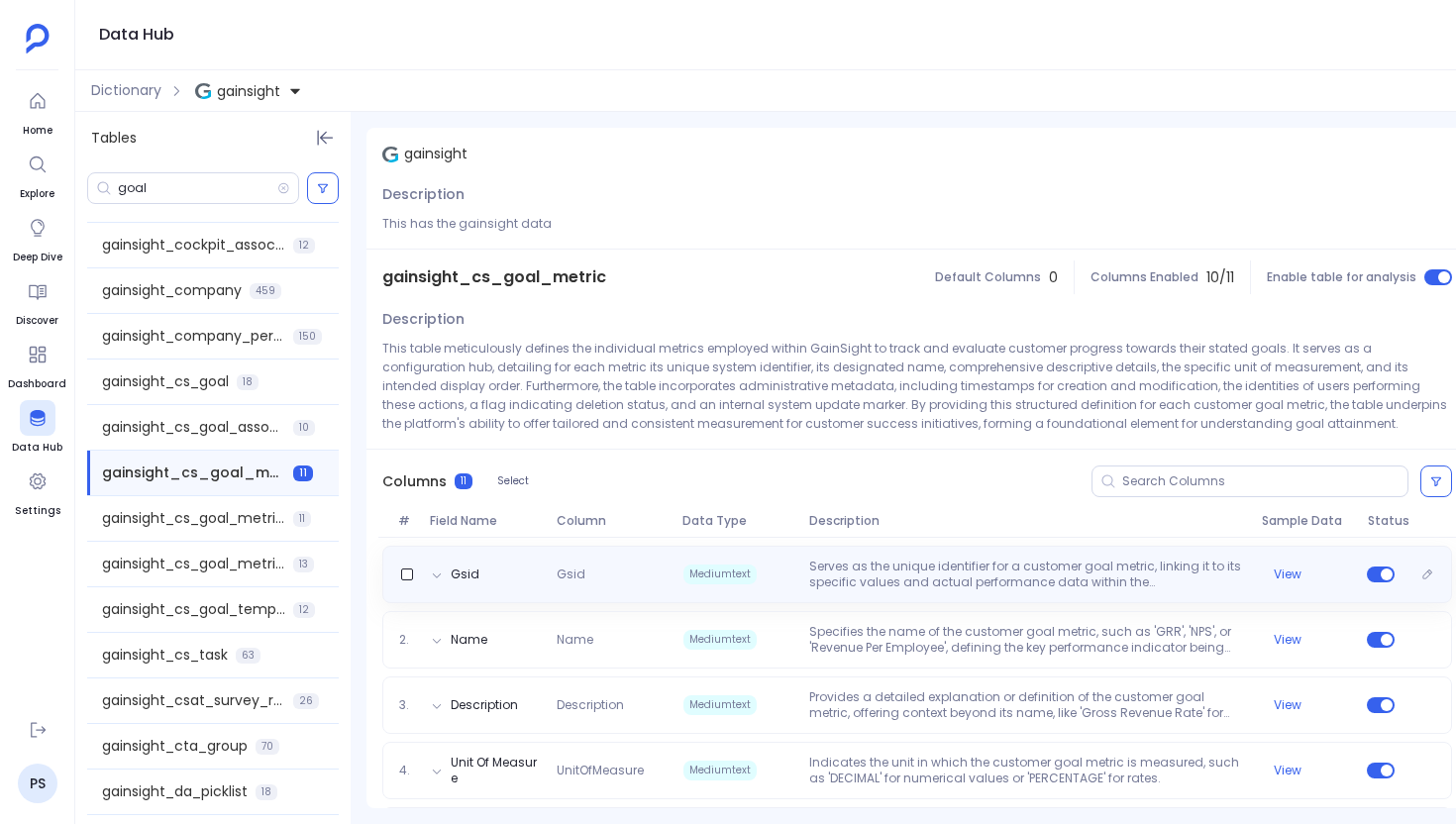 click on "Gsid Gsid Mediumtext Serves as the unique identifier for a customer goal metric, linking it to its specific values and actual performance data within the `gainsight_cs_goal_metric_values` and `gainsight_cs_goal_metric_actual_values` tables respectively. View" at bounding box center [917, 574] 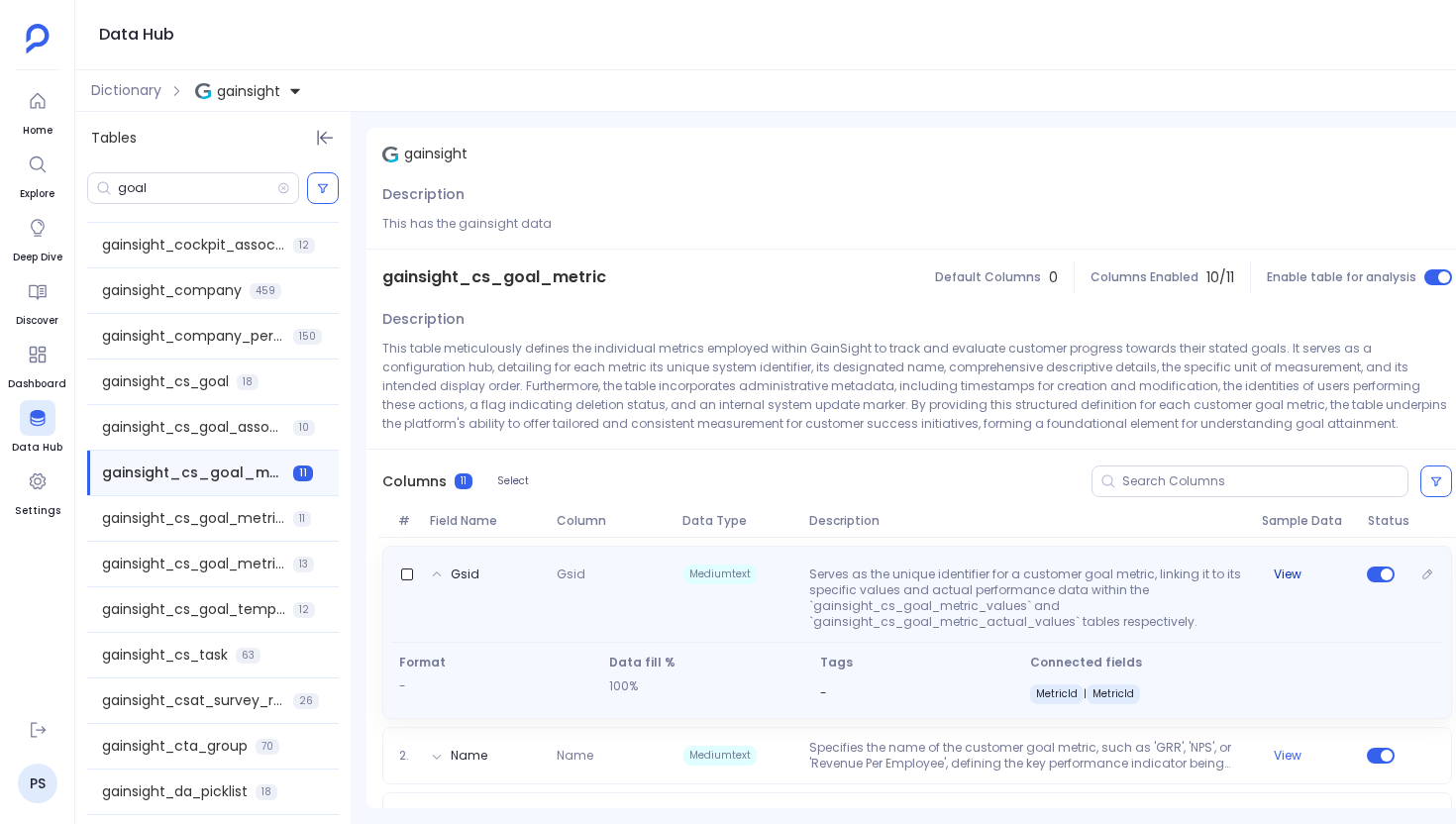 click on "View" at bounding box center (1306, 574) 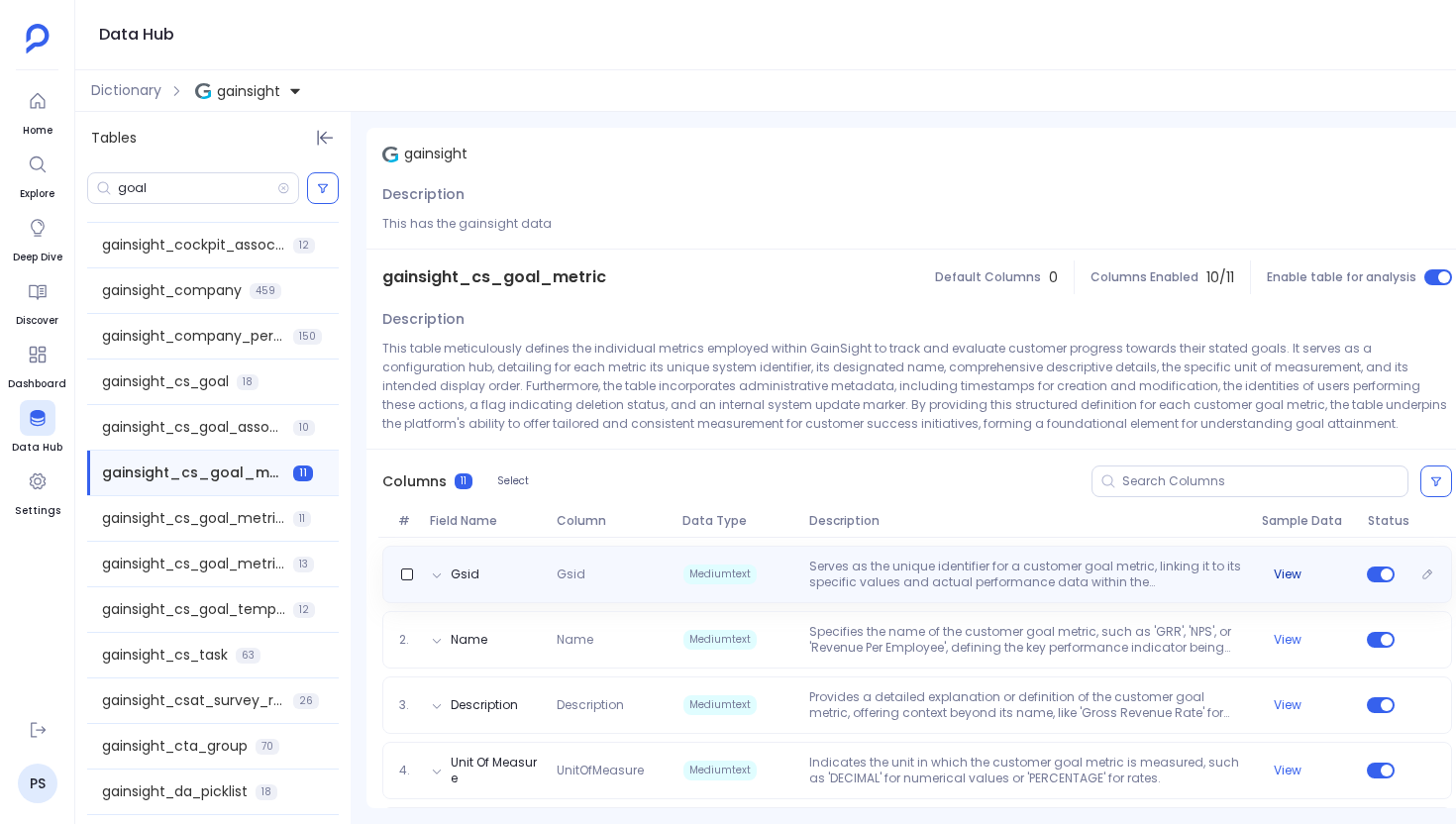 click on "View" at bounding box center [1288, 574] 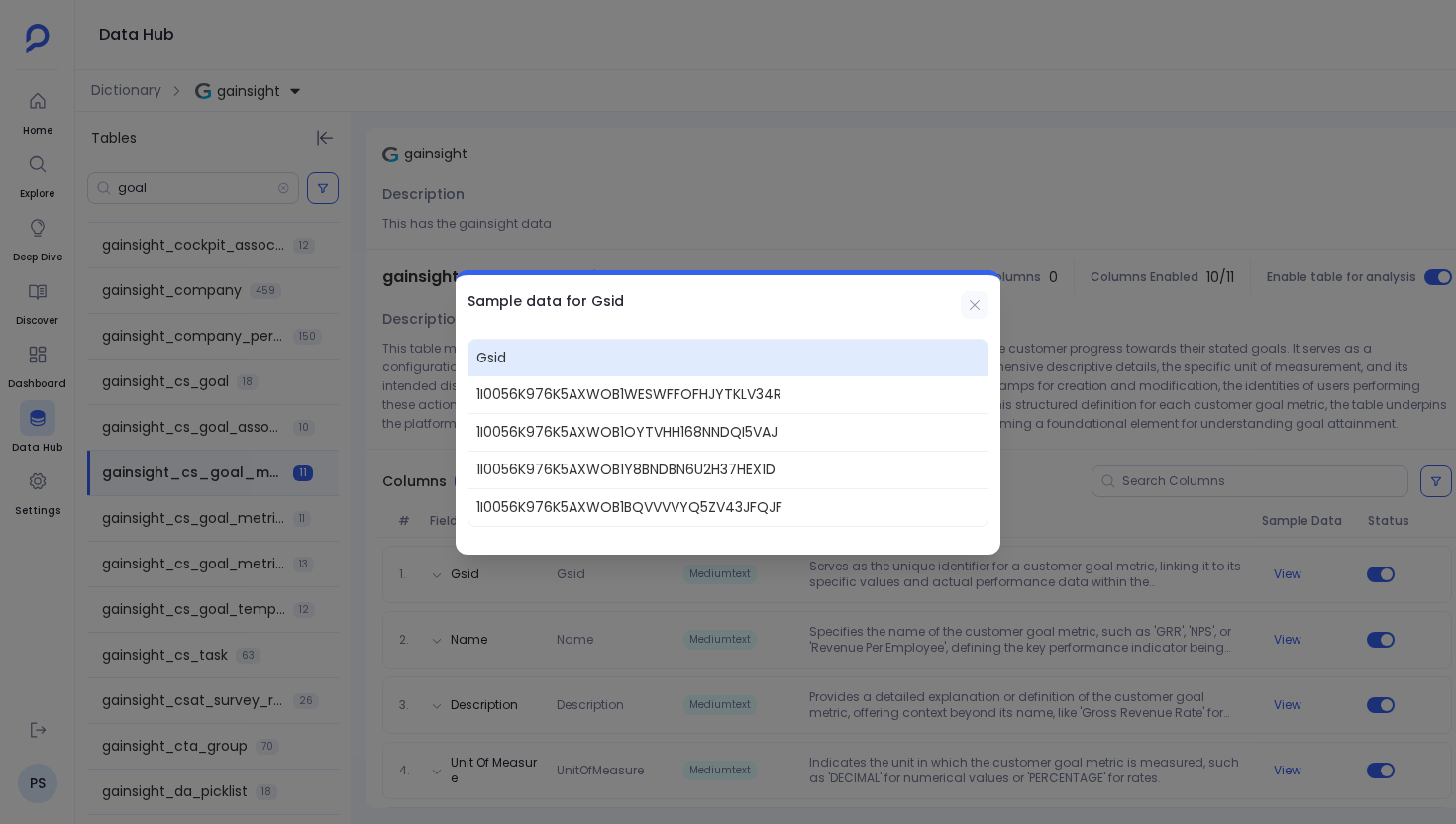click at bounding box center [975, 305] 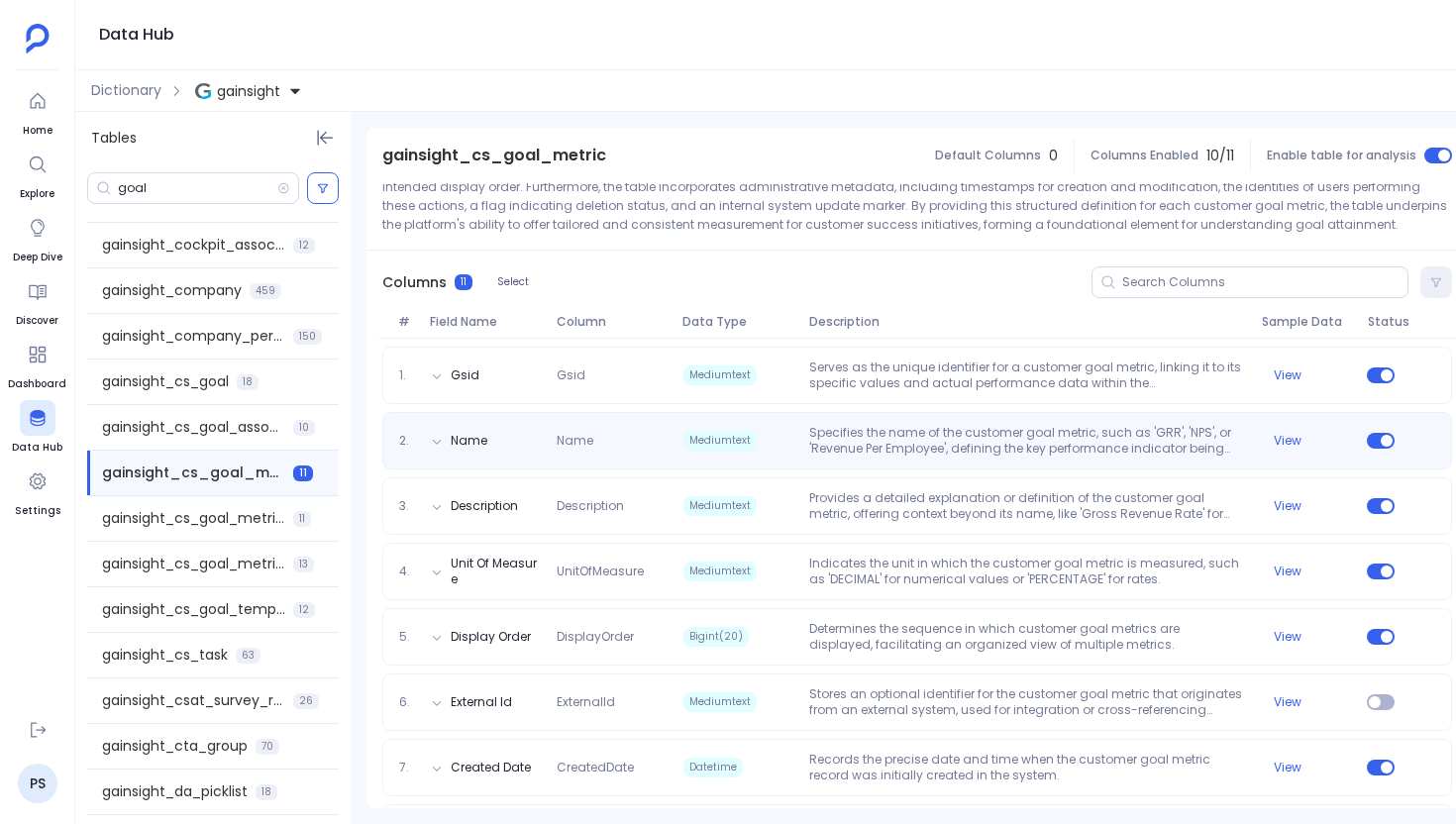 scroll, scrollTop: 343, scrollLeft: 0, axis: vertical 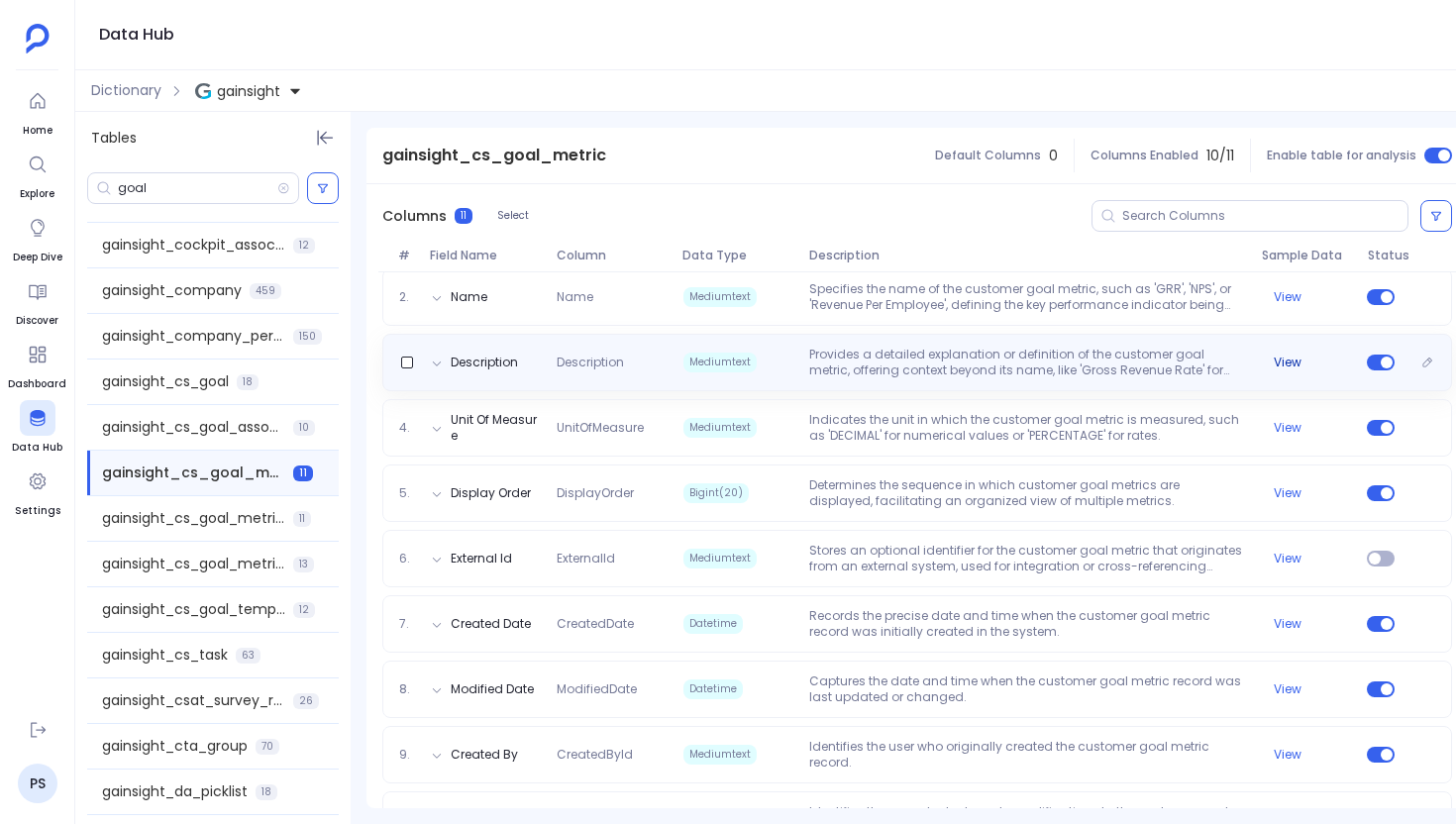 click on "View" at bounding box center (1288, 362) 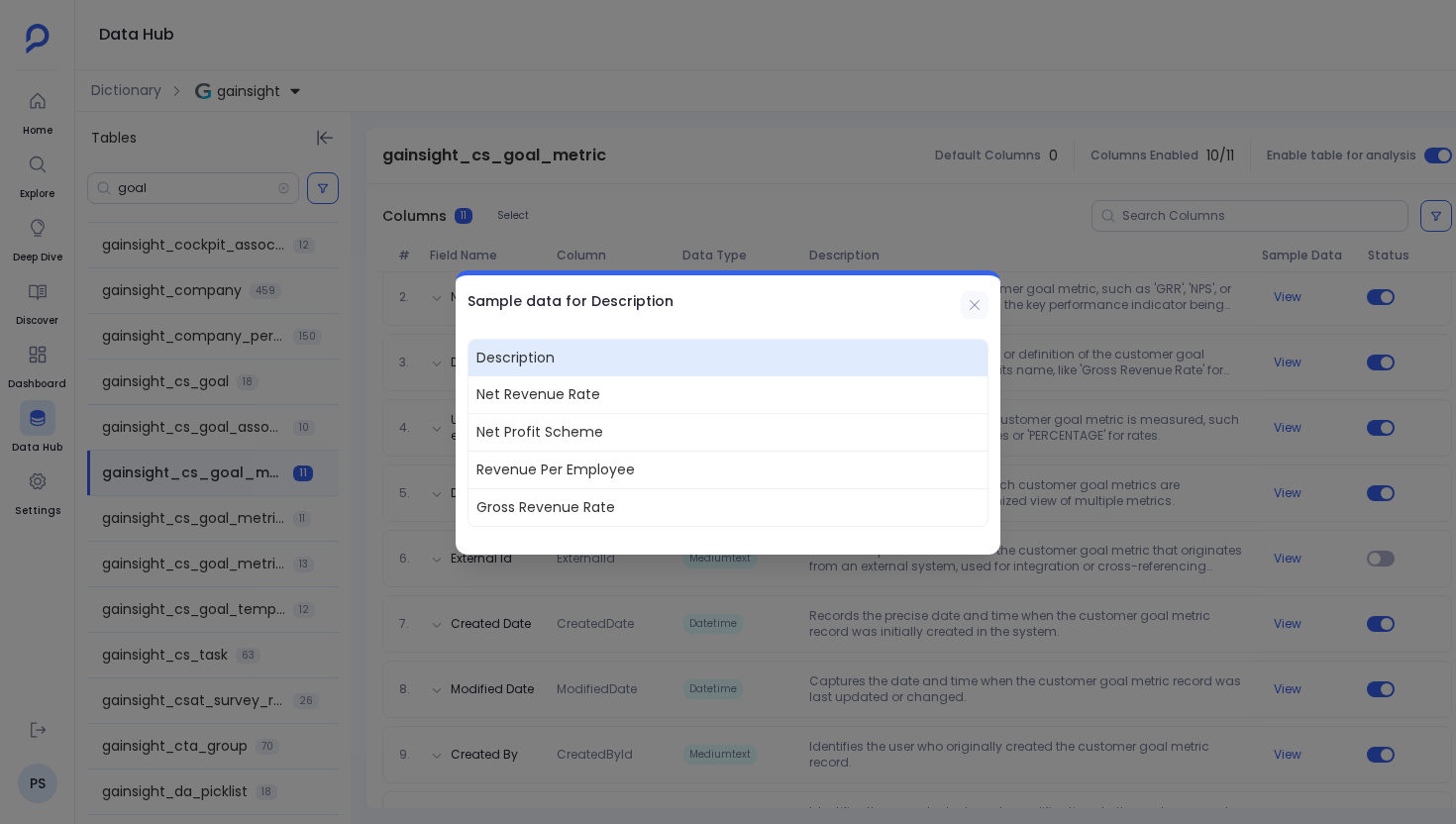 click at bounding box center [975, 305] 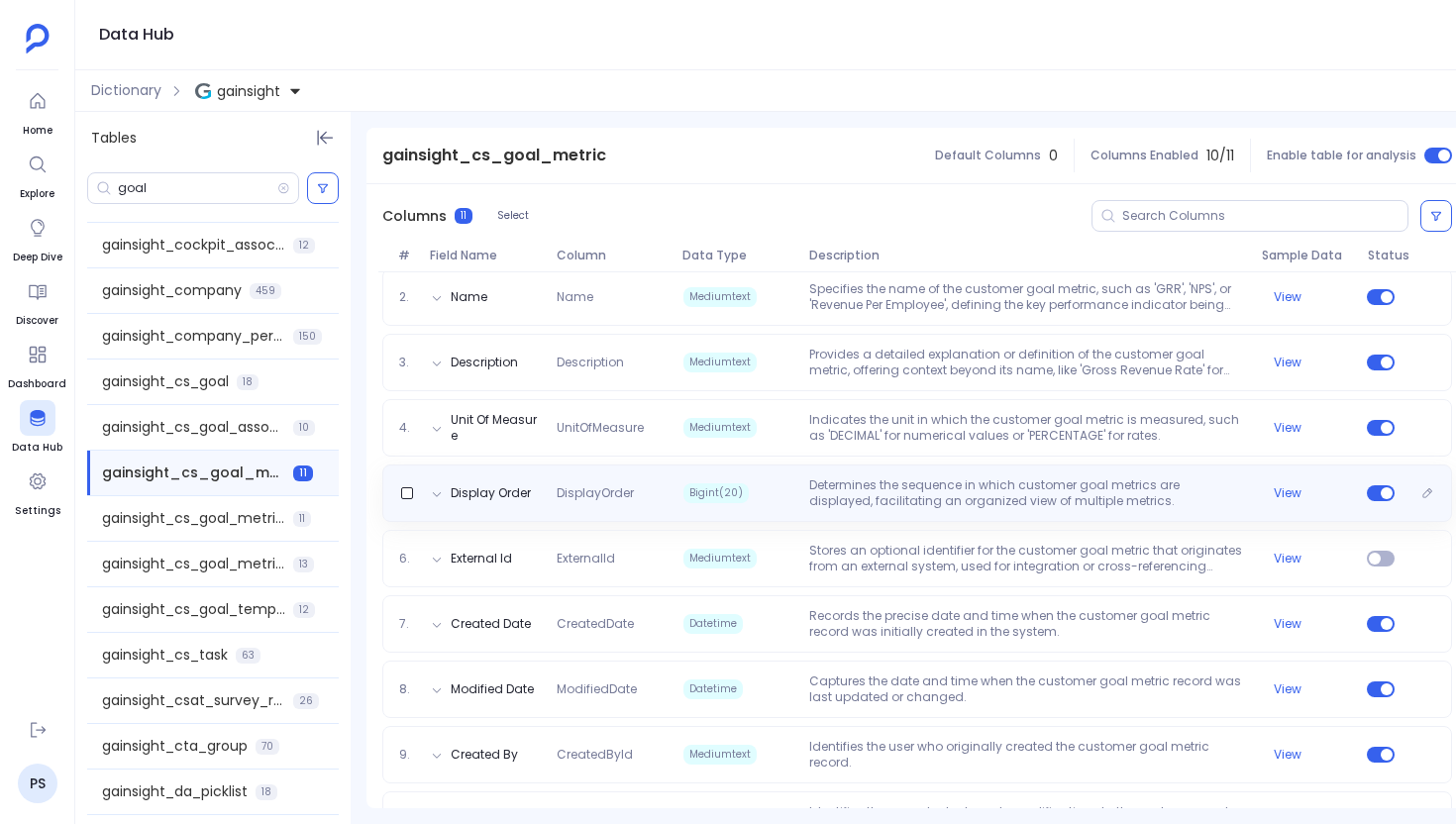 click on "Display Order DisplayOrder Bigint(20) Determines the sequence in which customer goal metrics are displayed, facilitating an organized view of multiple metrics. View" at bounding box center (917, 493) 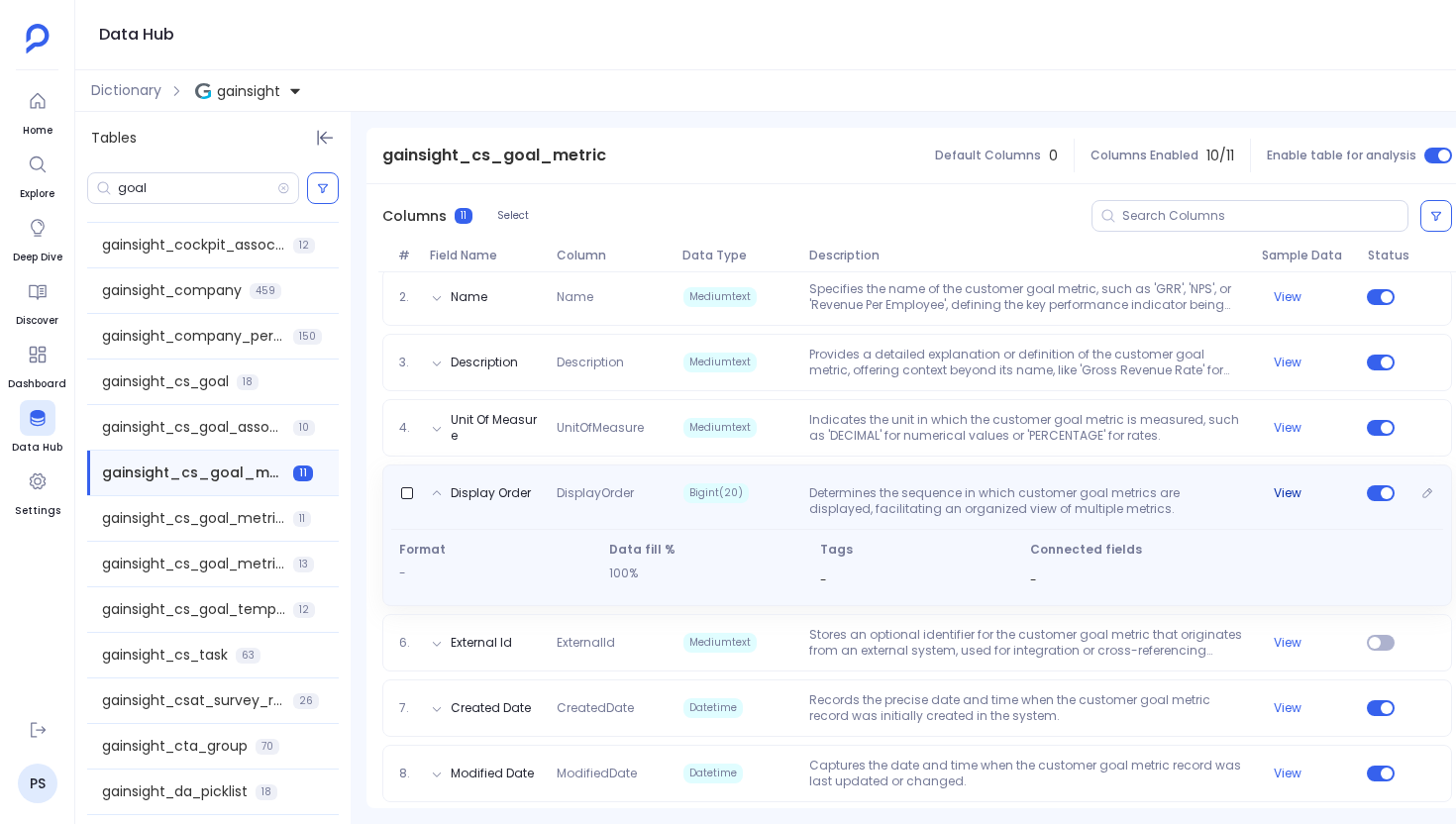 click on "View" at bounding box center (1288, 493) 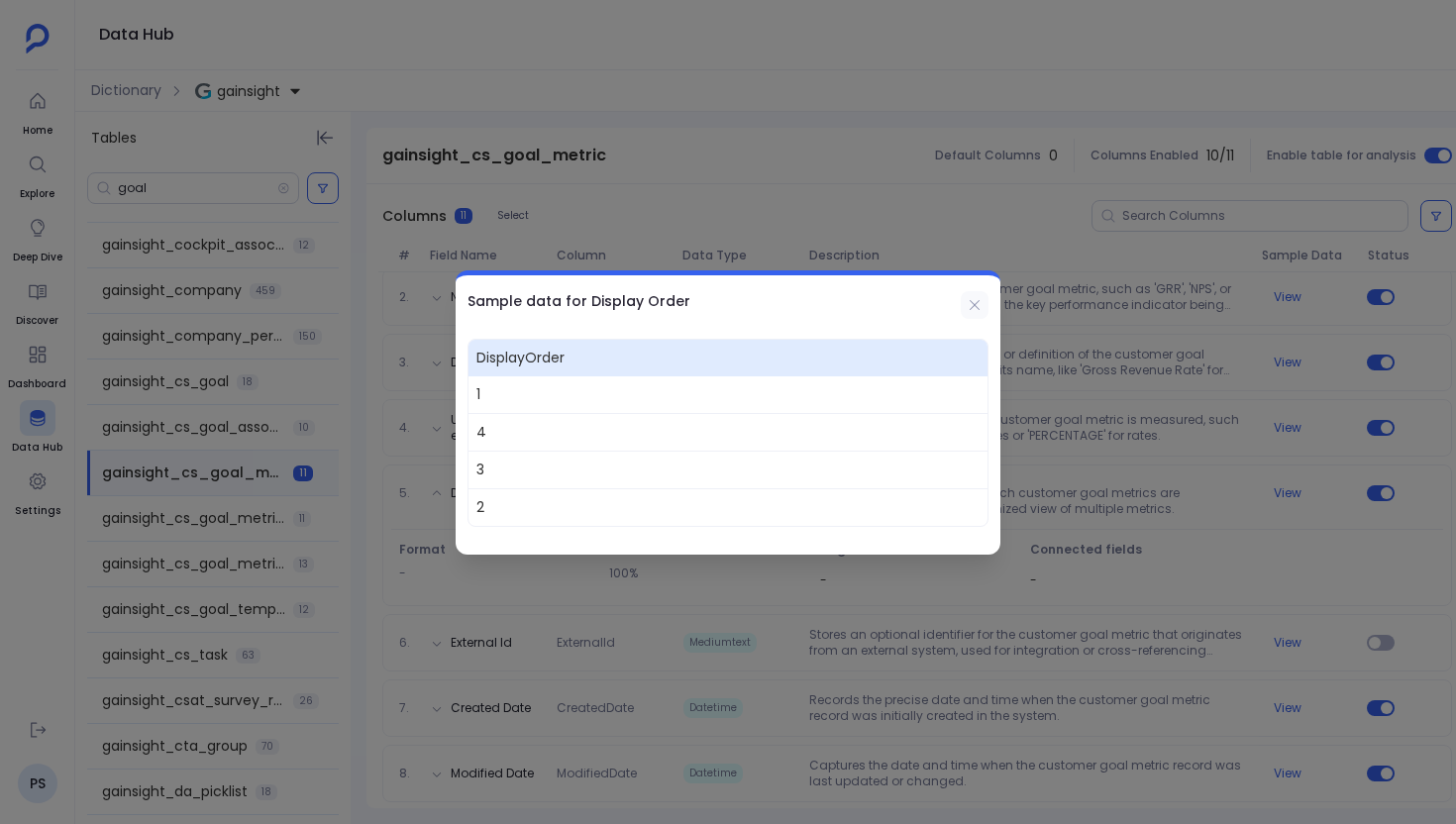 click 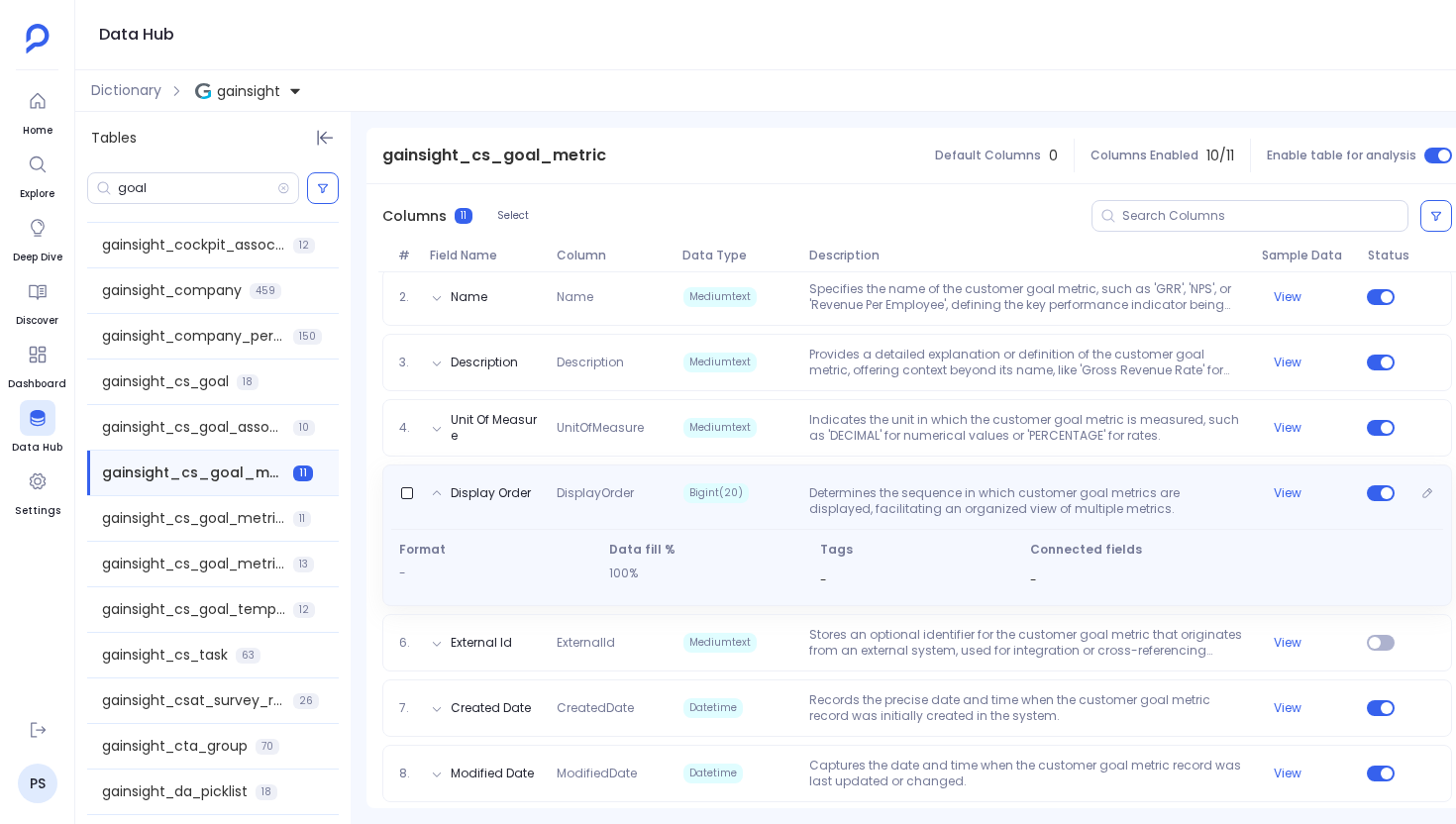 click on "Determines the sequence in which customer goal metrics are displayed, facilitating an organized view of multiple metrics." at bounding box center [1027, 501] 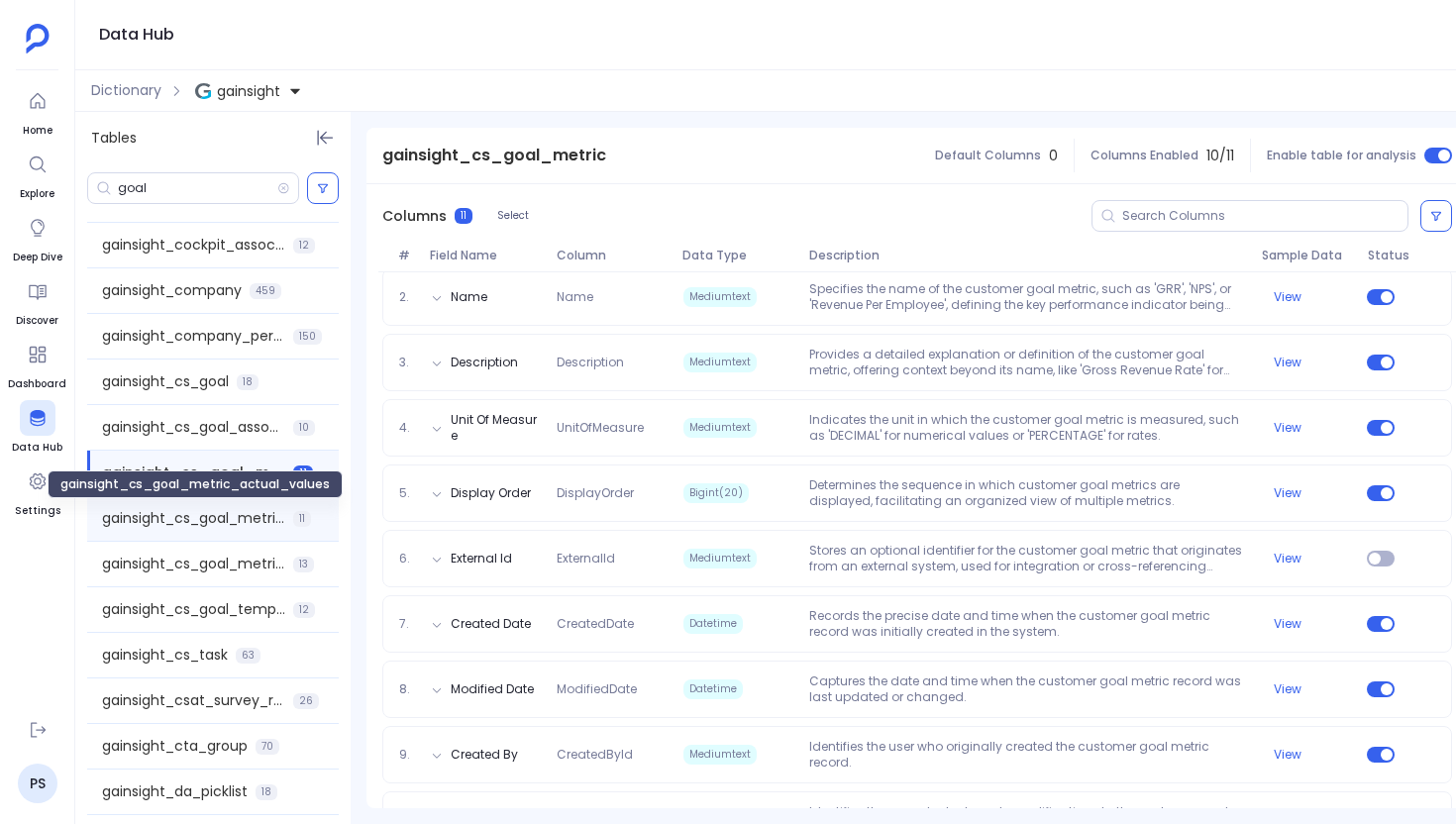 click on "gainsight_cs_goal_metric_actual_values" at bounding box center (193, 518) 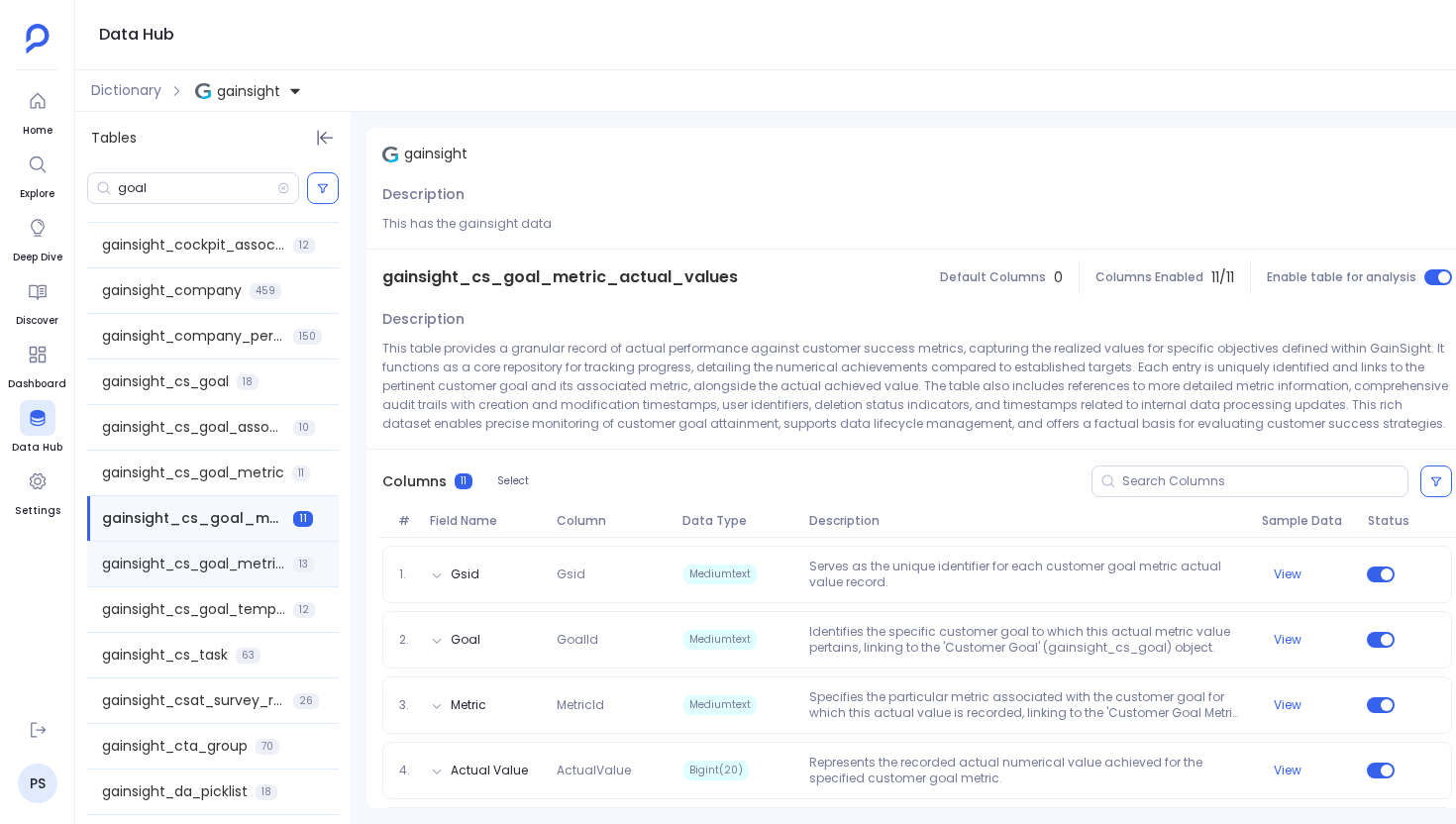 click on "gainsight_cs_goal_metric_values 13" at bounding box center [213, 564] 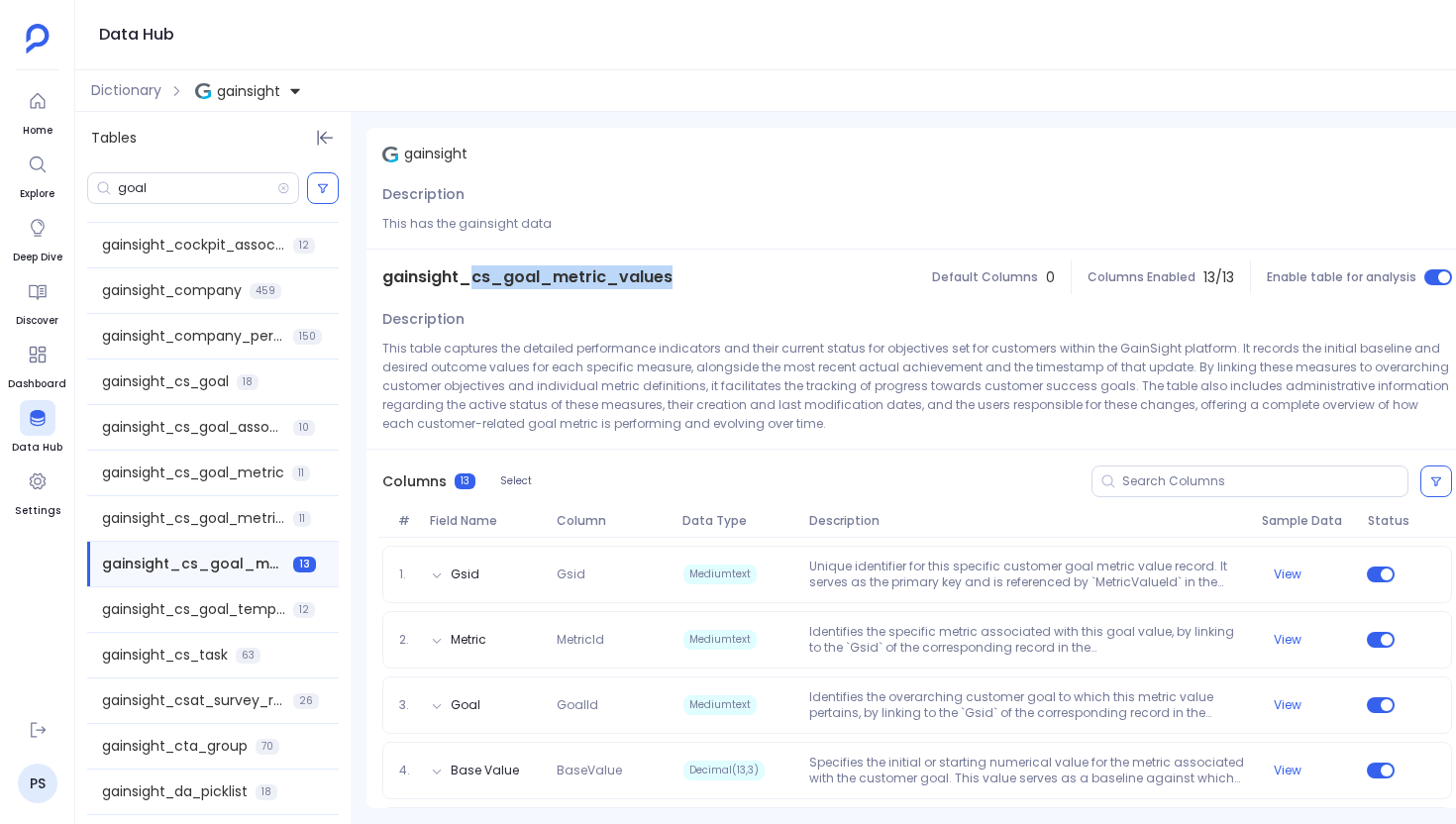 drag, startPoint x: 472, startPoint y: 280, endPoint x: 720, endPoint y: 299, distance: 248.72676 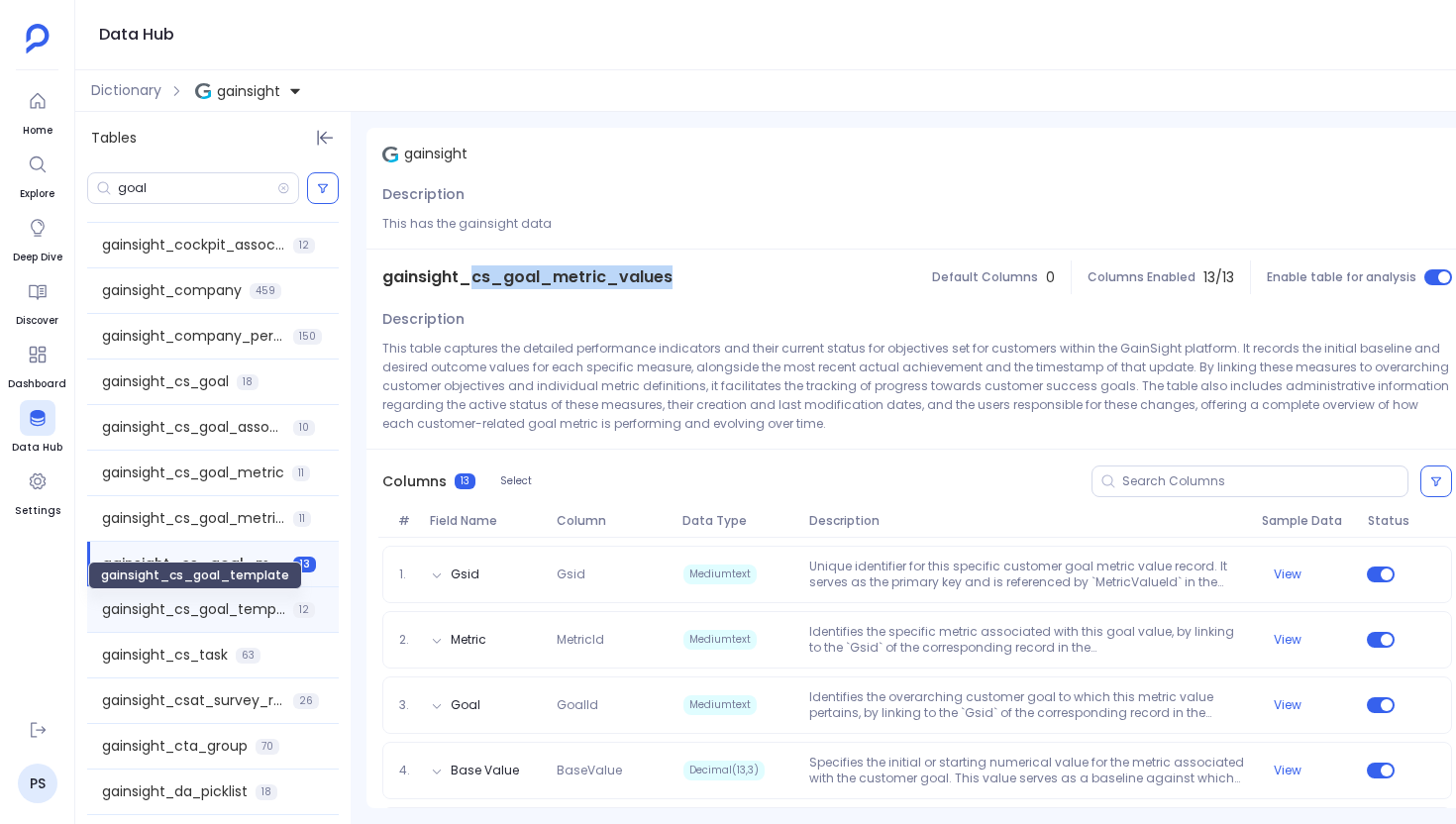 click on "gainsight_cs_goal_template" at bounding box center (193, 609) 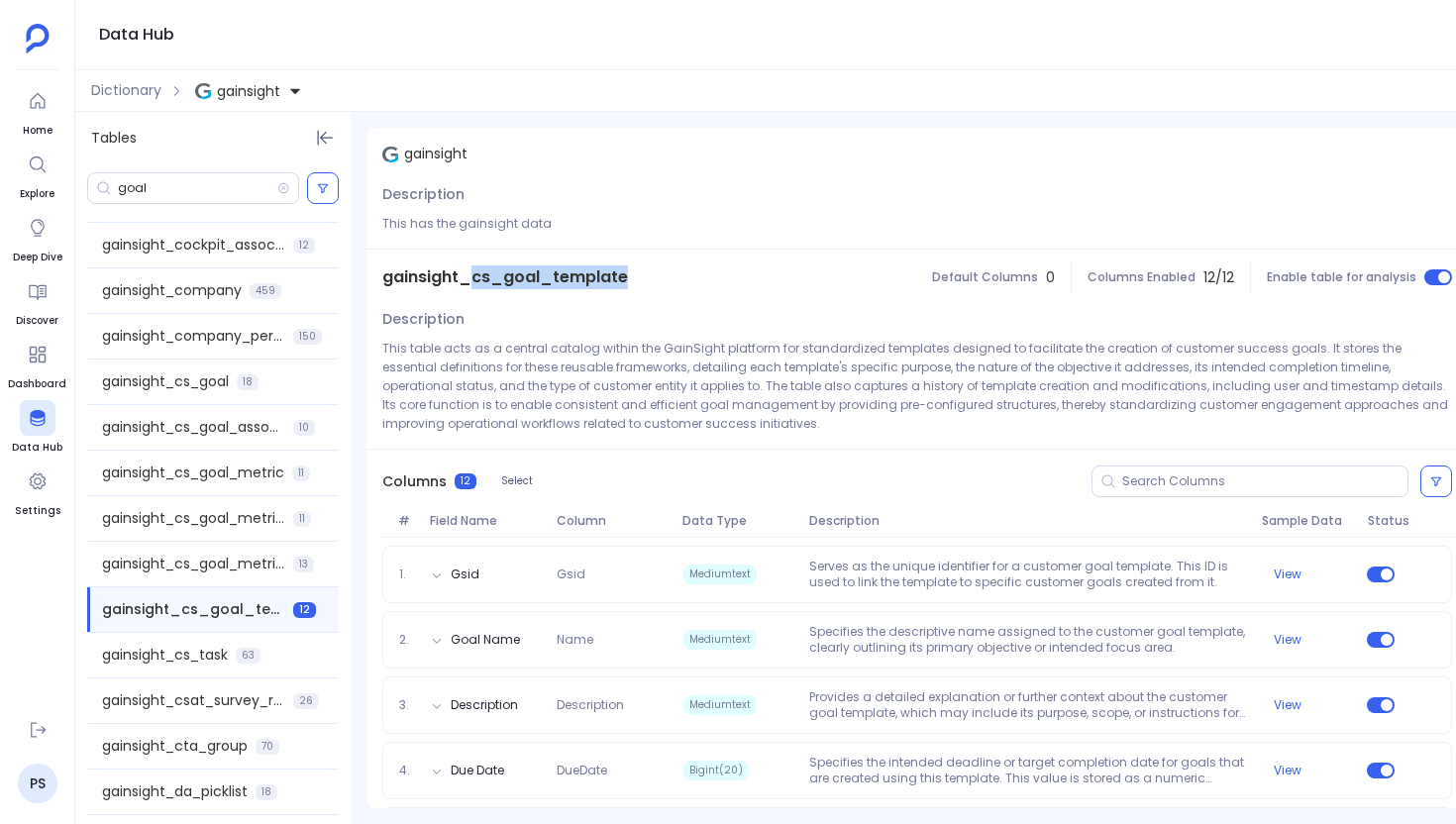 drag, startPoint x: 470, startPoint y: 277, endPoint x: 654, endPoint y: 273, distance: 184.04347 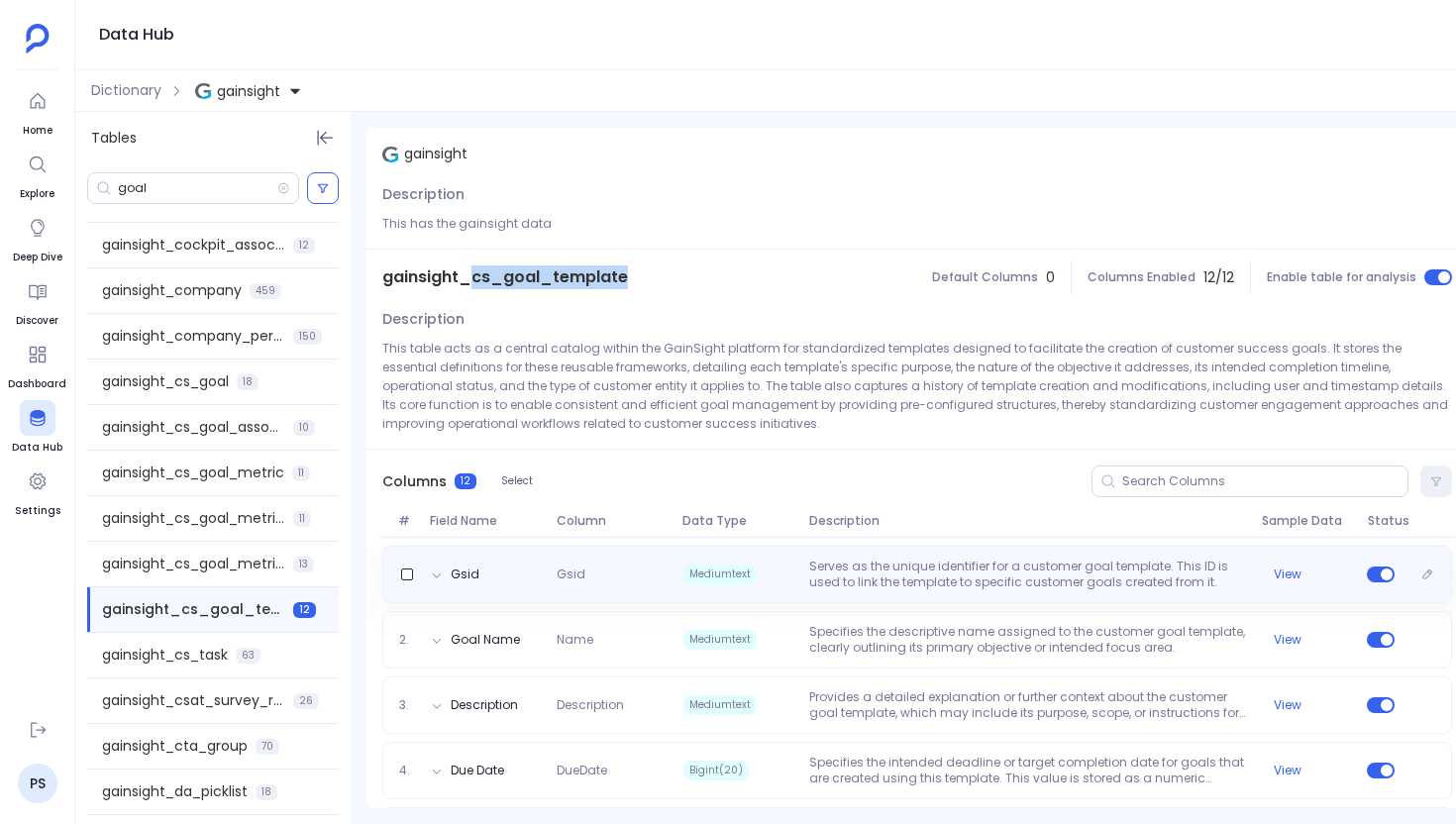 scroll, scrollTop: 65, scrollLeft: 0, axis: vertical 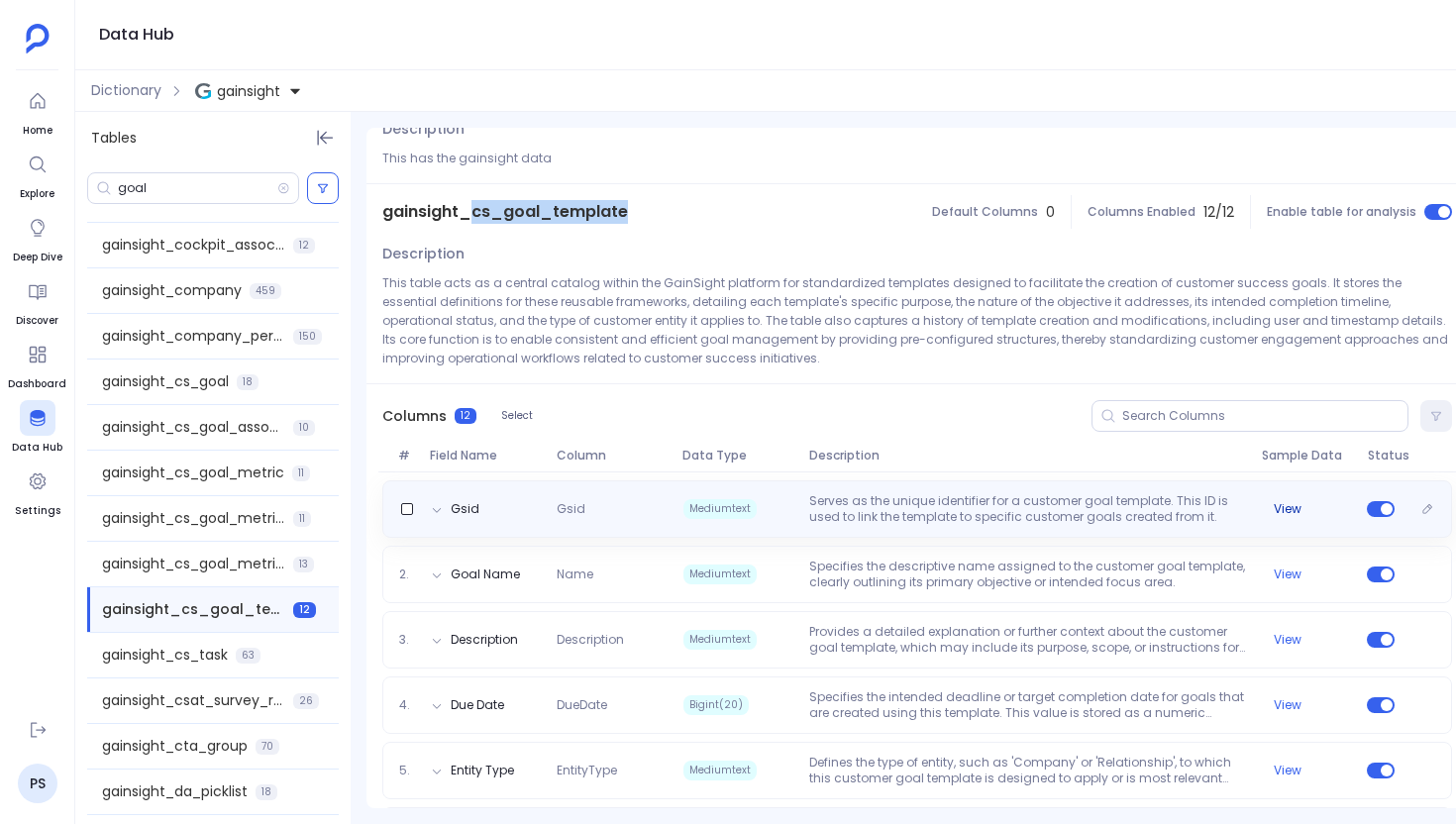 click on "View" at bounding box center (1288, 509) 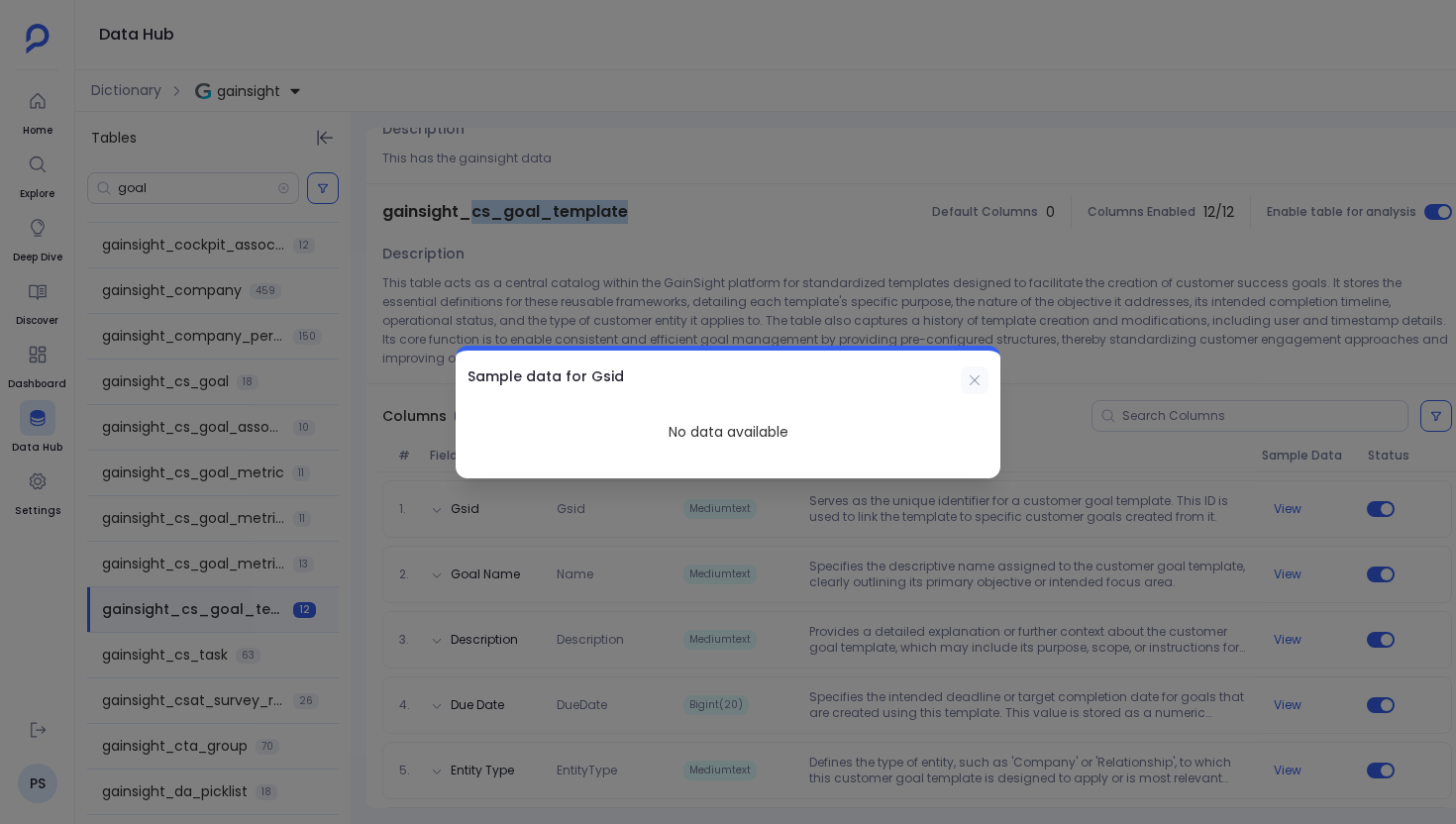 click at bounding box center [975, 380] 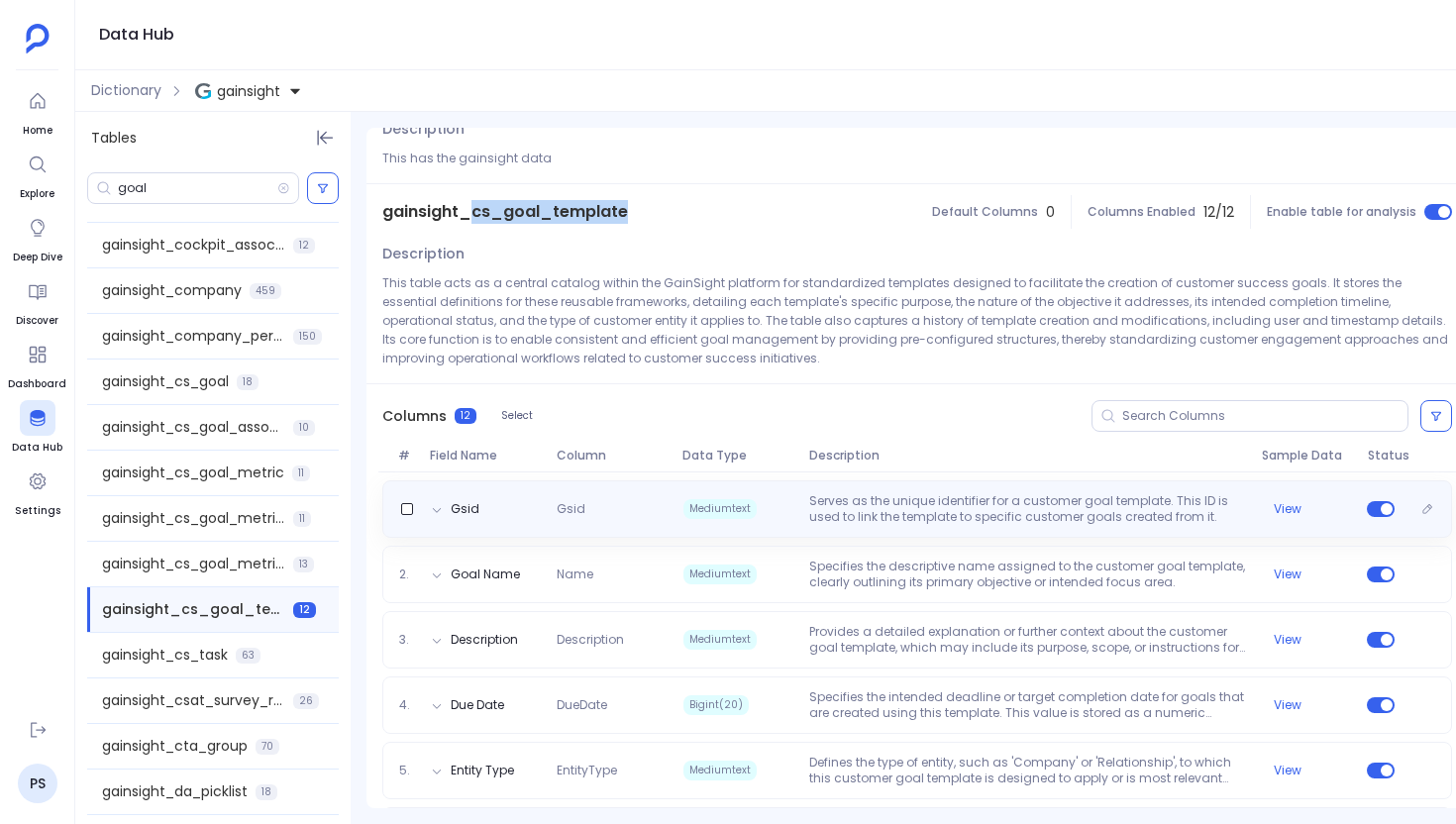 click on "Gsid" at bounding box center (611, 509) 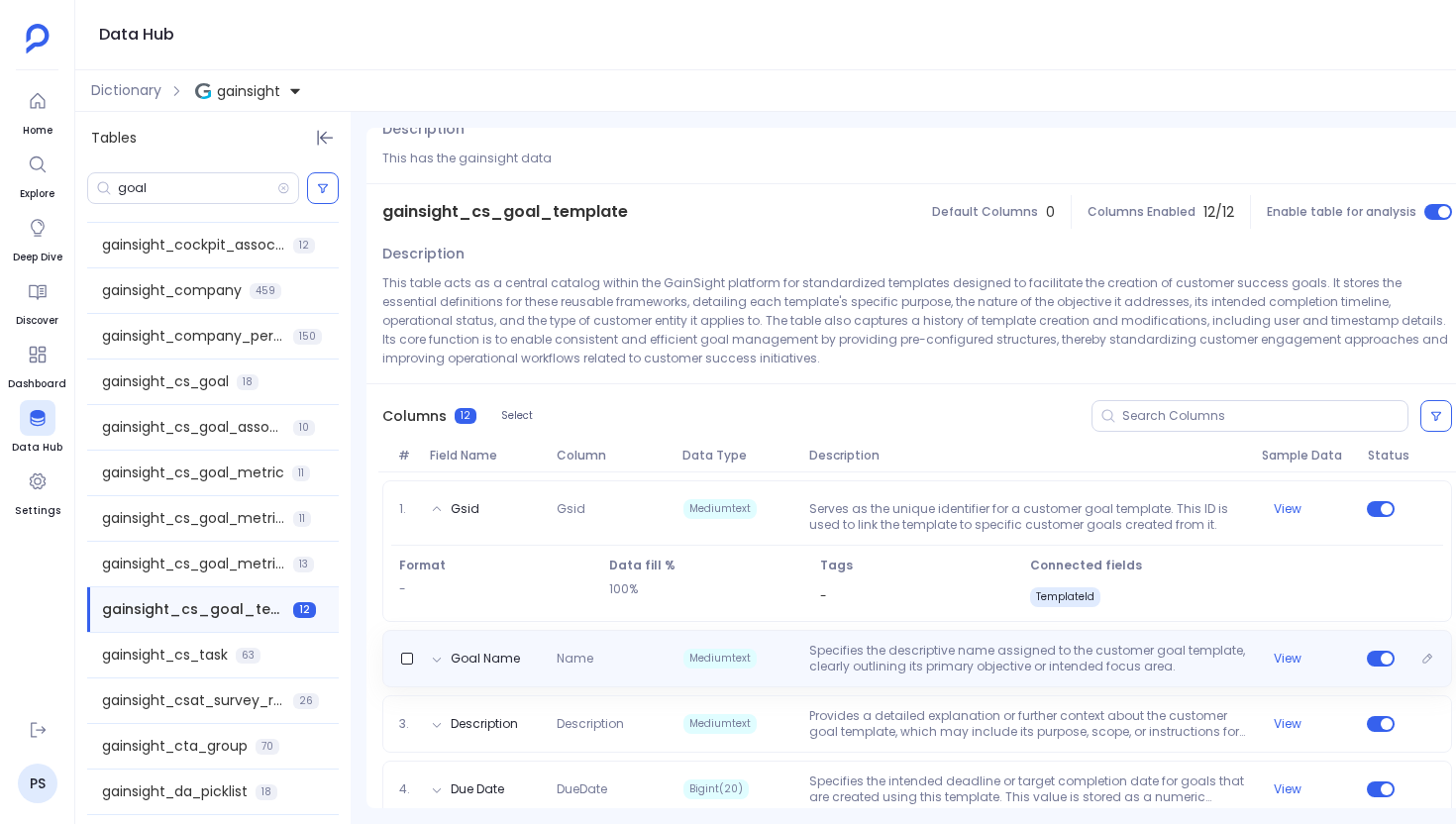 click on "Goal Name Name Mediumtext Specifies the descriptive name assigned to the customer goal template, clearly outlining its primary objective or intended focus area. View" at bounding box center [917, 659] 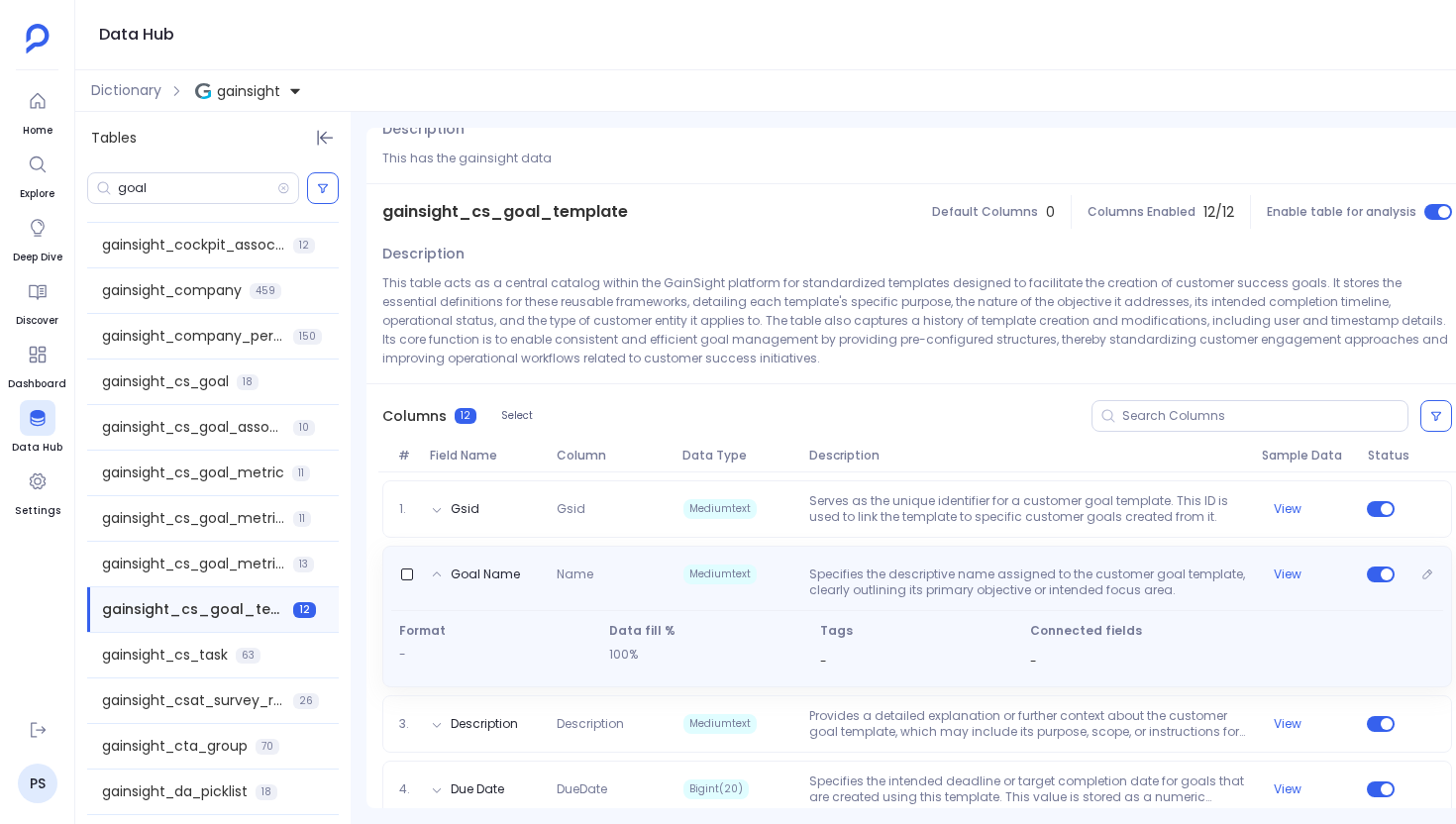 scroll, scrollTop: 520, scrollLeft: 0, axis: vertical 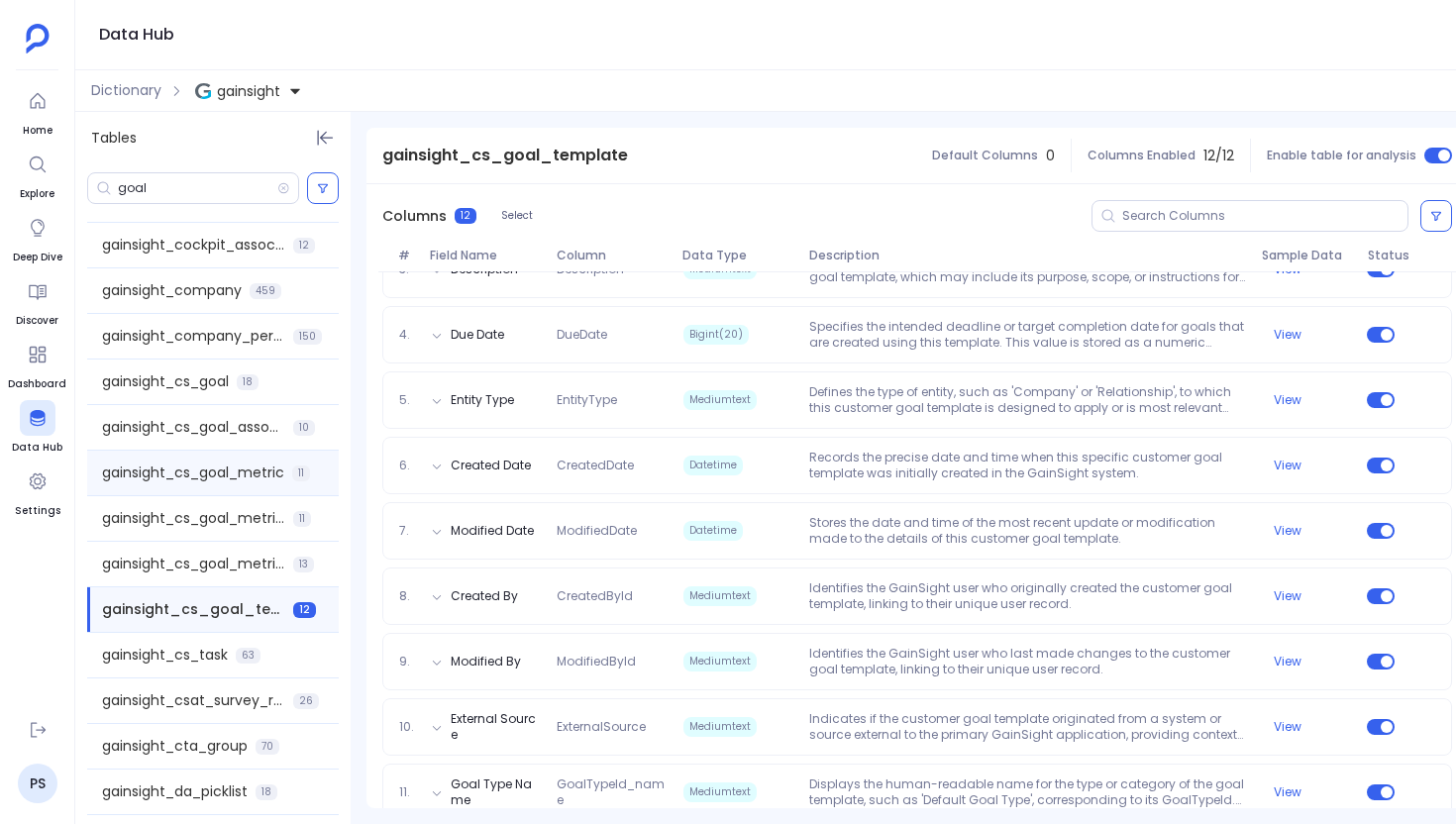 click on "gainsight_cs_goal_metric 11" at bounding box center [213, 472] 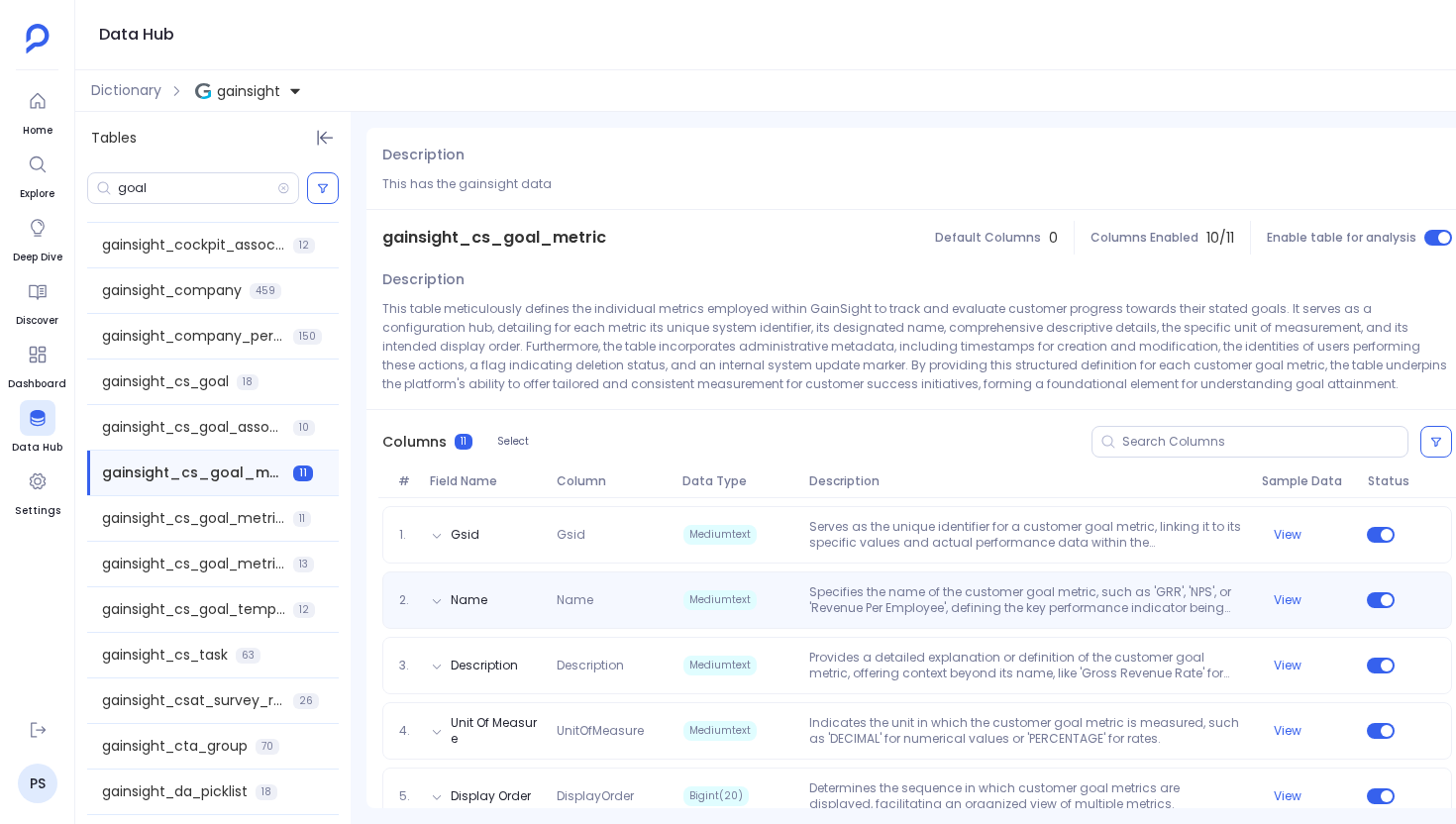 scroll, scrollTop: 0, scrollLeft: 0, axis: both 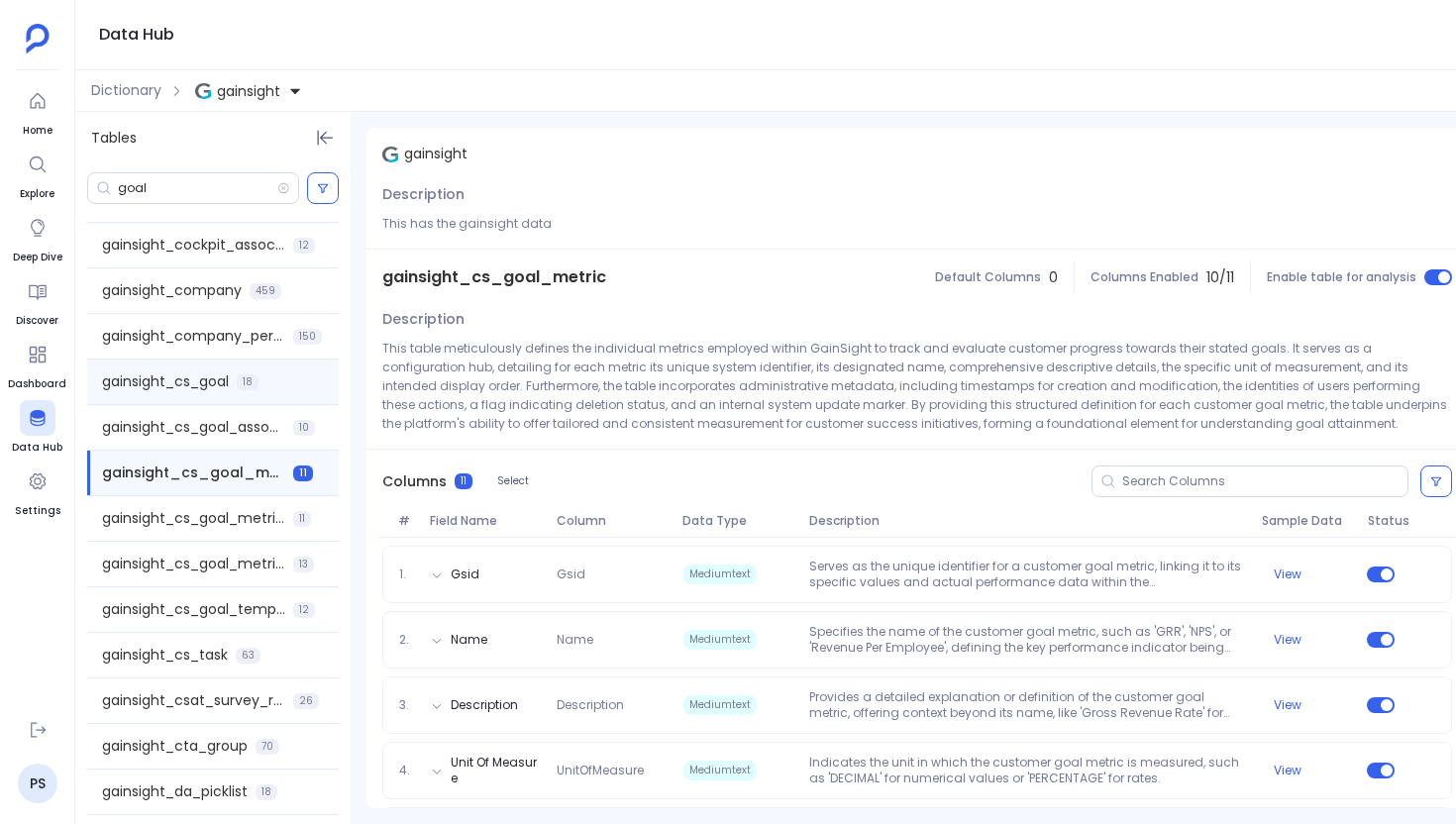 click on "gainsight_cs_goal" at bounding box center [165, 381] 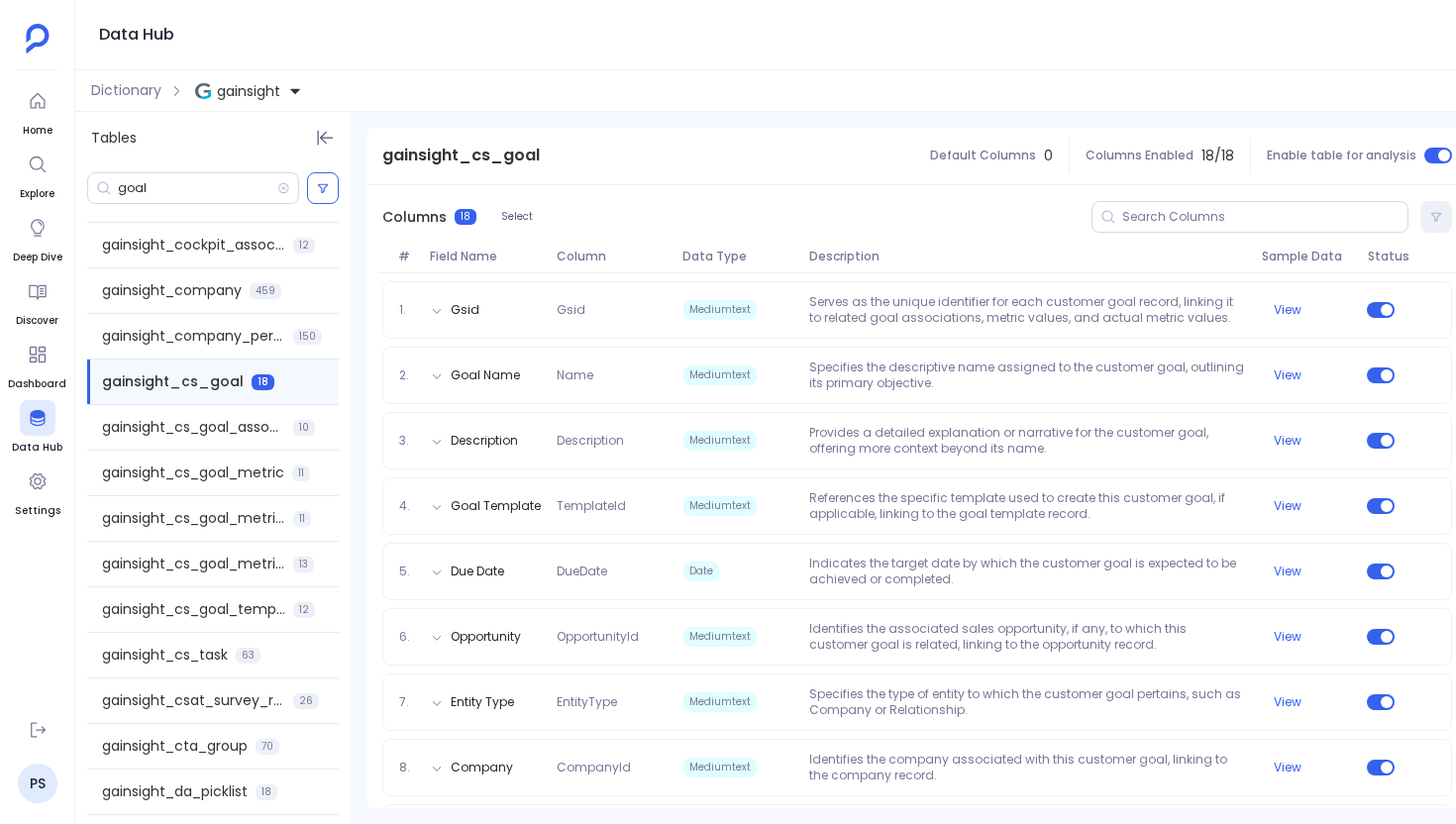 scroll, scrollTop: 292, scrollLeft: 0, axis: vertical 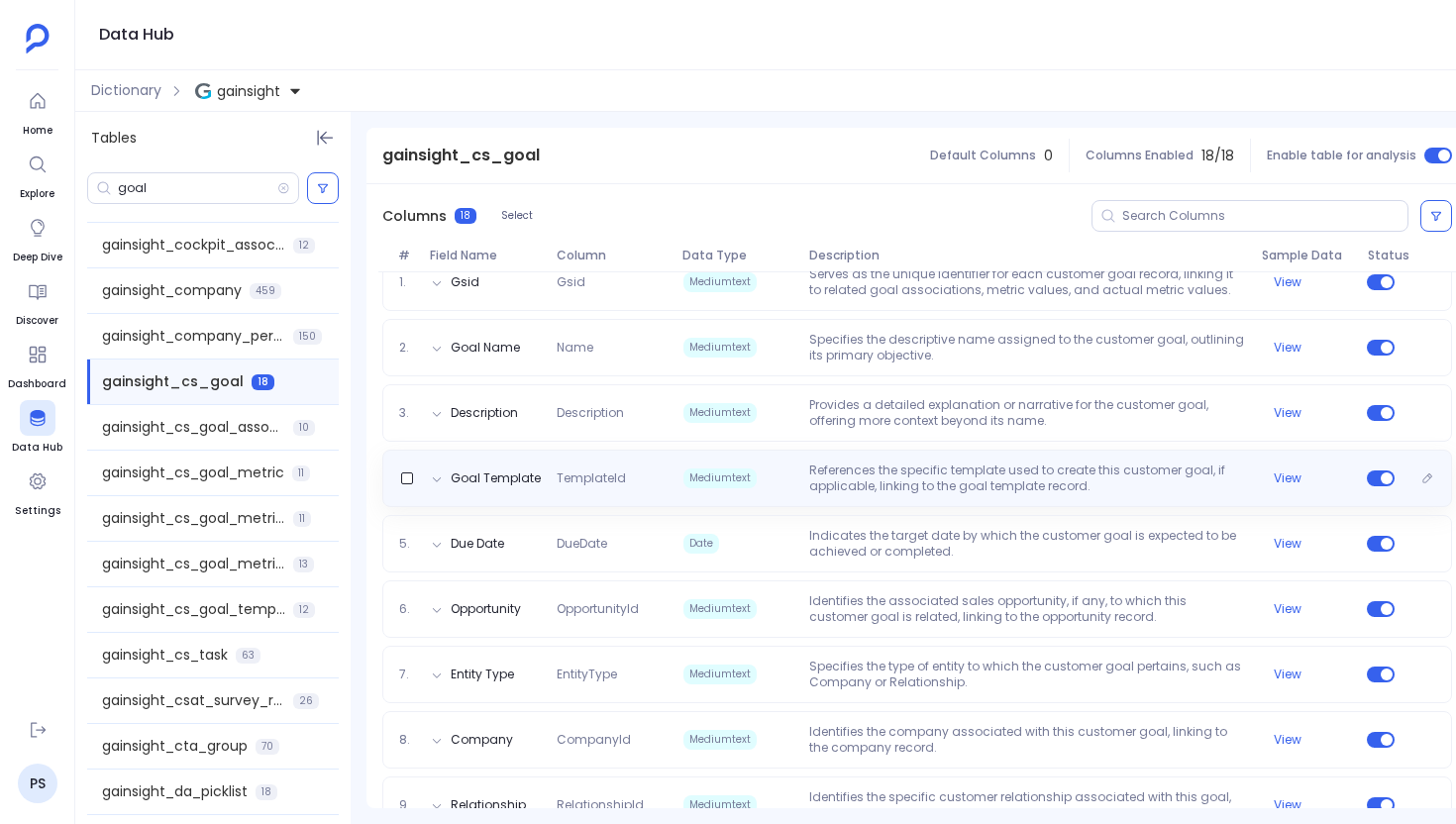 click on "Goal Template TemplateId Mediumtext References the specific template used to create this customer goal, if applicable, linking to the goal template record. View" at bounding box center [917, 478] 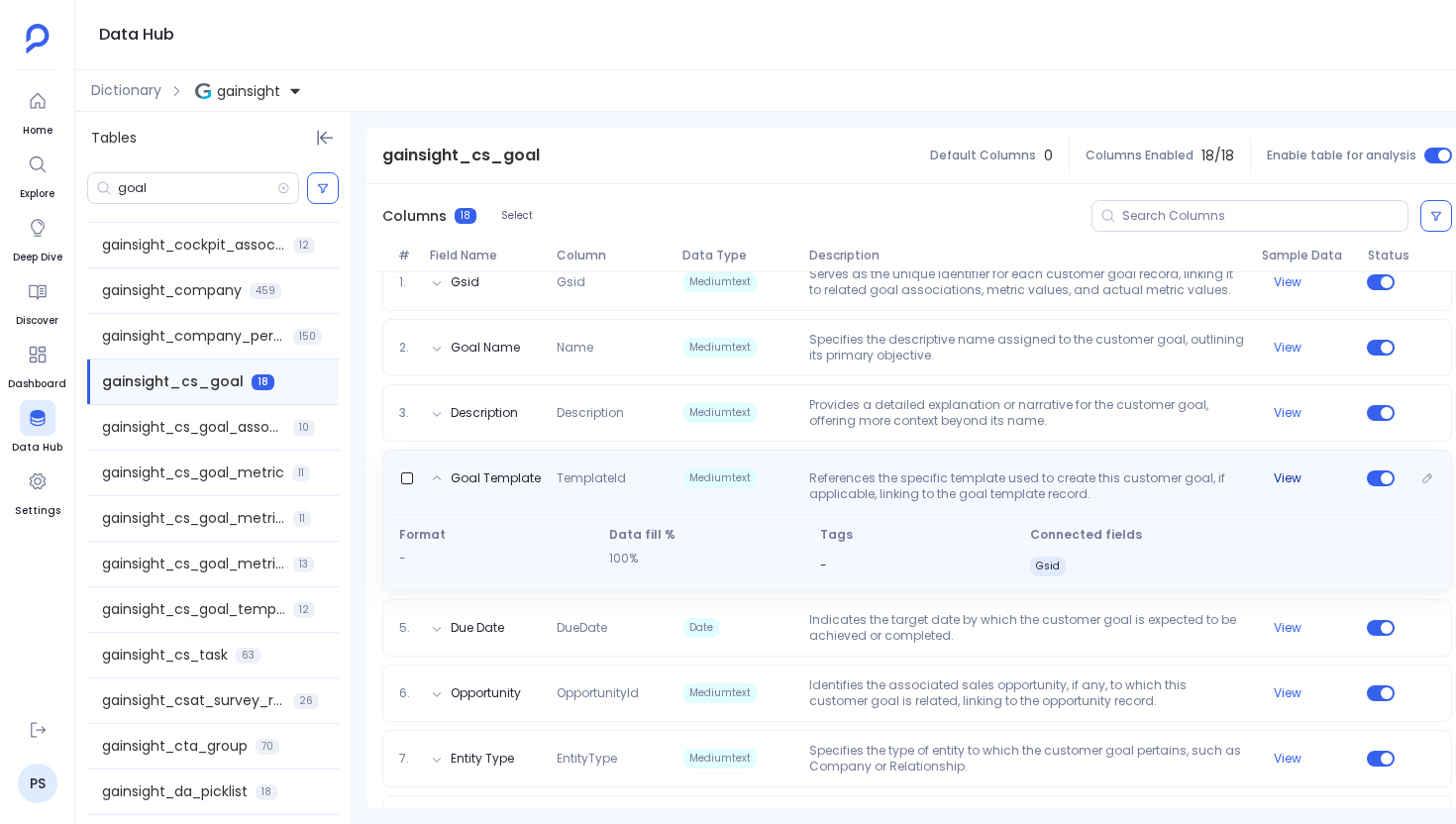 click on "View" at bounding box center [1288, 478] 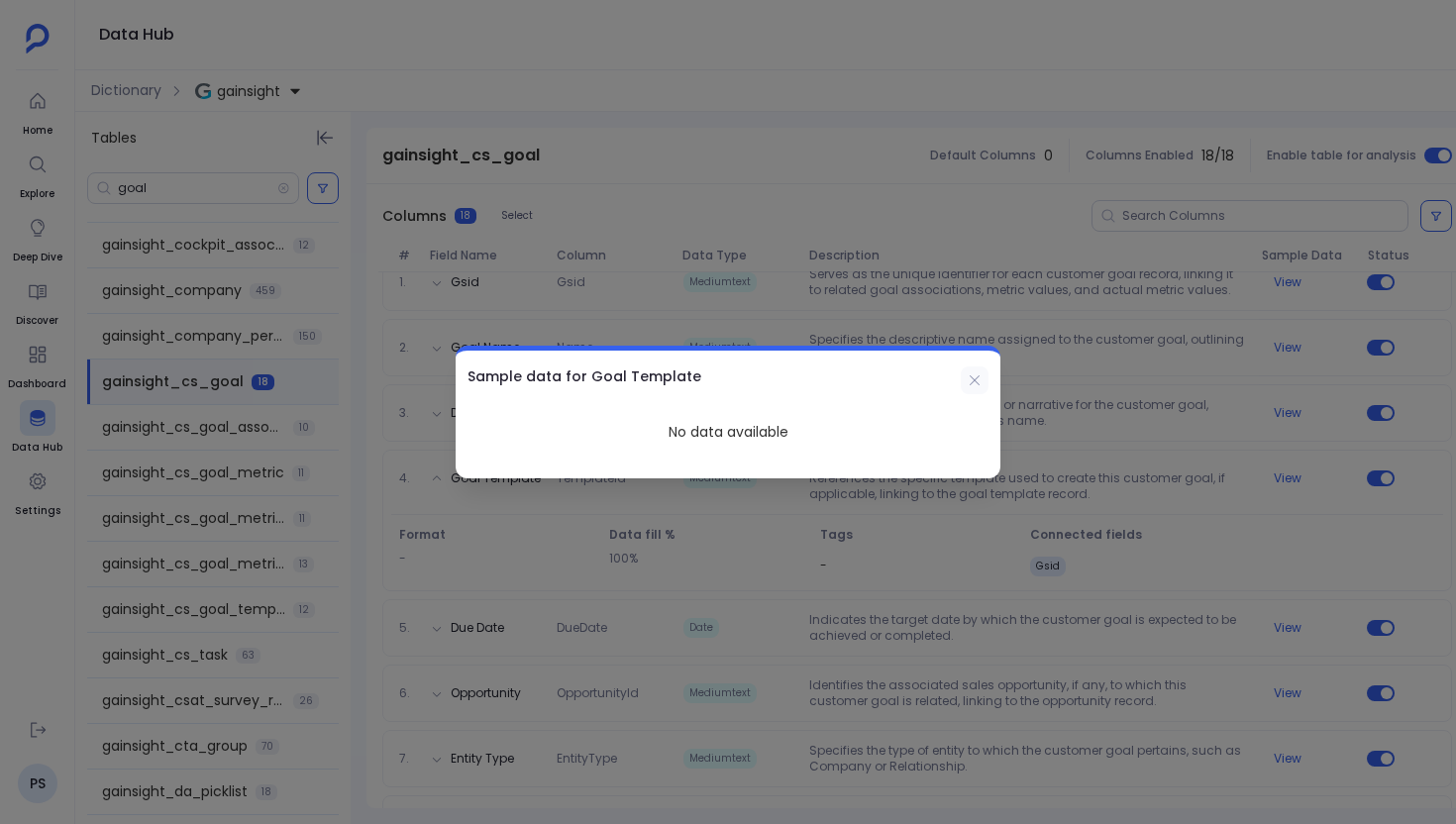 click 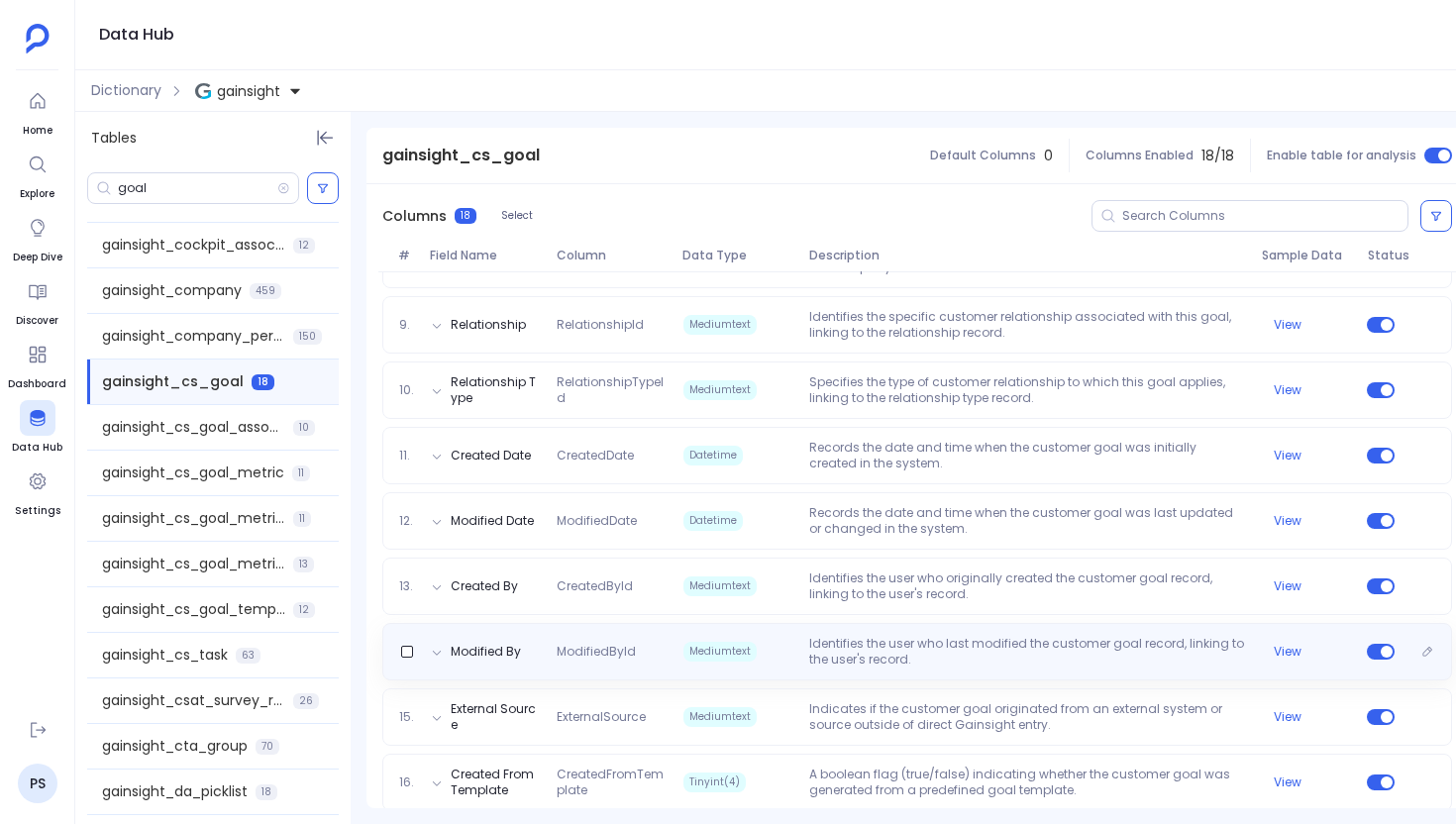 scroll, scrollTop: 1006, scrollLeft: 0, axis: vertical 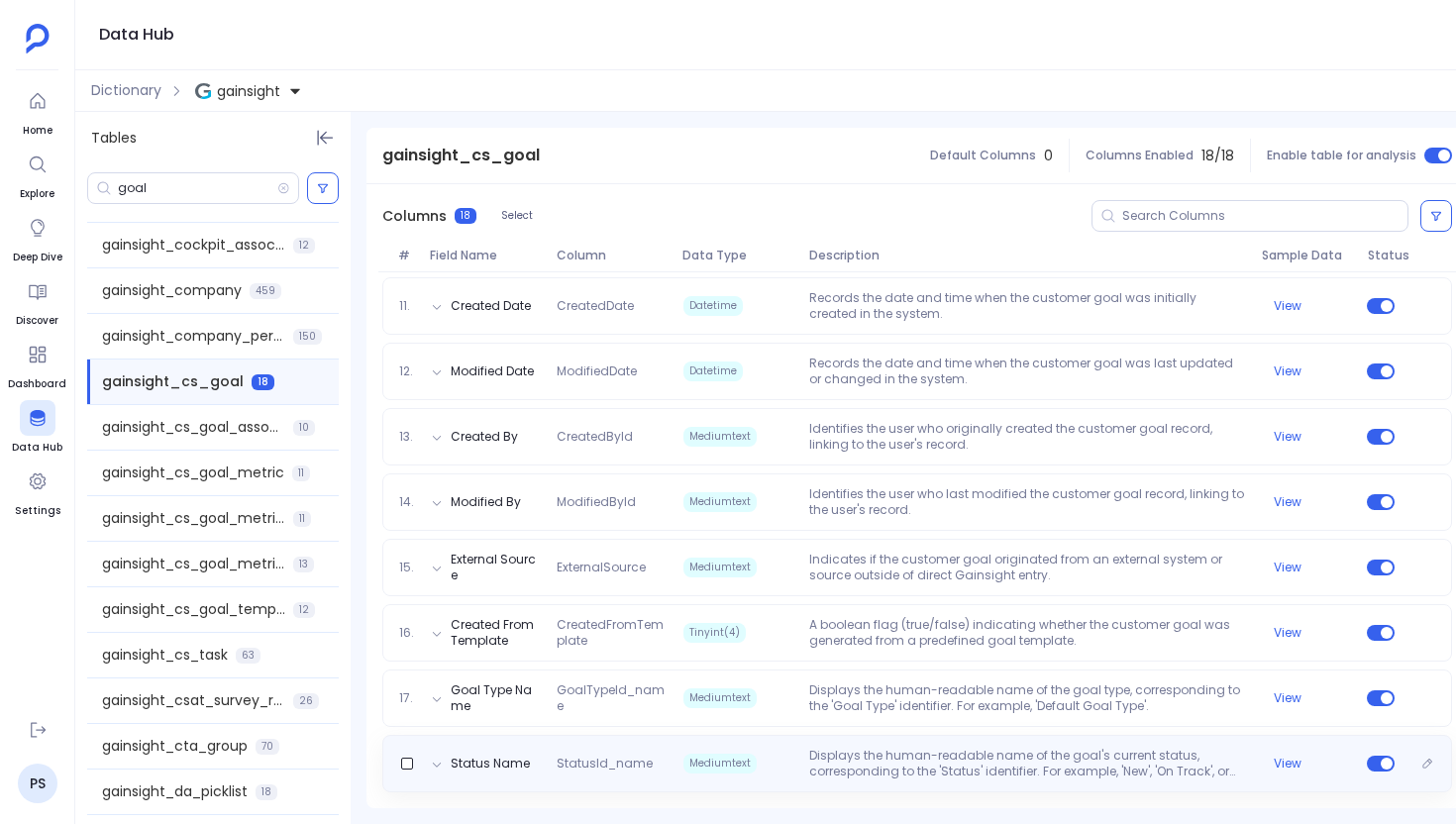 click on "Status Name StatusId_name Mediumtext Displays the human-readable name of the goal's current status, corresponding to the 'Status' identifier. For example, 'New', 'On Track', or 'Achieved'. View" at bounding box center (917, 764) 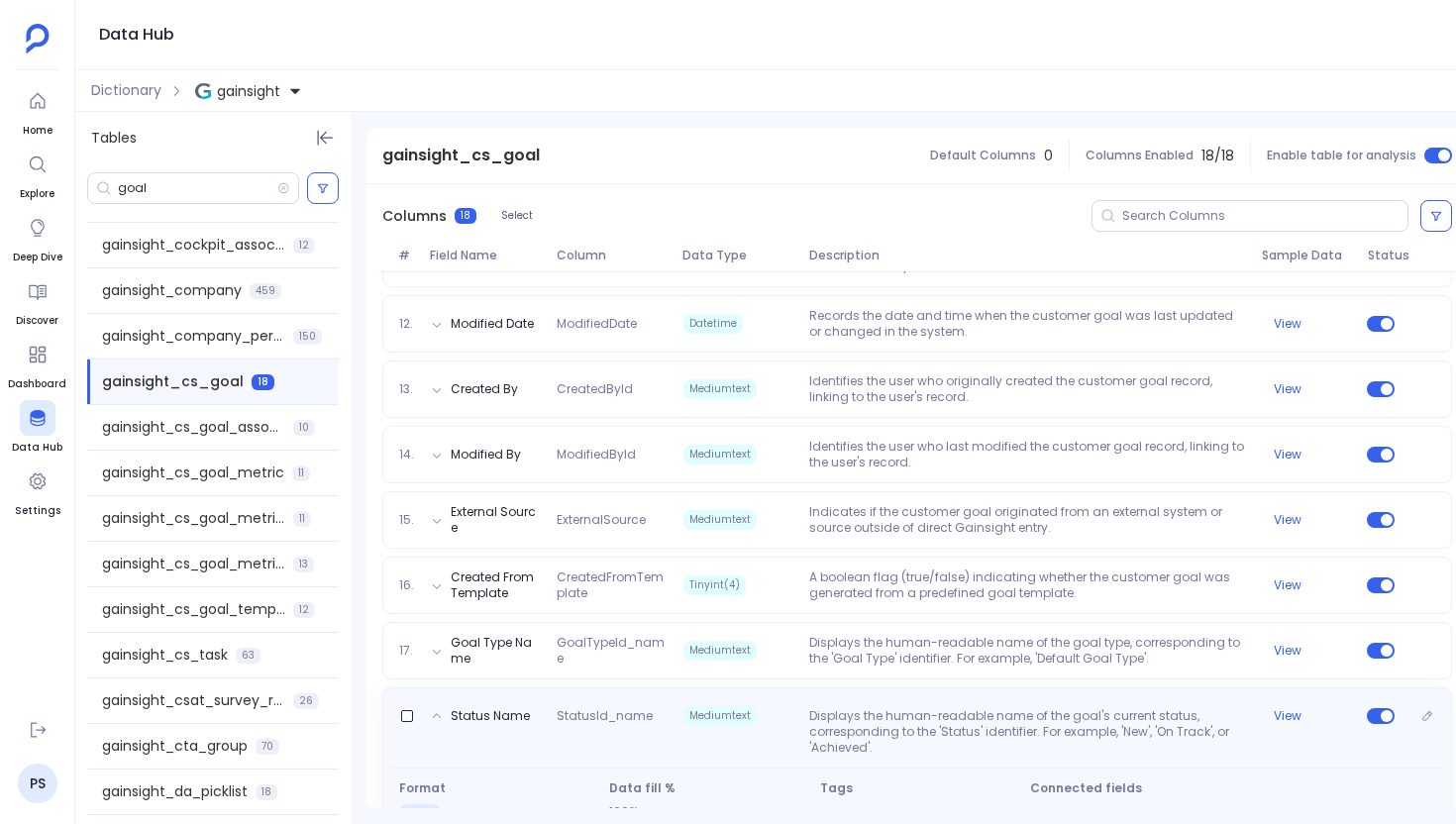 scroll, scrollTop: 973, scrollLeft: 0, axis: vertical 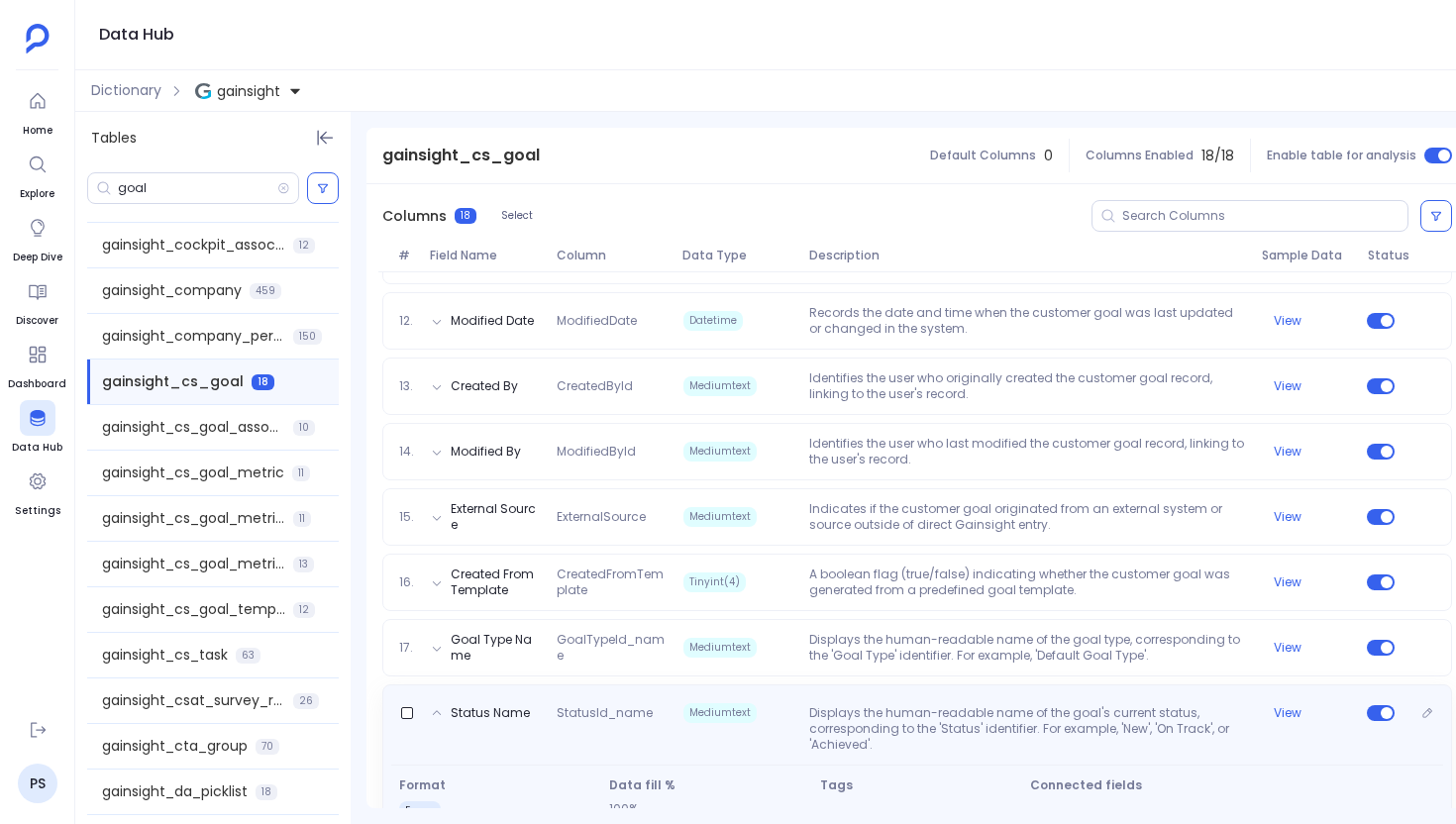 click on "Displays the human-readable name of the goal's current status, corresponding to the 'Status' identifier. For example, 'New', 'On Track', or 'Achieved'." at bounding box center [1027, 729] 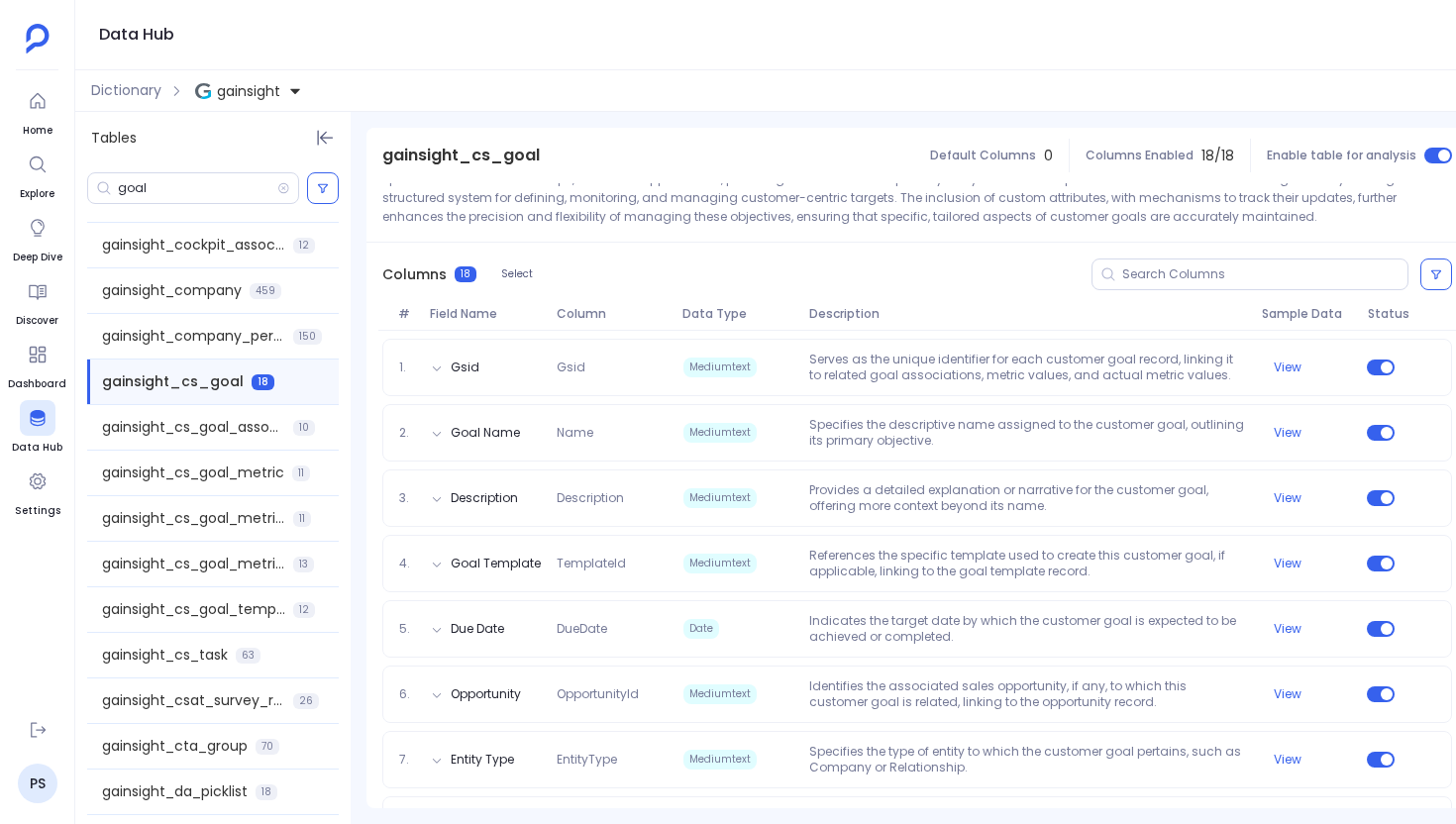 scroll, scrollTop: 0, scrollLeft: 0, axis: both 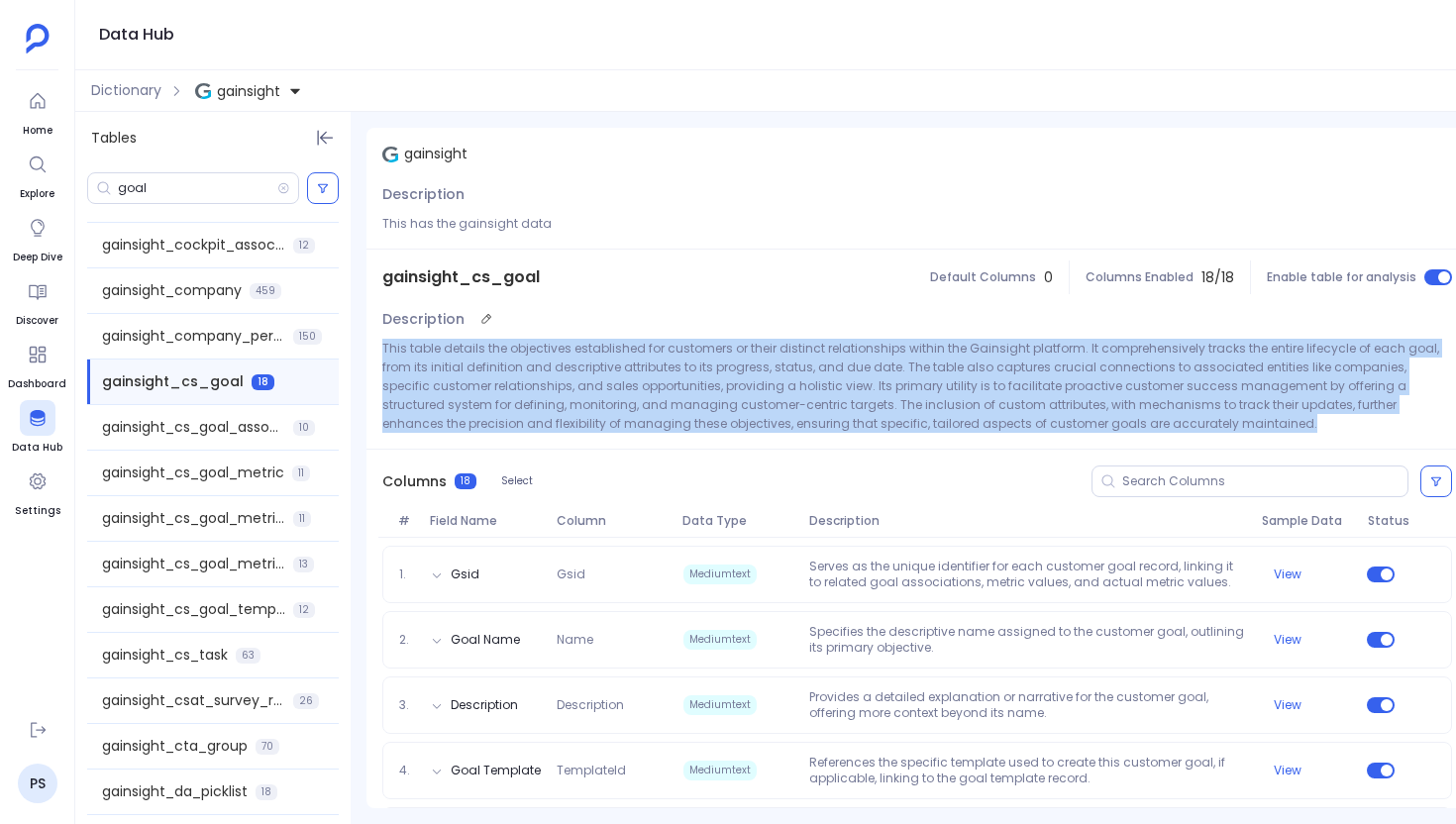 drag, startPoint x: 1126, startPoint y: 429, endPoint x: 375, endPoint y: 358, distance: 754.34873 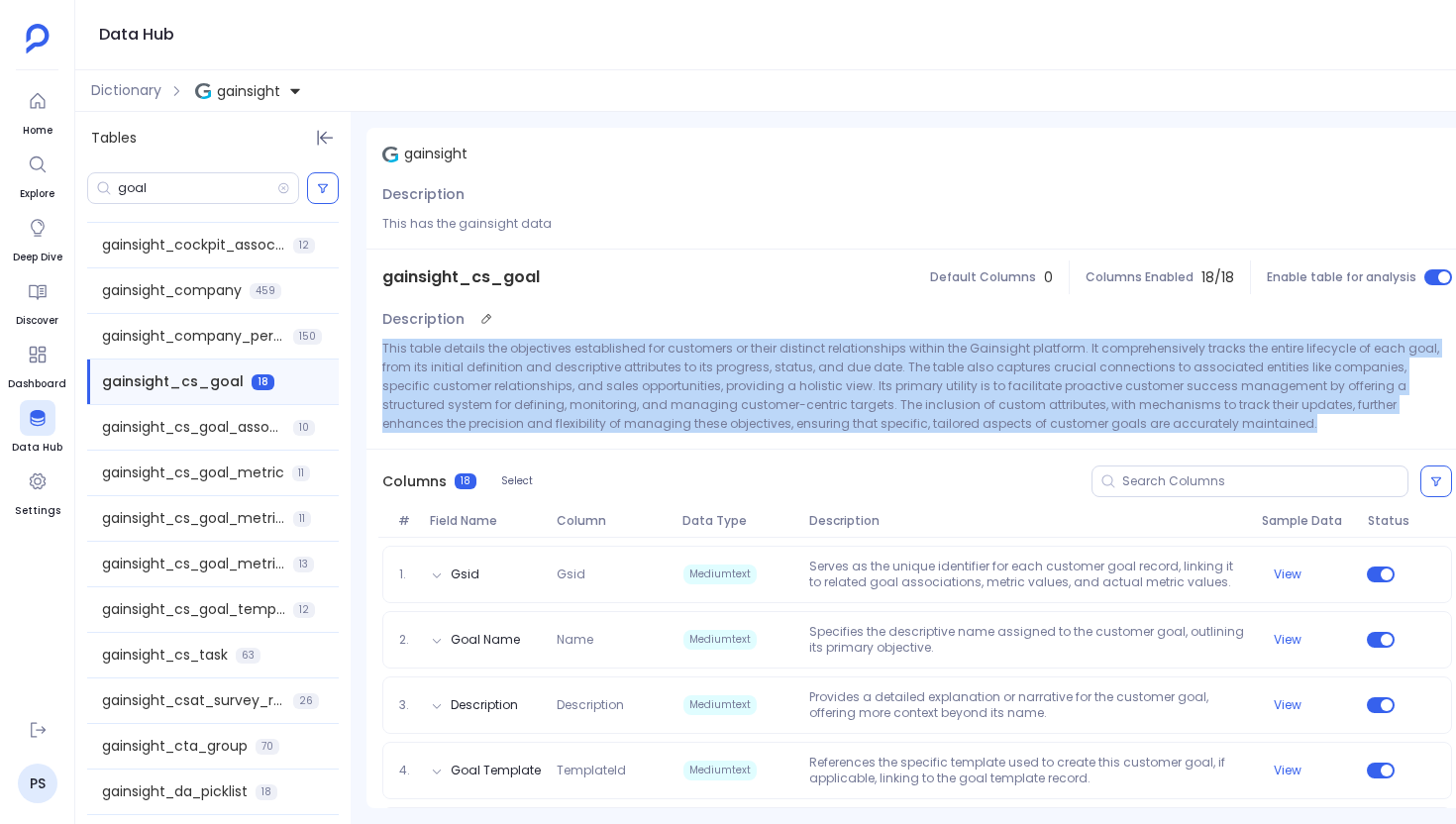 copy on "This table details the objectives established for customers or their distinct relationships within the Gainsight platform. It comprehensively tracks the entire lifecycle of each goal, from its initial definition and descriptive attributes to its progress, status, and due date. The table also captures crucial connections to associated entities like companies, specific customer relationships, and sales opportunities, providing a holistic view. Its primary utility is to facilitate proactive customer success management by offering a structured system for defining, monitoring, and managing customer-centric targets. The inclusion of custom attributes, with mechanisms to track their updates, further enhances the precision and flexibility of managing these objectives, ensuring that specific, tailored aspects of customer goals are accurately maintained." 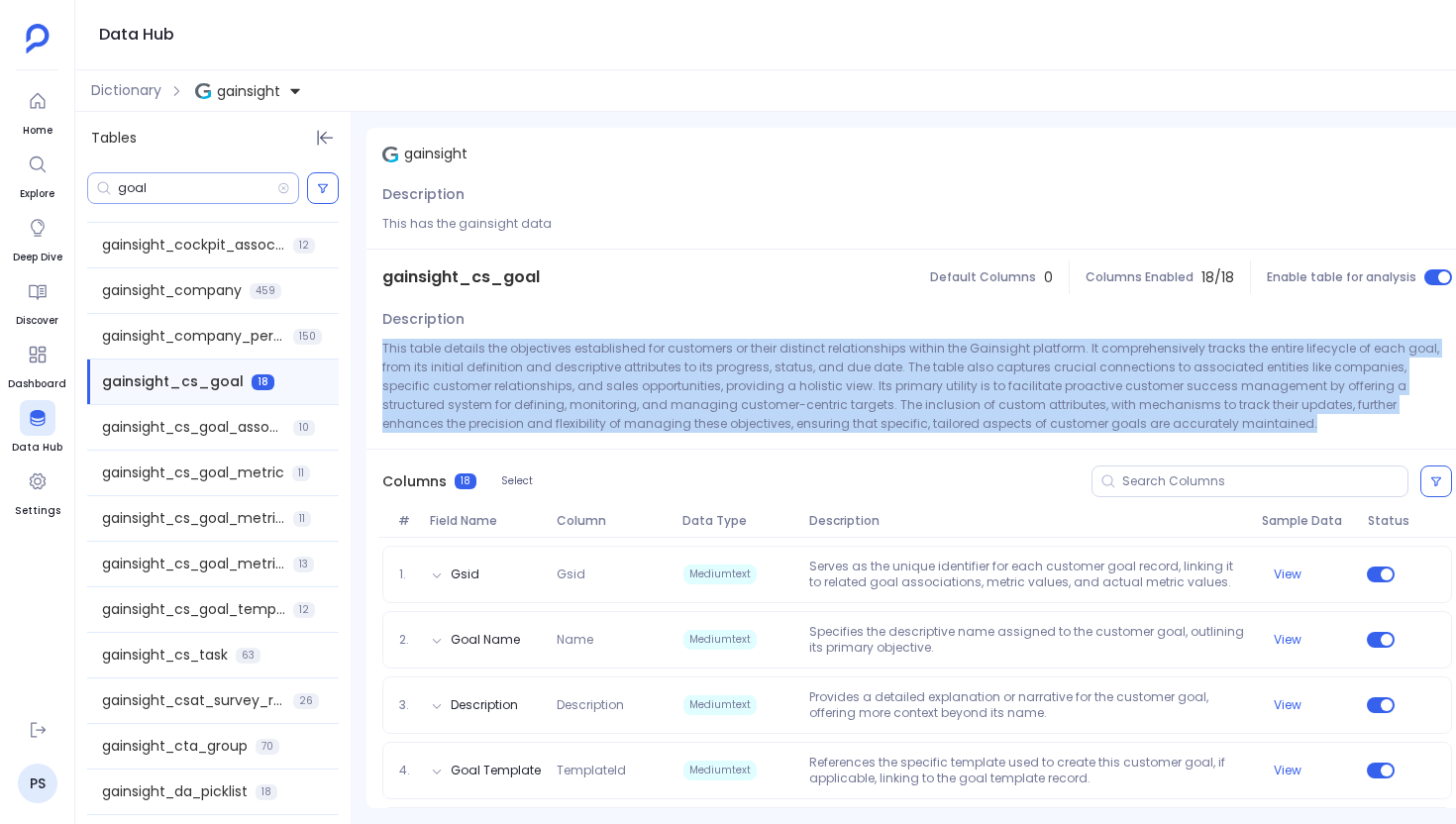 click on "goal" at bounding box center (197, 188) 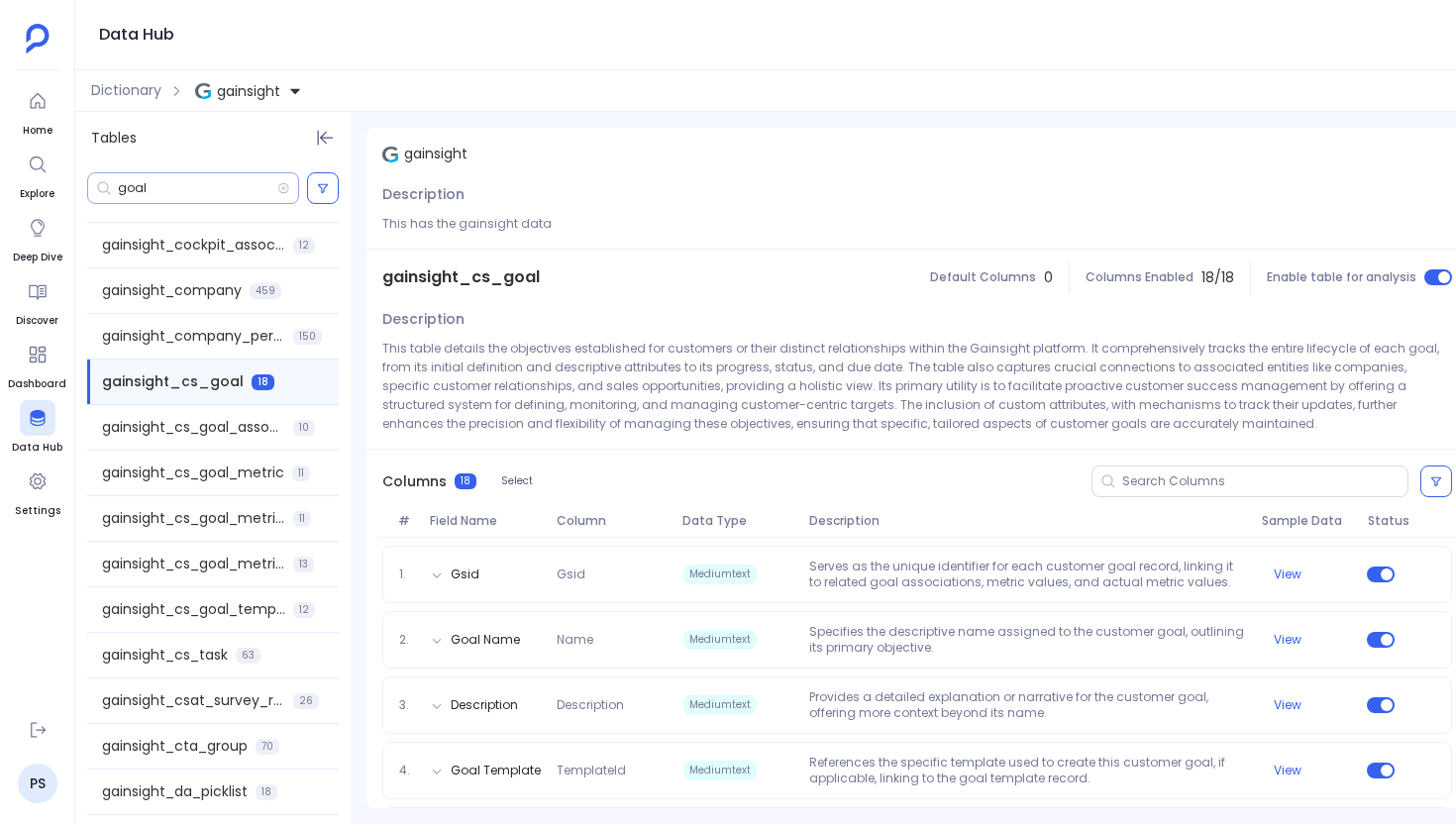 click on "goal" at bounding box center [197, 188] 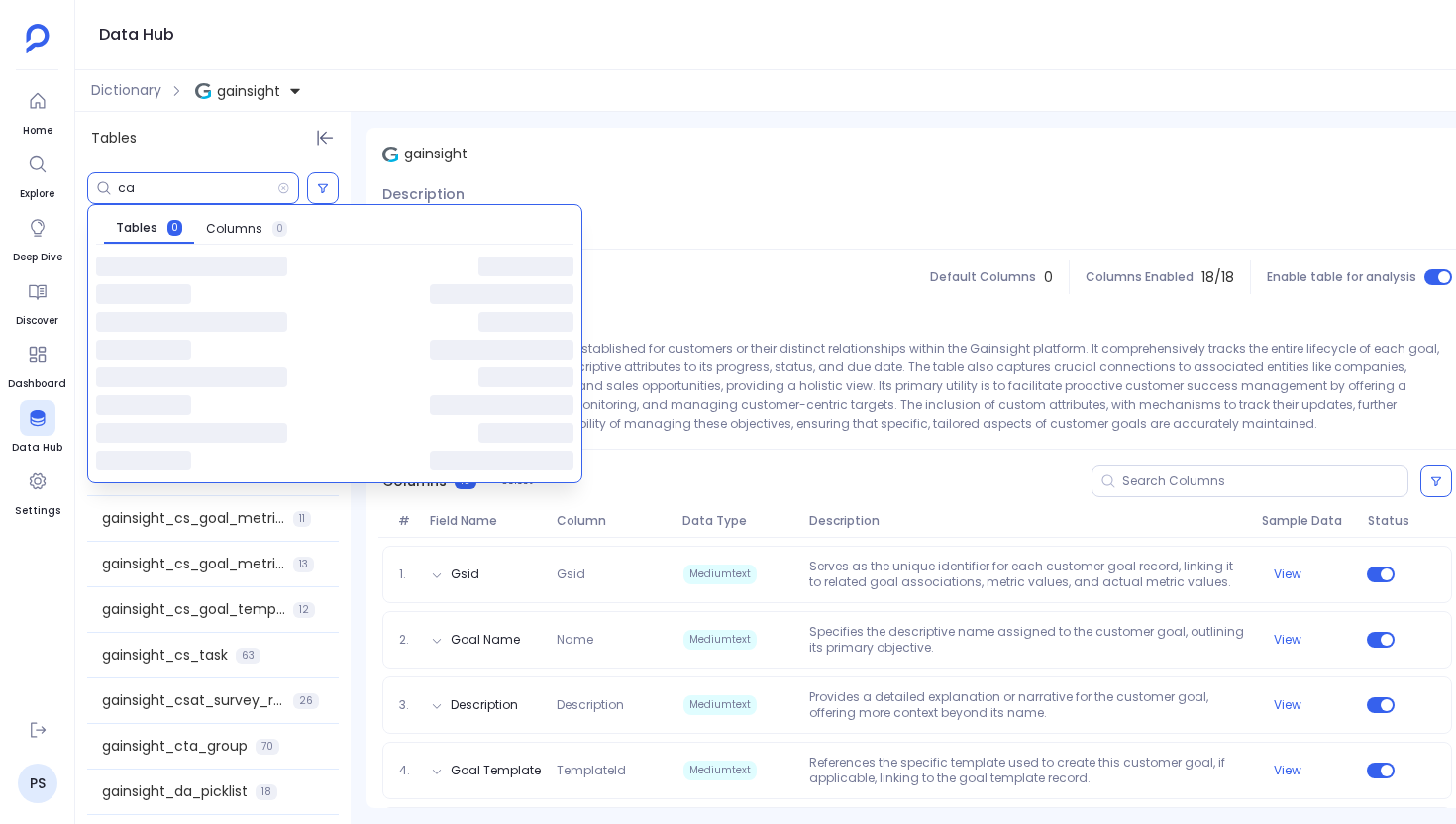 type on "c" 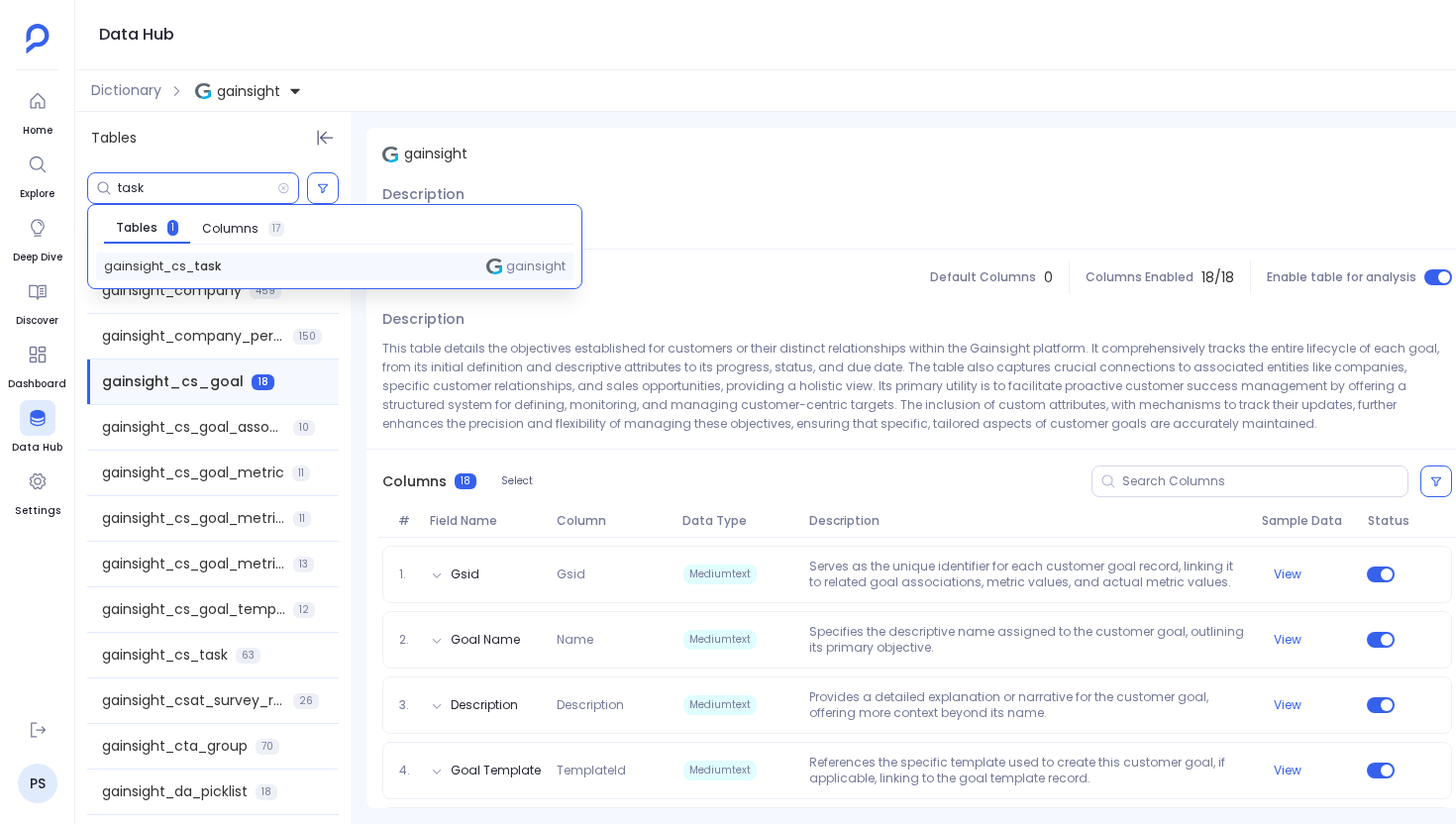 type on "task" 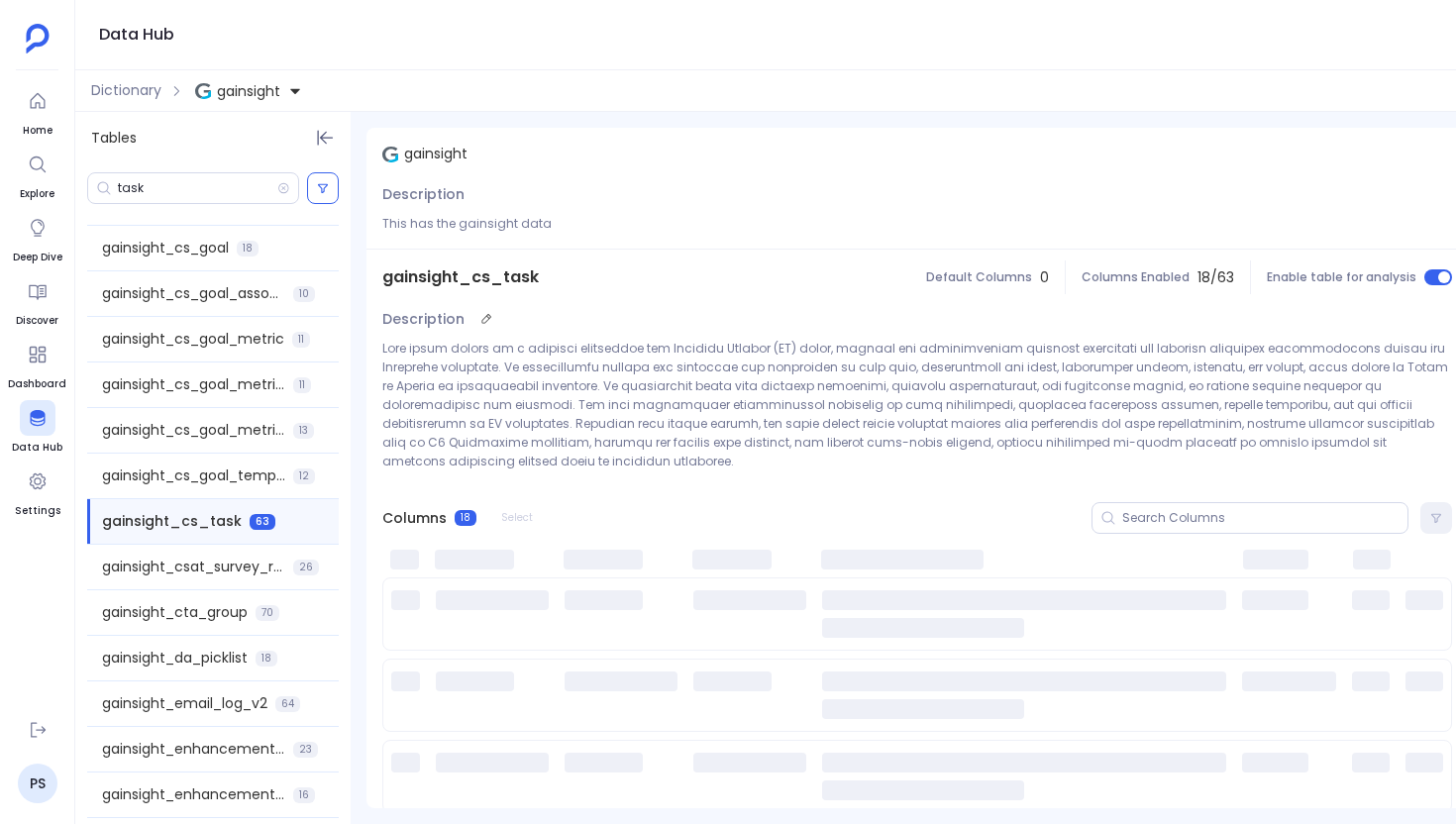 scroll, scrollTop: 817, scrollLeft: 0, axis: vertical 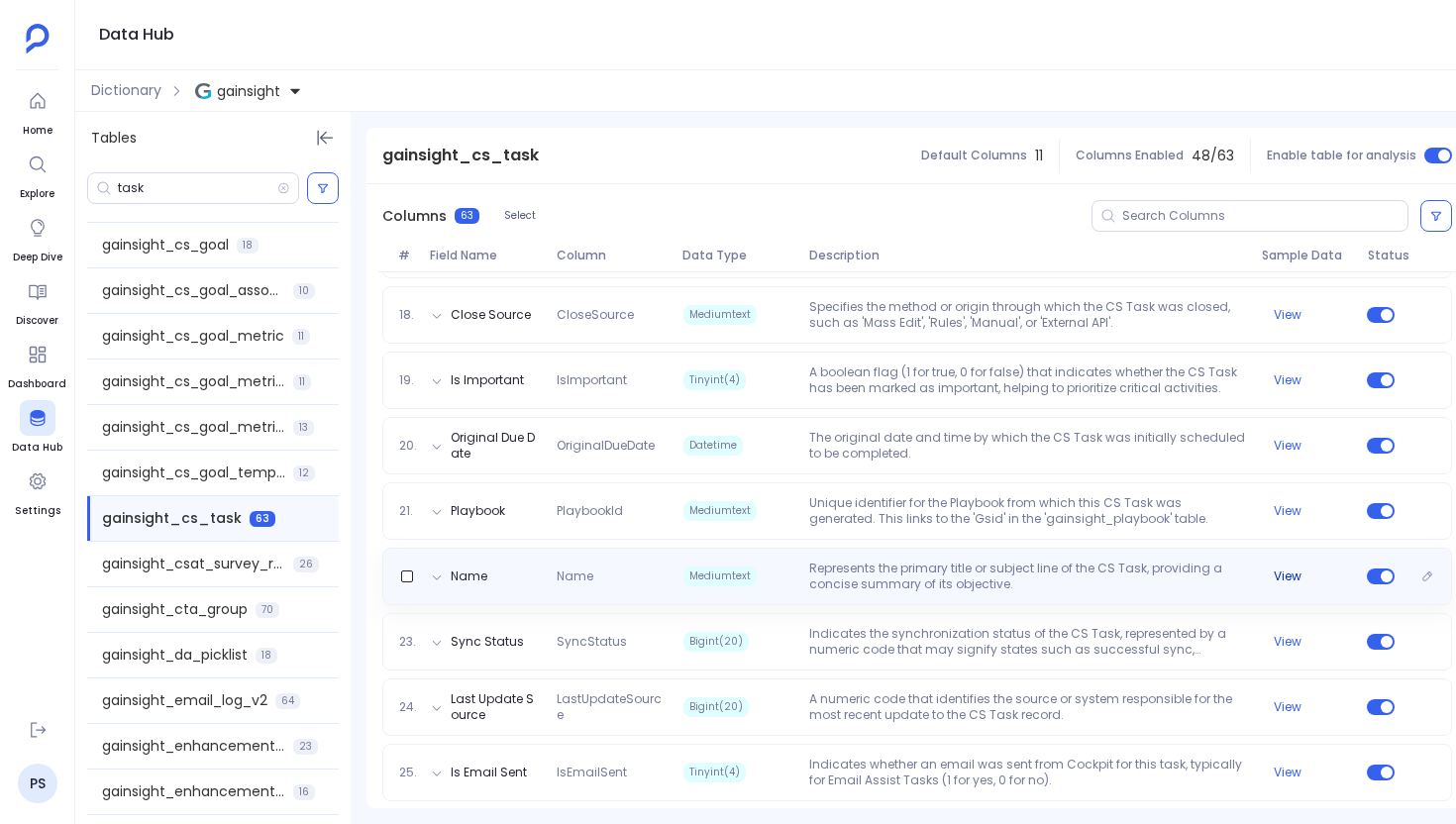 click on "View" at bounding box center [1288, 576] 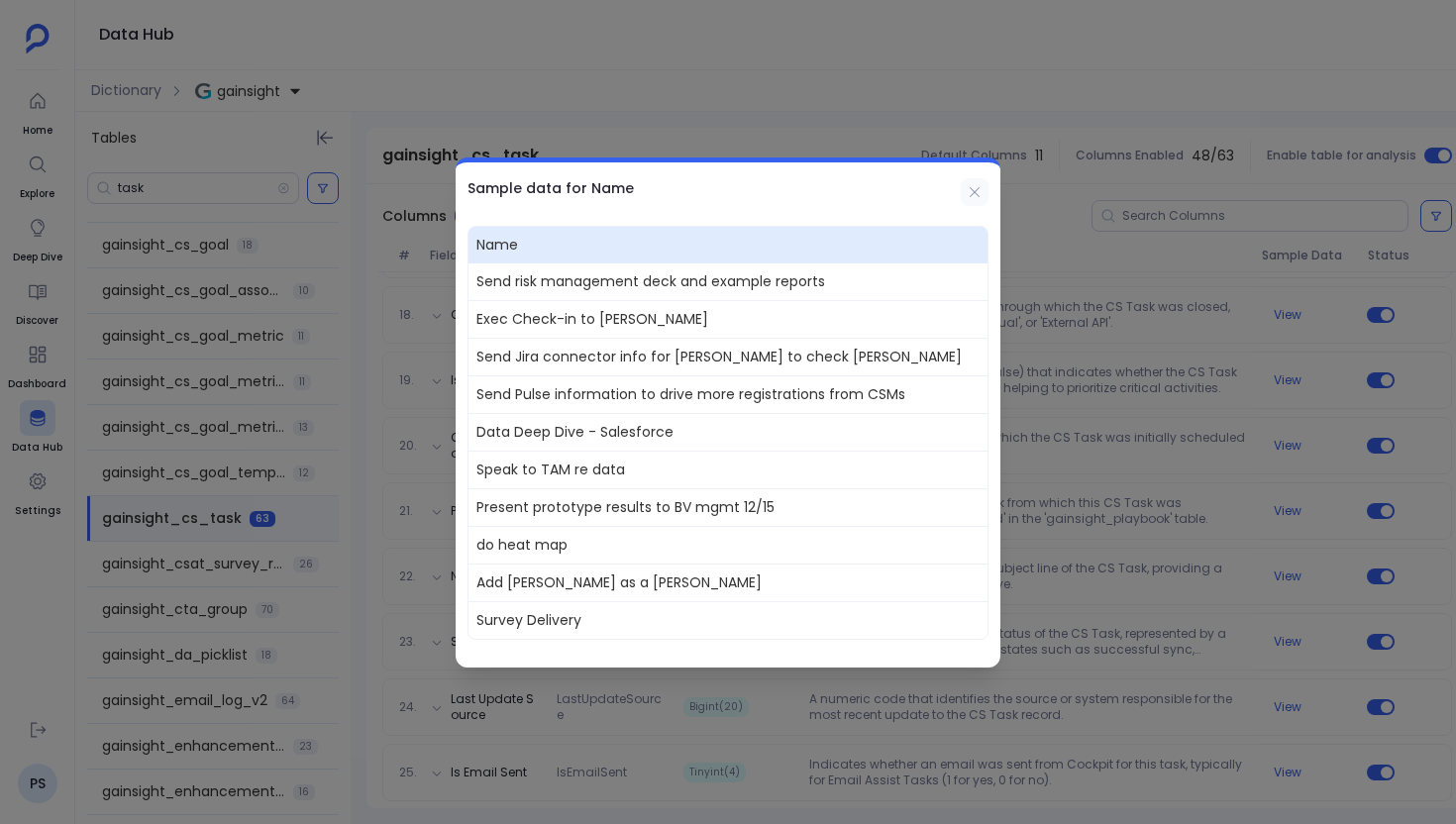click 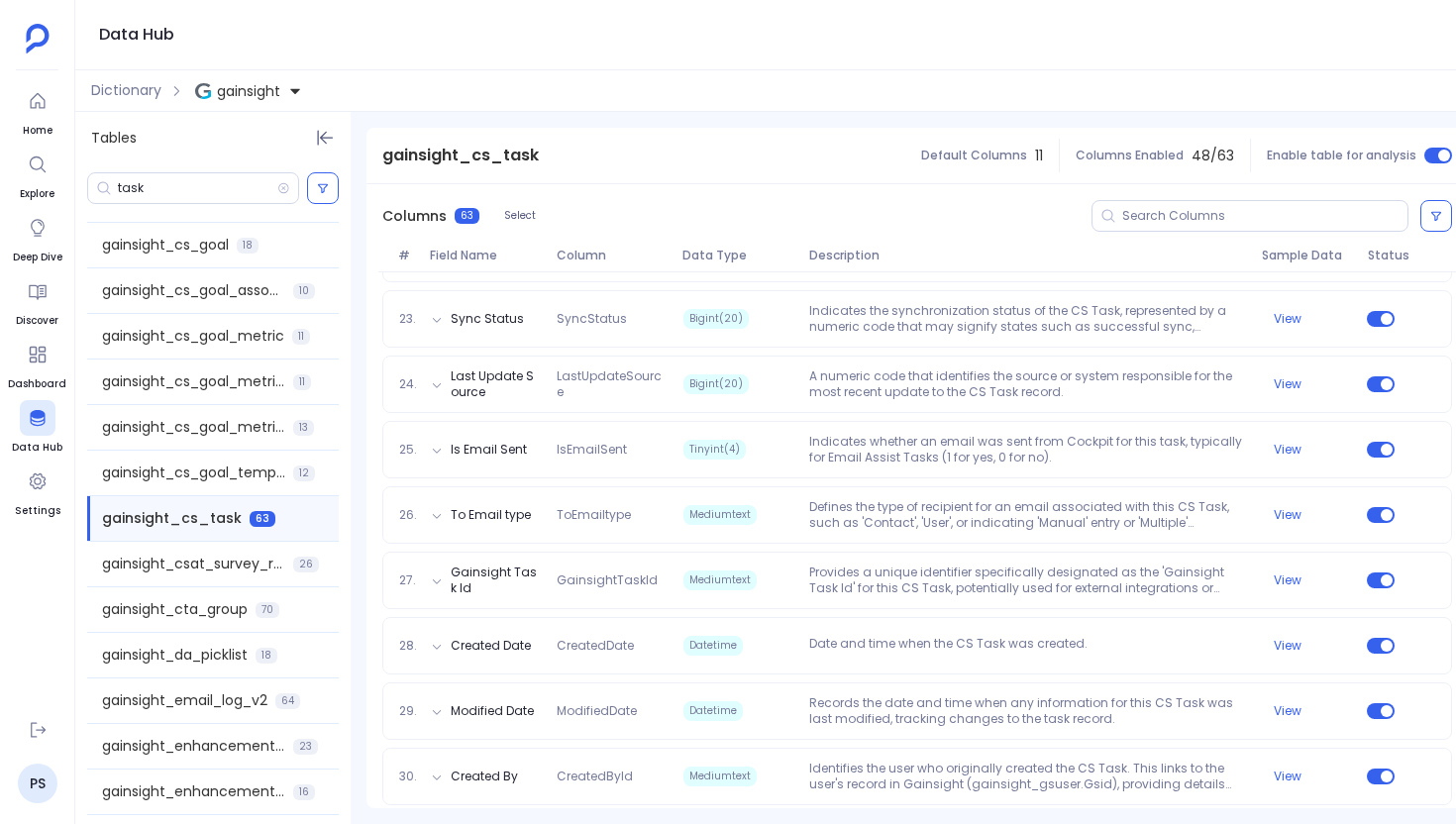scroll, scrollTop: 1834, scrollLeft: 0, axis: vertical 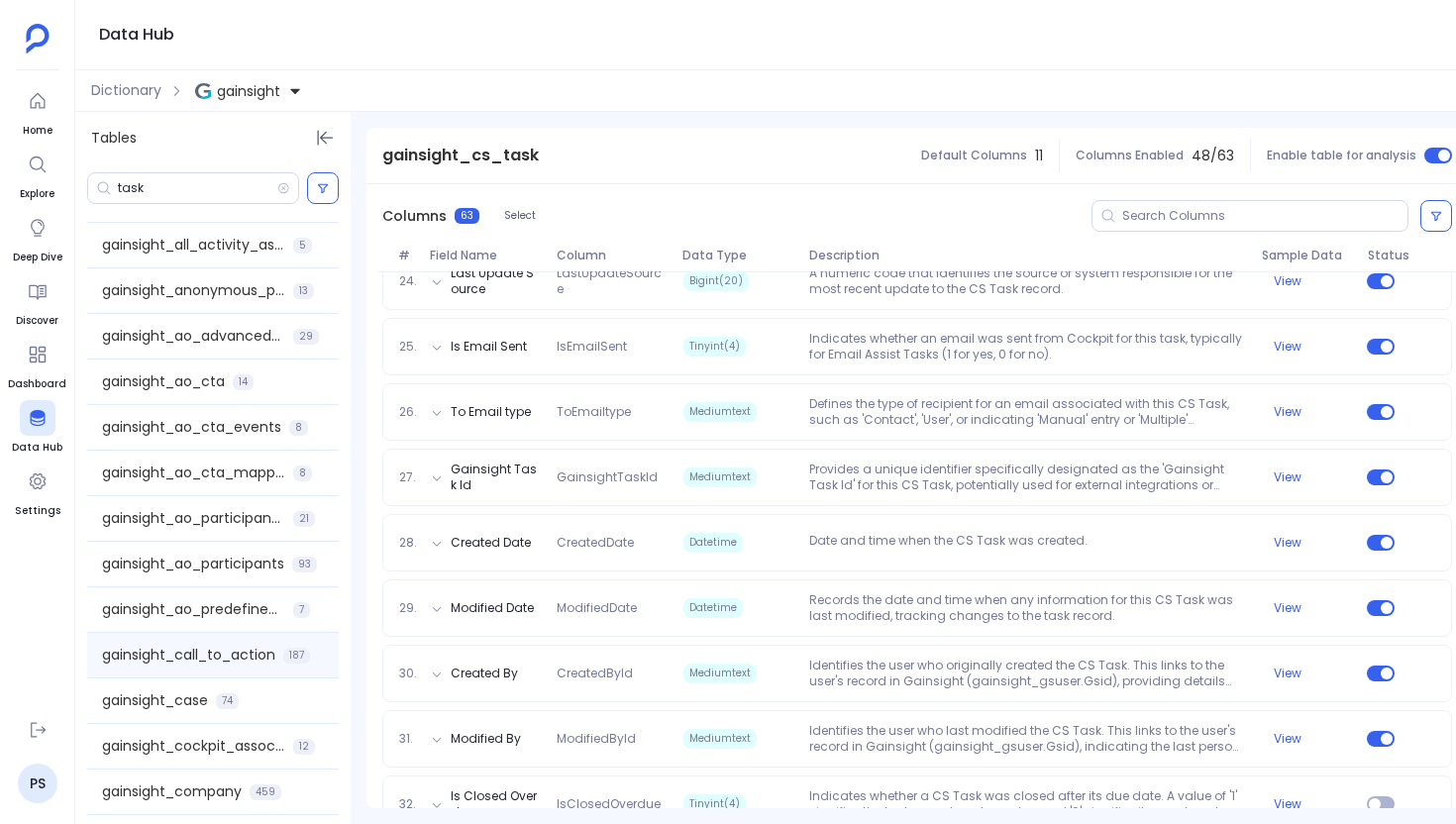 click on "gainsight_call_to_action" at bounding box center [188, 655] 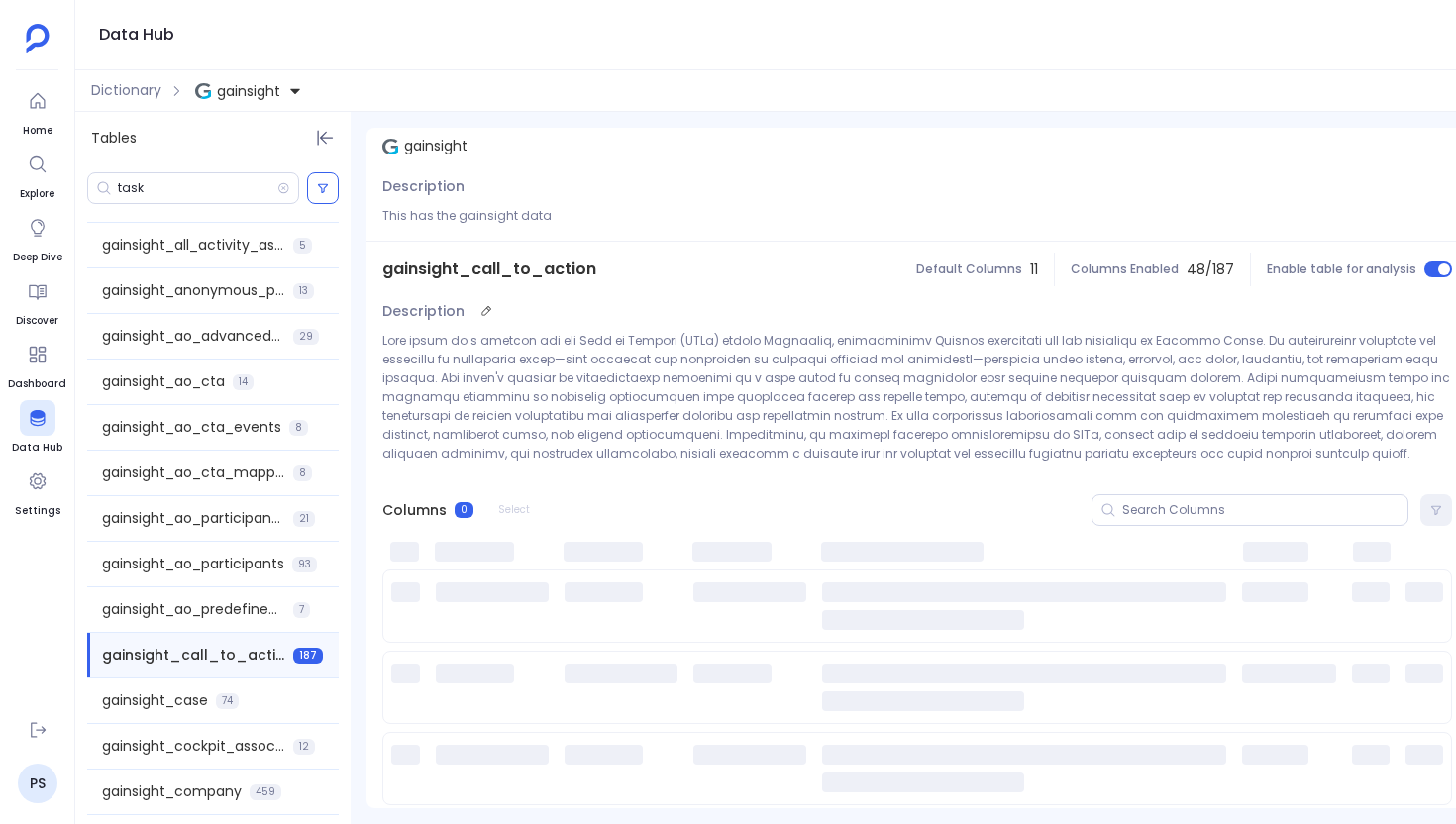 scroll, scrollTop: 0, scrollLeft: 0, axis: both 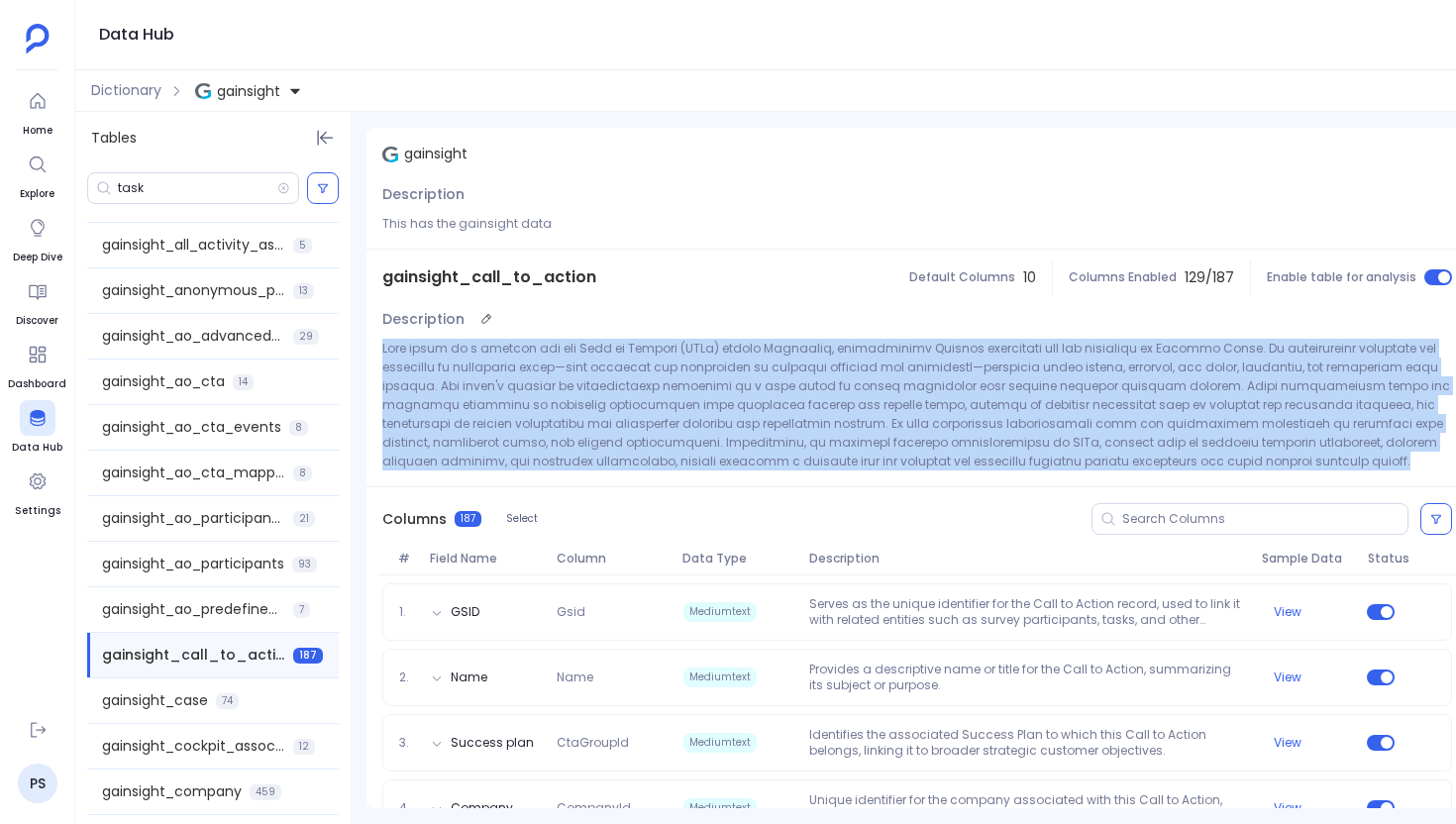 drag, startPoint x: 1073, startPoint y: 462, endPoint x: 379, endPoint y: 339, distance: 704.816 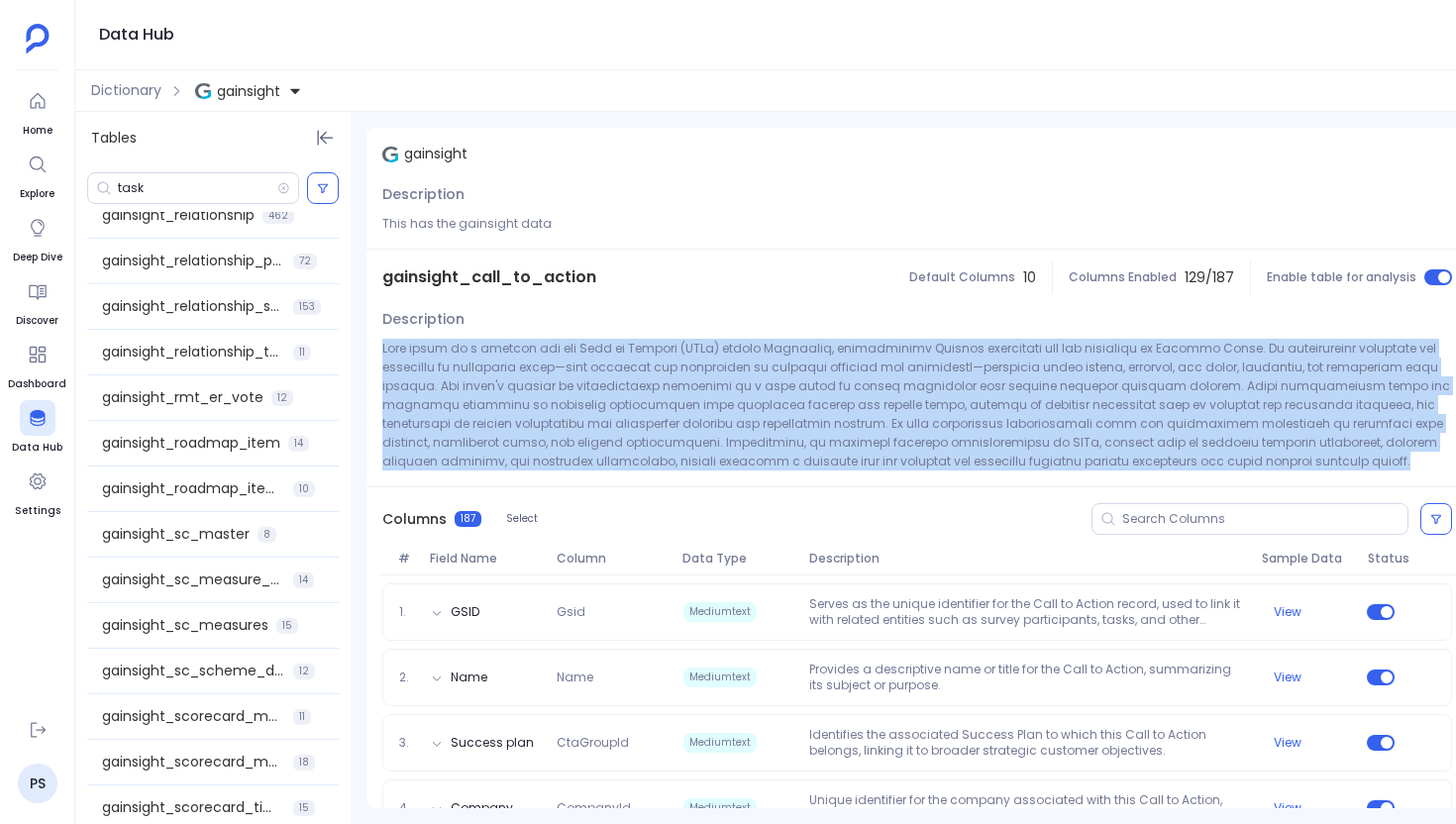 scroll, scrollTop: 2157, scrollLeft: 0, axis: vertical 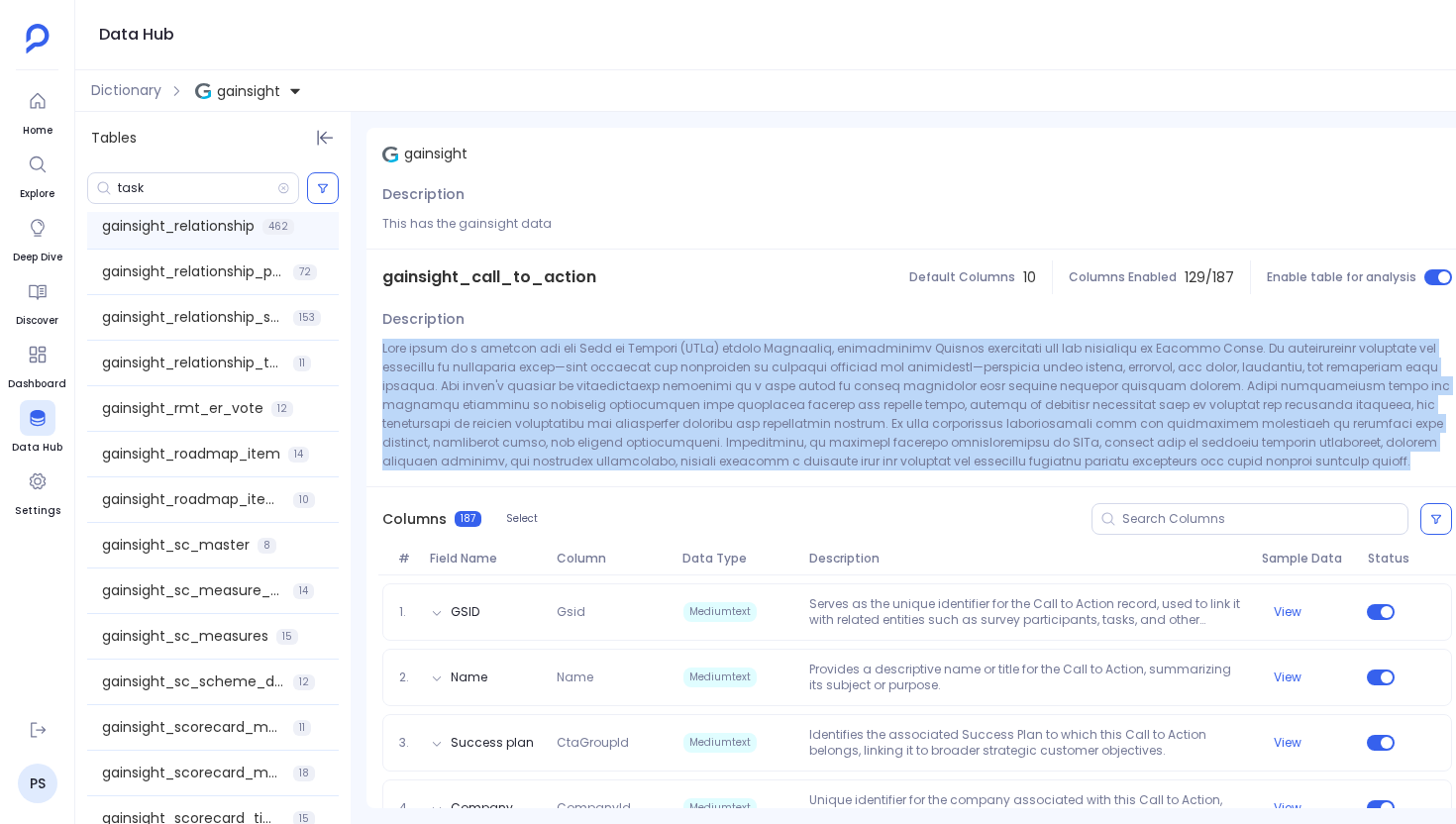 click on "gainsight_relationship" at bounding box center (178, 226) 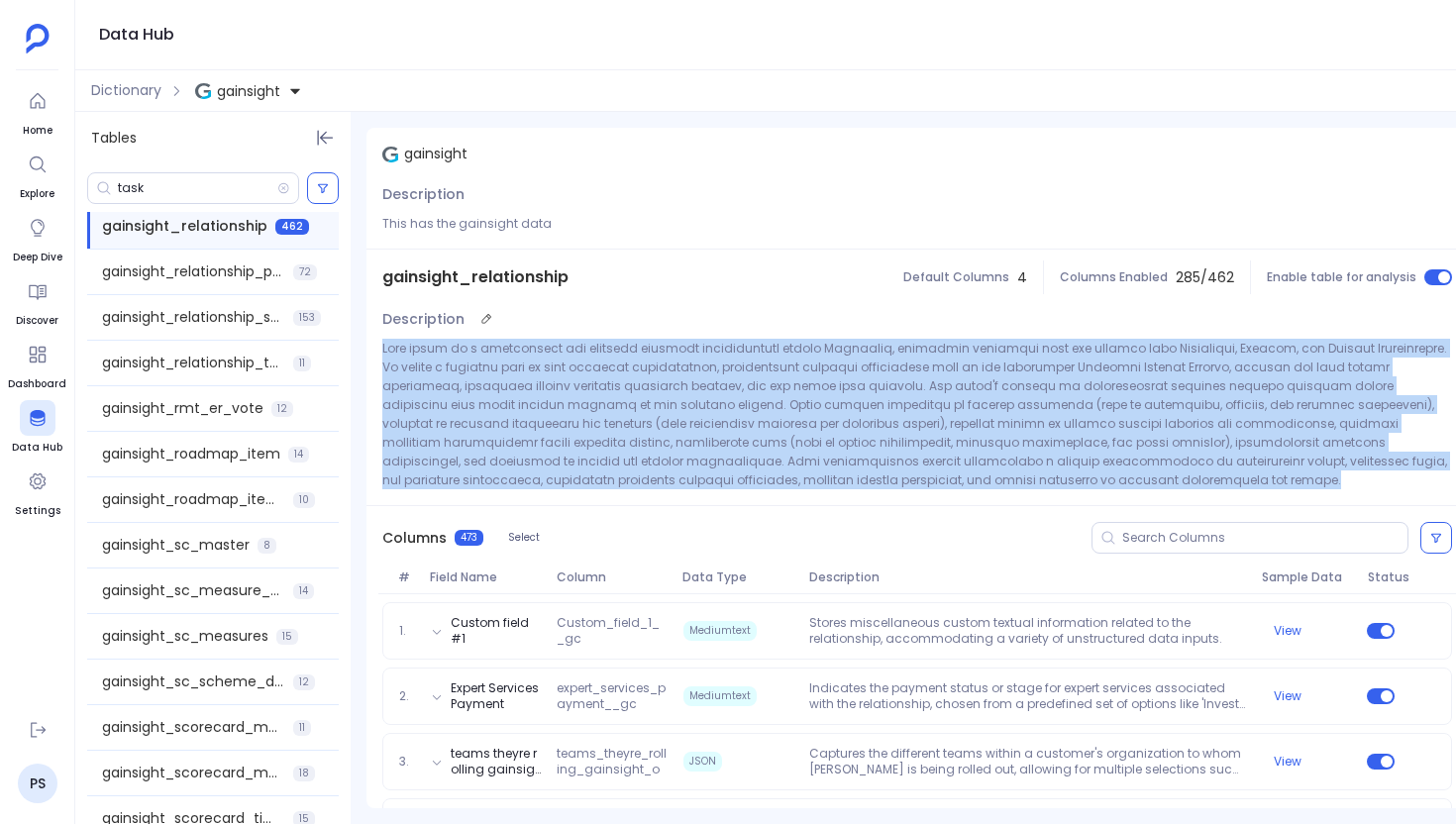 drag, startPoint x: 1053, startPoint y: 472, endPoint x: 373, endPoint y: 347, distance: 691.3935 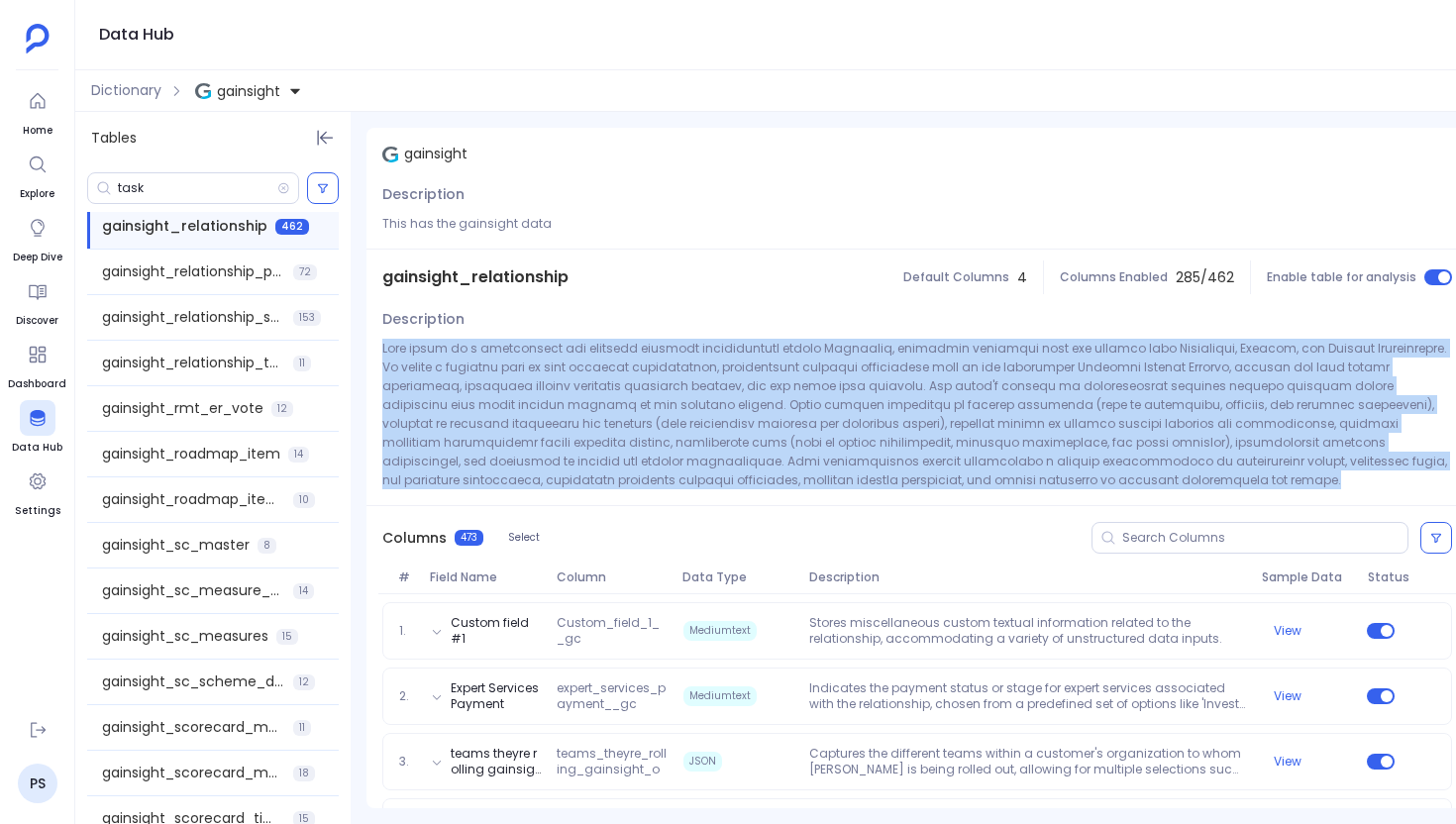 click on "gainsight_relationship Default Columns 4 Columns Enabled 285 / 462 Enable table for analysis" at bounding box center (917, 277) 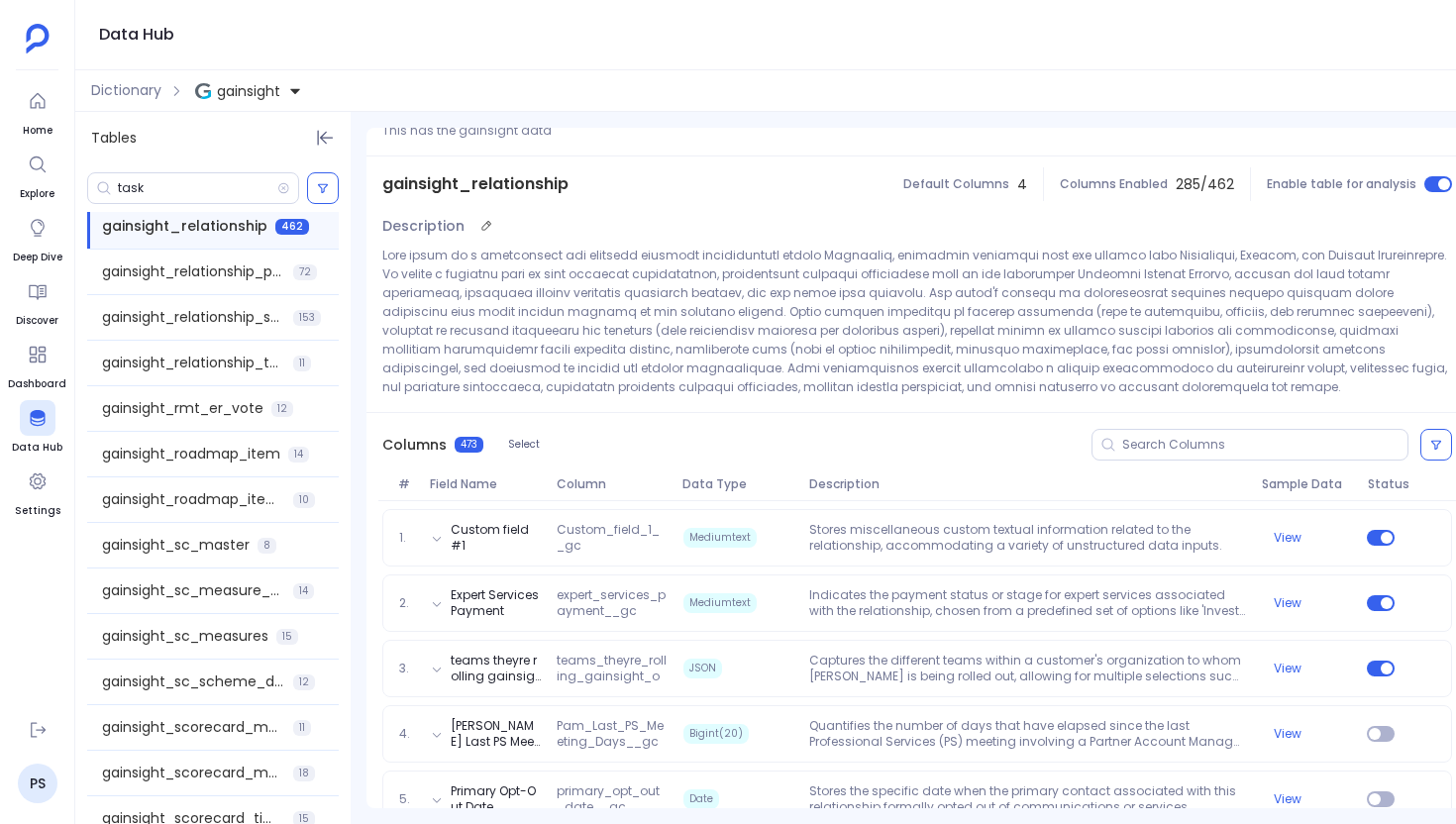 scroll, scrollTop: 84, scrollLeft: 0, axis: vertical 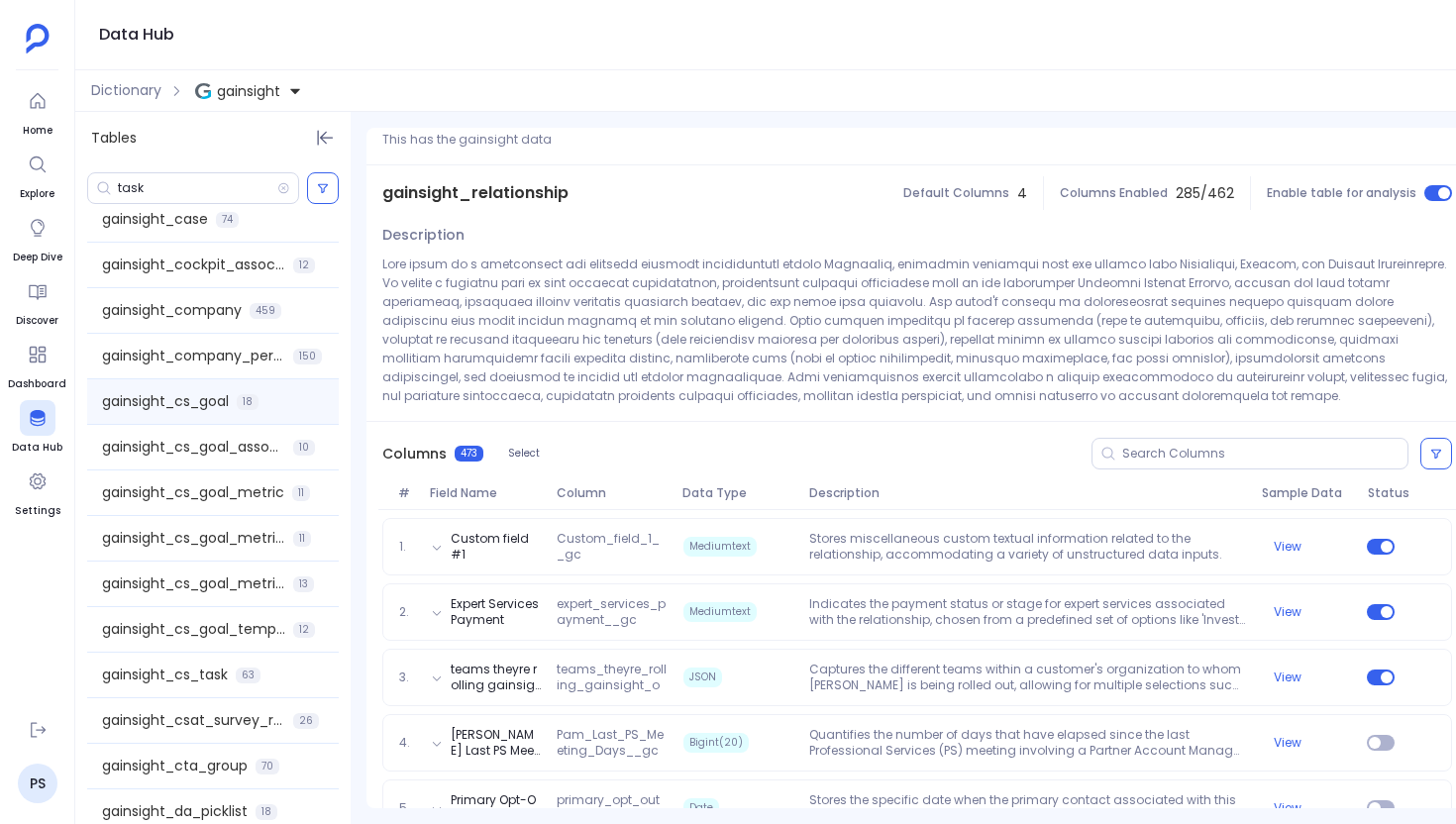 click on "gainsight_cs_goal" at bounding box center (165, 401) 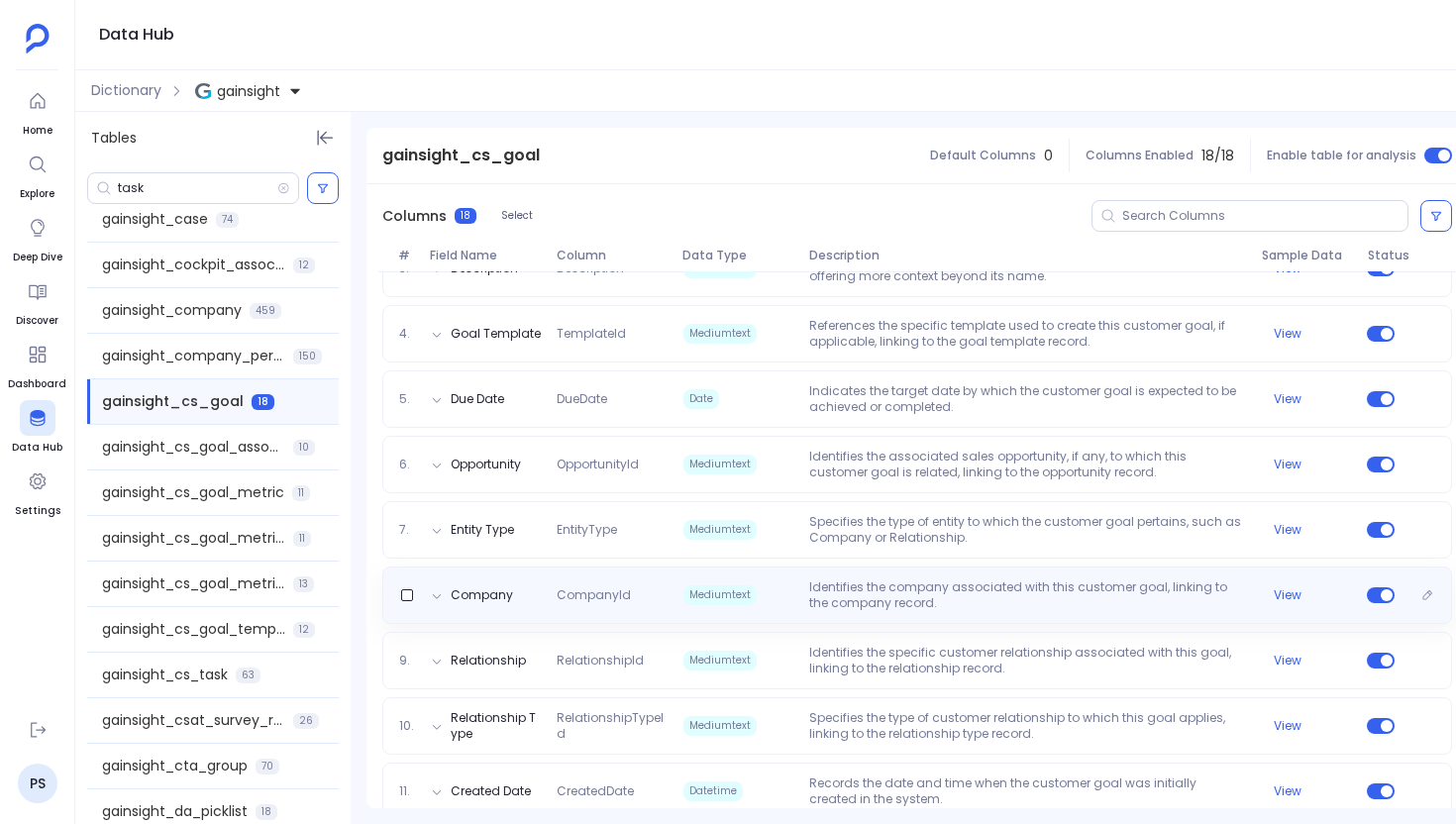 scroll, scrollTop: 432, scrollLeft: 0, axis: vertical 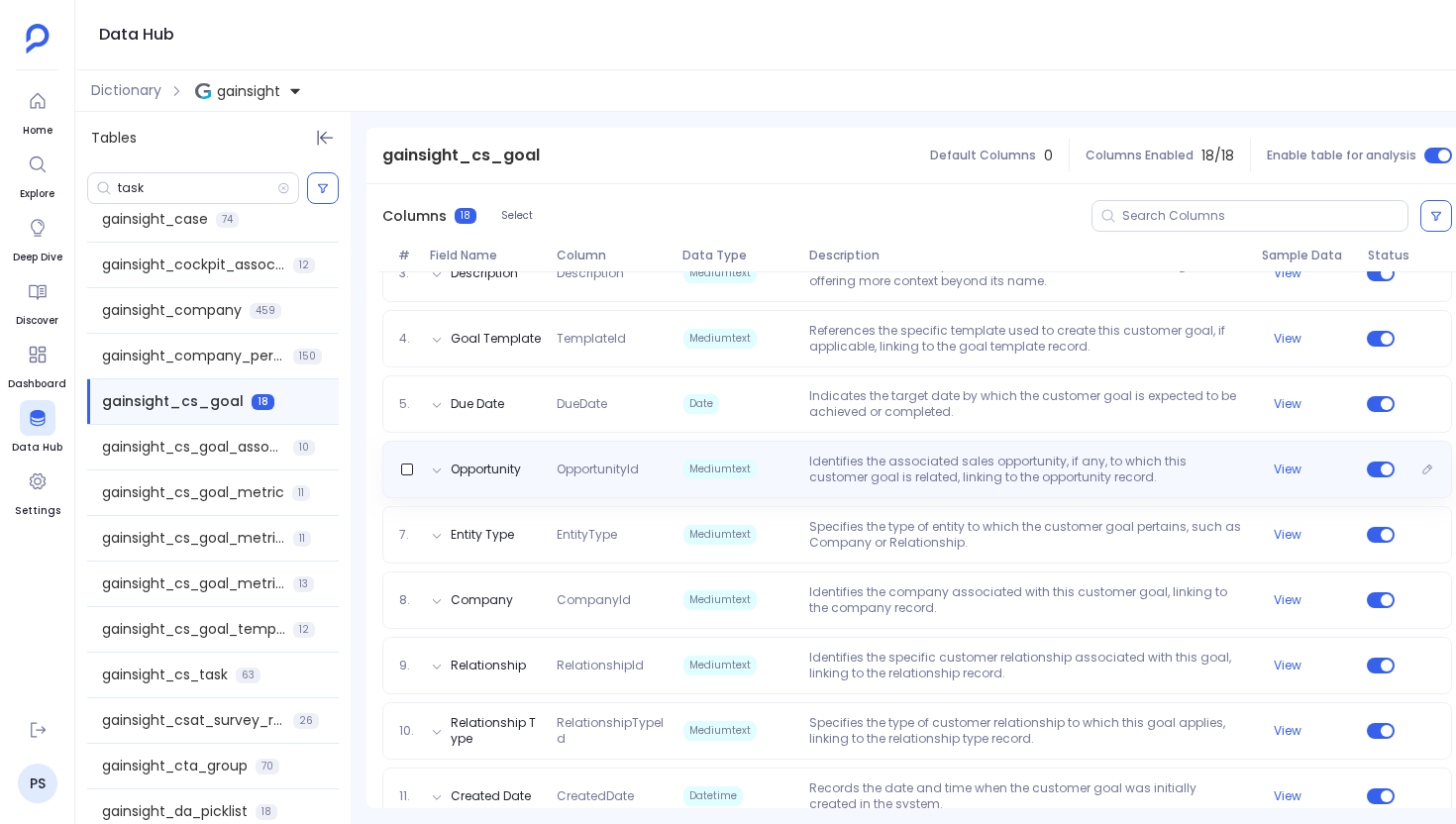 click on "Identifies the associated sales opportunity, if any, to which this customer goal is related, linking to the opportunity record." at bounding box center (1027, 469) 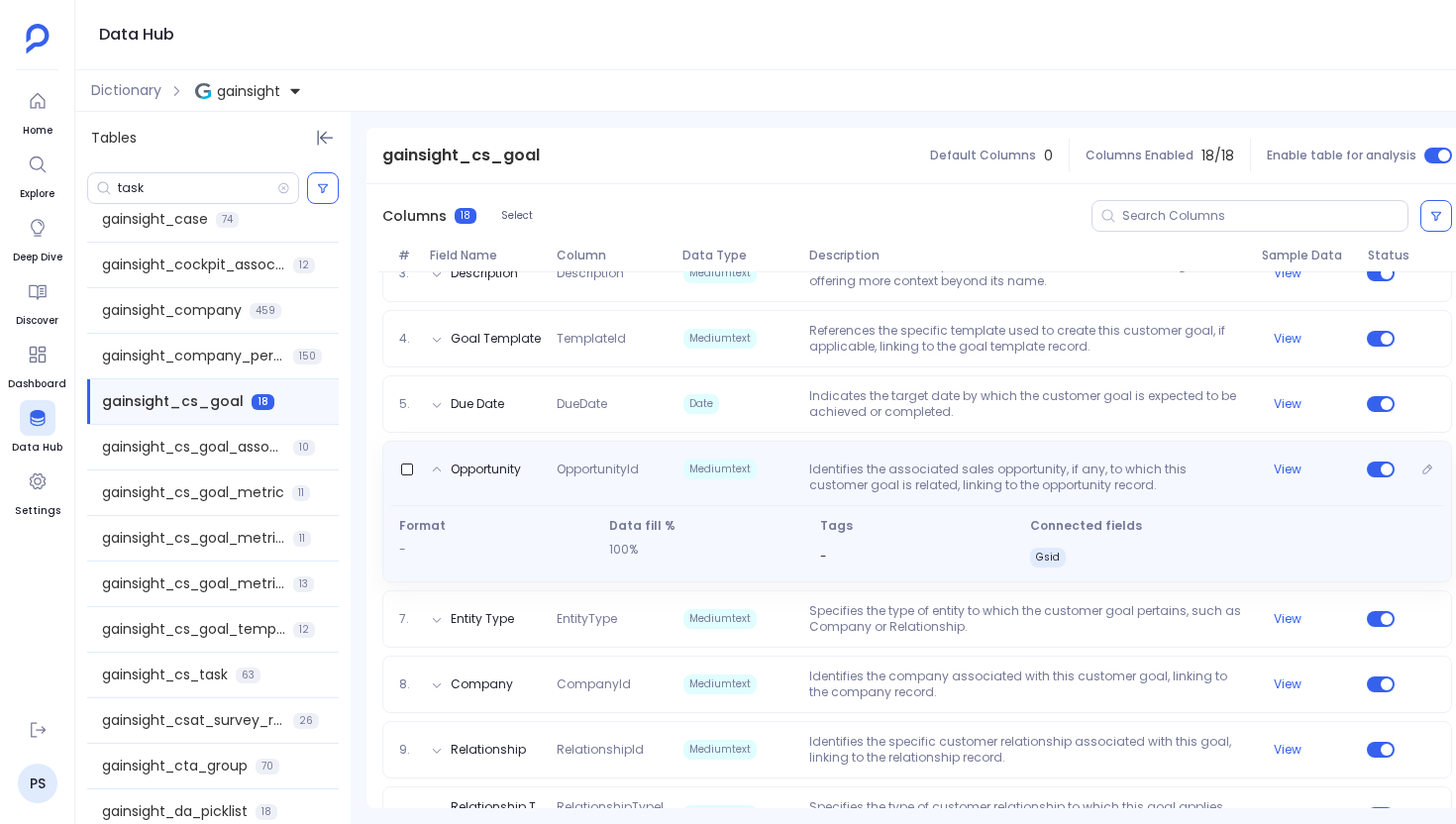 click on "Identifies the associated sales opportunity, if any, to which this customer goal is related, linking to the opportunity record." at bounding box center (1027, 477) 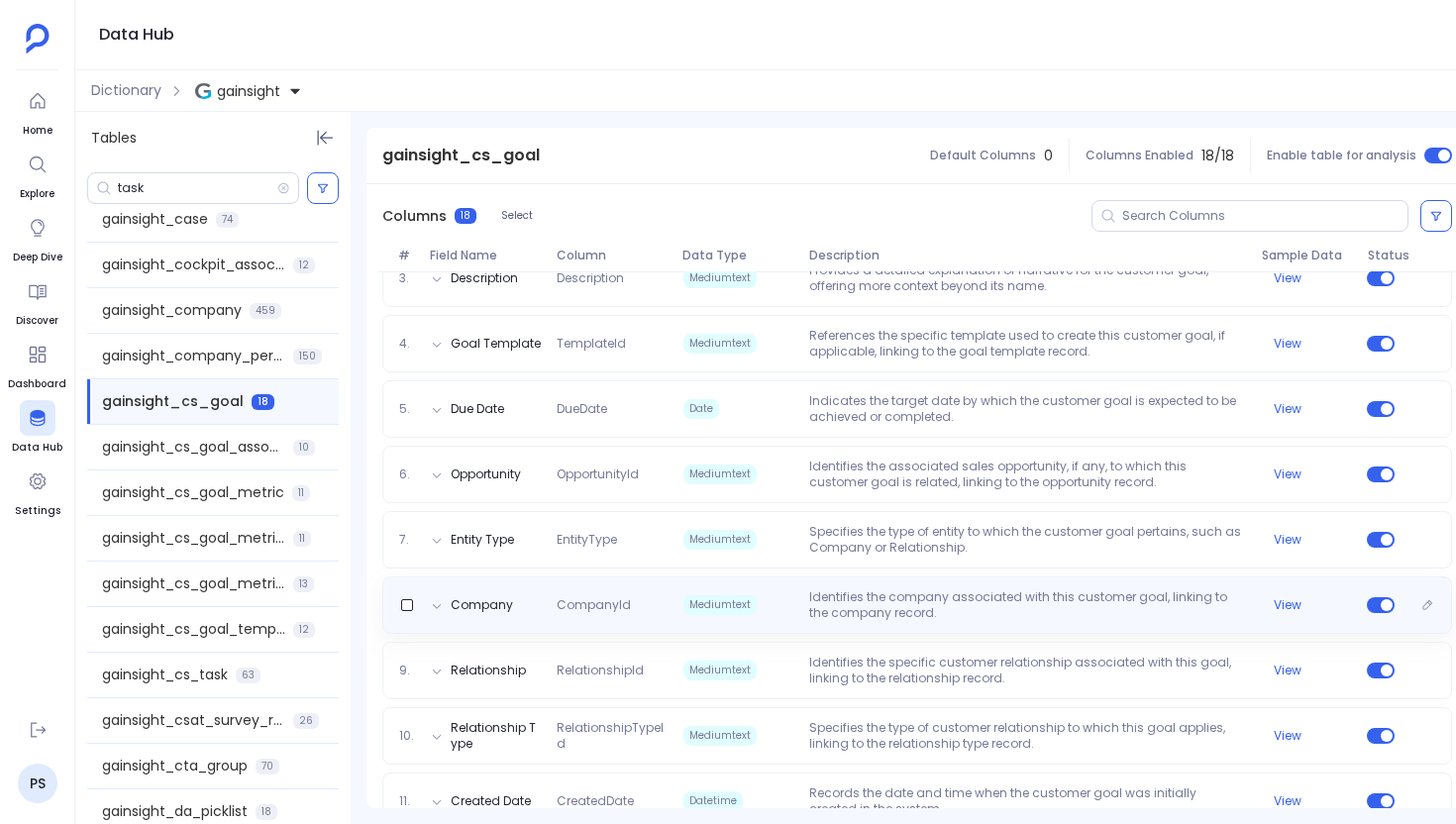 scroll, scrollTop: 430, scrollLeft: 0, axis: vertical 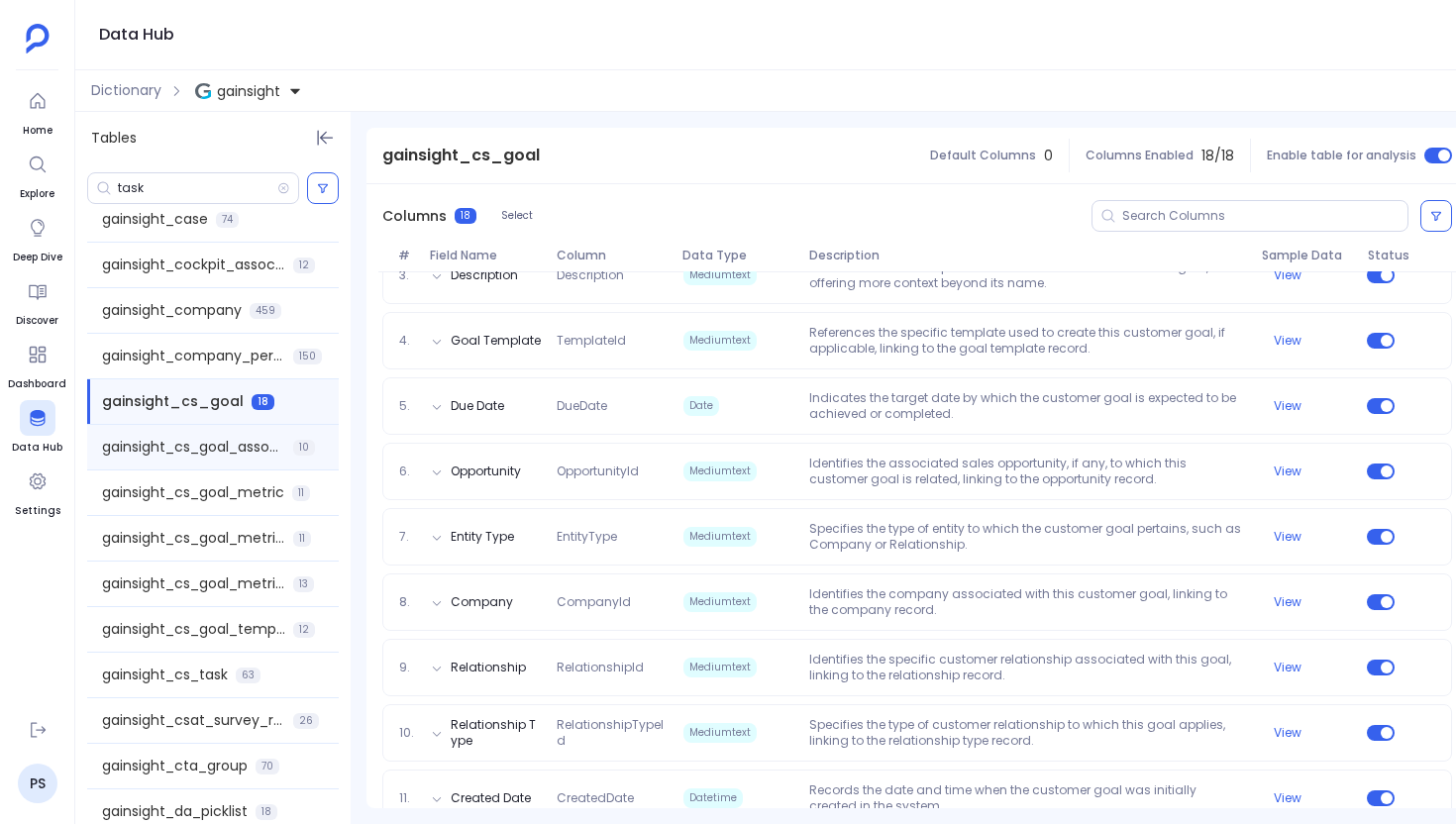 click on "gainsight_cs_goal_association" at bounding box center (193, 447) 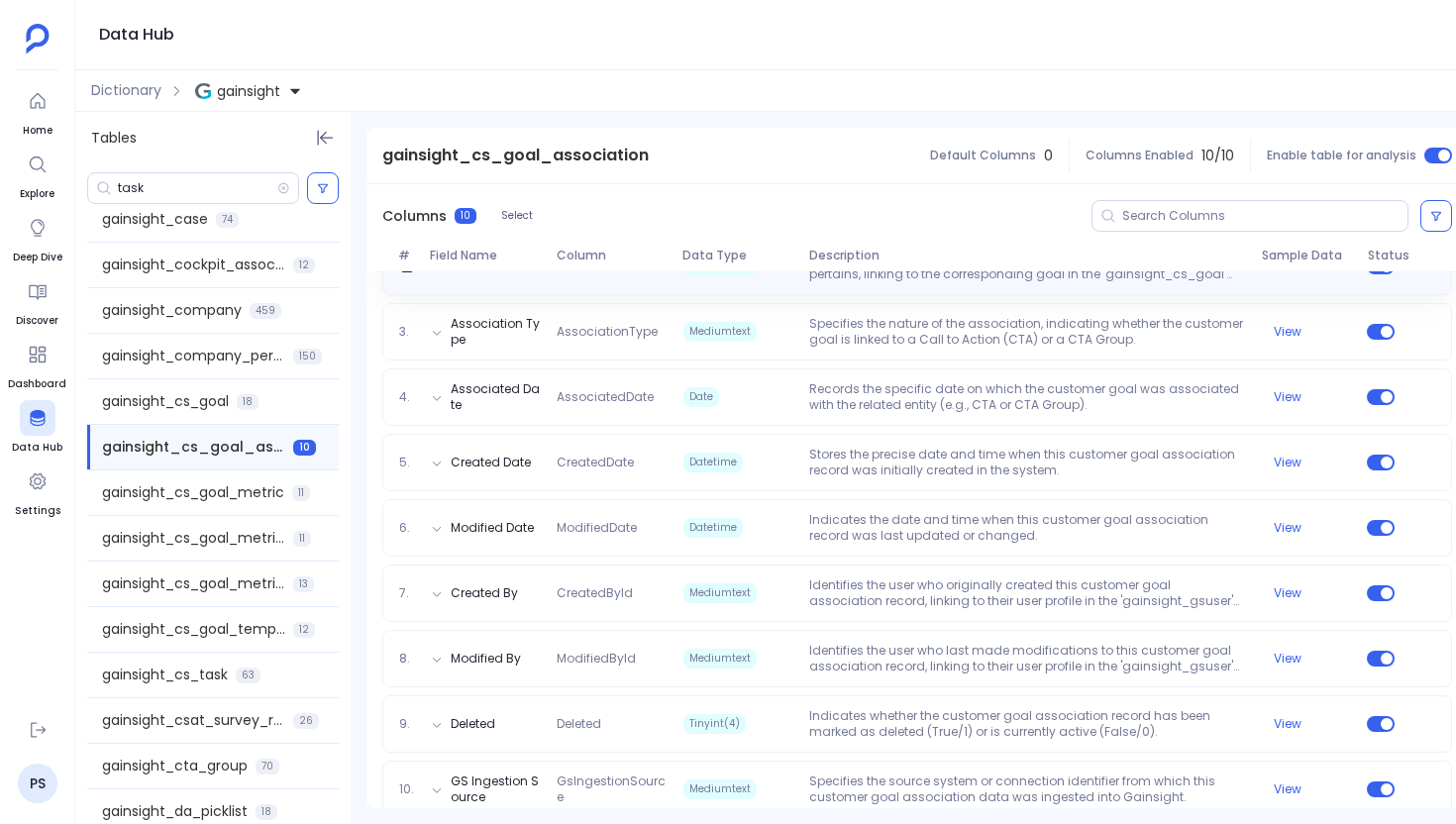 scroll, scrollTop: 418, scrollLeft: 0, axis: vertical 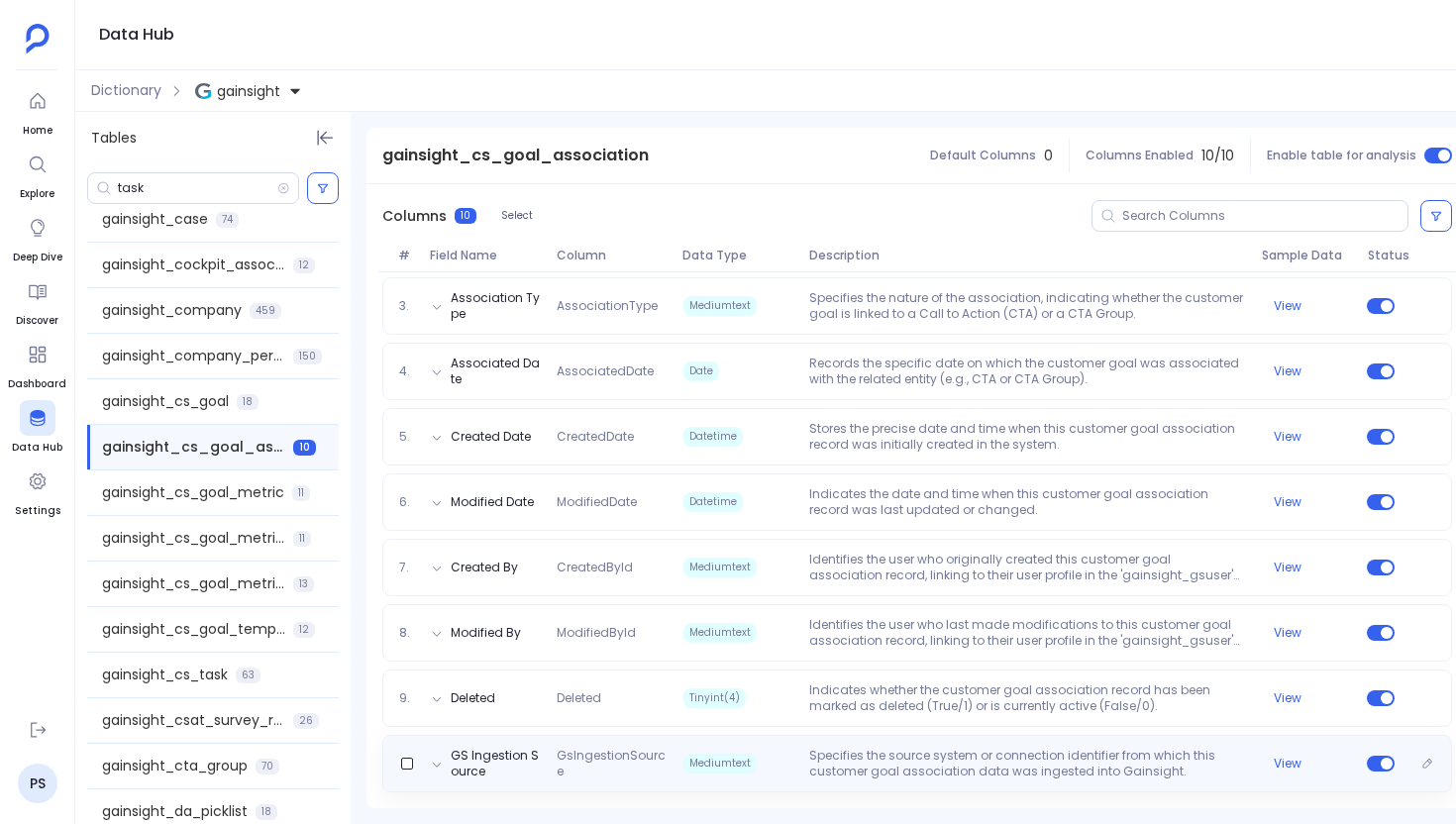 click on "Specifies the source system or connection identifier from which this customer goal association data was ingested into Gainsight." at bounding box center [1027, 764] 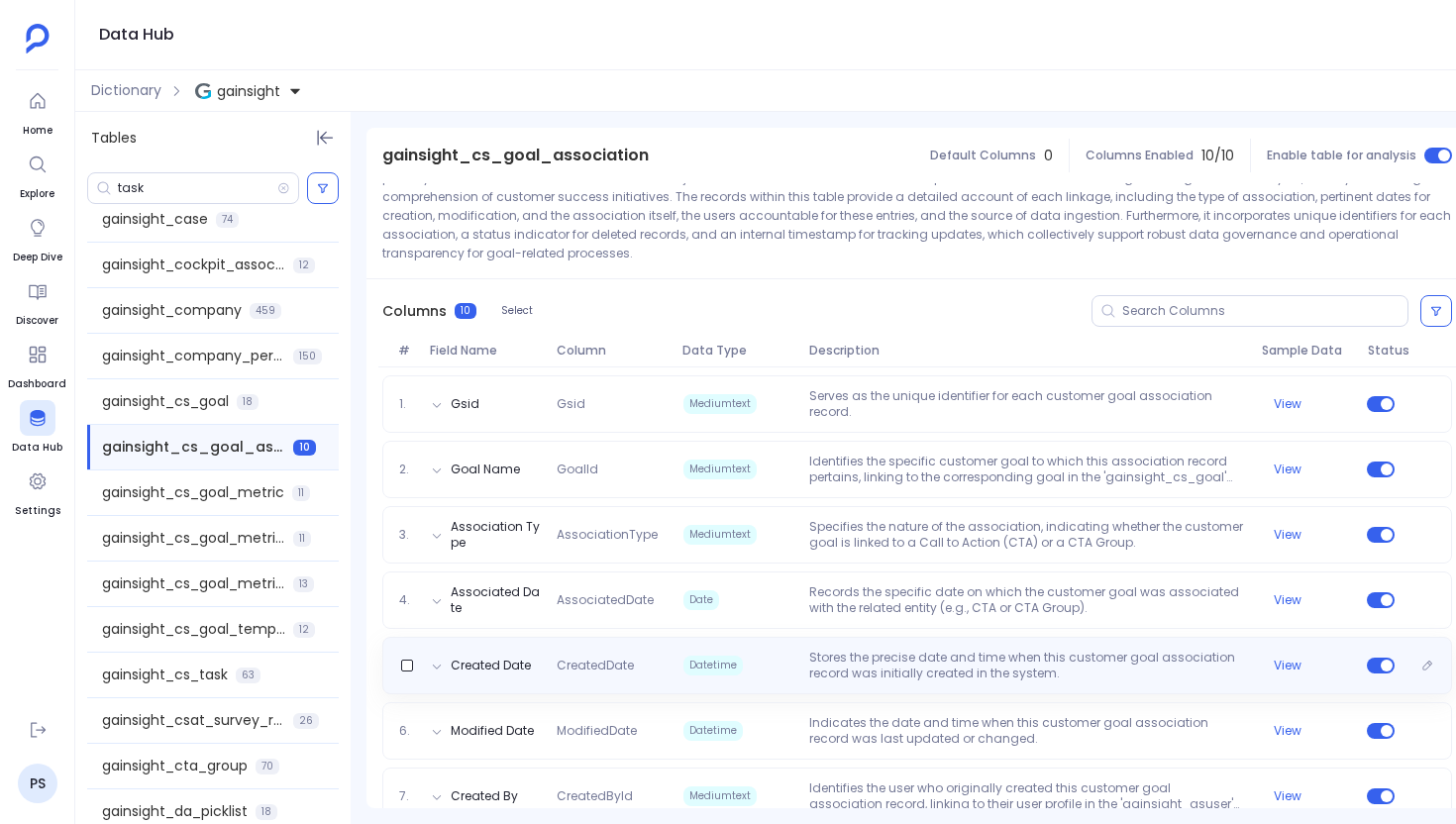 scroll, scrollTop: 188, scrollLeft: 0, axis: vertical 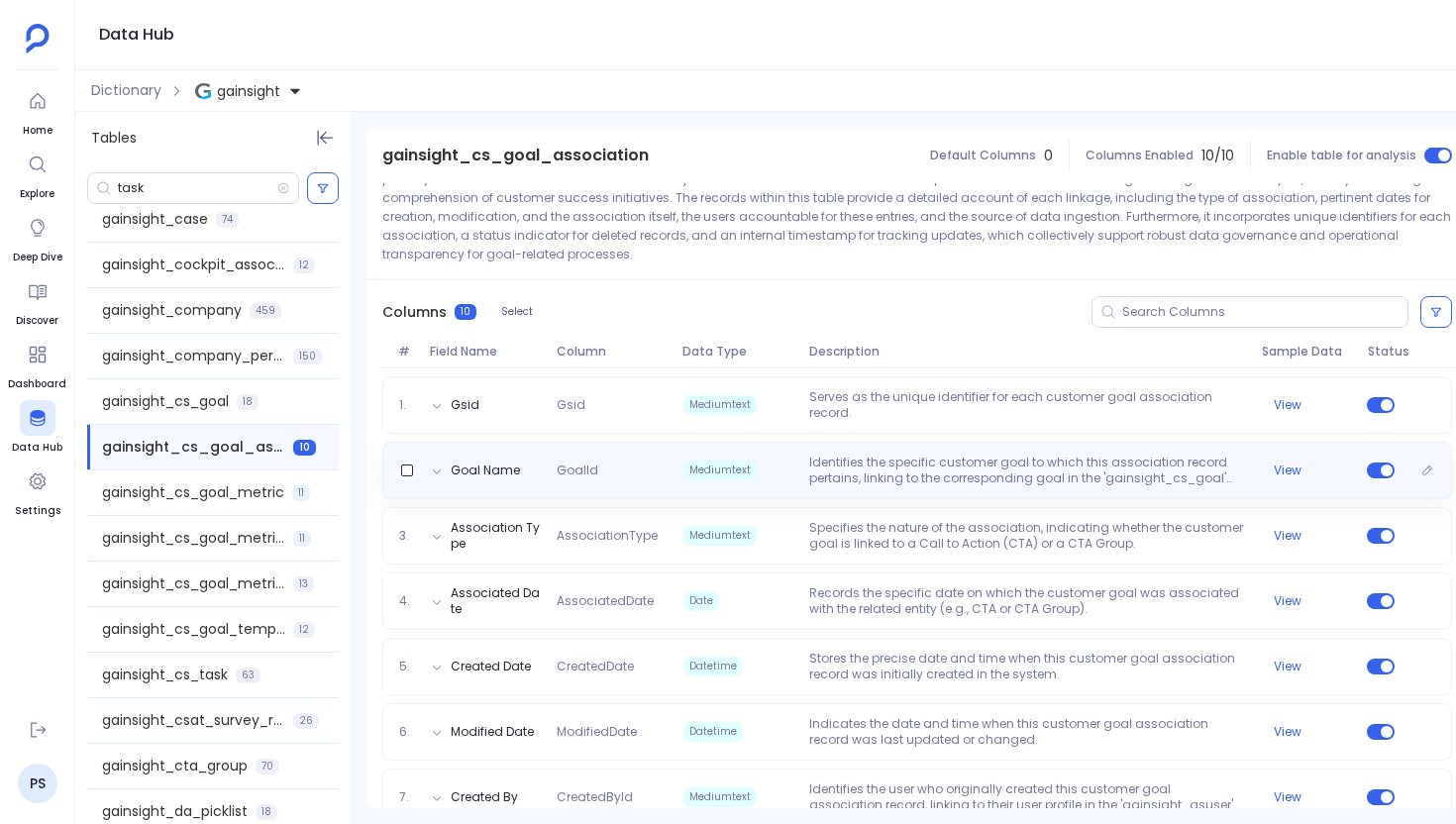 click on "Goal Name GoalId Mediumtext Identifies the specific customer goal to which this association record pertains, linking to the corresponding goal in the 'gainsight_cs_goal' table. View" at bounding box center (917, 470) 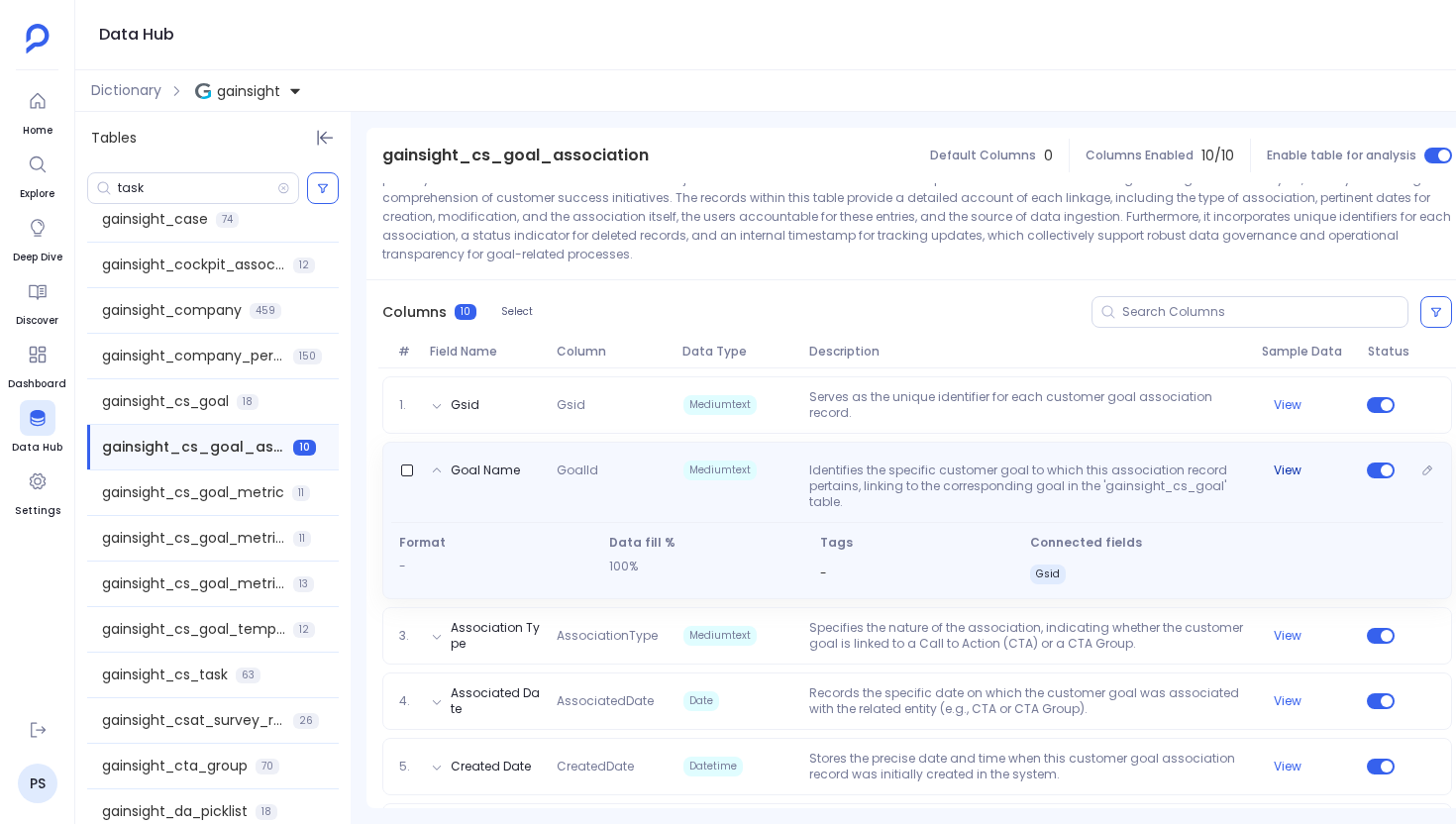click on "View" at bounding box center [1288, 470] 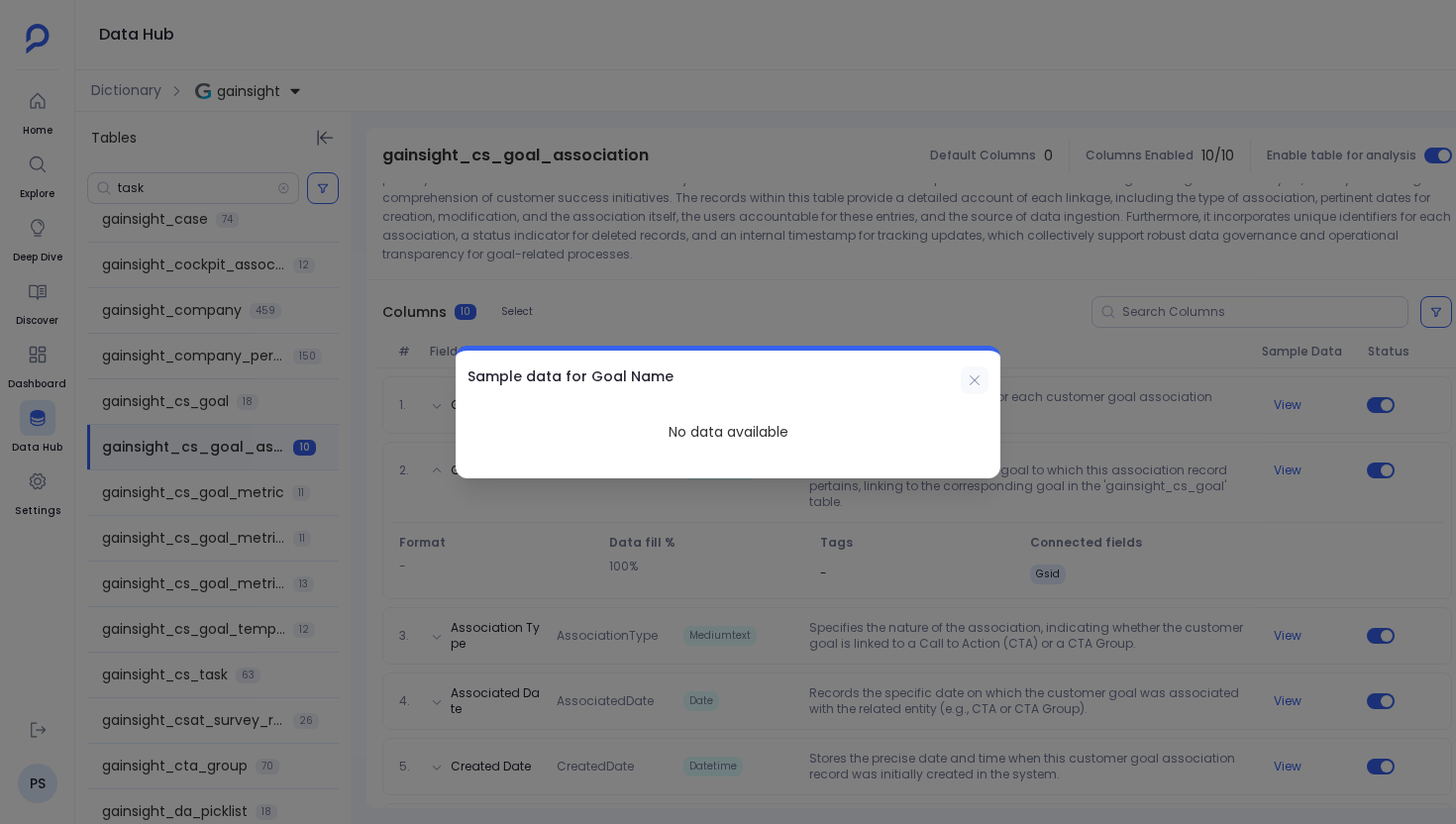 click 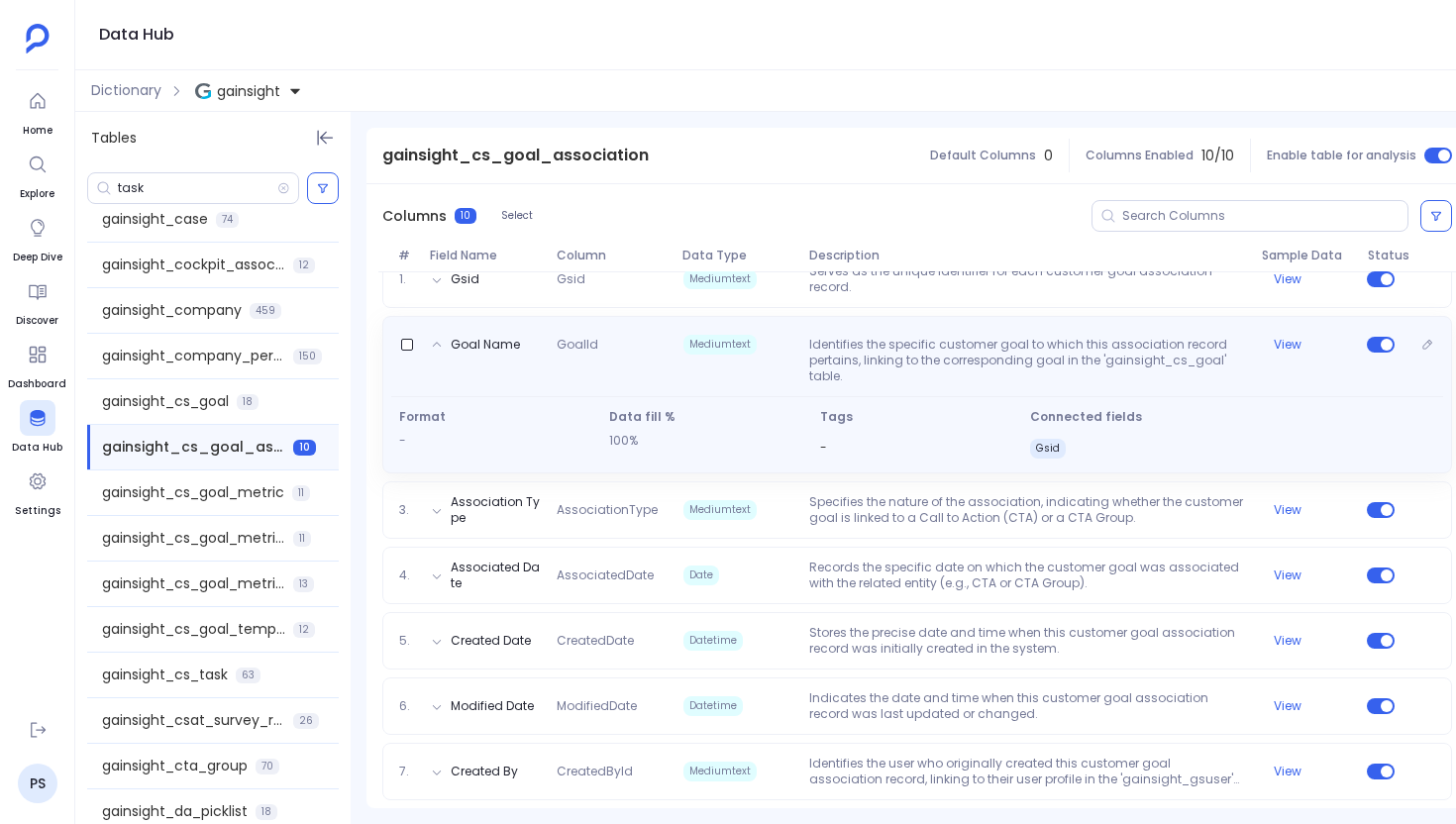 scroll, scrollTop: 374, scrollLeft: 0, axis: vertical 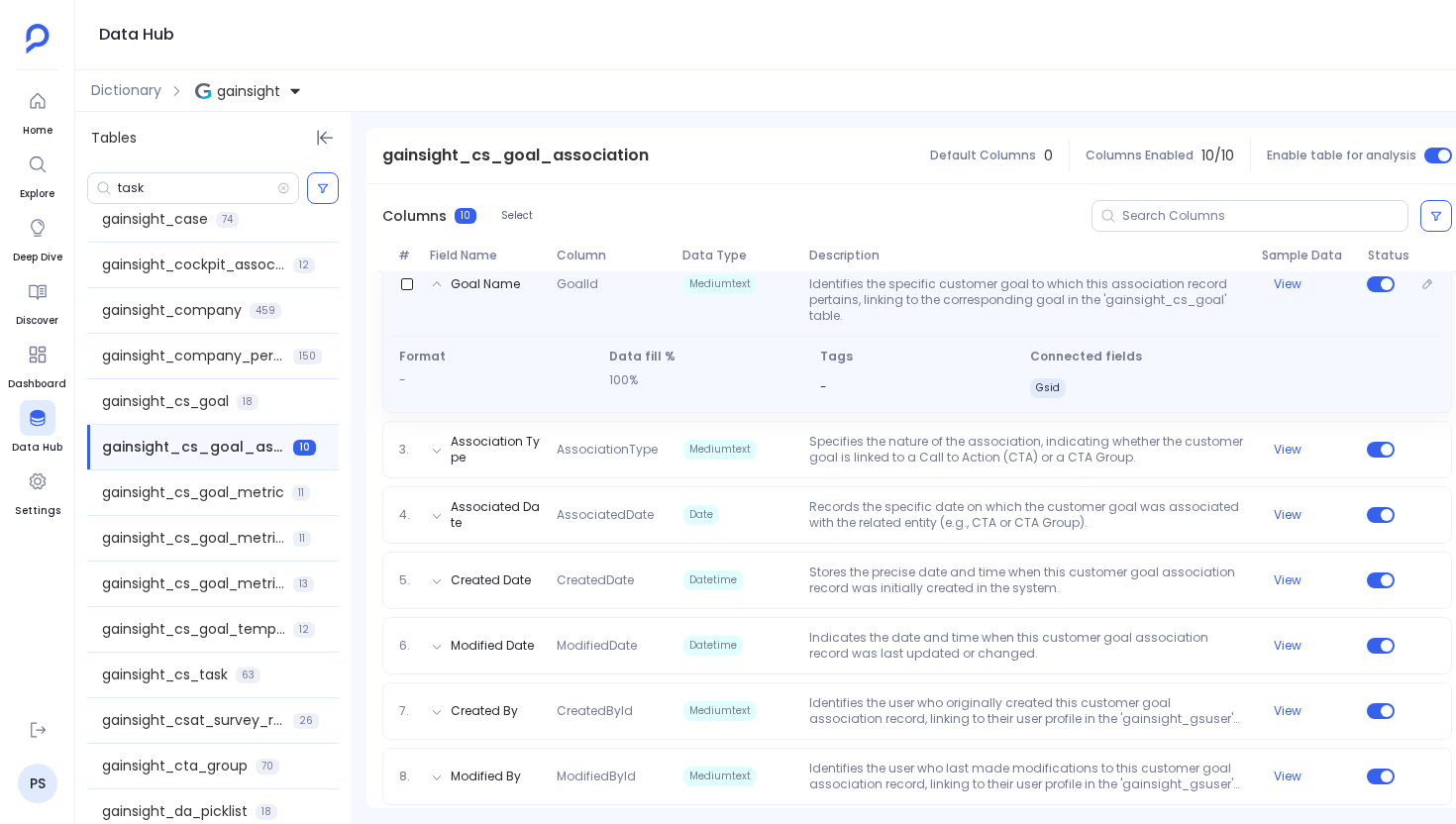 click on "Identifies the specific customer goal to which this association record pertains, linking to the corresponding goal in the 'gainsight_cs_goal' table." at bounding box center [1027, 300] 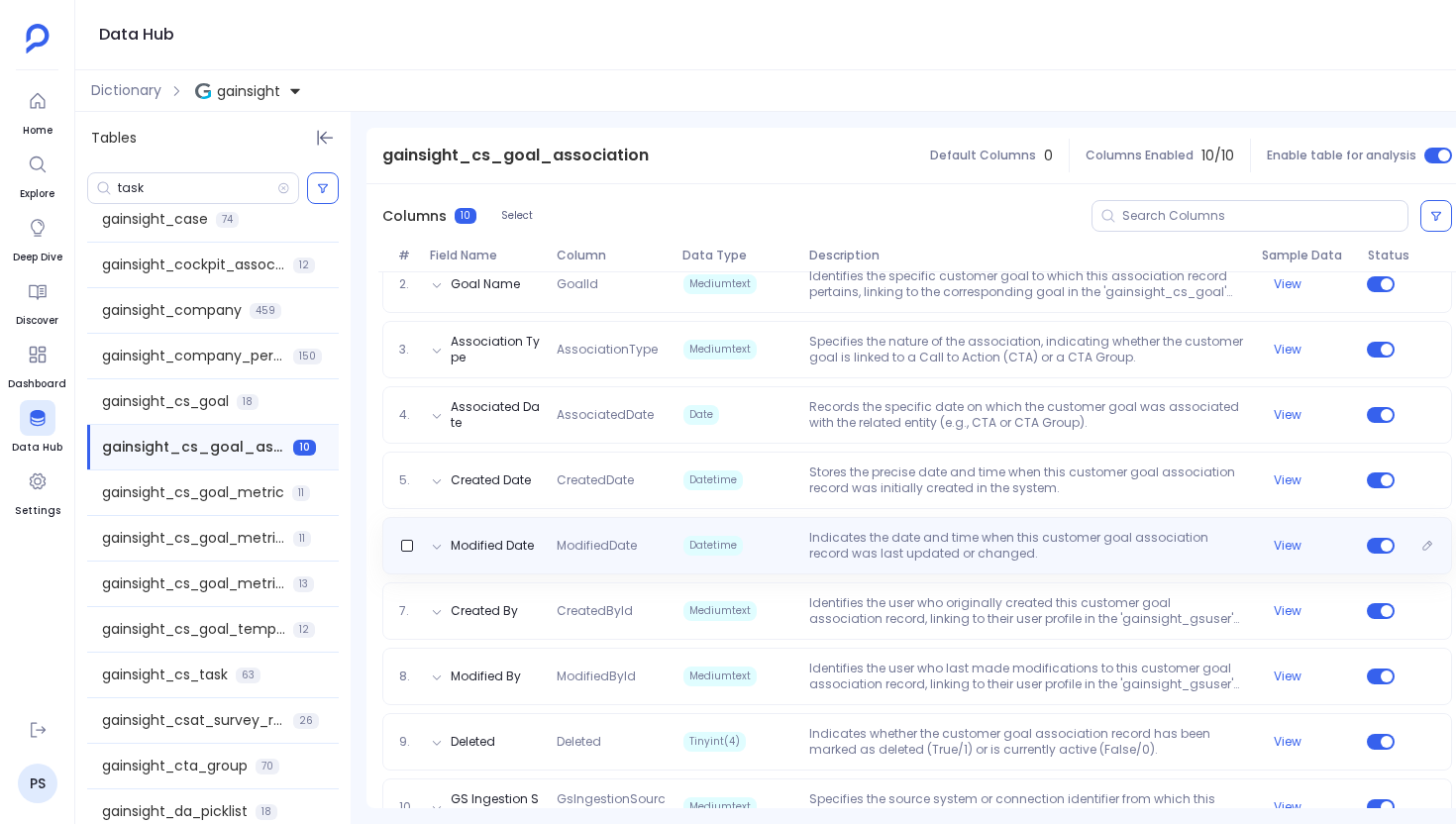 scroll, scrollTop: 418, scrollLeft: 0, axis: vertical 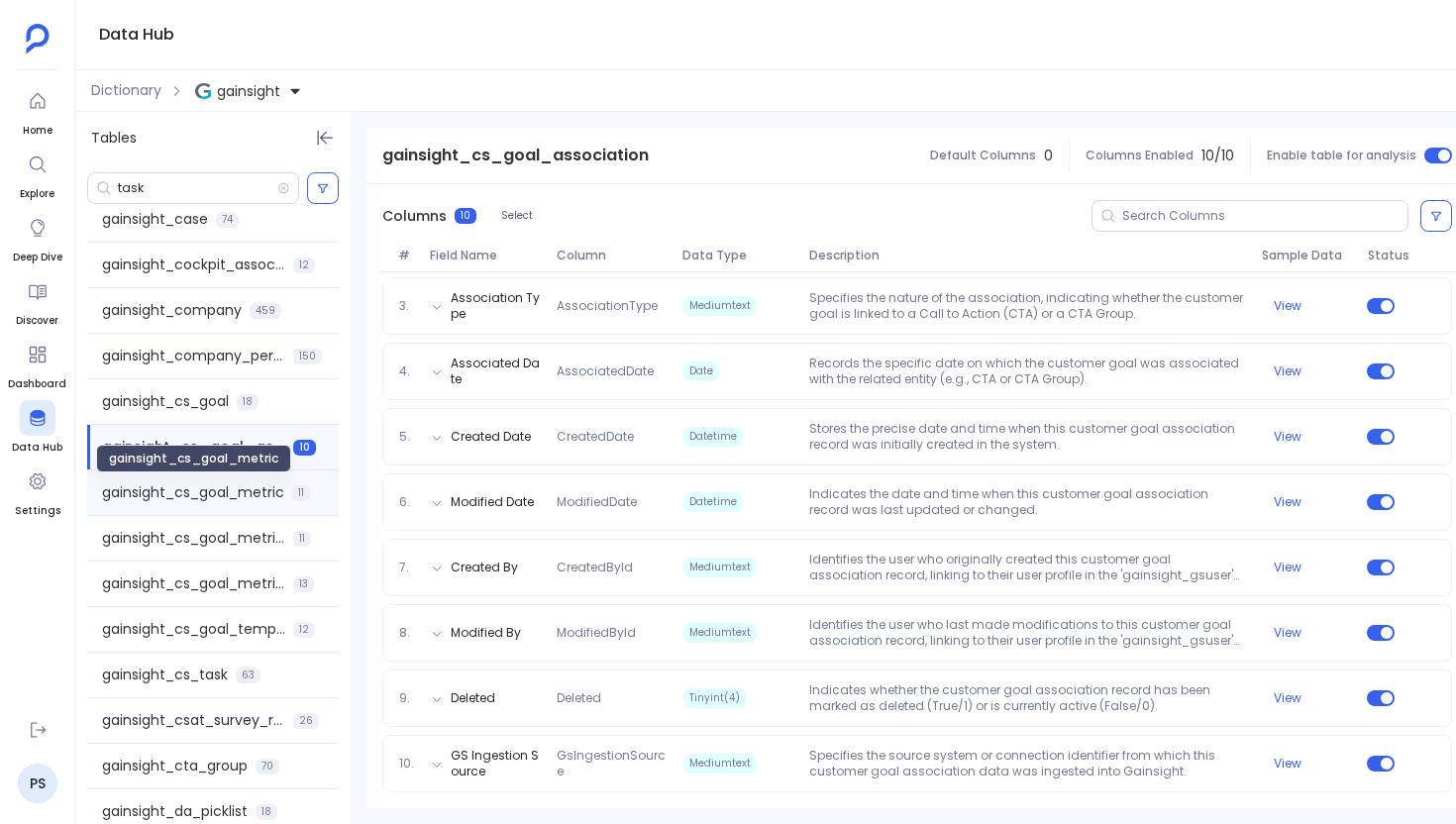 click on "gainsight_cs_goal_metric" at bounding box center (193, 492) 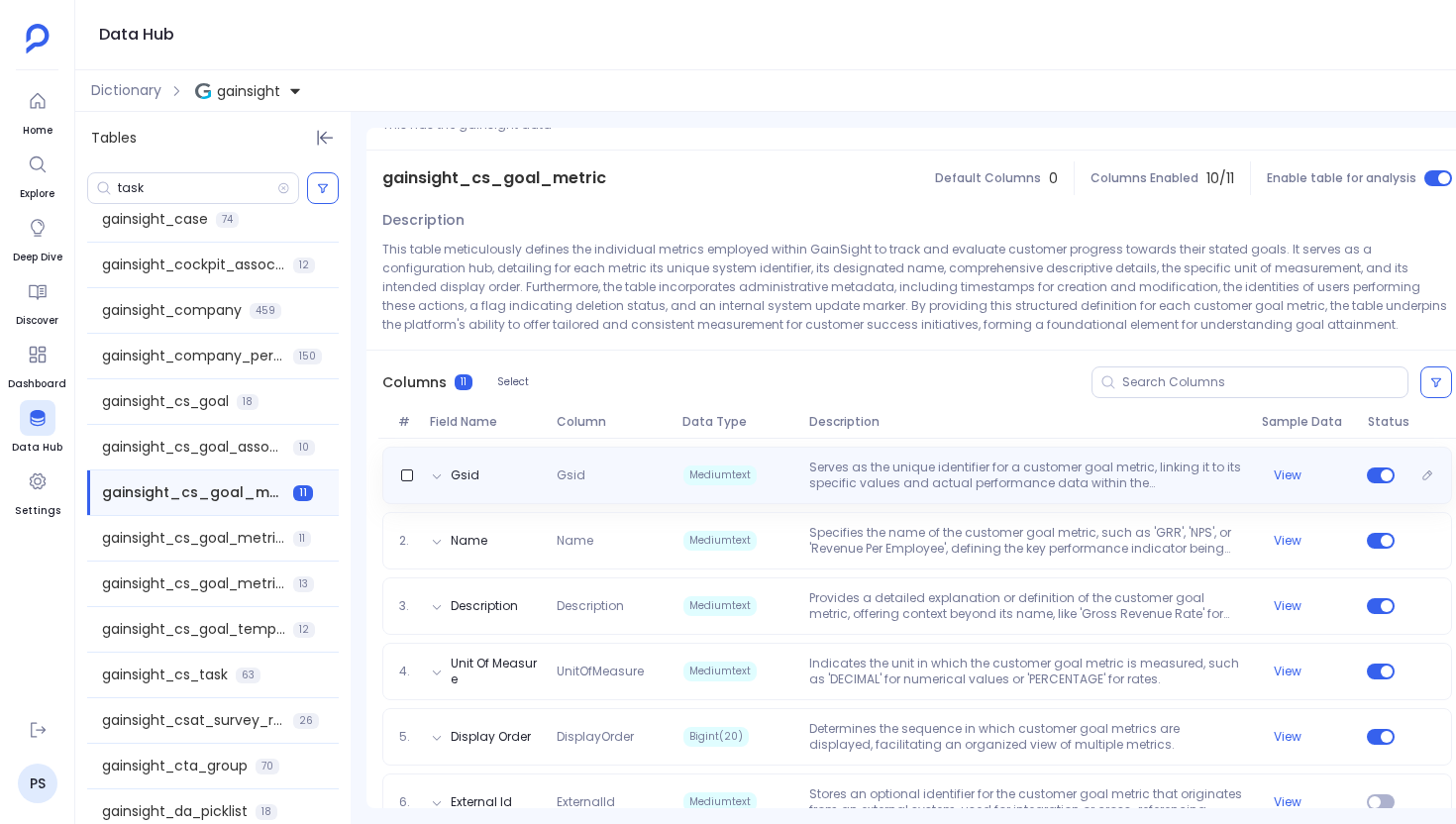 scroll, scrollTop: 100, scrollLeft: 0, axis: vertical 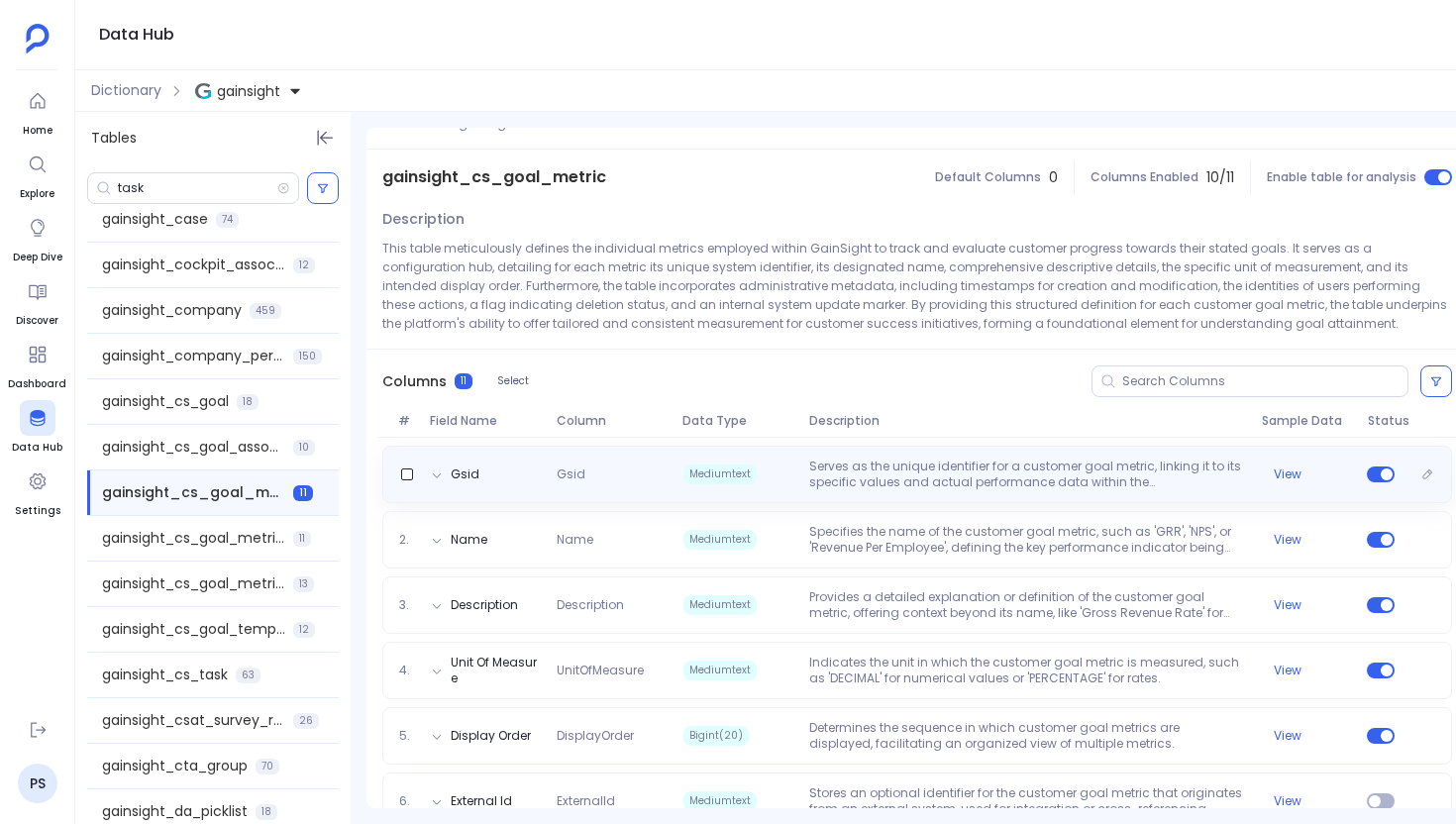 click on "Gsid Gsid Mediumtext Serves as the unique identifier for a customer goal metric, linking it to its specific values and actual performance data within the `gainsight_cs_goal_metric_values` and `gainsight_cs_goal_metric_actual_values` tables respectively. View" at bounding box center (917, 474) 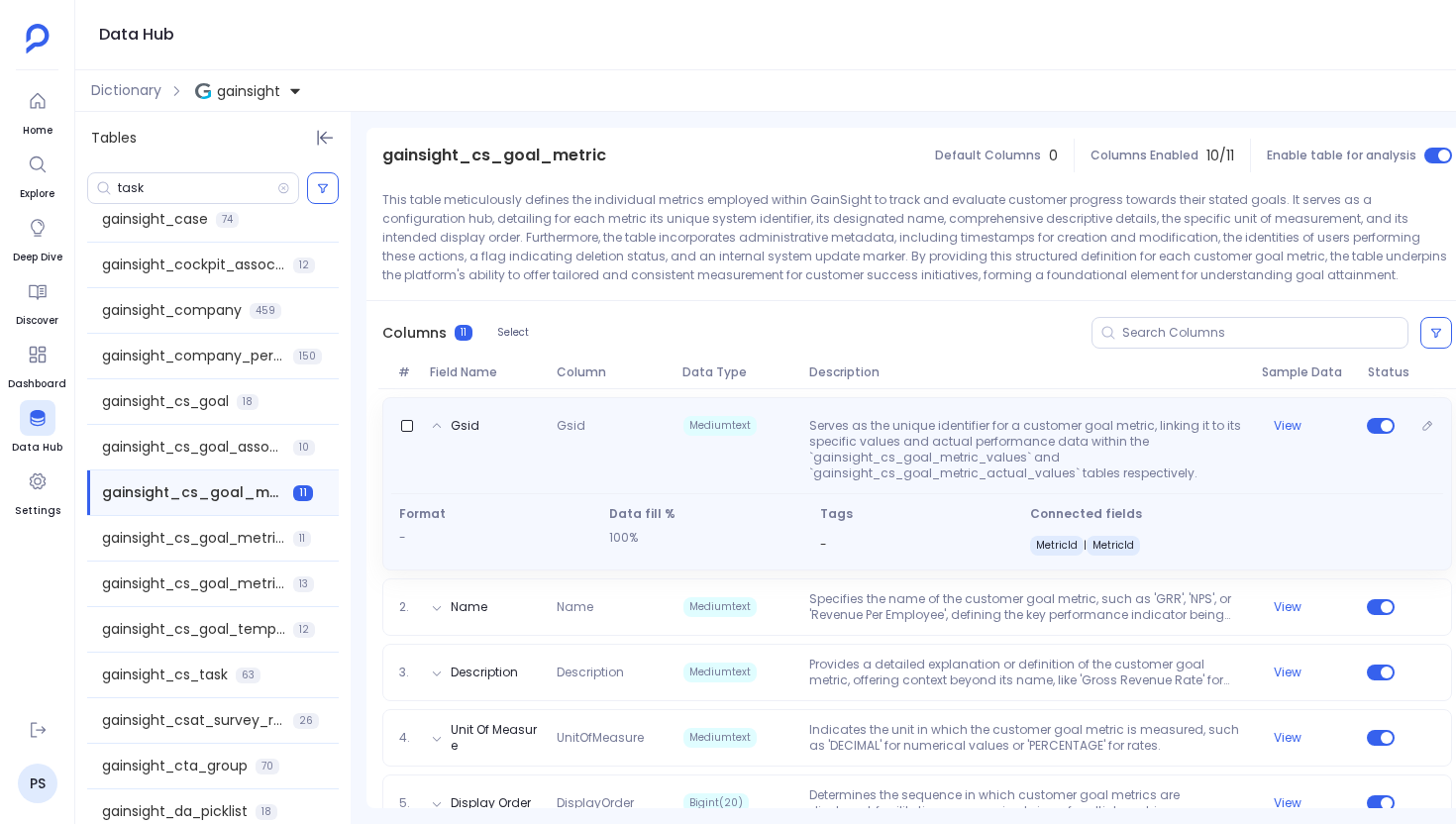 scroll, scrollTop: 153, scrollLeft: 0, axis: vertical 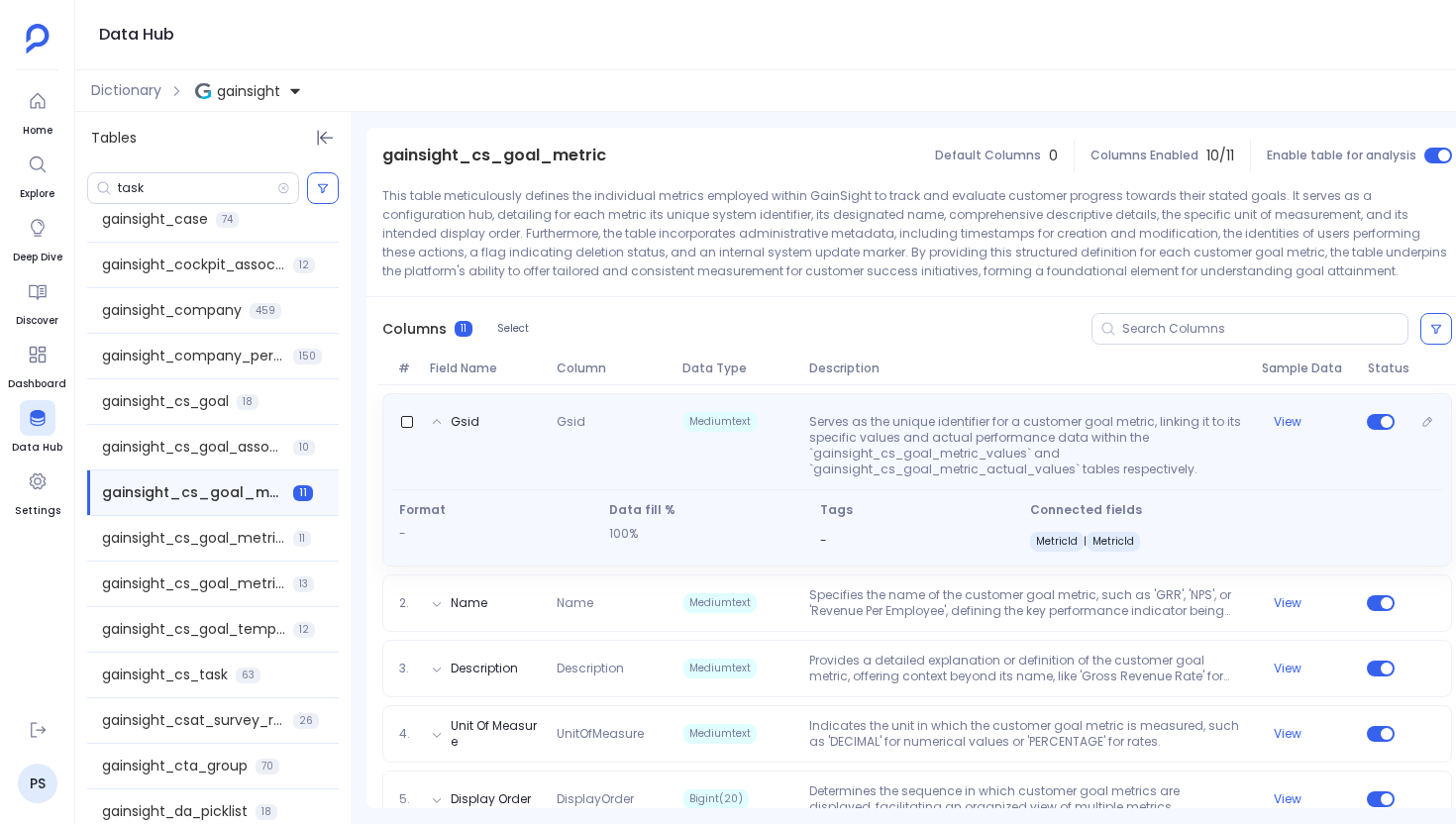 click on "Gsid Gsid Mediumtext Serves as the unique identifier for a customer goal metric, linking it to its specific values and actual performance data within the `gainsight_cs_goal_metric_values` and `gainsight_cs_goal_metric_actual_values` tables respectively. View" at bounding box center (917, 442) 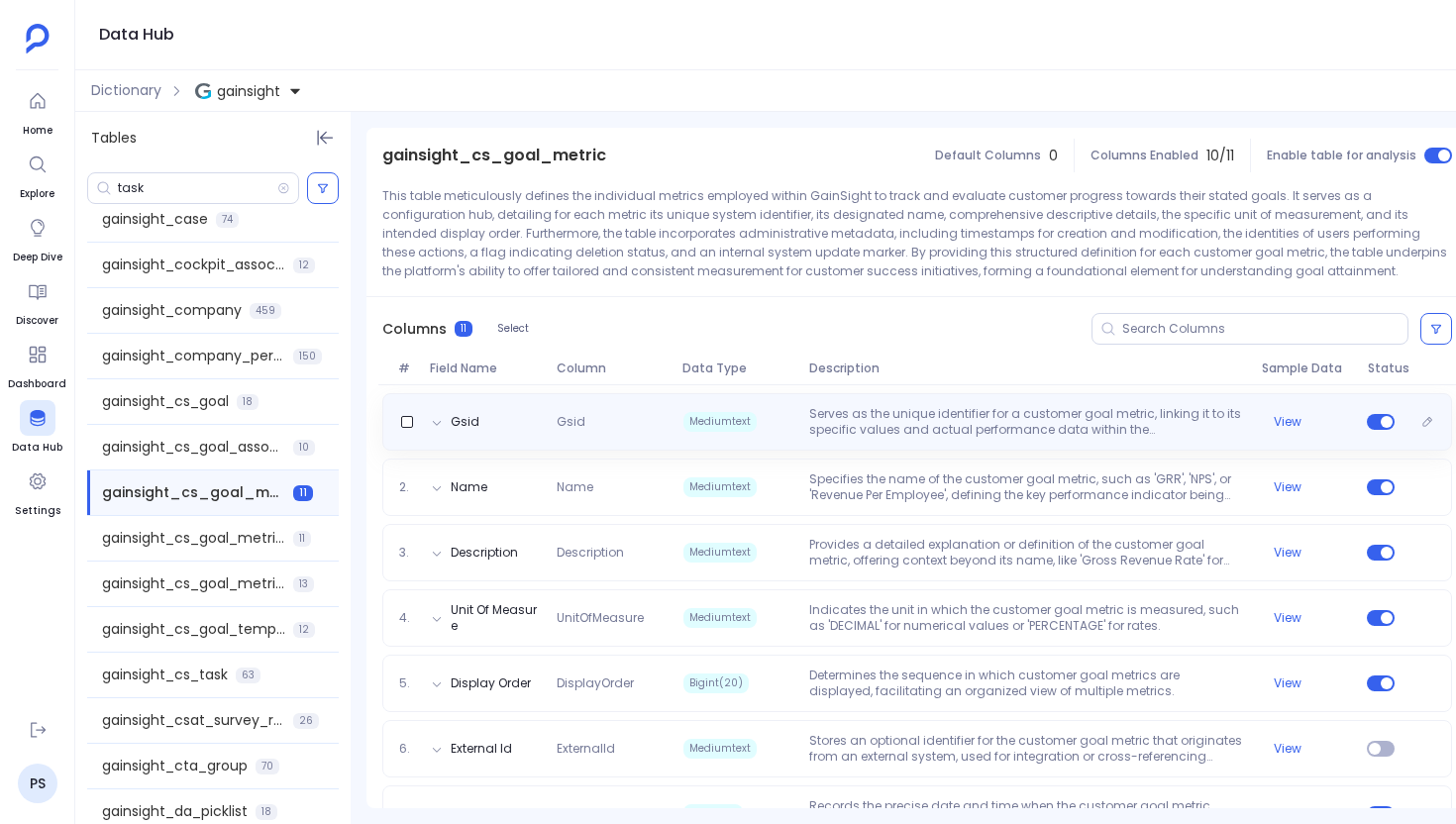 click on "Gsid Gsid Mediumtext Serves as the unique identifier for a customer goal metric, linking it to its specific values and actual performance data within the `gainsight_cs_goal_metric_values` and `gainsight_cs_goal_metric_actual_values` tables respectively. View" at bounding box center [917, 422] 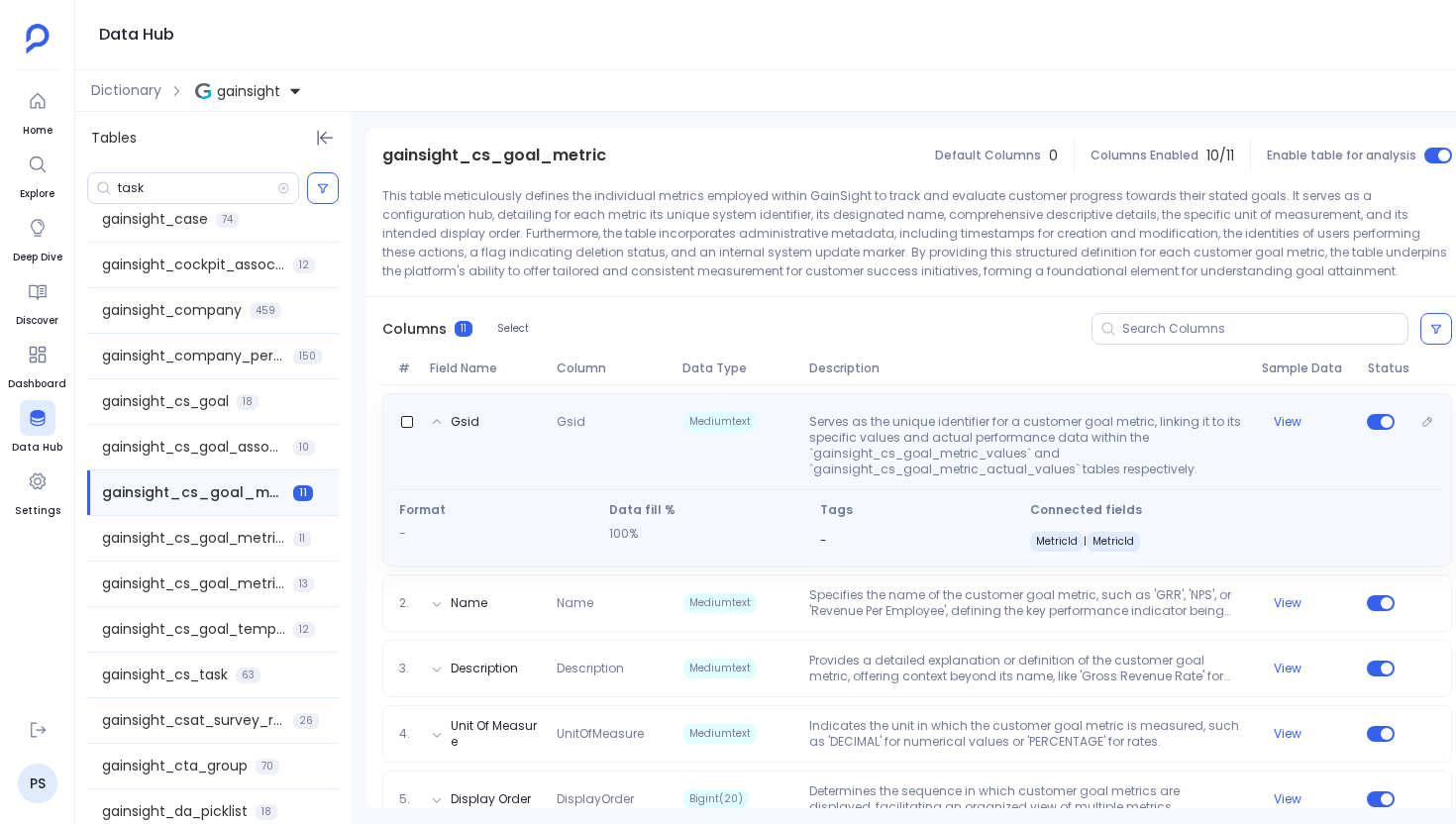 click on "Serves as the unique identifier for a customer goal metric, linking it to its specific values and actual performance data within the `gainsight_cs_goal_metric_values` and `gainsight_cs_goal_metric_actual_values` tables respectively." at bounding box center (1027, 446) 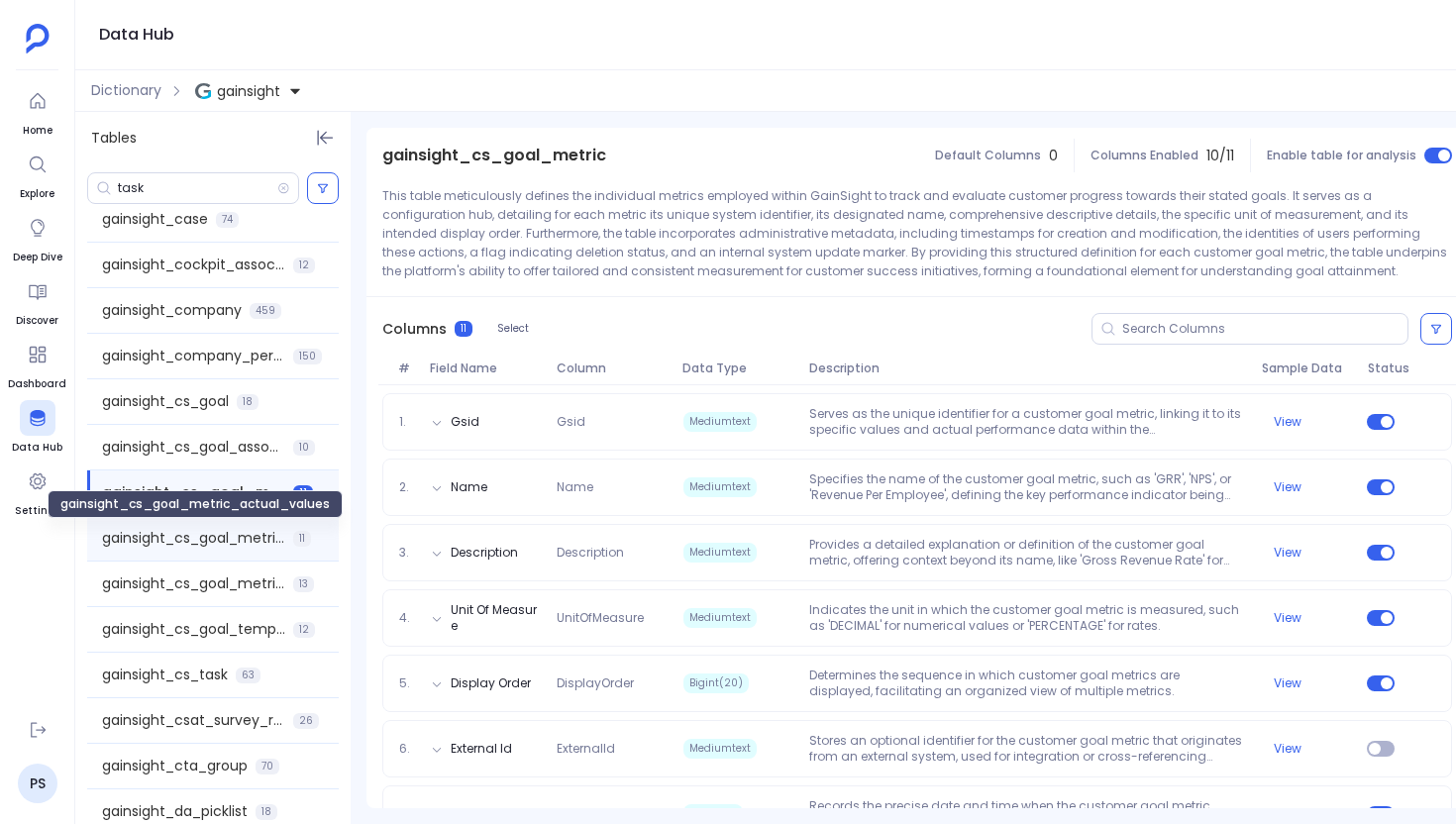 click on "gainsight_cs_goal_metric_actual_values" at bounding box center [193, 538] 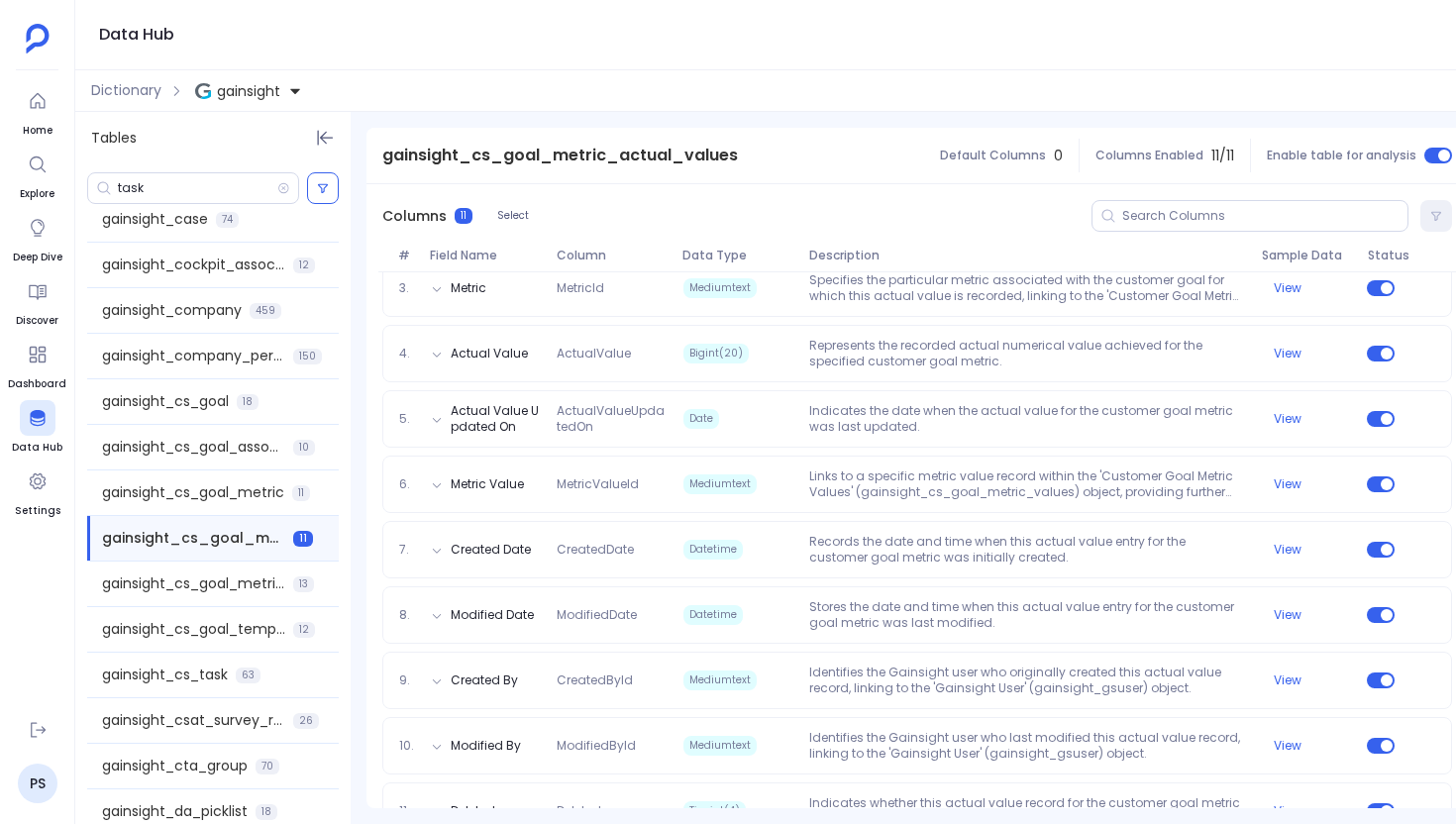 scroll, scrollTop: 464, scrollLeft: 0, axis: vertical 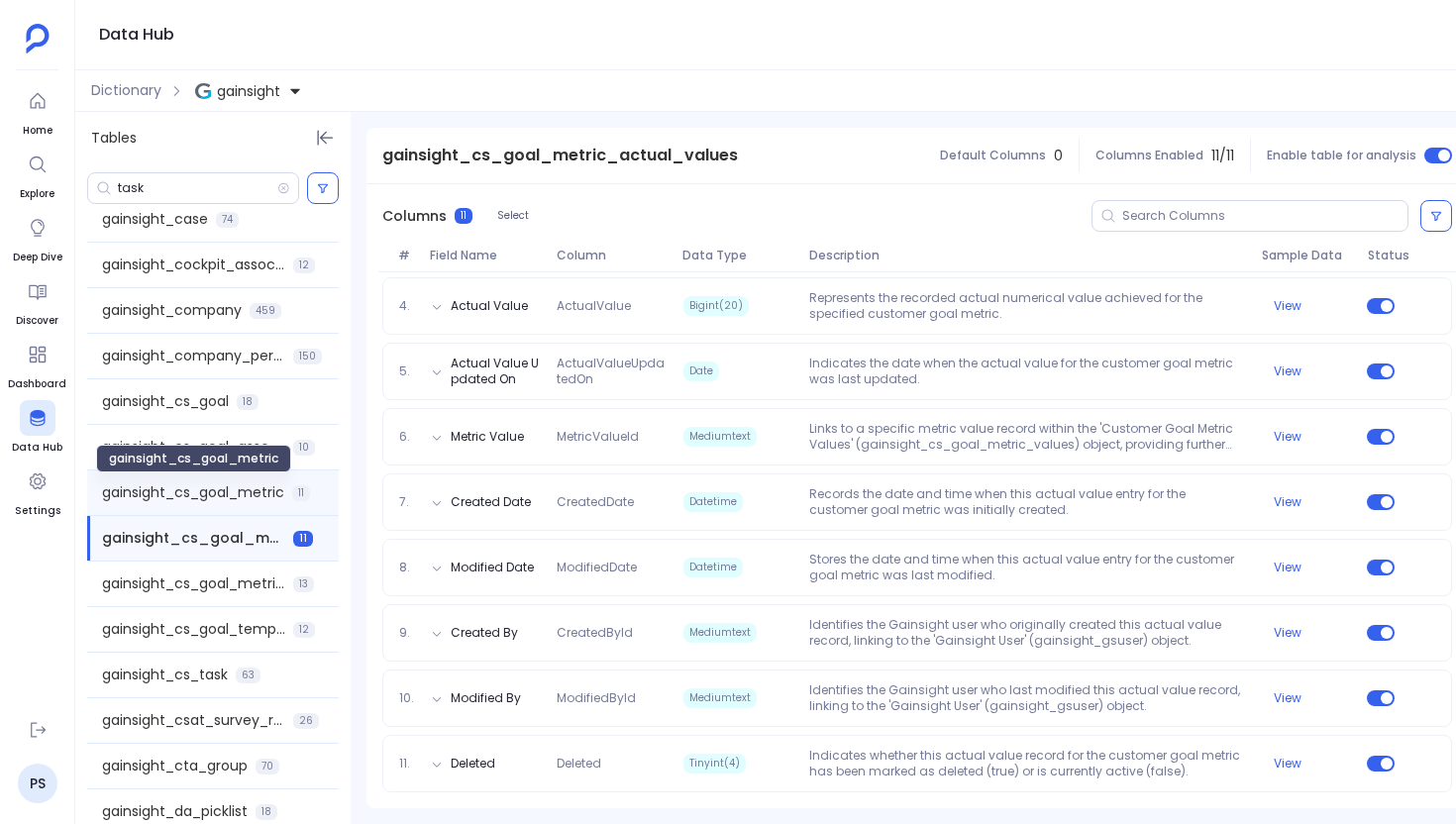 click on "gainsight_cs_goal_metric" at bounding box center (193, 492) 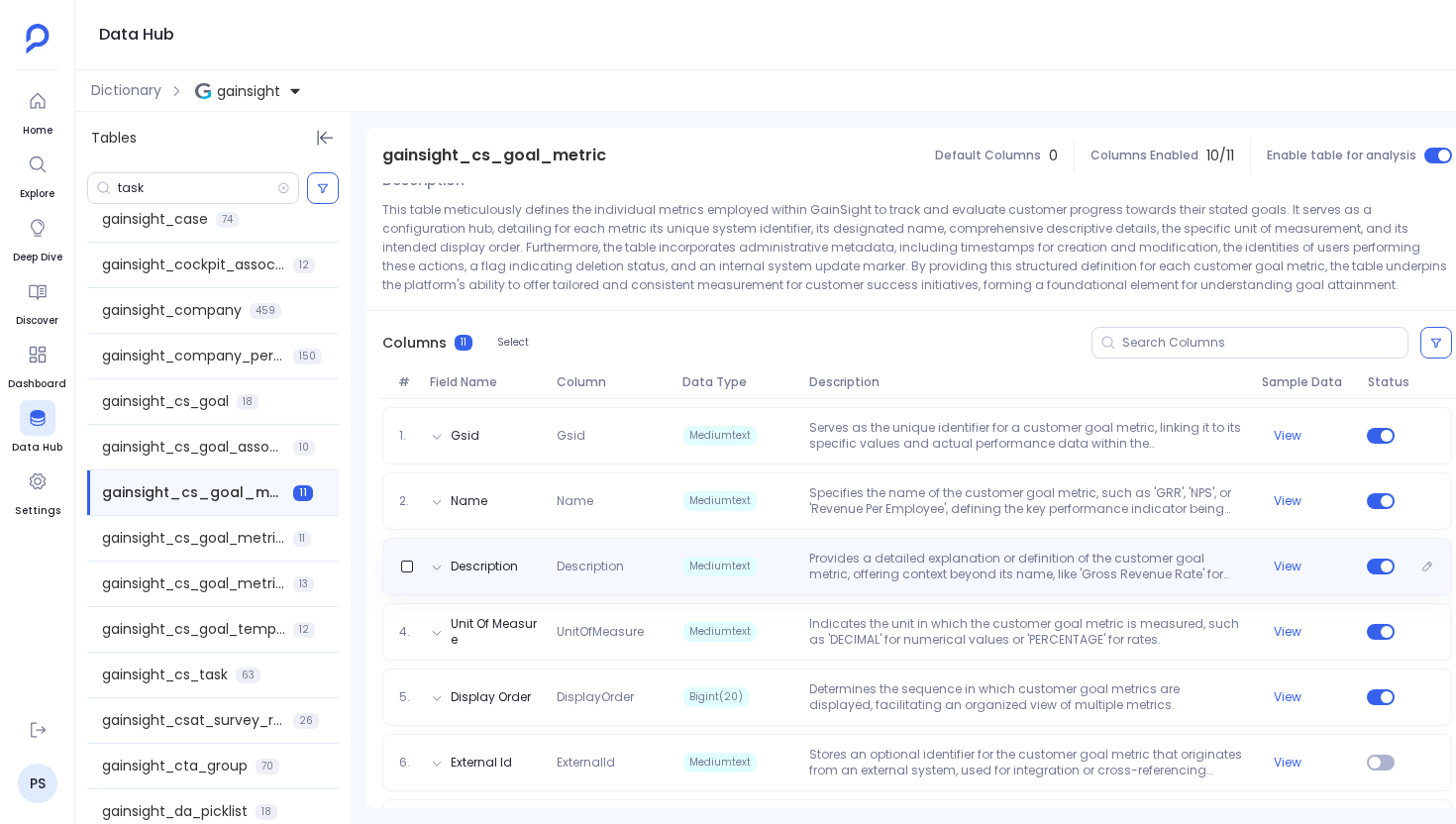 scroll, scrollTop: 216, scrollLeft: 0, axis: vertical 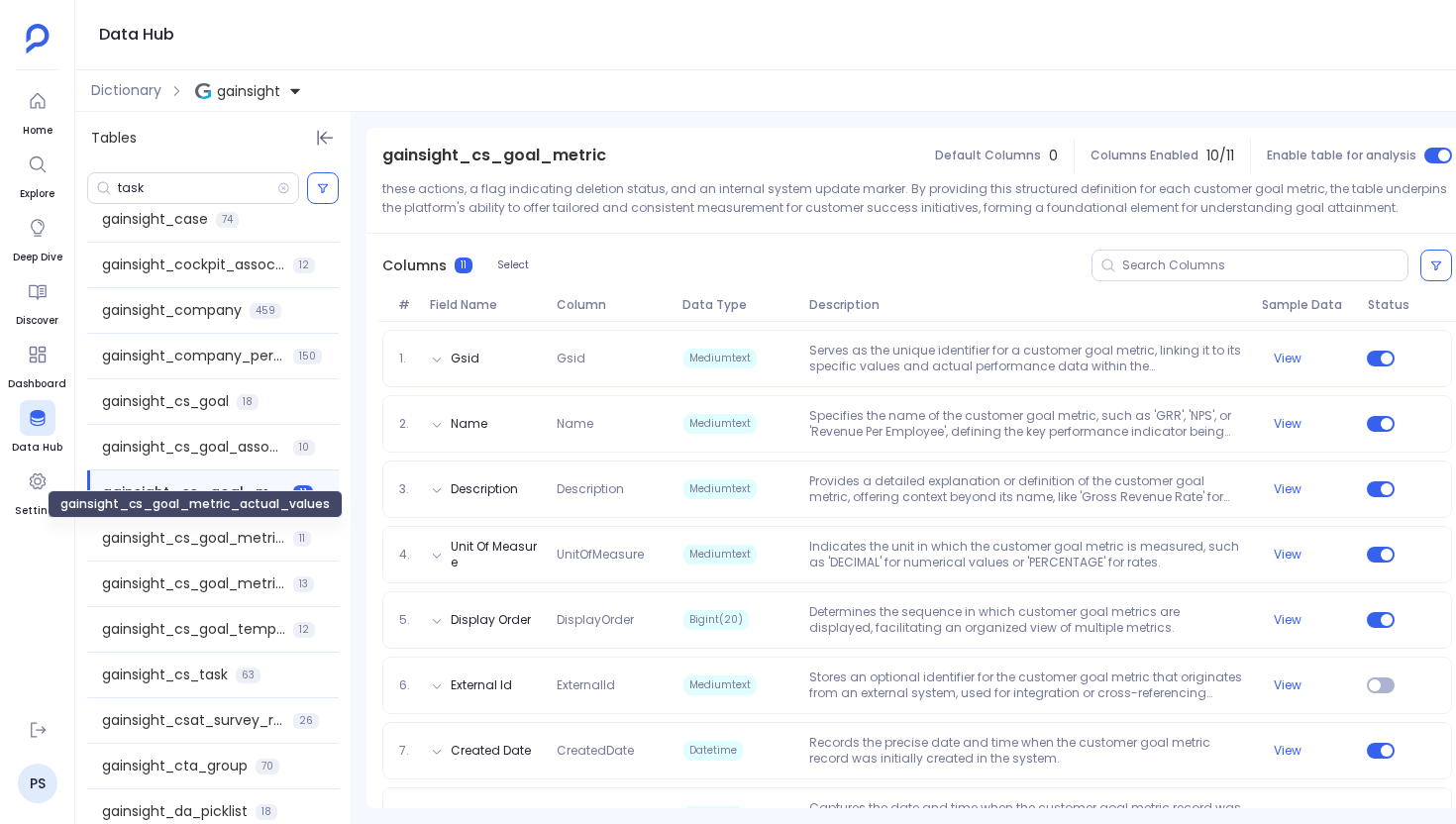 click on "gainsight_cs_goal_metric_actual_values" at bounding box center (195, 504) 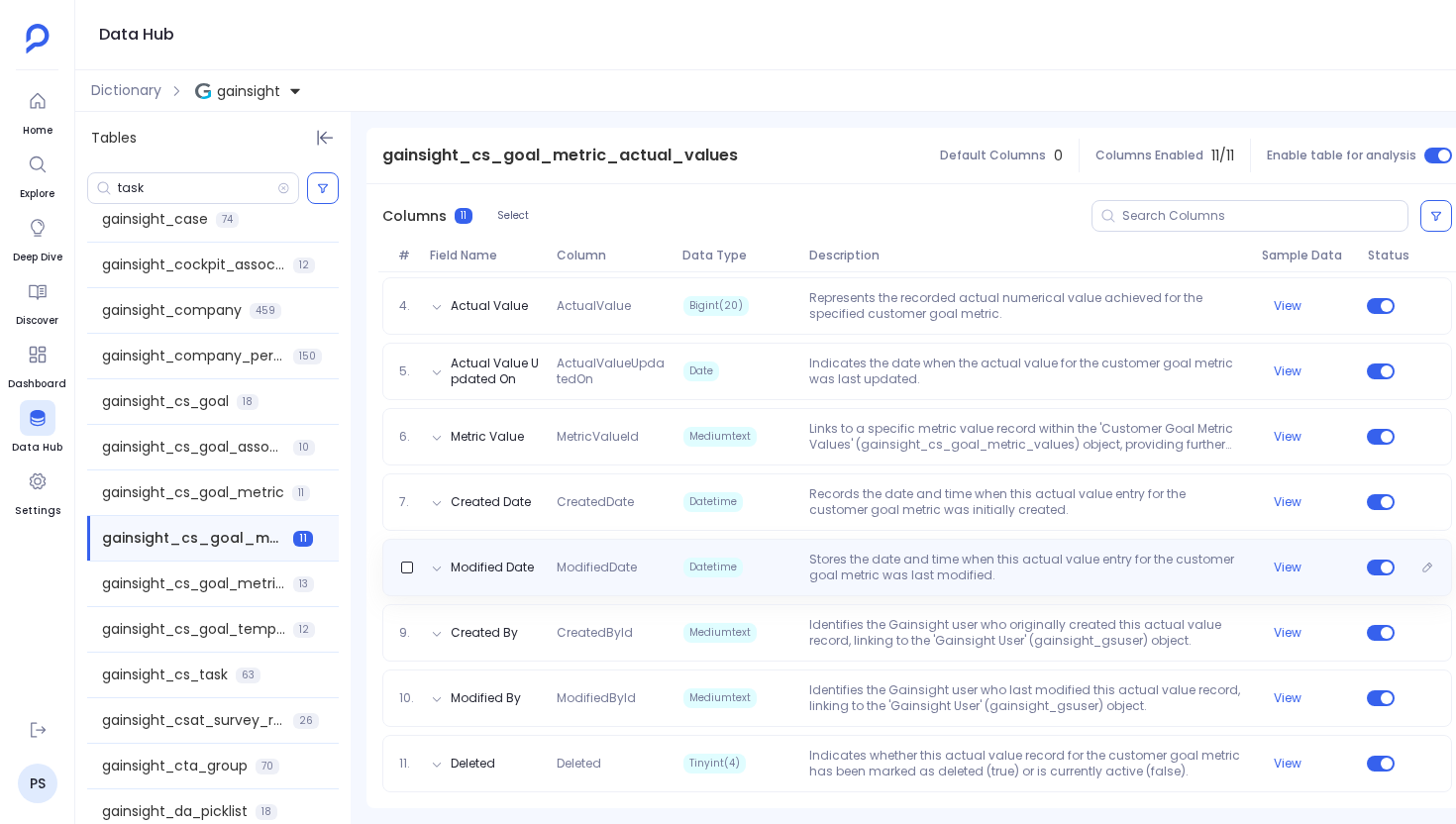 scroll, scrollTop: 450, scrollLeft: 0, axis: vertical 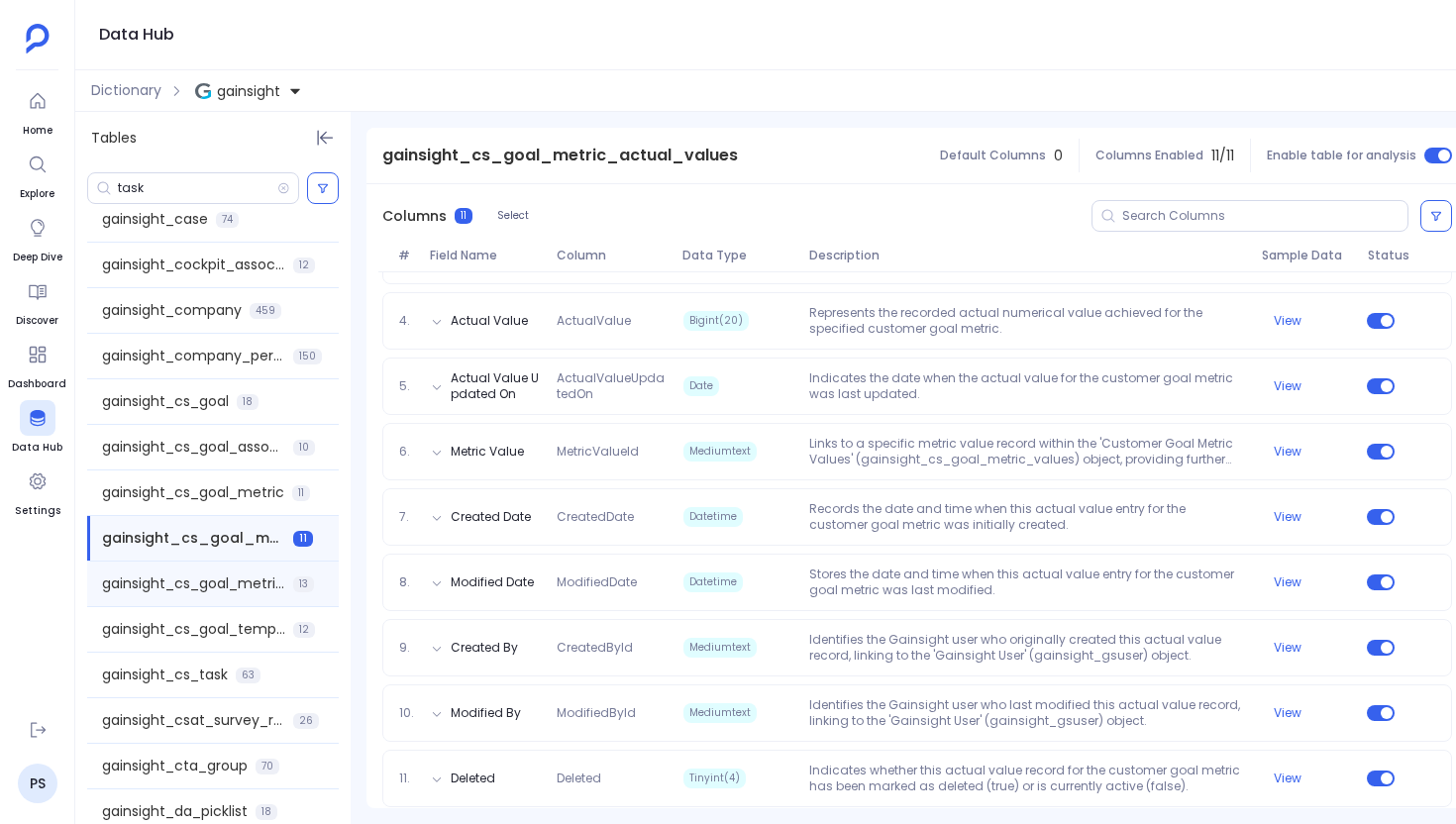 click on "gainsight_cs_goal_metric_values 13" at bounding box center [213, 583] 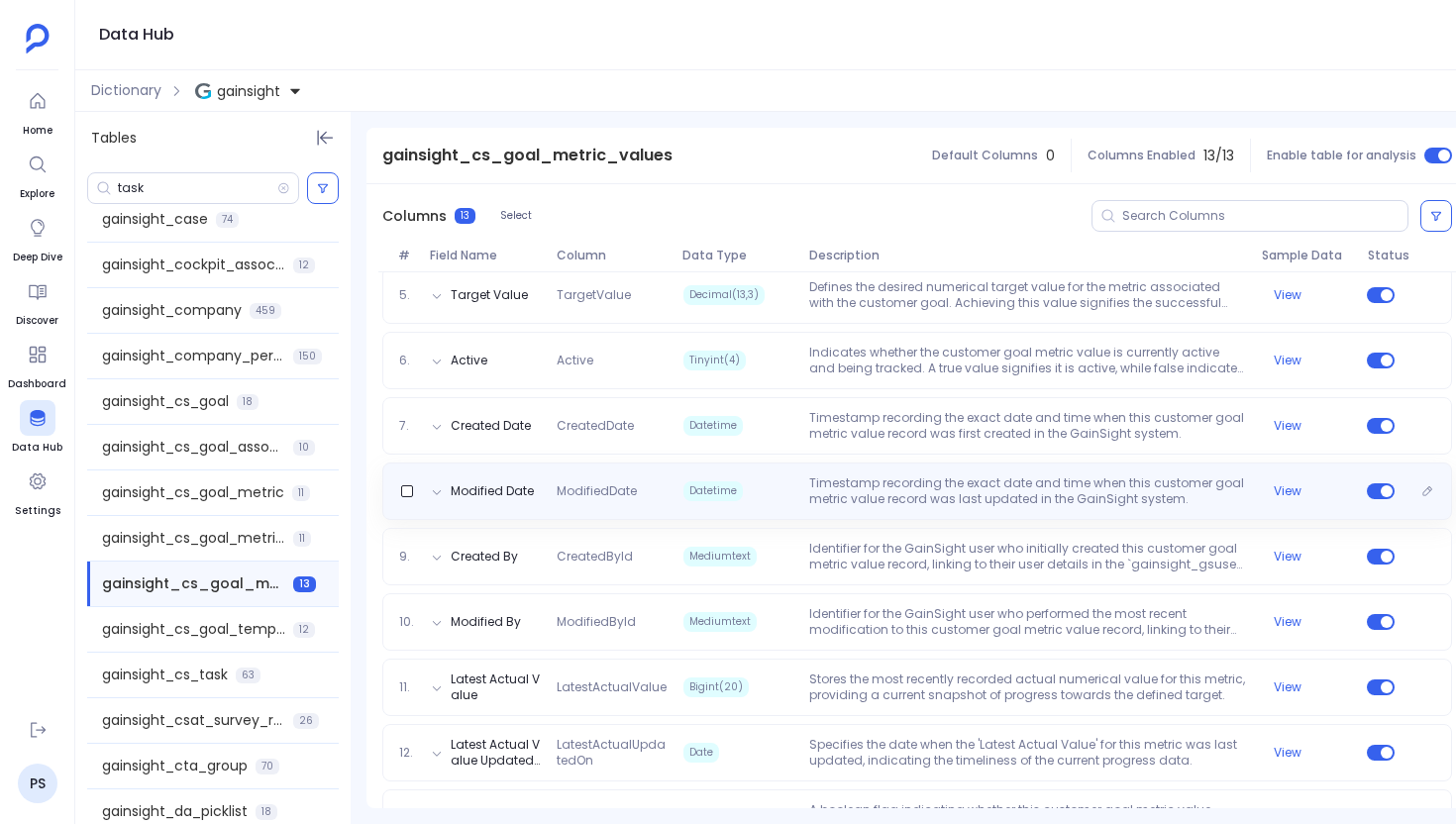 scroll, scrollTop: 595, scrollLeft: 0, axis: vertical 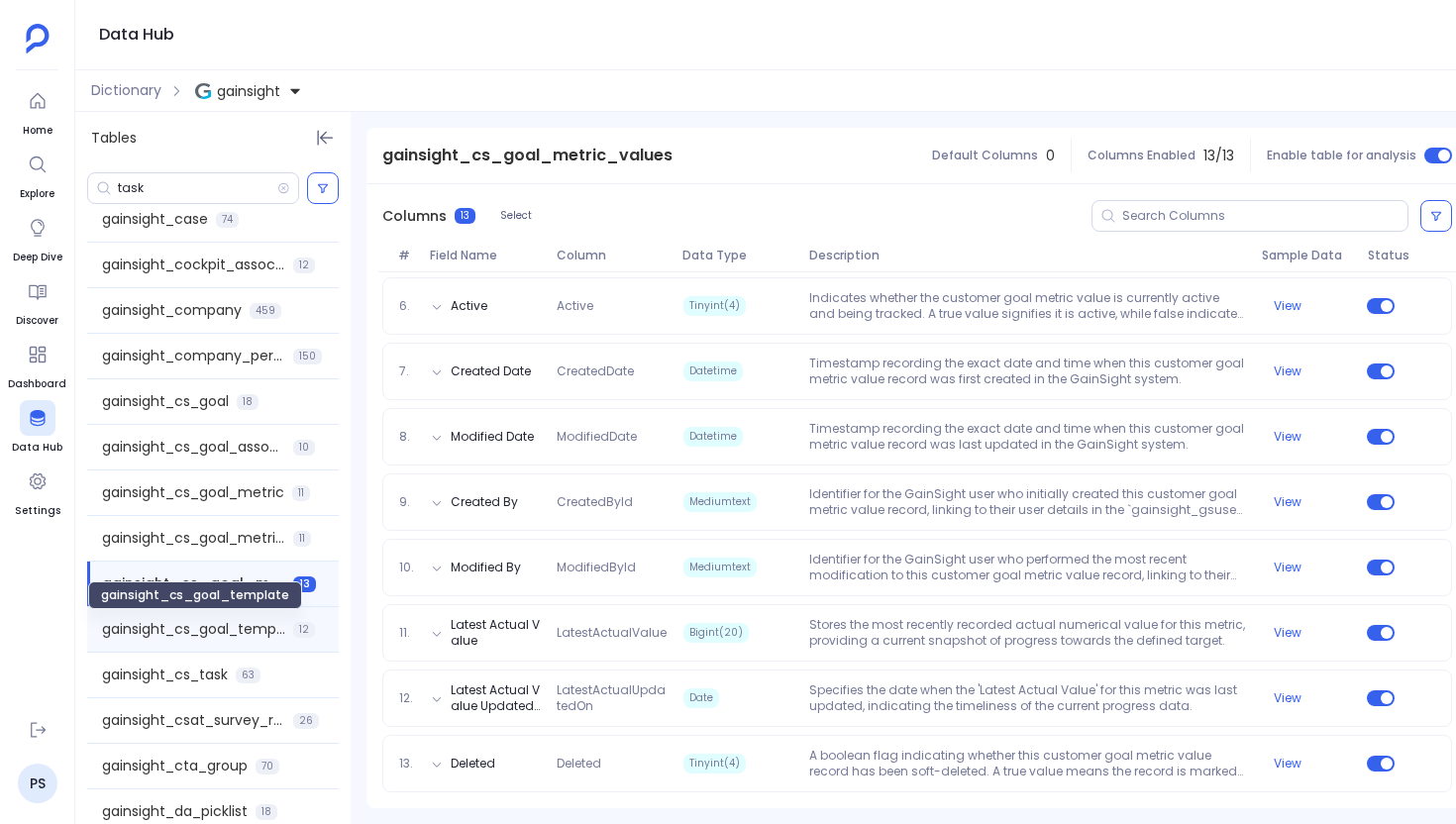 click on "gainsight_cs_goal_template" at bounding box center [193, 629] 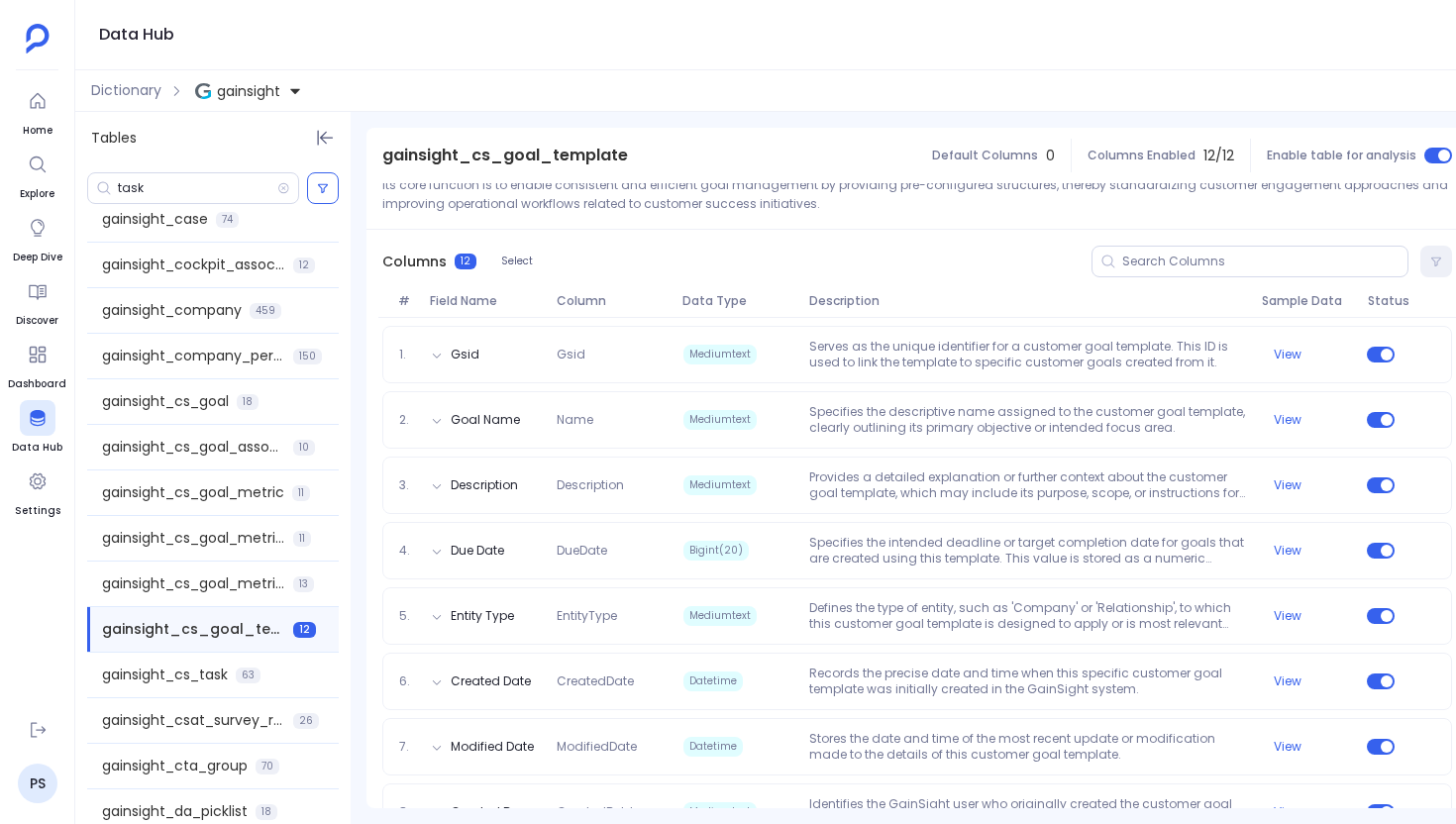 scroll, scrollTop: 223, scrollLeft: 0, axis: vertical 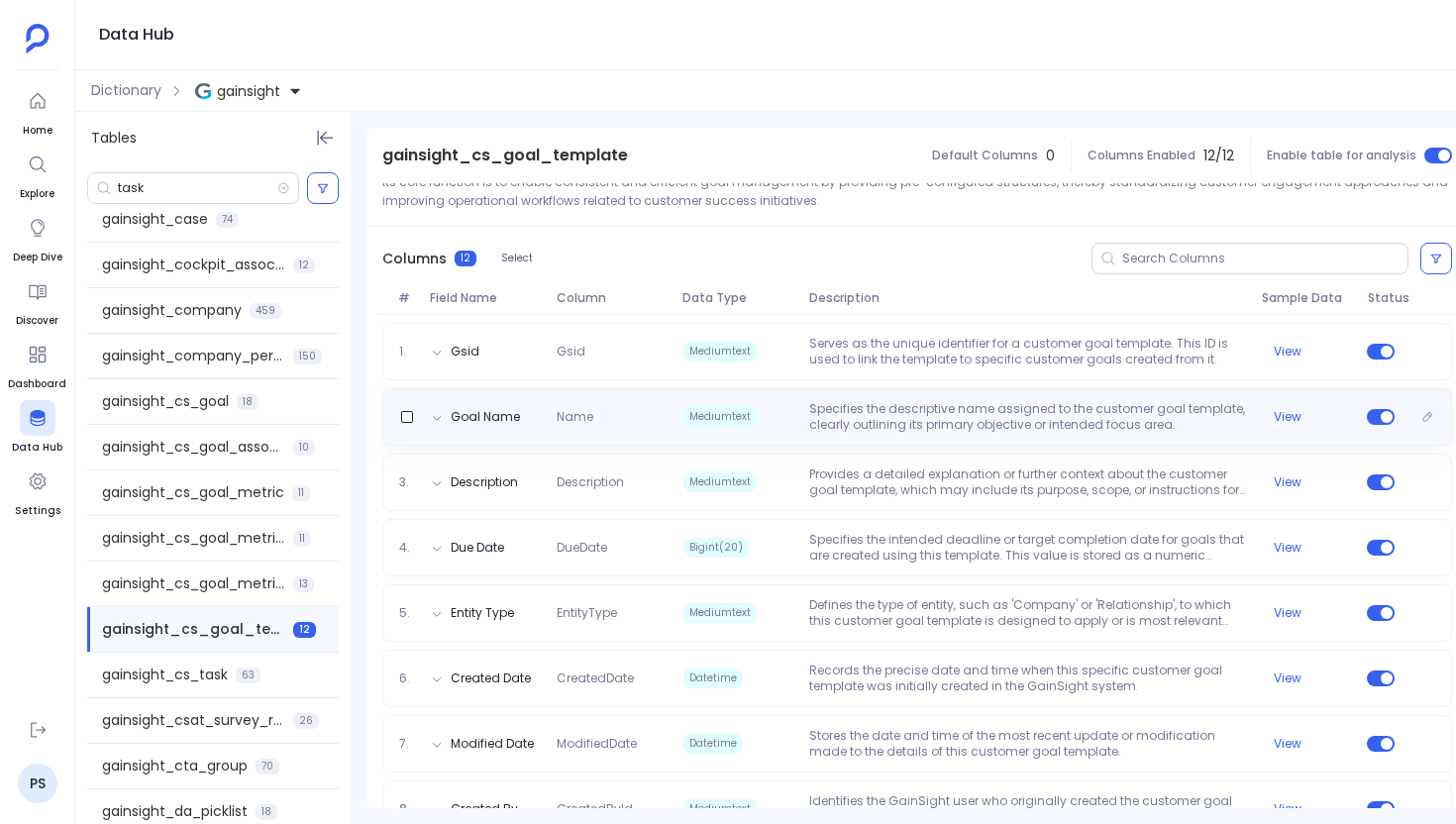 click on "Specifies the descriptive name assigned to the customer goal template, clearly outlining its primary objective or intended focus area." at bounding box center [1027, 417] 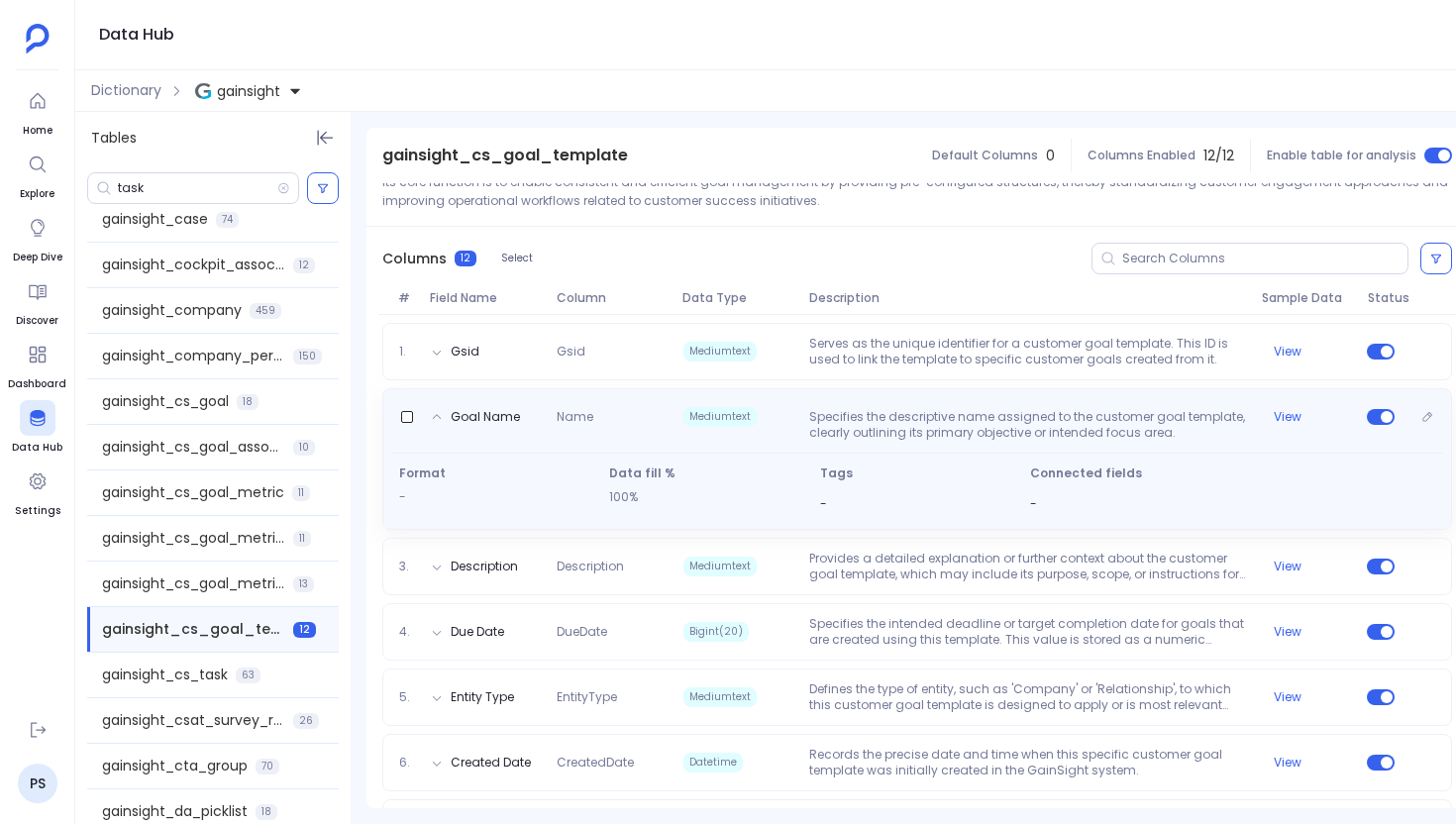 click on "Specifies the descriptive name assigned to the customer goal template, clearly outlining its primary objective or intended focus area." at bounding box center (1027, 425) 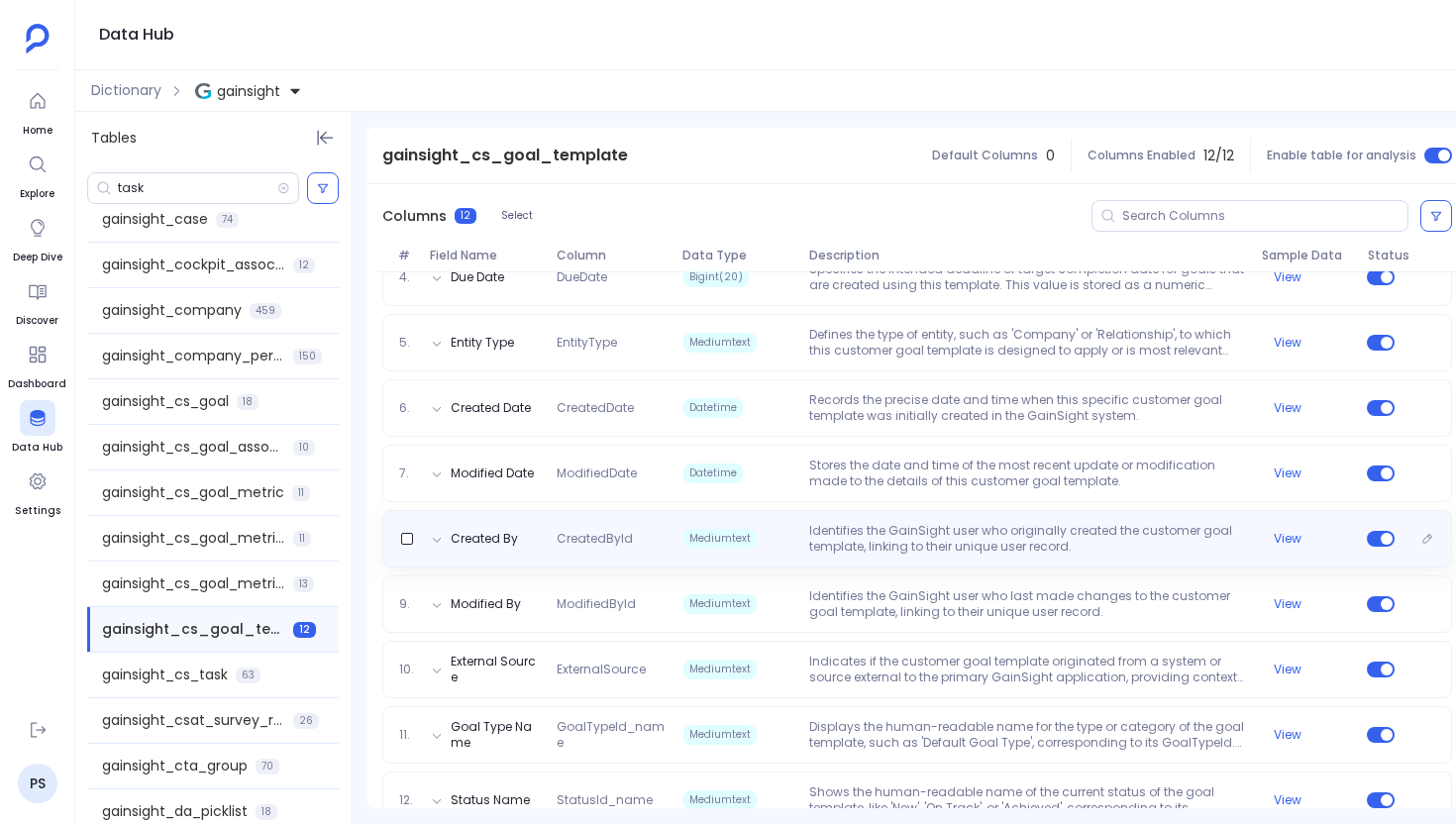 scroll, scrollTop: 530, scrollLeft: 0, axis: vertical 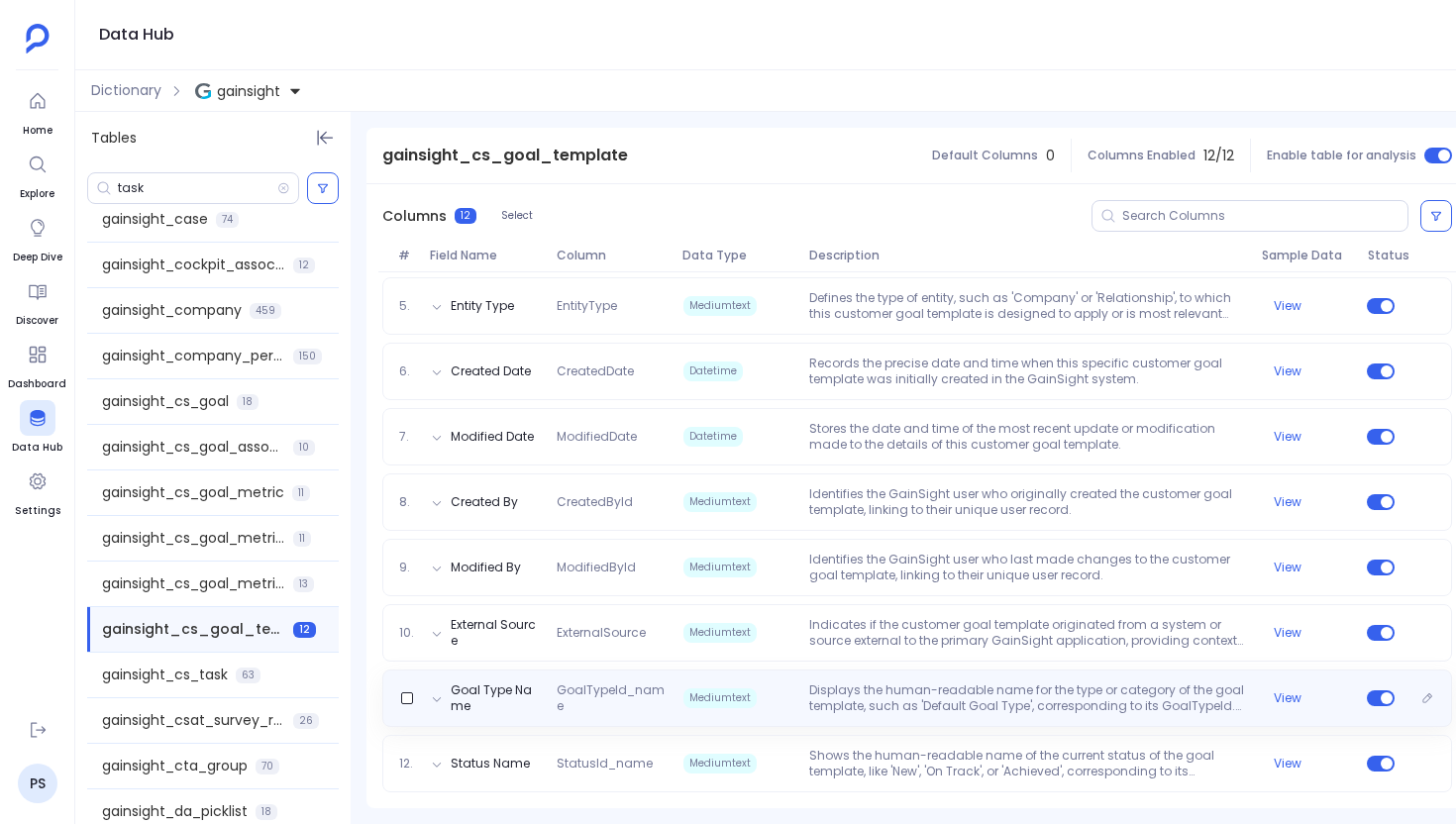 click on "GoalTypeId_name" at bounding box center (611, 698) 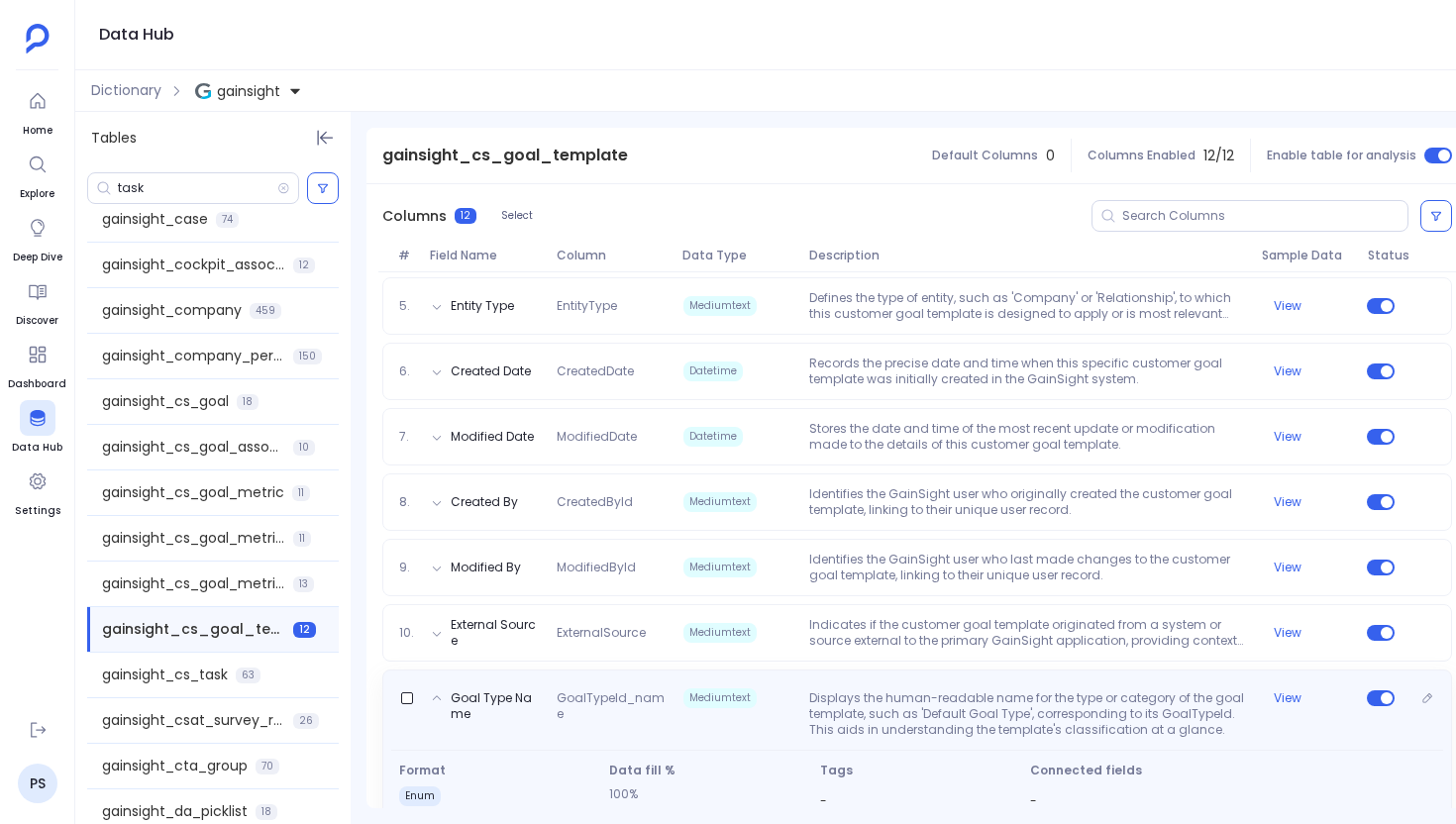 click on "GoalTypeId_name" at bounding box center [611, 714] 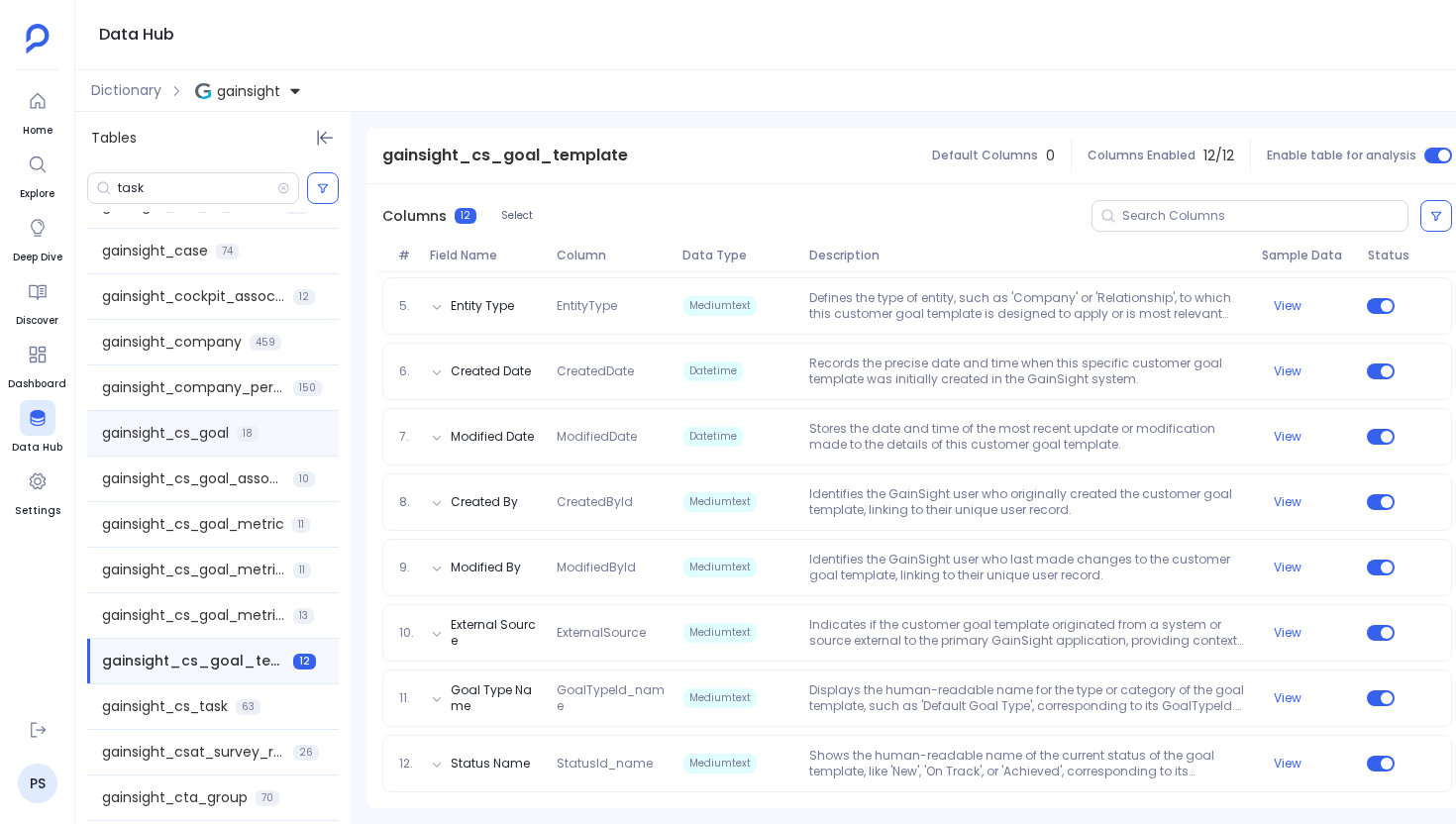 scroll, scrollTop: 616, scrollLeft: 0, axis: vertical 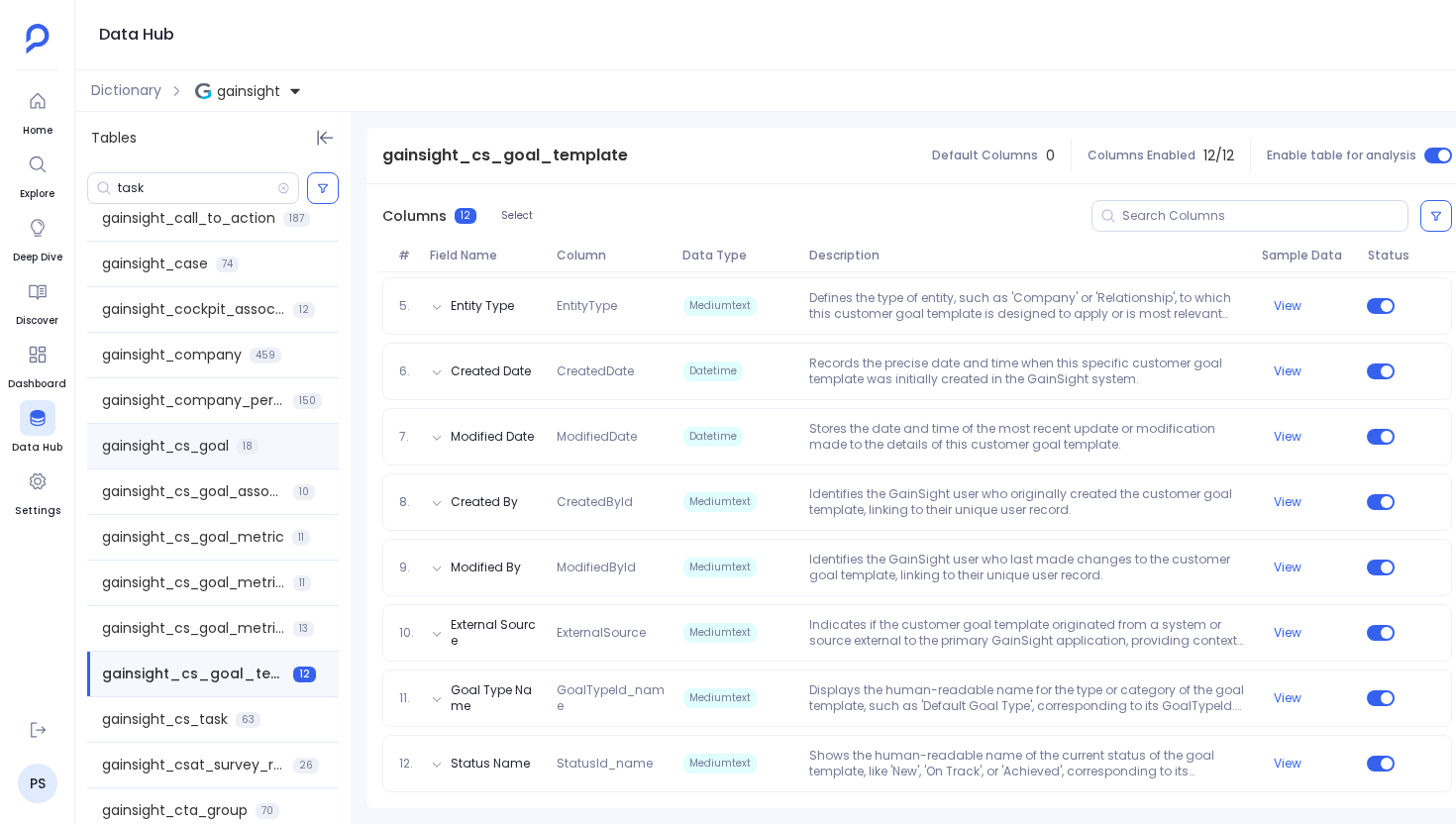 click on "gainsight_cs_goal 18" at bounding box center (213, 446) 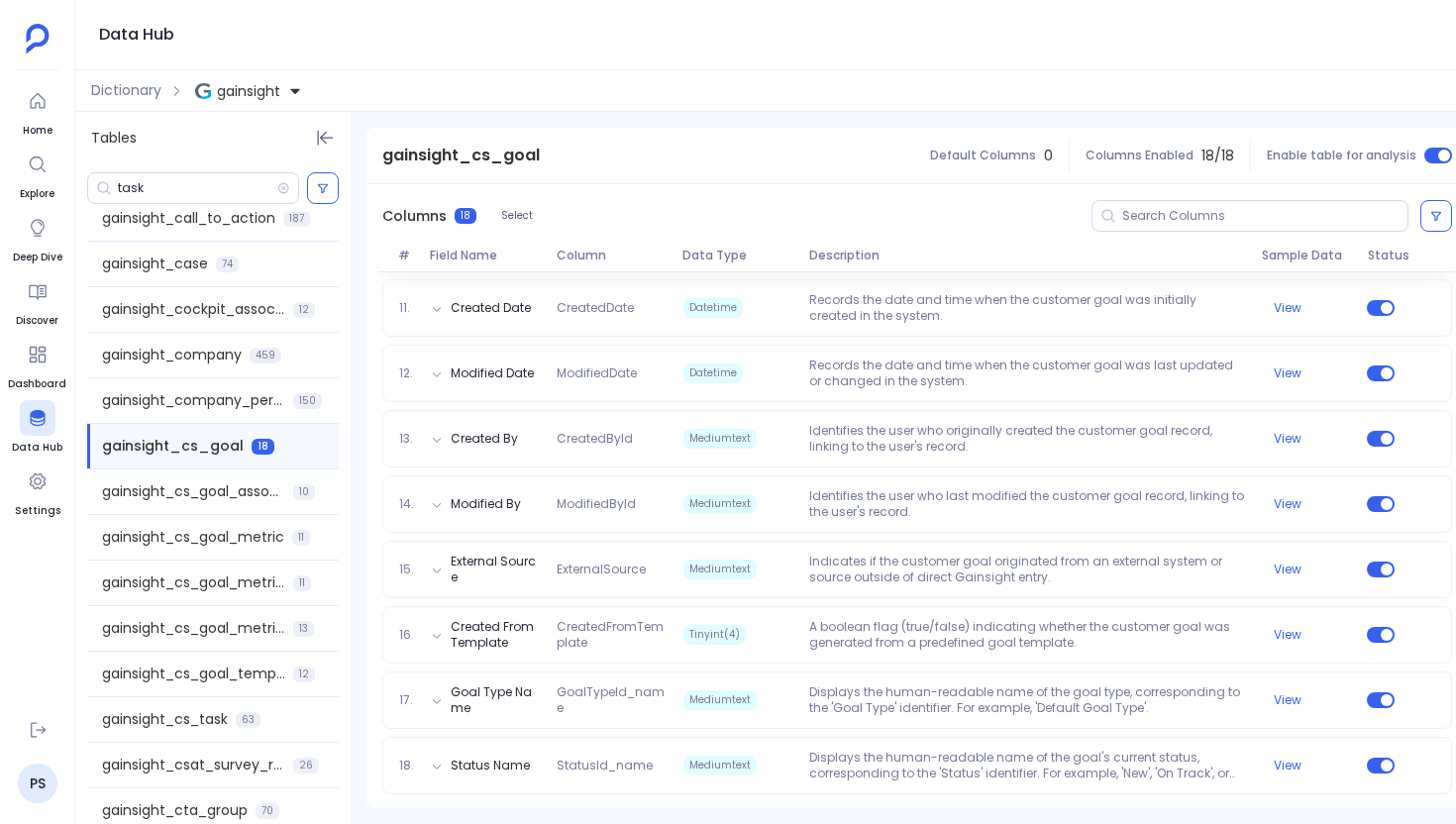 scroll, scrollTop: 922, scrollLeft: 0, axis: vertical 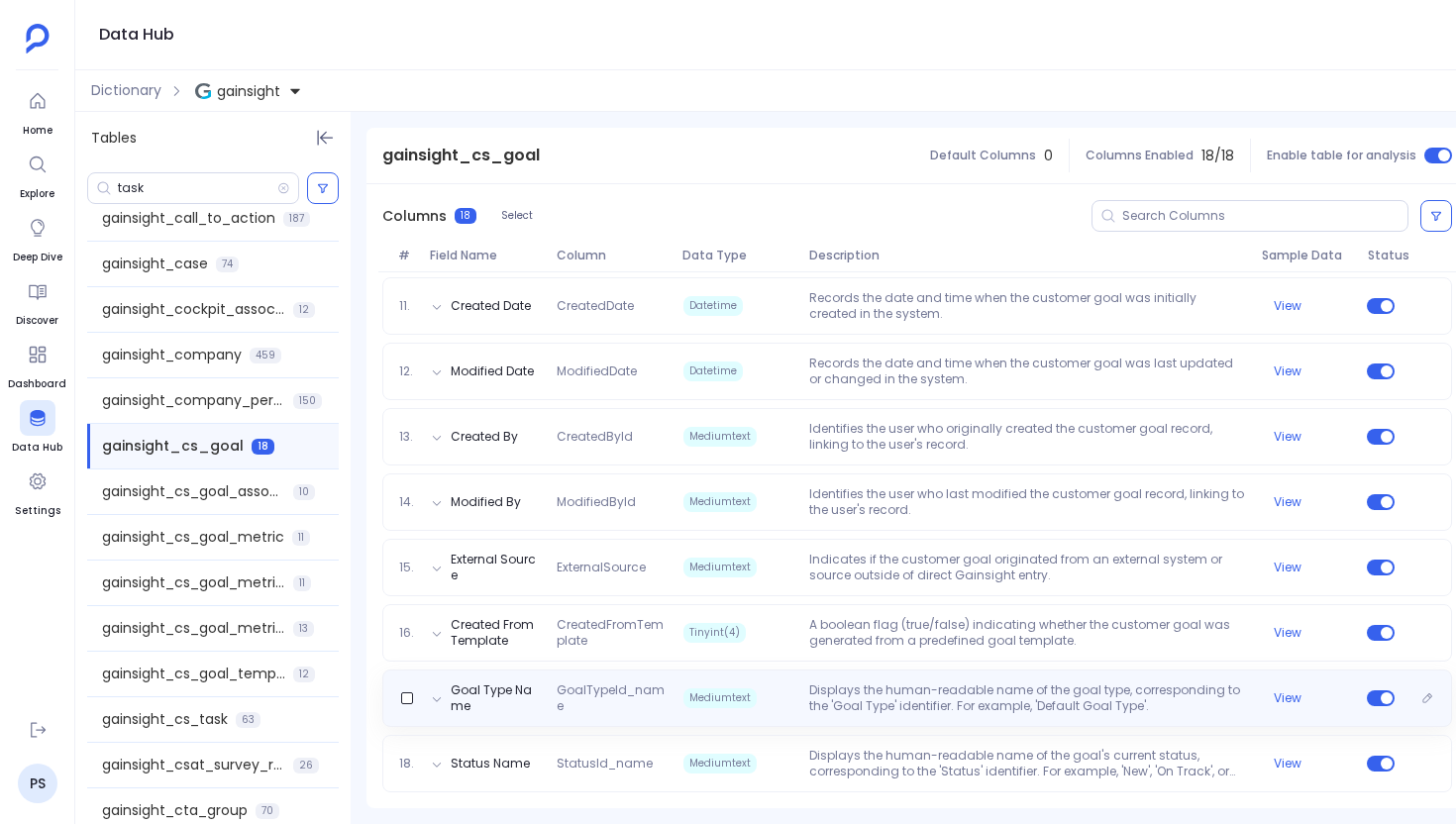 click on "Goal Type Name GoalTypeId_name Mediumtext Displays the human-readable name of the goal type, corresponding to the 'Goal Type' identifier. For example, 'Default Goal Type'. View" at bounding box center [917, 698] 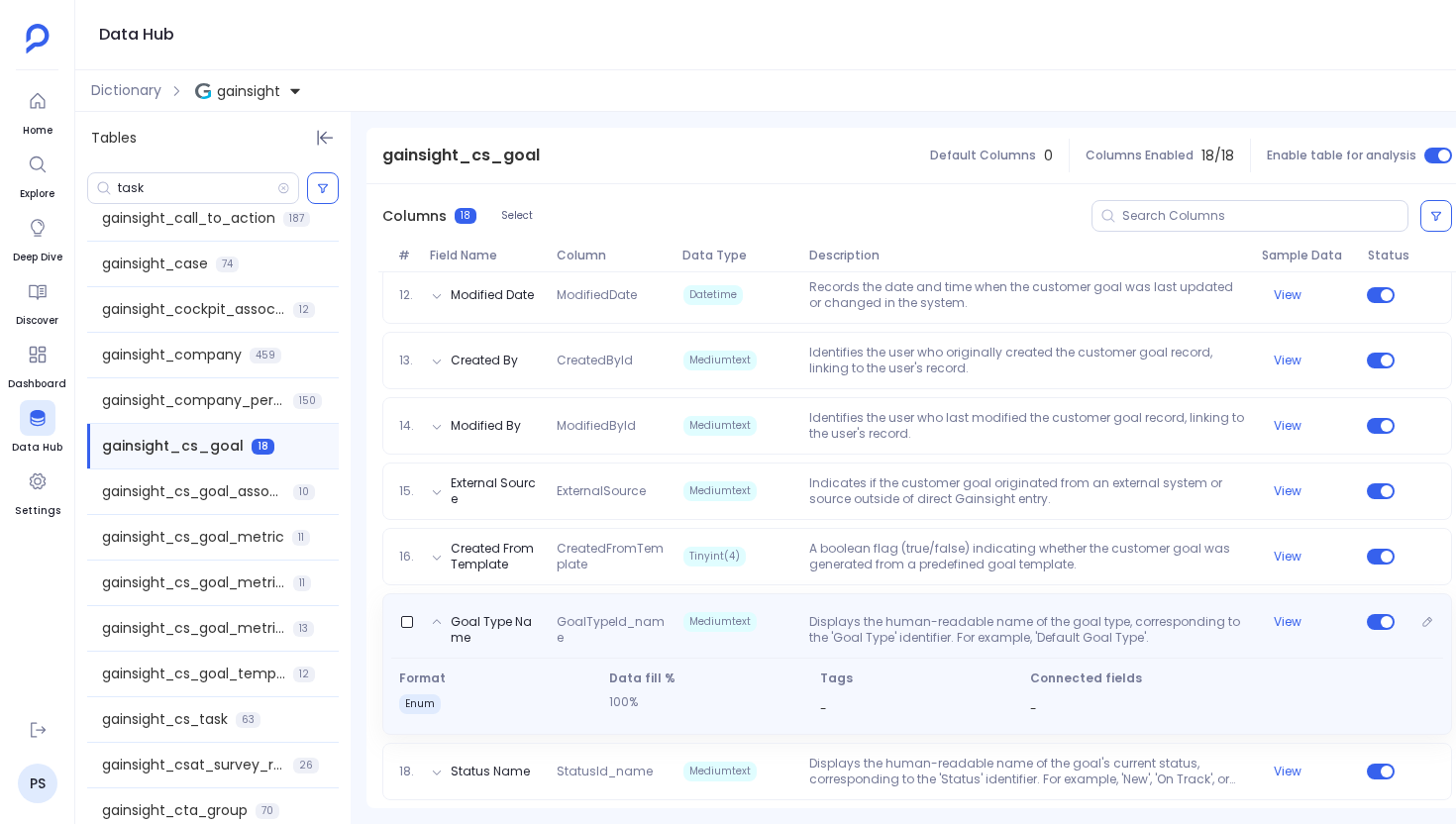 scroll, scrollTop: 1006, scrollLeft: 0, axis: vertical 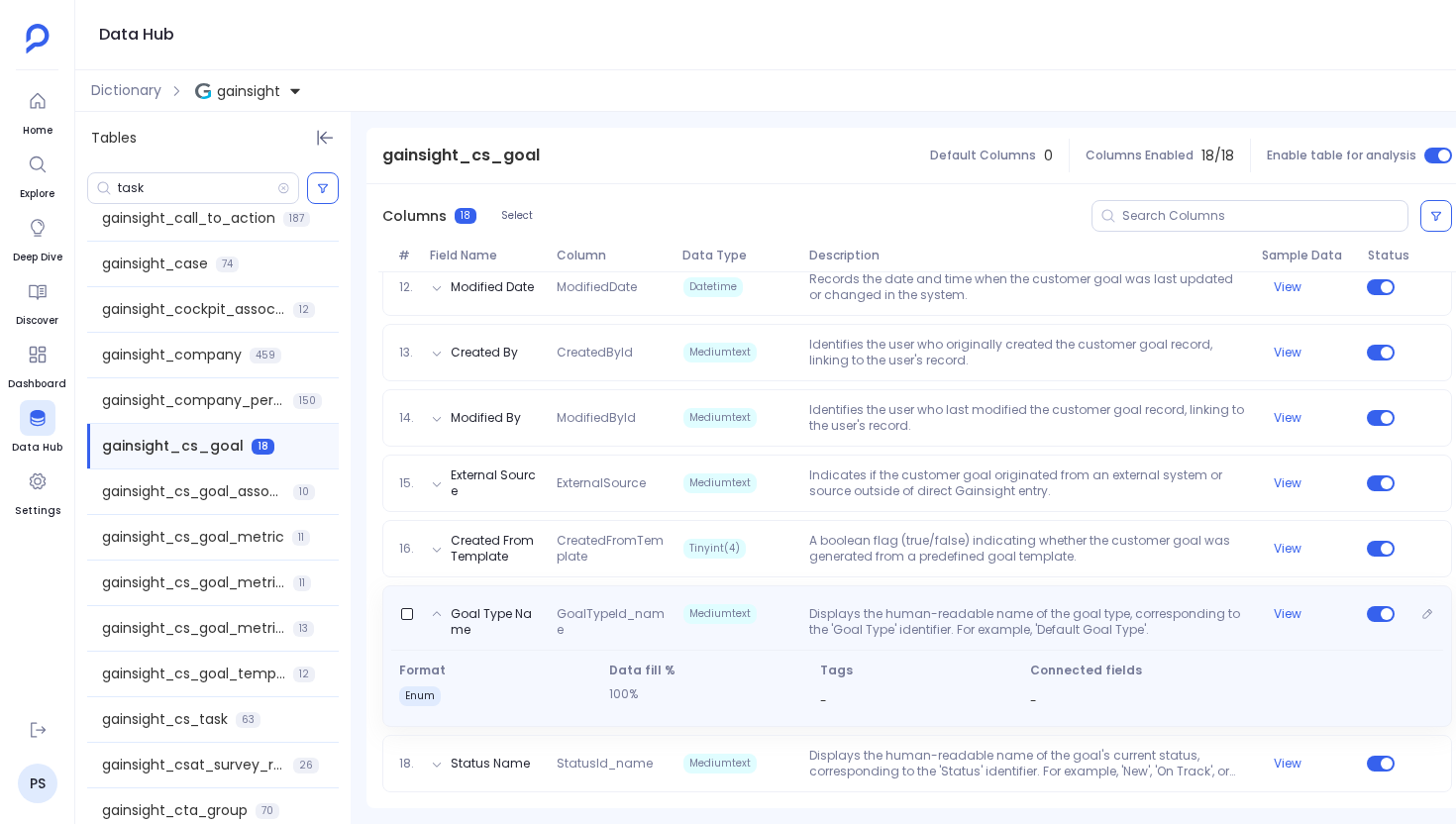 click on "Goal Type Name GoalTypeId_name Mediumtext Displays the human-readable name of the goal type, corresponding to the 'Goal Type' identifier. For example, 'Default Goal Type'. View" at bounding box center [917, 618] 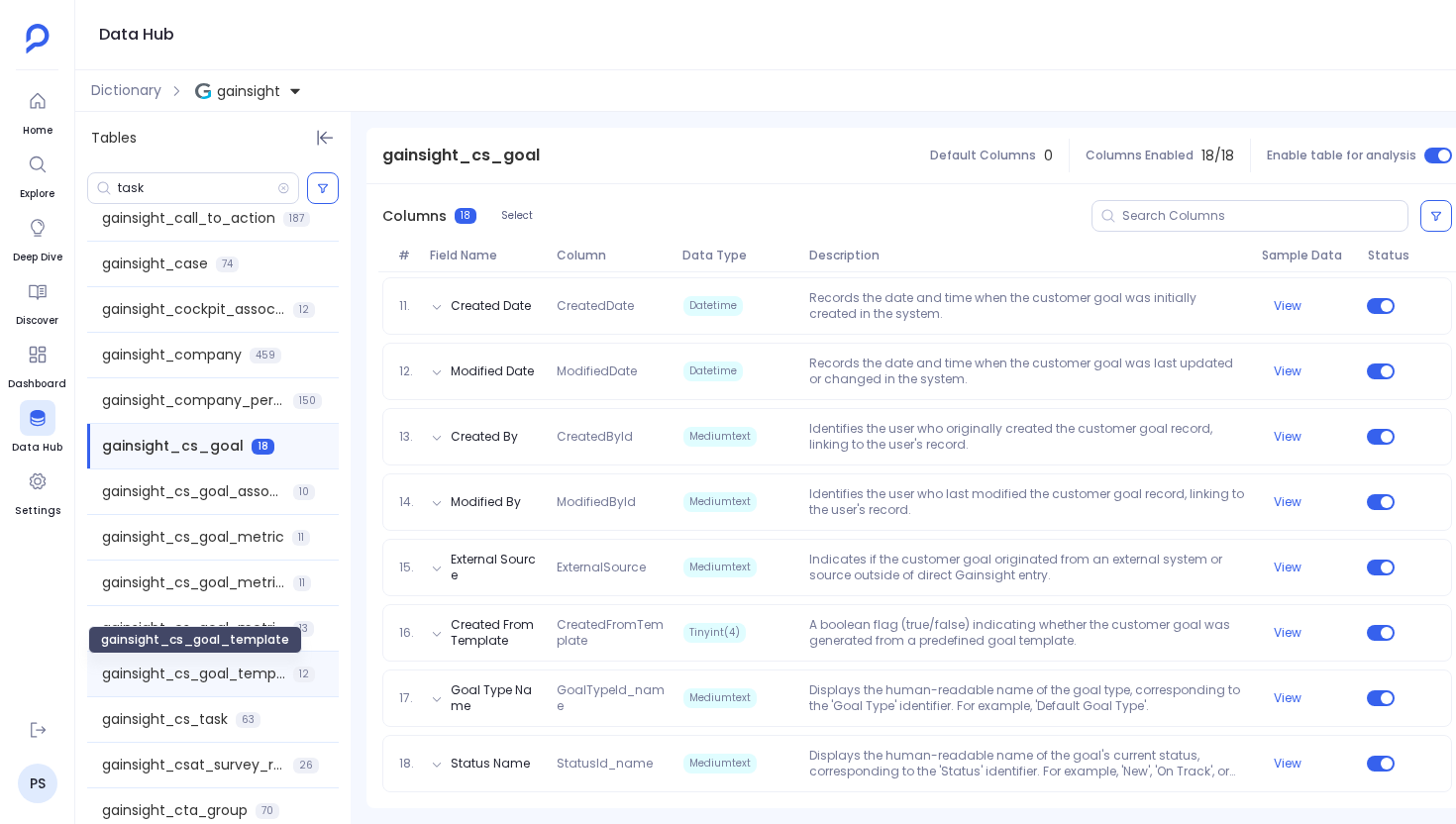 click on "gainsight_cs_goal_template" at bounding box center [193, 673] 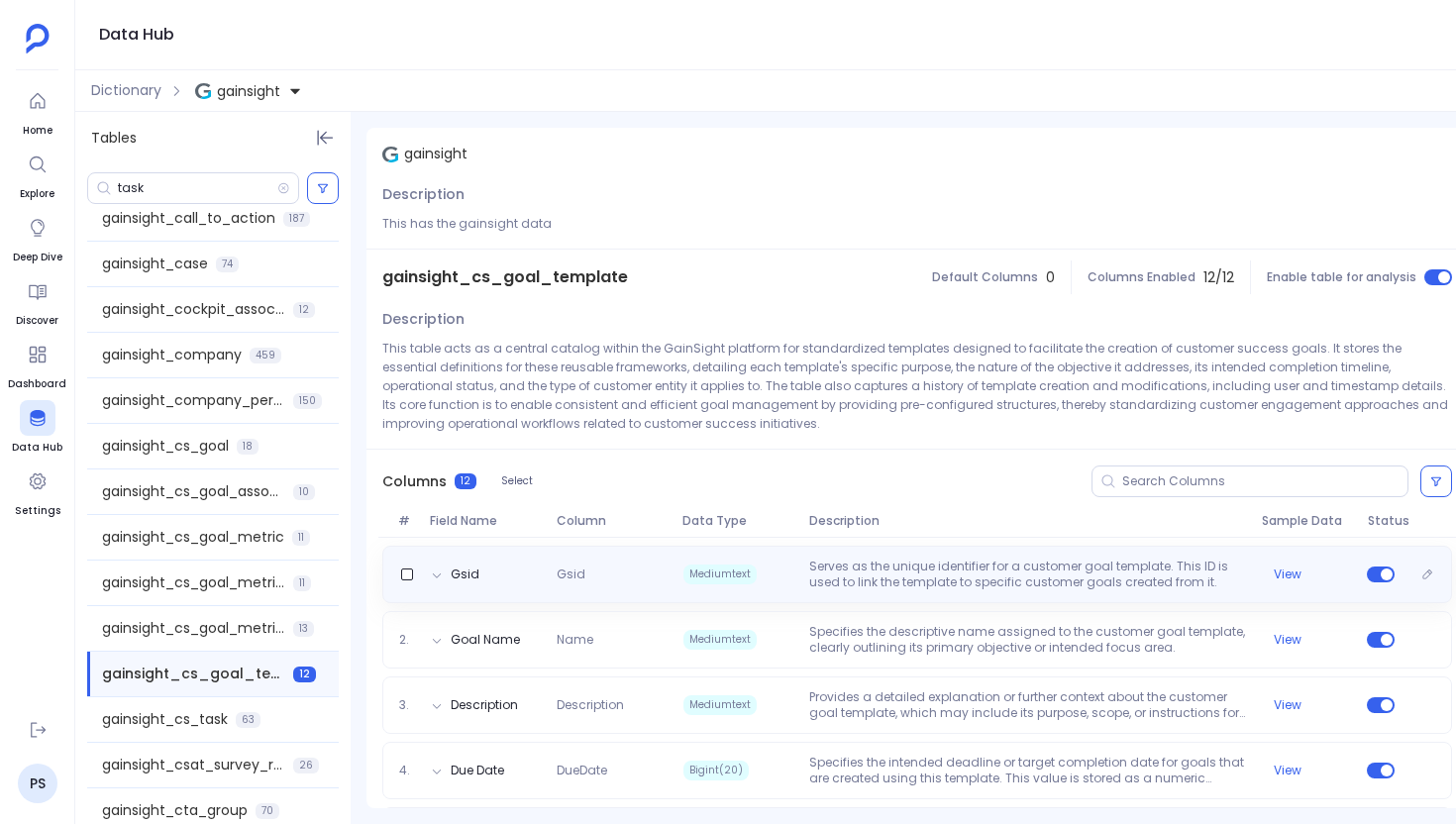 click on "Gsid" at bounding box center [611, 574] 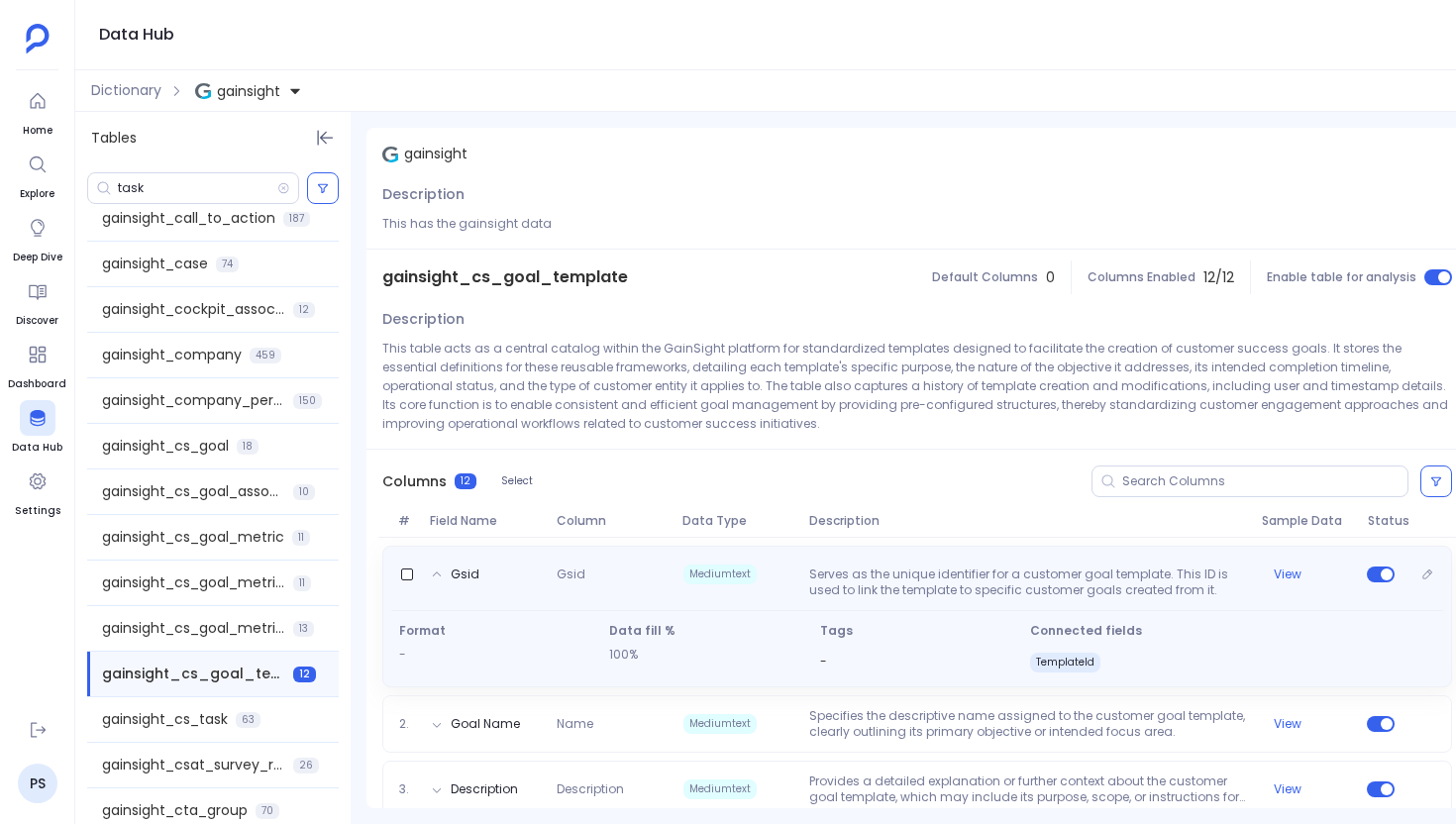 scroll, scrollTop: 614, scrollLeft: 0, axis: vertical 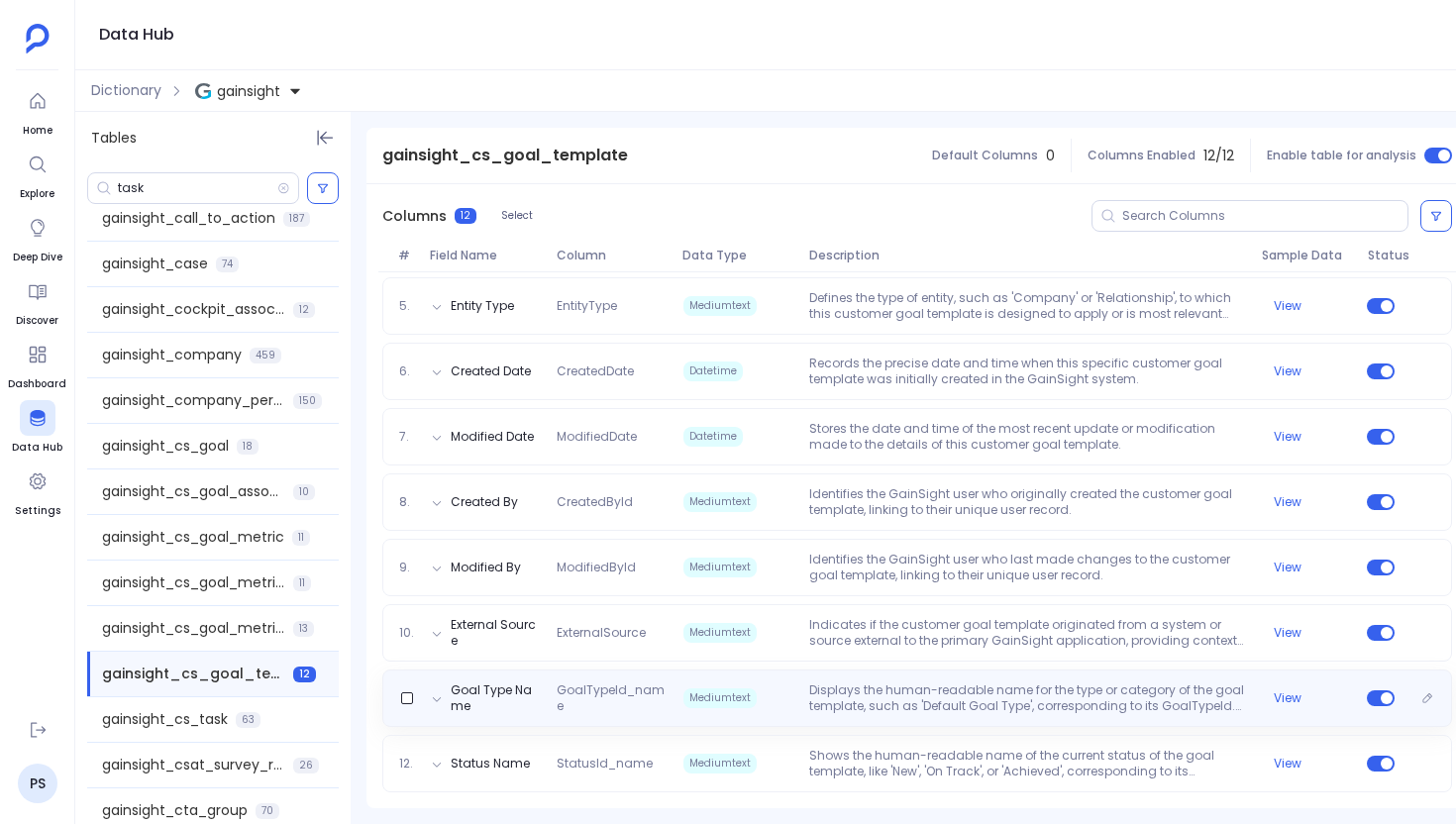 click on "GoalTypeId_name" at bounding box center (611, 698) 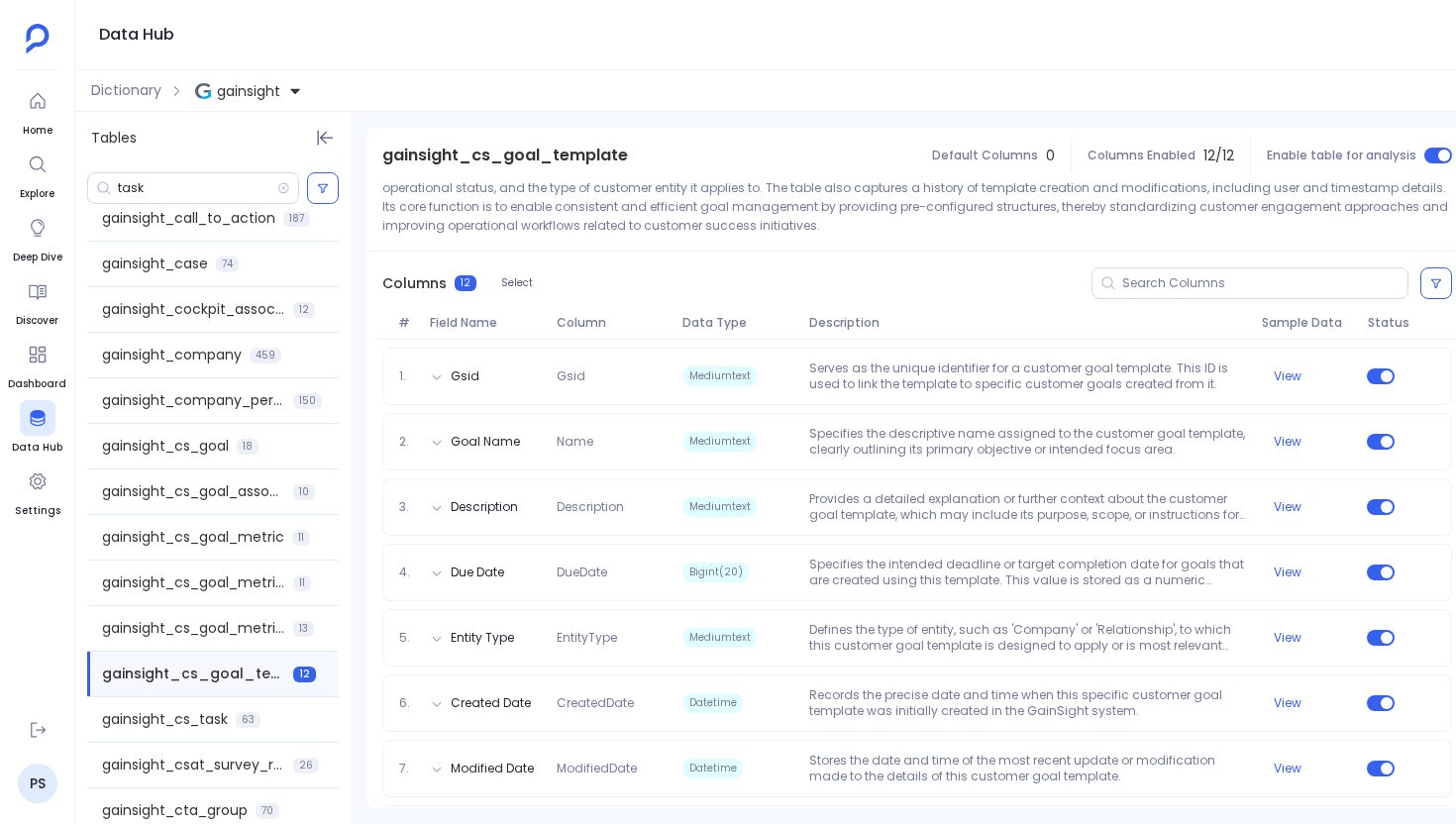 scroll, scrollTop: 193, scrollLeft: 0, axis: vertical 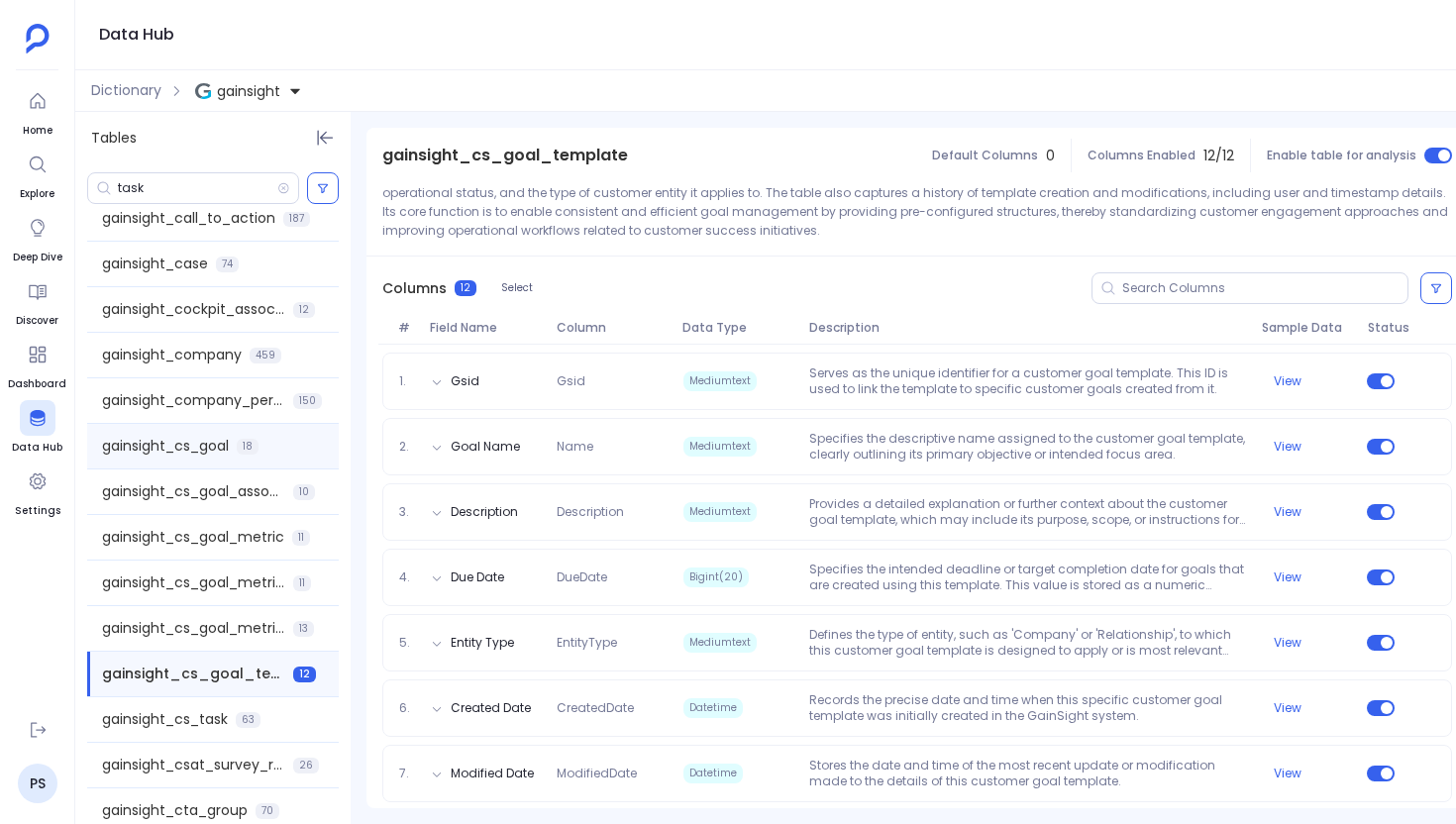 click on "gainsight_cs_goal" at bounding box center (165, 446) 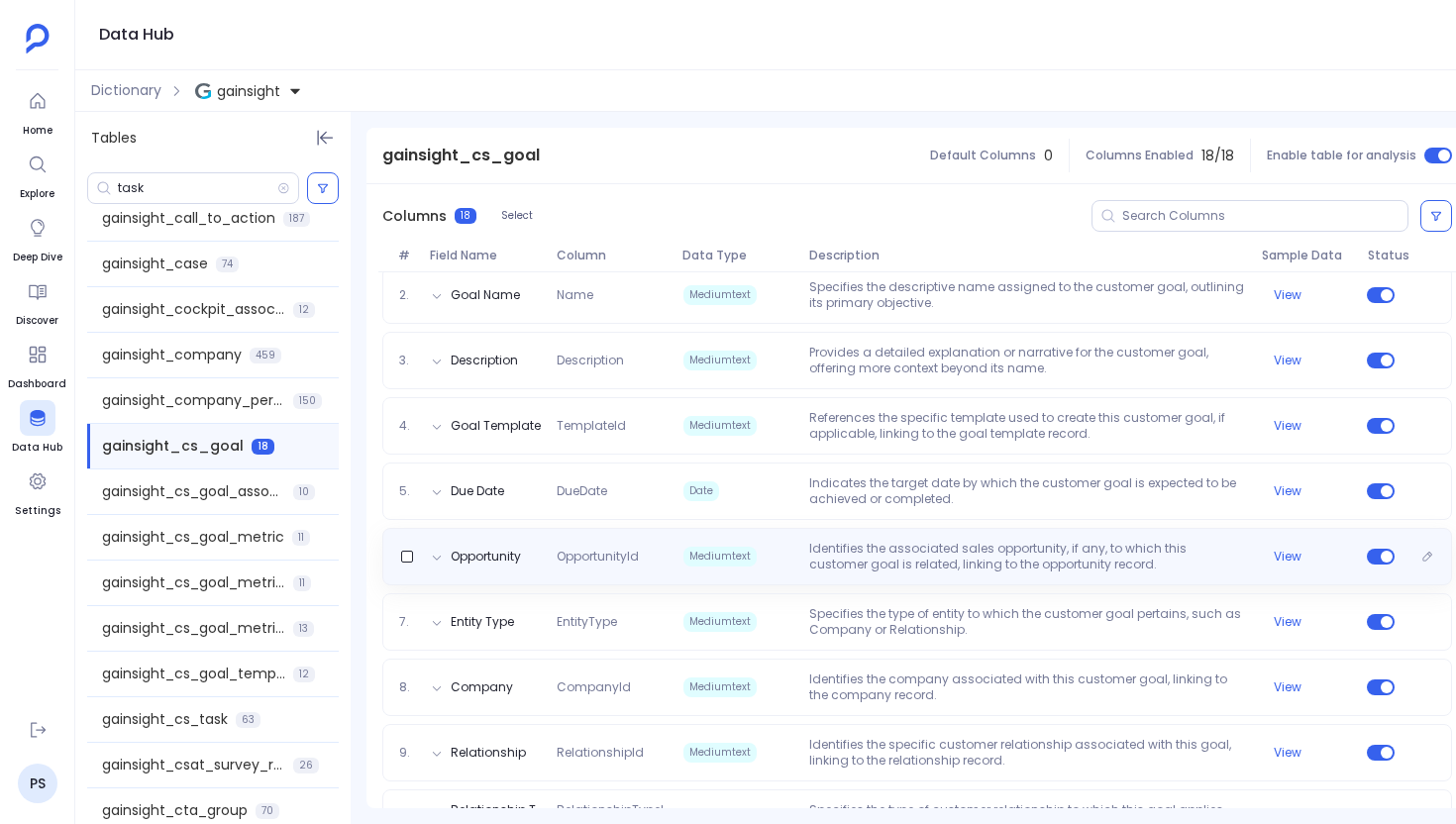 scroll, scrollTop: 335, scrollLeft: 0, axis: vertical 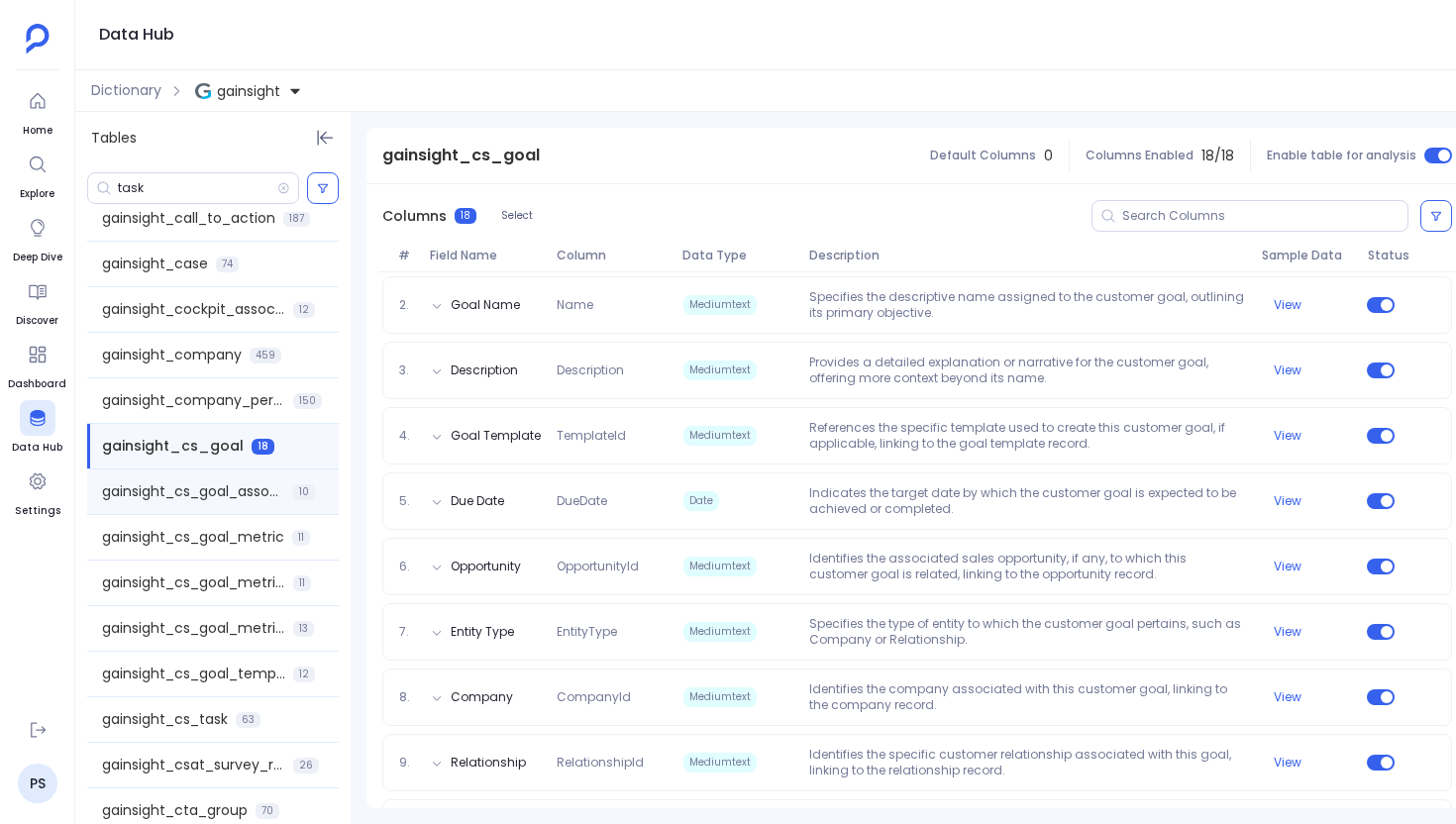 click on "gainsight_cs_goal_association 10" at bounding box center (213, 491) 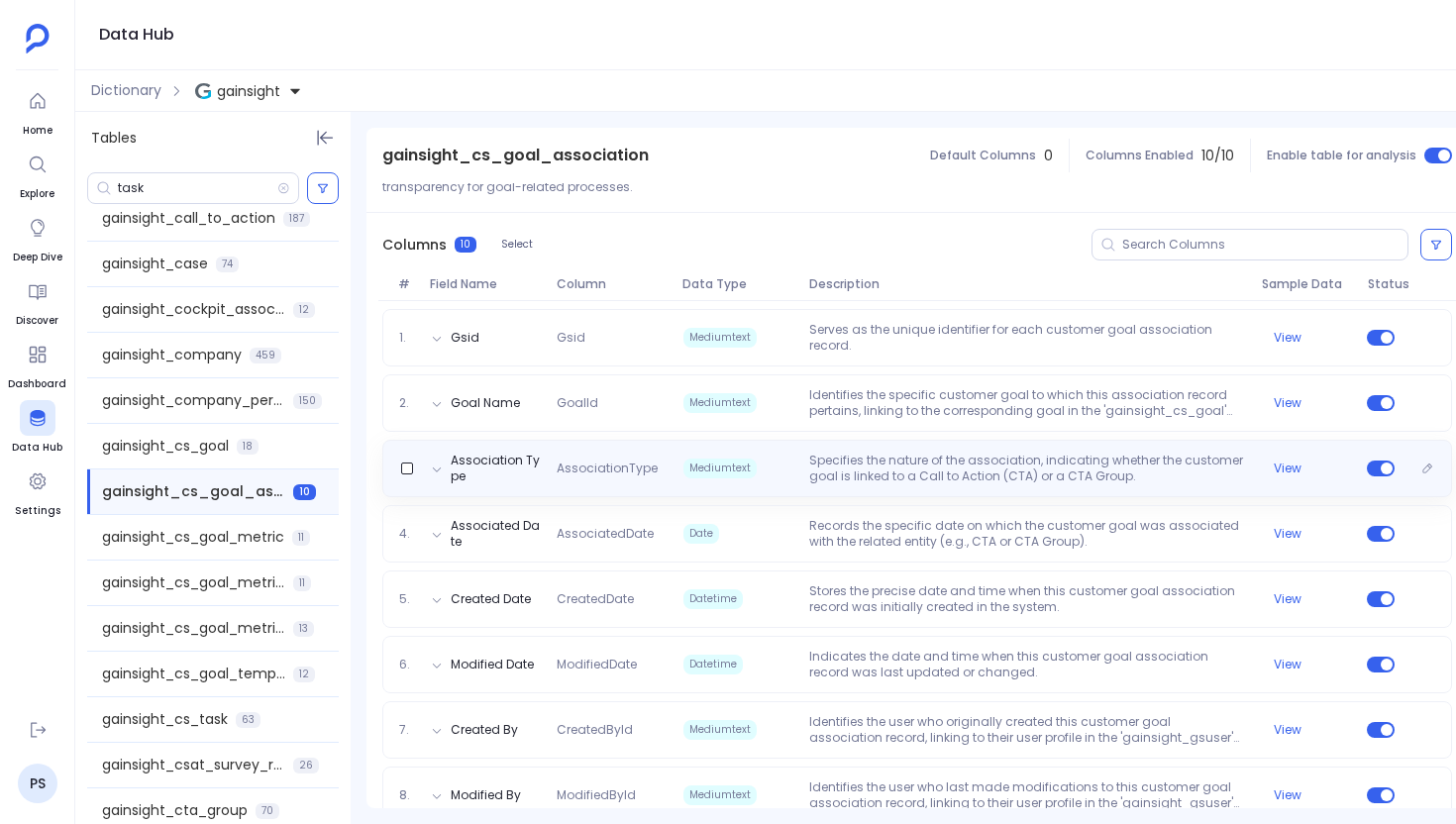 scroll, scrollTop: 252, scrollLeft: 0, axis: vertical 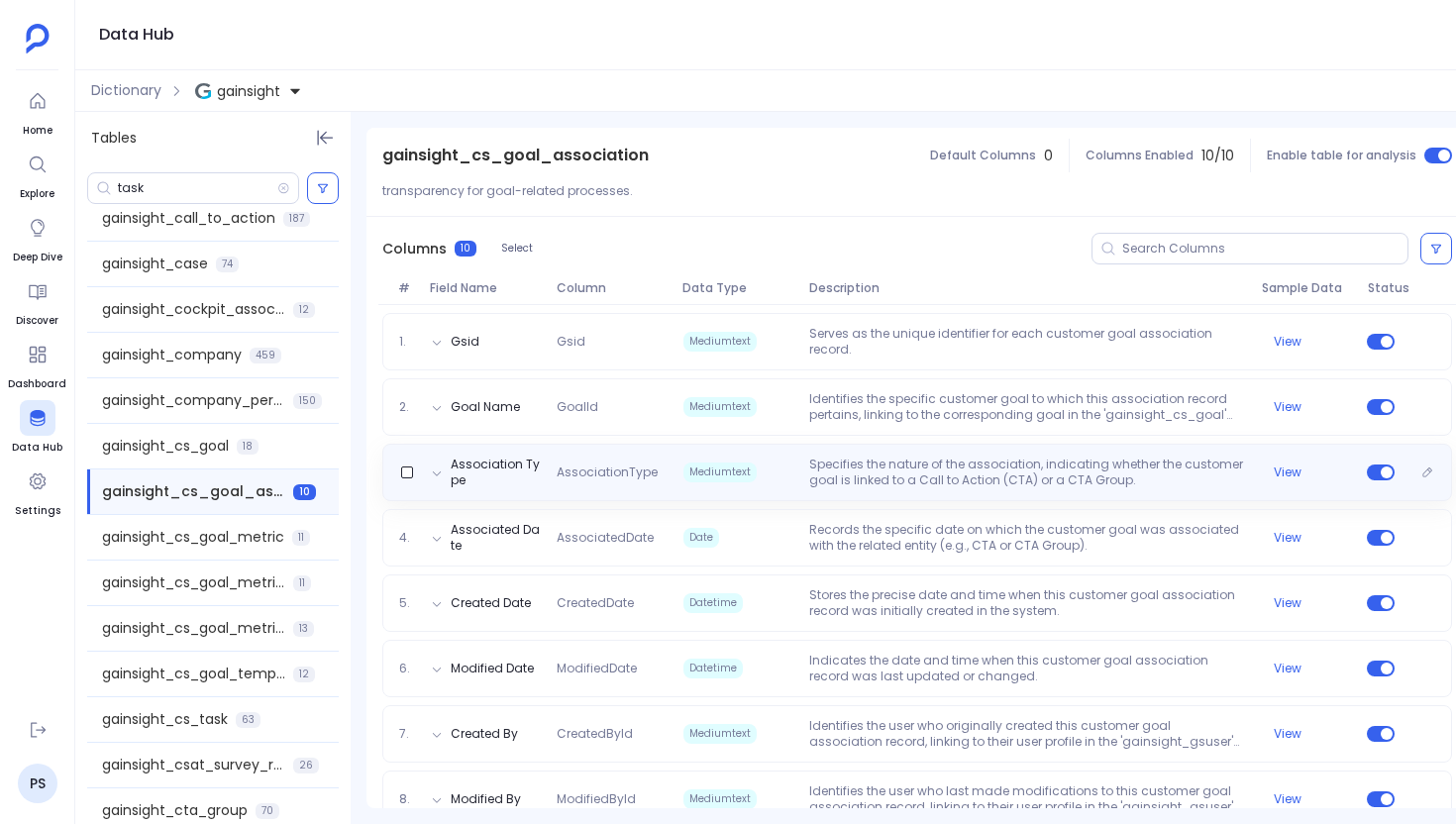 click on "Specifies the nature of the association, indicating whether the customer goal is linked to a Call to Action (CTA) or a CTA Group." at bounding box center [1027, 472] 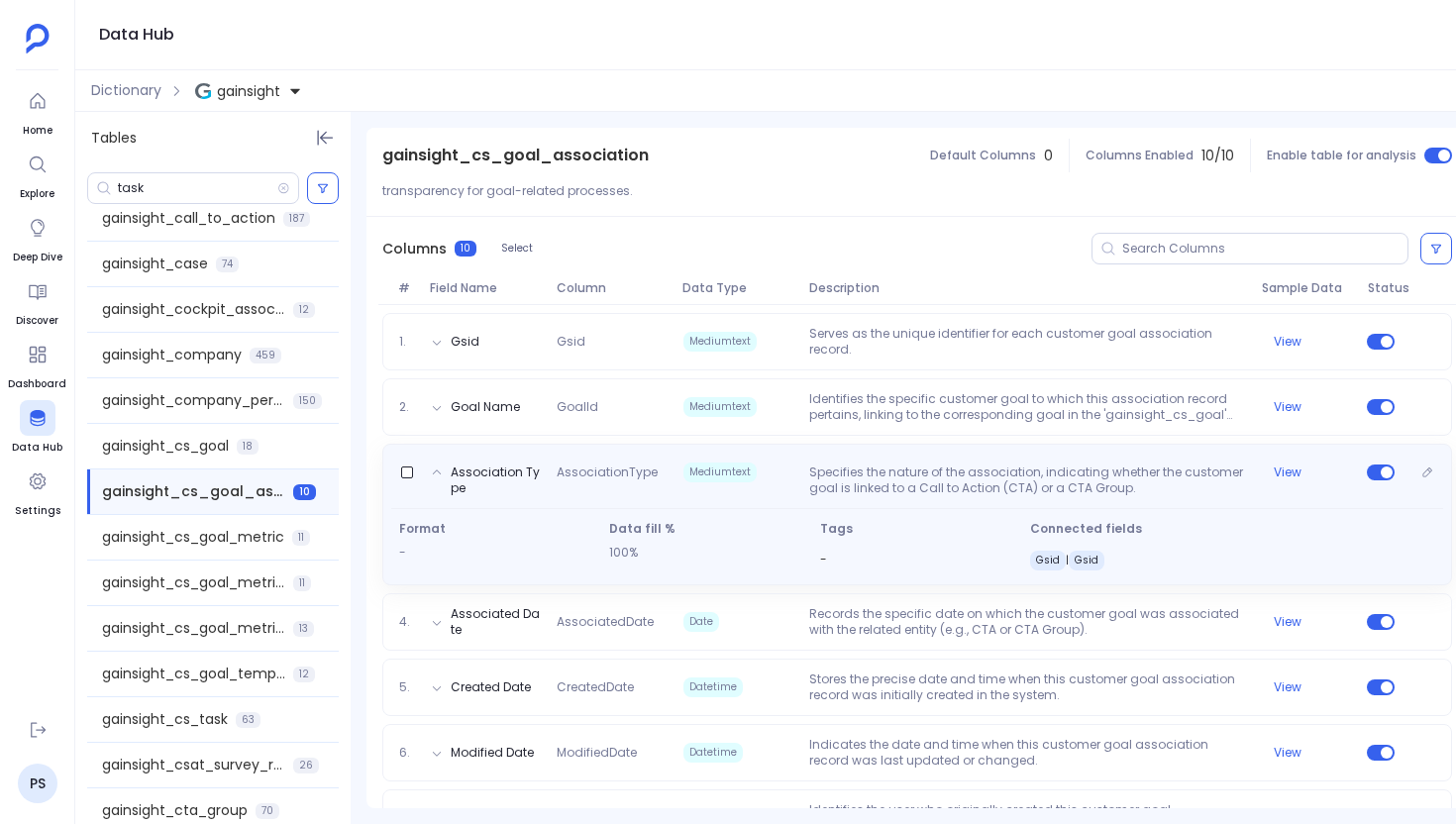 click on "Specifies the nature of the association, indicating whether the customer goal is linked to a Call to Action (CTA) or a CTA Group." at bounding box center [1027, 480] 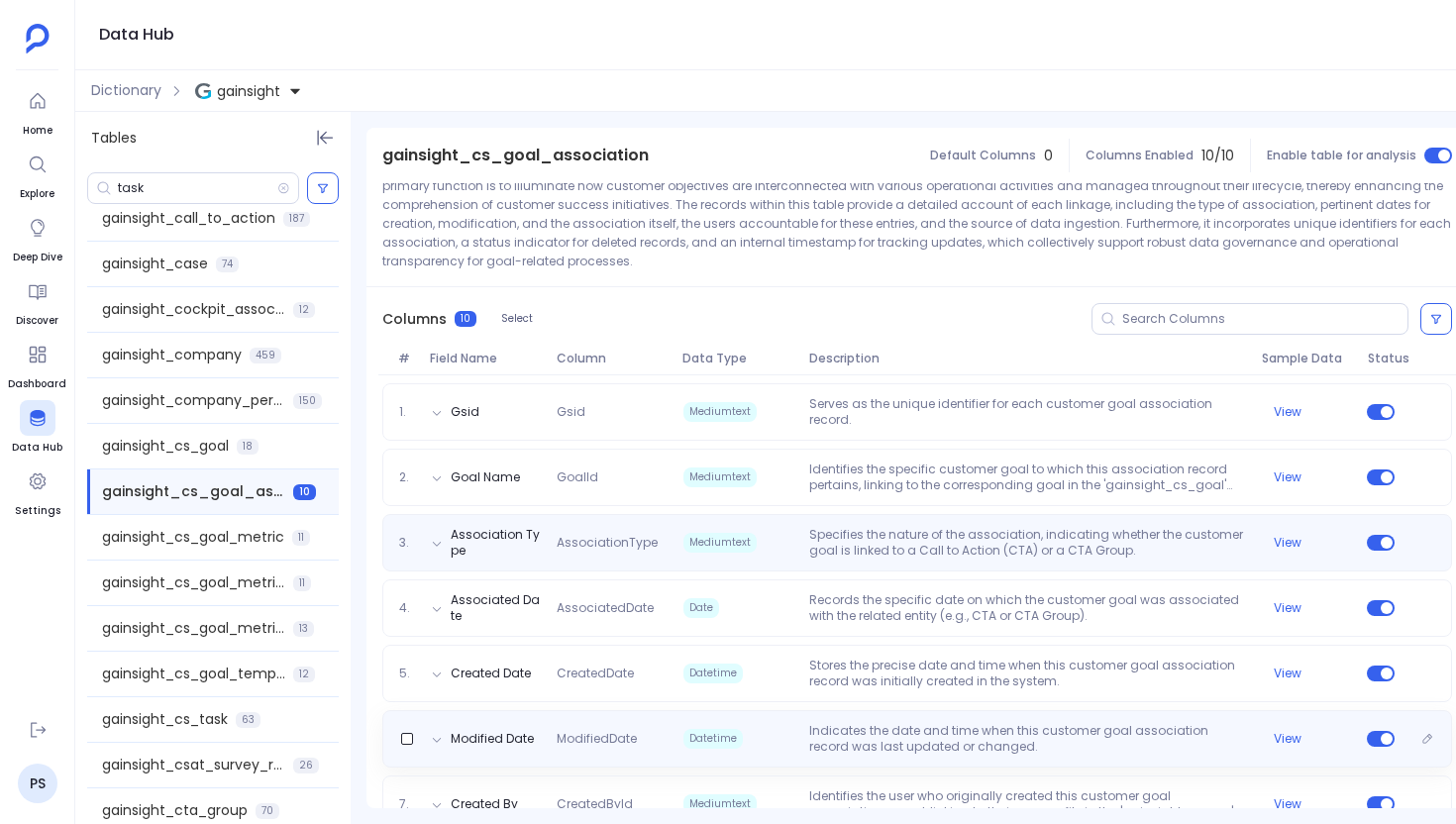 scroll, scrollTop: 179, scrollLeft: 0, axis: vertical 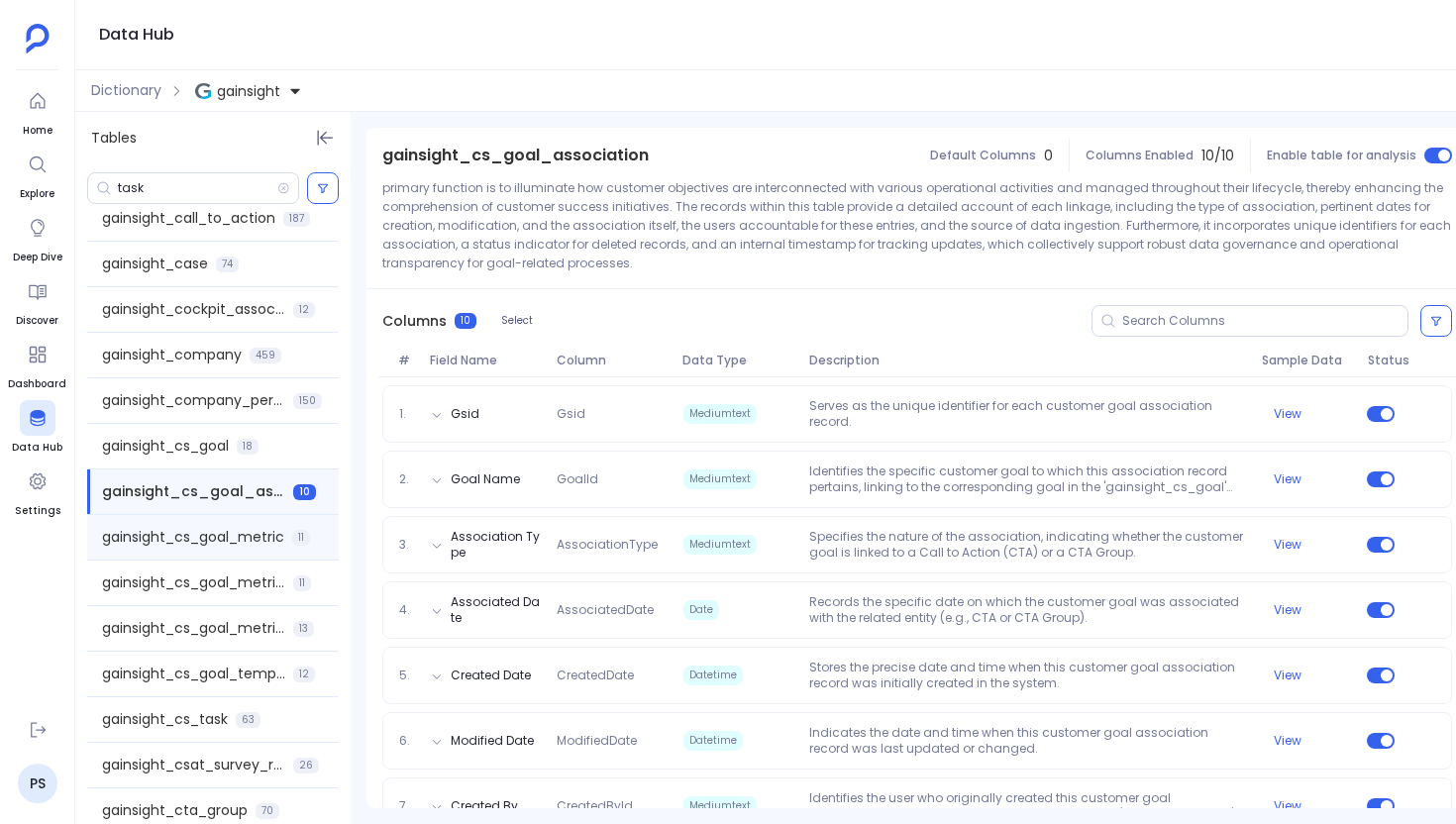 click on "gainsight_cs_goal_metric 11" at bounding box center (213, 537) 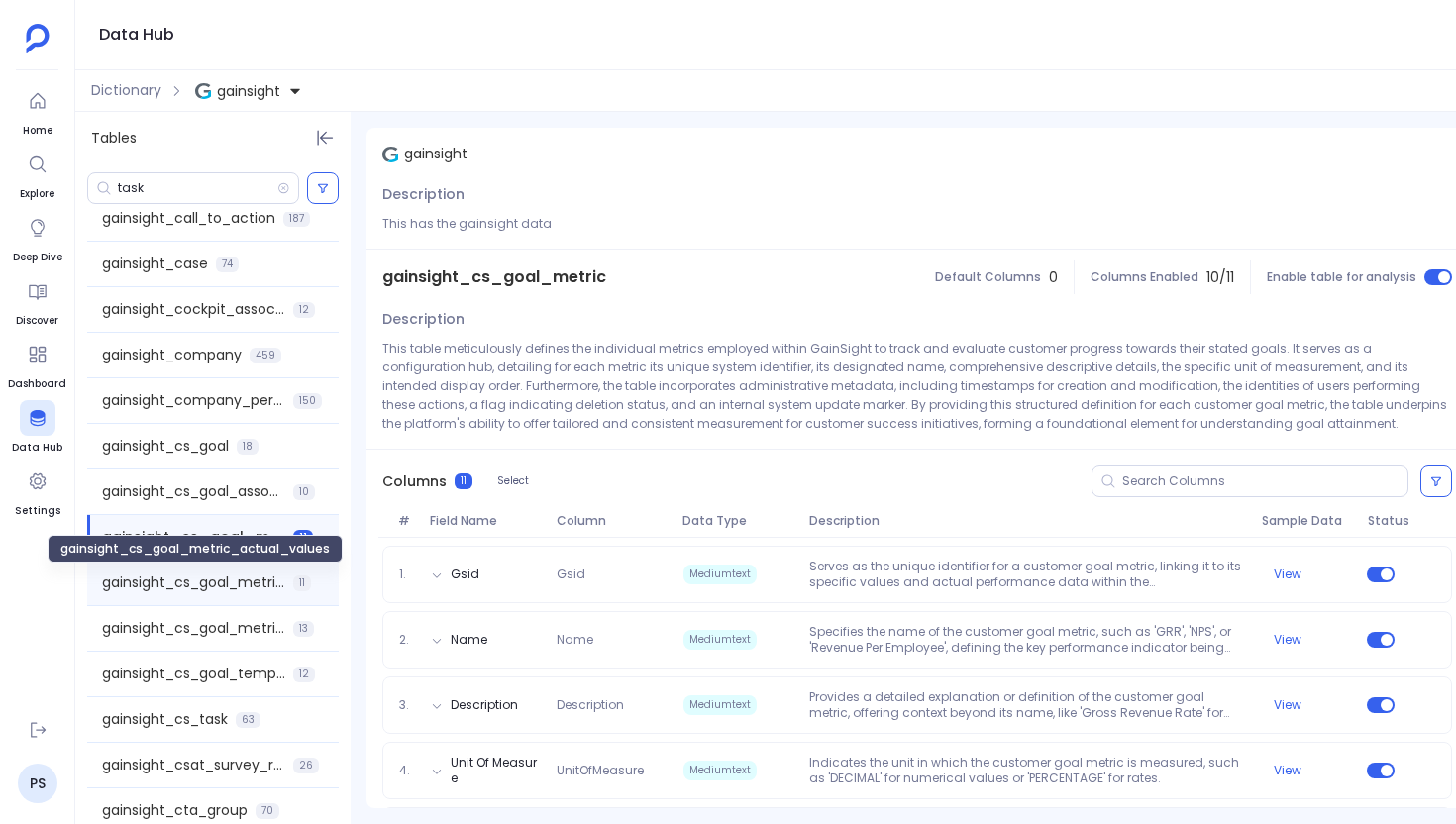 click on "gainsight_cs_goal_metric_actual_values" at bounding box center [193, 582] 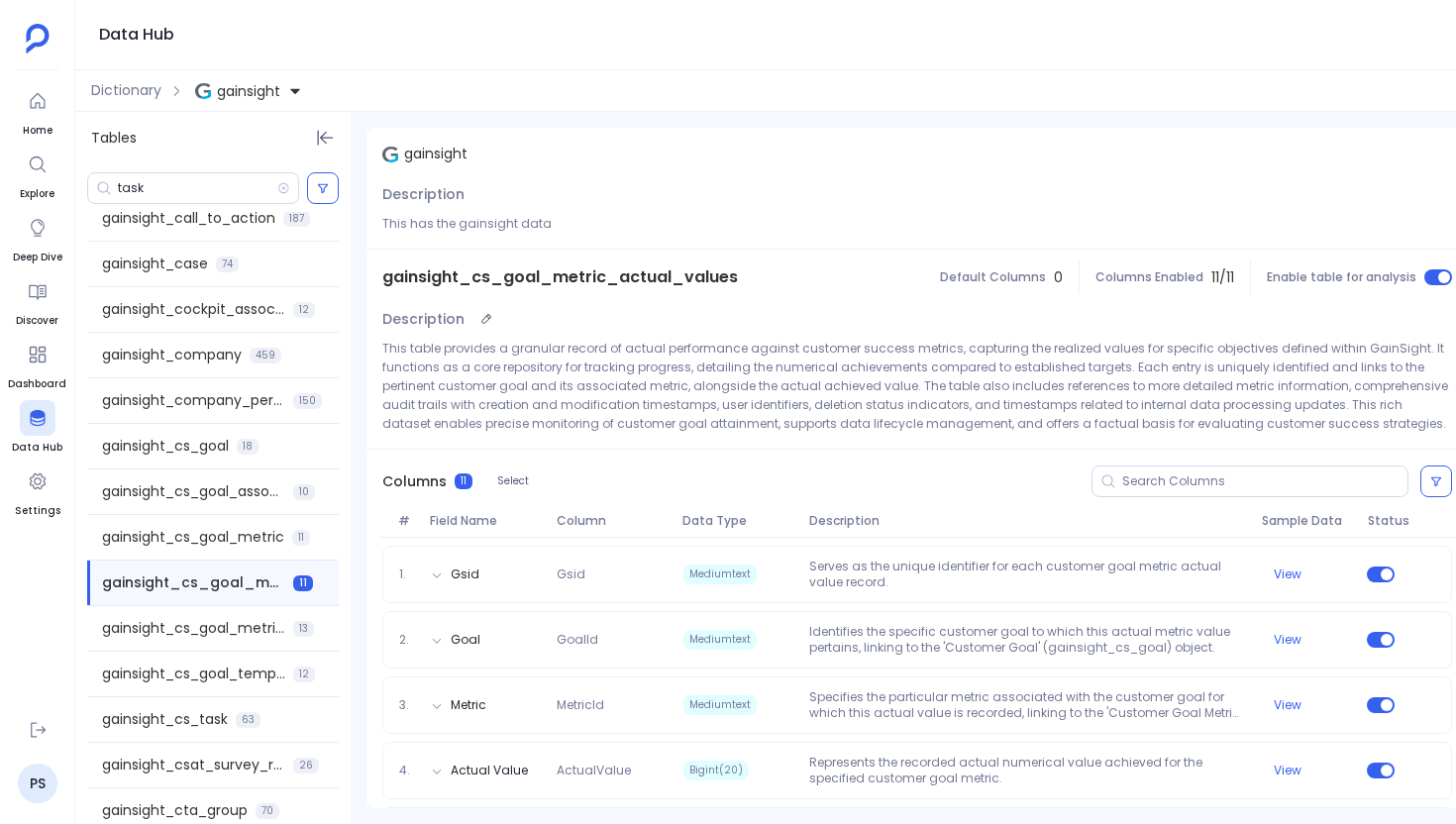 scroll, scrollTop: 62, scrollLeft: 0, axis: vertical 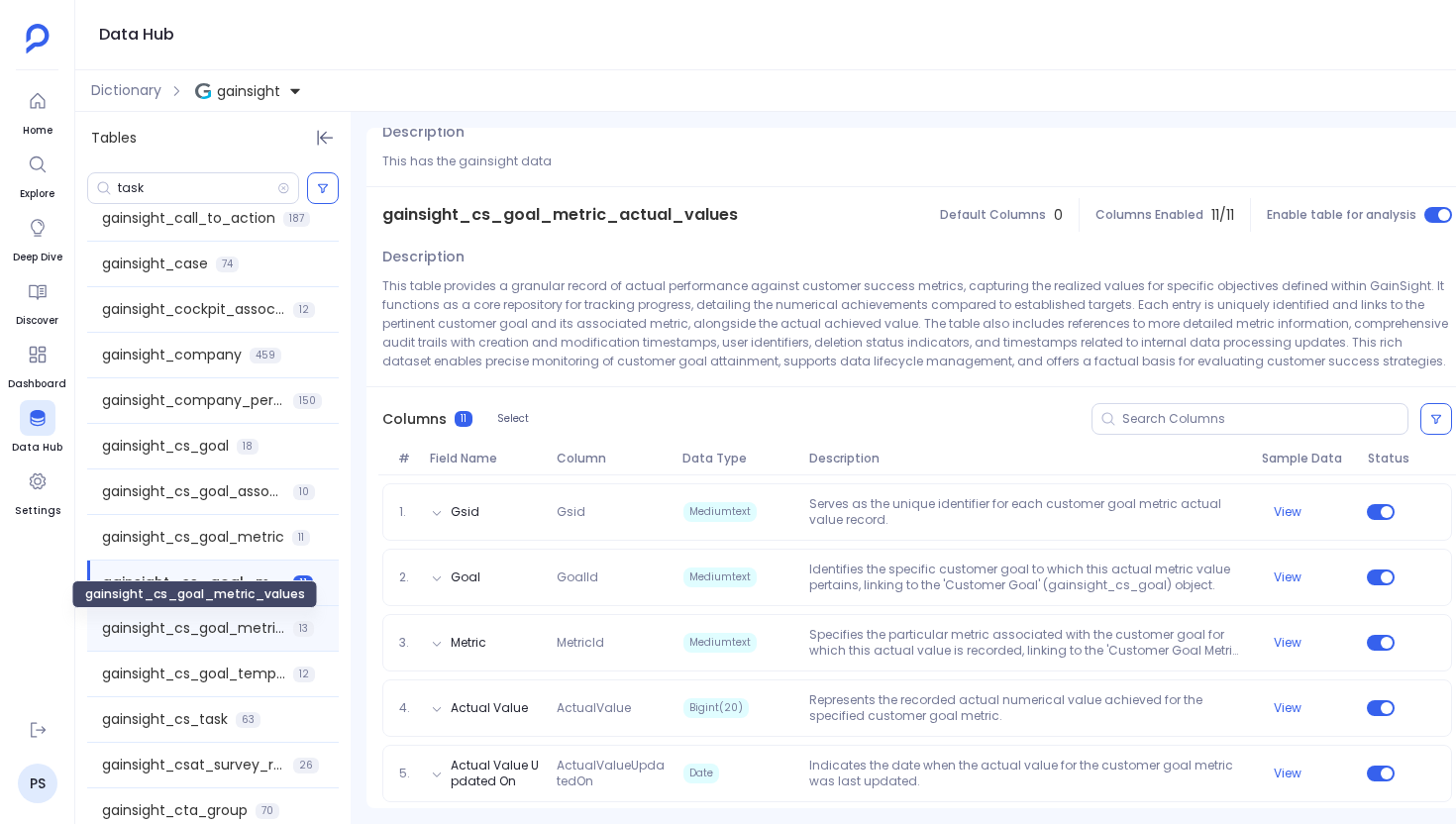 click on "gainsight_cs_goal_metric_values" at bounding box center [193, 628] 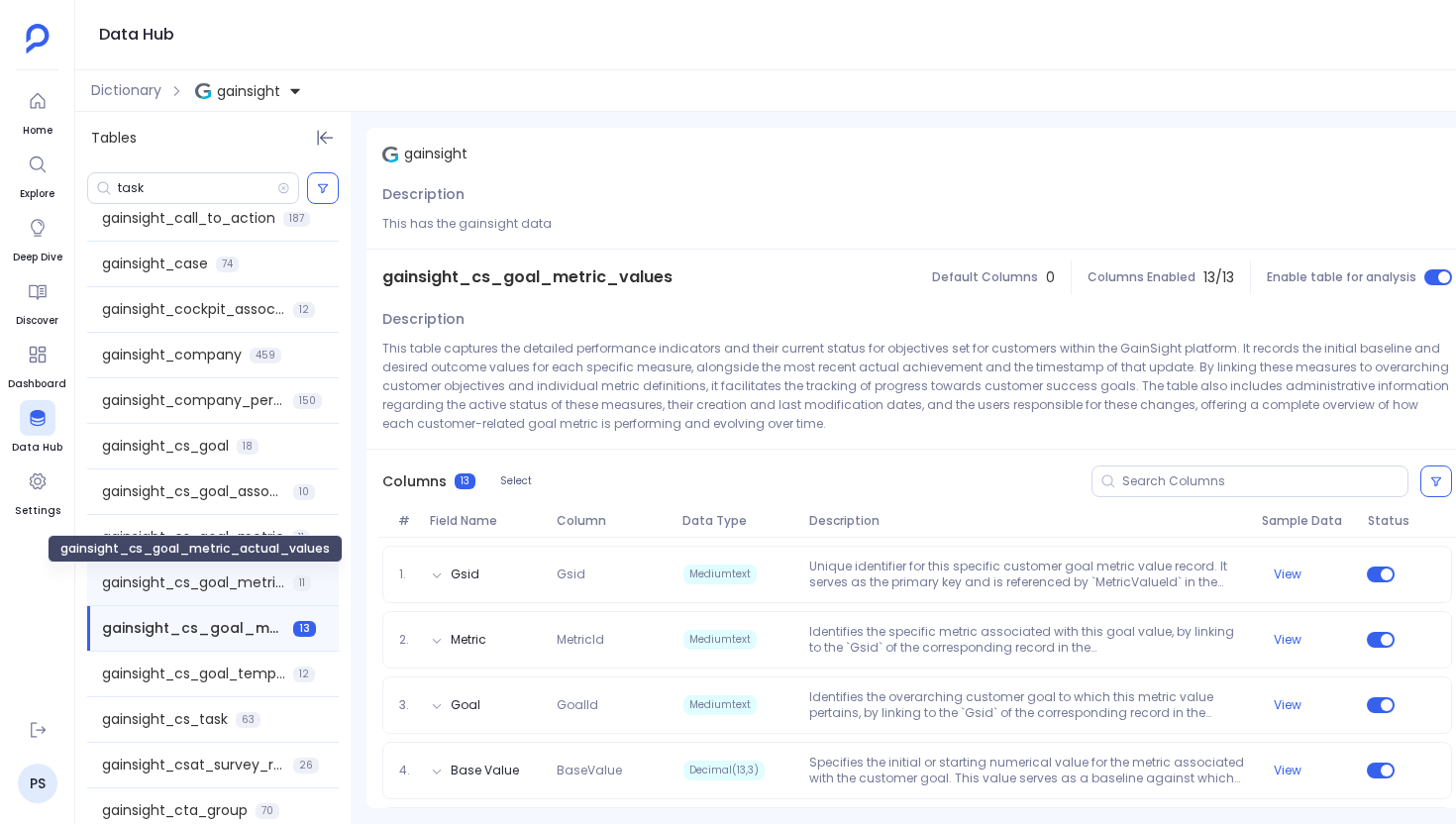 click on "gainsight_cs_goal_metric_actual_values" at bounding box center [193, 582] 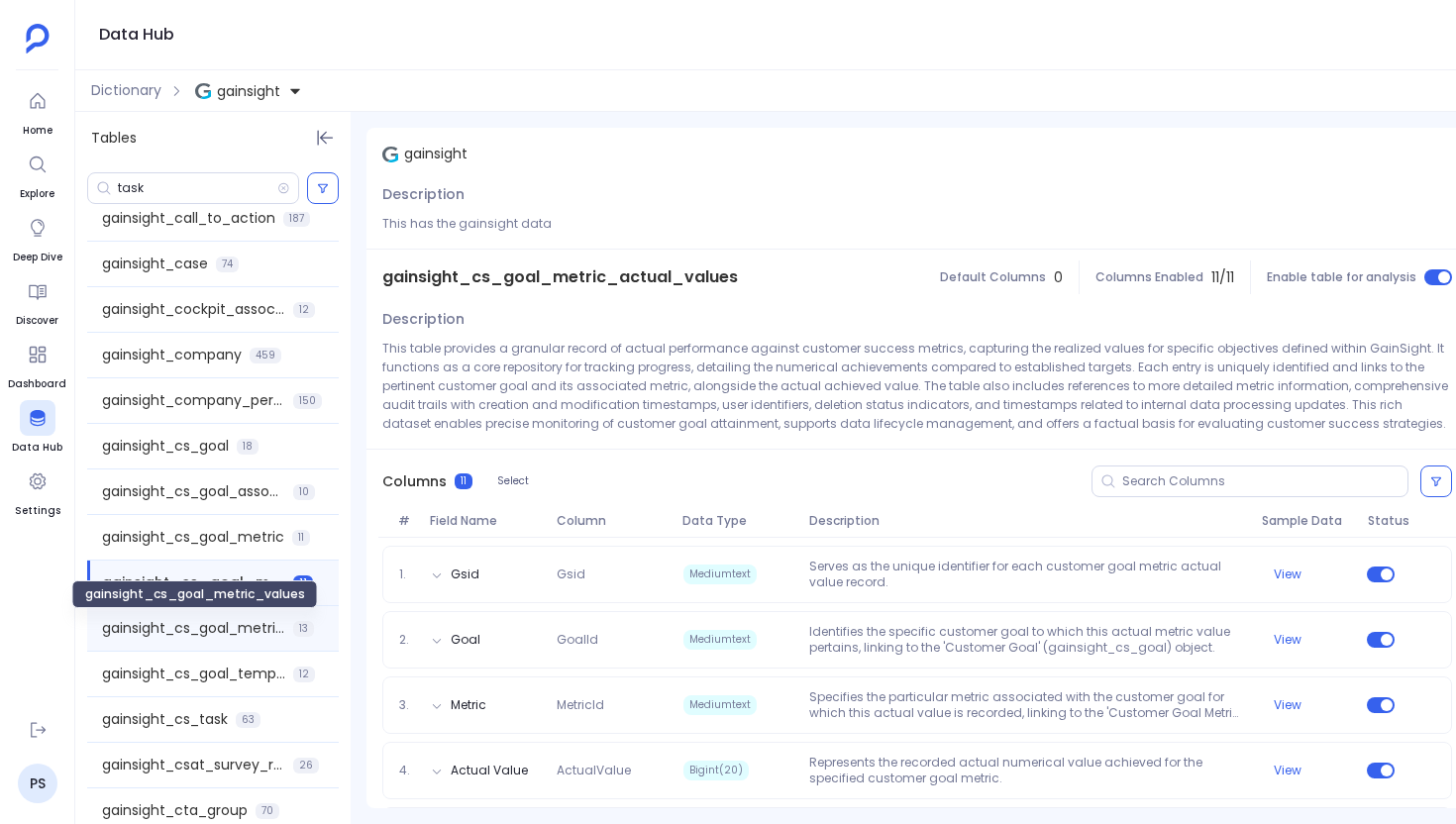 click on "gainsight_cs_goal_metric_values" at bounding box center [193, 628] 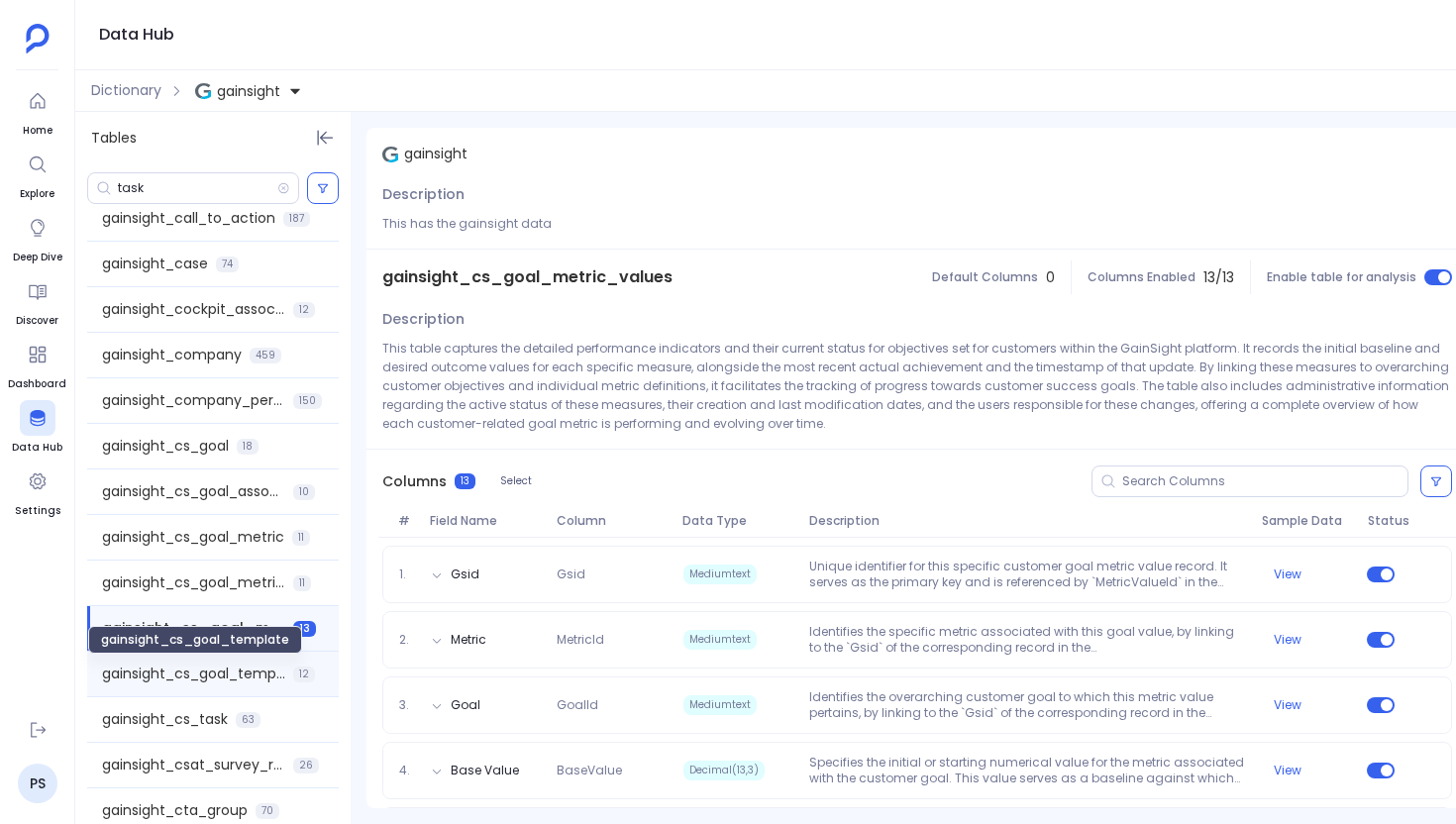 click on "gainsight_cs_goal_template" at bounding box center [193, 673] 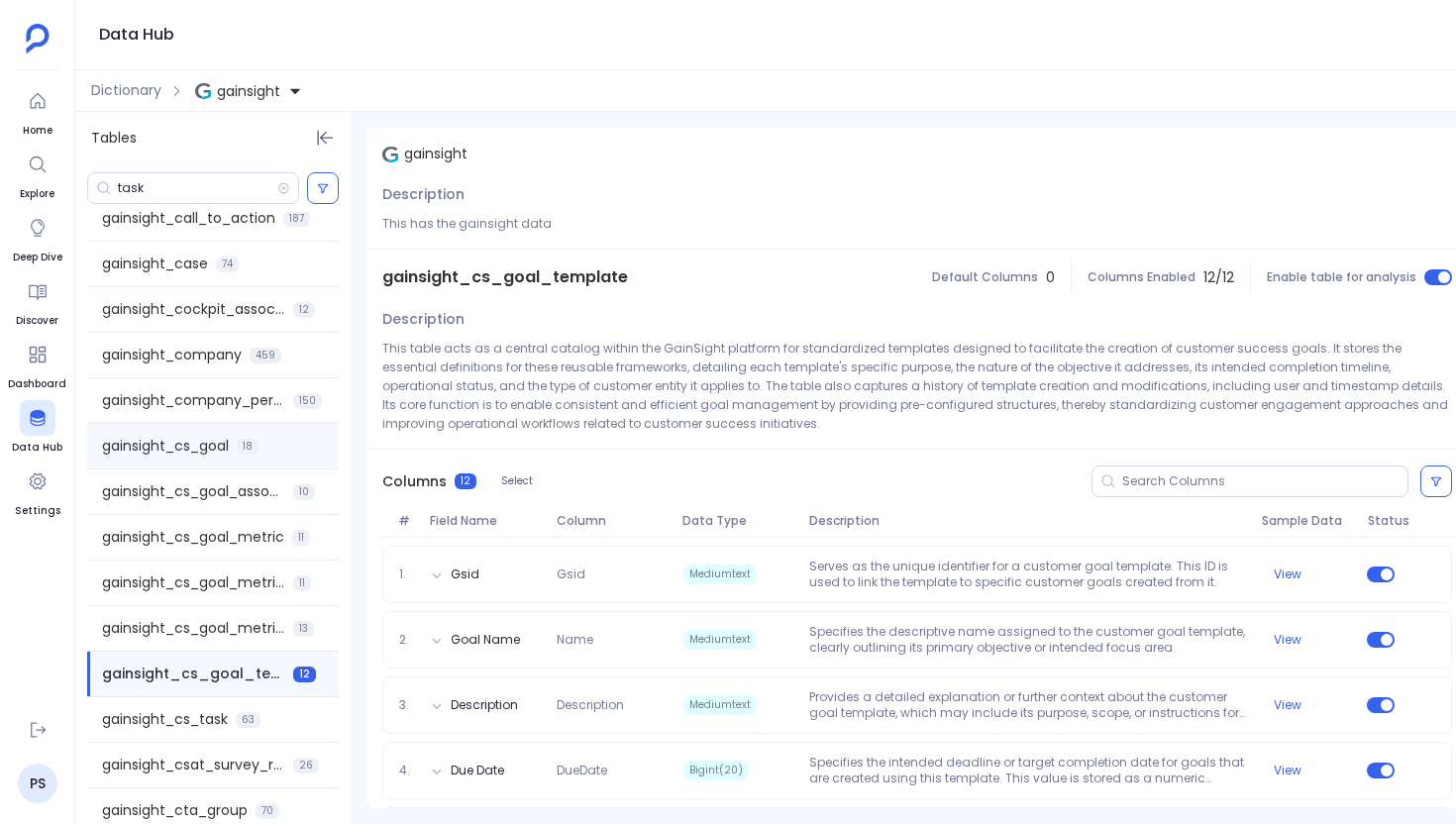 click on "gainsight_cs_goal 18" at bounding box center [213, 446] 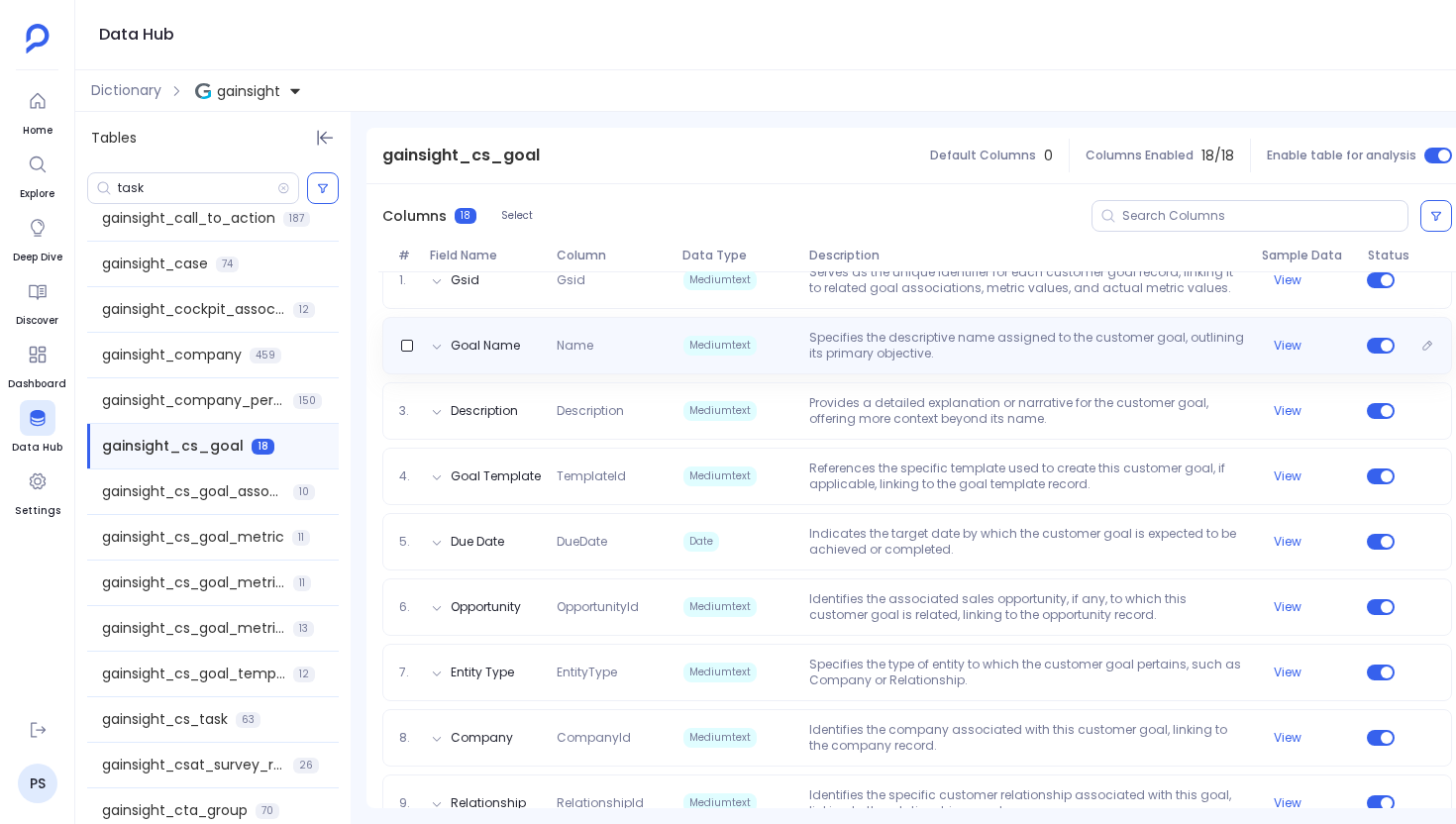 scroll, scrollTop: 620, scrollLeft: 0, axis: vertical 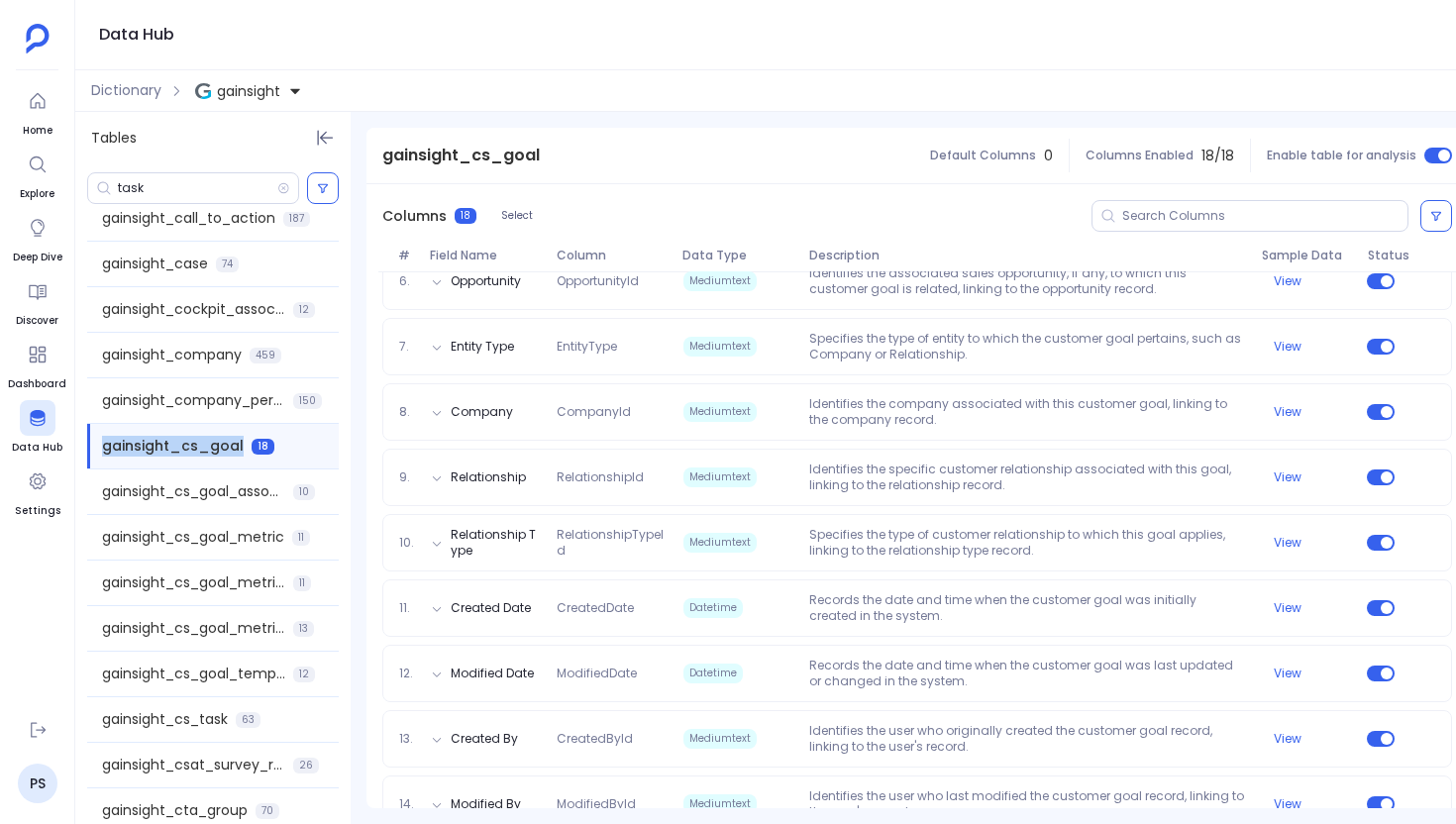 drag, startPoint x: 97, startPoint y: 447, endPoint x: 243, endPoint y: 441, distance: 146.12324 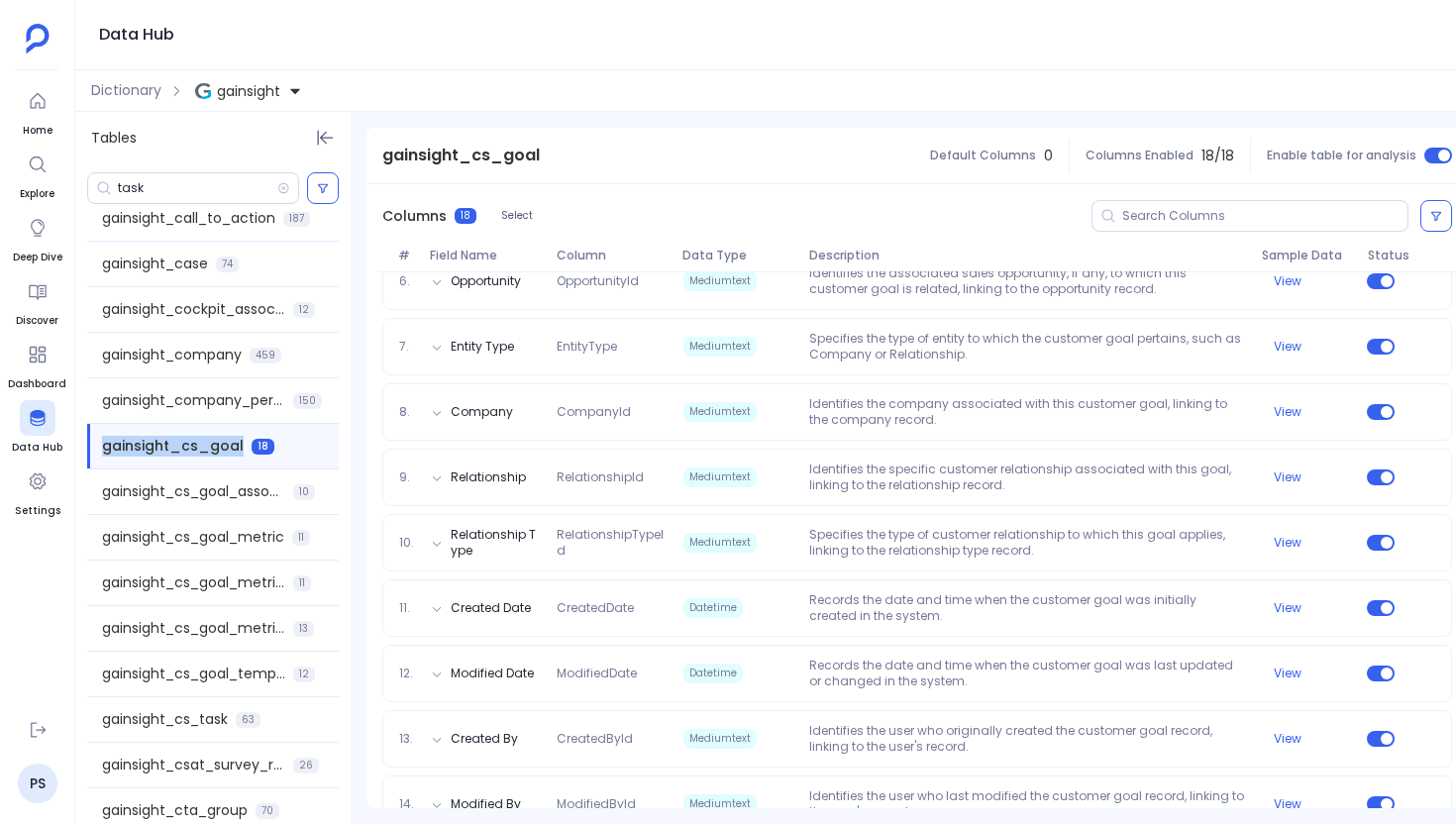 copy on "gainsight_cs_goal" 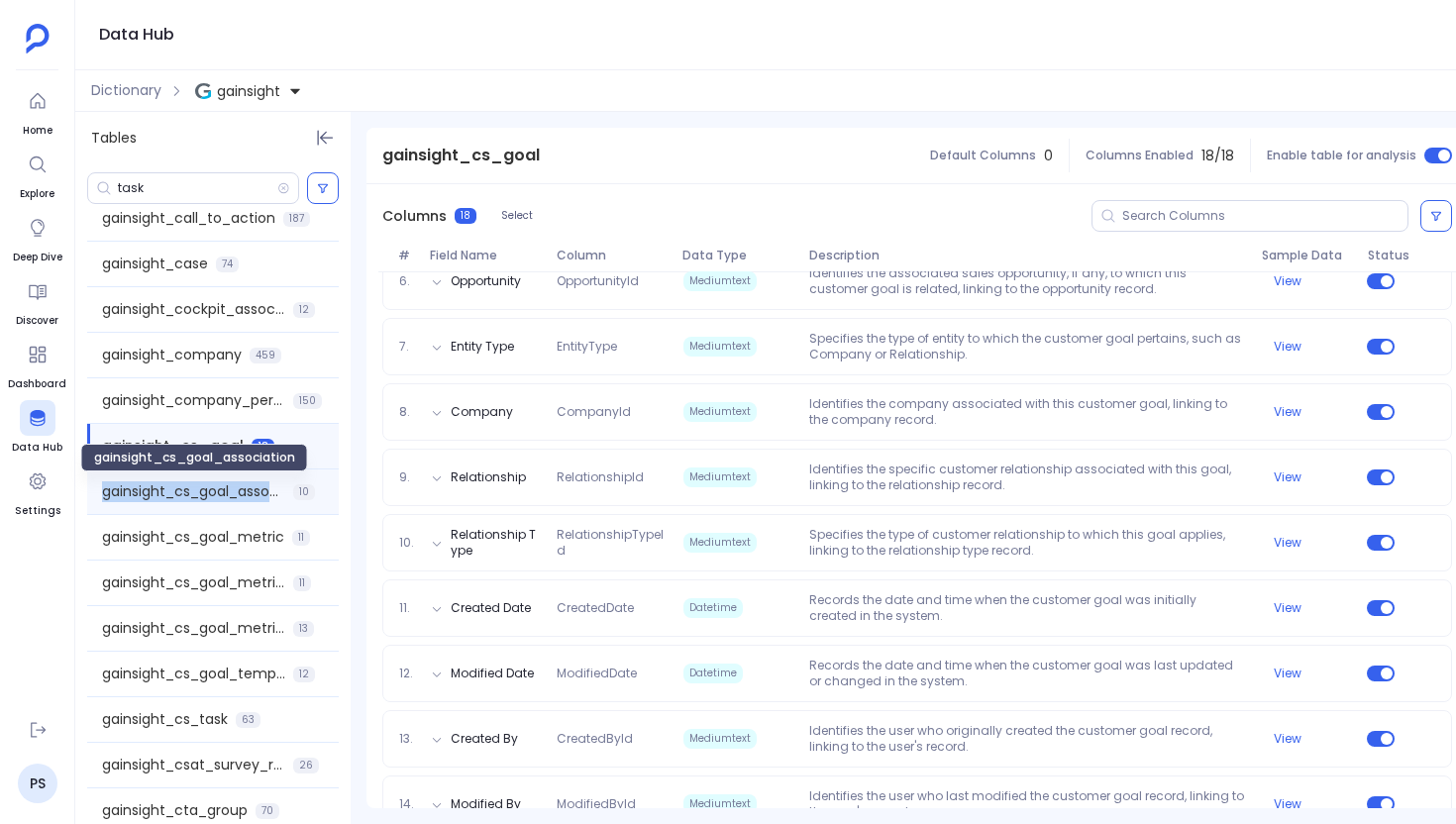 drag, startPoint x: 99, startPoint y: 491, endPoint x: 274, endPoint y: 493, distance: 175.01143 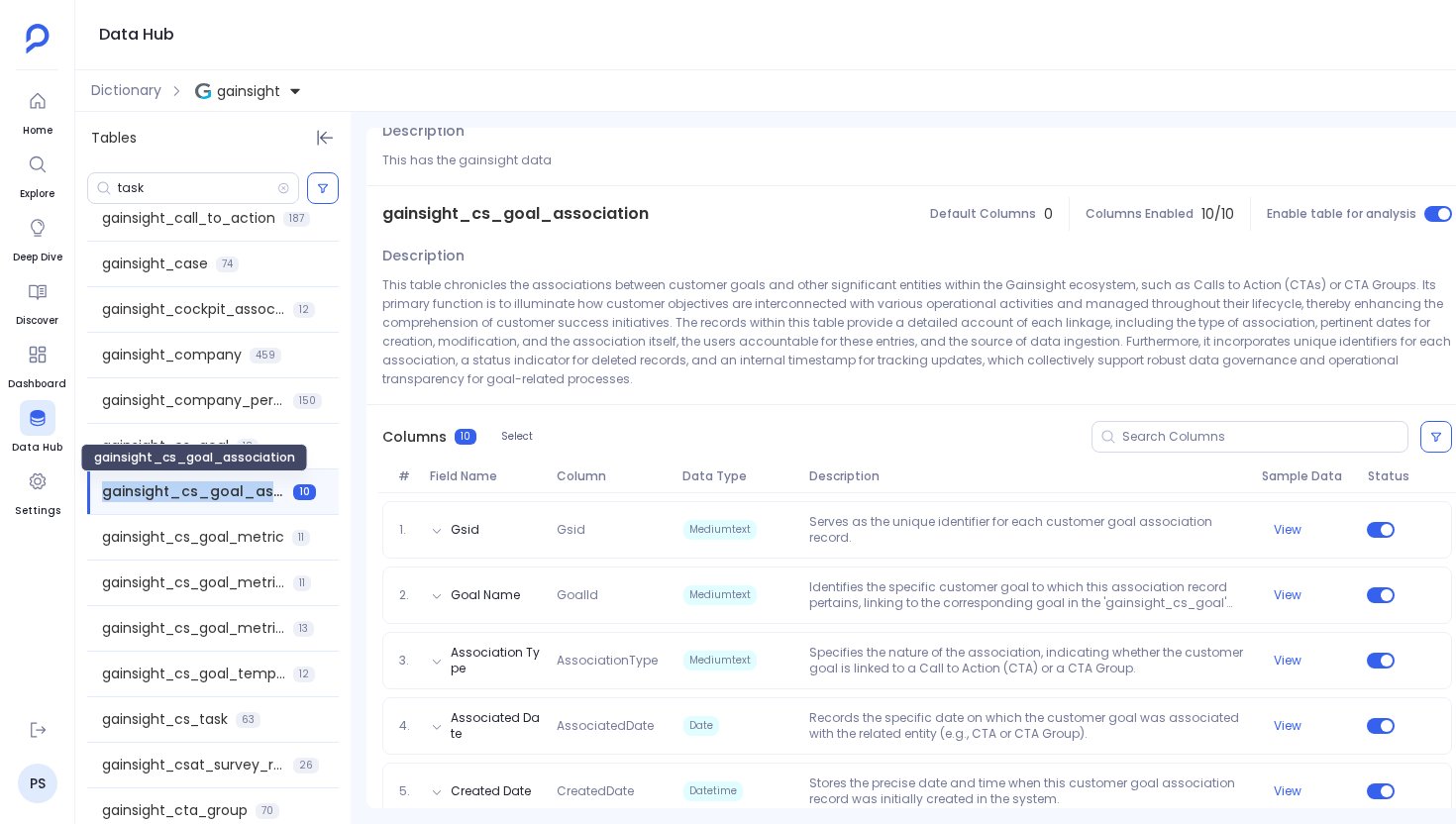 scroll, scrollTop: 0, scrollLeft: 0, axis: both 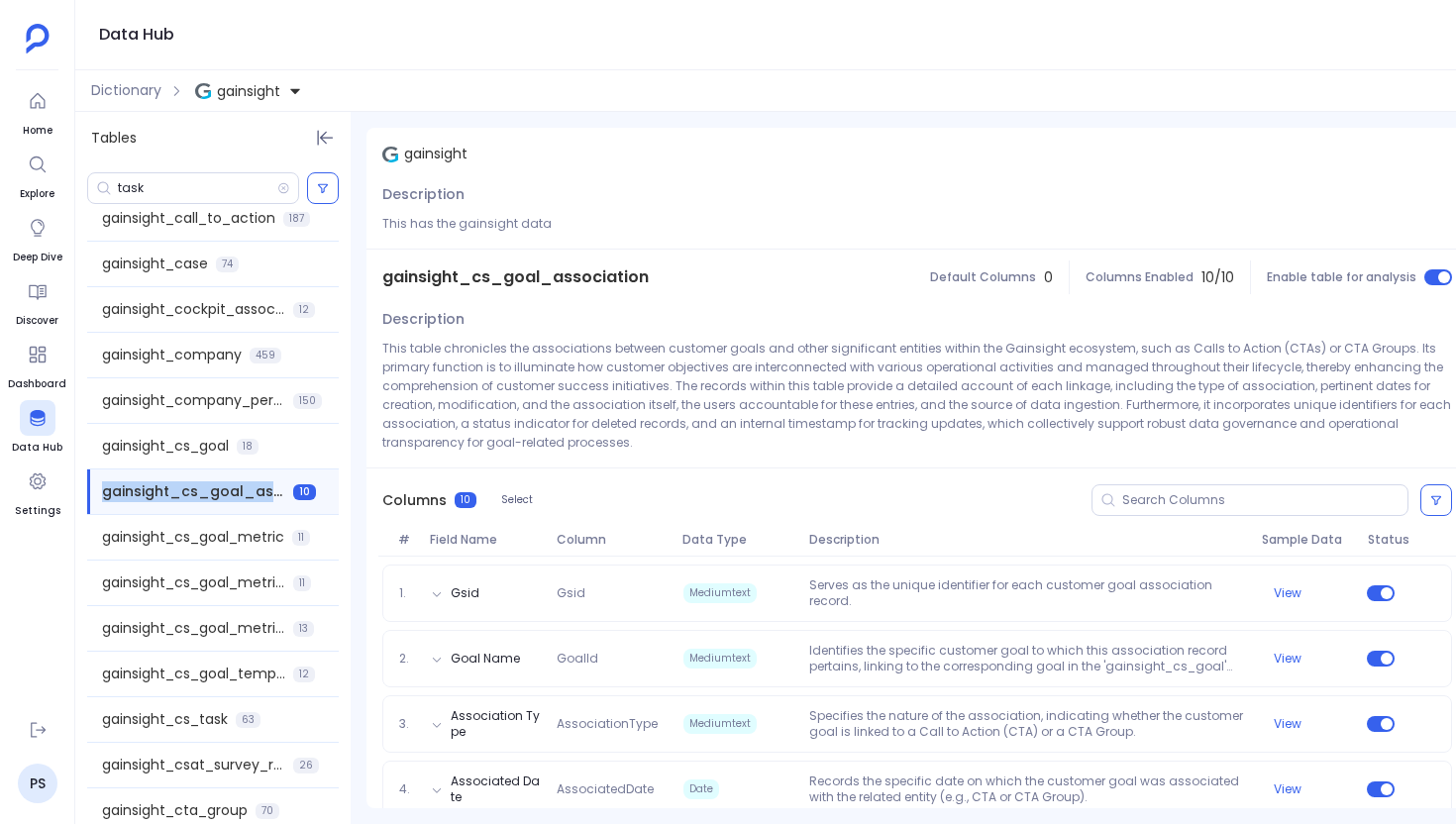 click on "gainsight_cs_goal_association" at bounding box center (515, 277) 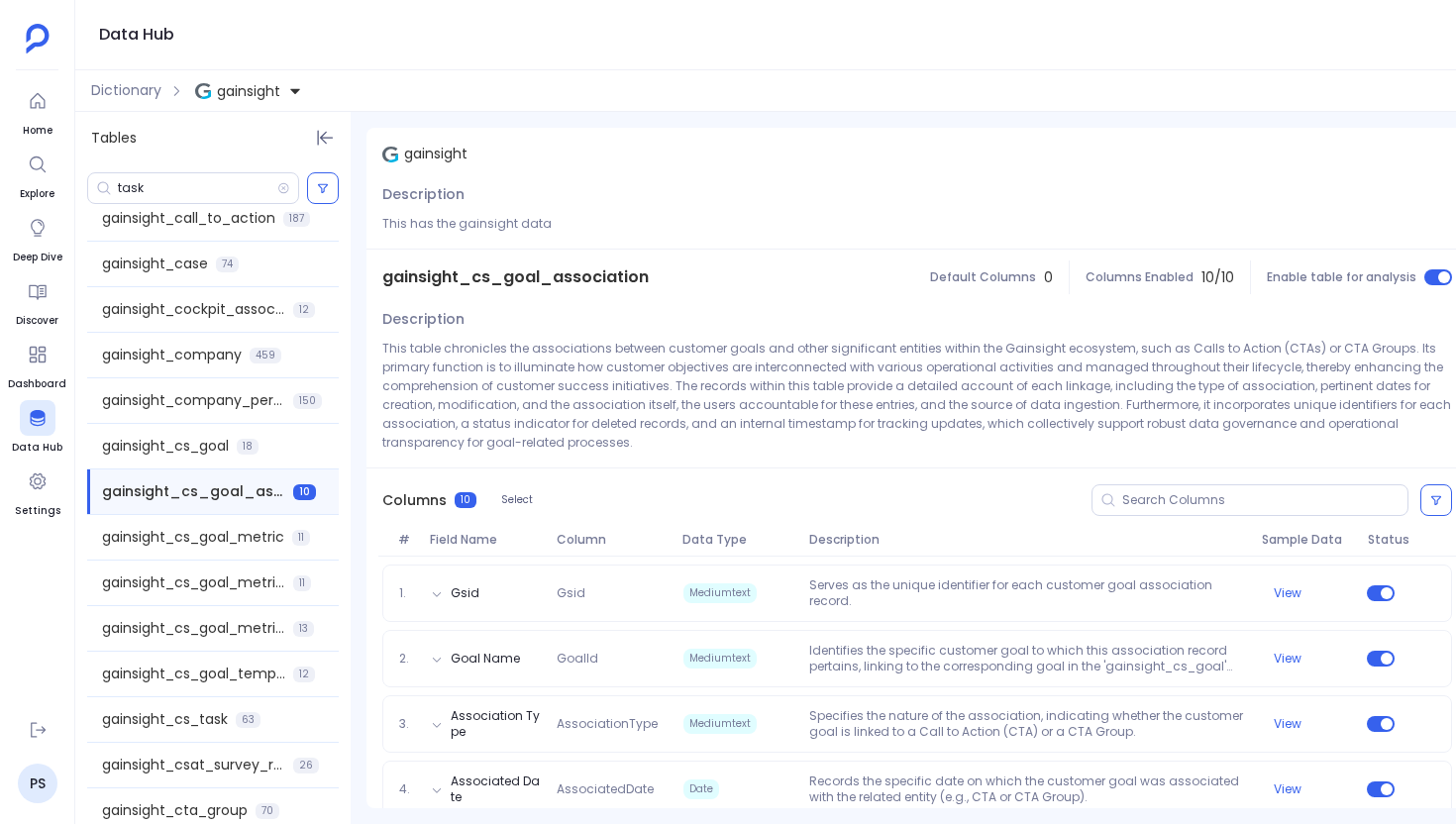 click on "gainsight_cs_goal_association" at bounding box center [515, 277] 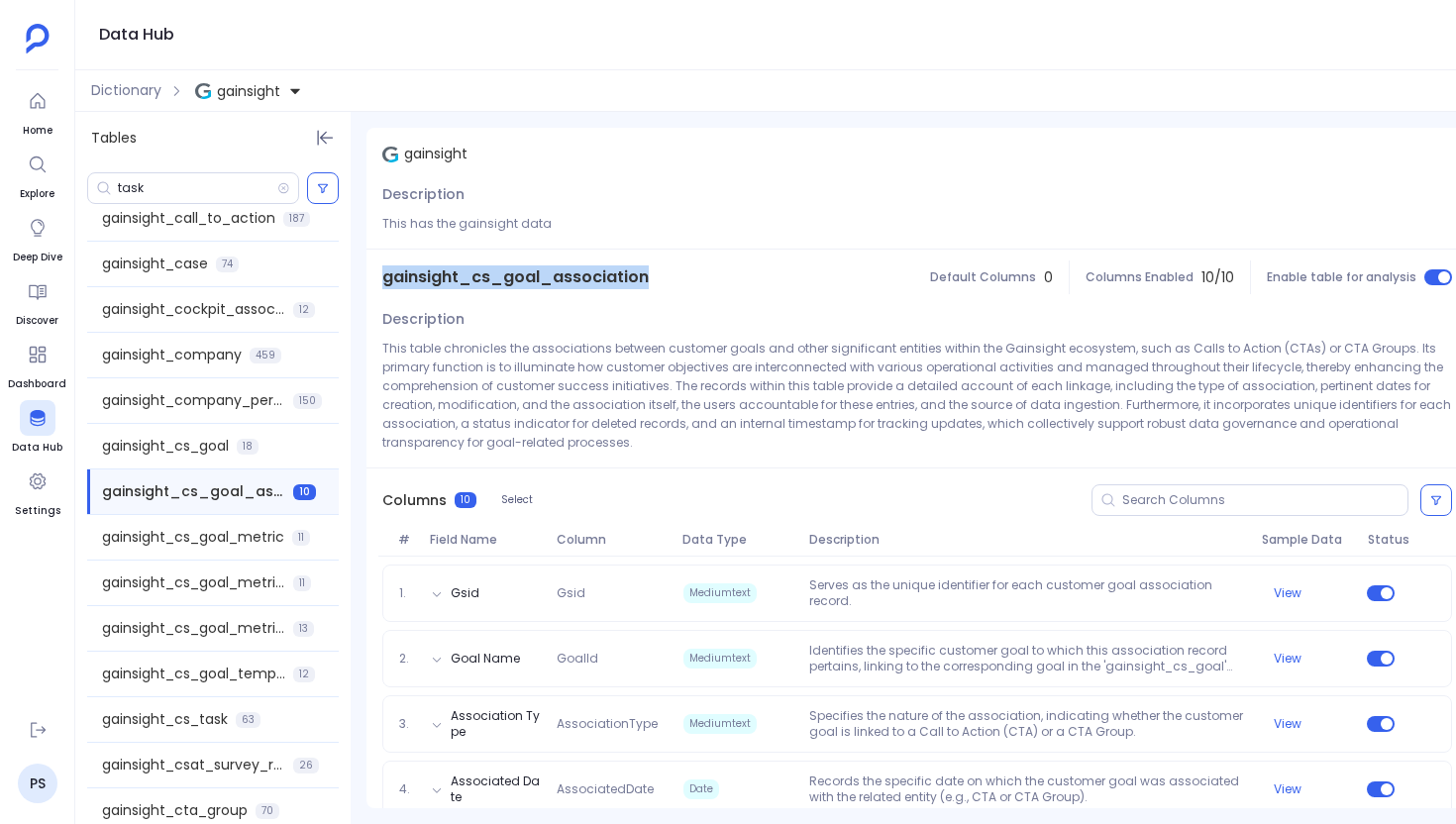 click on "gainsight_cs_goal_association" at bounding box center [515, 277] 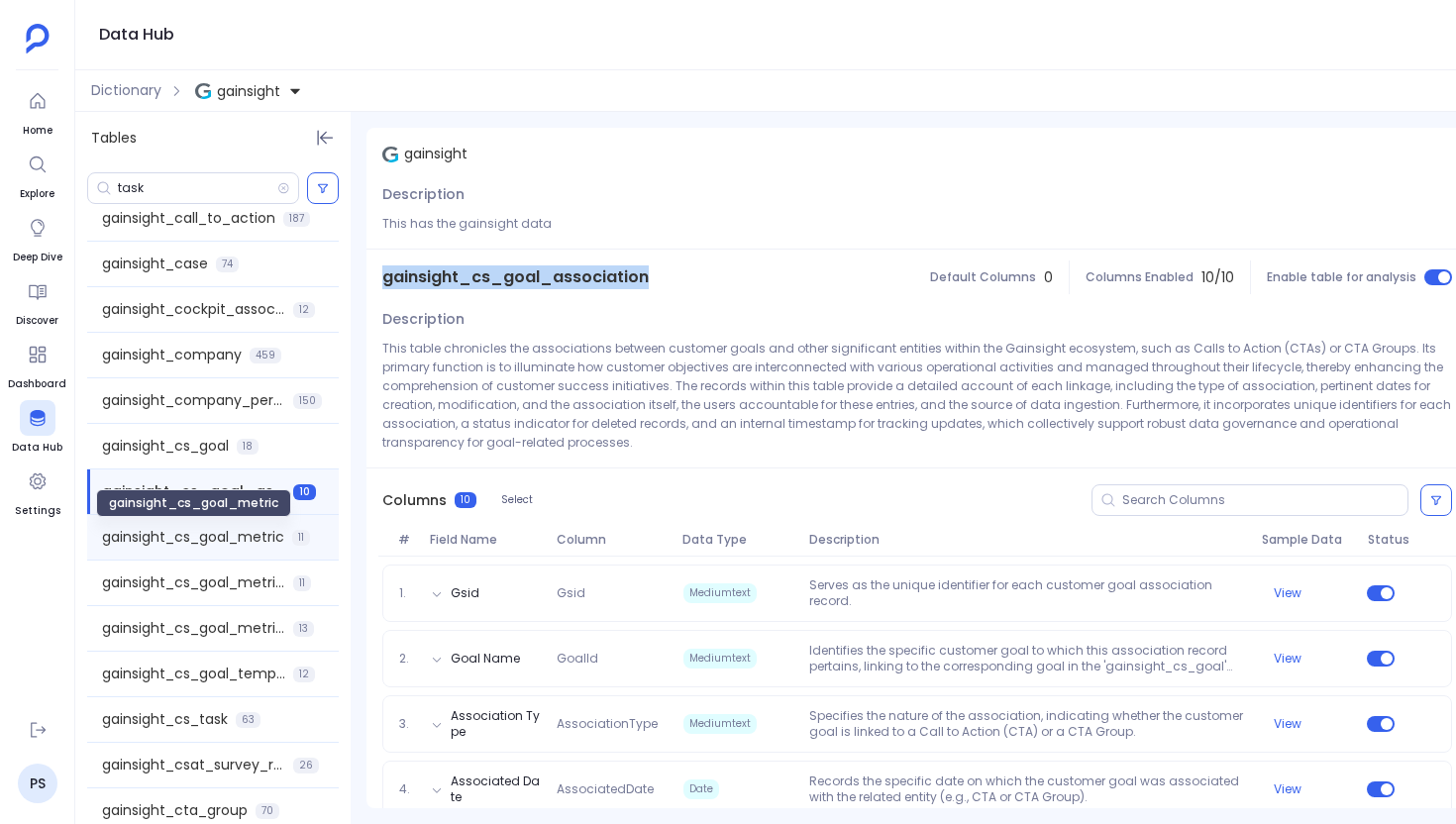 click on "gainsight_cs_goal_metric" at bounding box center [193, 537] 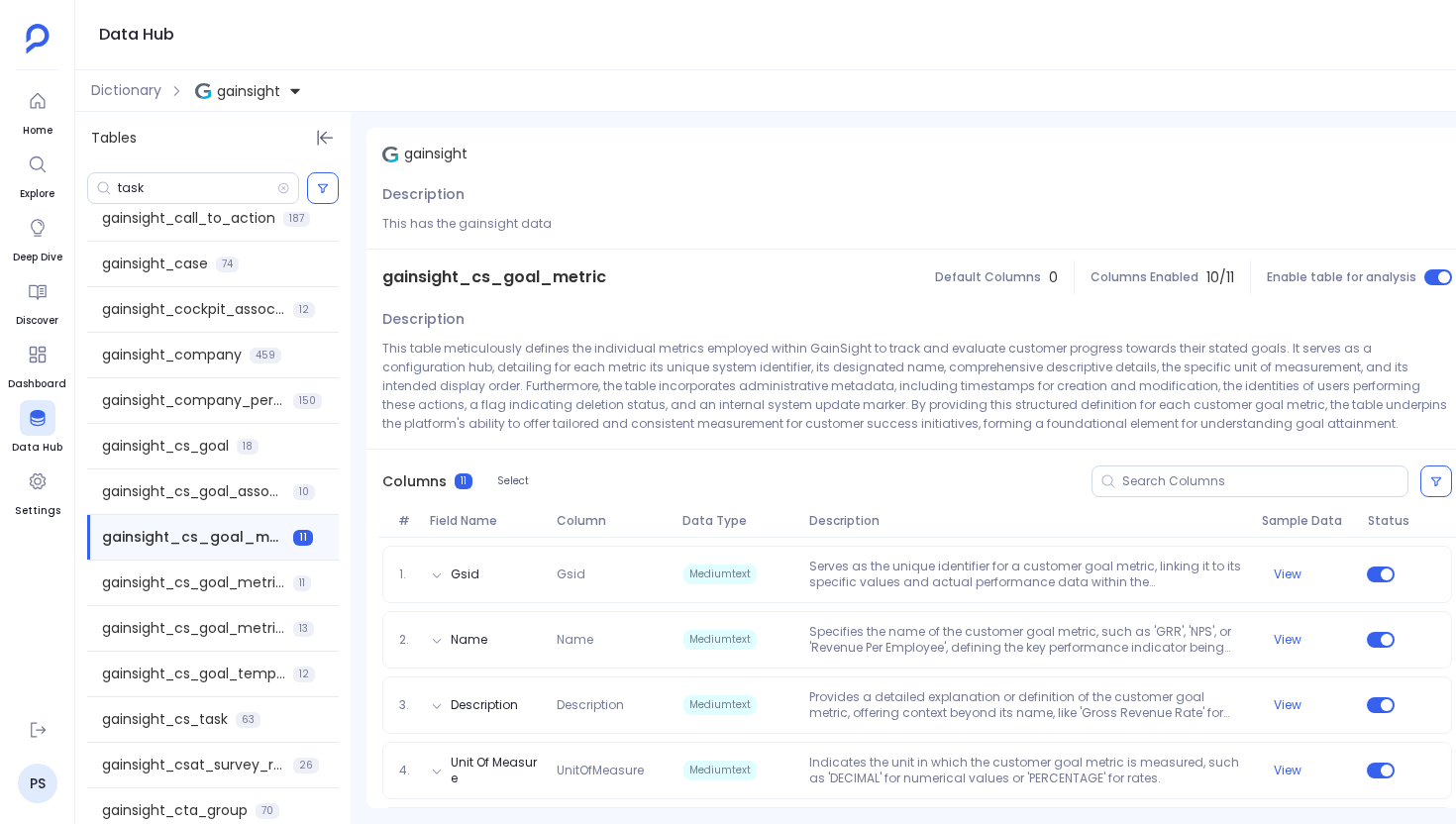 click on "gainsight_cs_goal_metric" at bounding box center [494, 277] 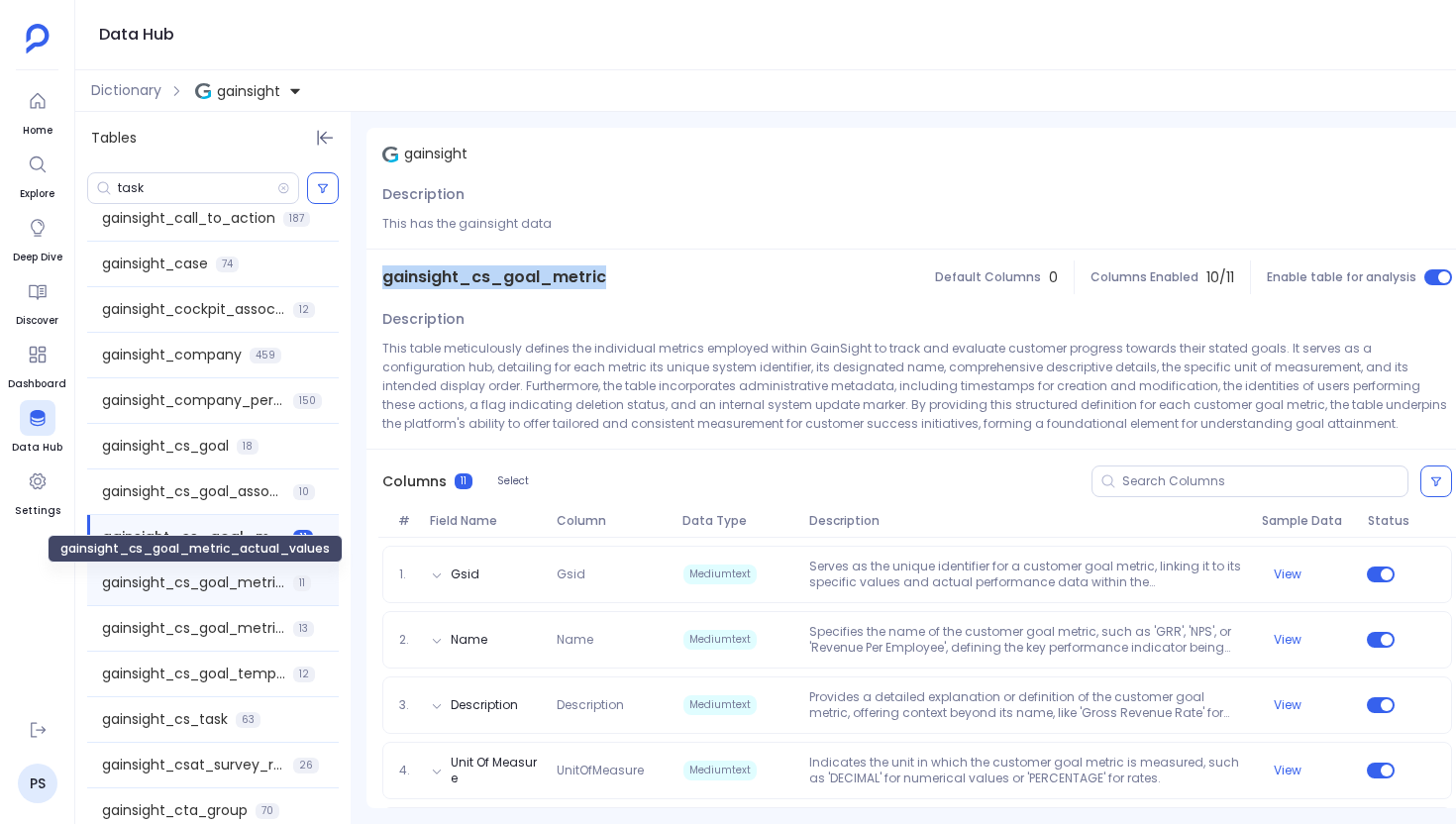 click on "gainsight_cs_goal_metric_actual_values" at bounding box center [193, 582] 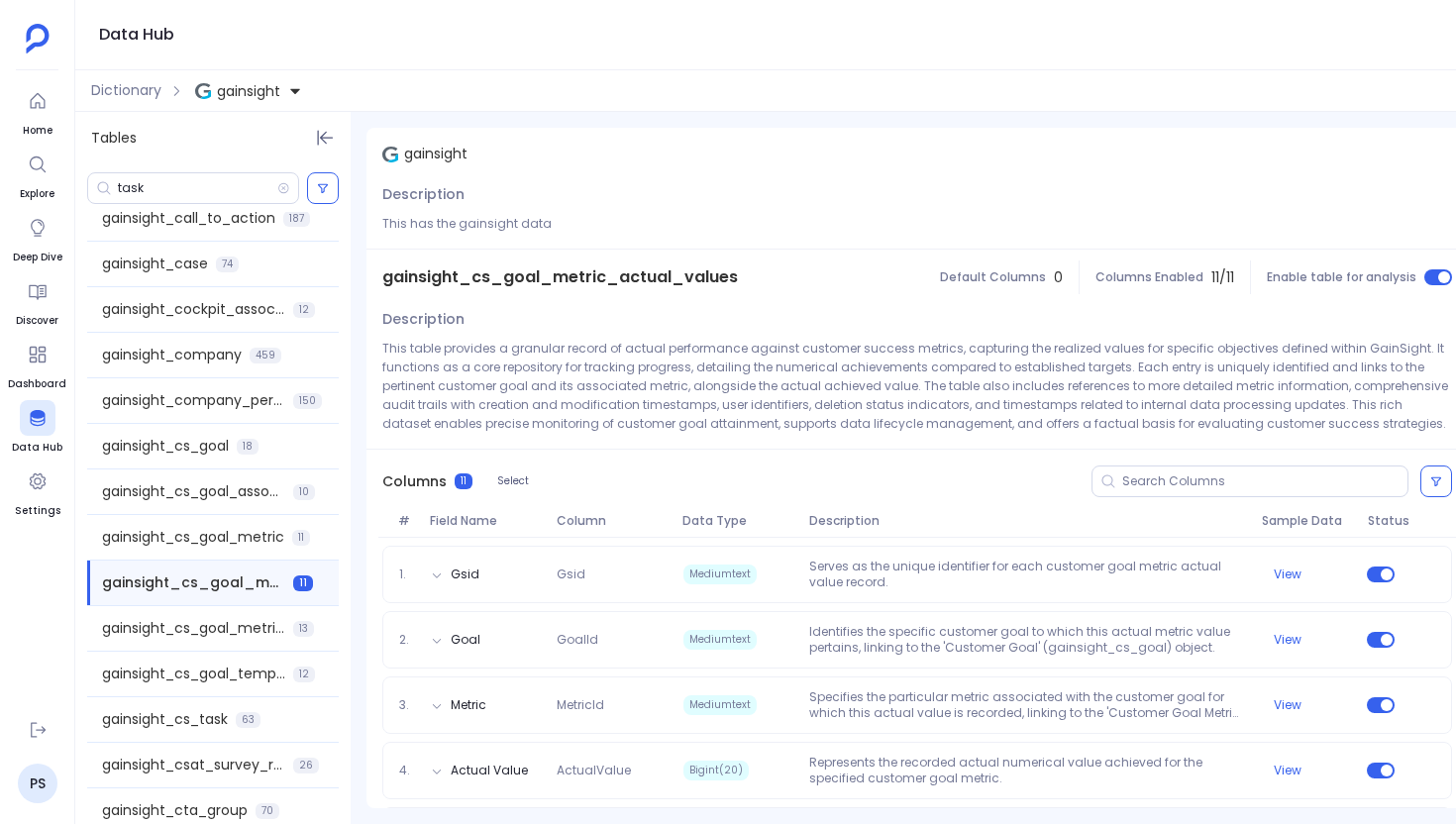 click on "gainsight_cs_goal_metric_actual_values" at bounding box center (560, 277) 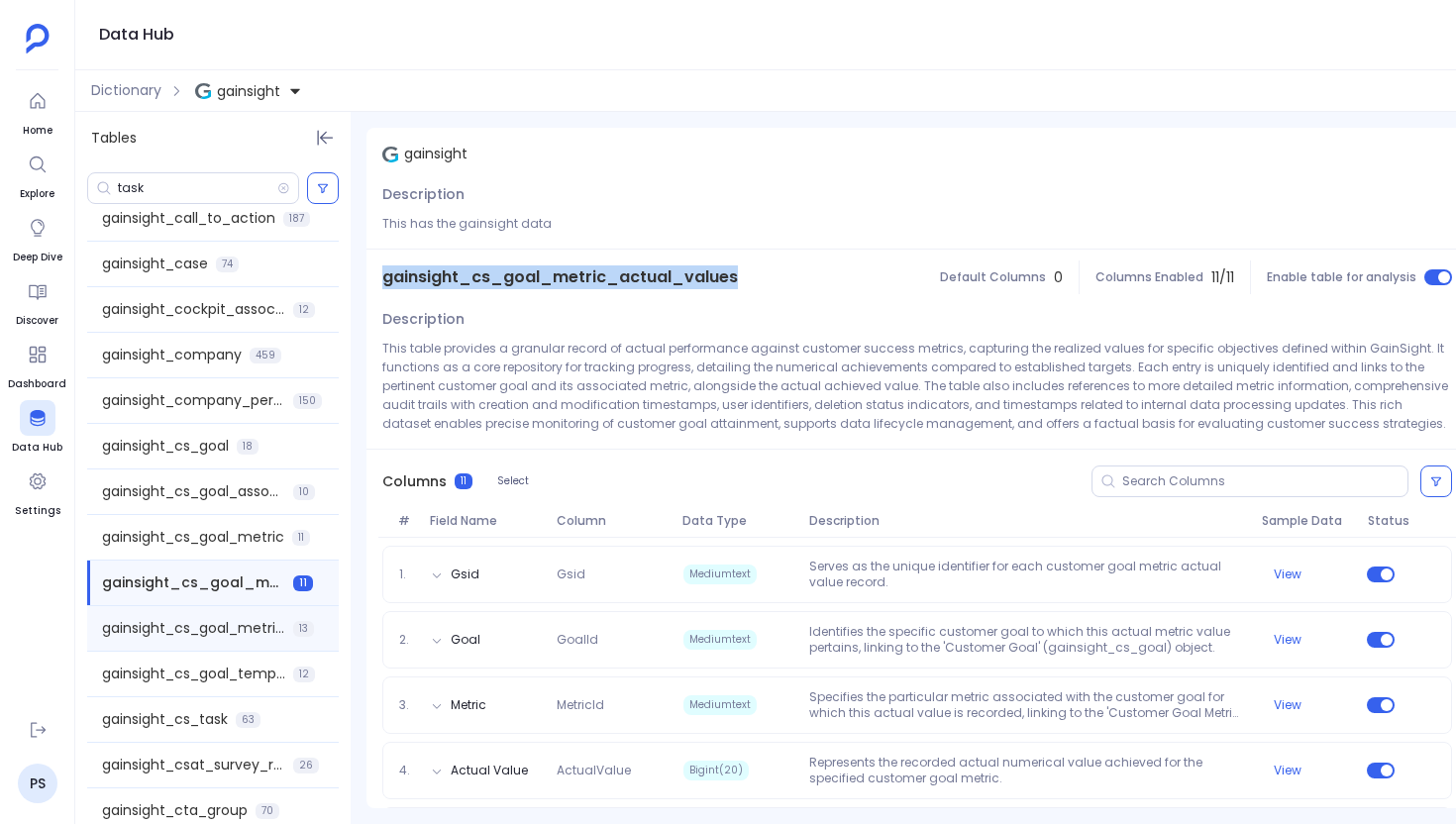 click on "gainsight_cs_goal_metric_values 13" at bounding box center [213, 628] 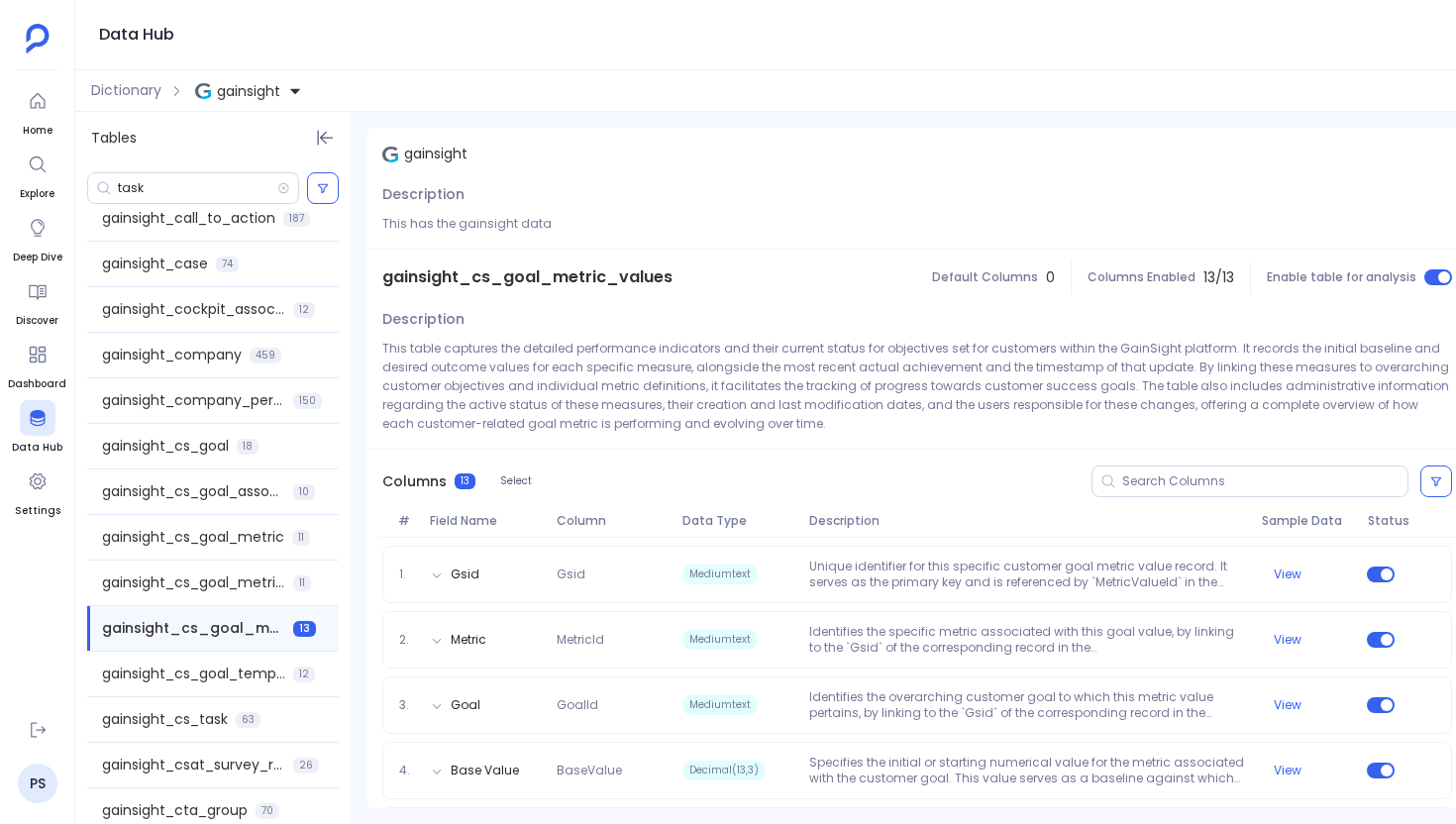click on "gainsight_cs_goal_metric_values" at bounding box center (527, 277) 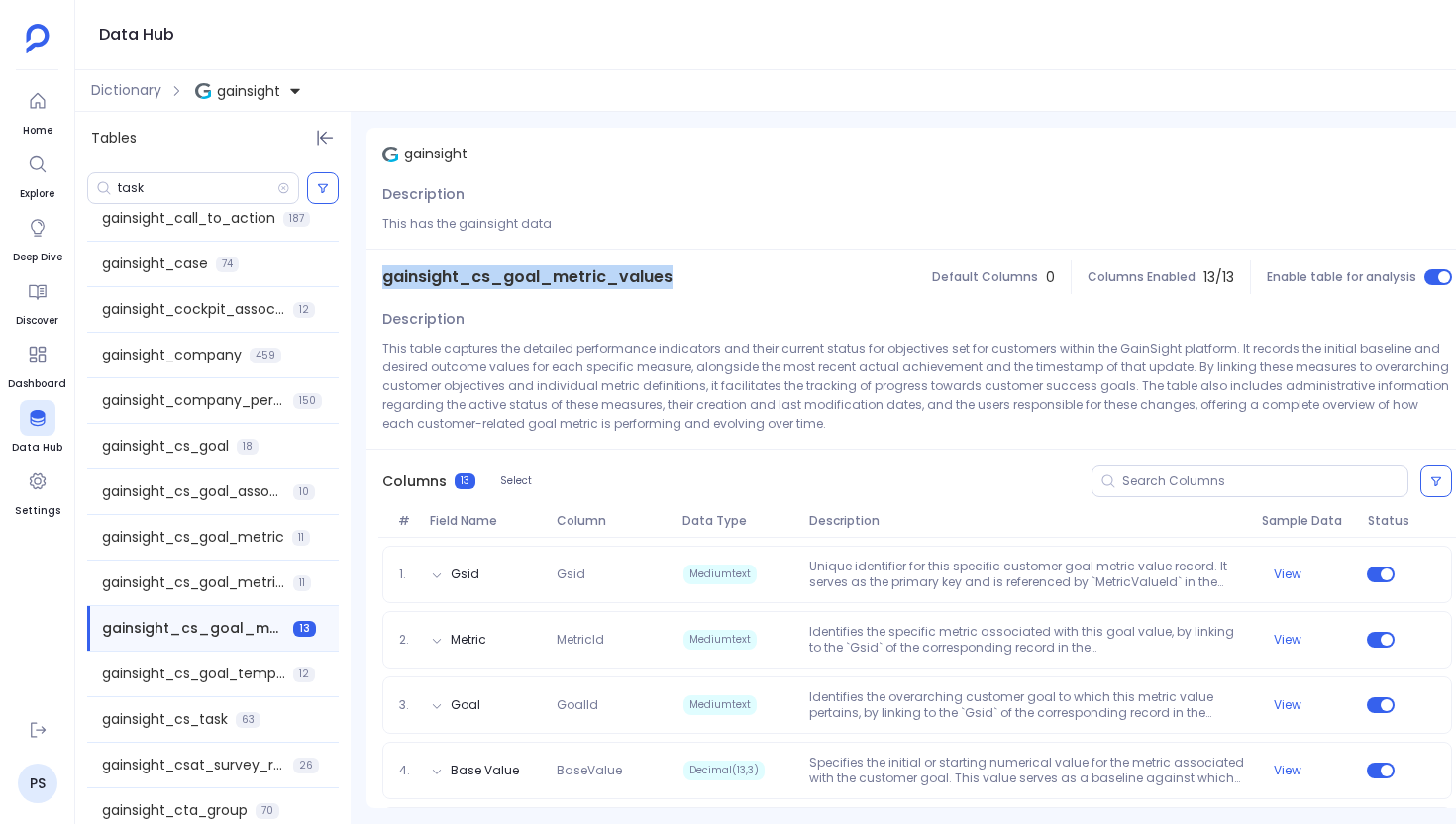 click on "gainsight_cs_goal_metric_values" at bounding box center [527, 277] 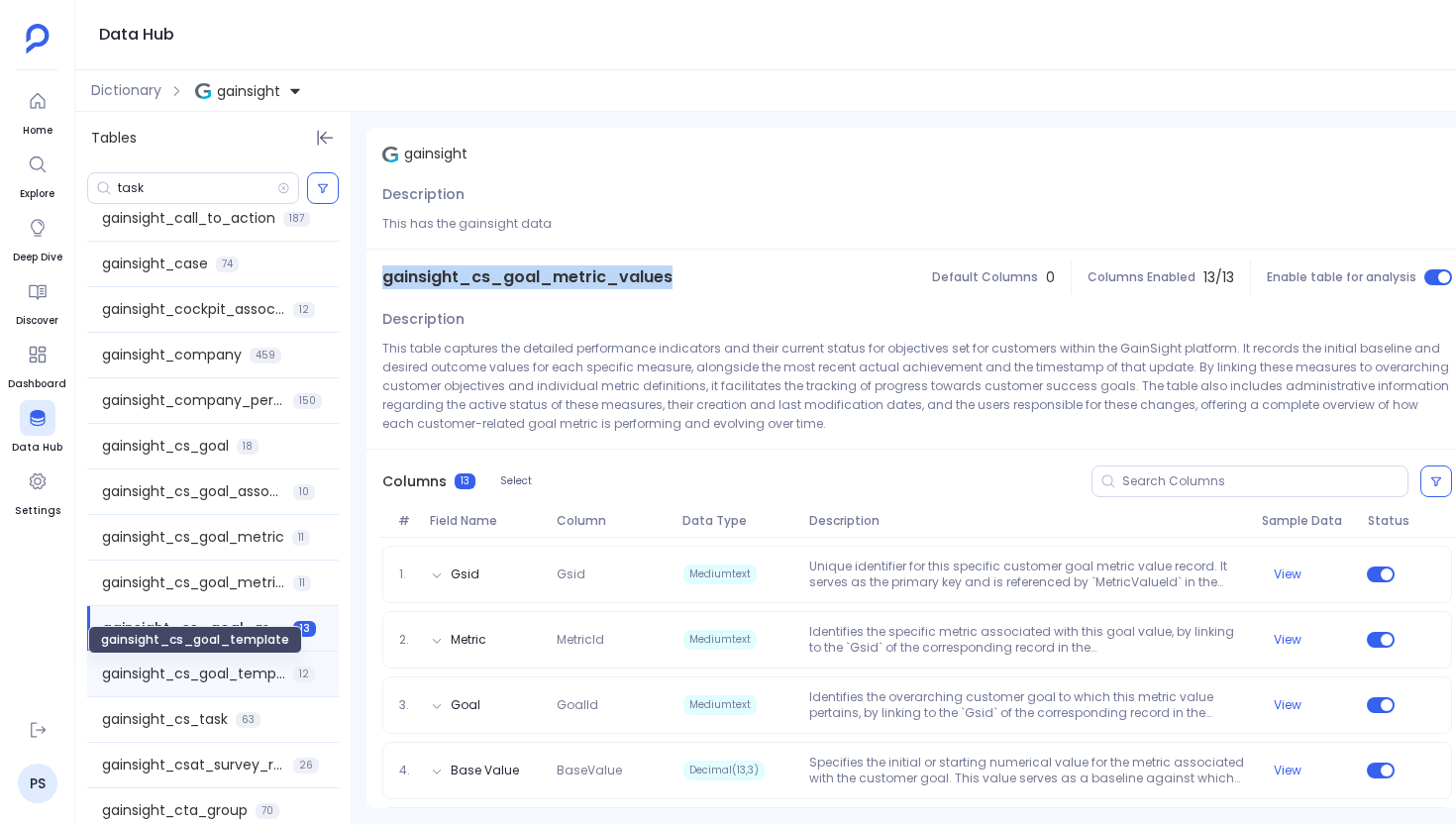 click on "gainsight_cs_goal_template" at bounding box center (193, 673) 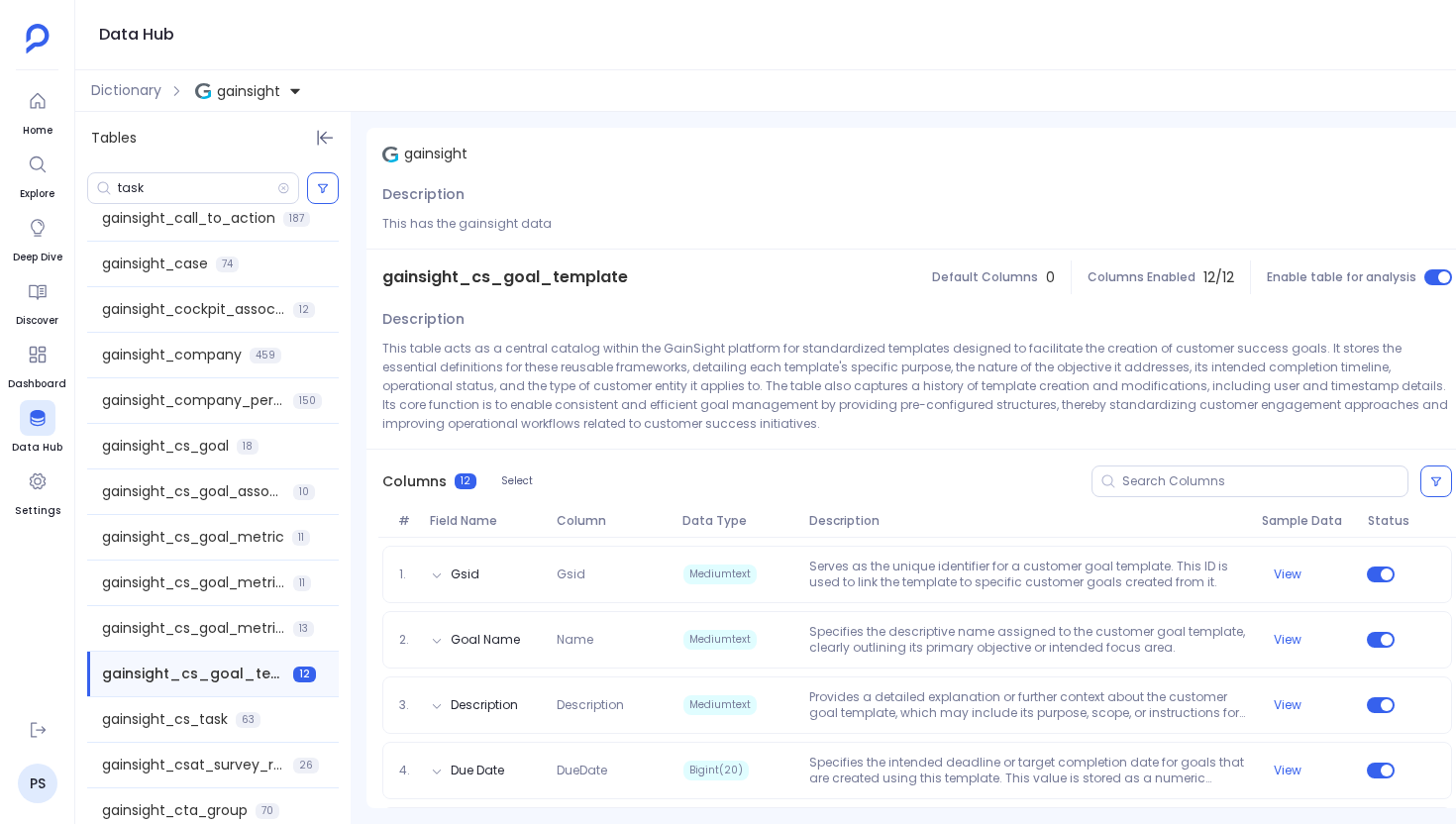 click on "gainsight_cs_goal_template" at bounding box center [505, 277] 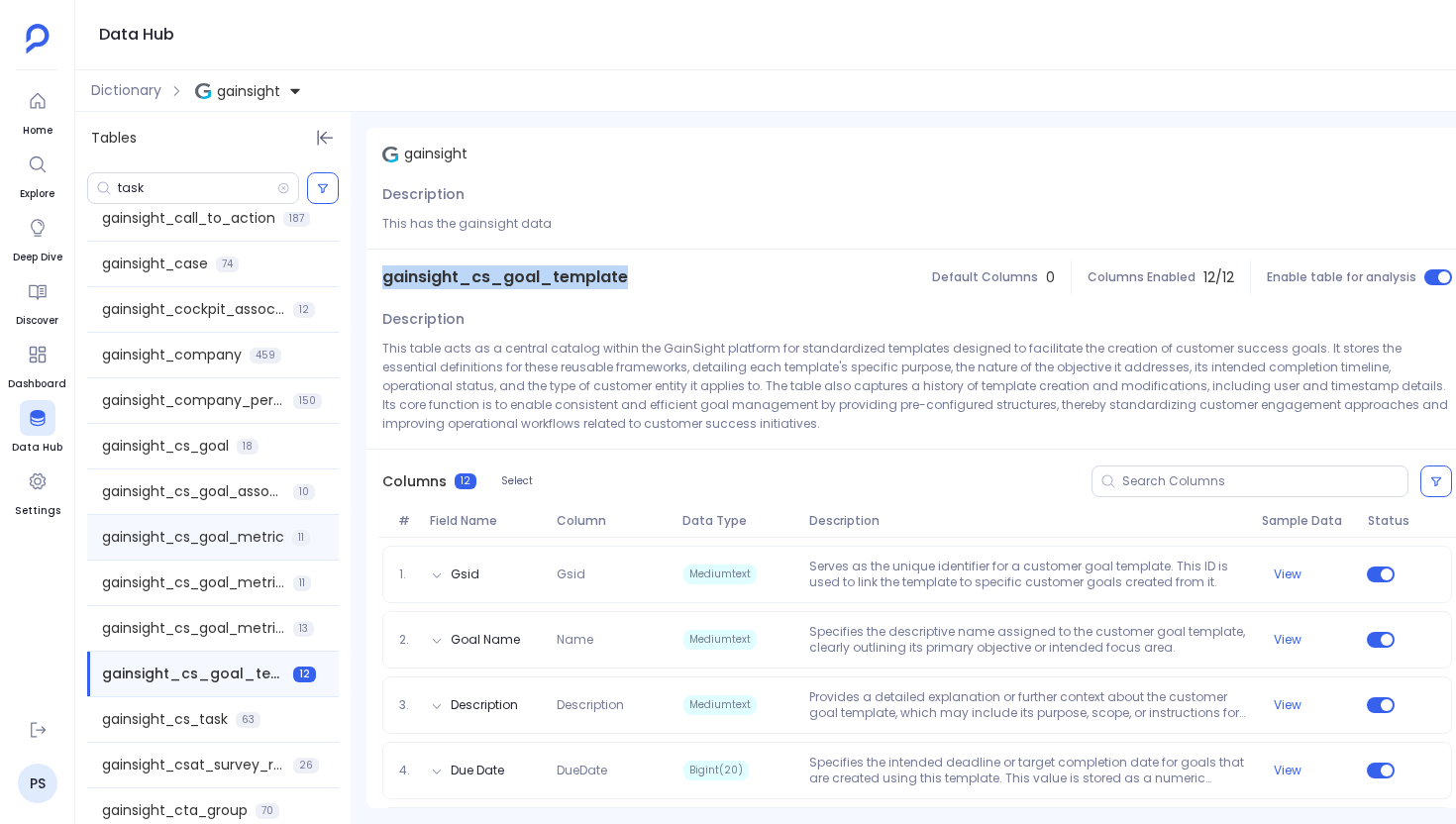 click on "gainsight_cs_goal_metric 11" at bounding box center [213, 537] 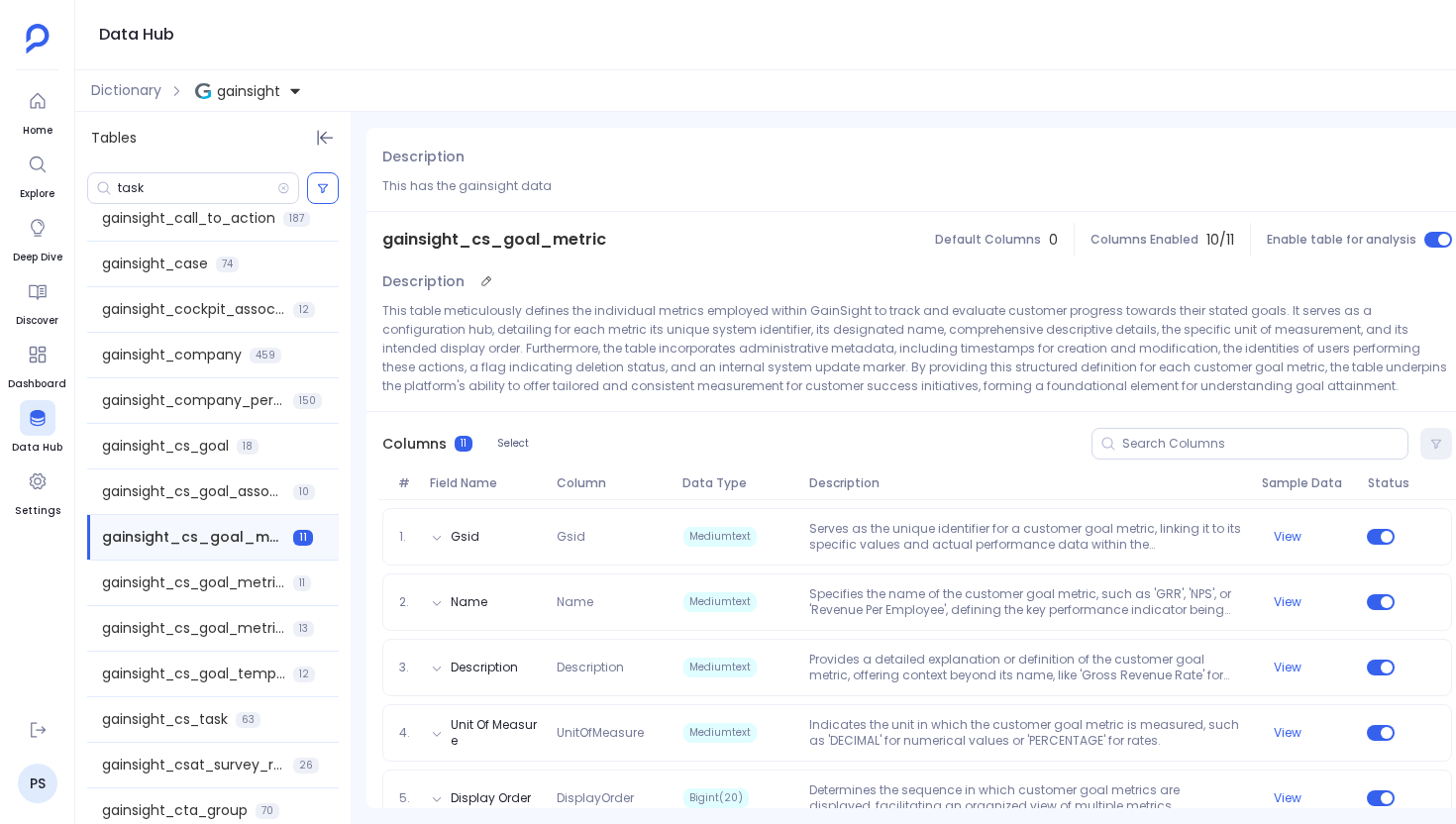 scroll, scrollTop: 40, scrollLeft: 0, axis: vertical 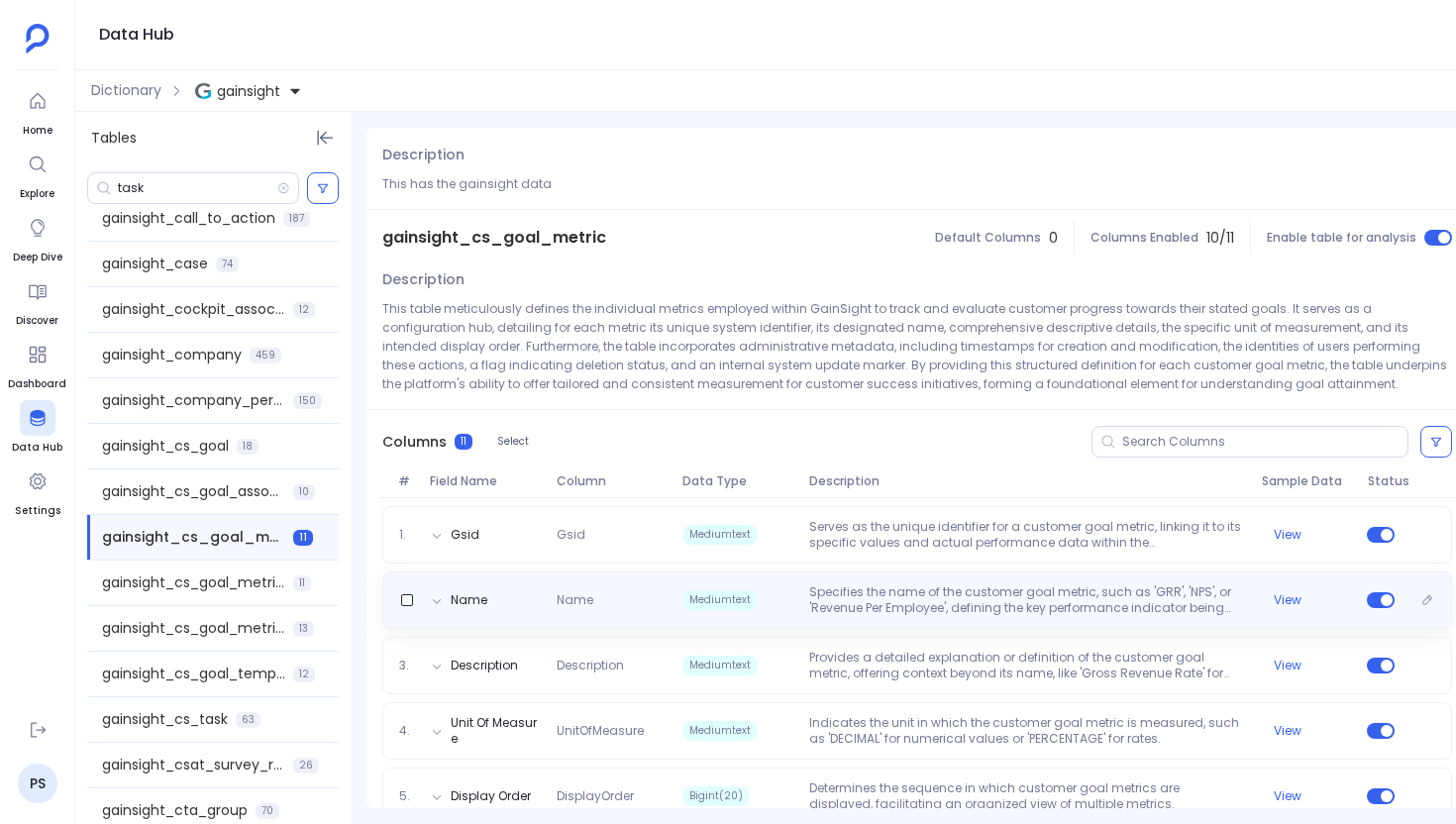 click on "Specifies the name of the customer goal metric, such as 'GRR', 'NPS', or 'Revenue Per Employee', defining the key performance indicator being tracked." at bounding box center (1027, 600) 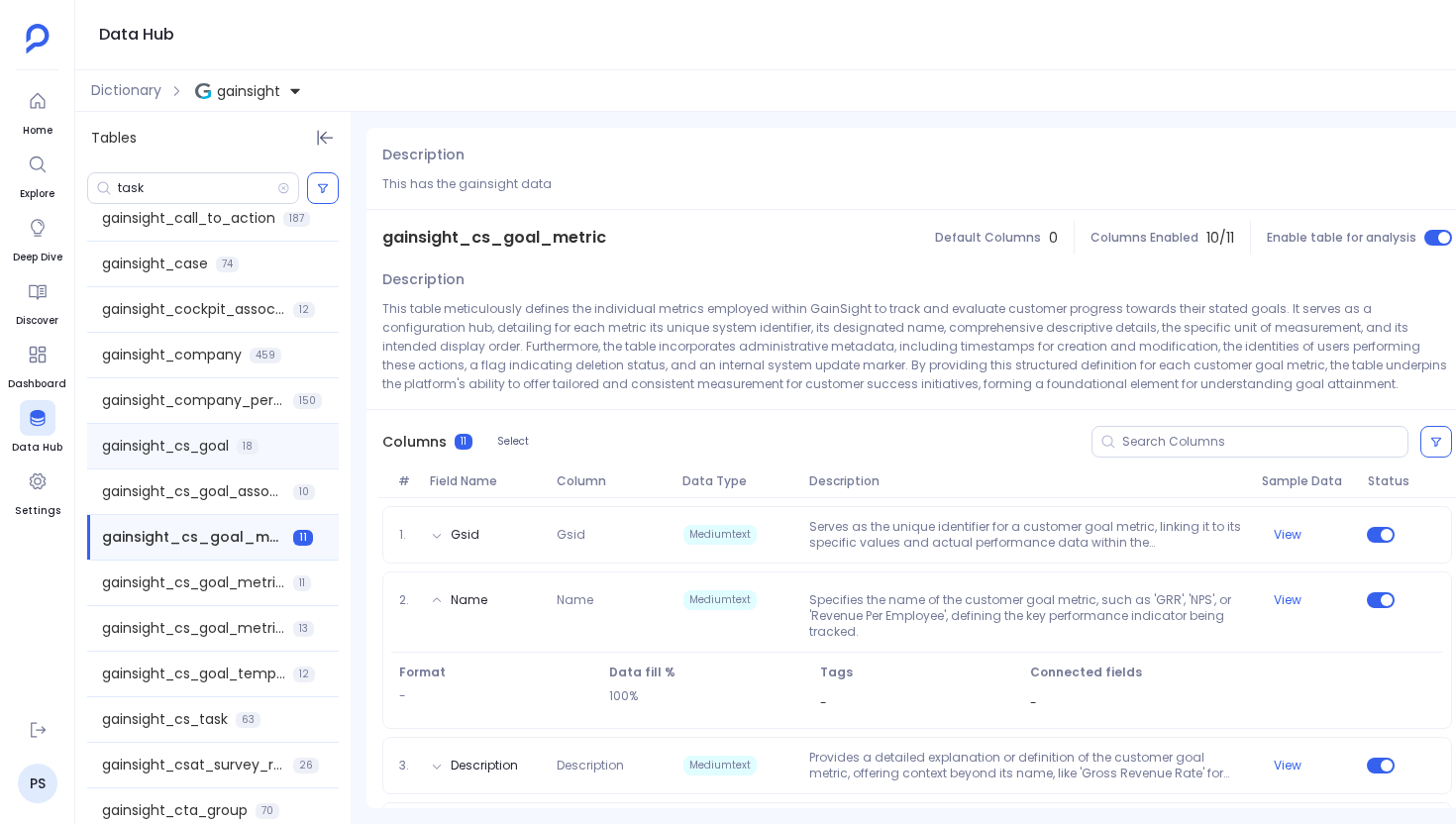 click on "gainsight_cs_goal" at bounding box center [165, 446] 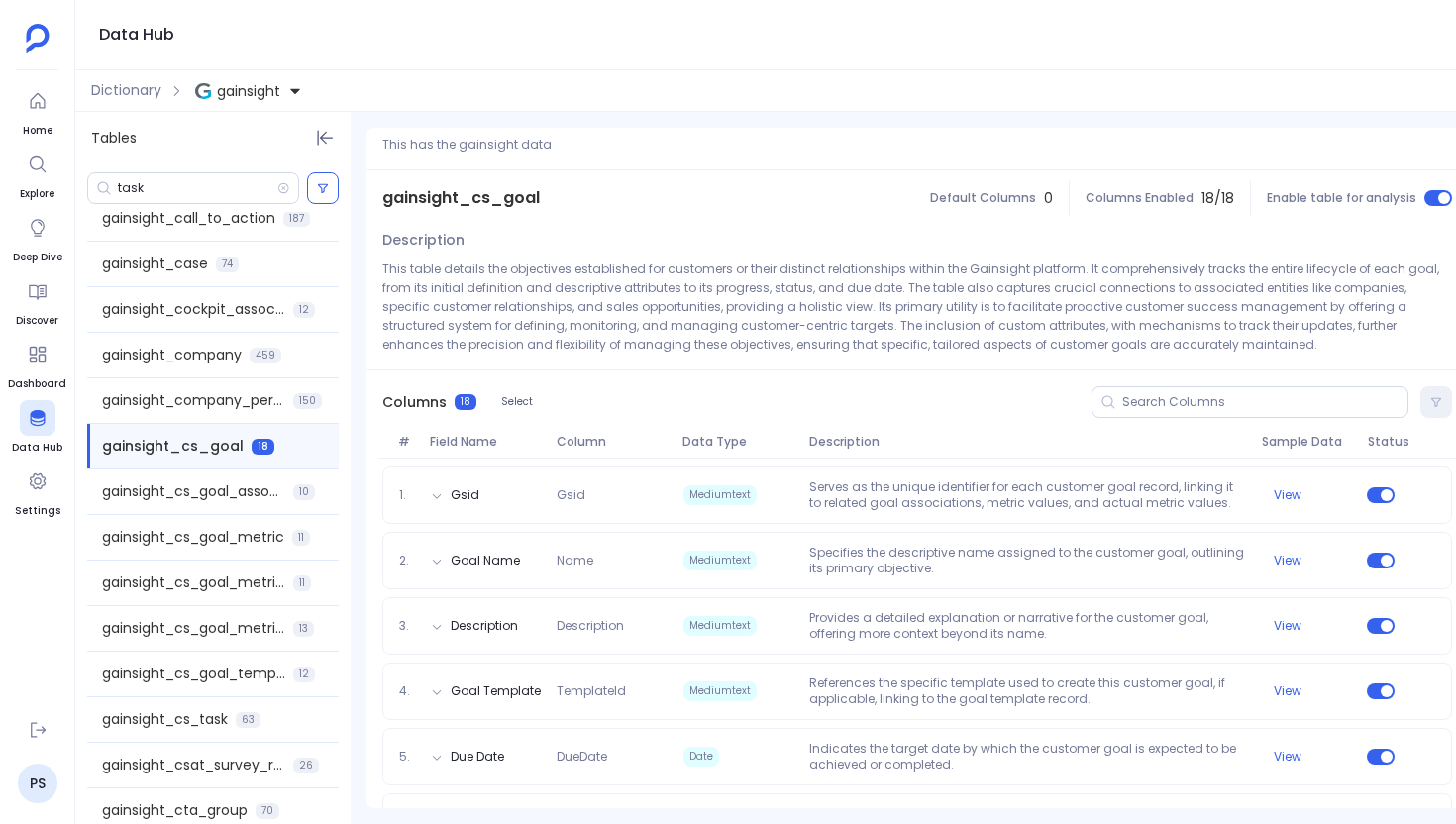 scroll, scrollTop: 90, scrollLeft: 0, axis: vertical 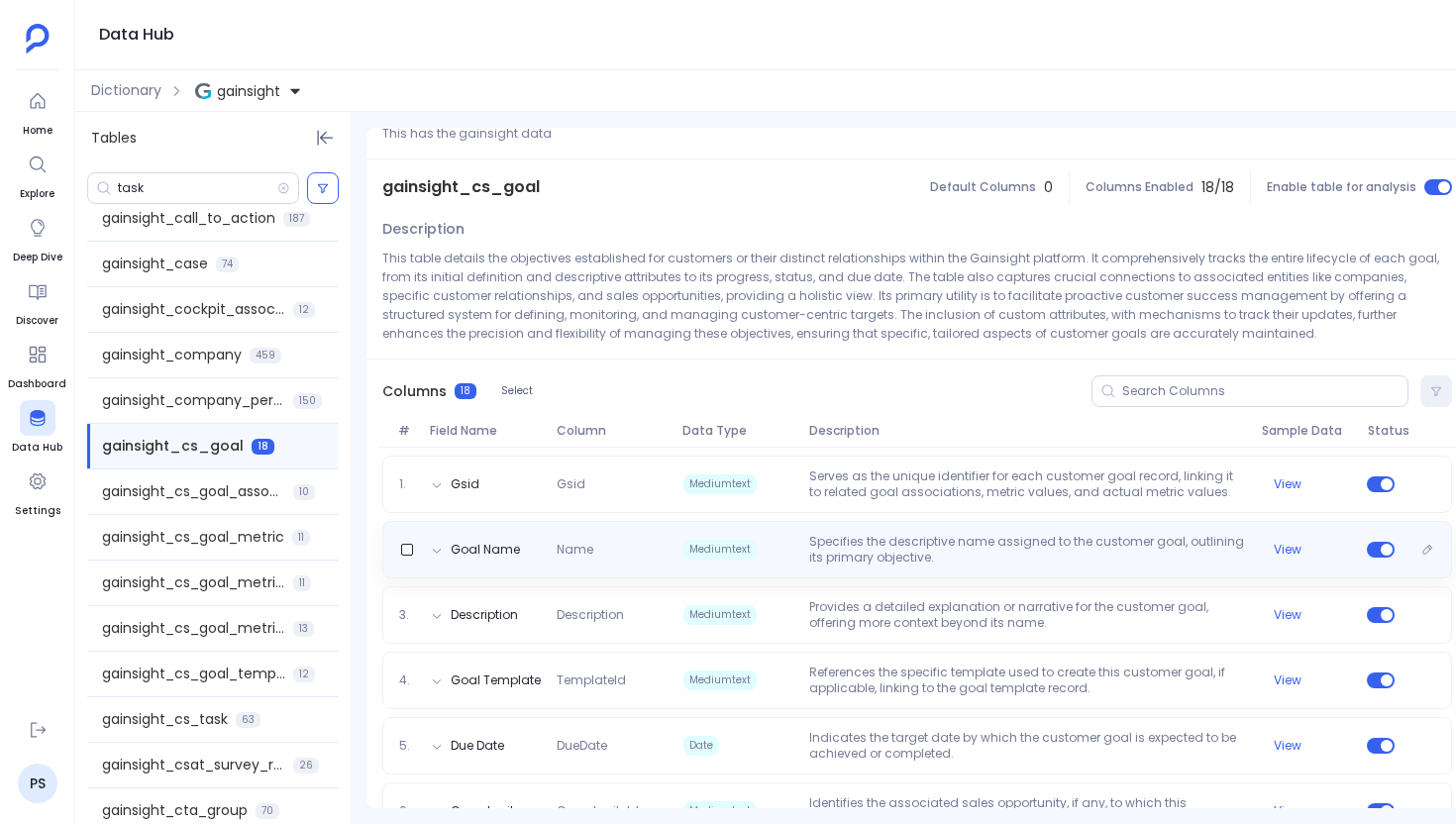 click on "Specifies the descriptive name assigned to the customer goal, outlining its primary objective." at bounding box center [1027, 550] 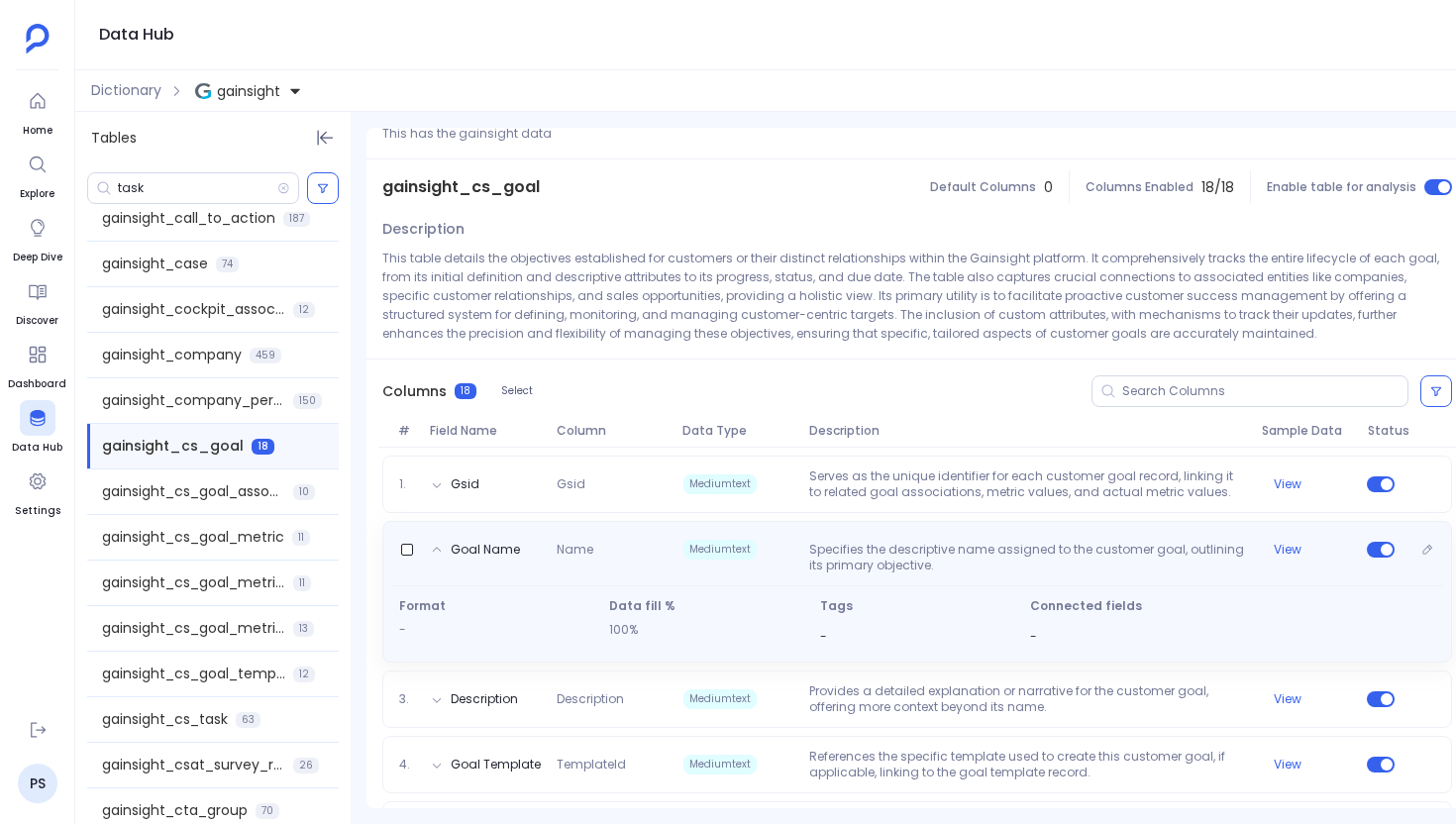 click on "Specifies the descriptive name assigned to the customer goal, outlining its primary objective." at bounding box center (1027, 558) 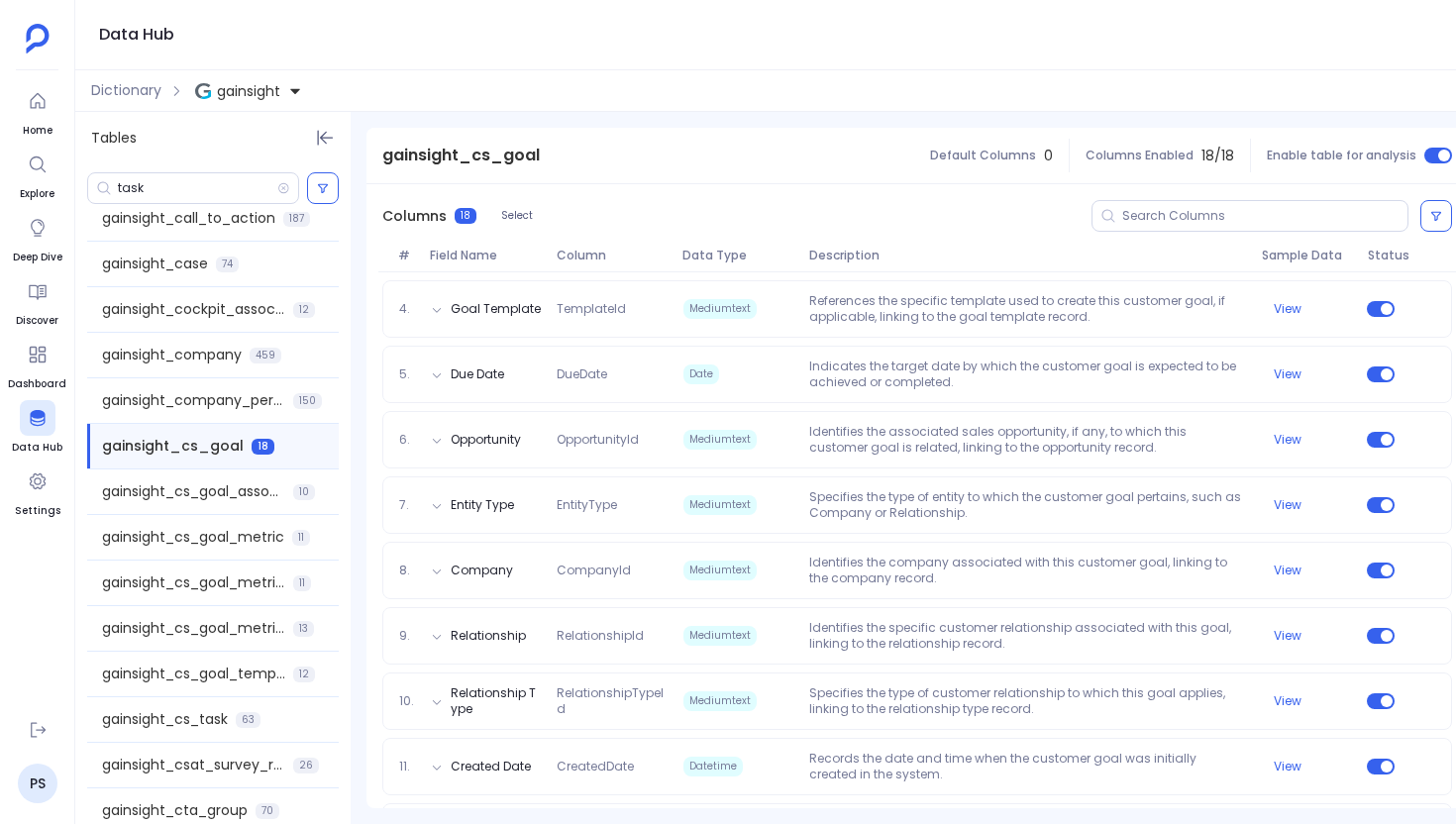 scroll, scrollTop: 682, scrollLeft: 0, axis: vertical 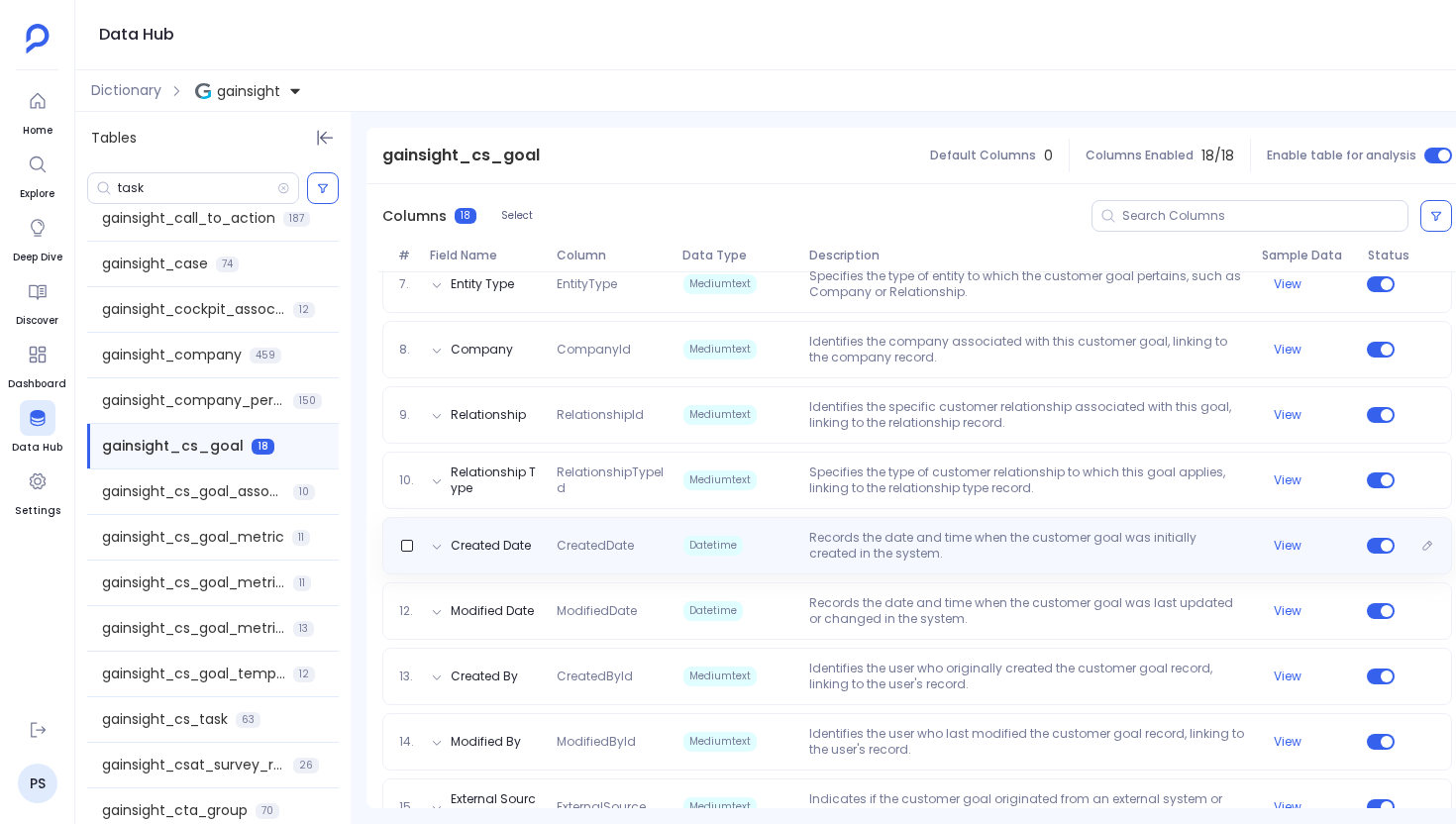 click on "Datetime" at bounding box center [738, 546] 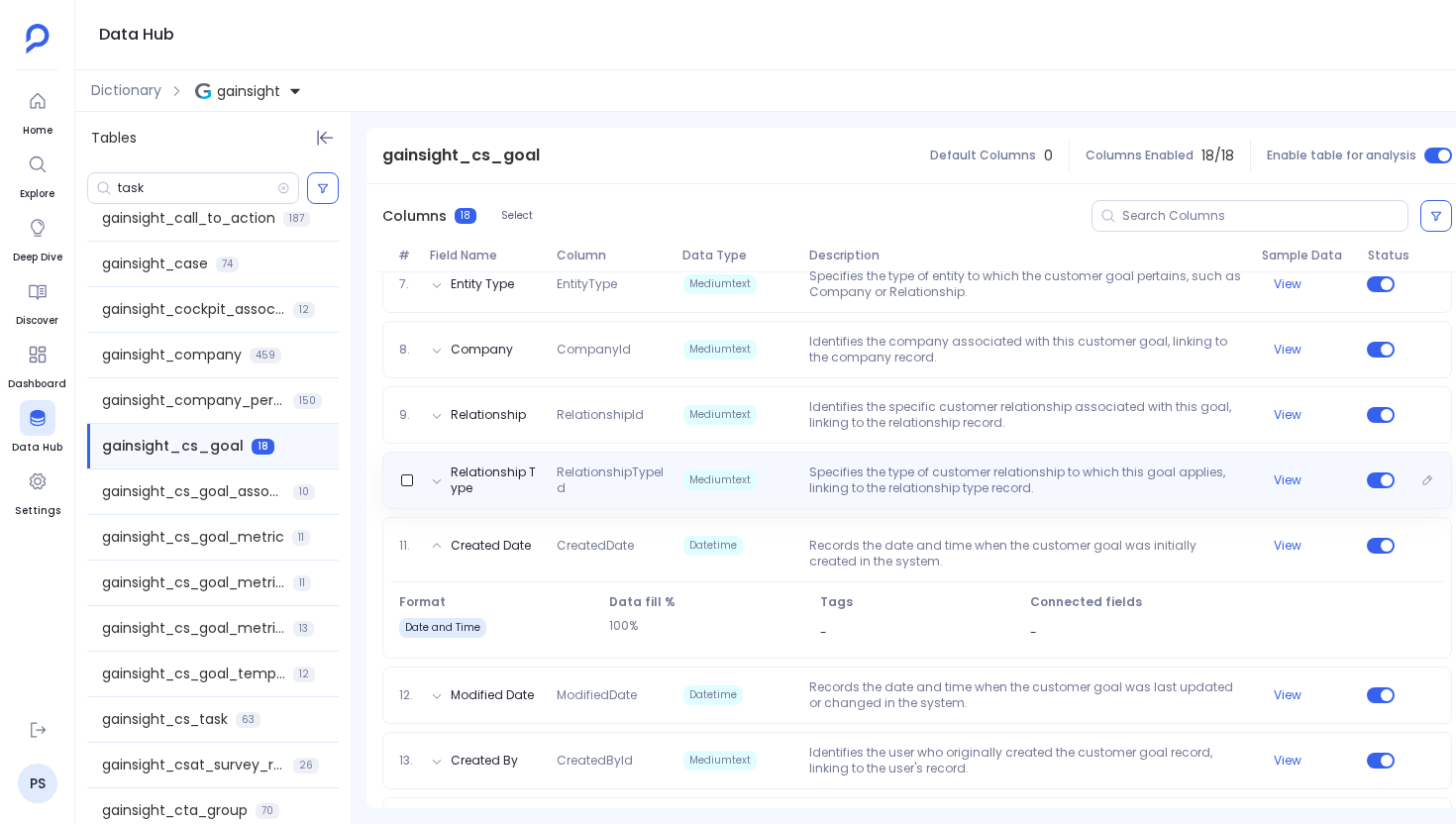 click on "Mediumtext" at bounding box center (738, 480) 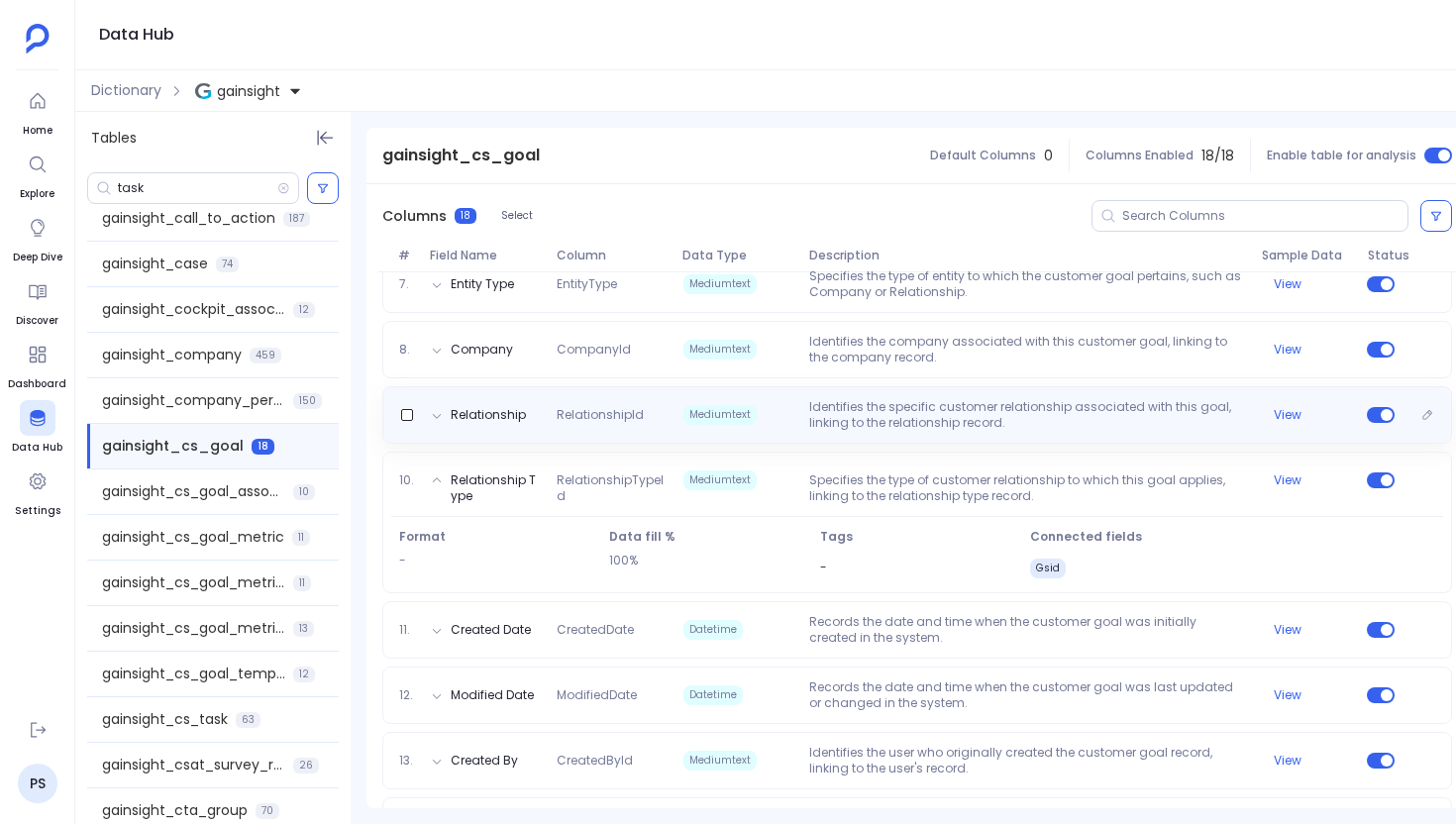 click on "Mediumtext" at bounding box center (738, 415) 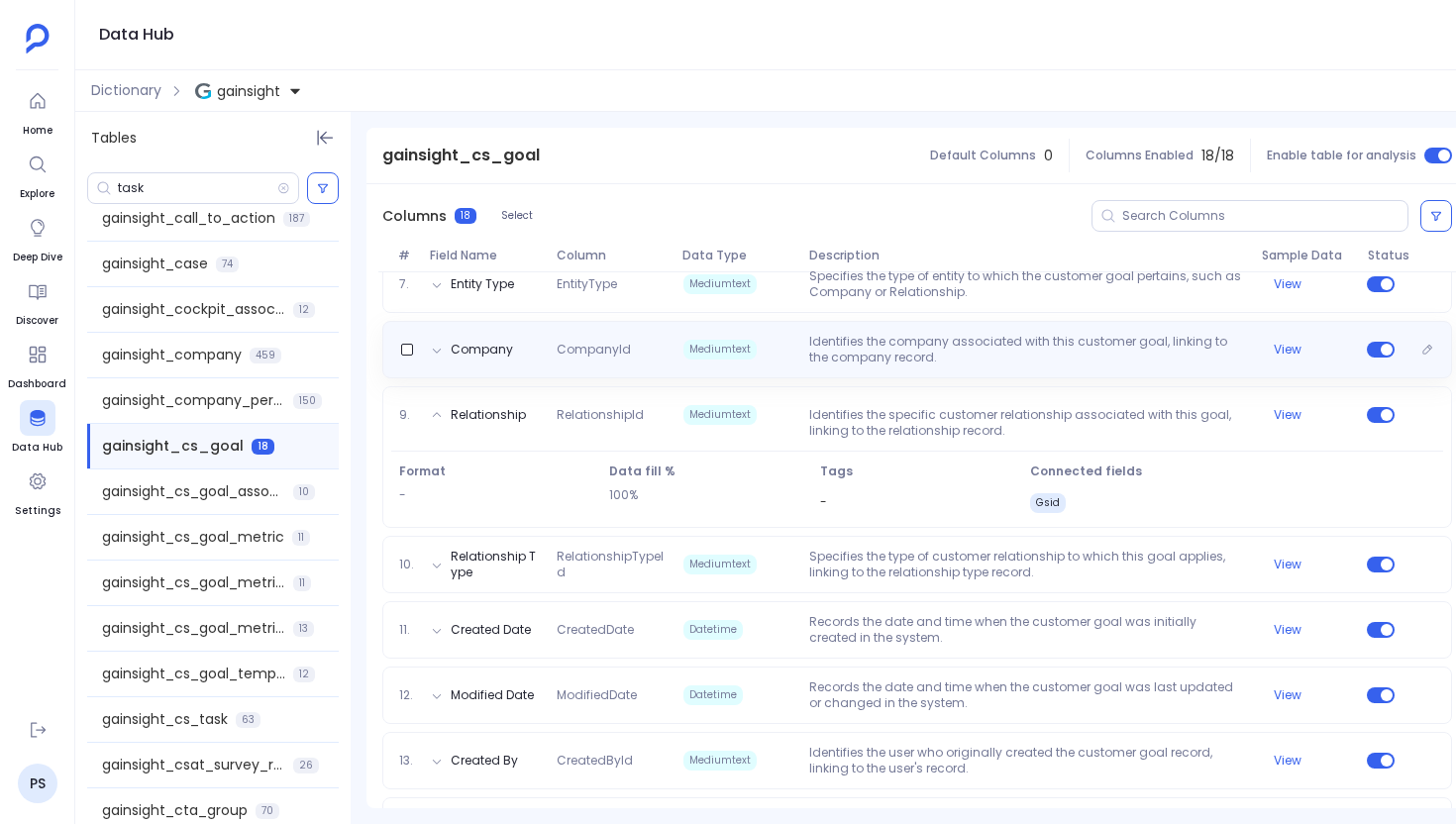 click on "Mediumtext" at bounding box center [738, 350] 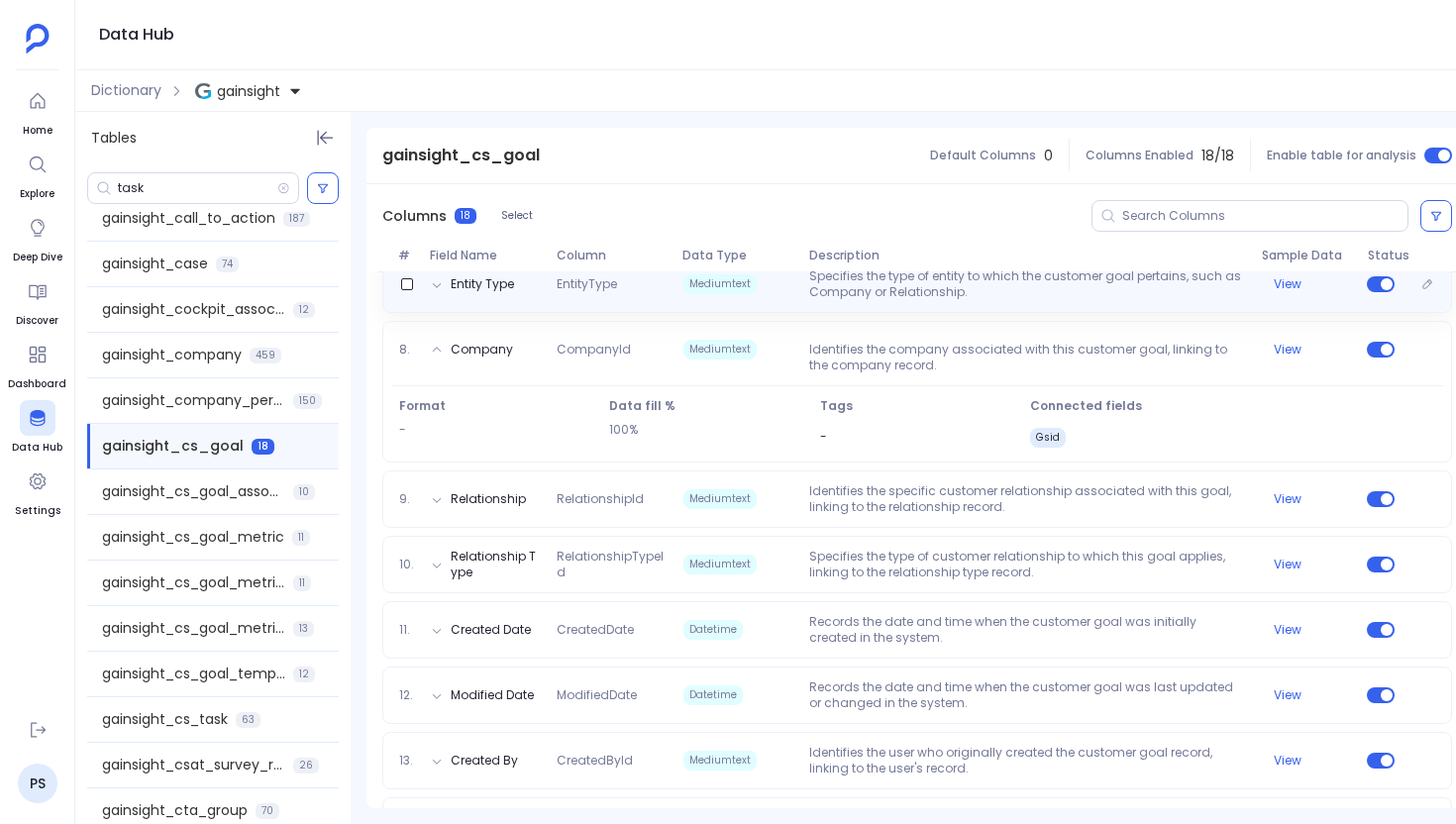 click on "Entity Type EntityType Mediumtext Specifies the type of entity to which the customer goal pertains, such as Company or Relationship. View" at bounding box center [917, 284] 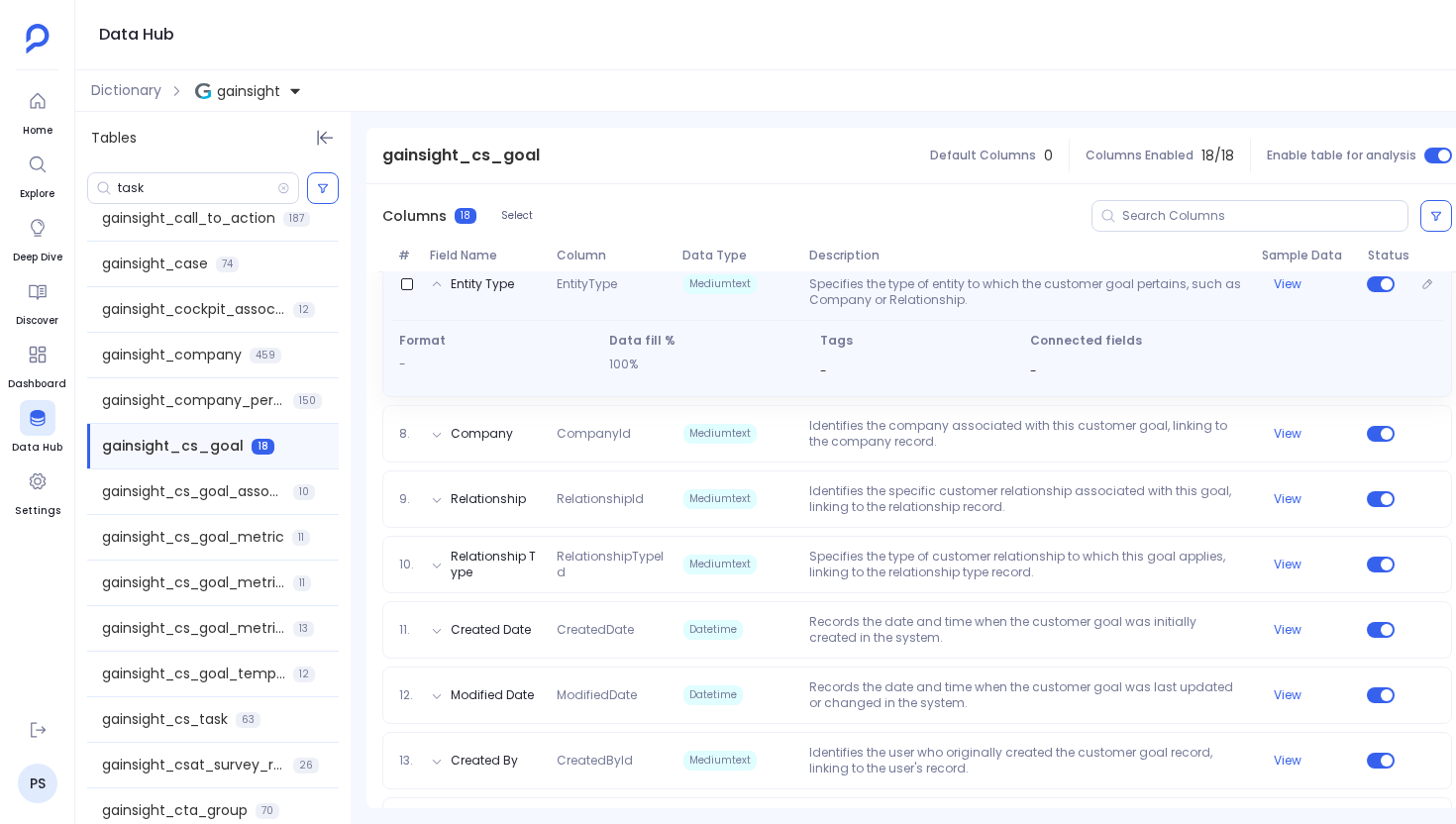 click on "100%" at bounding box center (706, 364) 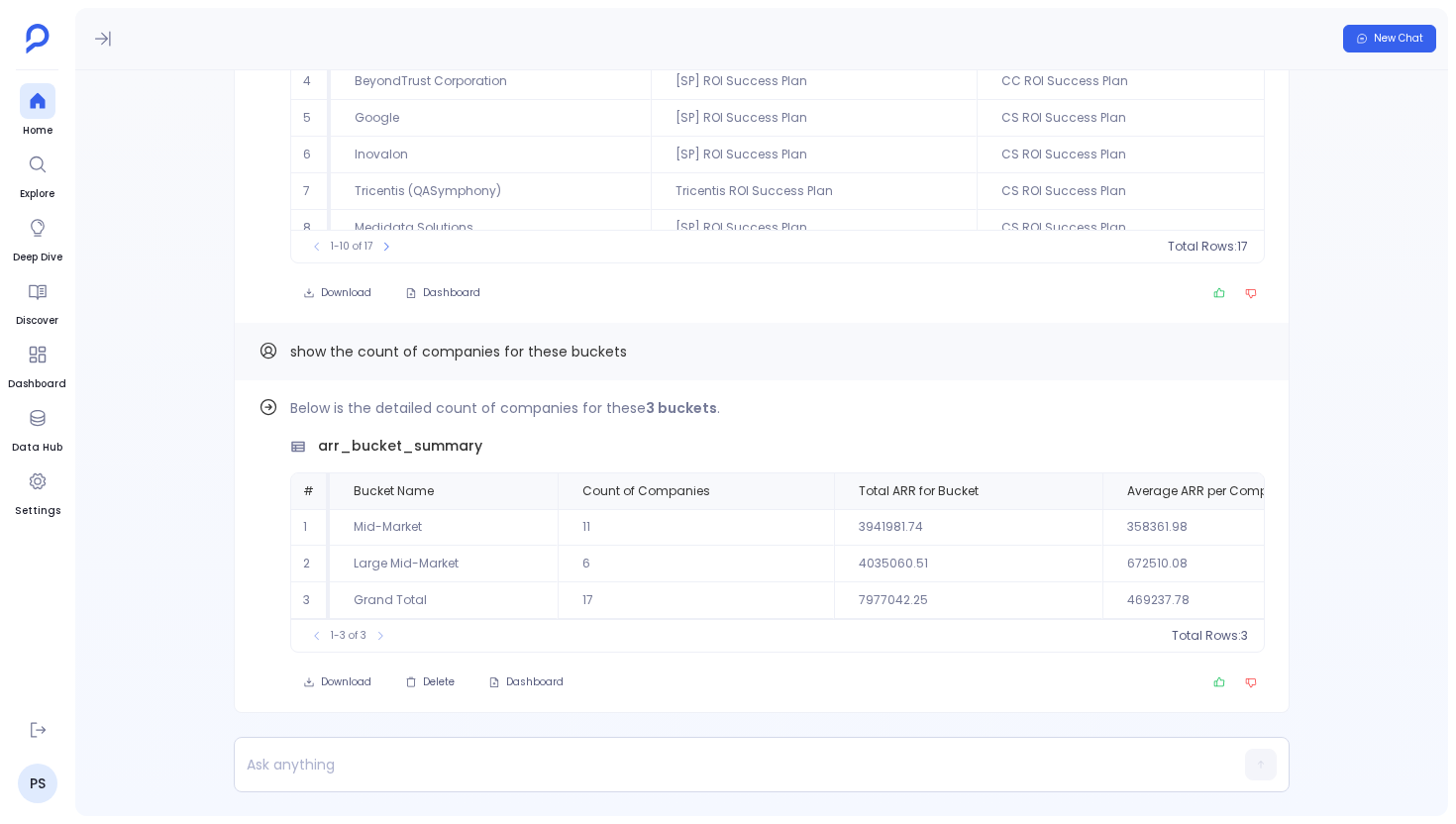 scroll, scrollTop: 0, scrollLeft: 0, axis: both 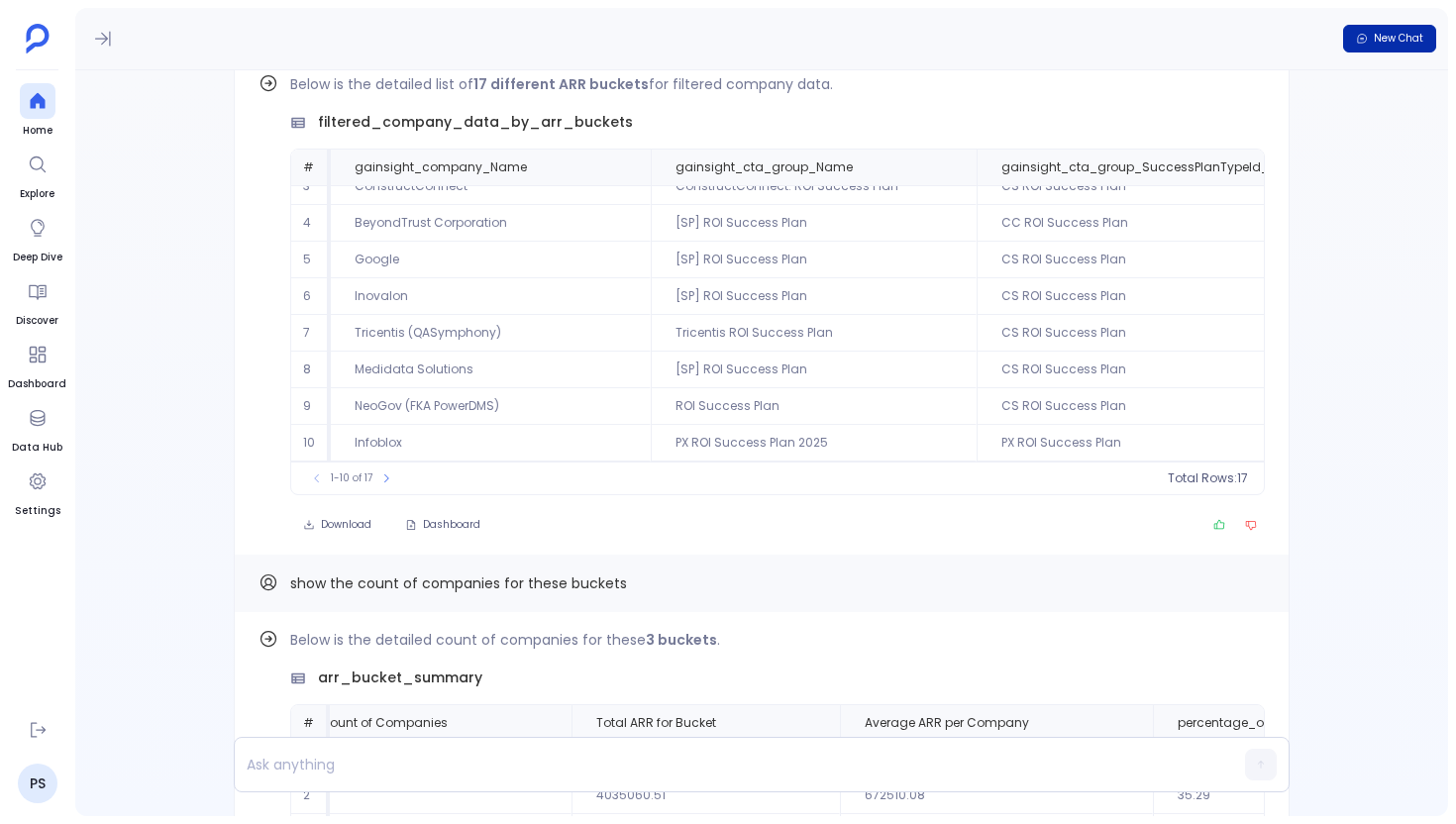 click on "New Chat" at bounding box center [1390, 39] 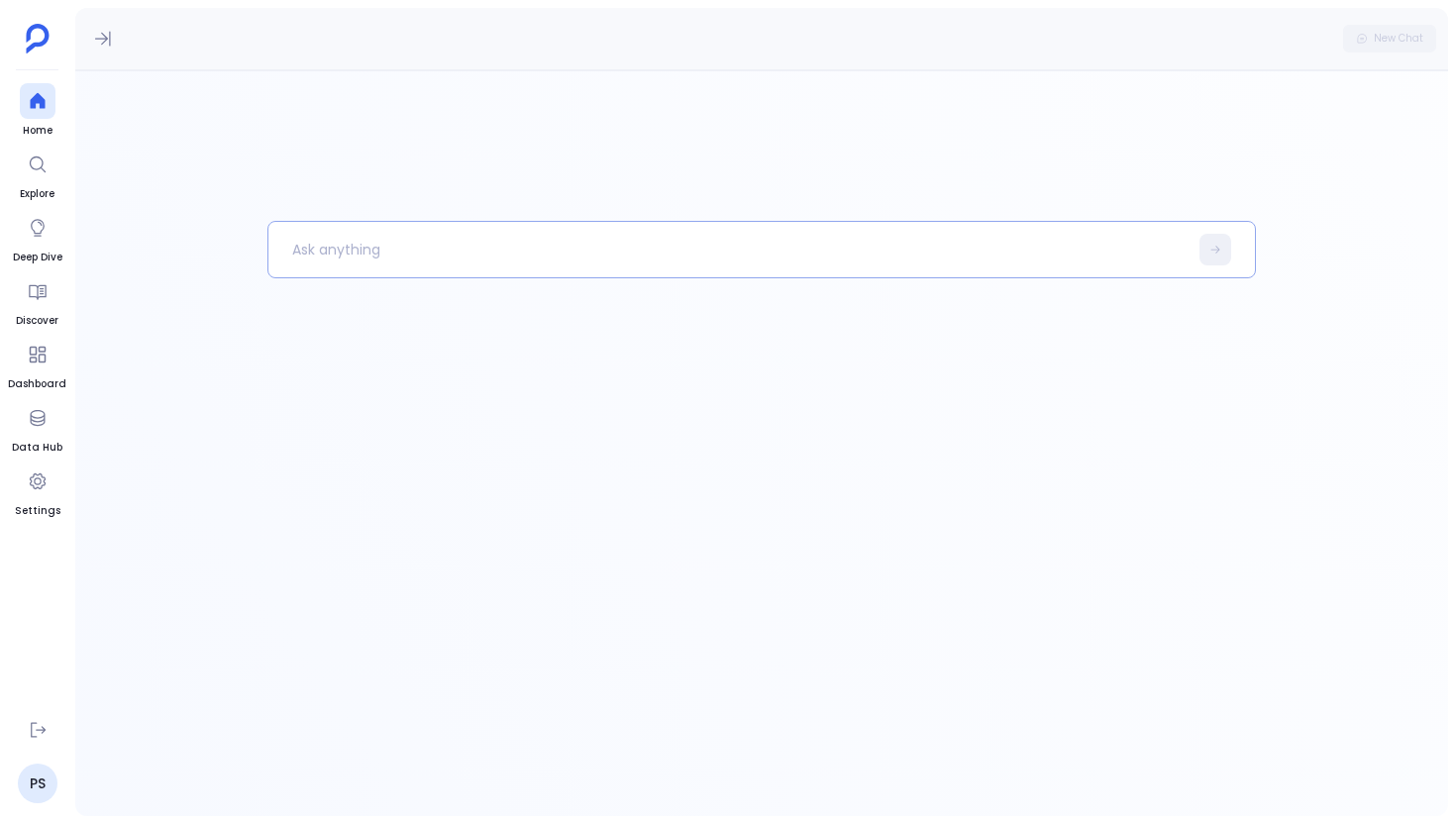 click at bounding box center [728, 250] 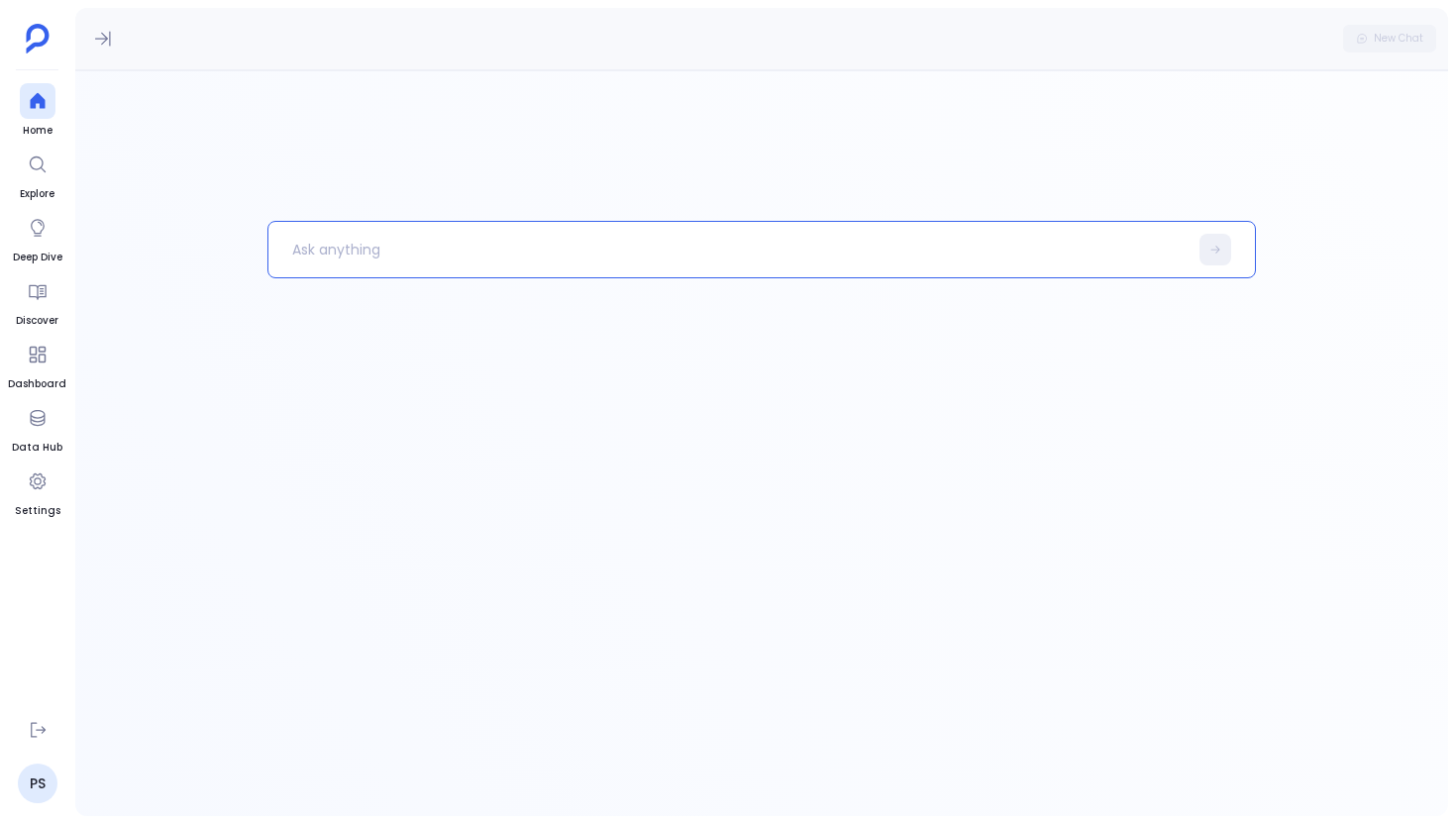 paste 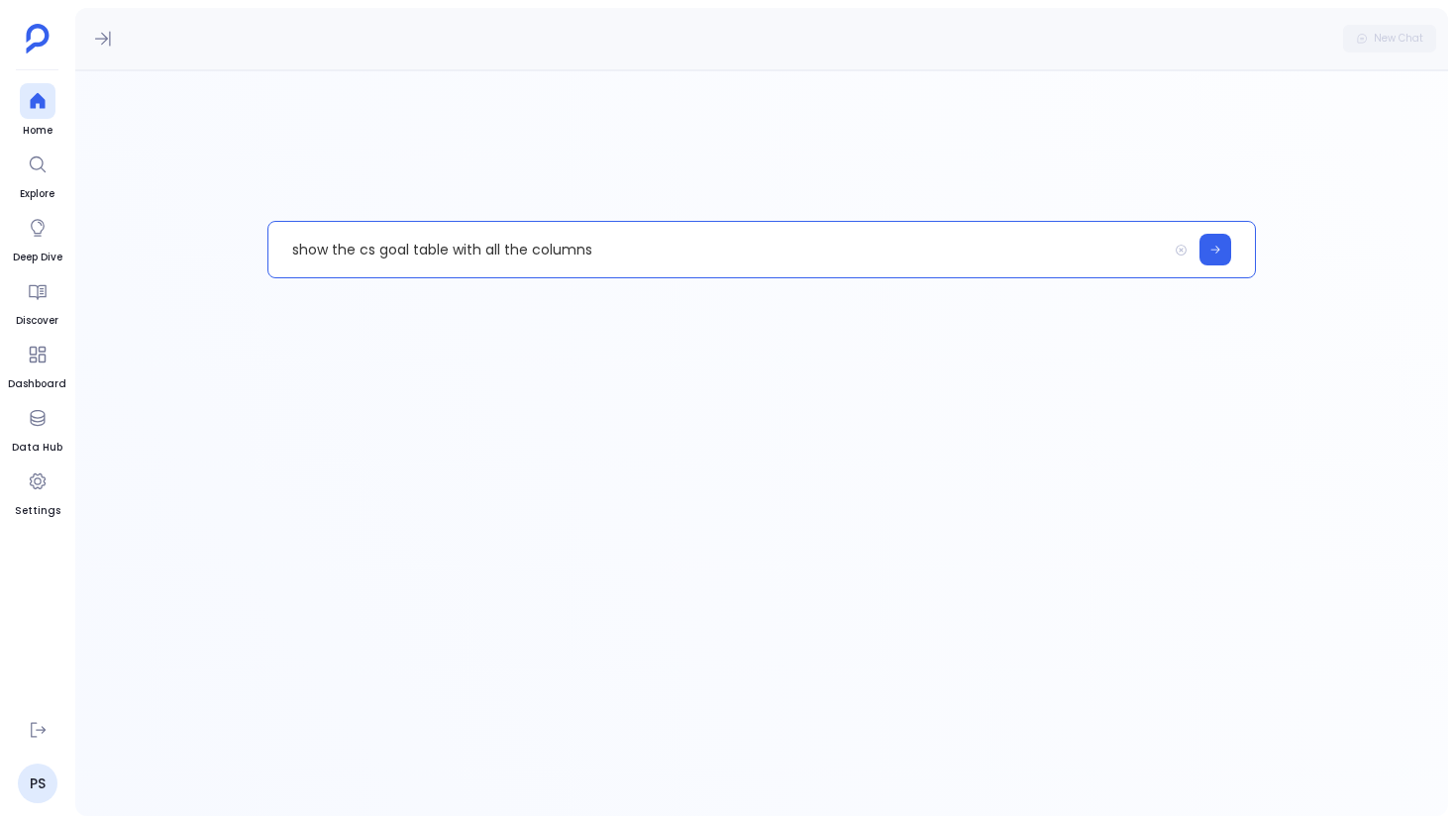 click on "show the cs goal table with all the columns" at bounding box center (717, 250) 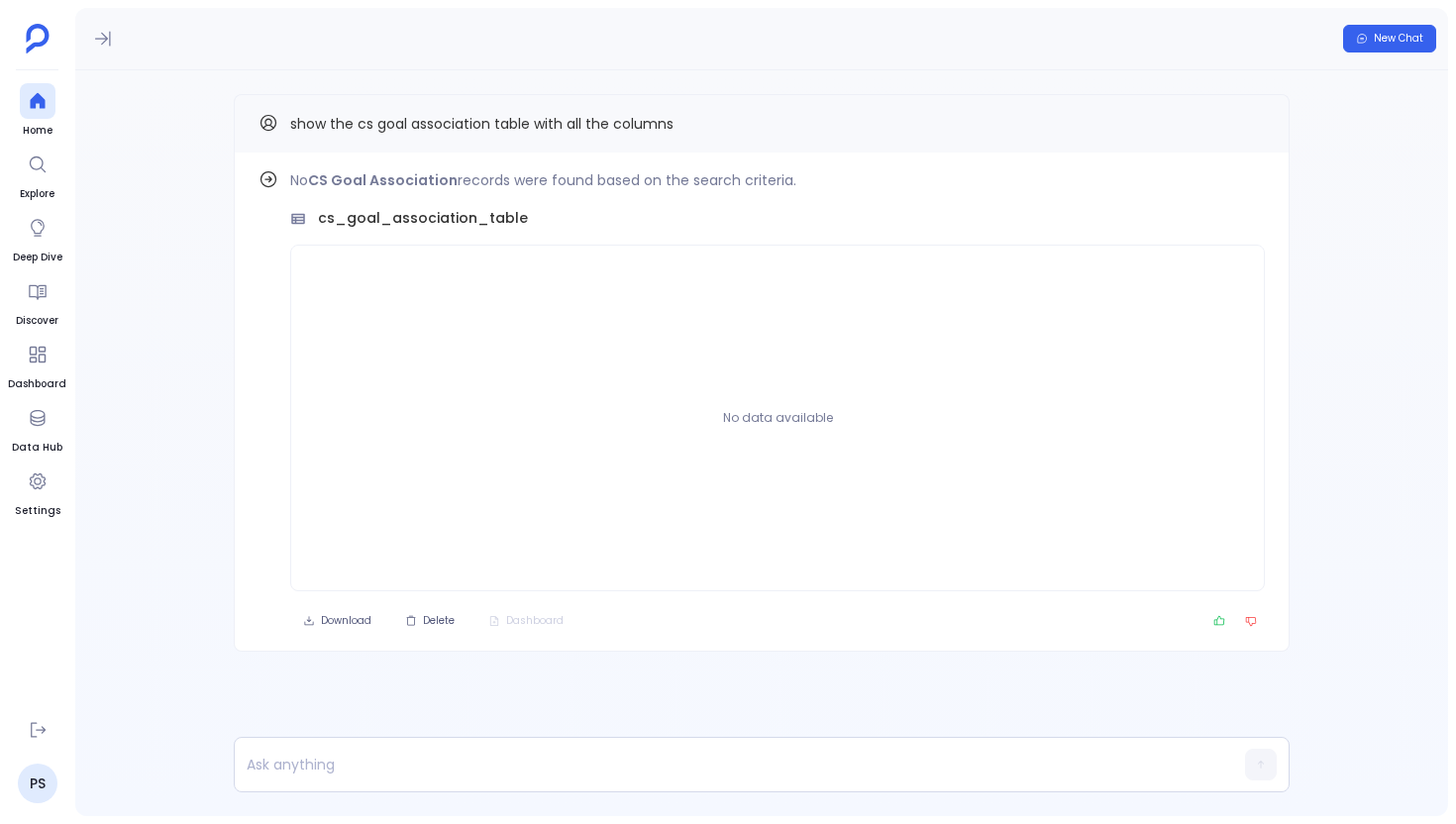click on "show the cs goal association table with all the columns" at bounding box center (762, 123) 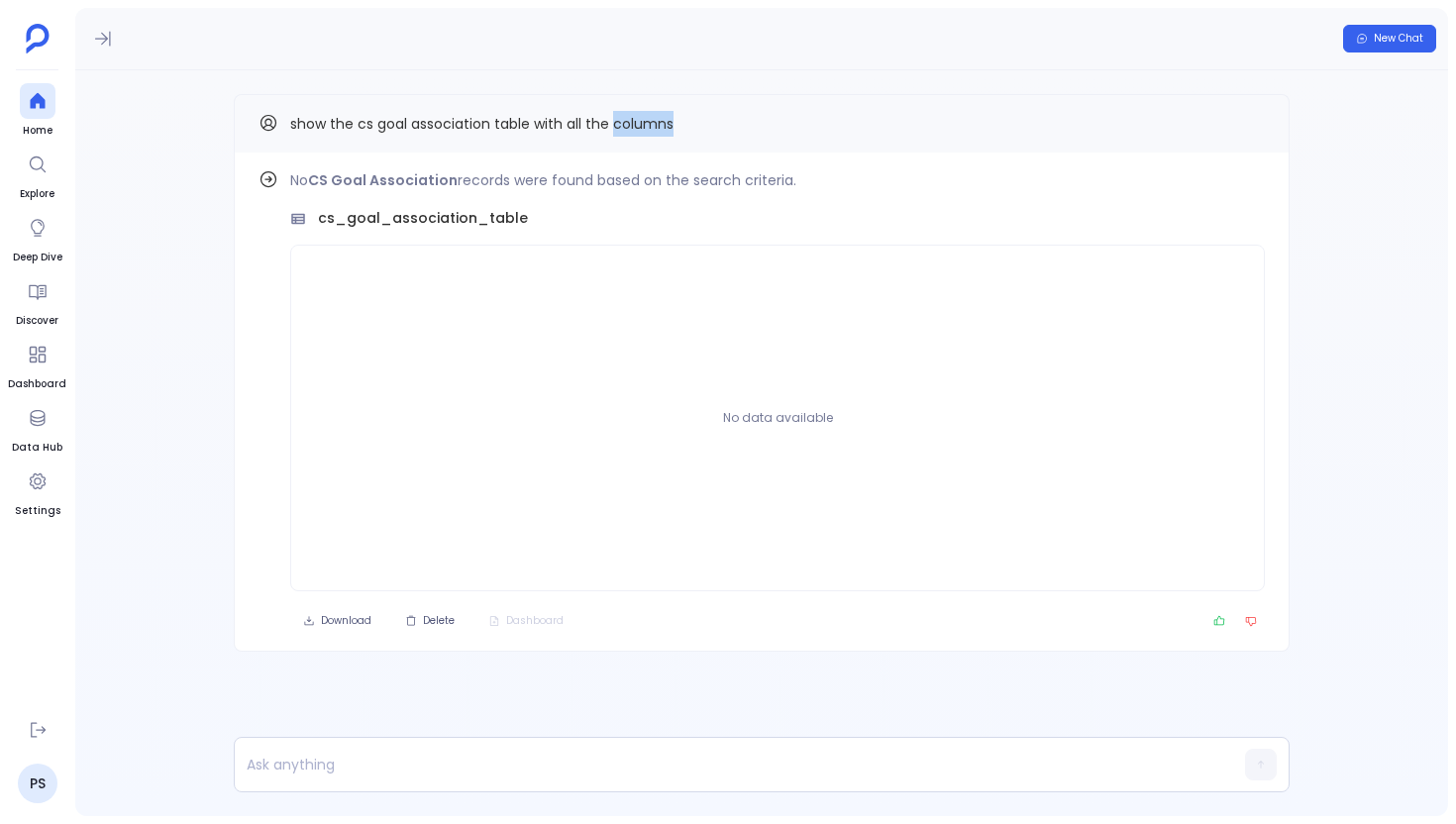 click on "show the cs goal association table with all the columns" at bounding box center (481, 124) 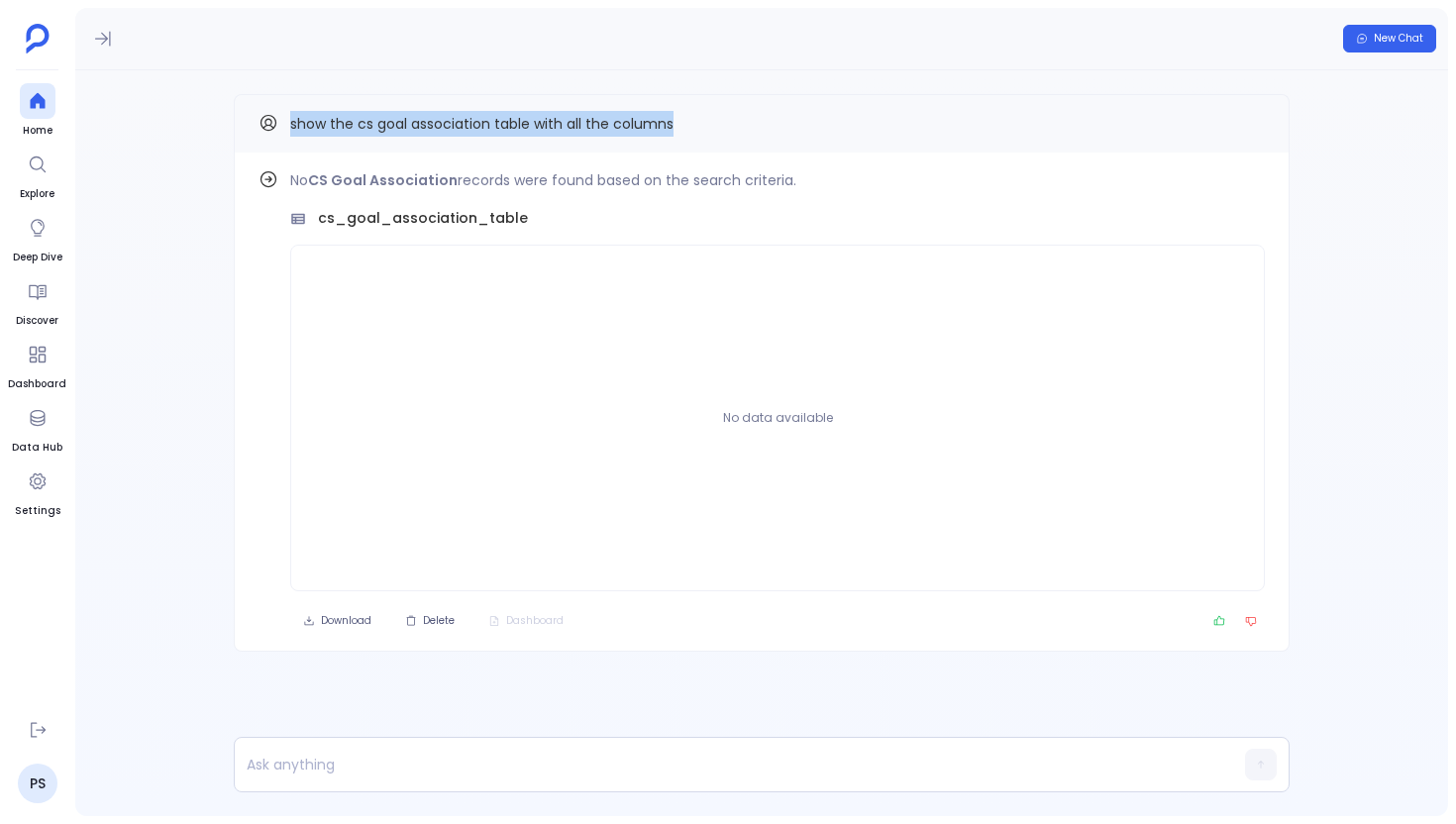 copy on "show the cs goal association table with all the columns" 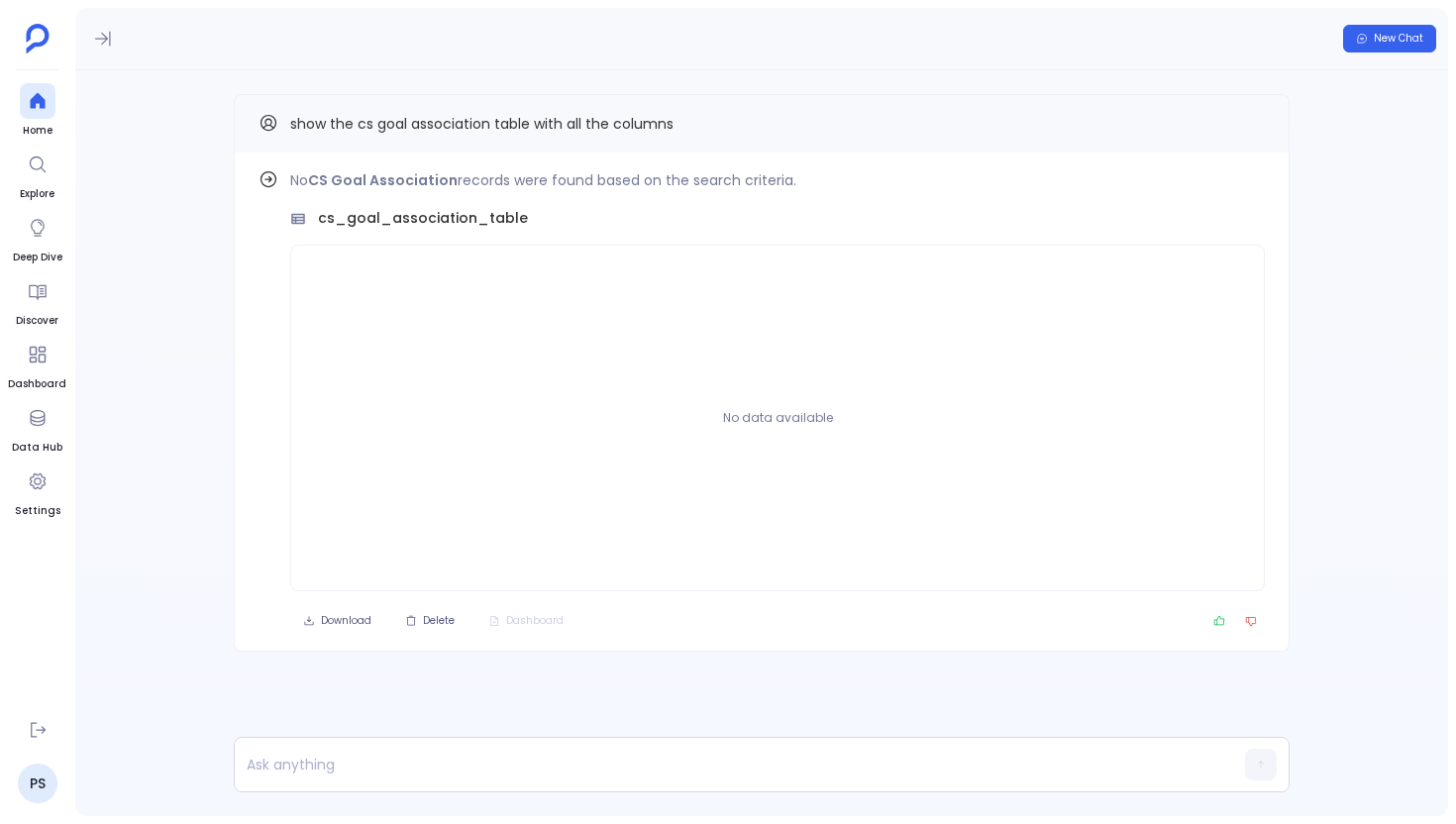 click on "show the cs goal association table with all the columns" at bounding box center (481, 124) 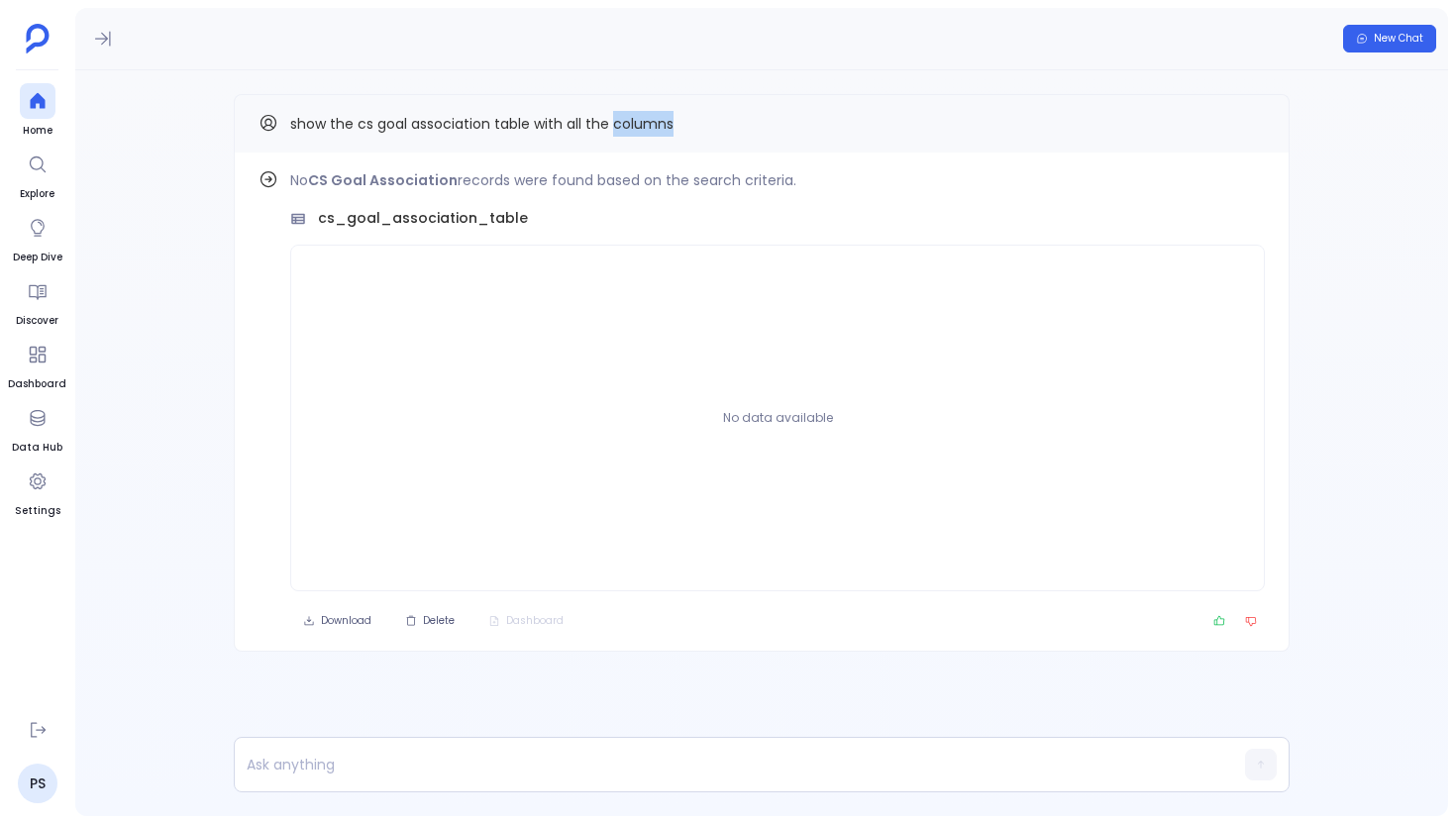 click on "show the cs goal association table with all the columns" at bounding box center (481, 124) 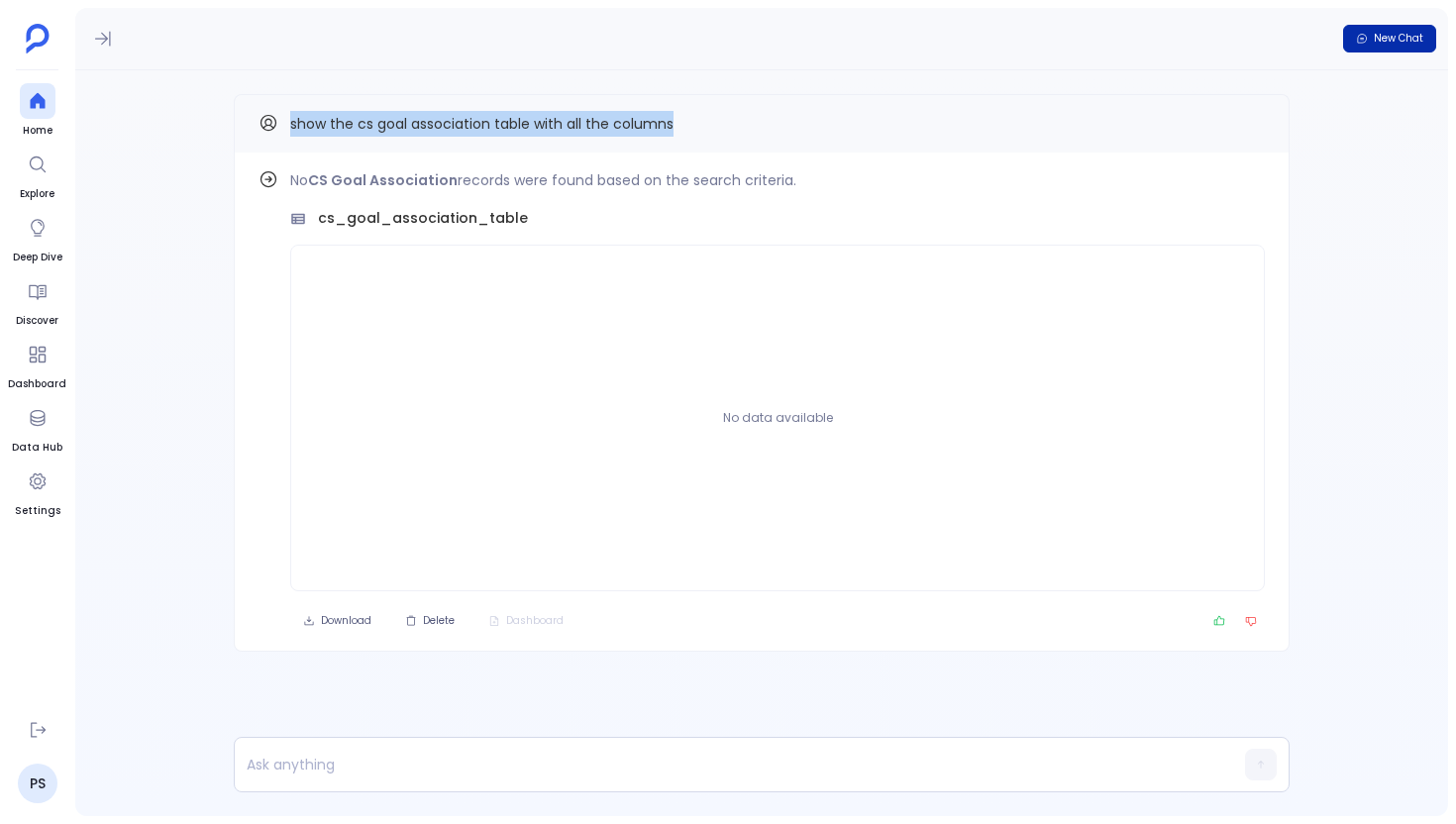 click on "New Chat" at bounding box center [1390, 39] 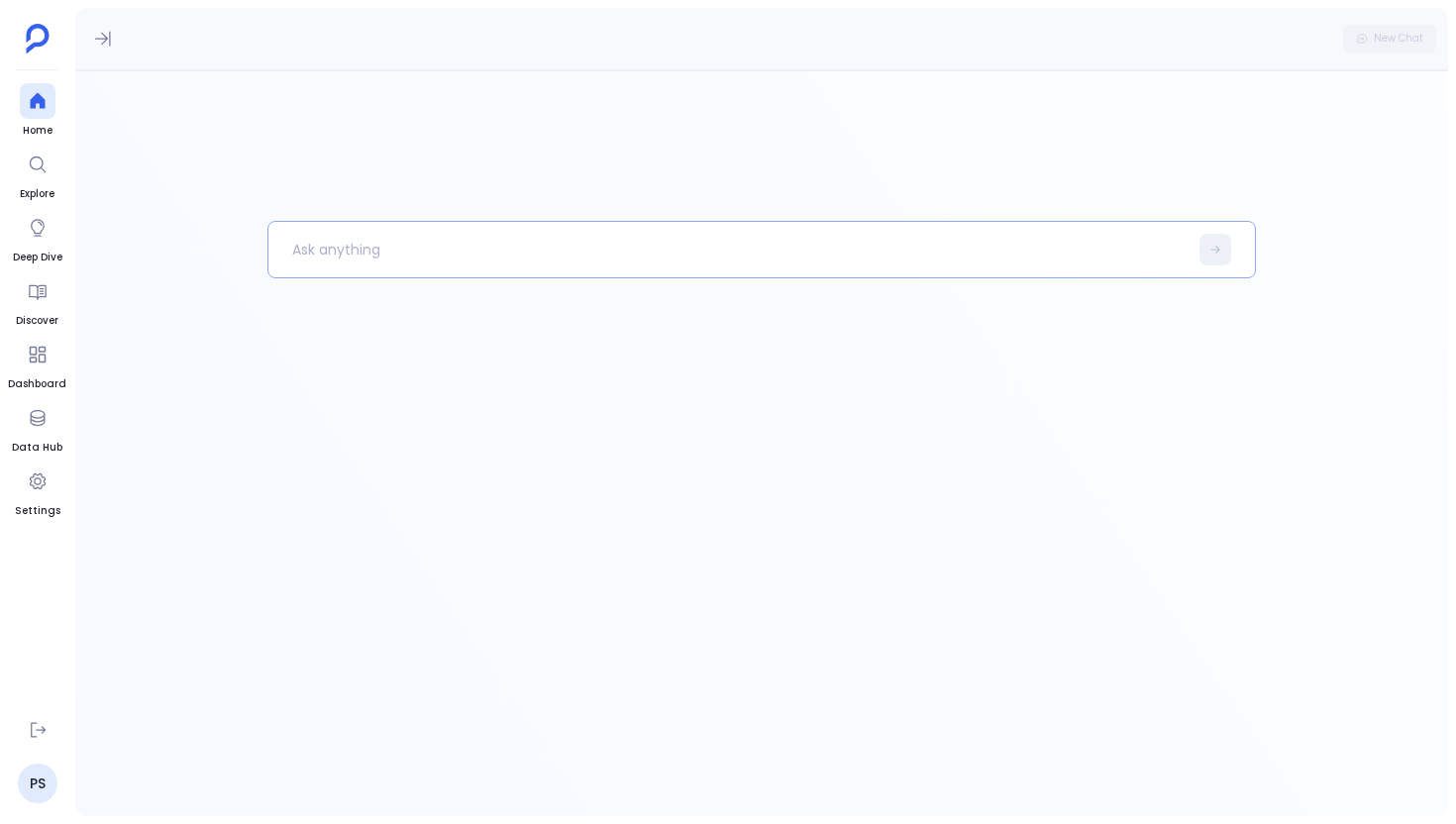 click at bounding box center (728, 250) 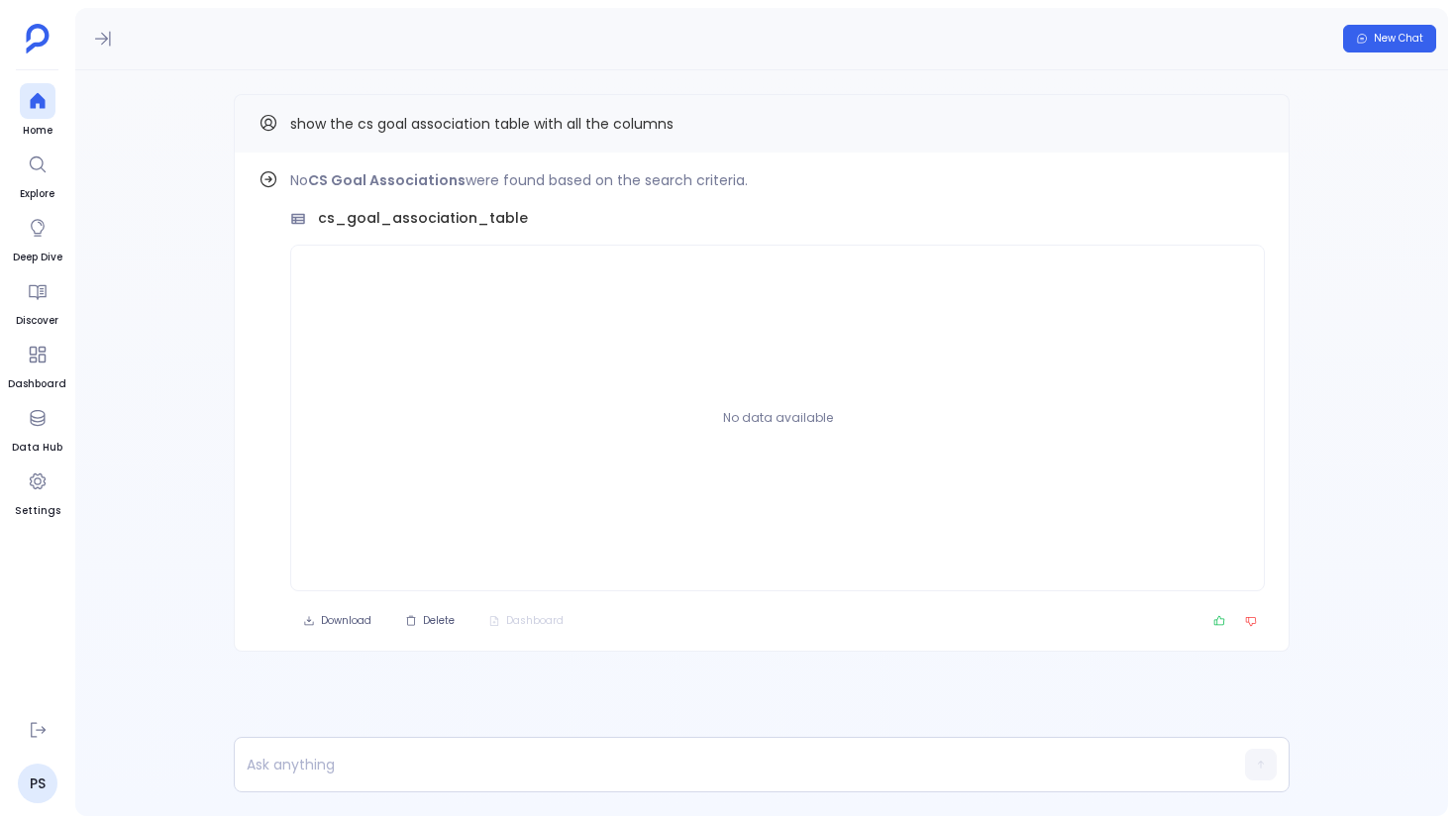 click on "show the cs goal association table with all the columns" at bounding box center [481, 124] 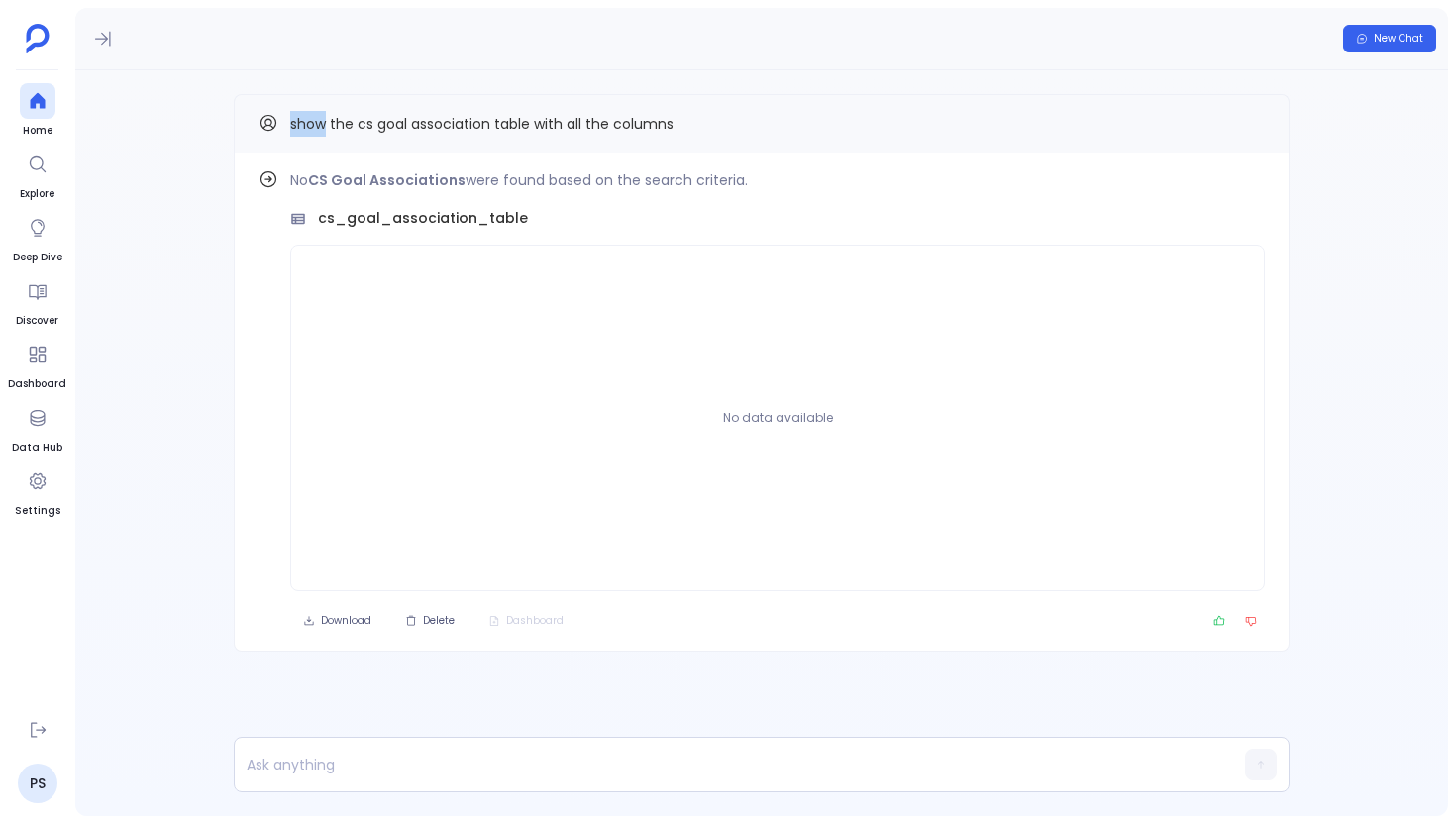 click on "show the cs goal association table with all the columns" at bounding box center (481, 124) 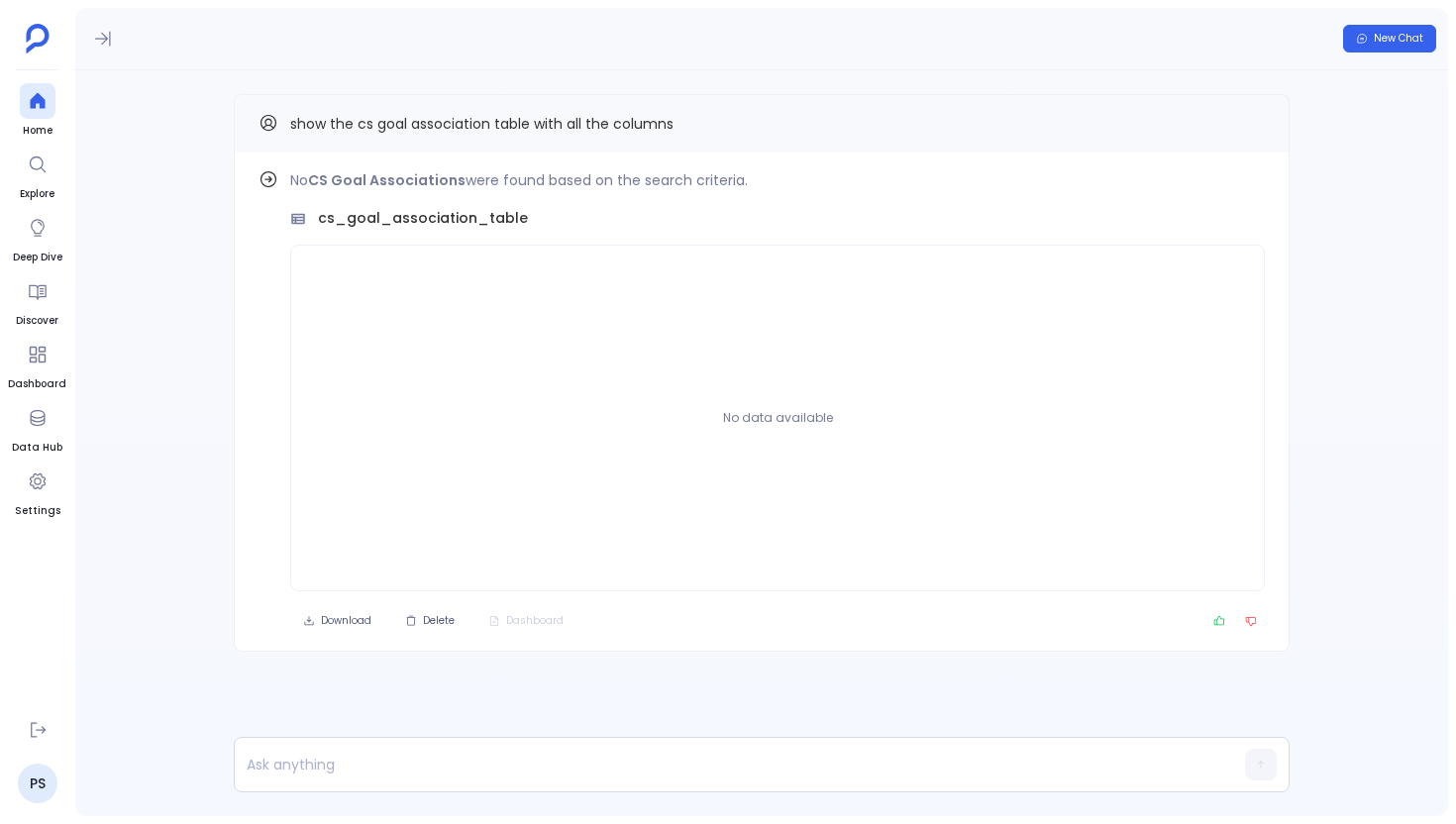 click on "show the cs goal association table with all the columns" at bounding box center [481, 124] 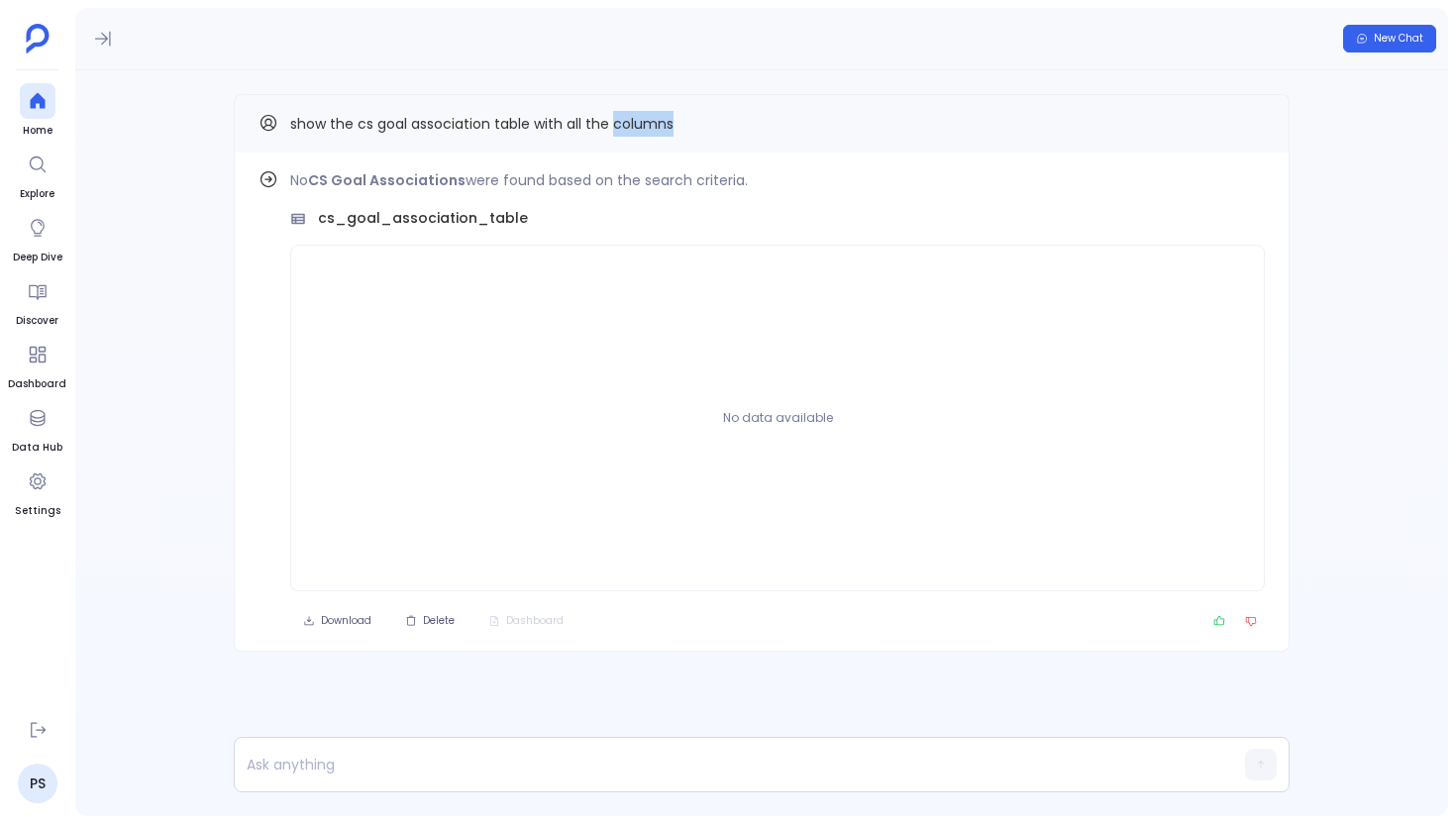 click on "show the cs goal association table with all the columns" at bounding box center [481, 124] 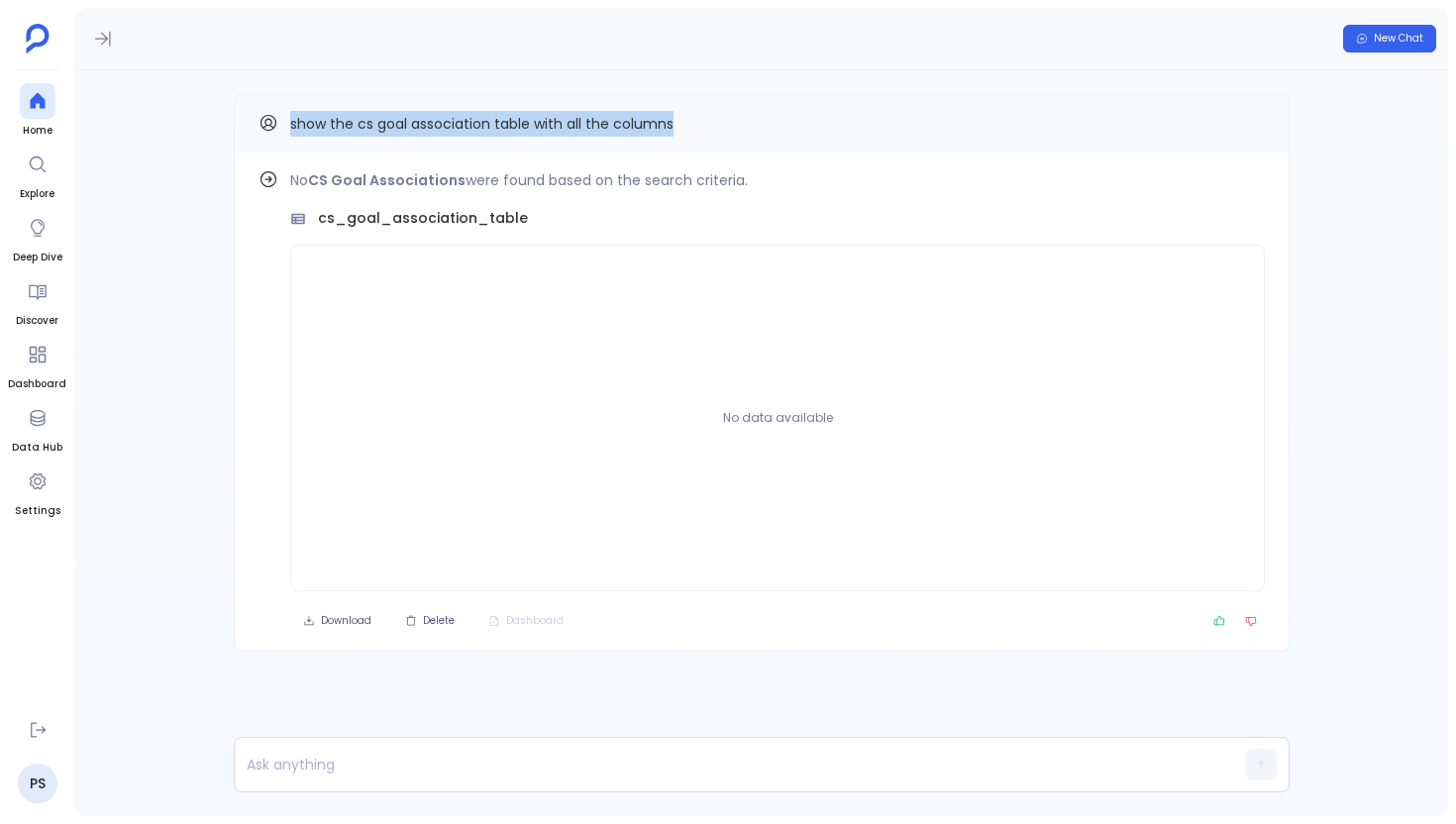 copy on "show the cs goal association table with all the columns" 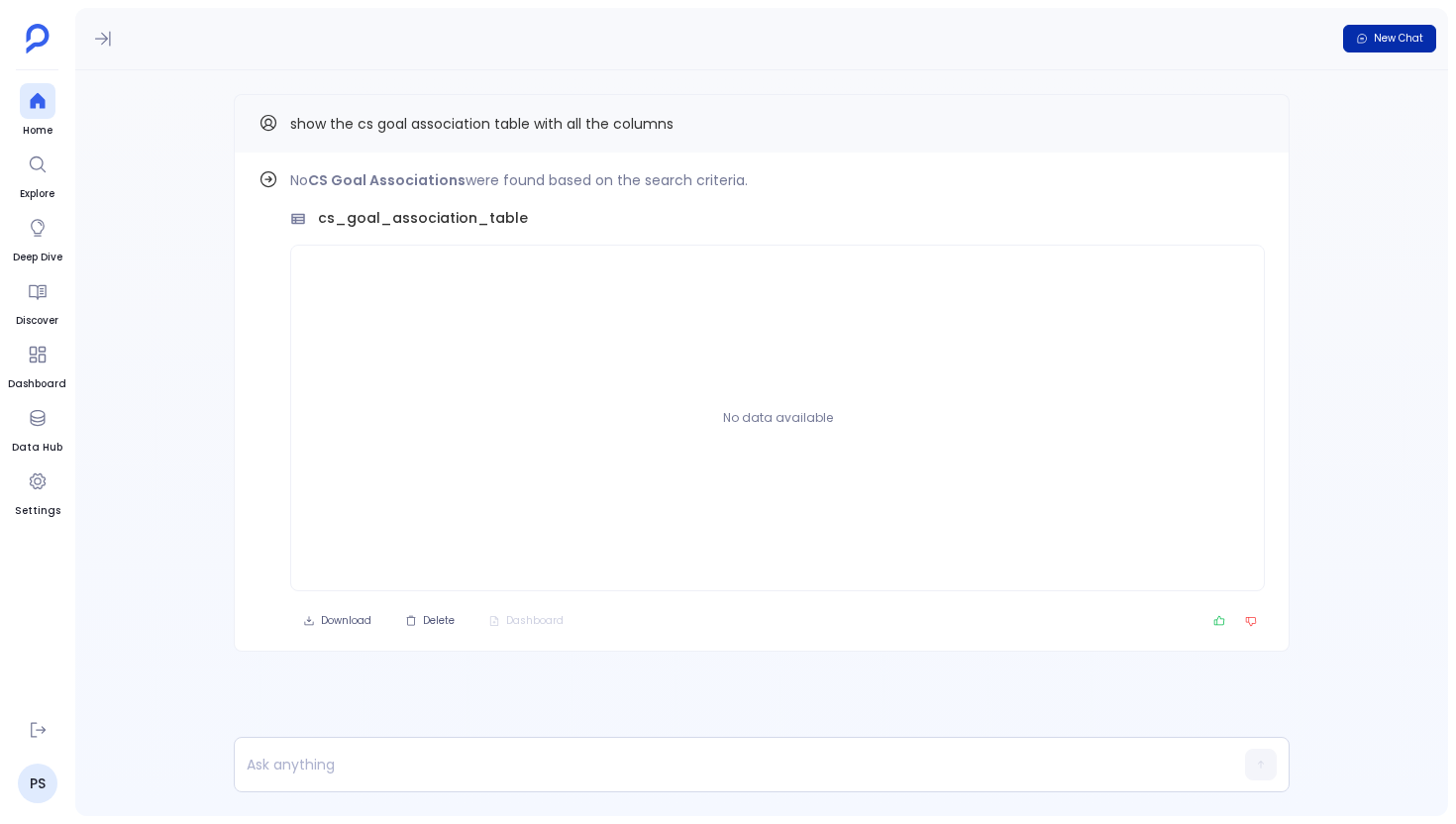 click on "New Chat" at bounding box center [1390, 39] 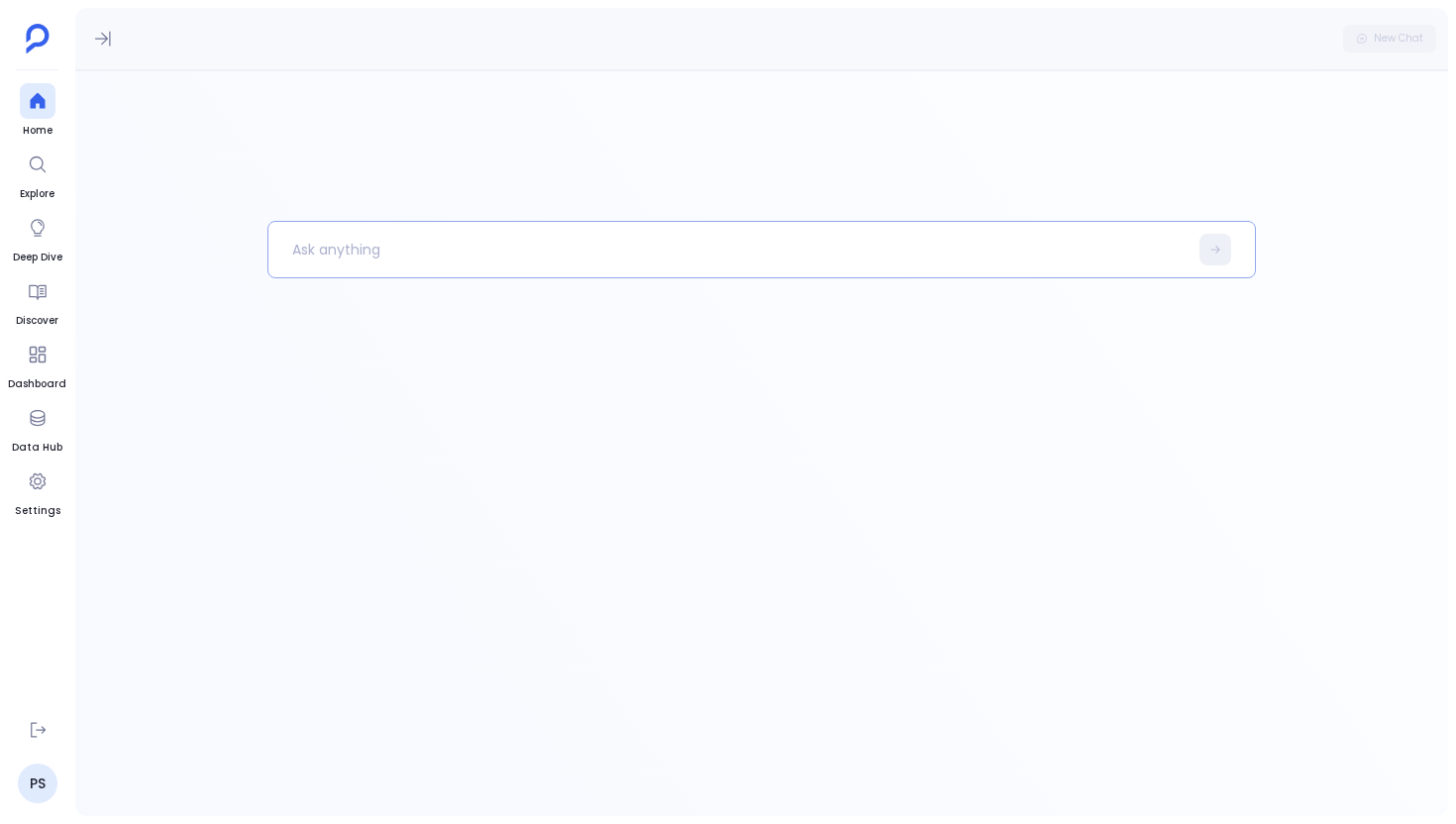 click at bounding box center [728, 250] 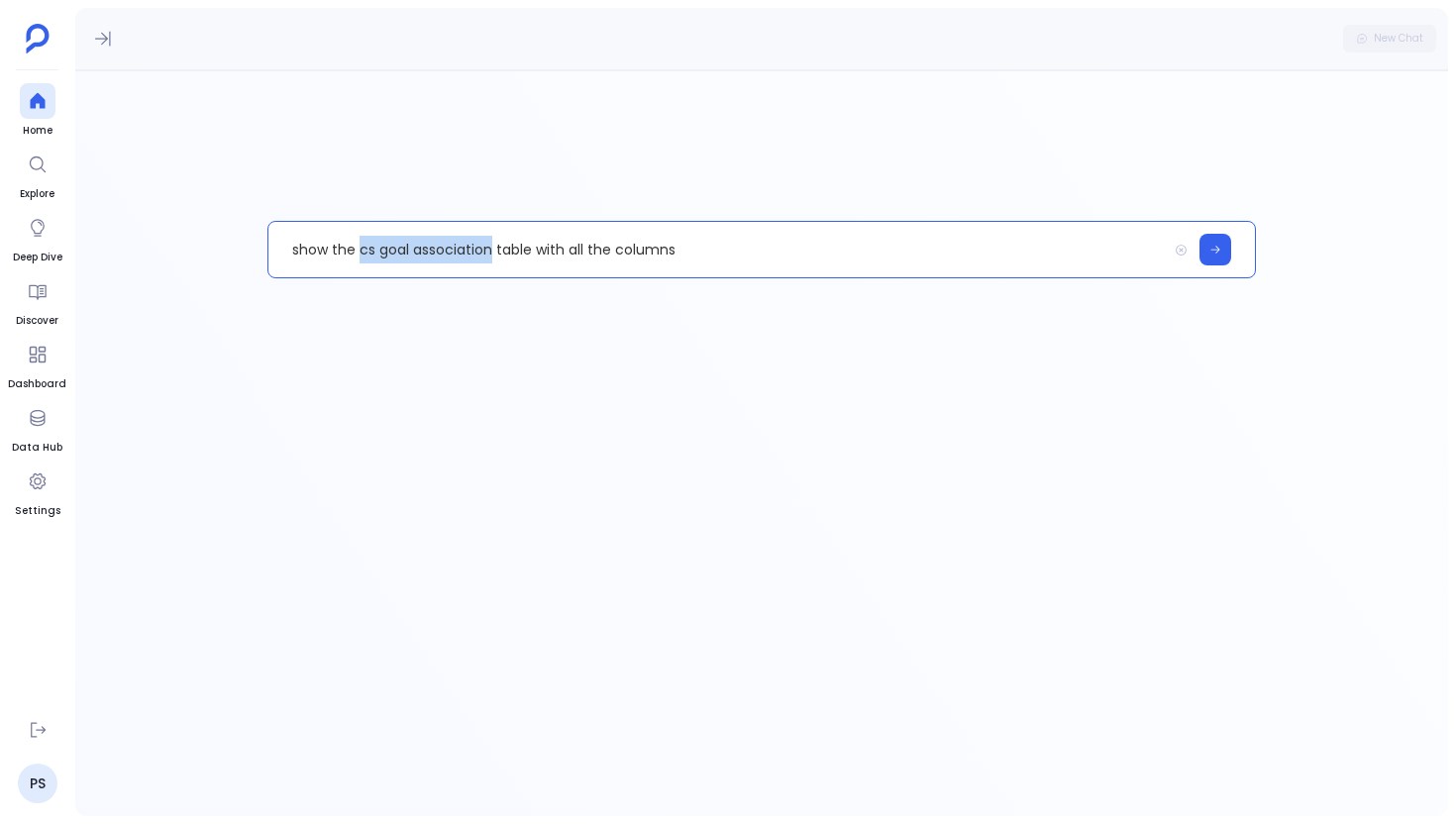 drag, startPoint x: 360, startPoint y: 252, endPoint x: 489, endPoint y: 257, distance: 129.09686 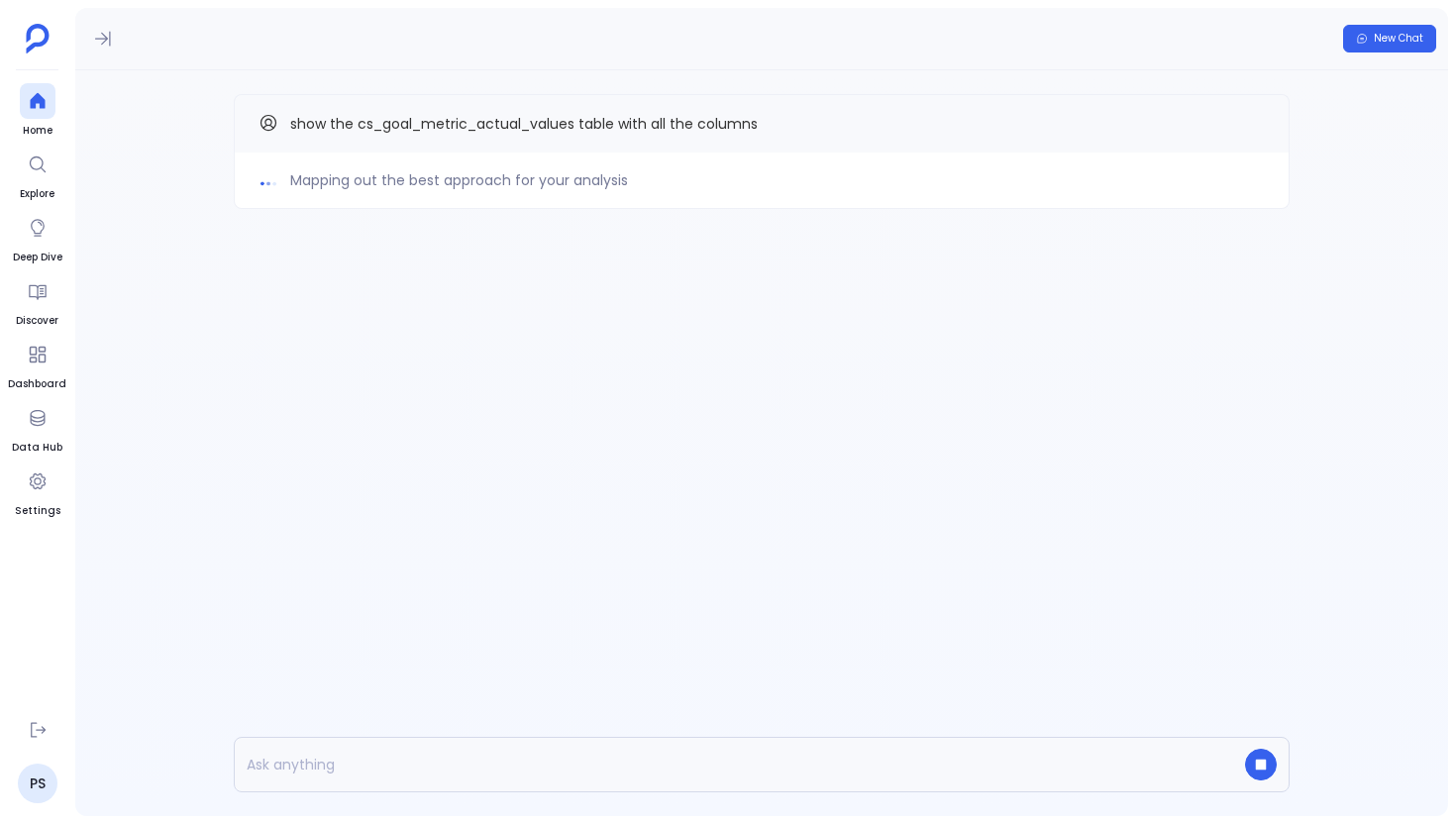 click on "show the cs_goal_metric_actual_values table with all the columns" at bounding box center (524, 124) 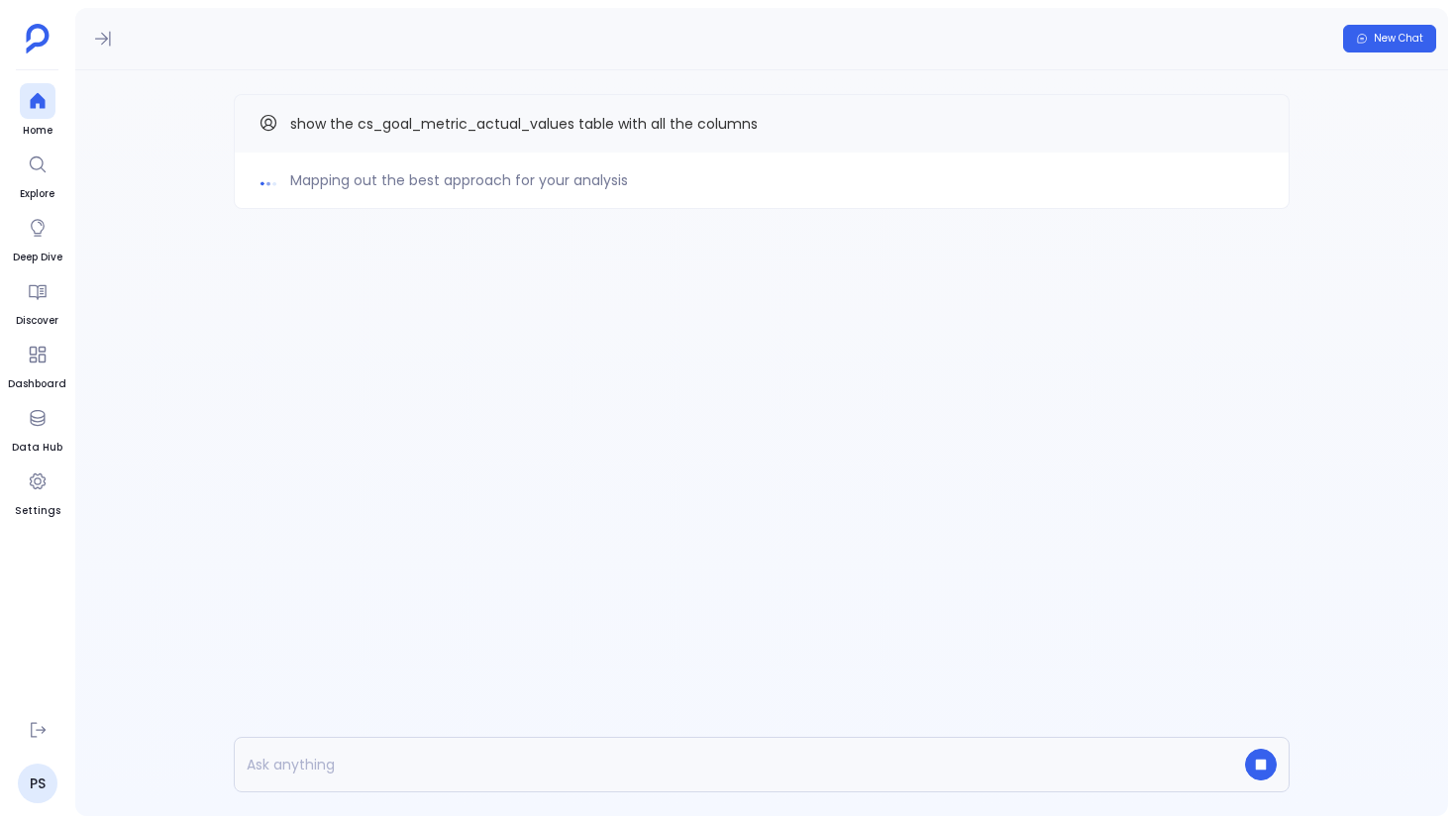 click on "show the cs_goal_metric_actual_values table with all the columns" at bounding box center [524, 124] 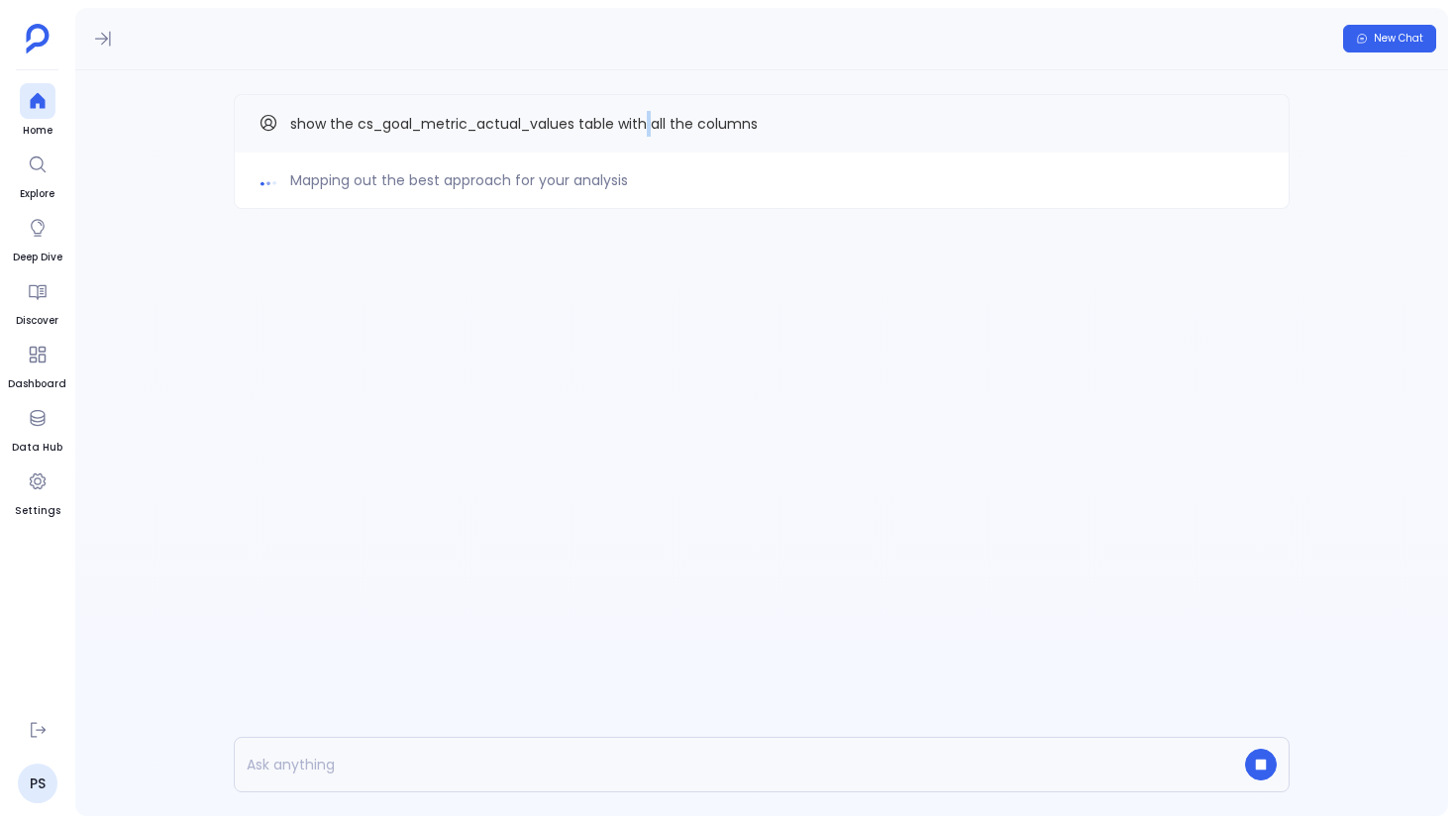 click on "show the cs_goal_metric_actual_values table with all the columns" at bounding box center (524, 124) 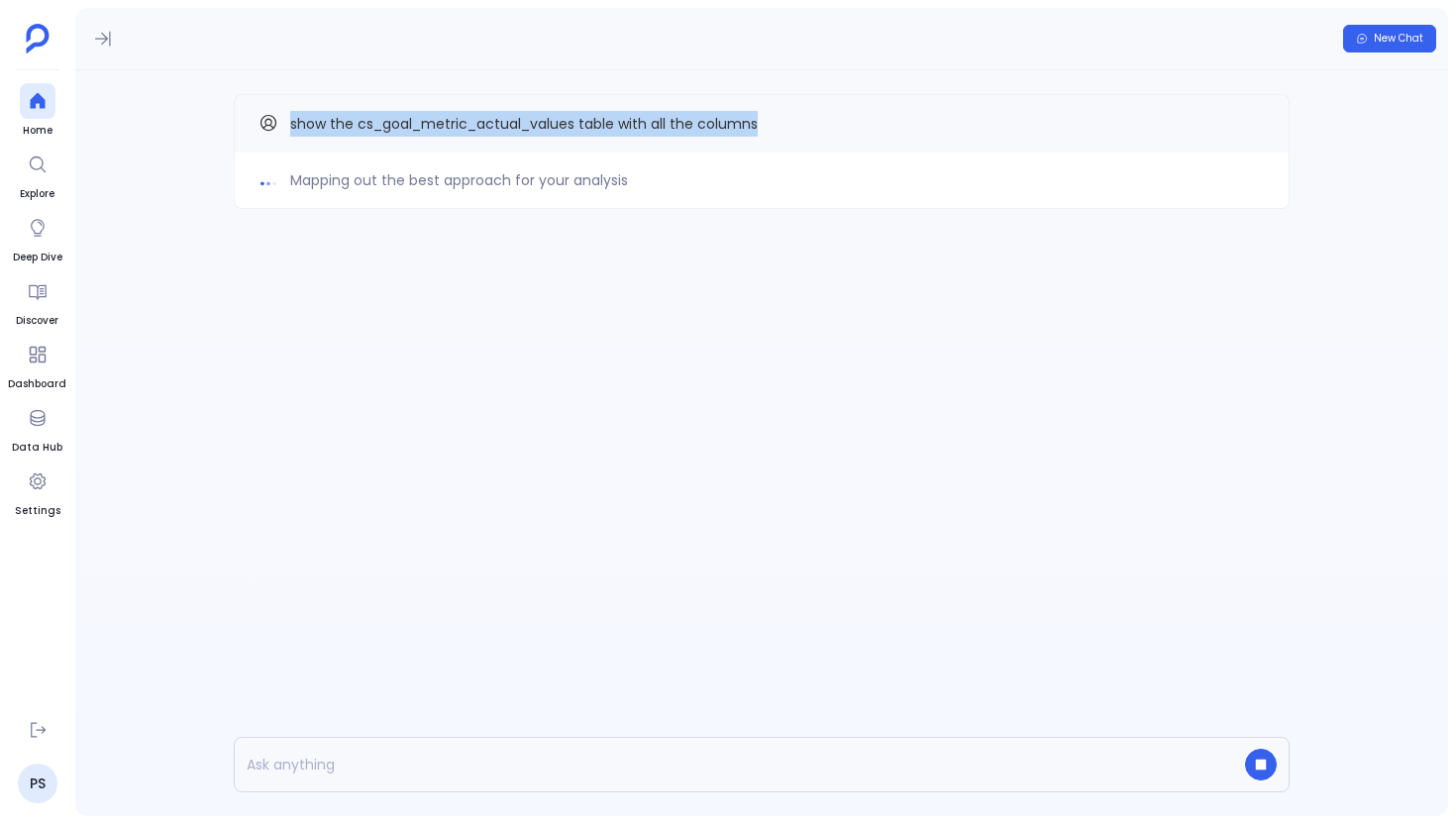 copy on "show the cs_goal_metric_actual_values table with all the columns" 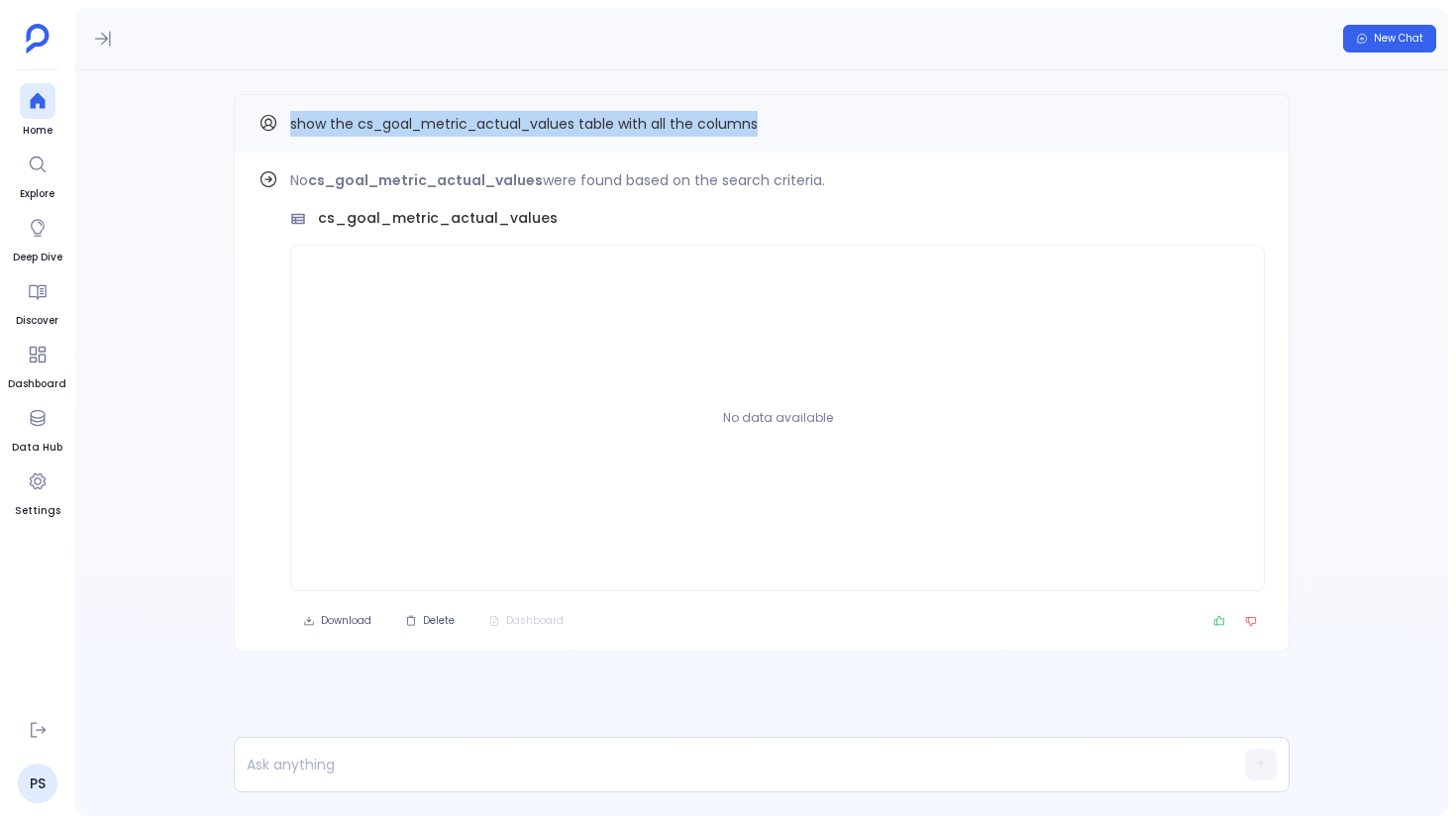 click on "show the cs_goal_metric_actual_values table with all the columns" at bounding box center [524, 124] 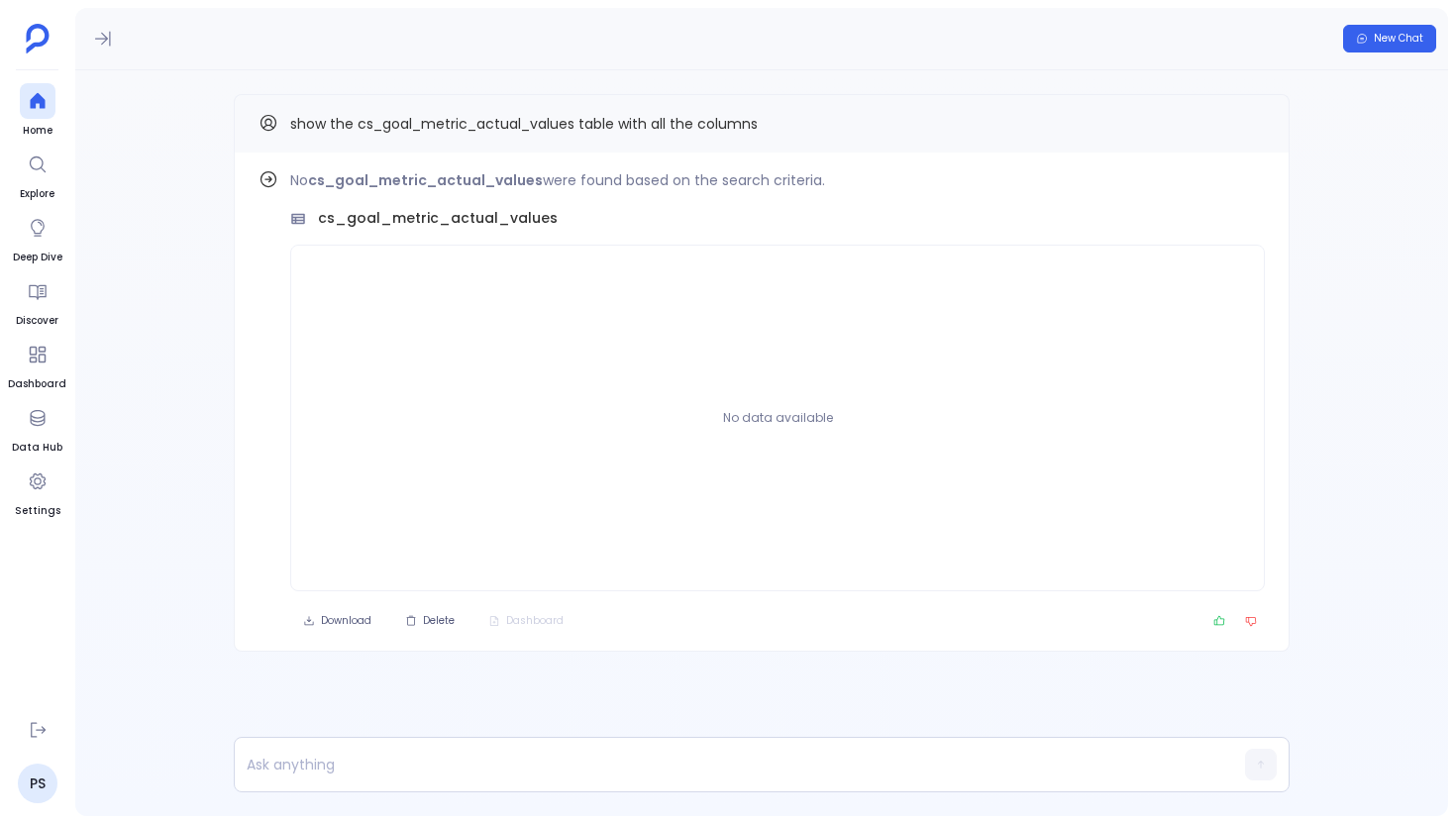 click on "show the cs_goal_metric_actual_values table with all the columns" at bounding box center (524, 124) 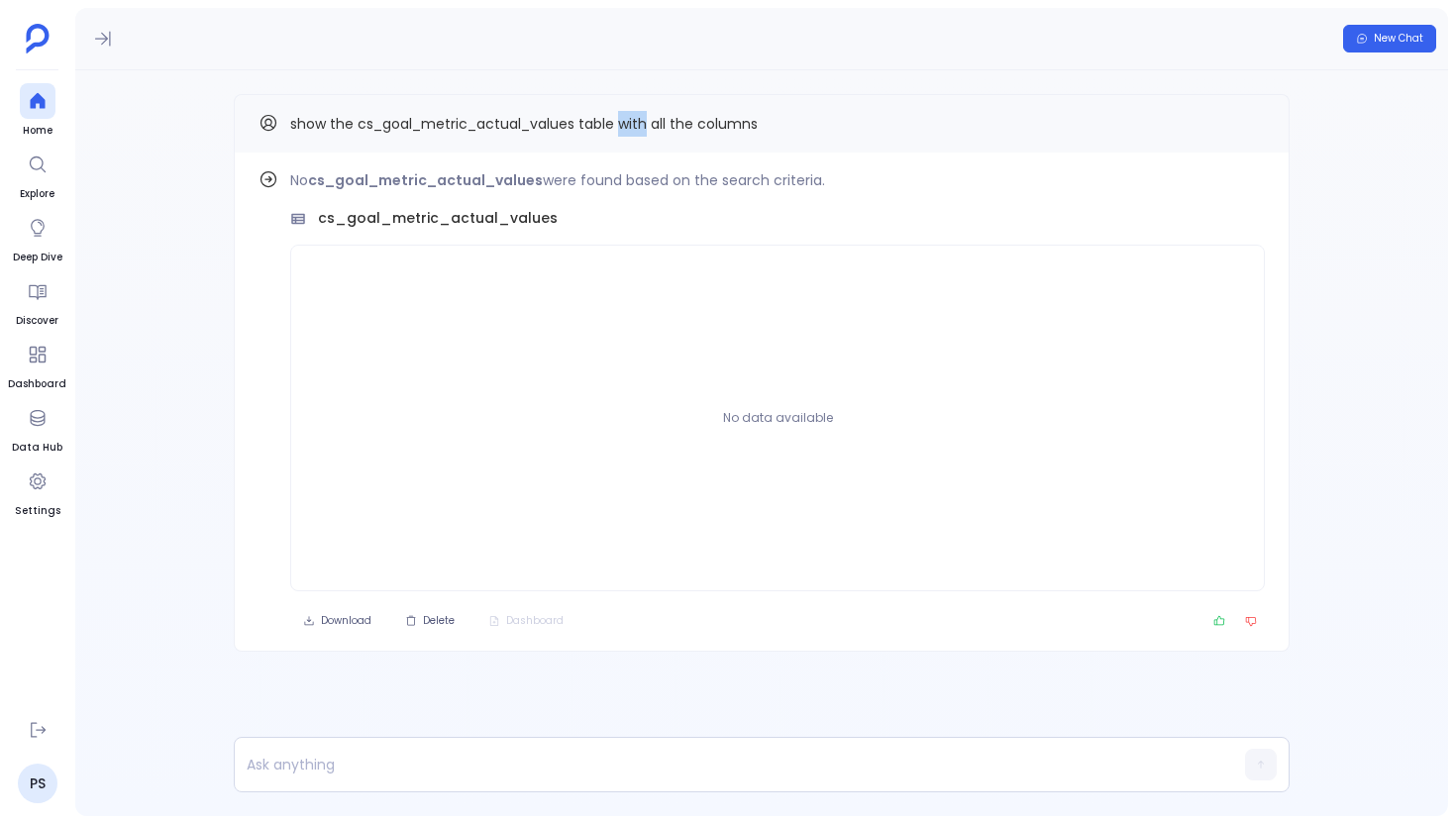click on "show the cs_goal_metric_actual_values table with all the columns" at bounding box center [524, 124] 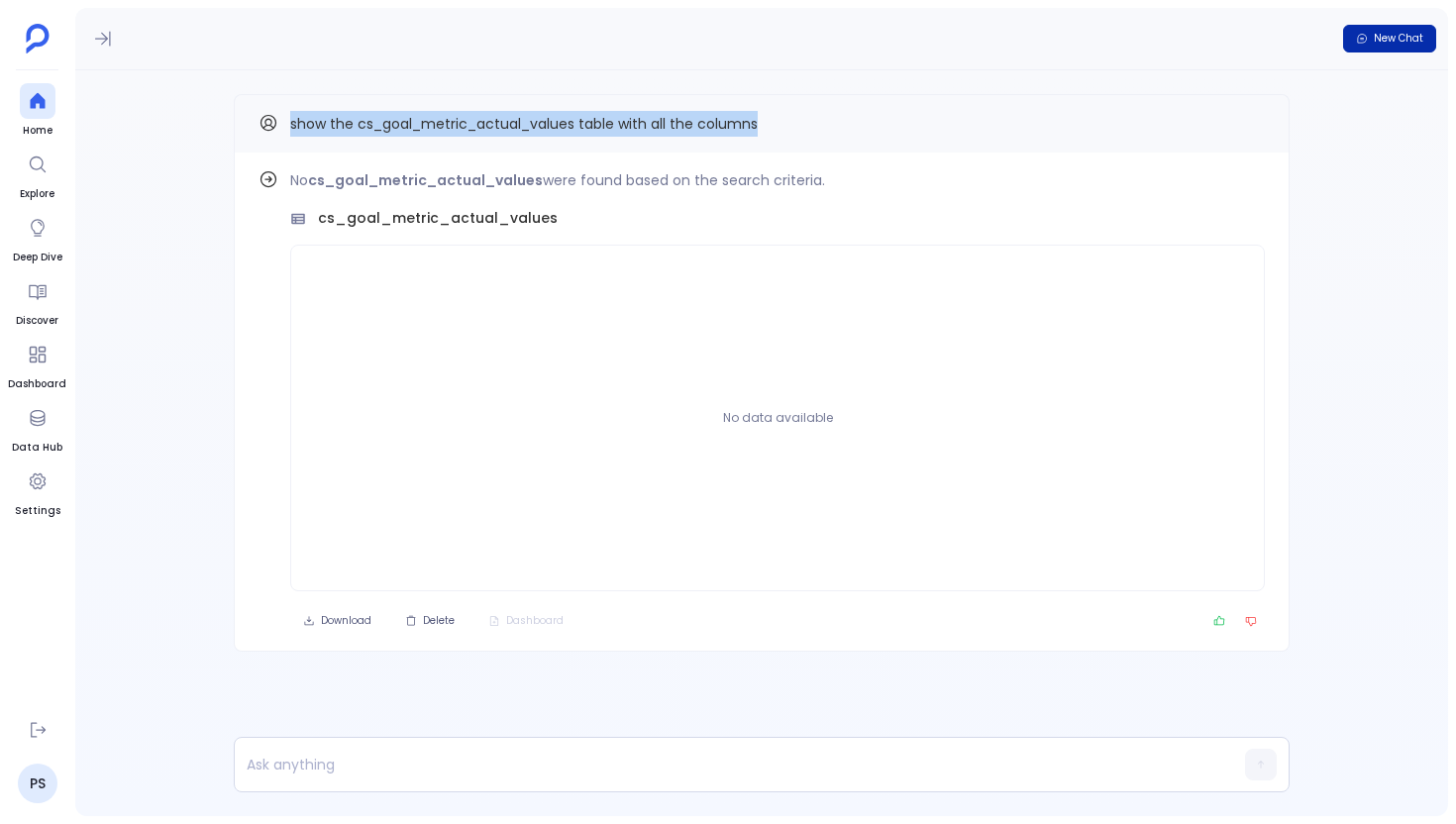 click on "New Chat" at bounding box center [1390, 39] 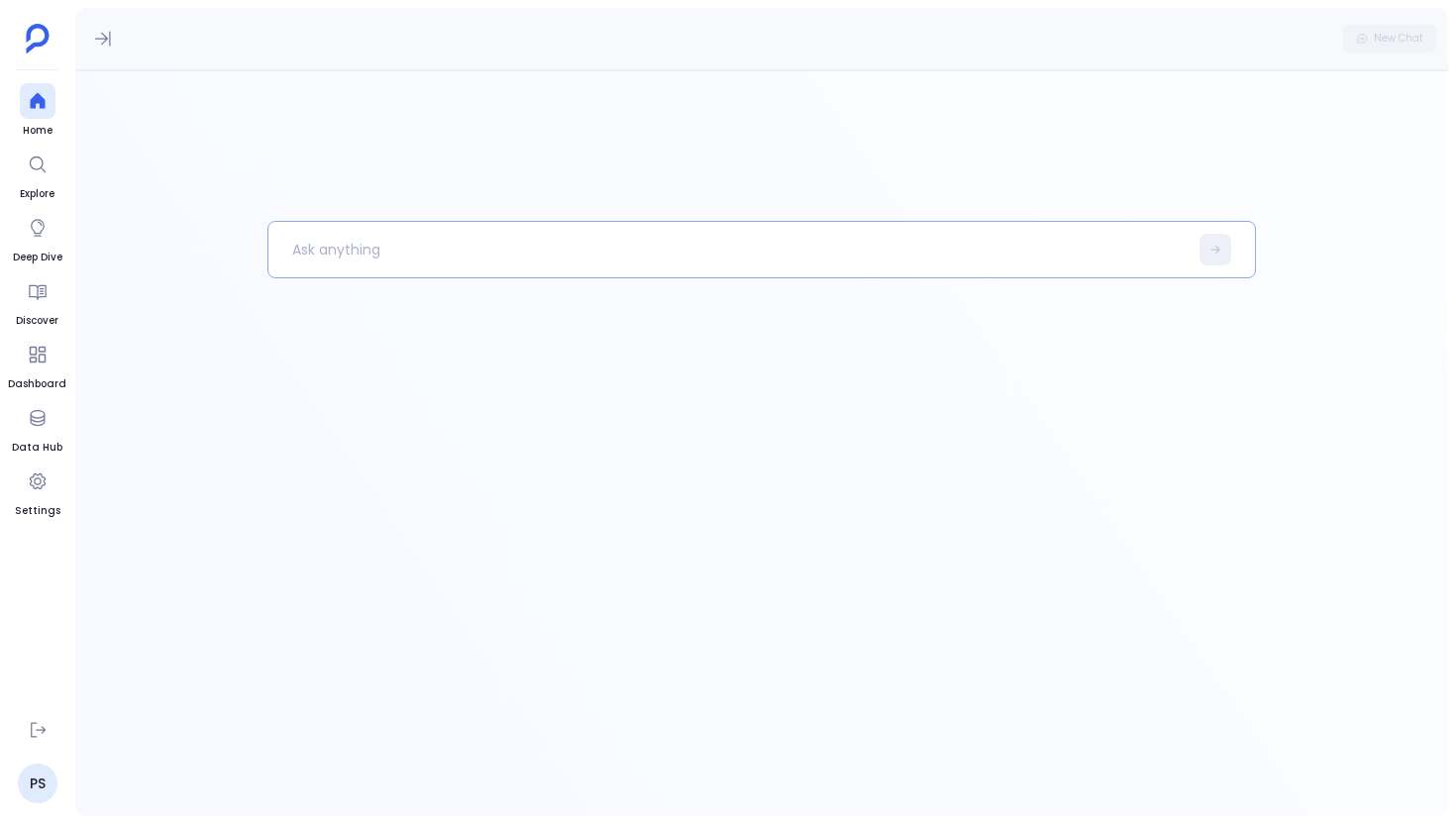 click at bounding box center [728, 250] 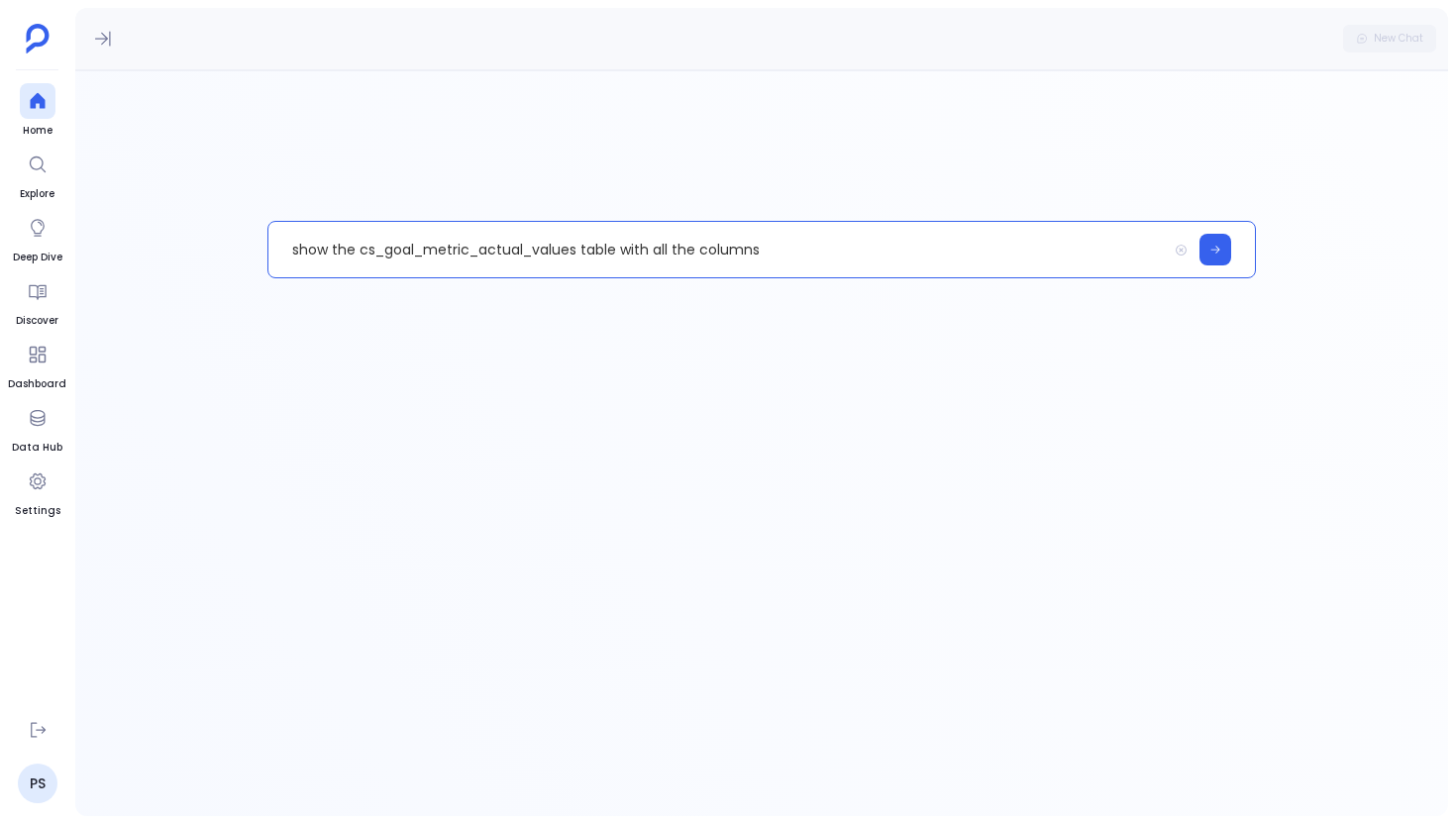 click on "show the cs_goal_metric_actual_values table with all the columns" at bounding box center (717, 250) 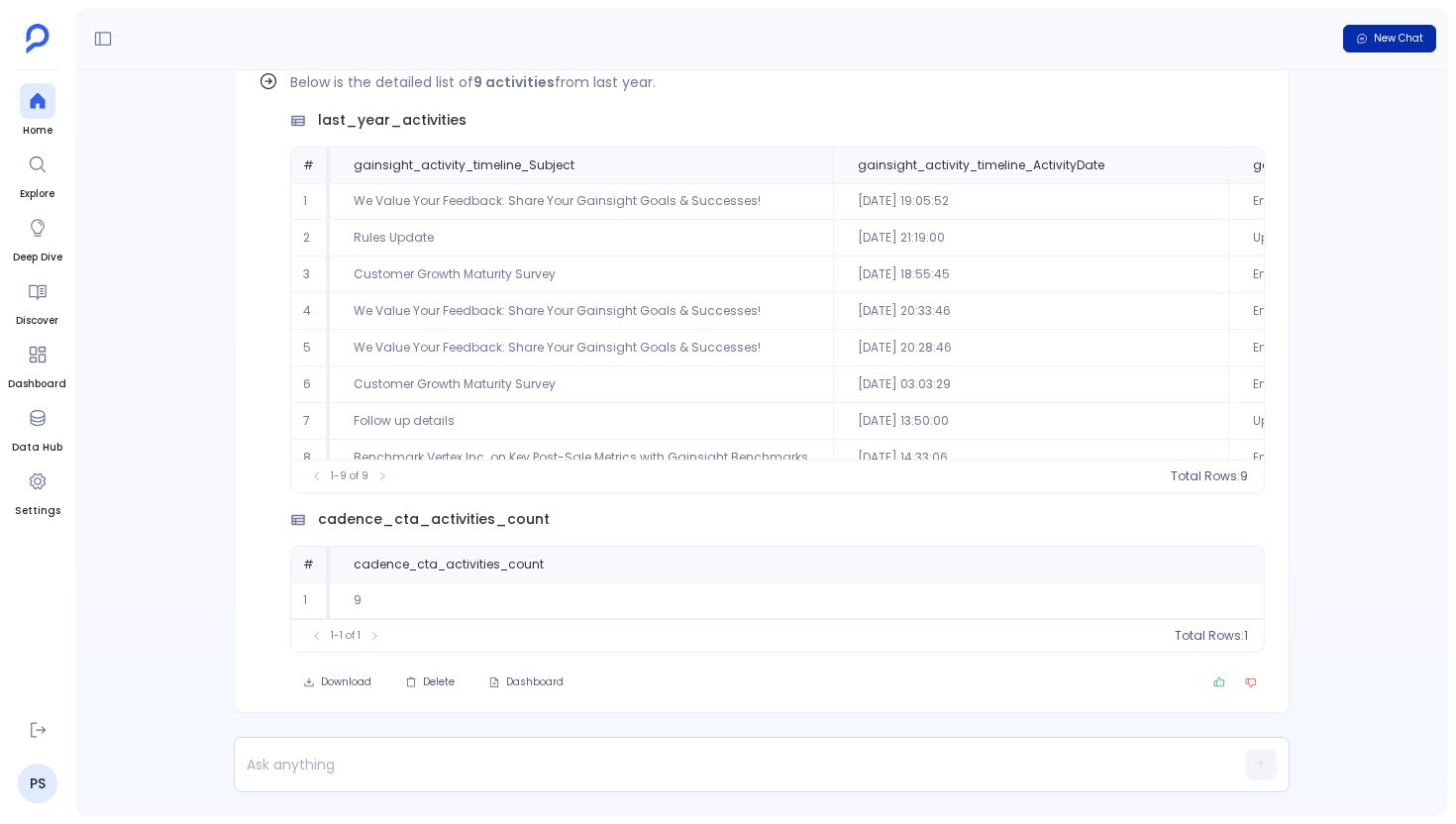 scroll, scrollTop: 0, scrollLeft: 0, axis: both 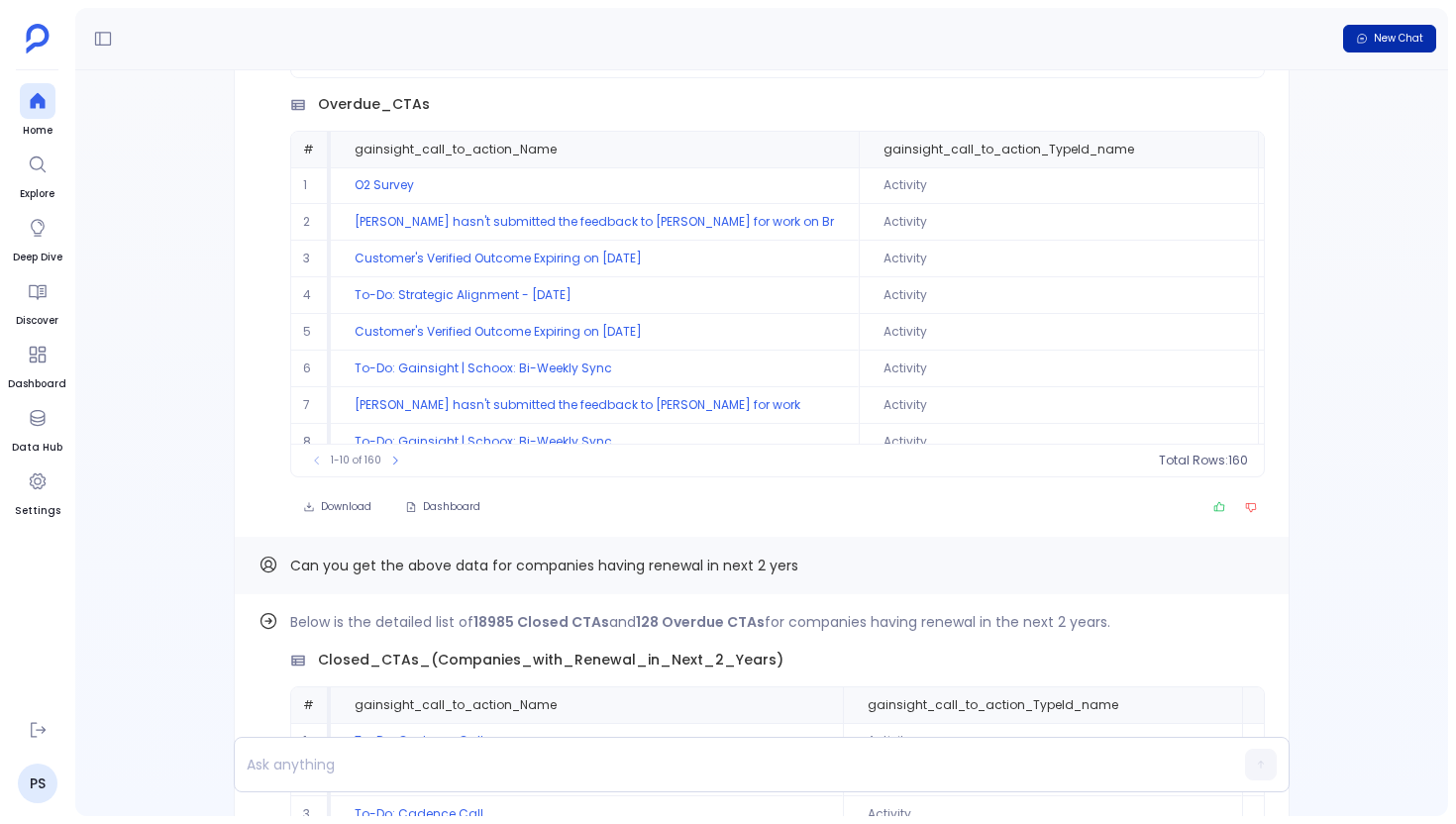 click on "New Chat" at bounding box center (1399, 39) 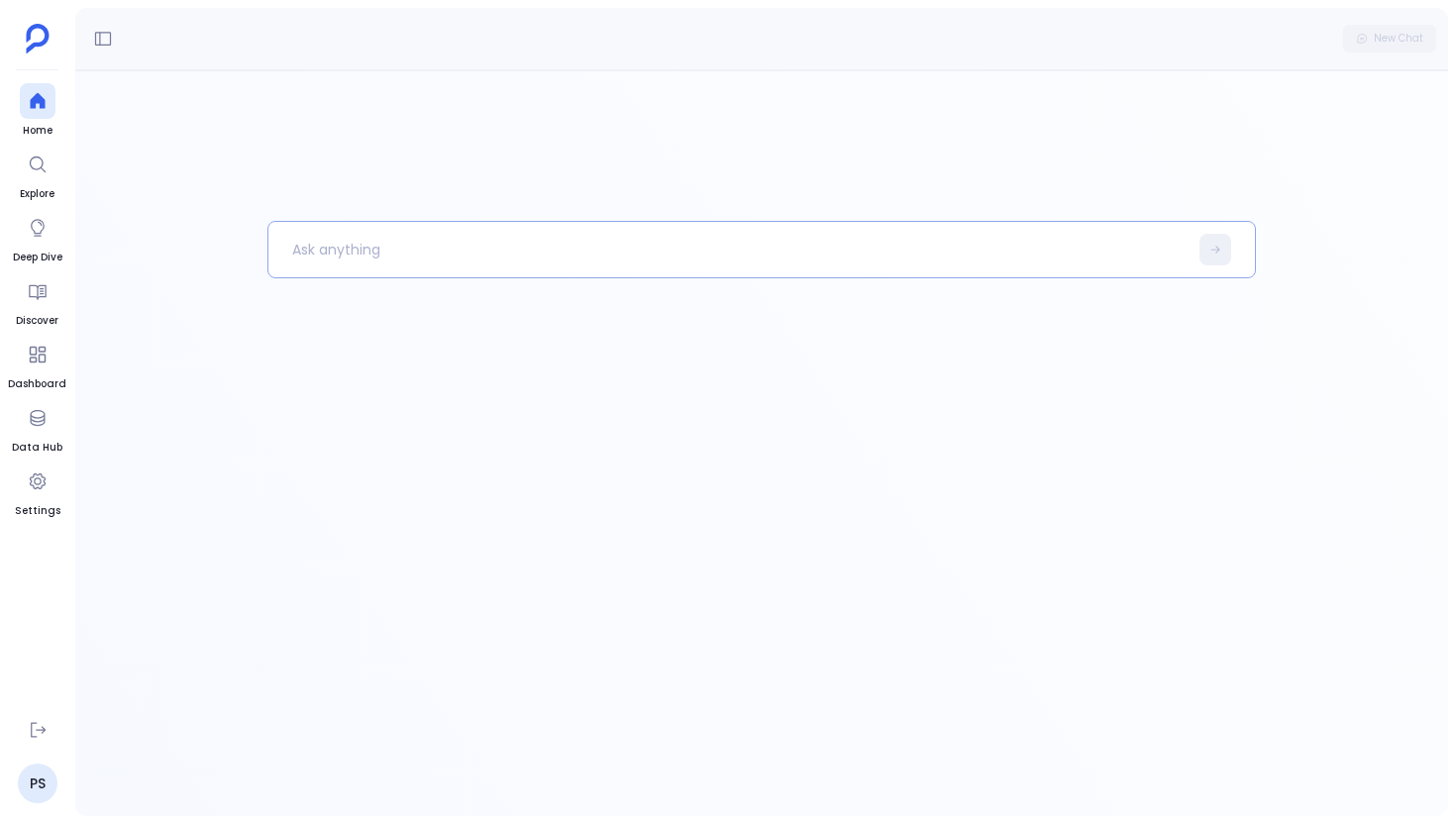 click at bounding box center (728, 250) 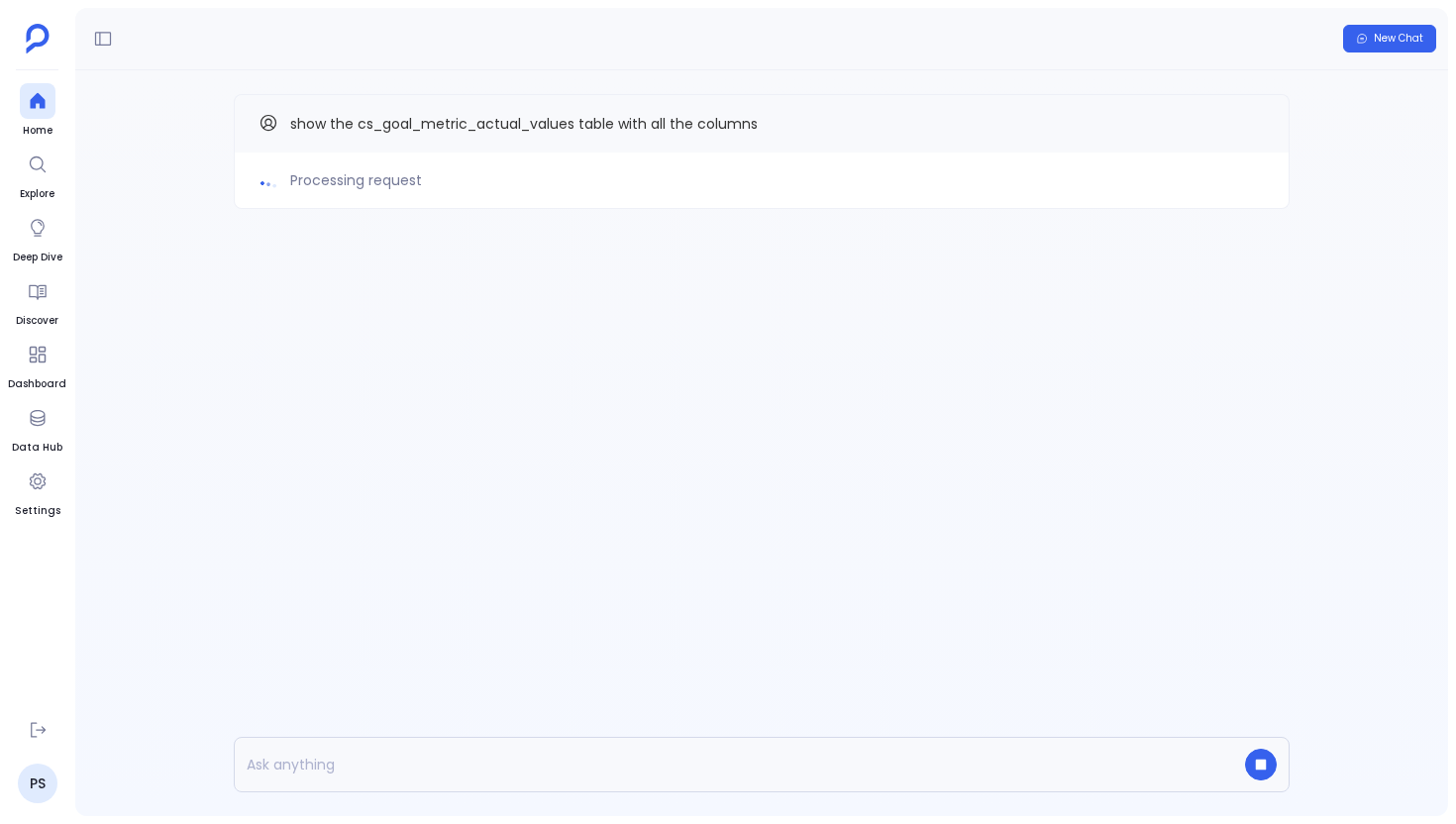 click on "show the cs_goal_metric_actual_values table with all the columns" at bounding box center (524, 124) 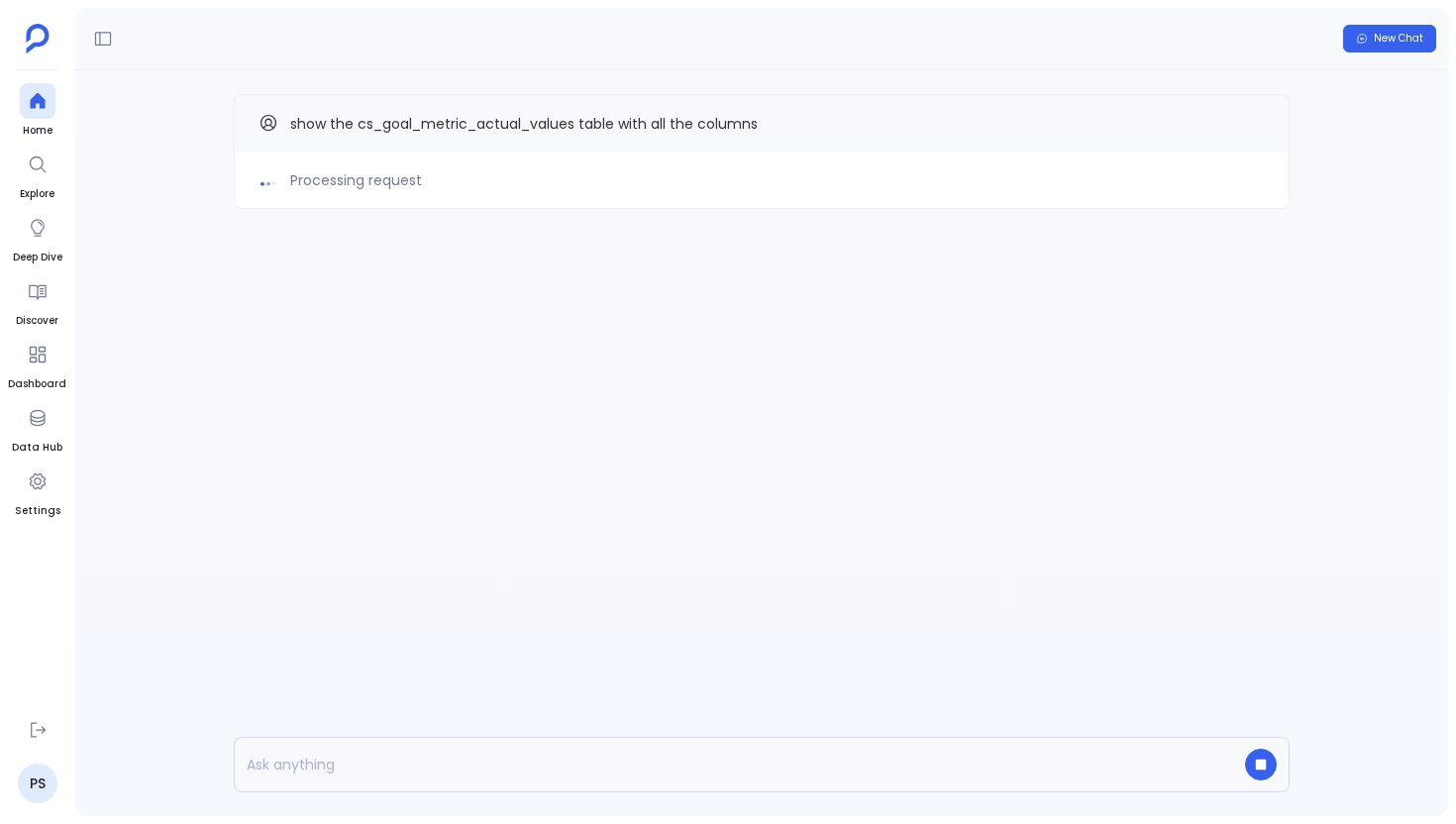 click on "show the cs_goal_metric_actual_values table with all the columns" at bounding box center (524, 124) 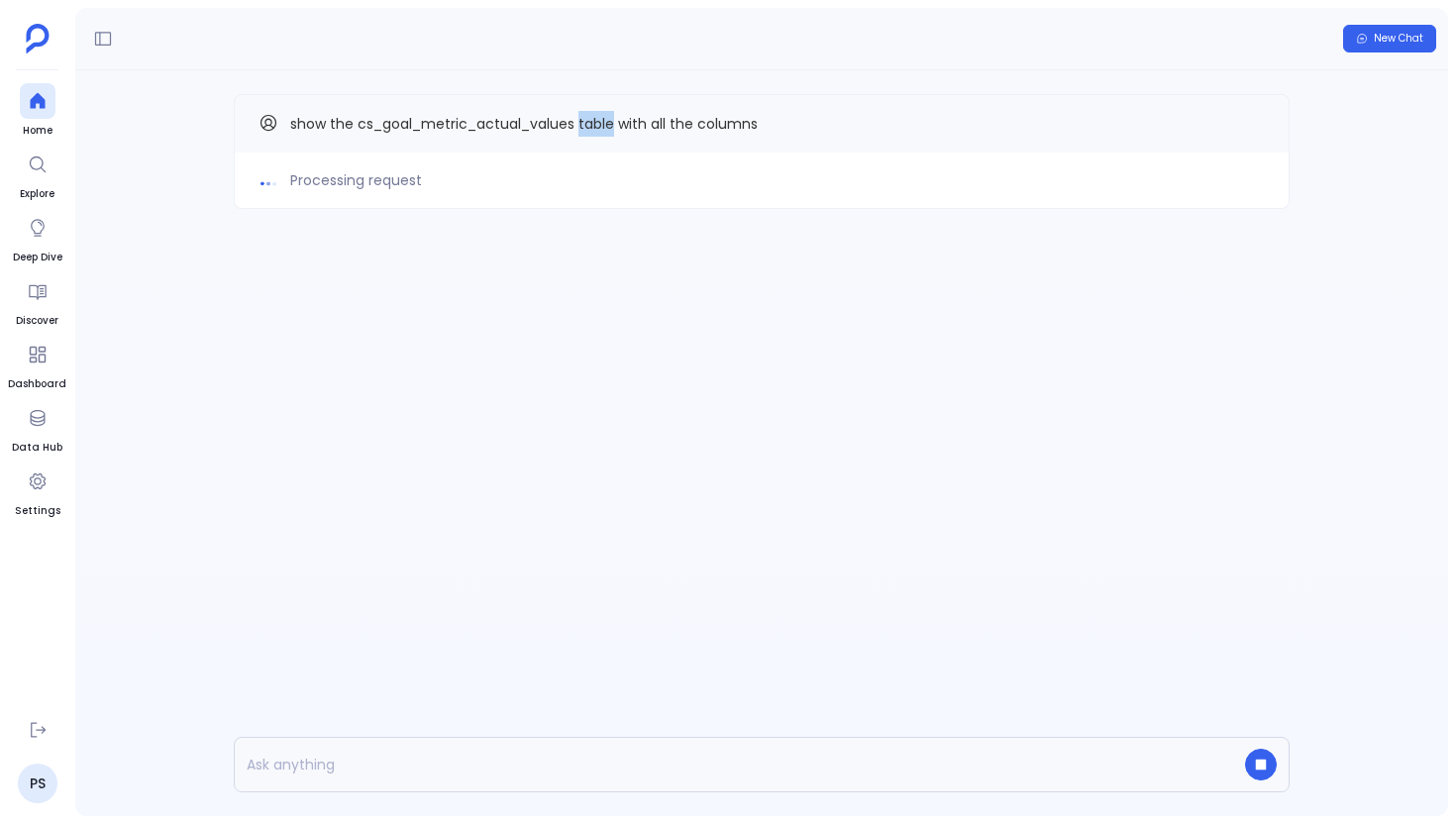 click on "show the cs_goal_metric_actual_values table with all the columns" at bounding box center (524, 124) 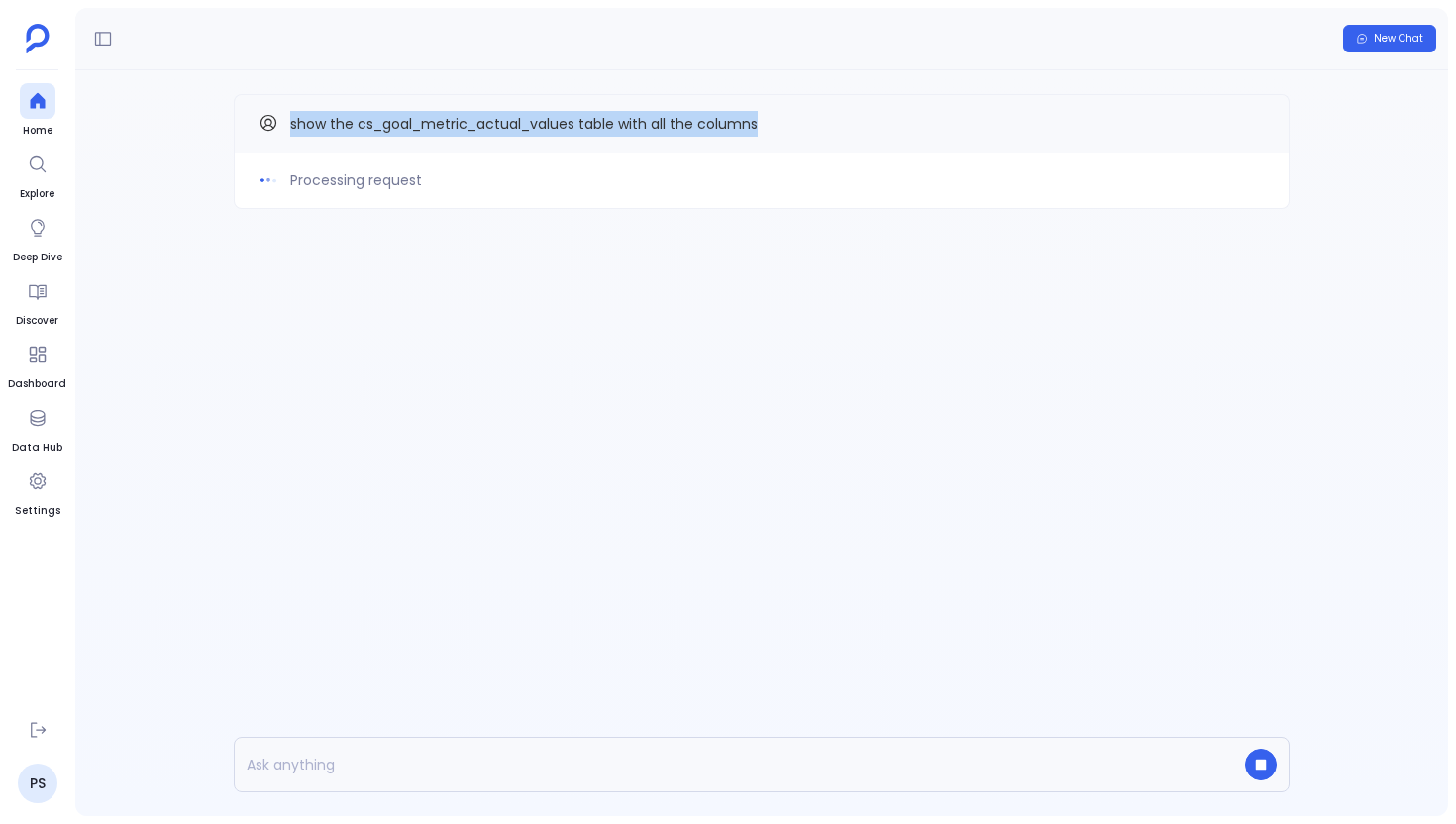 copy on "show the cs_goal_metric_actual_values table with all the columns" 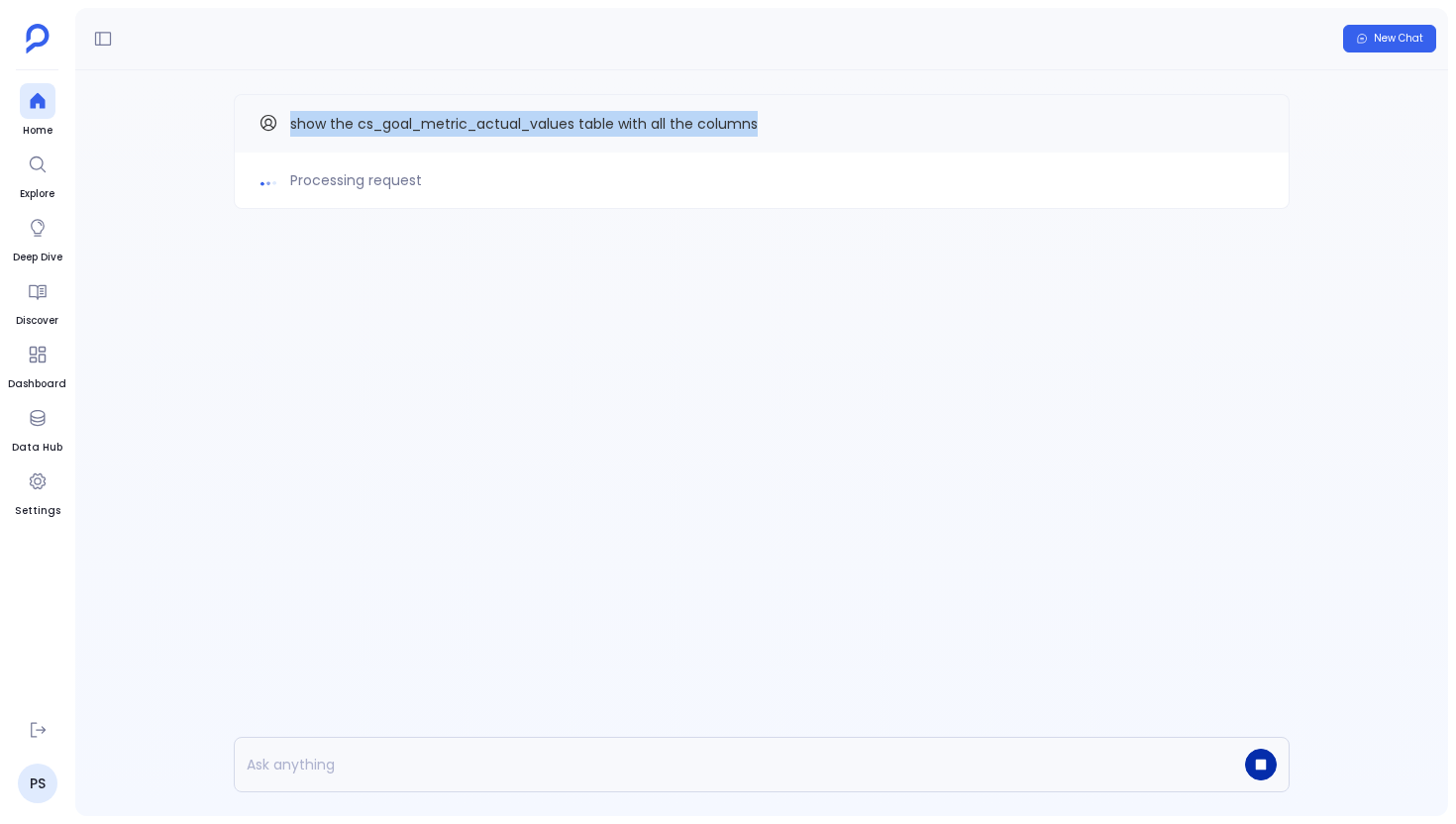 click 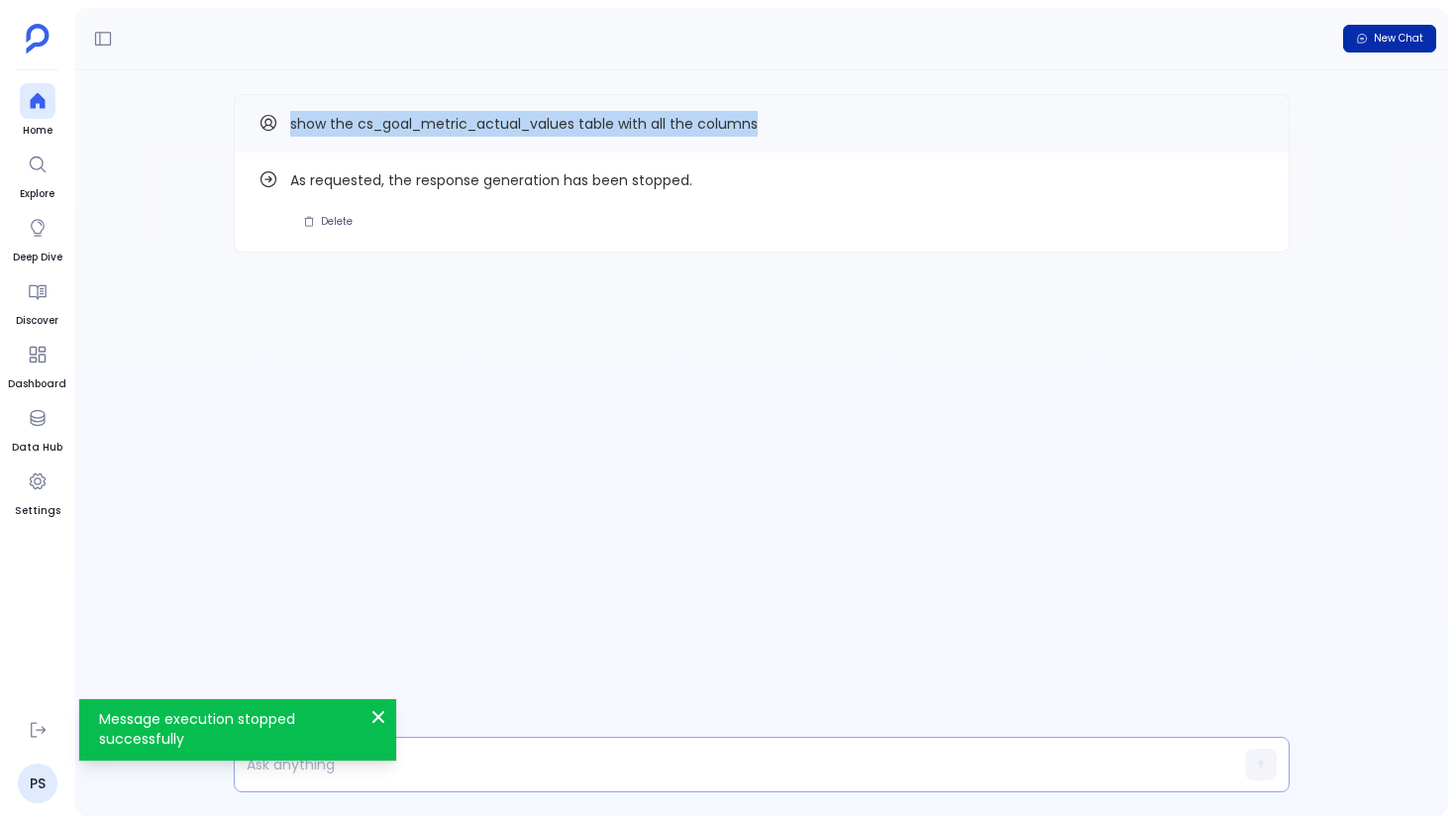 click on "New Chat" at bounding box center (1399, 39) 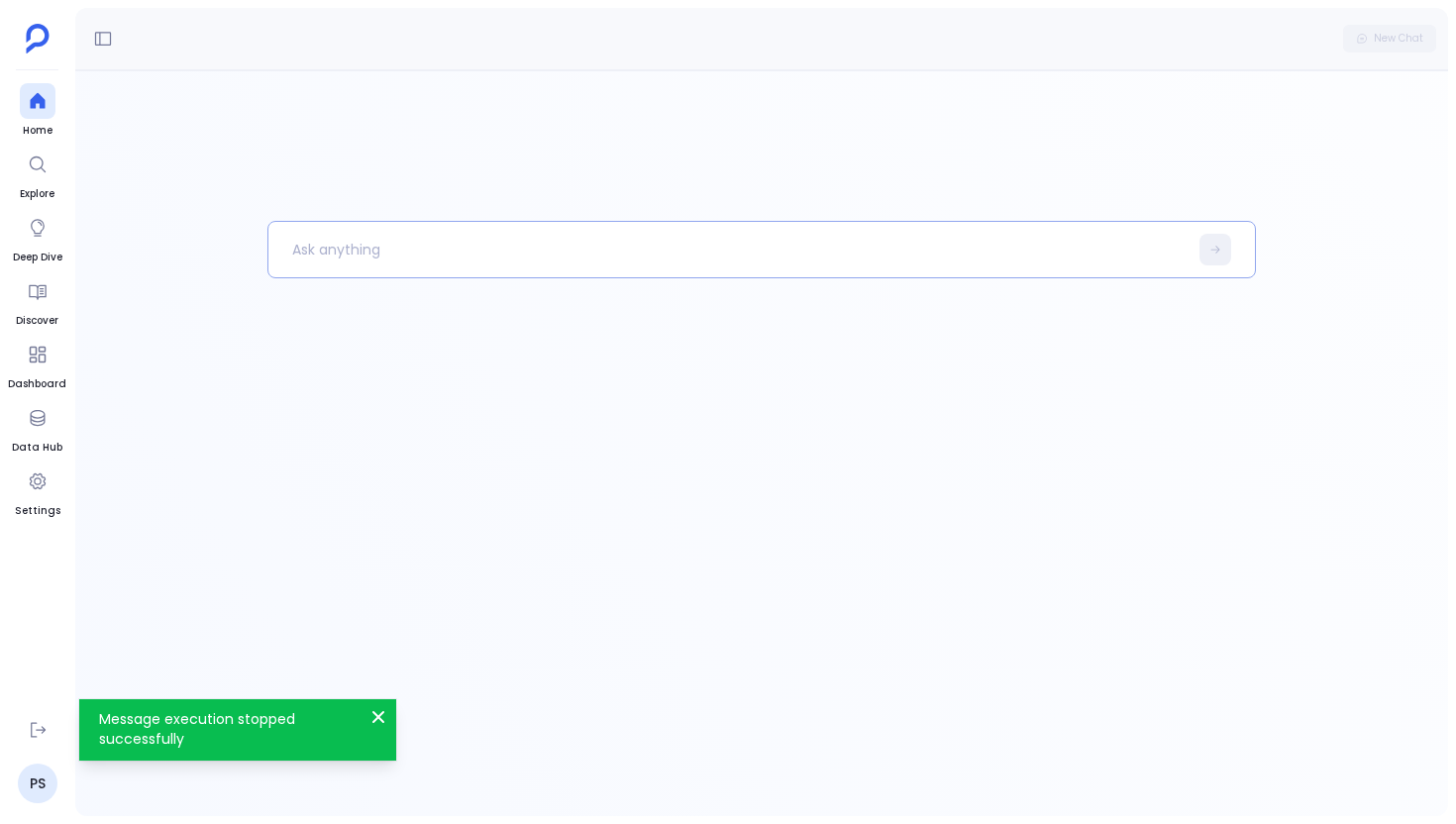 click at bounding box center [728, 250] 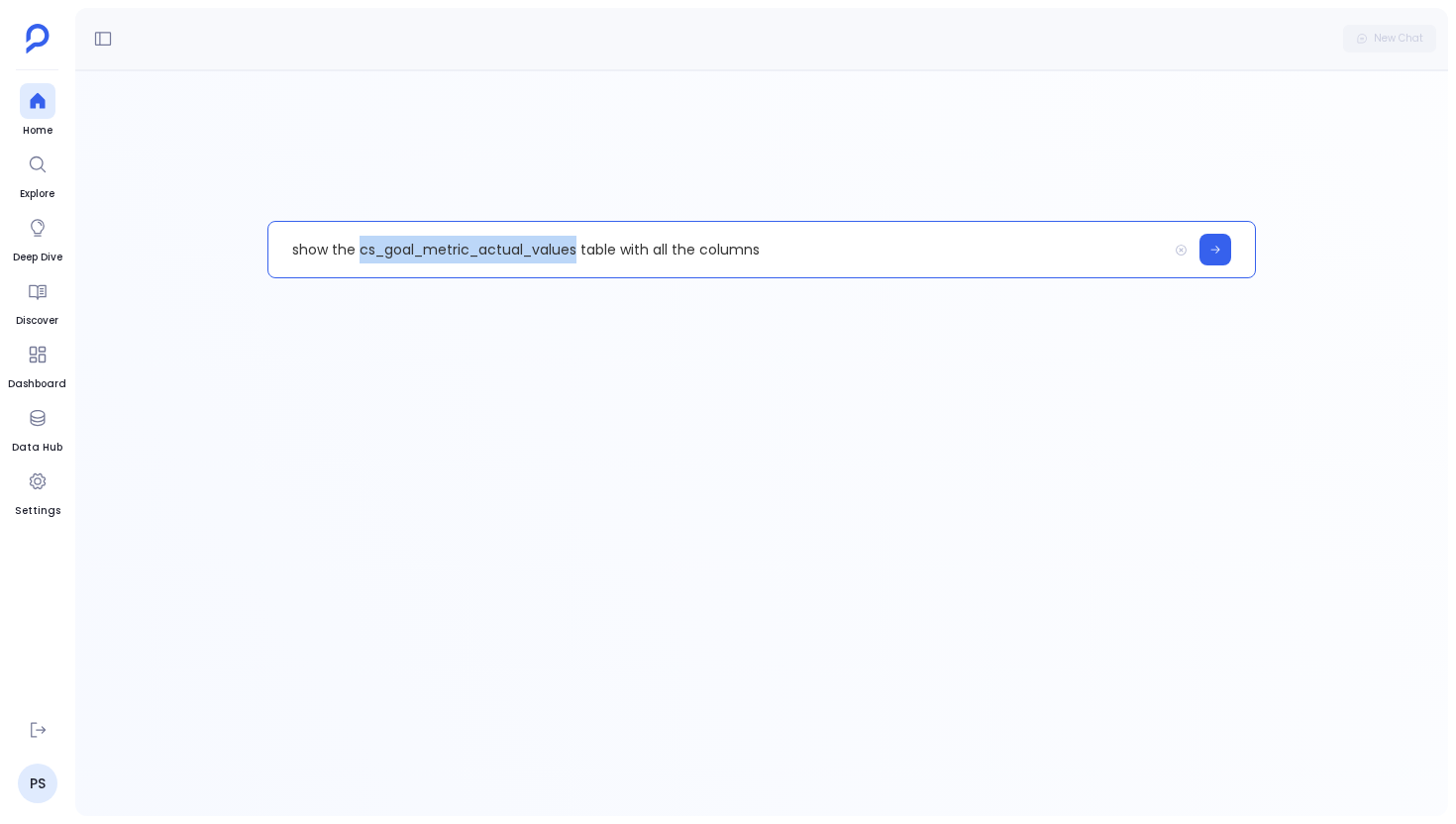 drag, startPoint x: 360, startPoint y: 250, endPoint x: 580, endPoint y: 248, distance: 220.00909 